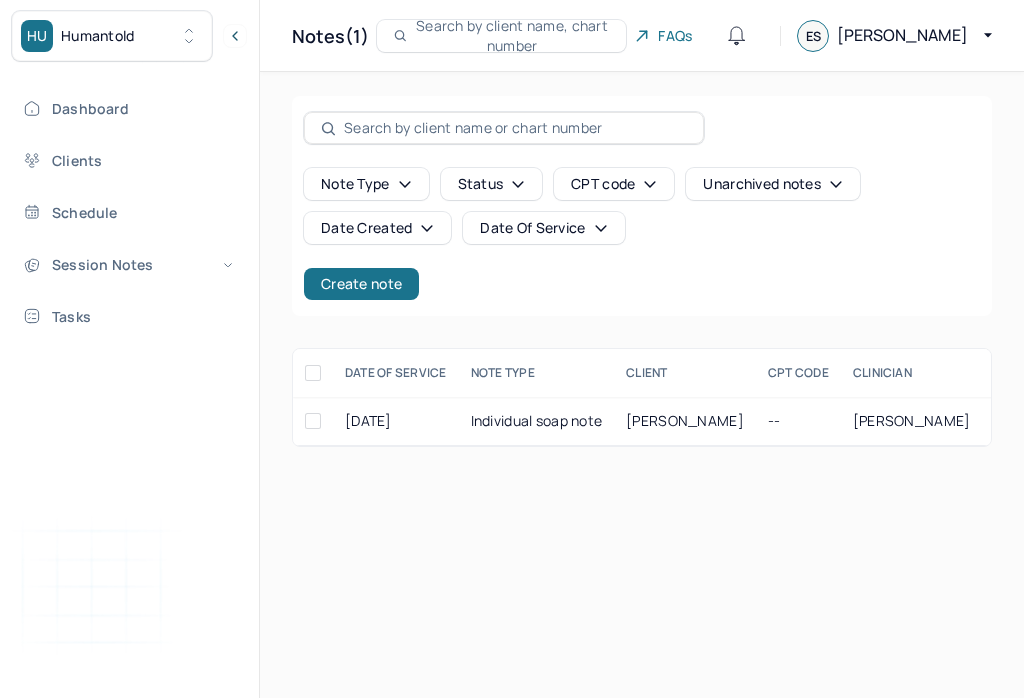 scroll, scrollTop: 0, scrollLeft: 0, axis: both 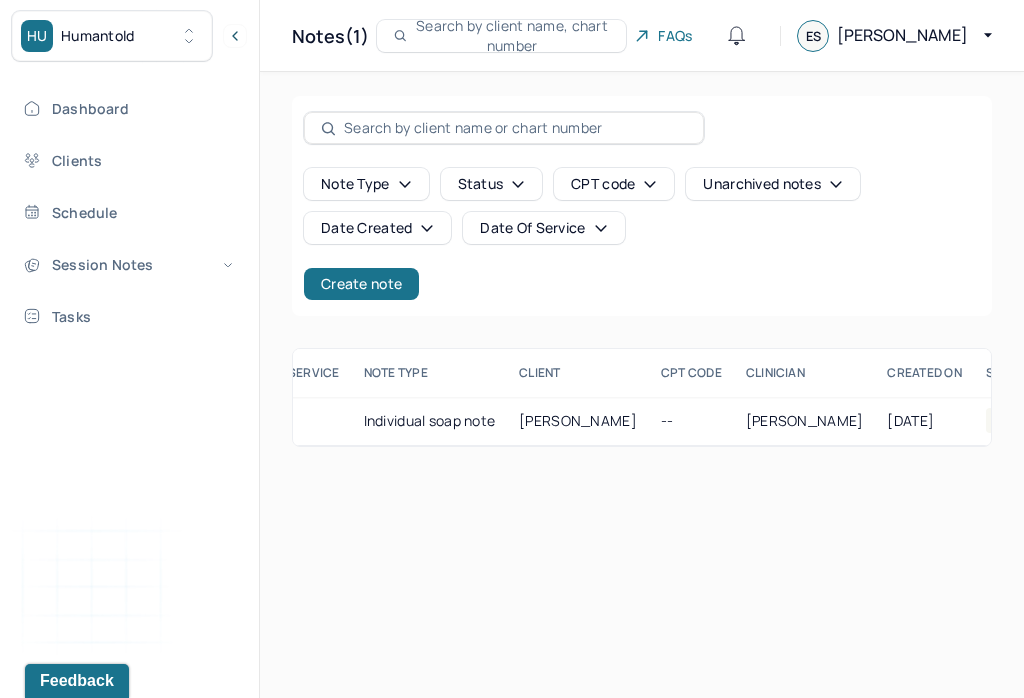 click on "Session Notes" at bounding box center (128, 264) 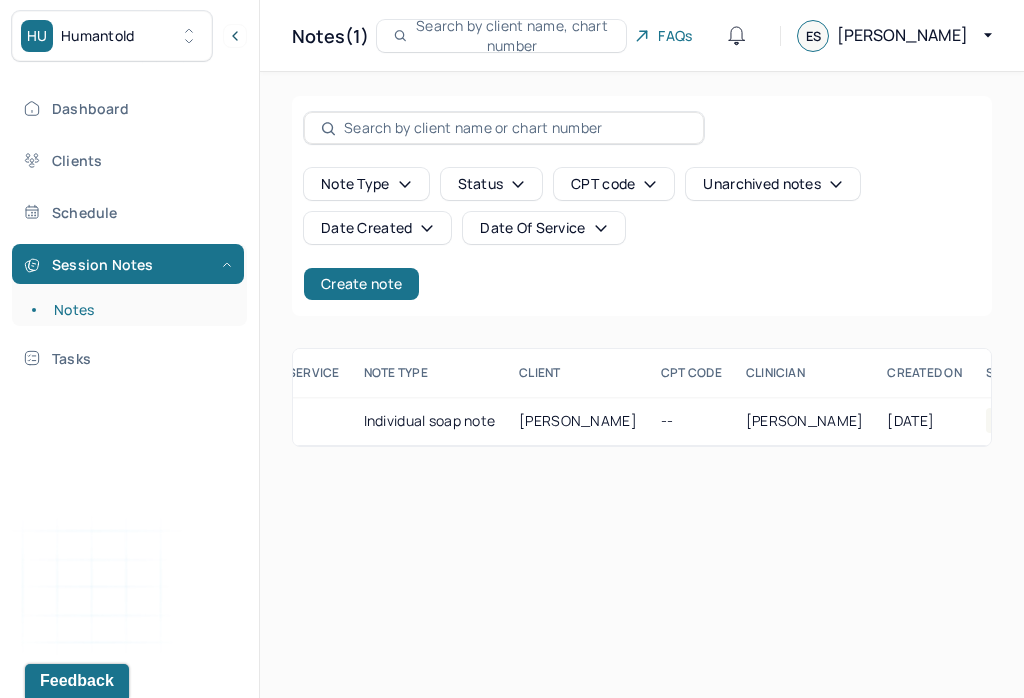 click on "Notes" at bounding box center (139, 310) 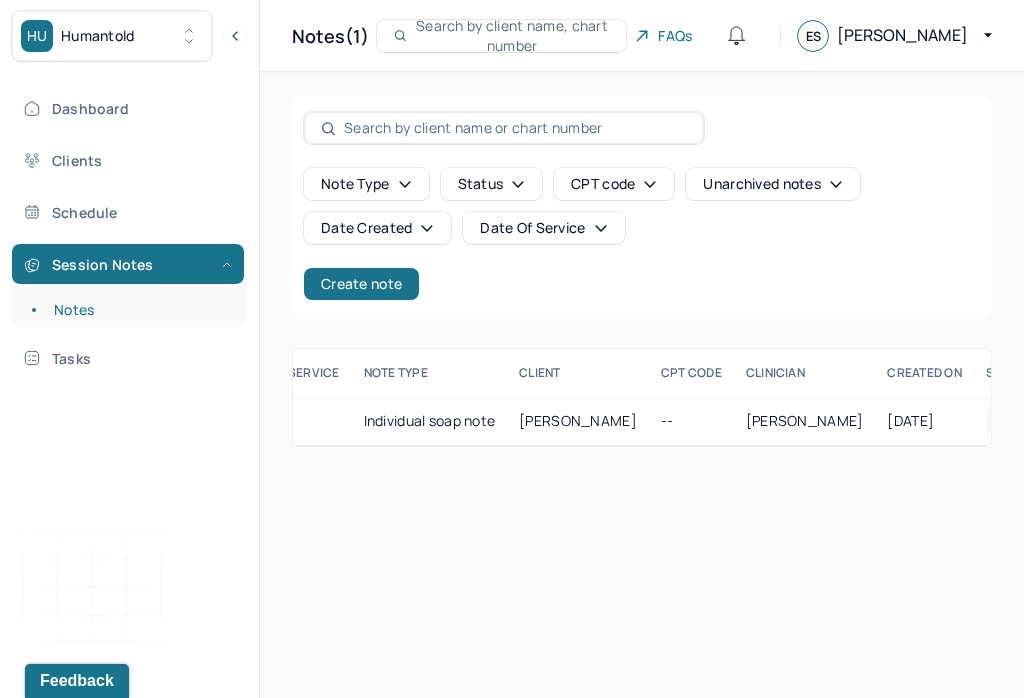 click on "Create note" at bounding box center [361, 284] 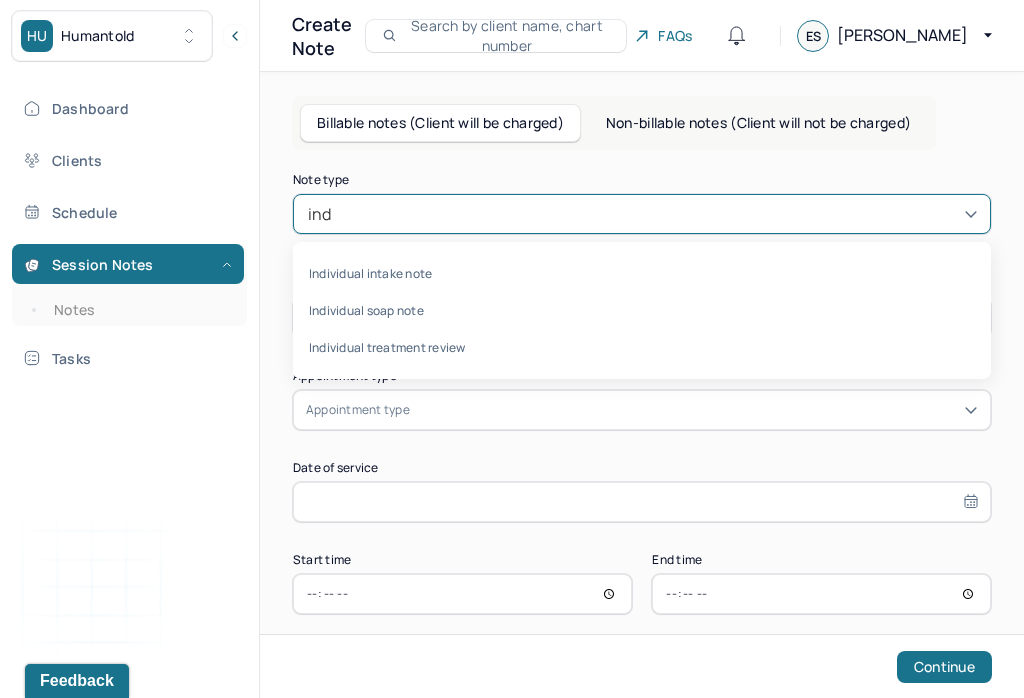click on "Individual soap note" at bounding box center (642, 310) 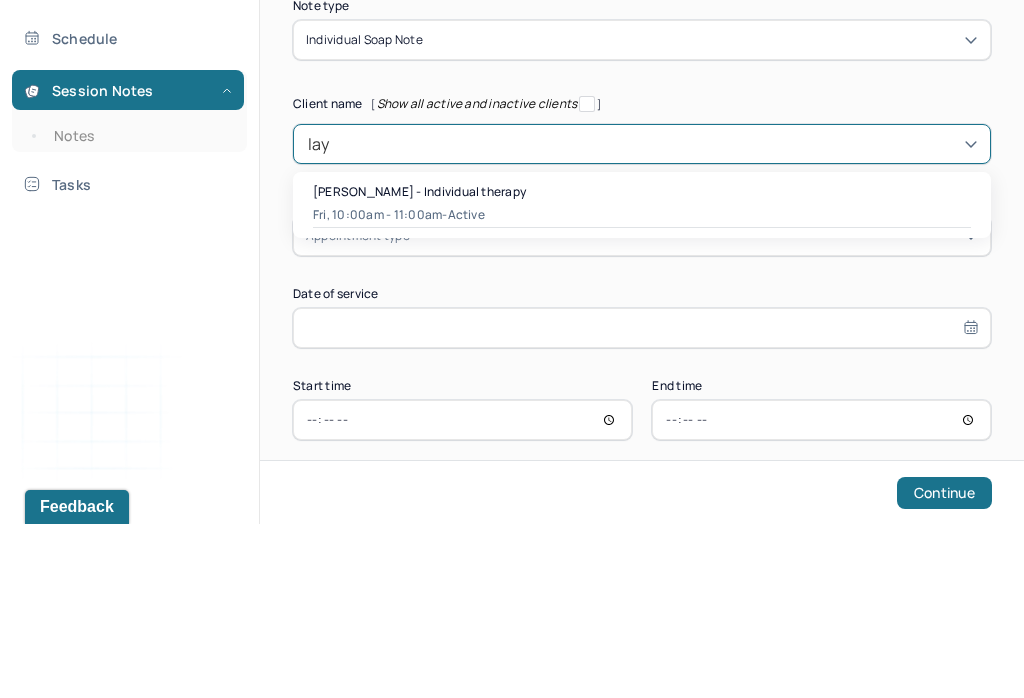 click on "Fri, 10:00am - 11:00am  -  active" at bounding box center (642, 389) 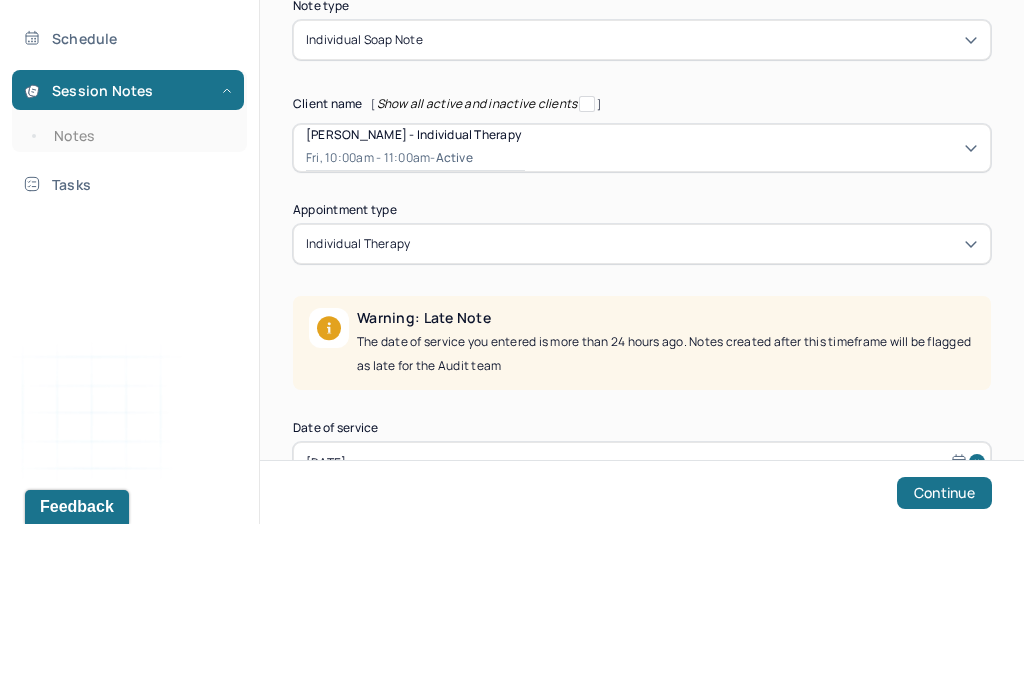 type 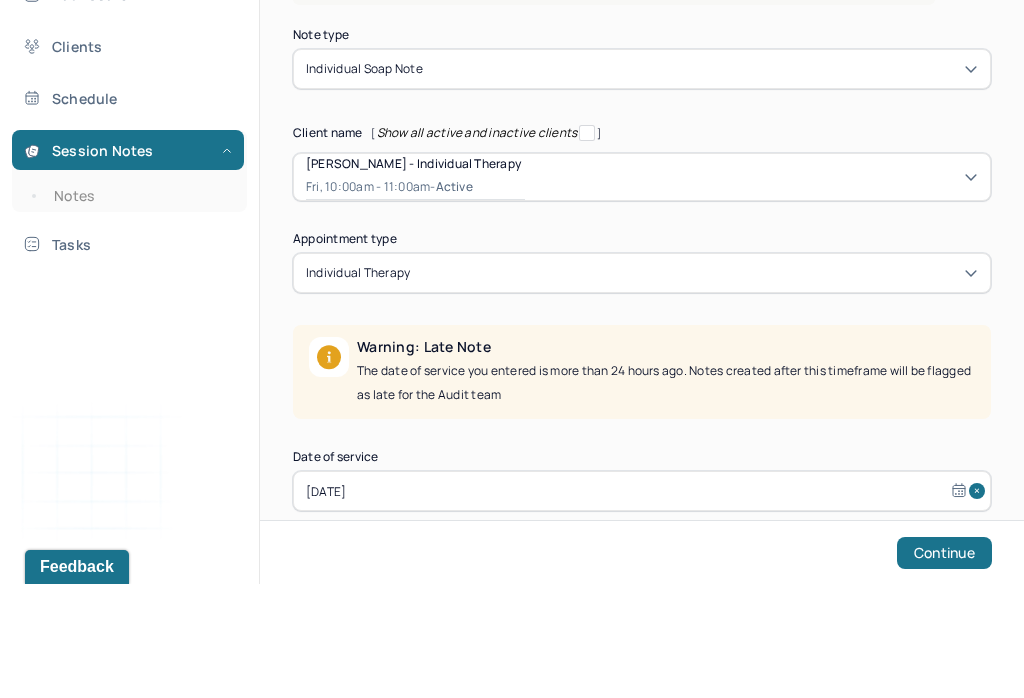 scroll, scrollTop: 125, scrollLeft: 0, axis: vertical 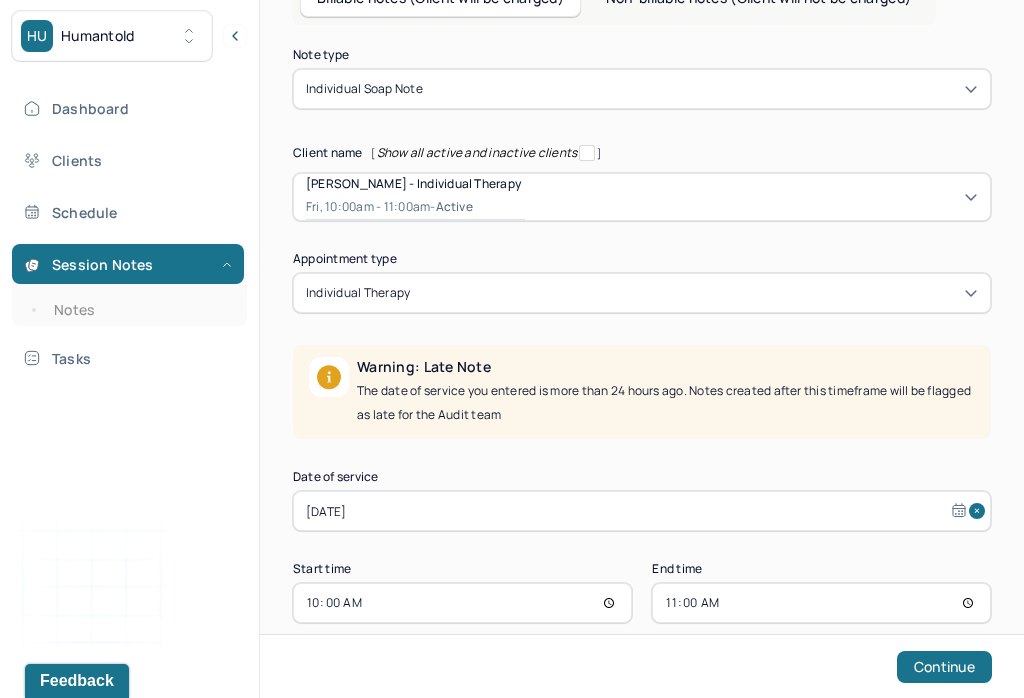 click on "Jul 4, 2025" at bounding box center (642, 511) 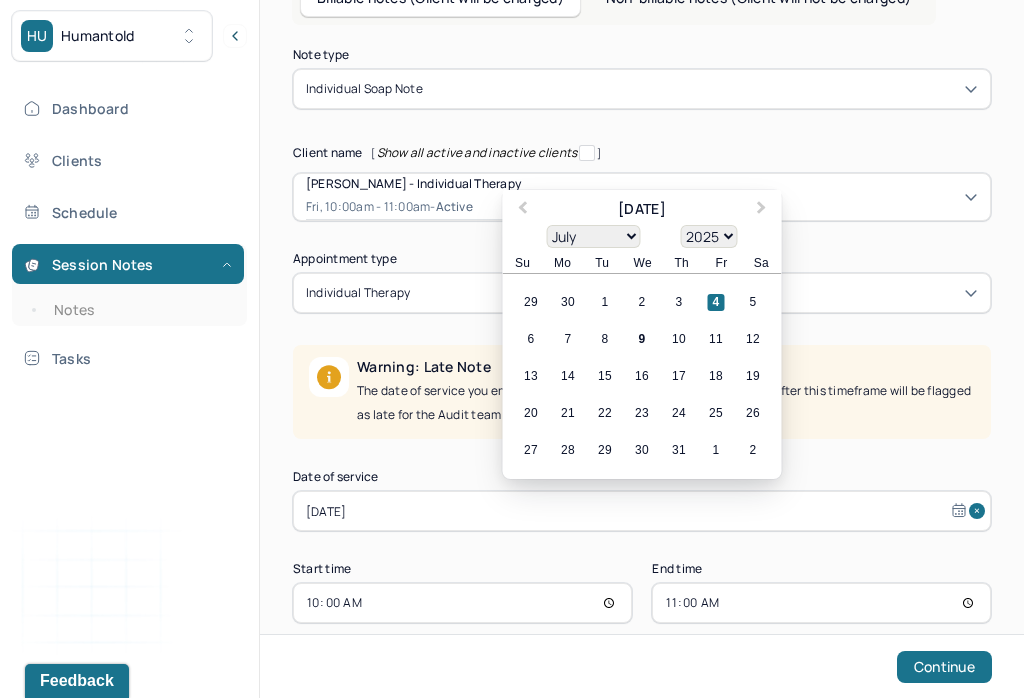 click on "7" at bounding box center (568, 339) 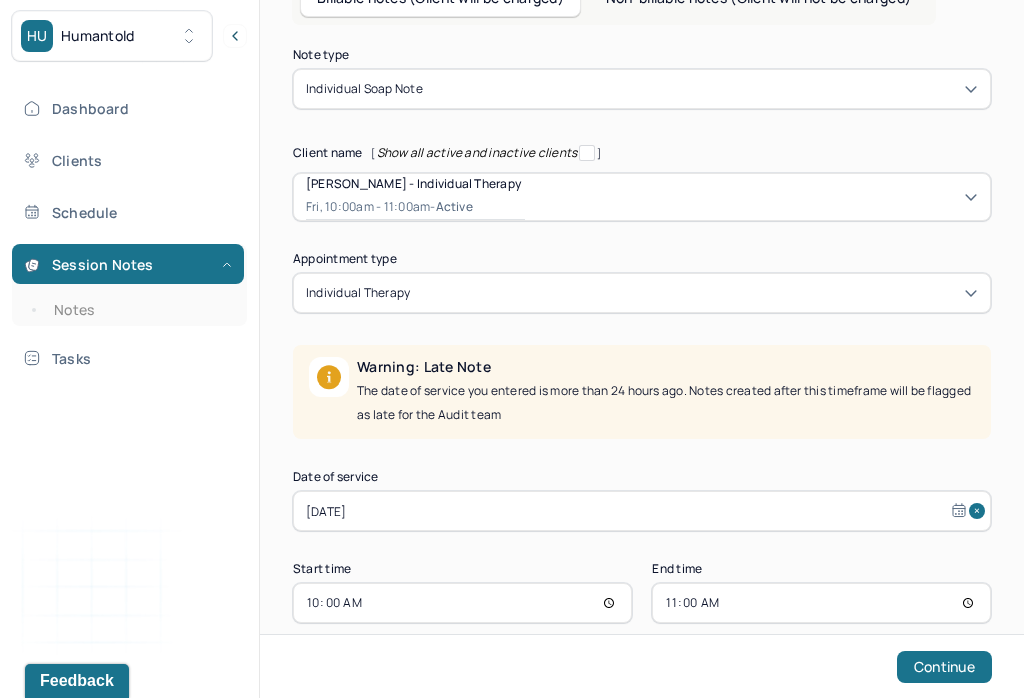 click on "10:00" at bounding box center (462, 603) 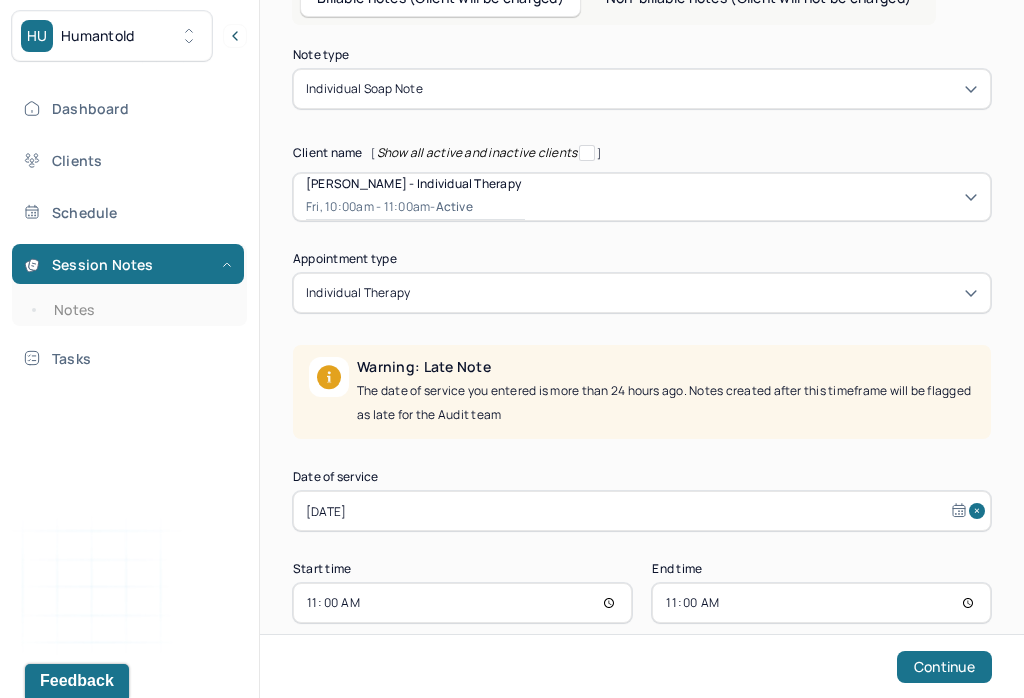 click on "11:00" at bounding box center (821, 603) 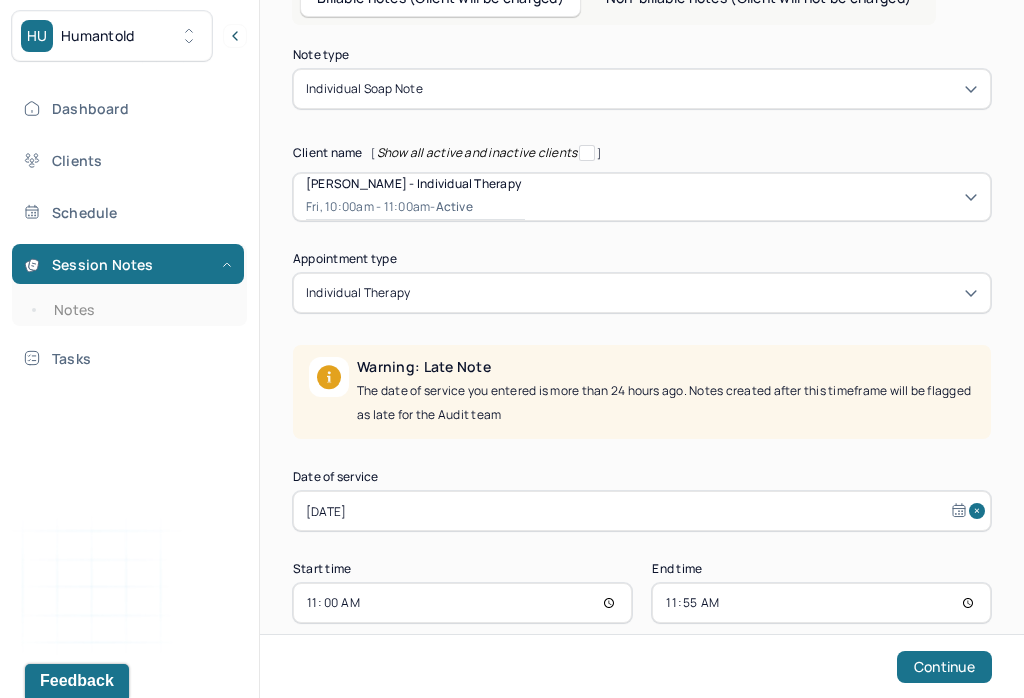 click on "Continue" at bounding box center [944, 667] 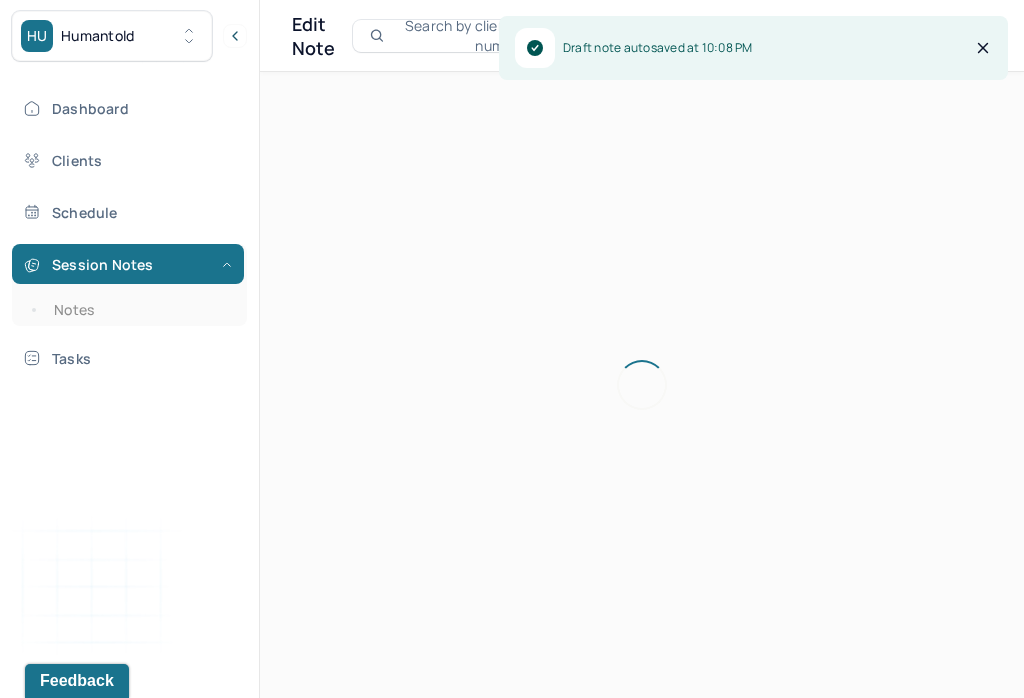 scroll, scrollTop: 0, scrollLeft: 0, axis: both 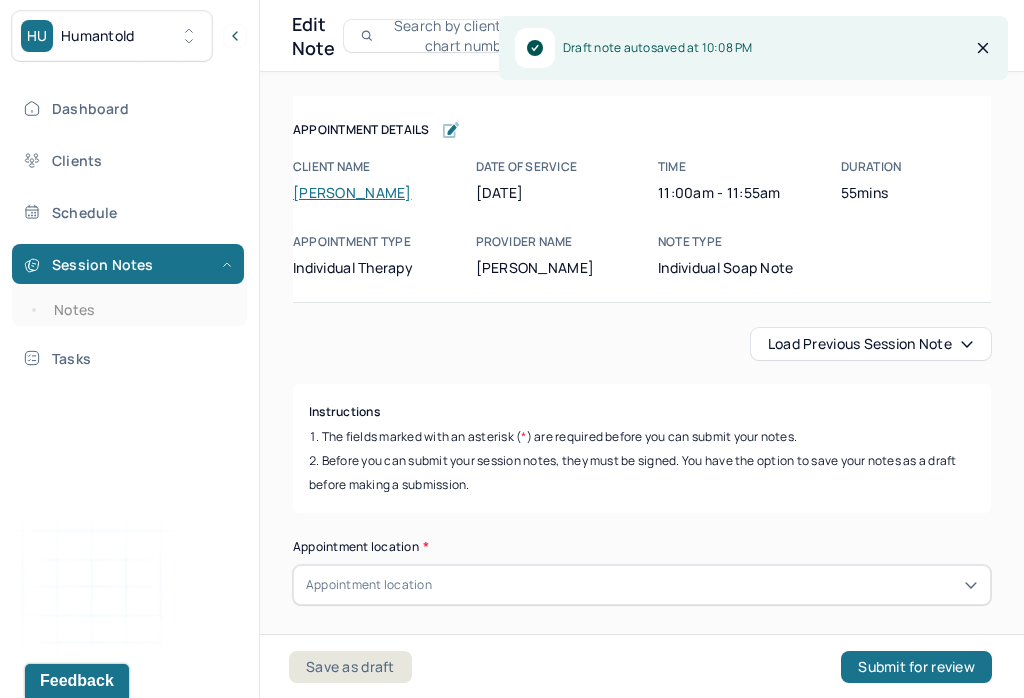 click on "Load previous session note" at bounding box center (871, 344) 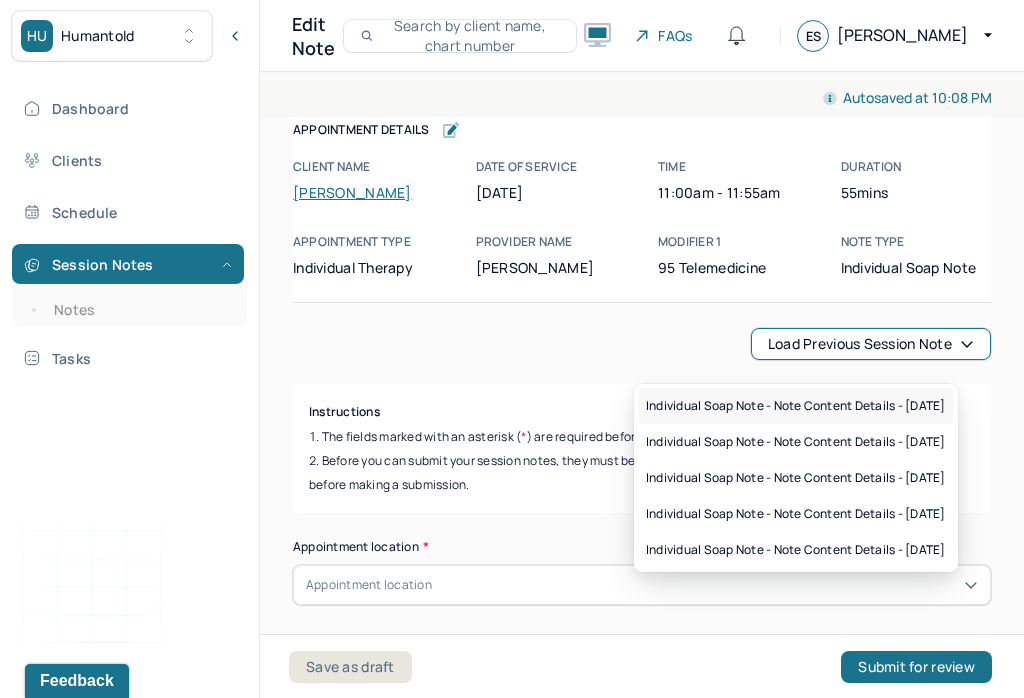 click on "Individual soap note   - Note content Details -   06/27/2025" at bounding box center (796, 406) 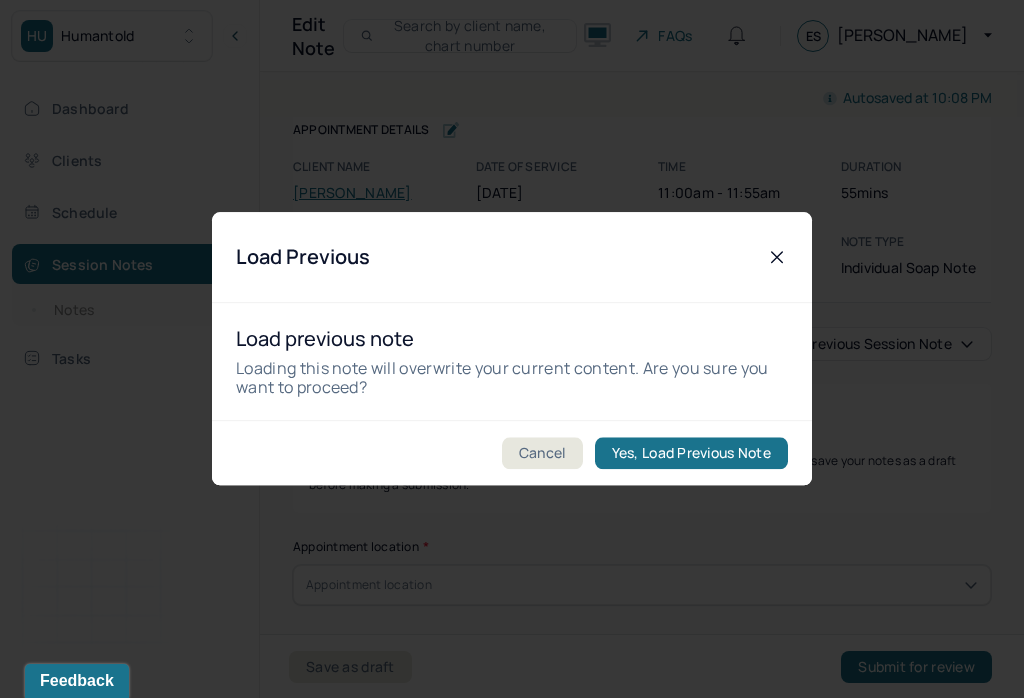 click on "Yes, Load Previous Note" at bounding box center (691, 454) 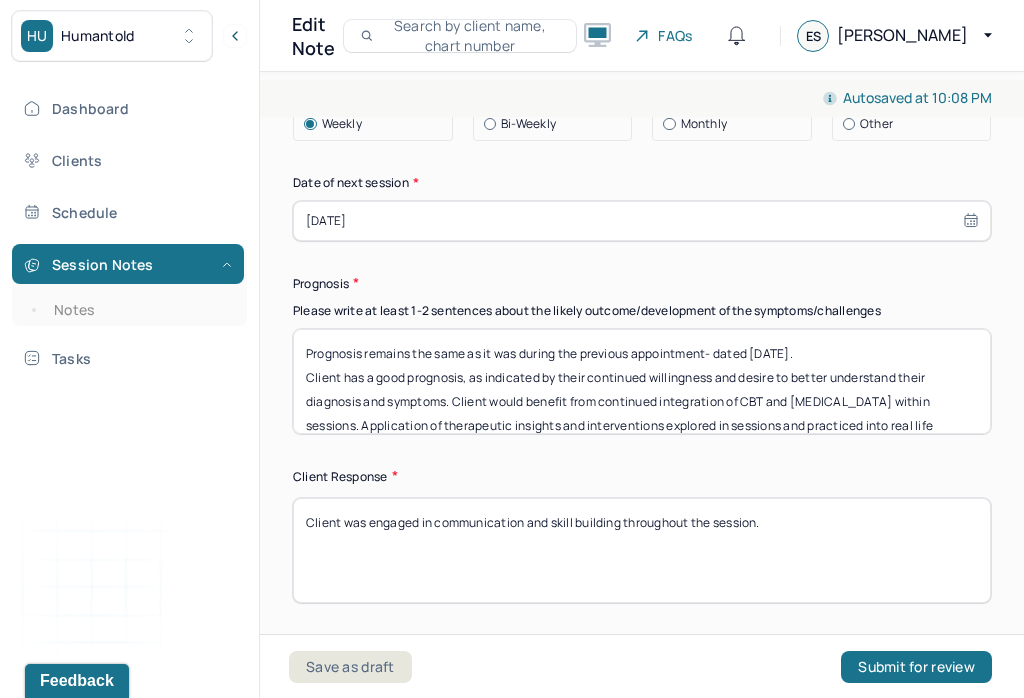 scroll, scrollTop: 3022, scrollLeft: 0, axis: vertical 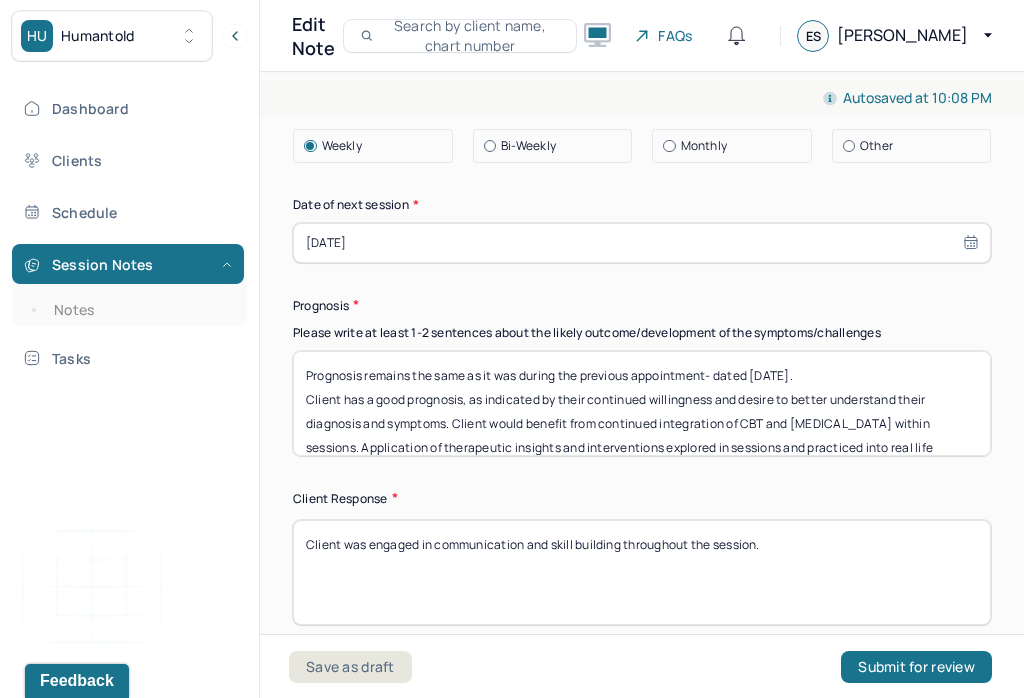 click on "Prognosis remains the same as it was during the previous appointment- dated [DATE].
Client has a good prognosis, as indicated by their continued willingness and desire to better understand their diagnosis and symptoms. Client would benefit from continued integration of CBT and [MEDICAL_DATA] within sessions. Application of therapeutic insights and interventions explored in sessions and practiced into real life situations can enhance client’s understanding of factors that often yield maladaptive responses as well as their ability to exercise symptom management." at bounding box center (642, 403) 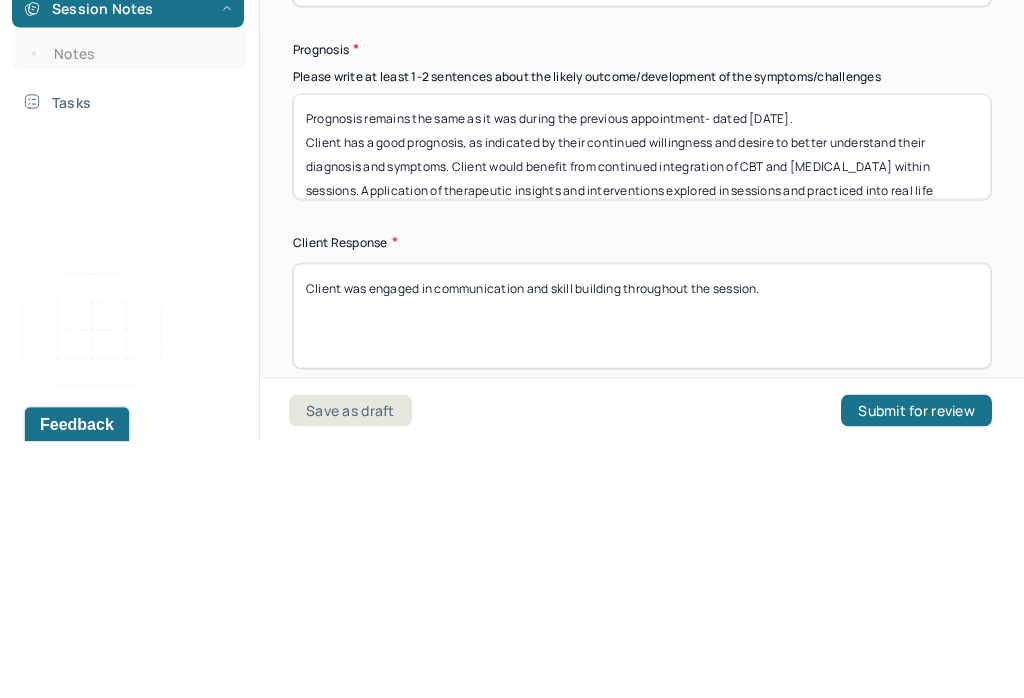 click on "Prognosis remains the same as it was during the previous appointment- dated [DATE].
Client has a good prognosis, as indicated by their continued willingness and desire to better understand their diagnosis and symptoms. Client would benefit from continued integration of CBT and [MEDICAL_DATA] within sessions. Application of therapeutic insights and interventions explored in sessions and practiced into real life situations can enhance client’s understanding of factors that often yield maladaptive responses as well as their ability to exercise symptom management." at bounding box center [642, 403] 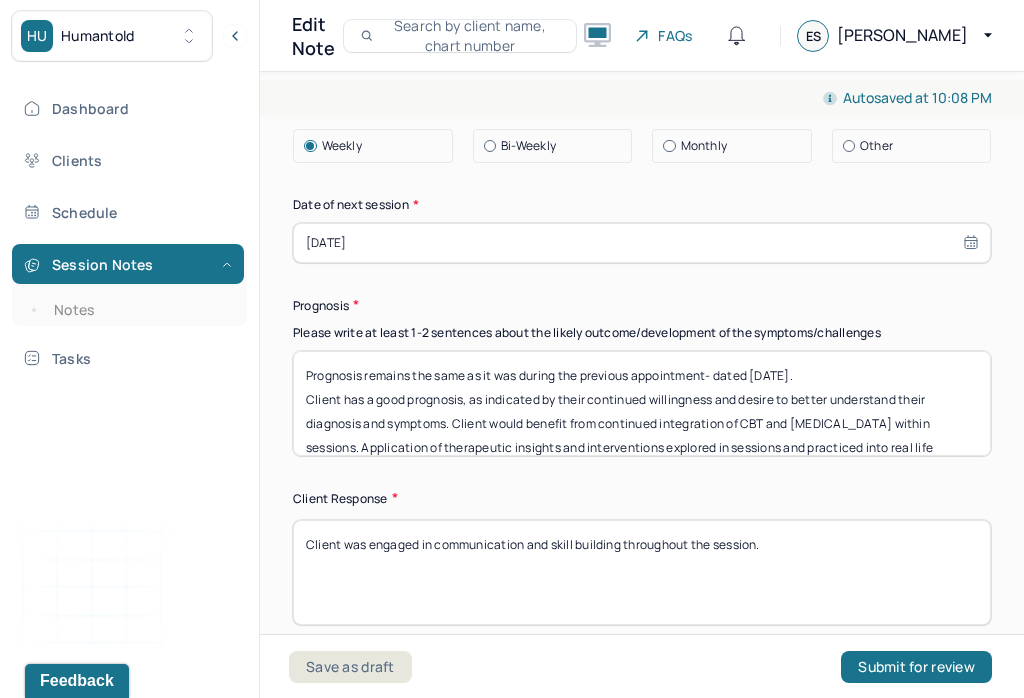 scroll, scrollTop: 2946, scrollLeft: 0, axis: vertical 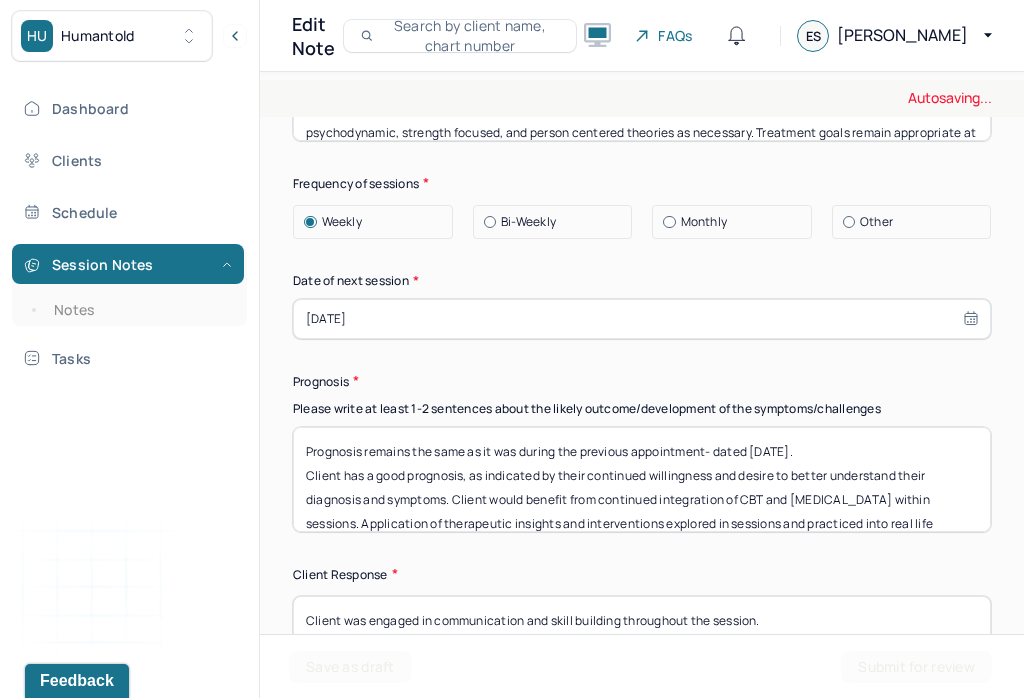 type on "Prognosis remains the same as it was during the previous appointment- dated 06/27/25.
Client has a good prognosis, as indicated by their continued willingness and desire to better understand their diagnosis and symptoms. Client would benefit from continued integration of CBT and Psychoeducation within sessions. Application of therapeutic insights and interventions explored in sessions and practiced into real life situations can enhance client’s understanding of factors that often yield maladaptive responses as well as their ability to exercise symptom management." 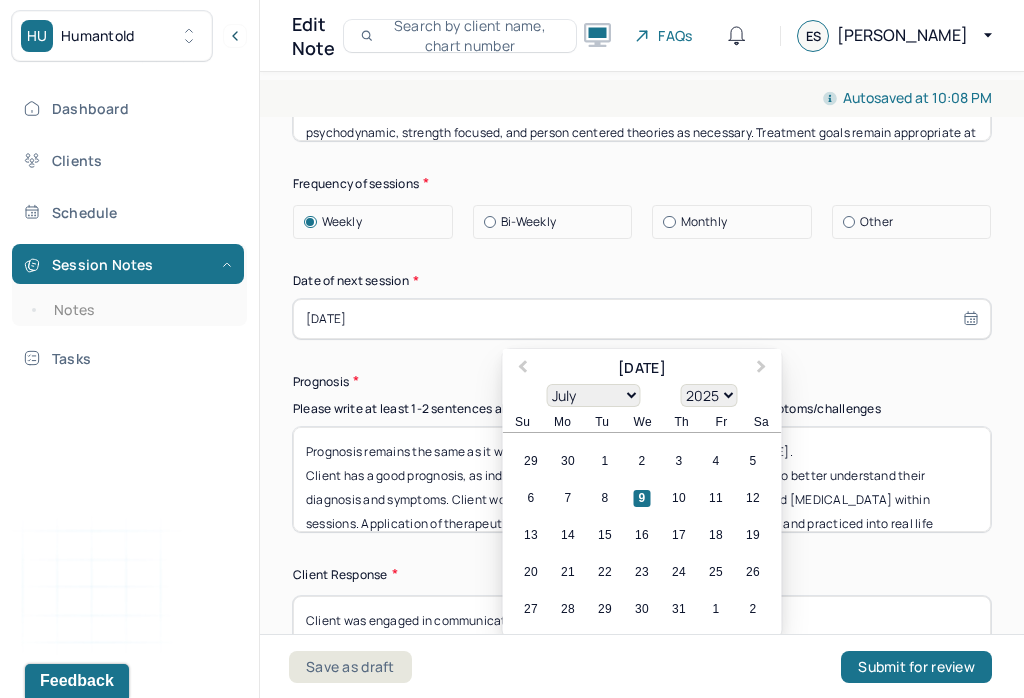 click on "18" at bounding box center [716, 535] 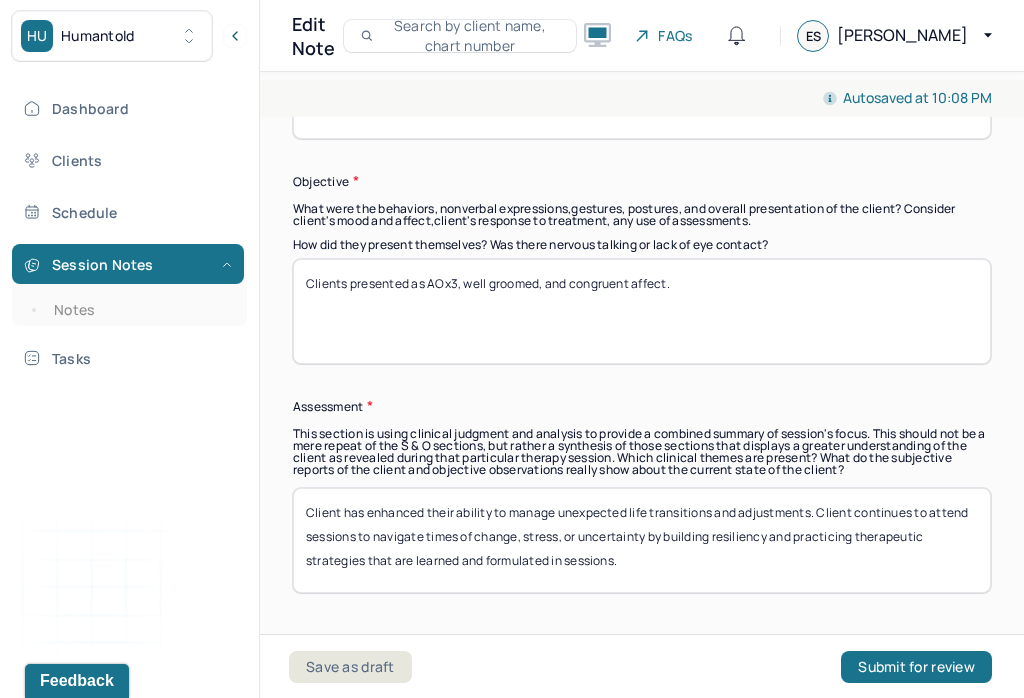scroll, scrollTop: 1613, scrollLeft: 0, axis: vertical 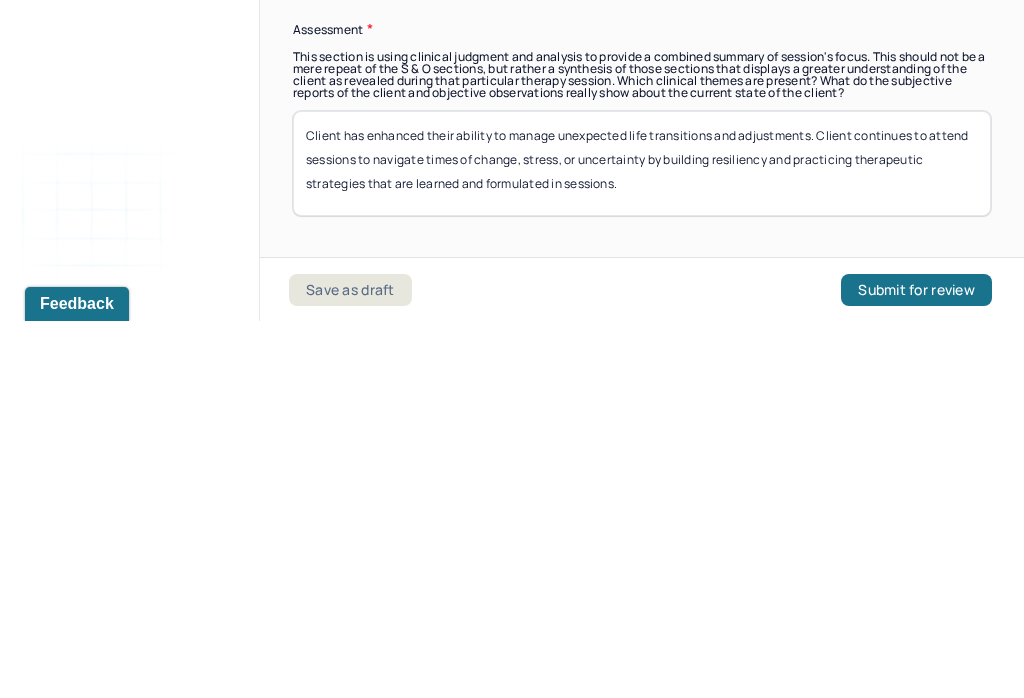 click on "Client has enhanced their ability to manage unexpected life transitions and adjustments. Client continues to attend sessions to navigate times of change, stress, or uncertainty by building resiliency and practicing therapeutic strategies that are learned and formulated in sessions." at bounding box center [642, 540] 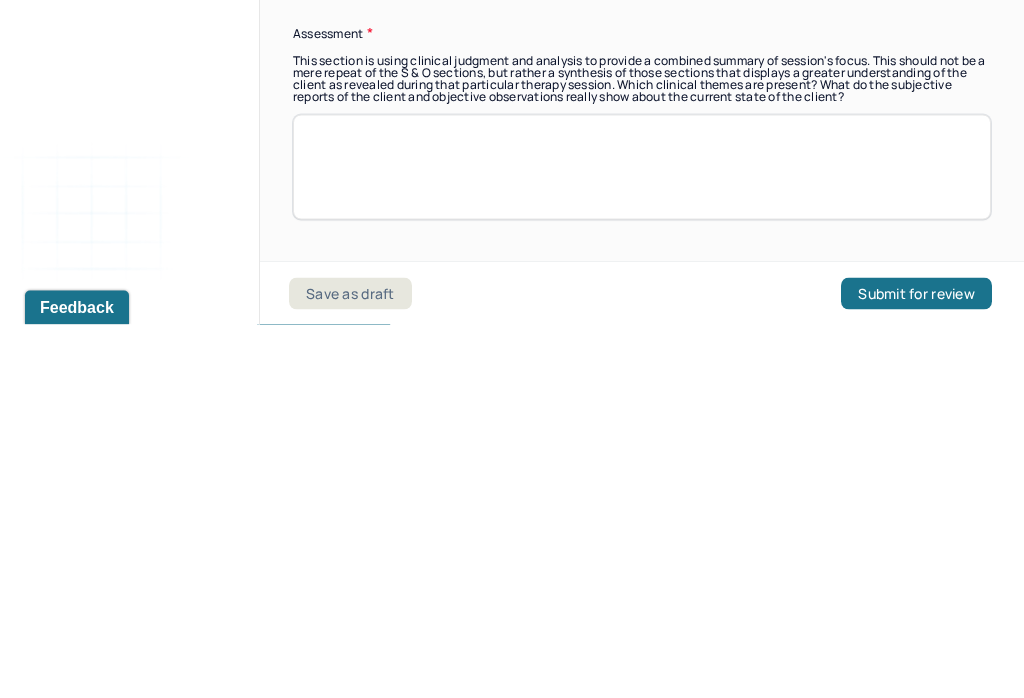 click at bounding box center (642, 540) 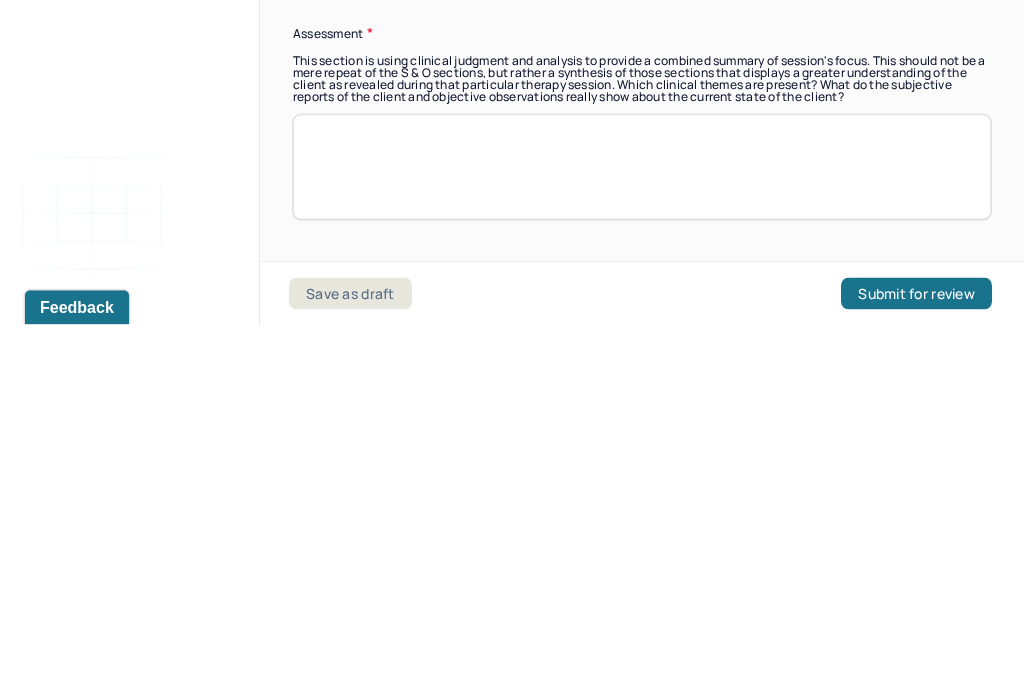 paste on "* Client was able to identify and make connections from past experiences. This allowed for further examination and insight towards how past experiences have had a significant impact on their current conscious and unconscious patterns of thought and behavior. Therapist and client collaborated on developing strategies to manage unexpected stressors. Therapist challenged client to examine negative interactions from their past to help guide client towards a better understanding of their emotional landscape." 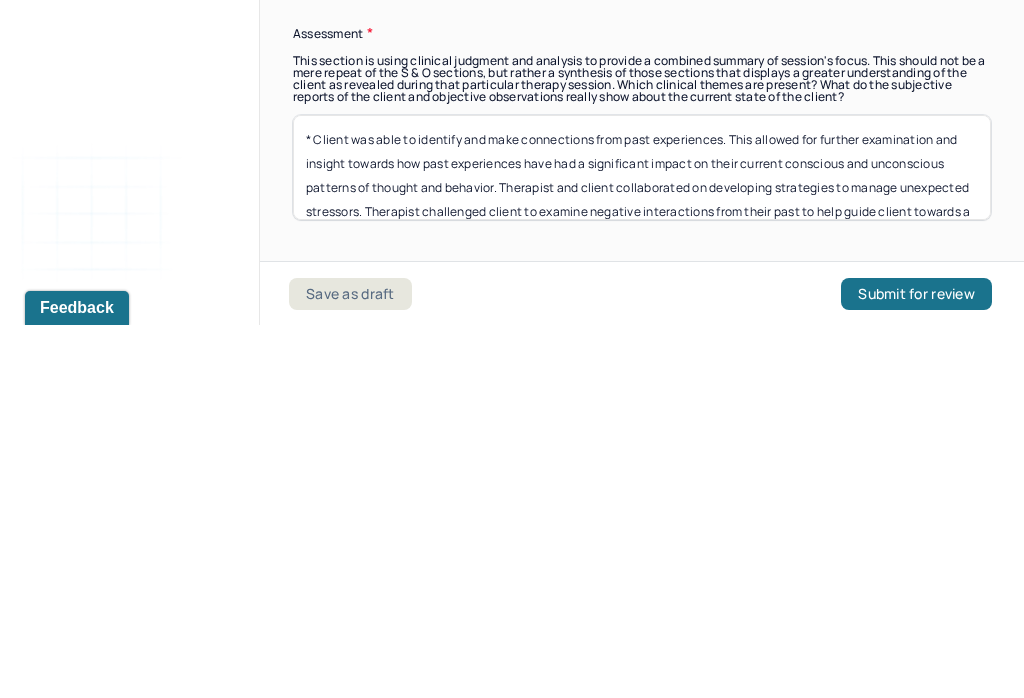 scroll, scrollTop: 0, scrollLeft: 0, axis: both 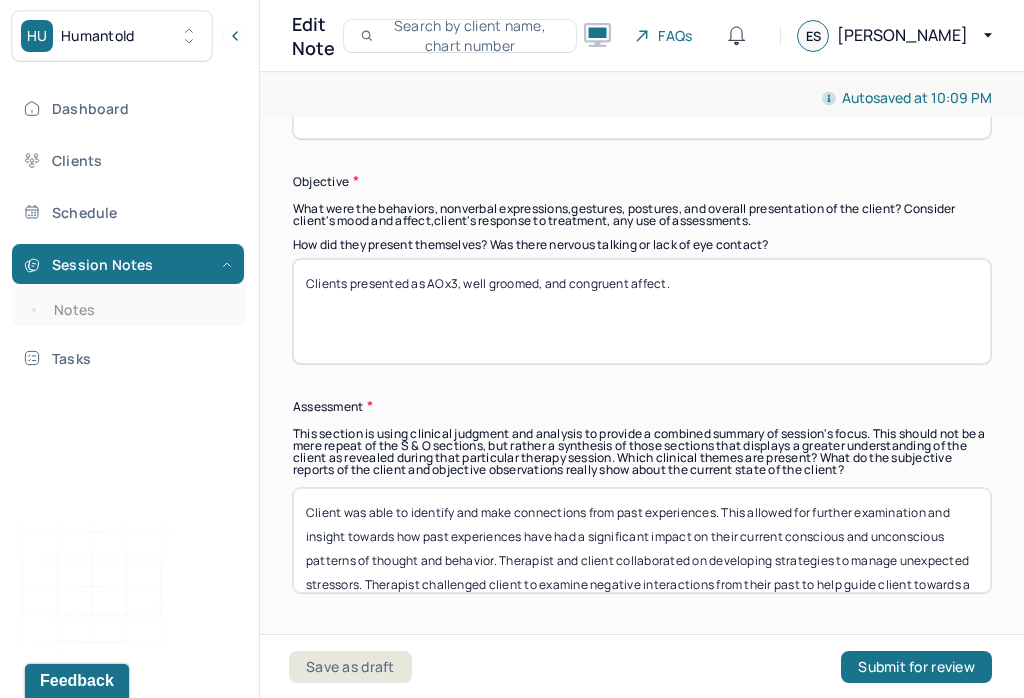 type on "Client was able to identify and make connections from past experiences. This allowed for further examination and insight towards how past experiences have had a significant impact on their current conscious and unconscious patterns of thought and behavior. Therapist and client collaborated on developing strategies to manage unexpected stressors. Therapist challenged client to examine negative interactions from their past to help guide client towards a better understanding of their emotional landscape." 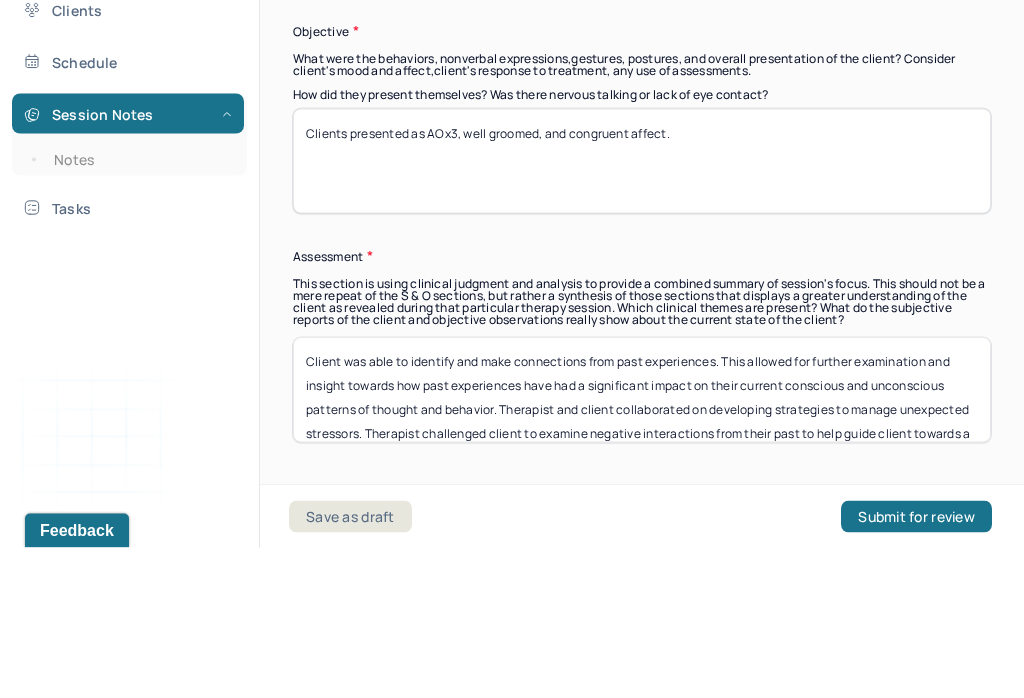 click on "Clients presented as AOx3, well groomed, and congruent affect." at bounding box center (642, 311) 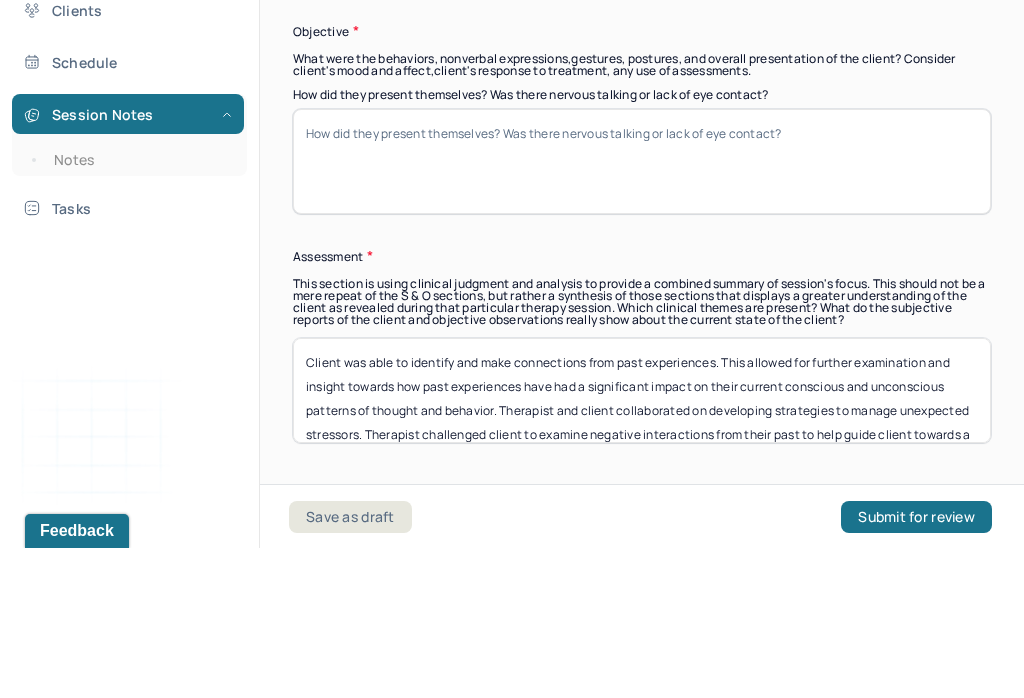 click on "Clients presented as AOx3, well groomed, and congruent affect." at bounding box center (642, 311) 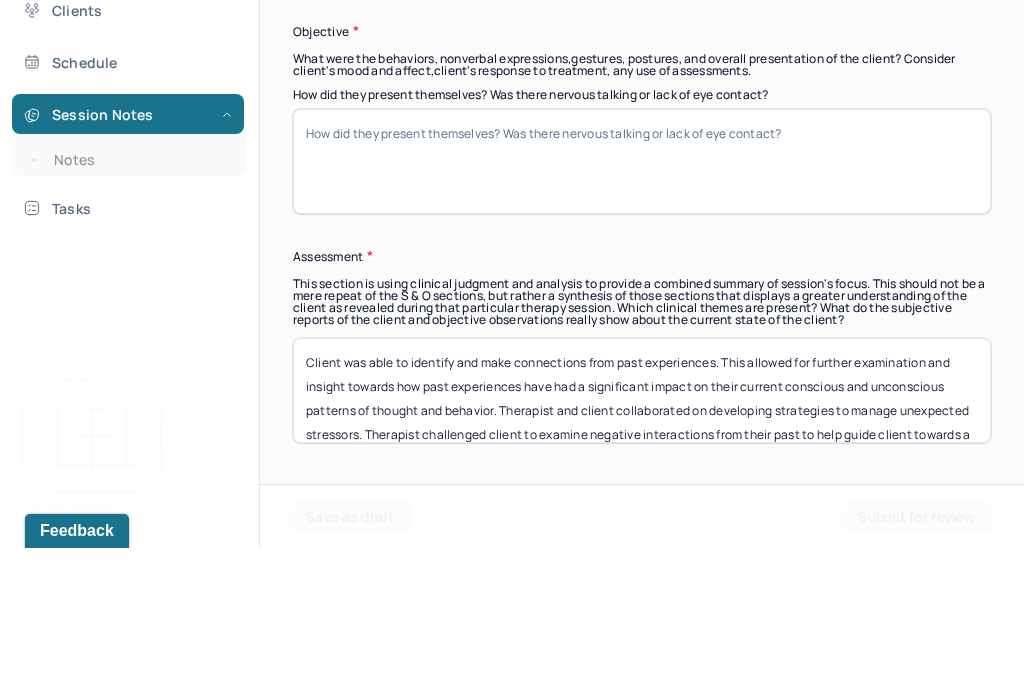 paste on "* Clients presented as AOx3, well groomed, and congruent affect. Client demonstrated the capacity for further exploration of presenting concerns. Validation and reflective listening provided by Therapist." 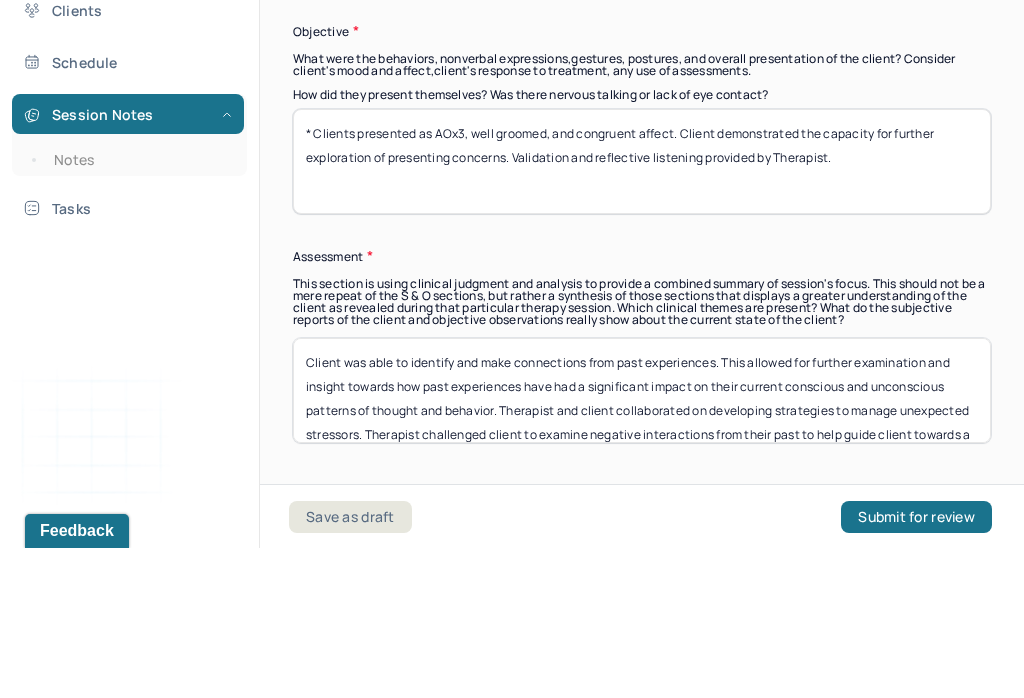 click on "* Clients presented as AOx3, well groomed, and congruent affect. Client demonstrated the capacity for further exploration of presenting concerns. Validation and reflective listening provided by Therapist." at bounding box center [642, 311] 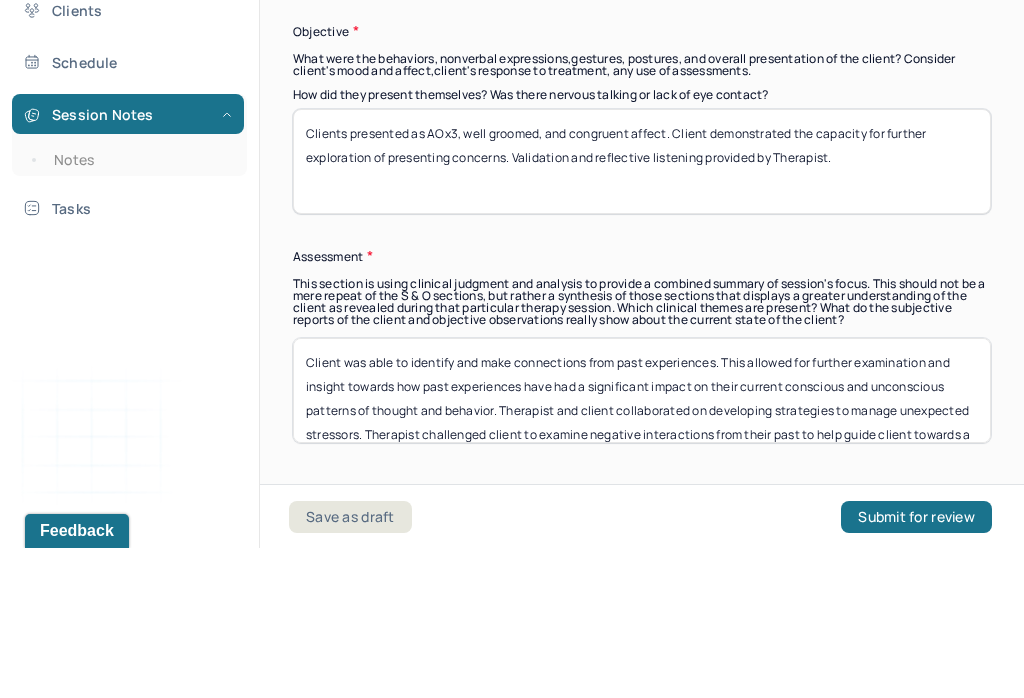 click on "Clients presented as AOx3, well groomed, and congruent affect. Client demonstrated the capacity for further exploration of presenting concerns. Validation and reflective listening provided by Therapist." at bounding box center (642, 311) 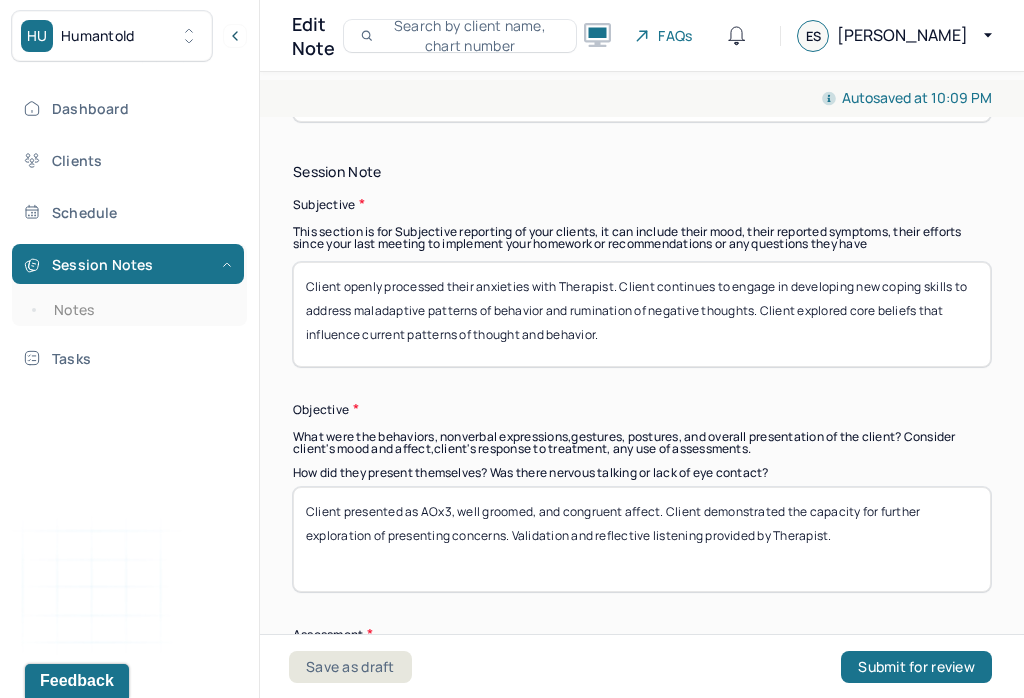 scroll, scrollTop: 1371, scrollLeft: 0, axis: vertical 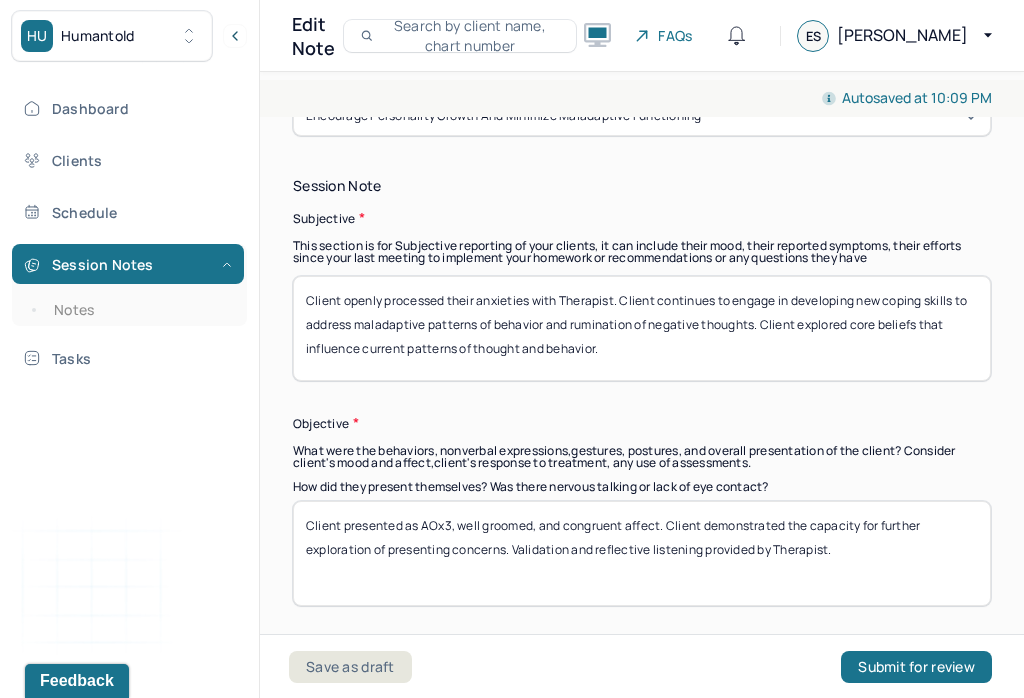 type on "Client presented as AOx3, well groomed, and congruent affect. Client demonstrated the capacity for further exploration of presenting concerns. Validation and reflective listening provided by Therapist." 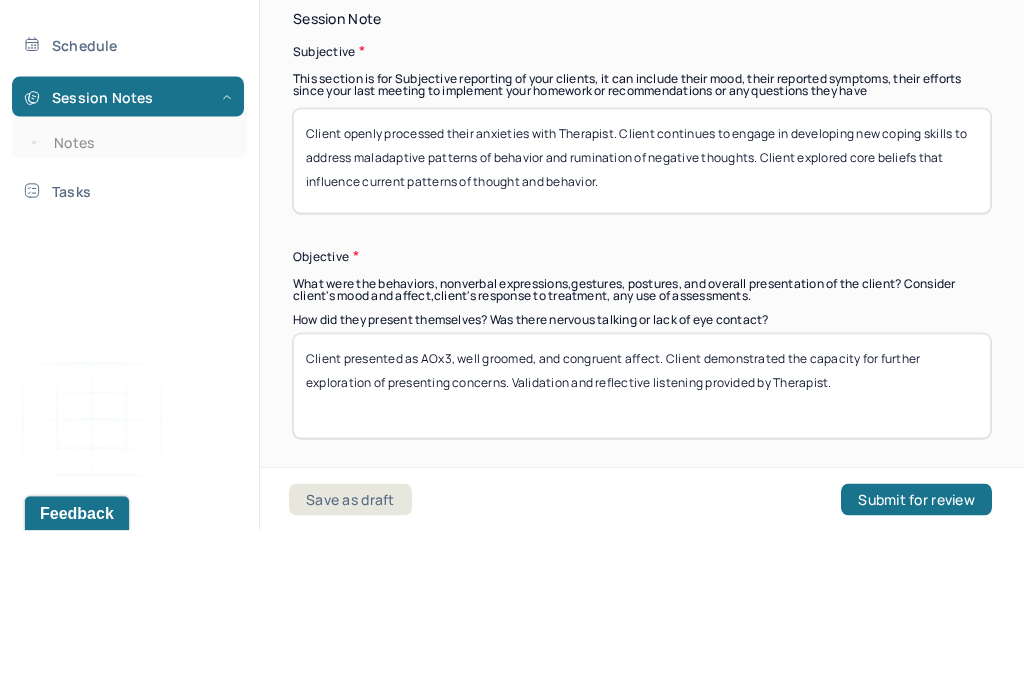 click on "Client openly processed their anxieties with Therapist. Client continues to engage in developing new coping skills to address maladaptive patterns of behavior and rumination of negative thoughts. Client explored core beliefs that influence current patterns of thought and behavior." at bounding box center (642, 328) 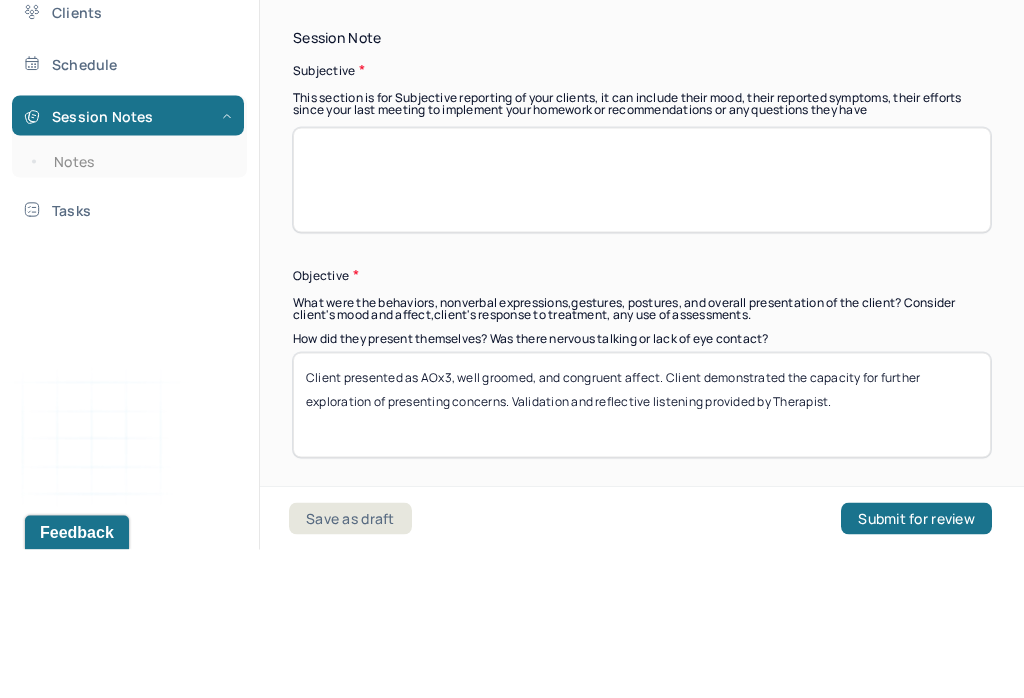 click at bounding box center [642, 328] 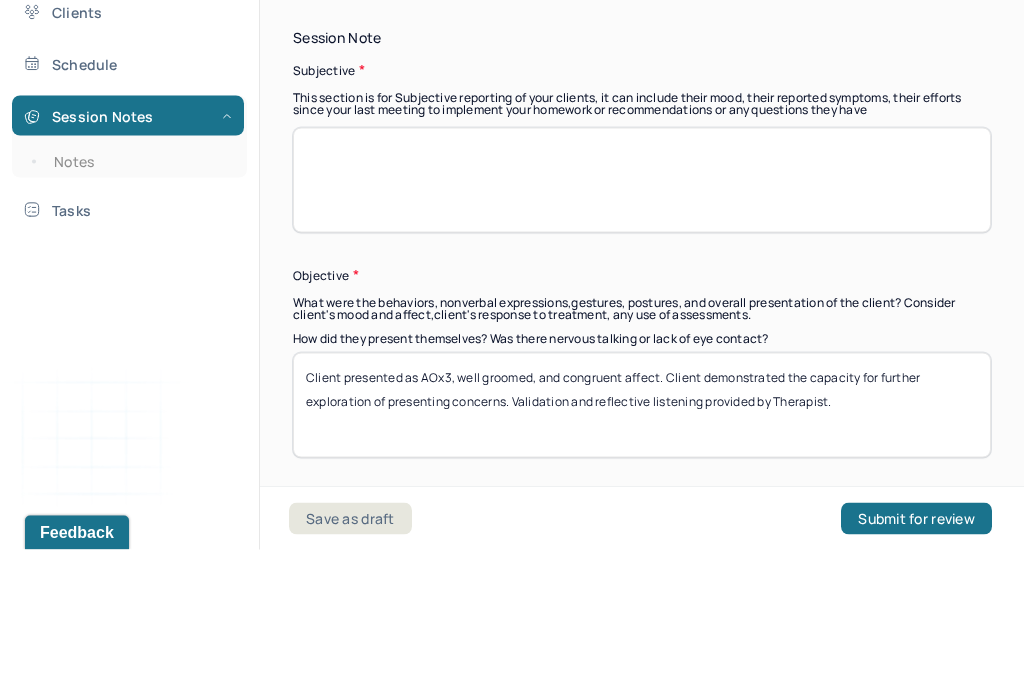 paste on "* Client disclosed ways in which they applied therapeutic tools that were learned and reviewed from last session. Client identified anxious and preoccupied thoughts about interpersonal dynamics and interactions they have experienced since last session. Client articulated that their anxious and preoccupied thoughts often creates obstacles in challenging cognitive distortions." 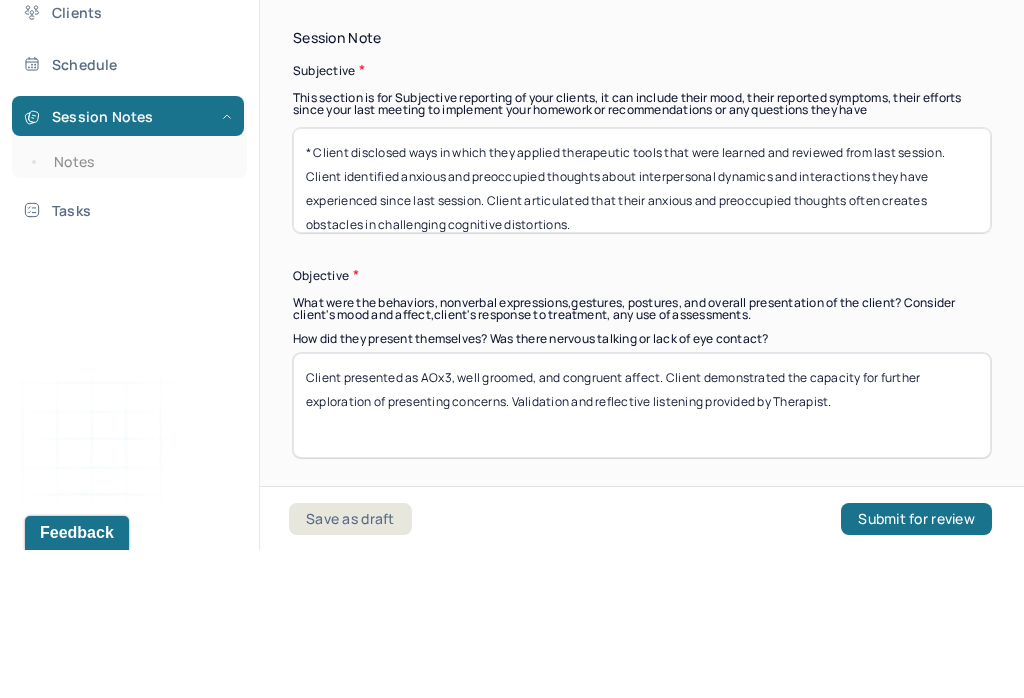 scroll, scrollTop: 1, scrollLeft: 0, axis: vertical 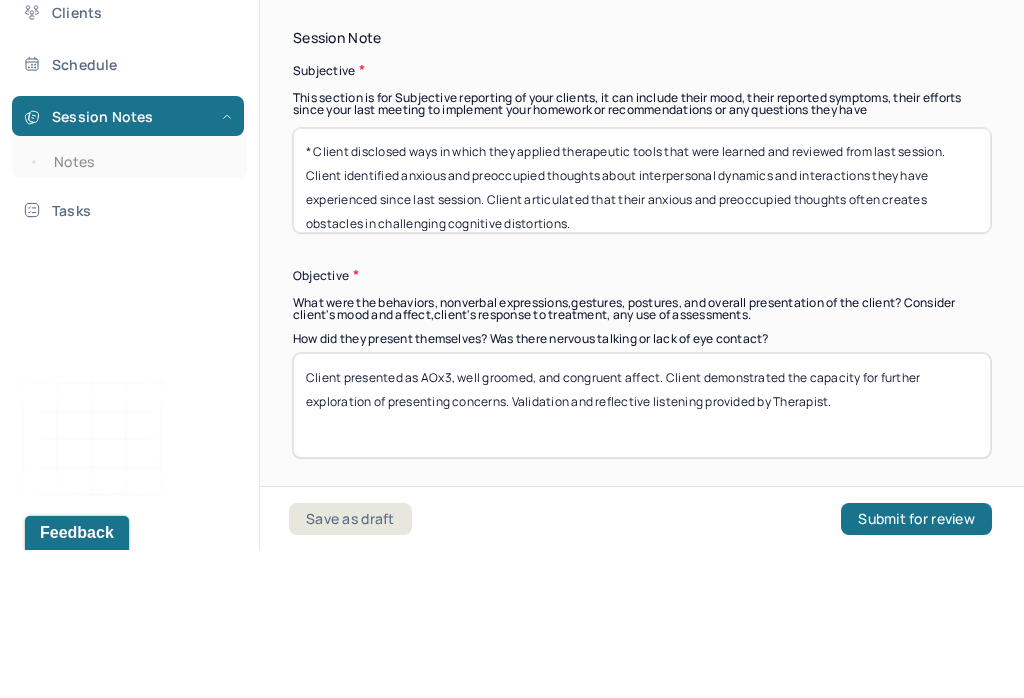 click on "* Client disclosed ways in which they applied therapeutic tools that were learned and reviewed from last session. Client identified anxious and preoccupied thoughts about interpersonal dynamics and interactions they have experienced since last session. Client articulated that their anxious and preoccupied thoughts often creates obstacles in challenging cognitive distortions." at bounding box center [642, 328] 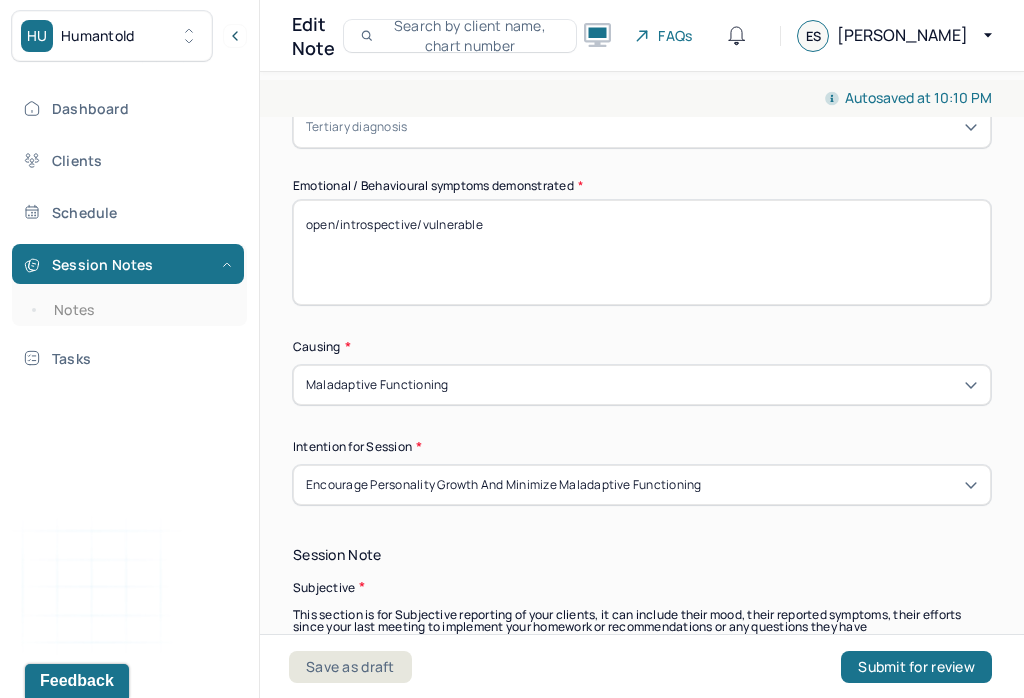 scroll, scrollTop: 989, scrollLeft: 0, axis: vertical 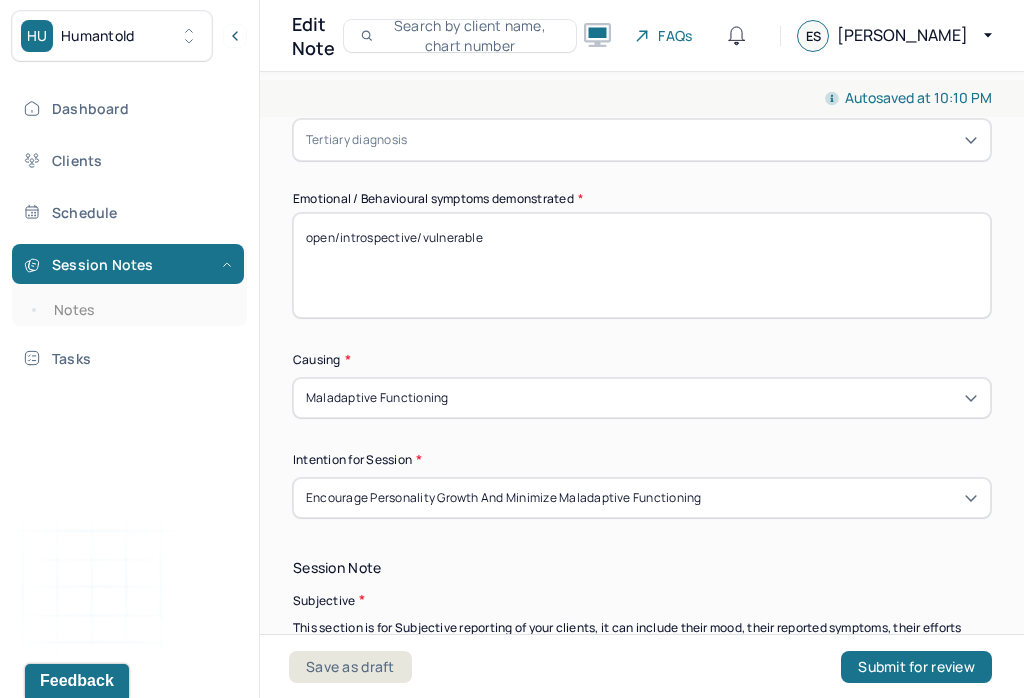 type on "Client disclosed ways in which they applied therapeutic tools that were learned and reviewed from last session. Client identified anxious and preoccupied thoughts about interpersonal dynamics and interactions they have experienced since last session. Client articulated that their anxious and preoccupied thoughts often creates obstacles in challenging cognitive distortions." 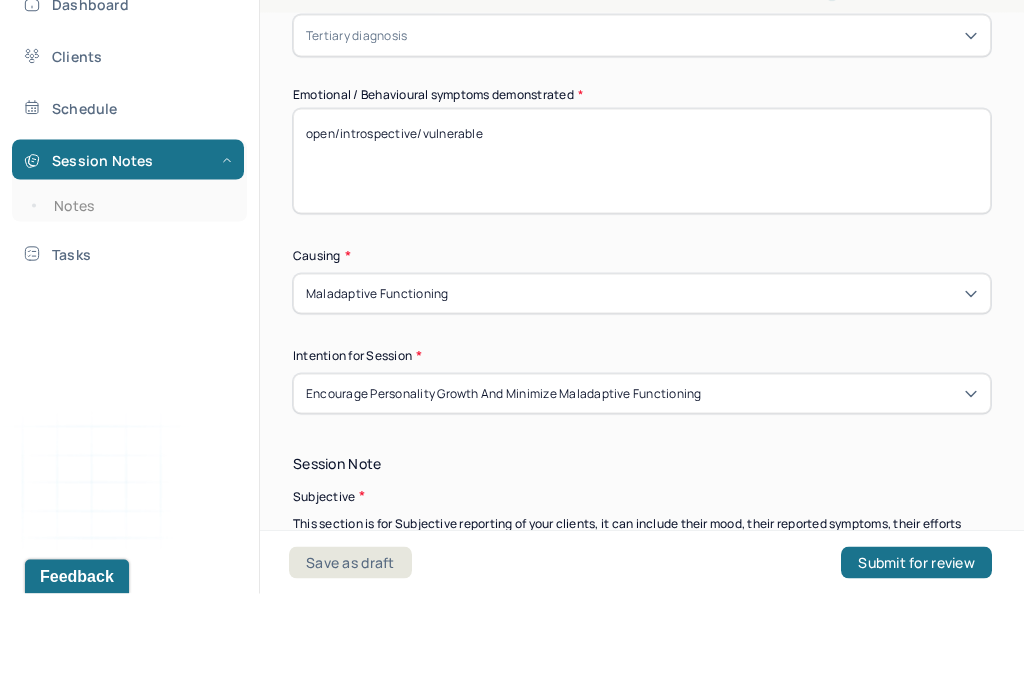 click on "open/introspective/vulnerable" at bounding box center (642, 265) 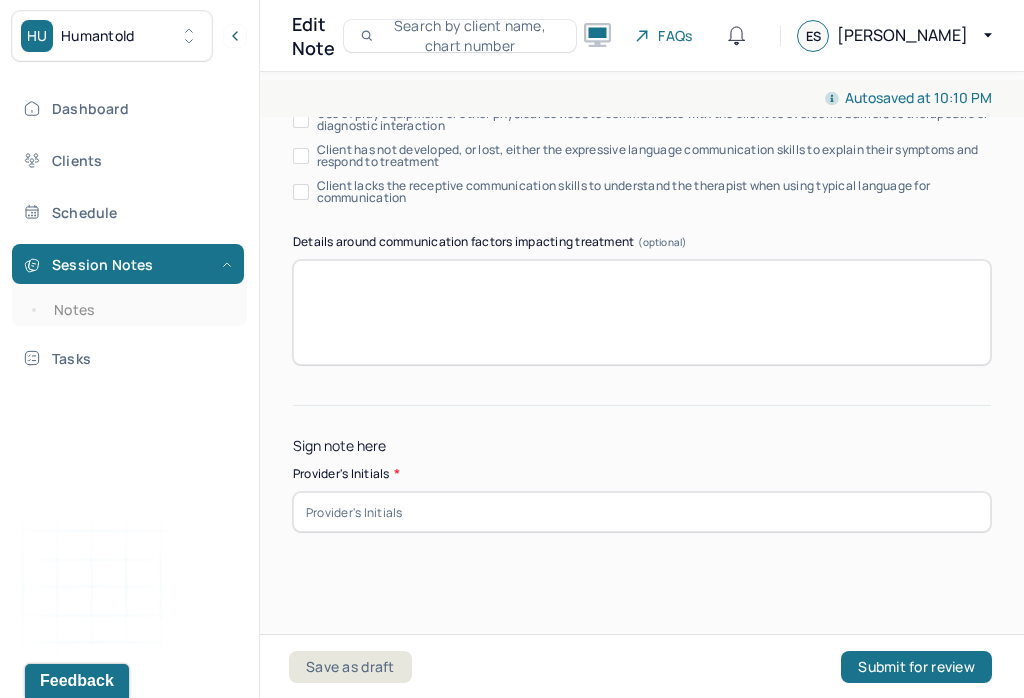 scroll, scrollTop: 4197, scrollLeft: 0, axis: vertical 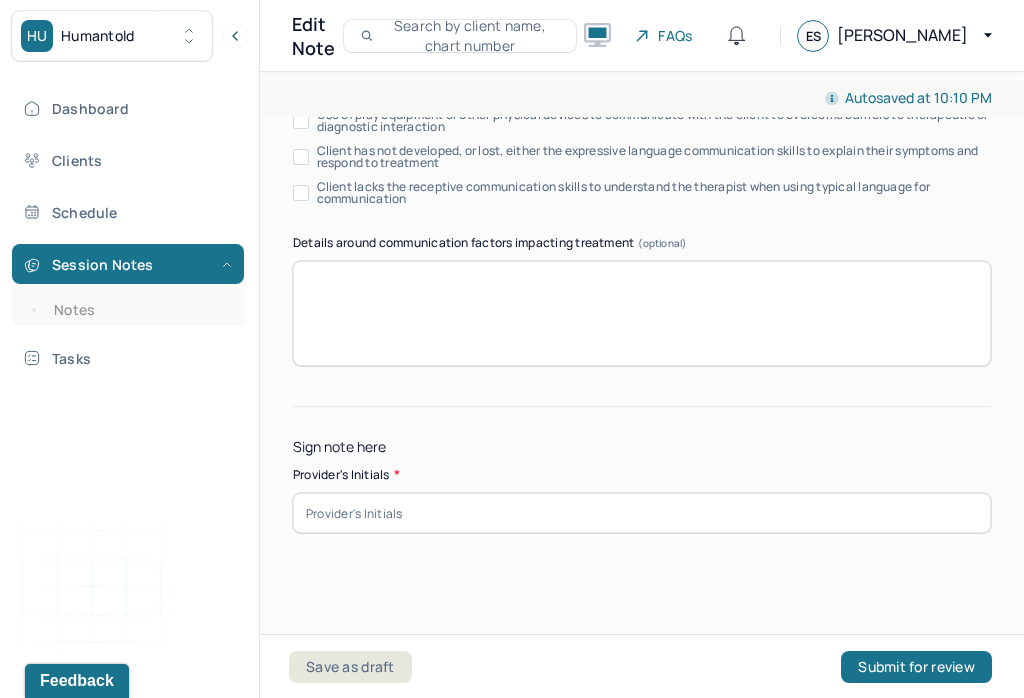 type on "open/introspective/calm" 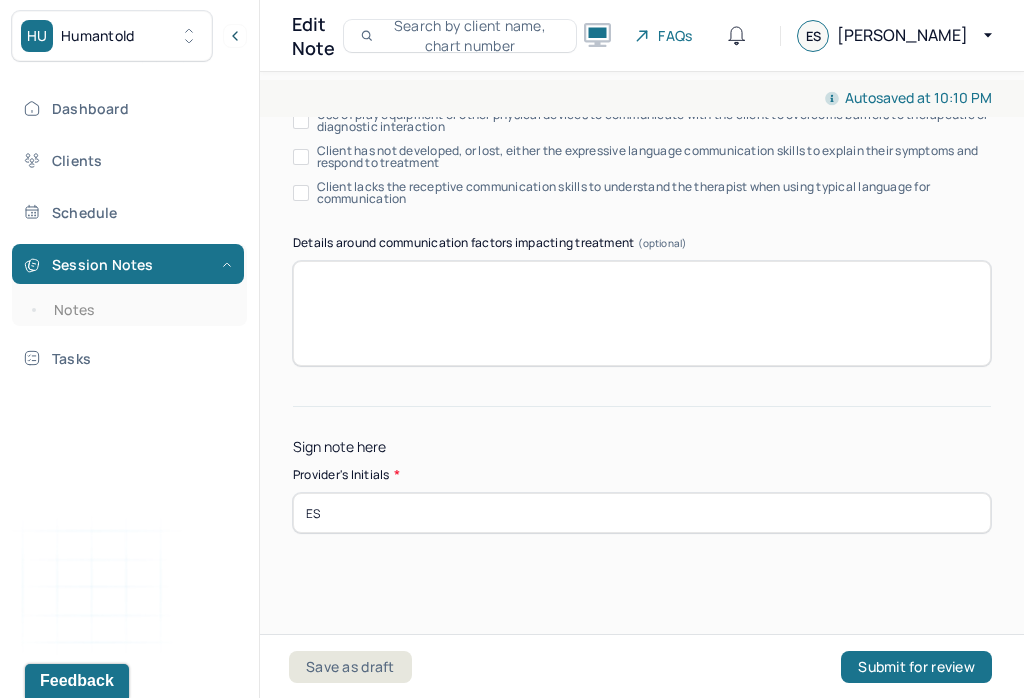 type on "ES" 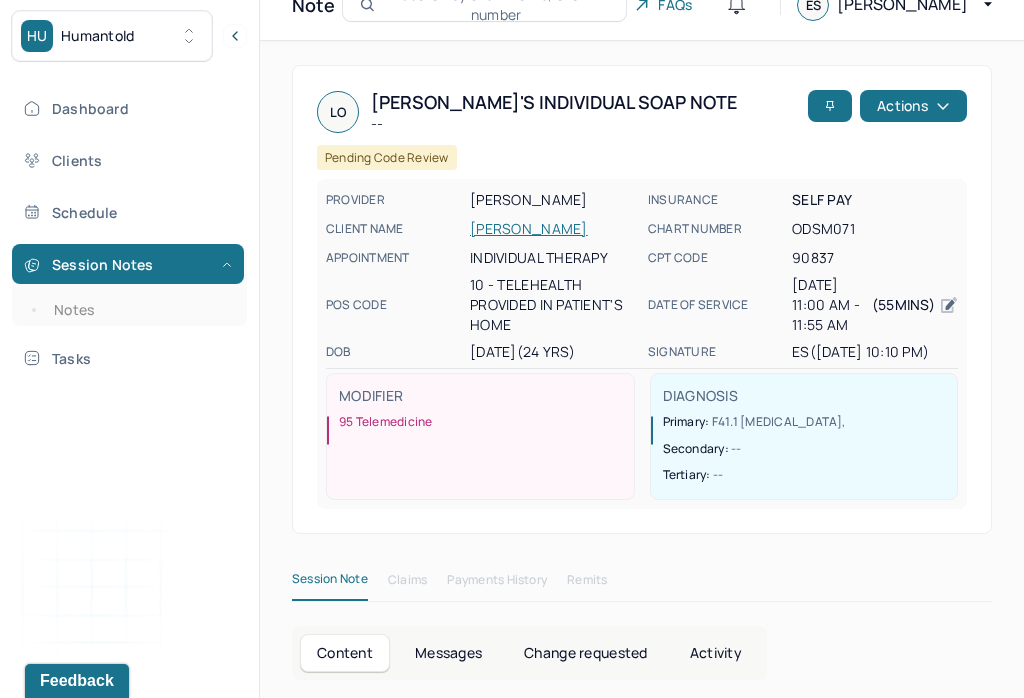 click on "Notes" at bounding box center [139, 310] 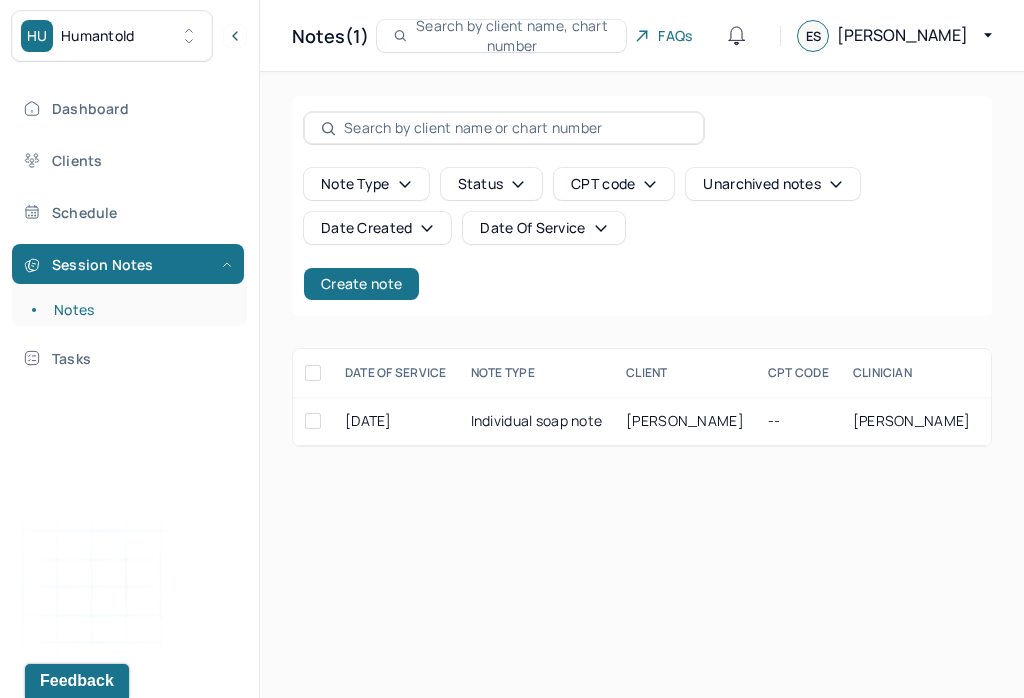 click on "Create note" at bounding box center [361, 284] 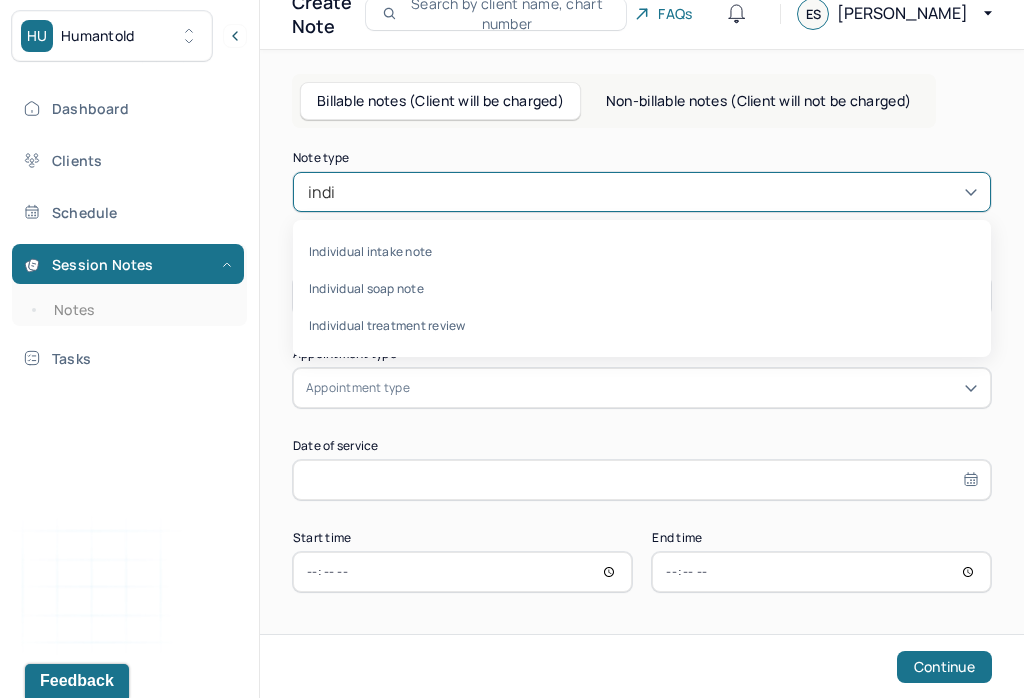 click on "Individual soap note" at bounding box center [642, 288] 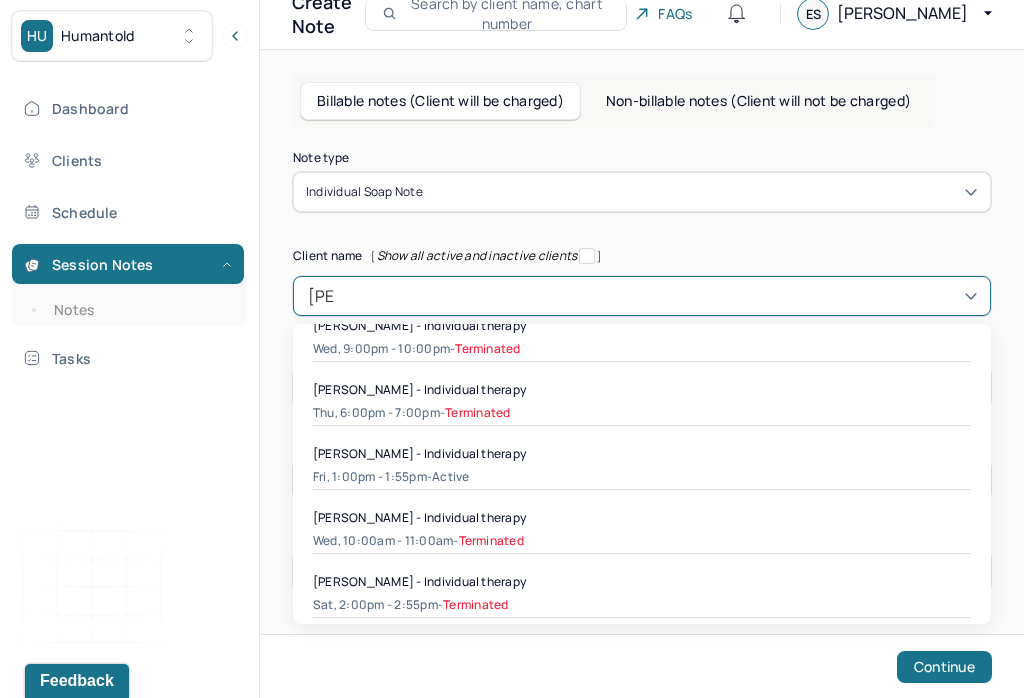 scroll, scrollTop: 401, scrollLeft: 0, axis: vertical 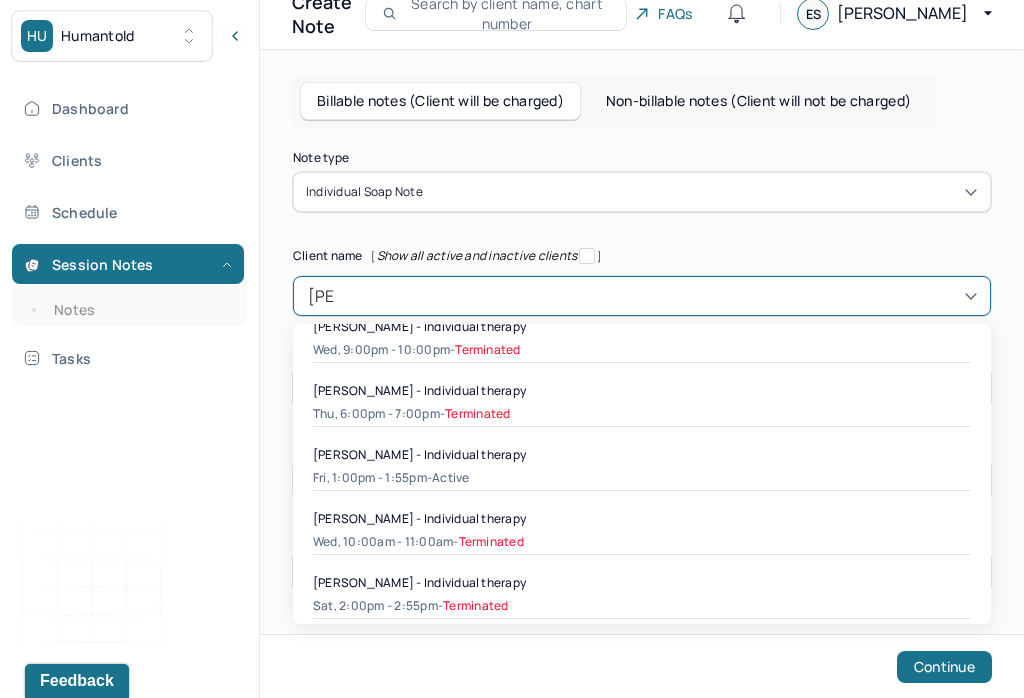 click on "Fri, 1:00pm - 1:55pm  -  active" at bounding box center [642, 478] 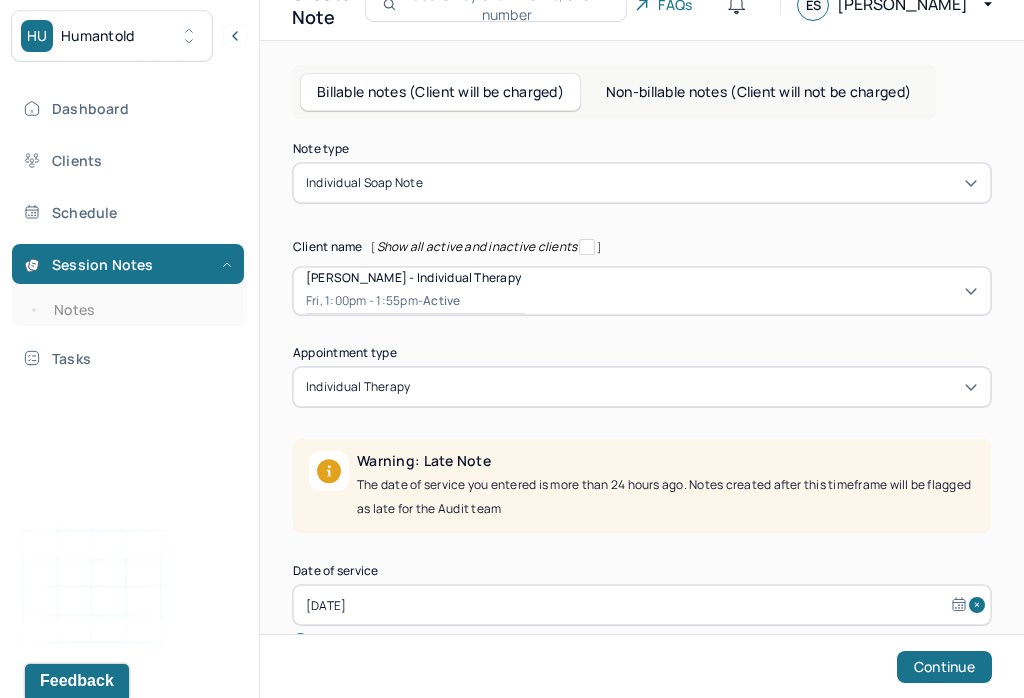 type 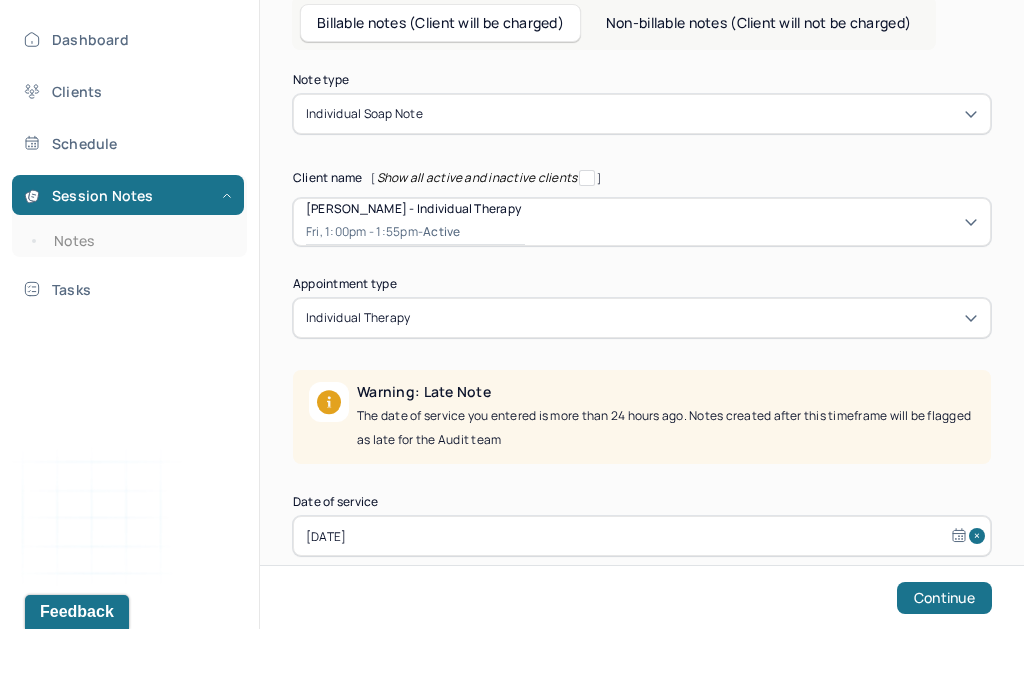 scroll, scrollTop: 115, scrollLeft: 0, axis: vertical 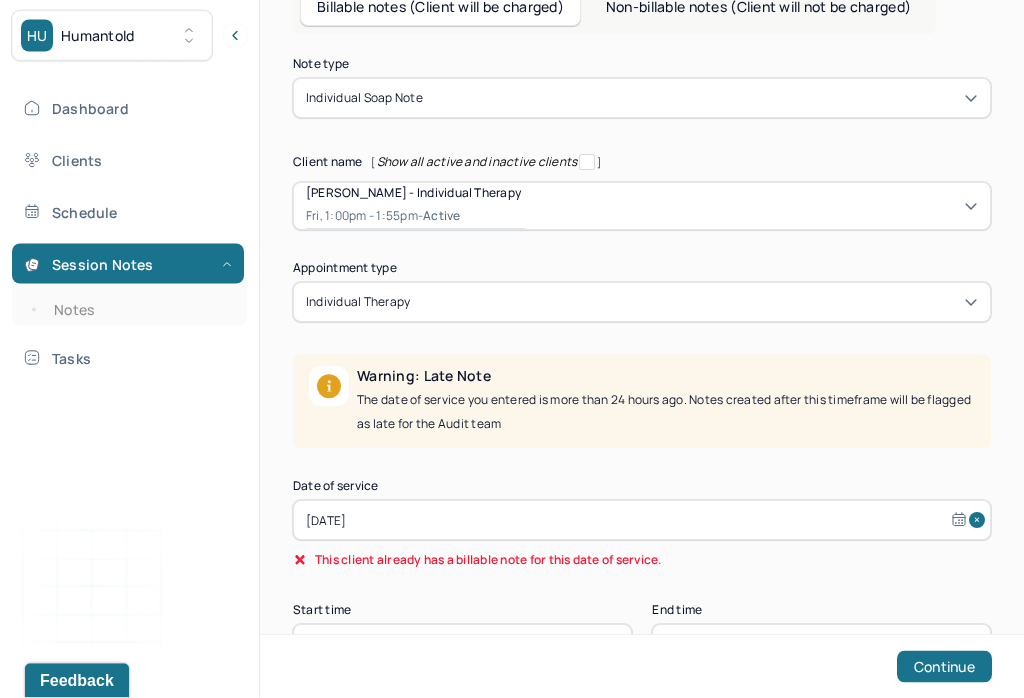 click on "Jul 3, 2025" at bounding box center (642, 521) 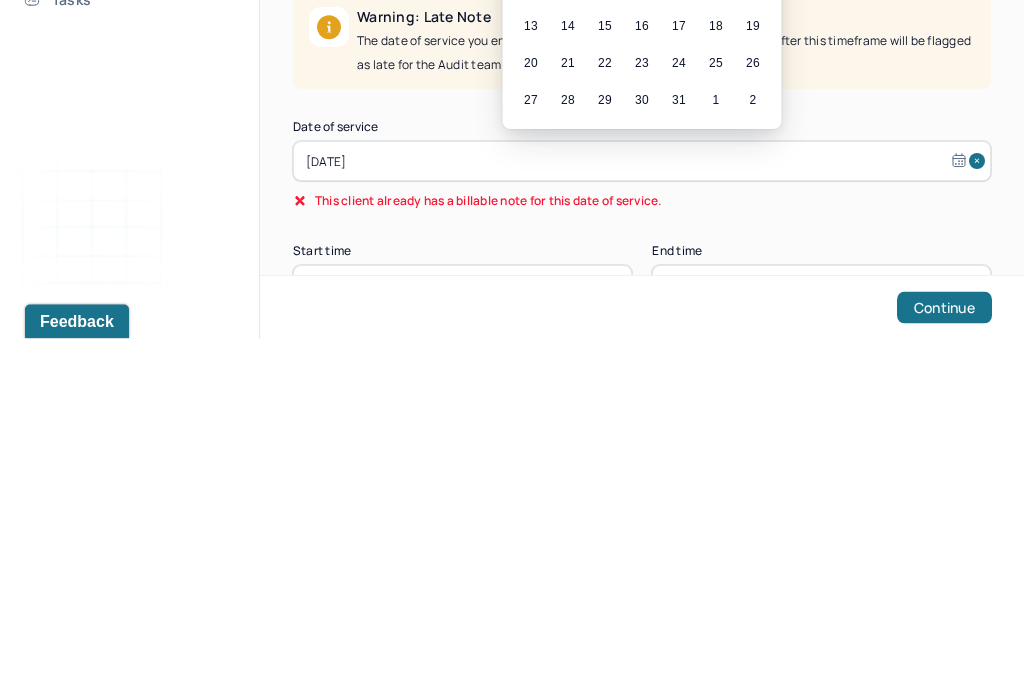 scroll, scrollTop: 157, scrollLeft: 0, axis: vertical 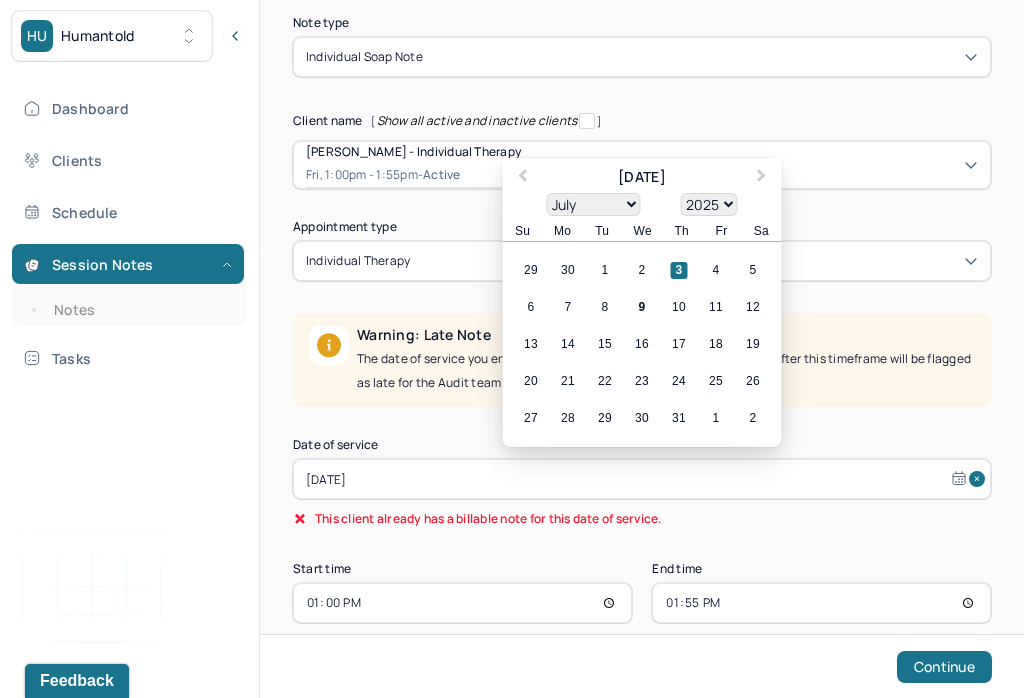 click on "6 7 8 9 10 11 12" at bounding box center (642, 307) 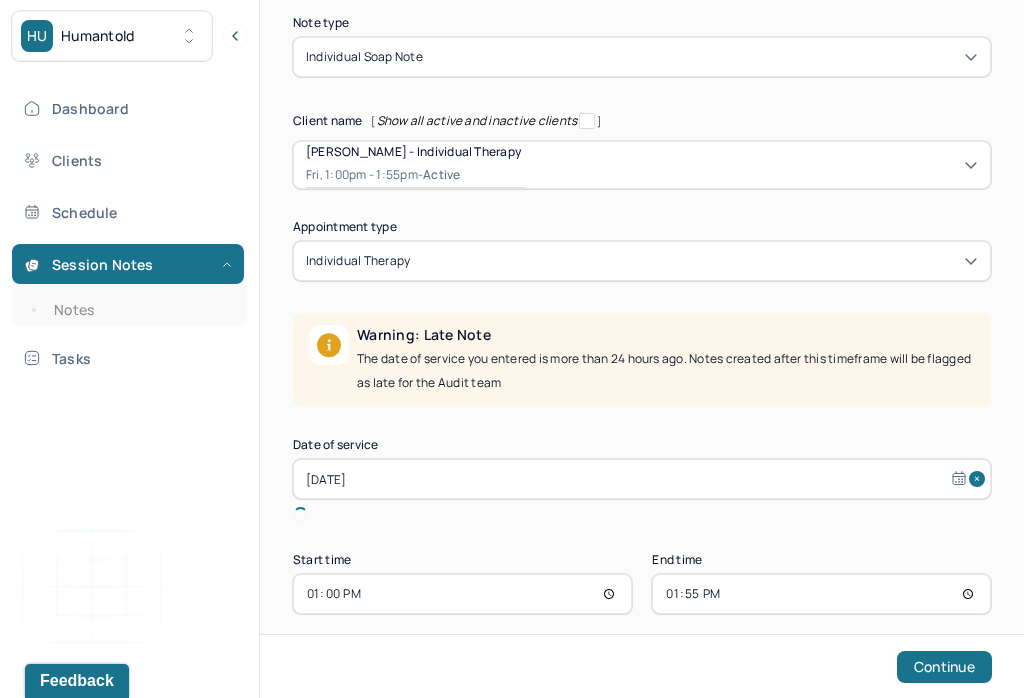 scroll, scrollTop: 125, scrollLeft: 0, axis: vertical 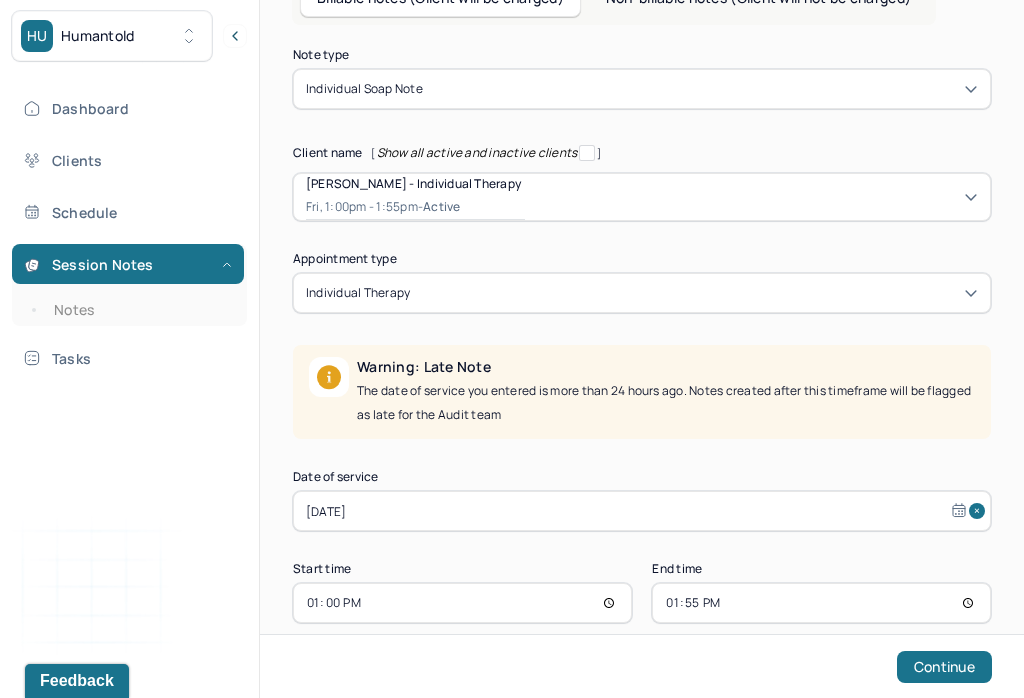 click on "Continue" at bounding box center [944, 667] 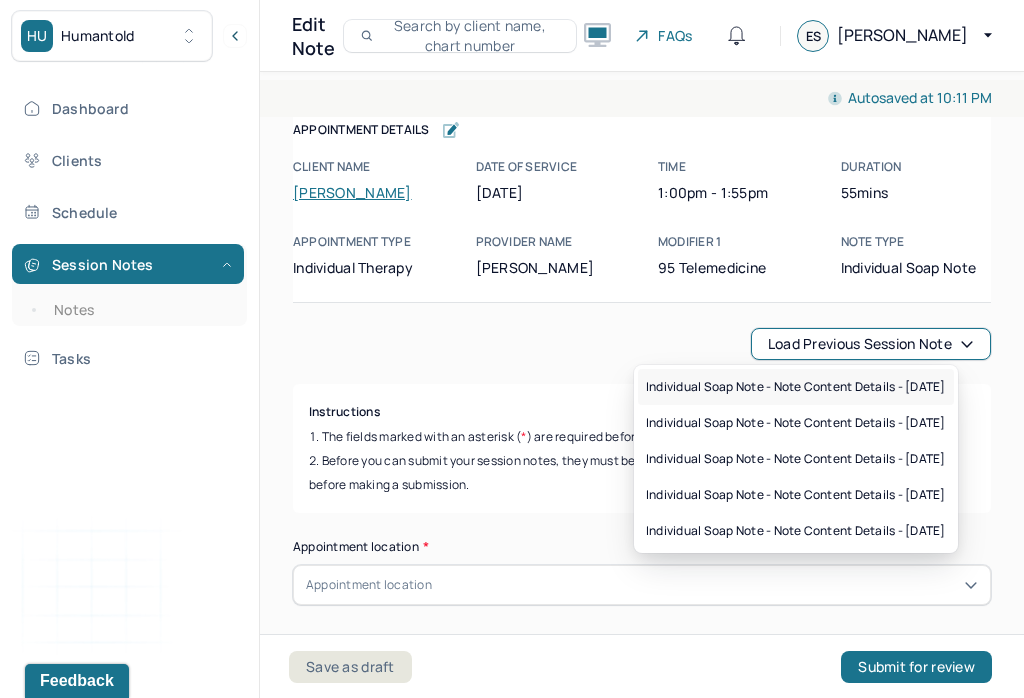 click on "Individual soap note   - Note content Details -   [DATE]" at bounding box center [796, 387] 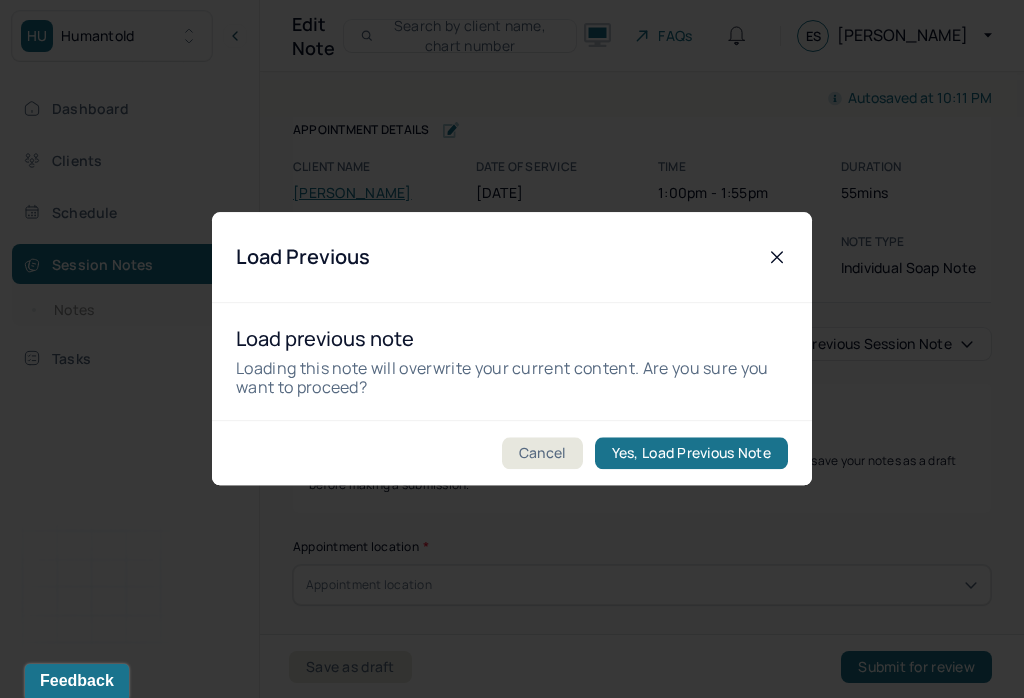 click on "Yes, Load Previous Note" at bounding box center [691, 454] 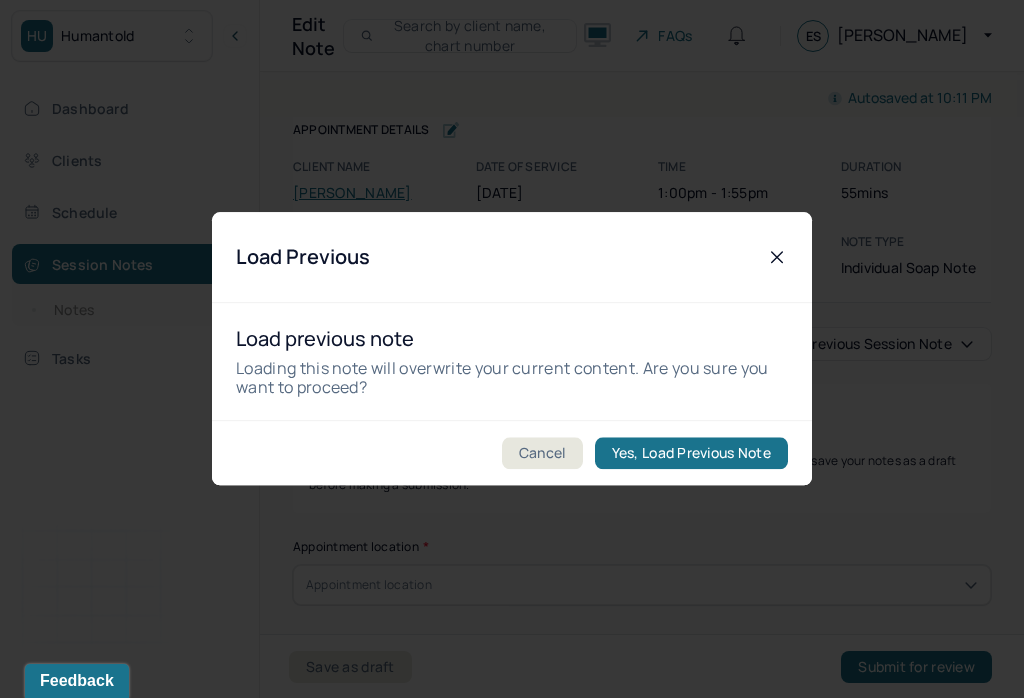 radio on "true" 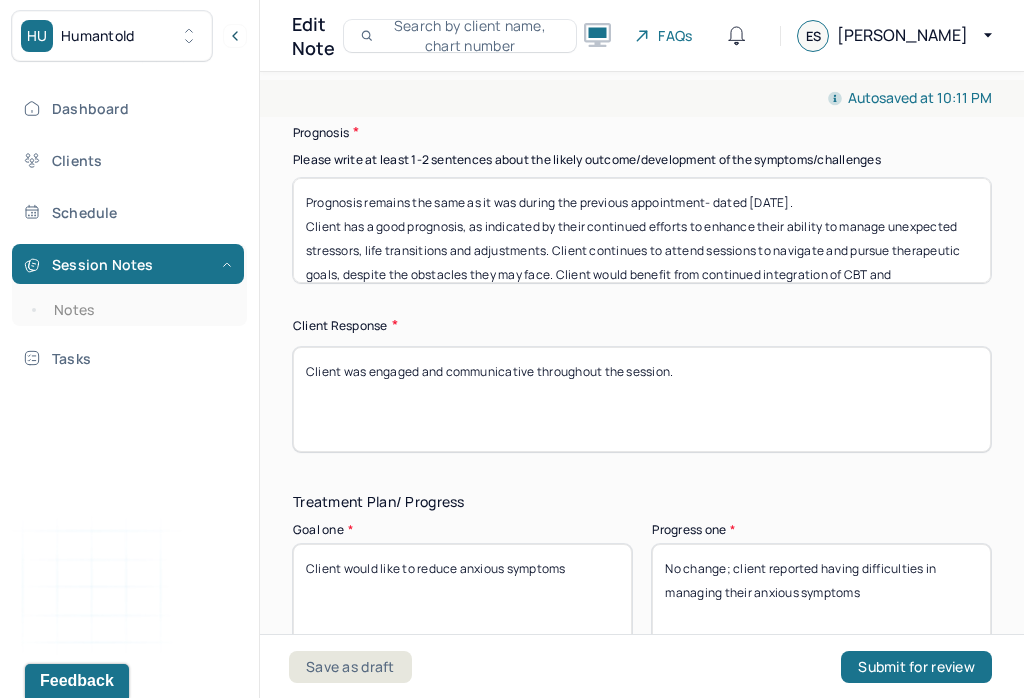 scroll, scrollTop: 3181, scrollLeft: 0, axis: vertical 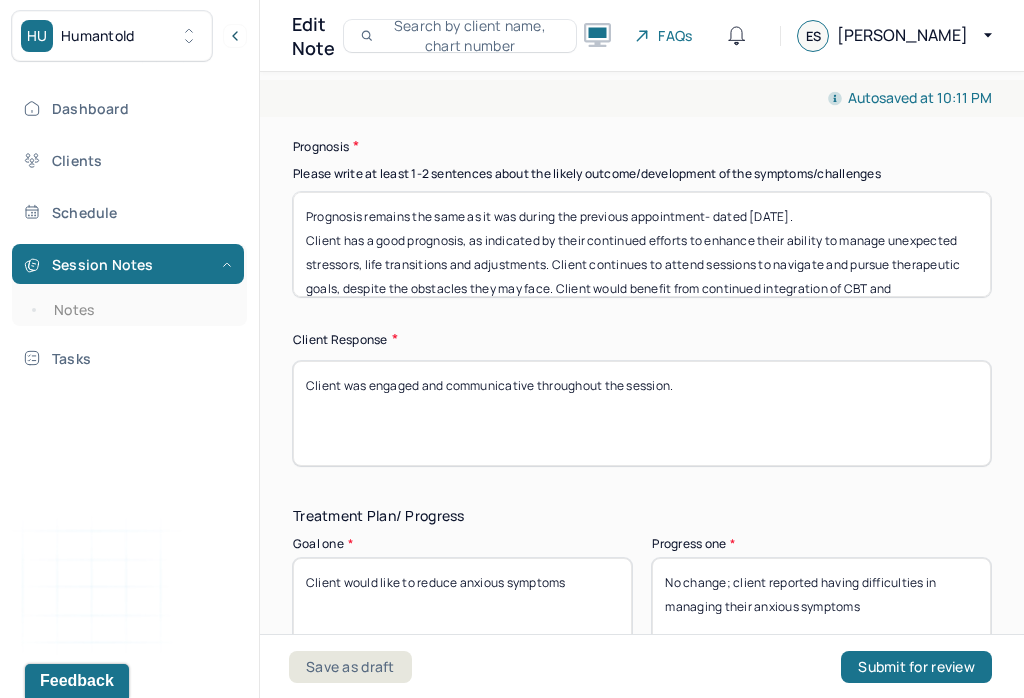 click on "Prognosis remains the same as it was during the previous appointment- dated 06/27/25.
Client has a good prognosis, as indicated by their continued efforts to enhance their ability to manage unexpected stressors, life transitions and adjustments. Client continues to attend sessions to navigate and pursue therapeutic goals, despite the obstacles they may face. Client would benefit from continued integration of CBT and Psychoeducation within sessions. Application of therapeutic insights and interventions explored in sessions and practiced into real life situations can enhance client’s understanding of factors that often yield maladaptive responses as well as their ability to exercise symptom management." at bounding box center (642, 244) 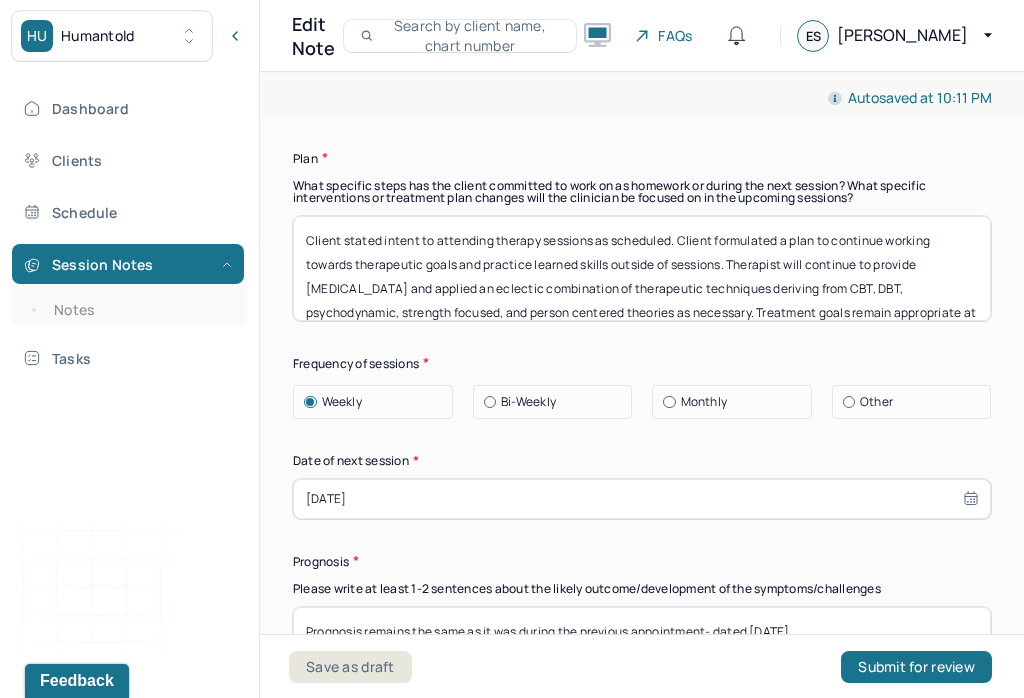 scroll, scrollTop: 2764, scrollLeft: 0, axis: vertical 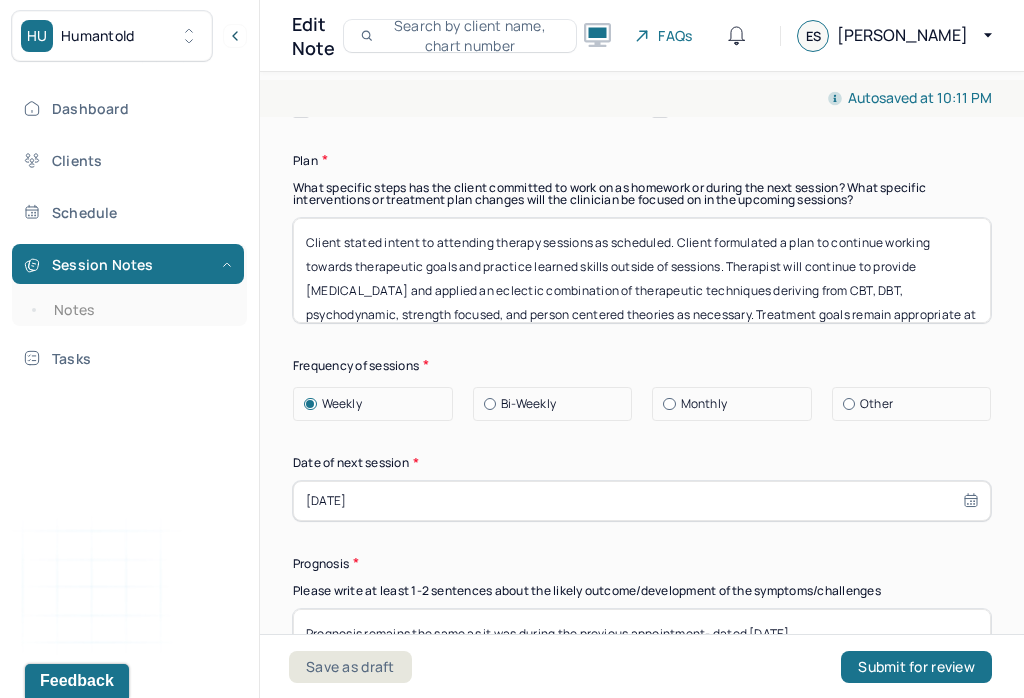 type on "Prognosis remains the same as it was during the previous appointment- dated 07/03/25.
Client has a good prognosis, as indicated by their continued efforts to enhance their ability to manage unexpected stressors, life transitions and adjustments. Client continues to attend sessions to navigate and pursue therapeutic goals, despite the obstacles they may face. Client would benefit from continued integration of CBT and Psychoeducation within sessions. Application of therapeutic insights and interventions explored in sessions and practiced into real life situations can enhance client’s understanding of factors that often yield maladaptive responses as well as their ability to exercise symptom management." 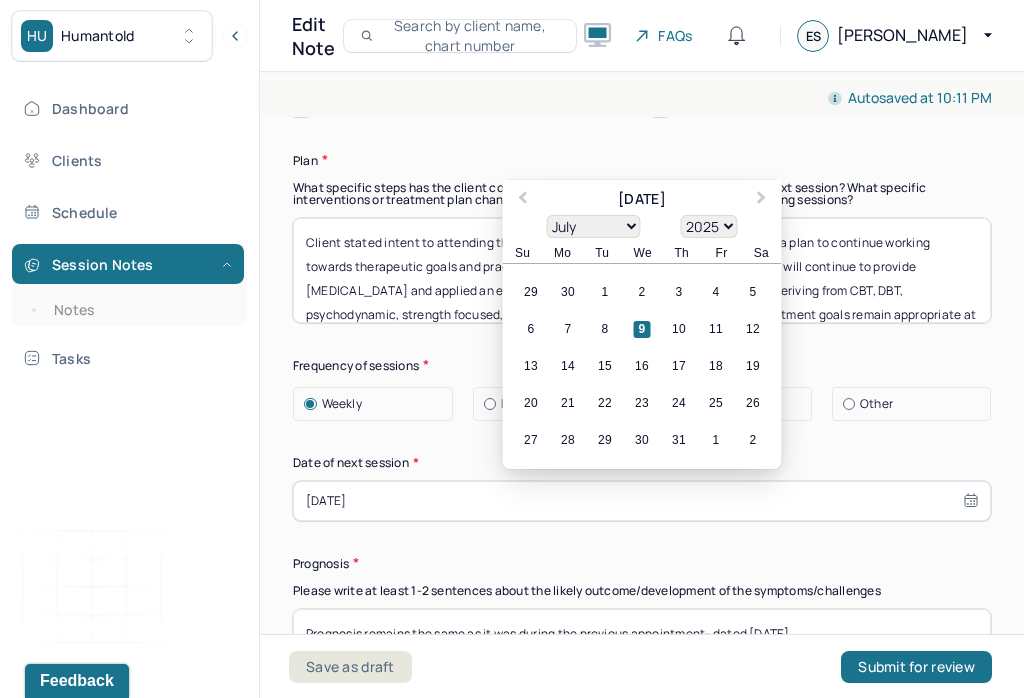 click on "18" at bounding box center [716, 366] 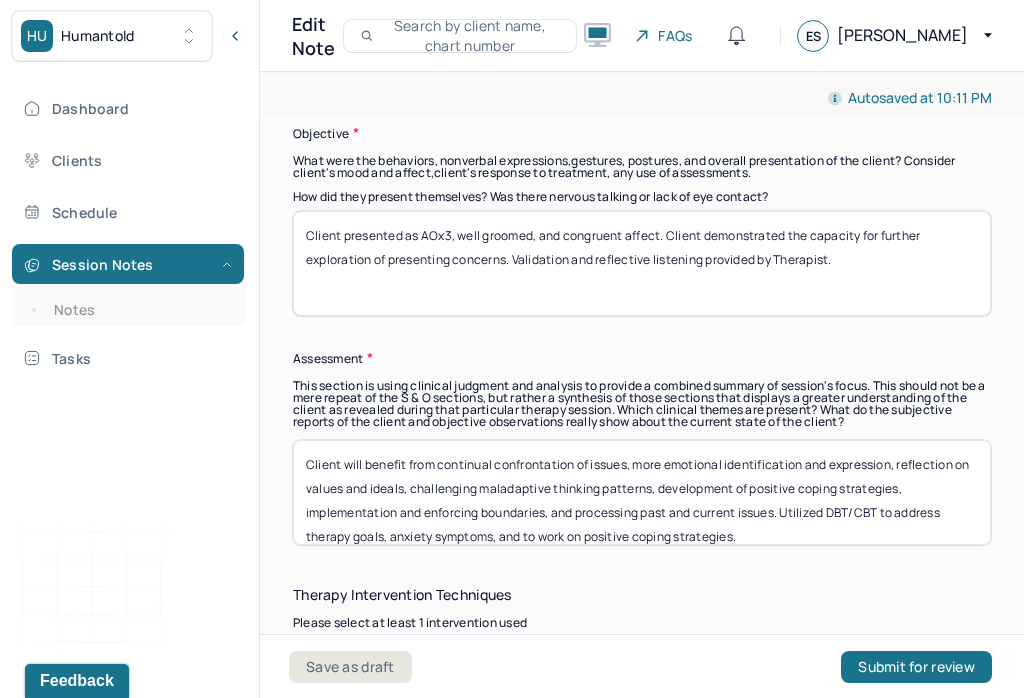 scroll, scrollTop: 1632, scrollLeft: 0, axis: vertical 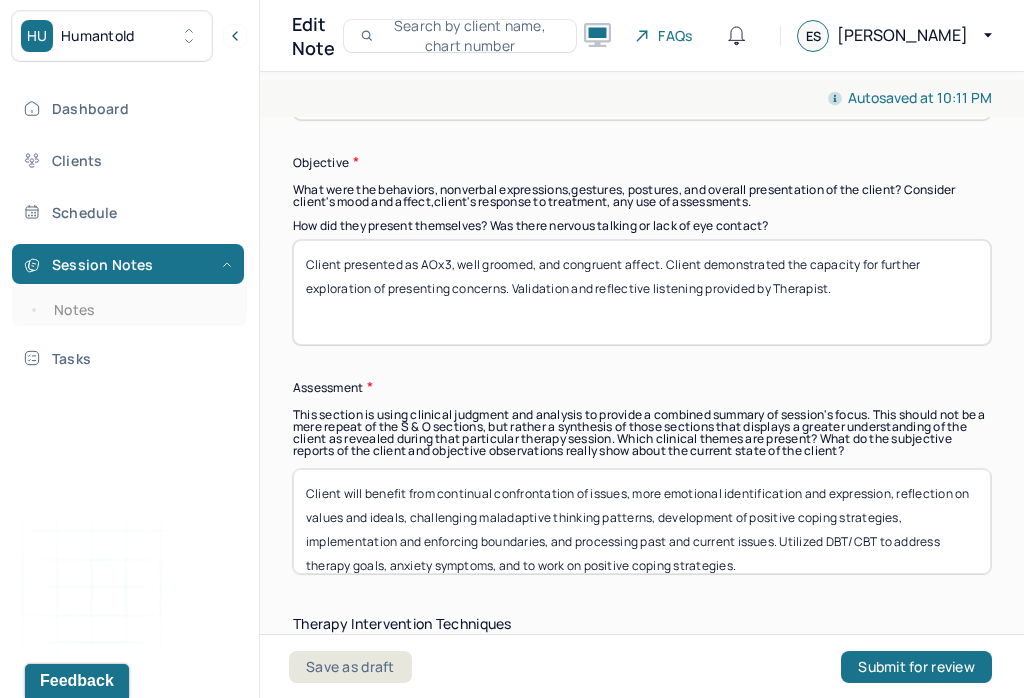 click on "Client will benefit from continual confrontation of issues, more emotional identification and expression, reflection on values and ideals, challenging maladaptive thinking patterns, development of positive coping strategies, implementation and enforcing boundaries, and processing past and current issues. Utilized DBT/CBT to address therapy goals, anxiety symptoms, and to work on positive coping strategies." at bounding box center [642, 521] 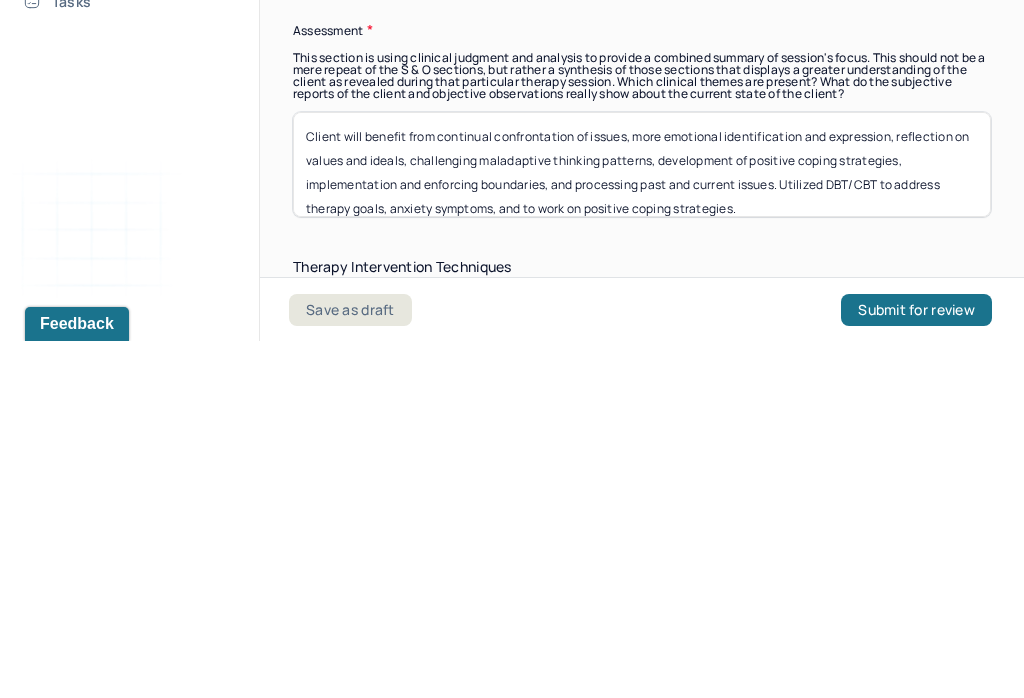 click on "Client will benefit from continual confrontation of issues, more emotional identification and expression, reflection on values and ideals, challenging maladaptive thinking patterns, development of positive coping strategies, implementation and enforcing boundaries, and processing past and current issues. Utilized DBT/CBT to address therapy goals, anxiety symptoms, and to work on positive coping strategies." at bounding box center (642, 521) 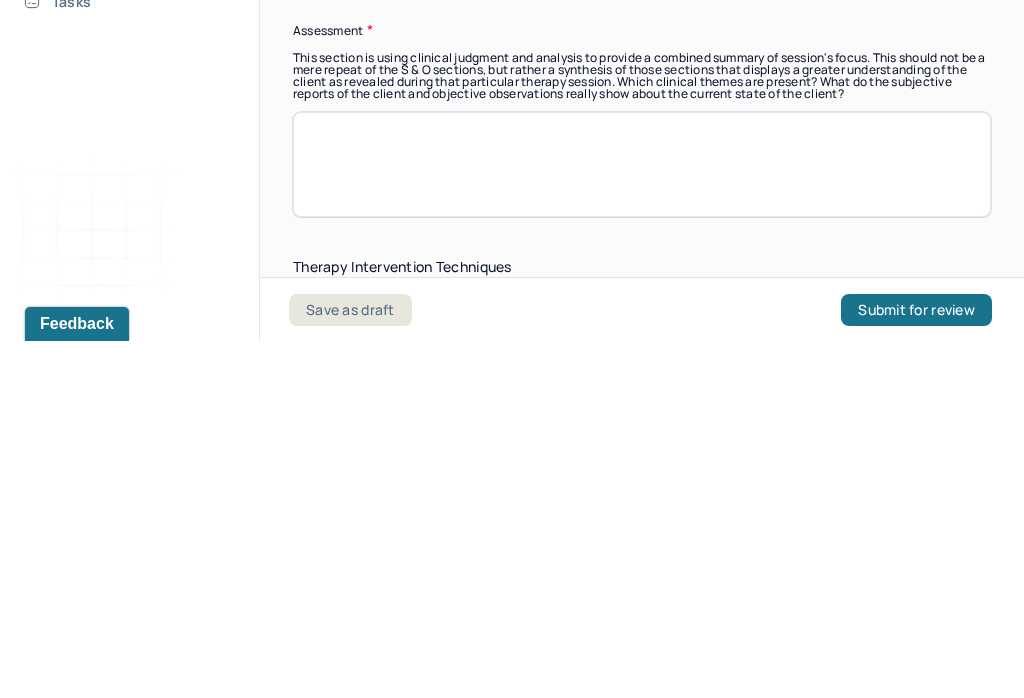 scroll, scrollTop: 2, scrollLeft: 0, axis: vertical 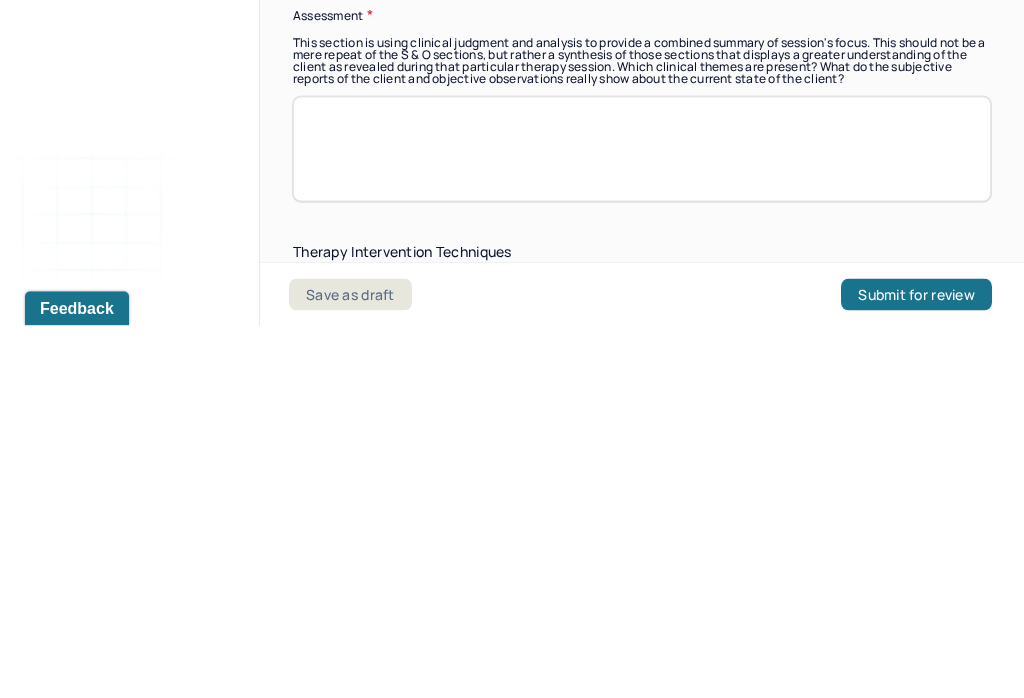 click at bounding box center [642, 521] 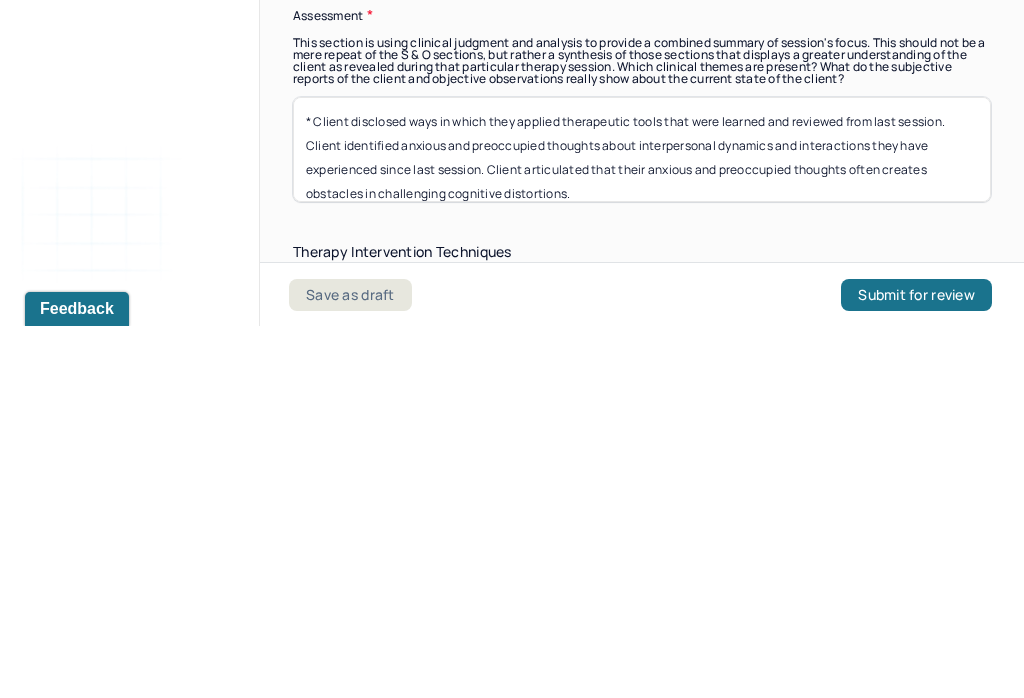scroll, scrollTop: 1, scrollLeft: 0, axis: vertical 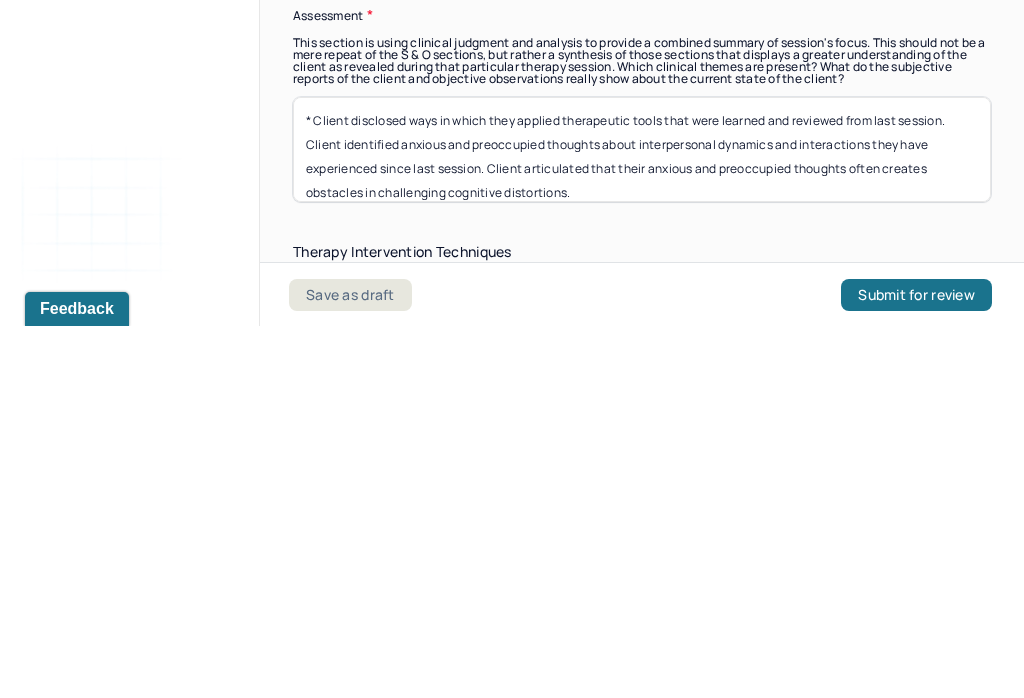 click on "* Client disclosed ways in which they applied therapeutic tools that were learned and reviewed from last session. Client identified anxious and preoccupied thoughts about interpersonal dynamics and interactions they have experienced since last session. Client articulated that their anxious and preoccupied thoughts often creates obstacles in challenging cognitive distortions." at bounding box center (642, 521) 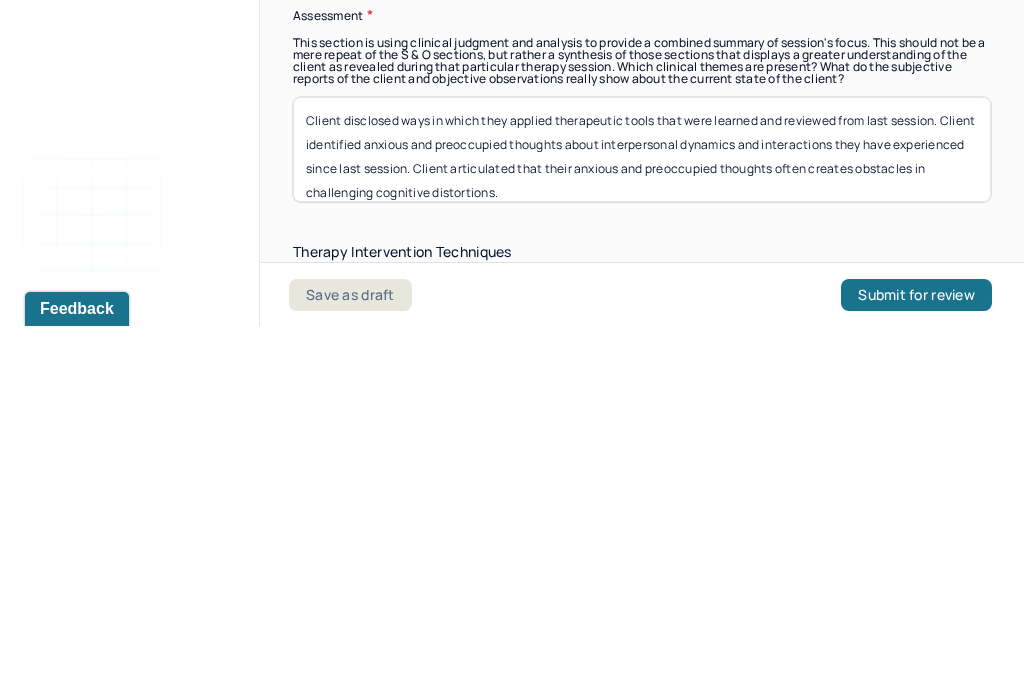 scroll, scrollTop: 31, scrollLeft: 0, axis: vertical 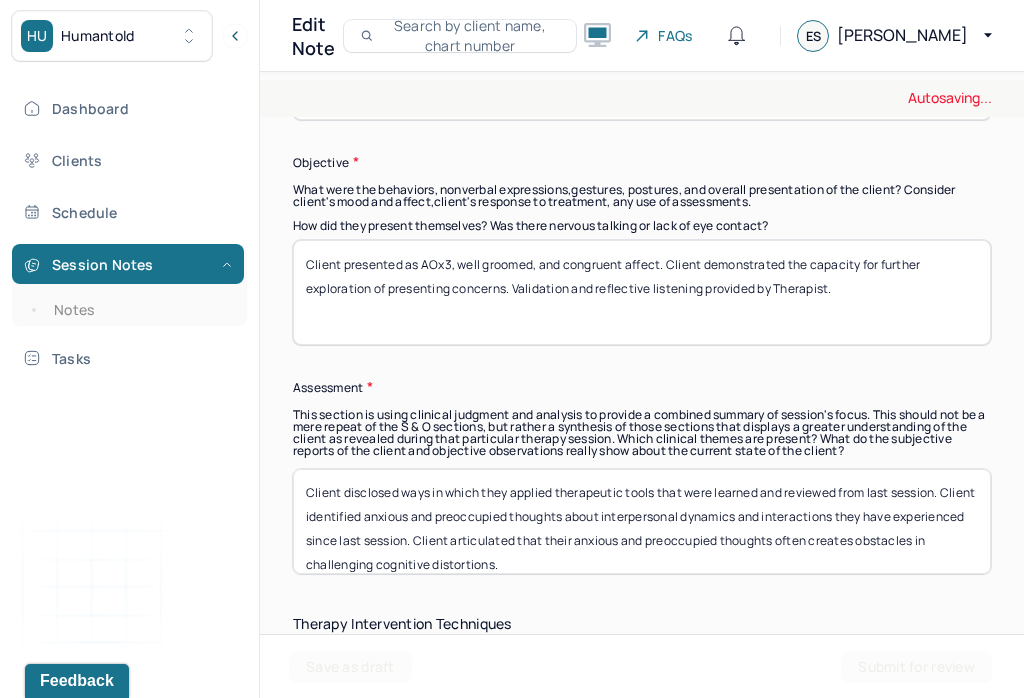 type on "Client disclosed ways in which they applied therapeutic tools that were learned and reviewed from last session. Client identified anxious and preoccupied thoughts about interpersonal dynamics and interactions they have experienced since last session. Client articulated that their anxious and preoccupied thoughts often creates obstacles in challenging cognitive distortions." 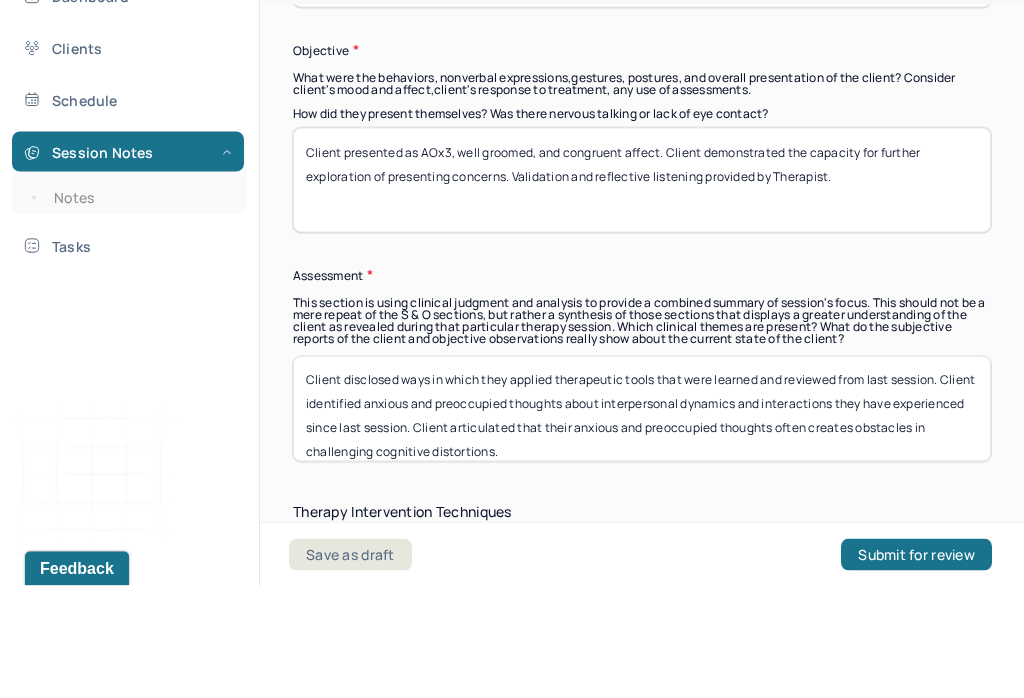 click on "Client presented as AOx3, well groomed, and congruent affect. Client demonstrated the capacity for further exploration of presenting concerns. Validation and reflective listening provided by Therapist." at bounding box center [642, 292] 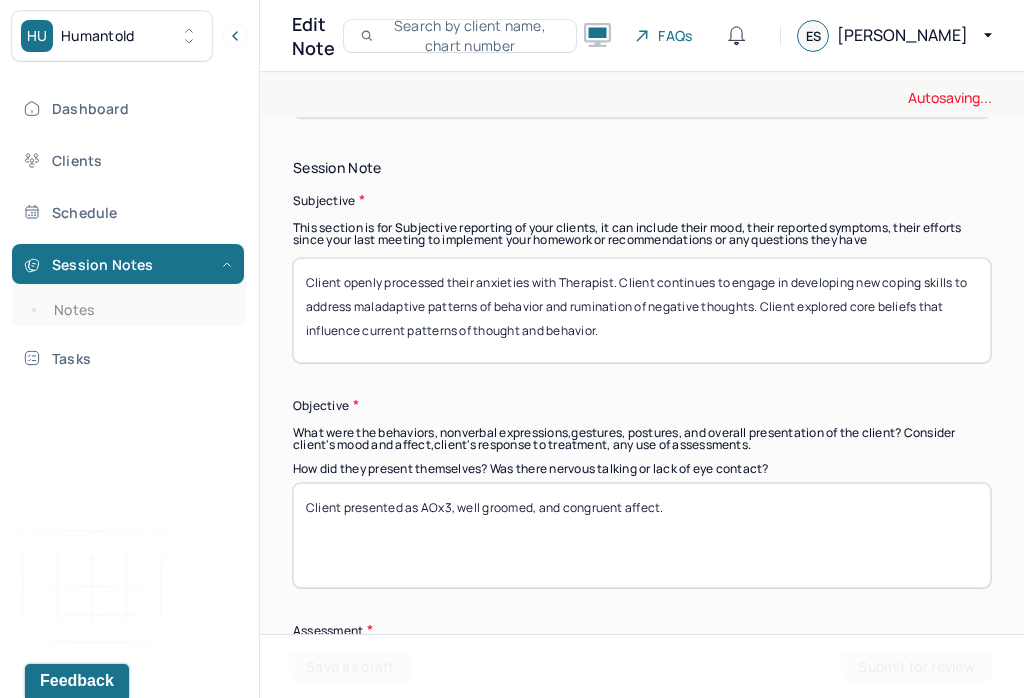 scroll, scrollTop: 1382, scrollLeft: 0, axis: vertical 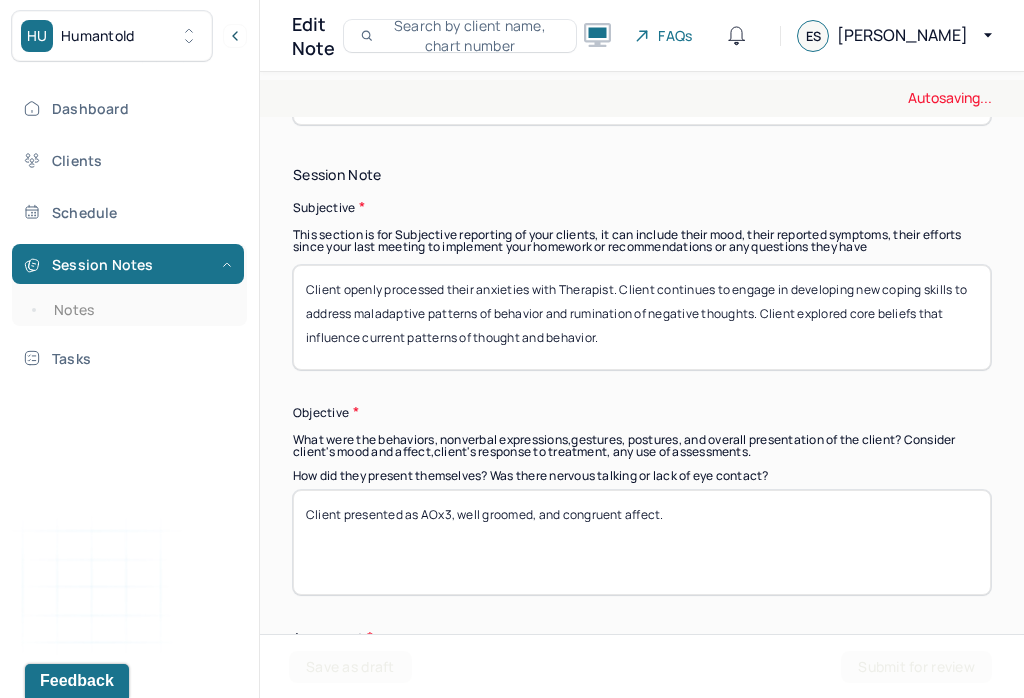 type on "Client presented as AOx3, well groomed, and congruent affect." 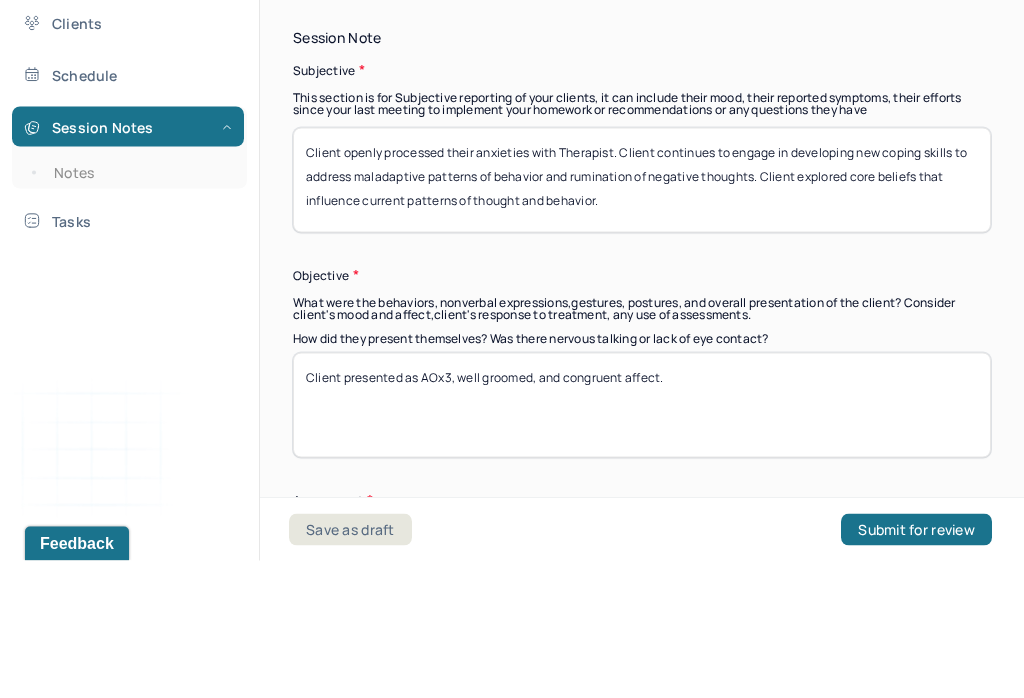 click on "Client openly processed their anxieties with Therapist. Client continues to engage in developing new coping skills to address maladaptive patterns of behavior and rumination of negative thoughts. Client explored core beliefs that influence current patterns of thought and behavior." at bounding box center (642, 317) 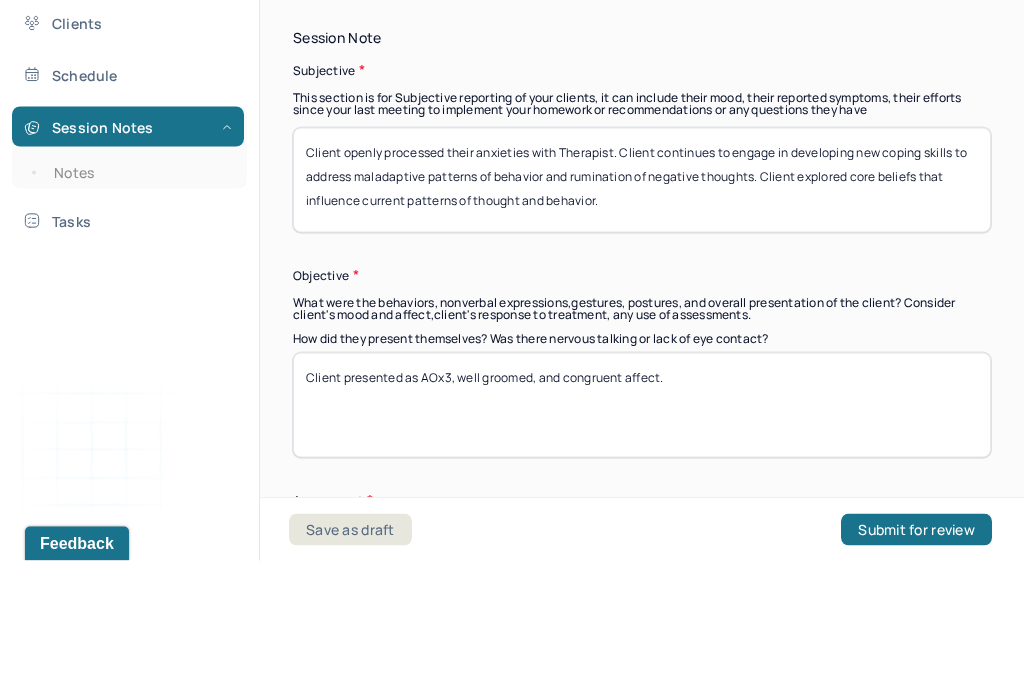 click on "Client openly processed their anxieties with Therapist. Client continues to engage in developing new coping skills to address maladaptive patterns of behavior and rumination of negative thoughts. Client explored core beliefs that influence current patterns of thought and behavior." at bounding box center [642, 317] 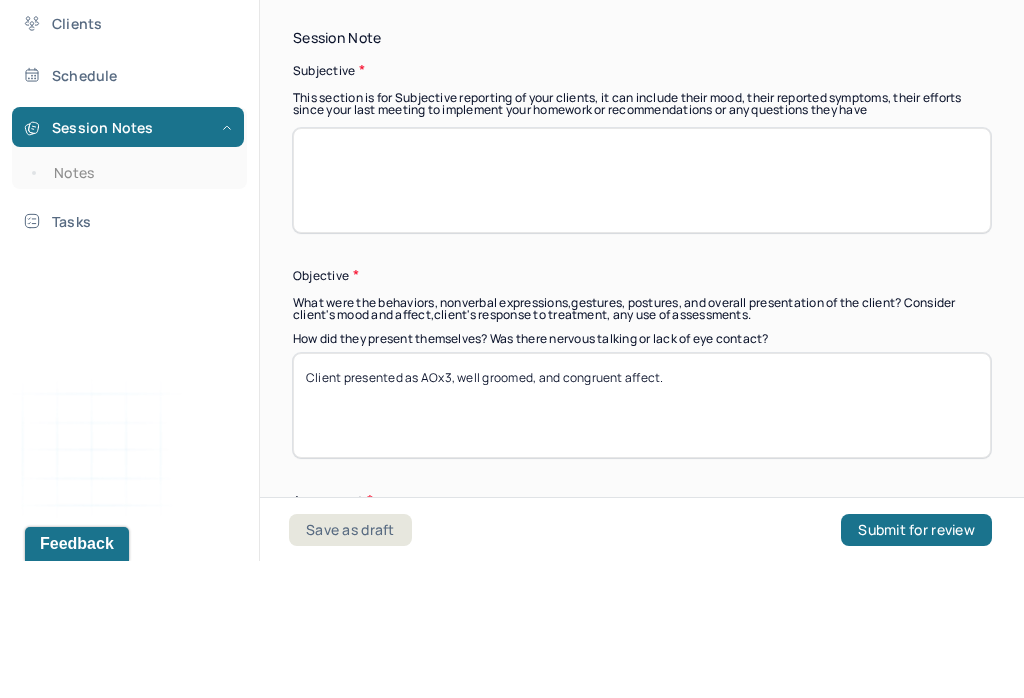 scroll, scrollTop: 0, scrollLeft: 0, axis: both 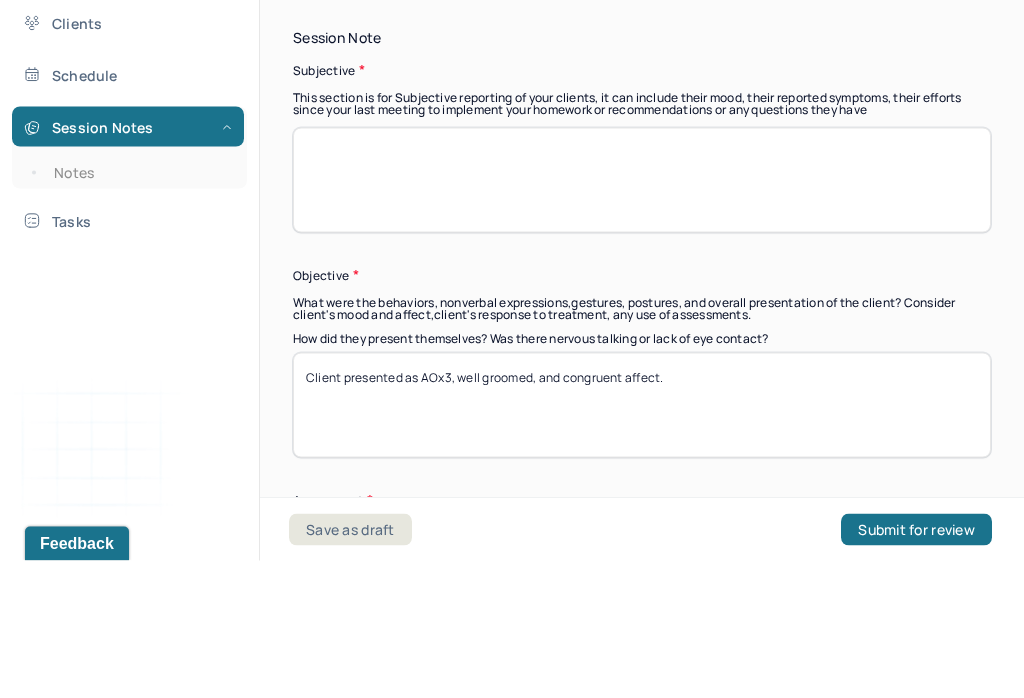 click at bounding box center (642, 317) 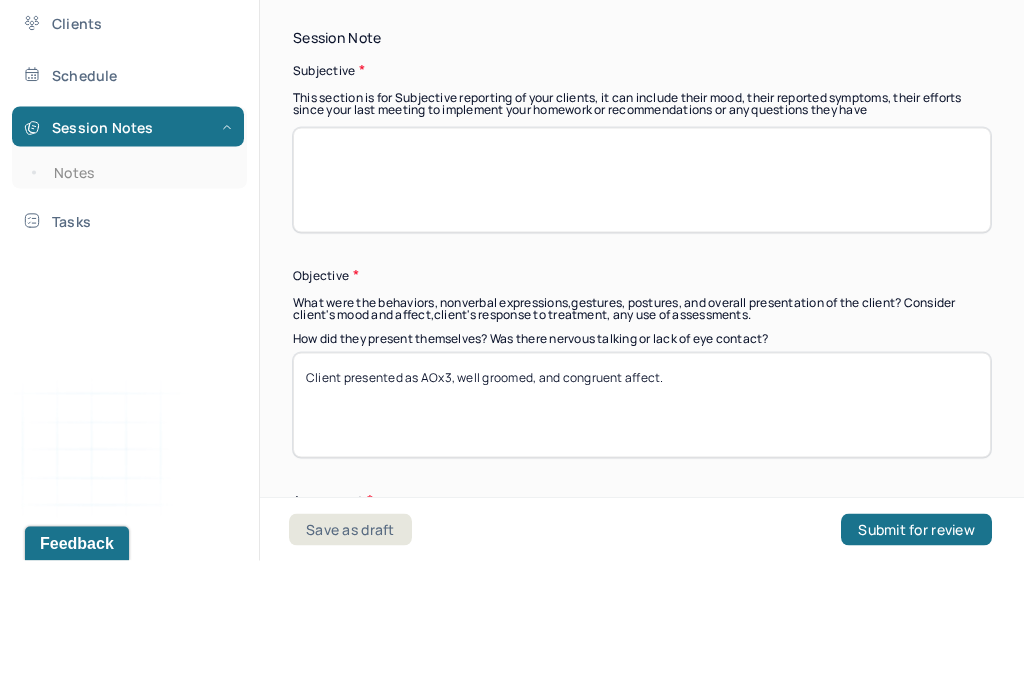 paste on "* Client disclosed ways in which they applied therapeutic tools that were learned and reviewed from last session. Client identified anxious and preoccupied thoughts about interpersonal dynamics and interactions they have experienced since last session. Client articulated that their anxious and preoccupied thoughts often creates obstacles in challenging cognitive distortions." 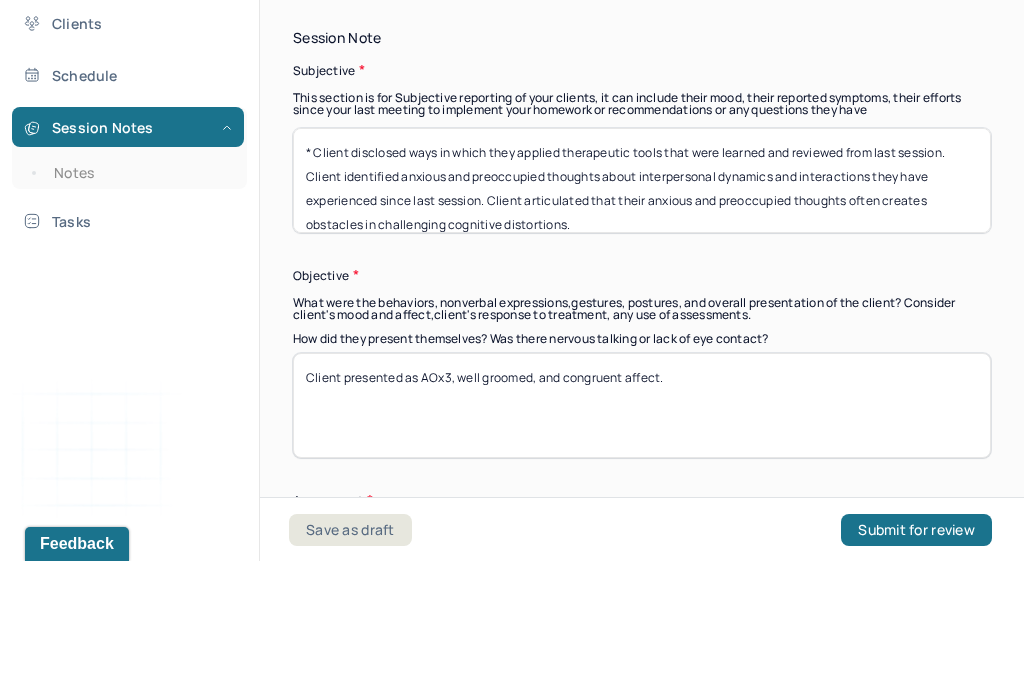 scroll, scrollTop: 1, scrollLeft: 0, axis: vertical 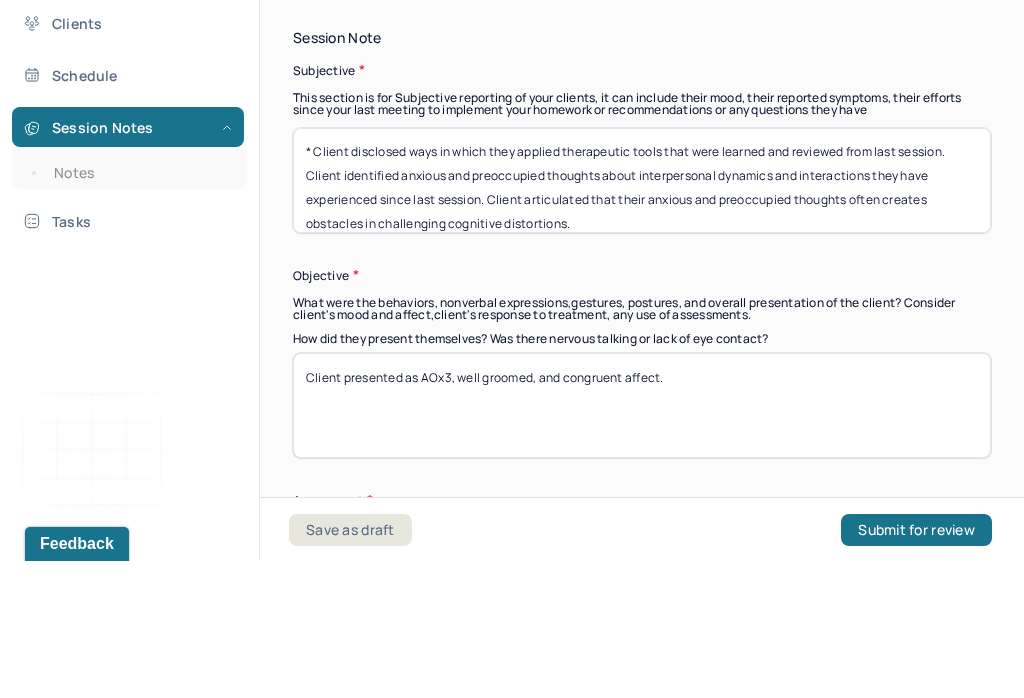 click on "* Client disclosed ways in which they applied therapeutic tools that were learned and reviewed from last session. Client identified anxious and preoccupied thoughts about interpersonal dynamics and interactions they have experienced since last session. Client articulated that their anxious and preoccupied thoughts often creates obstacles in challenging cognitive distortions." at bounding box center [642, 317] 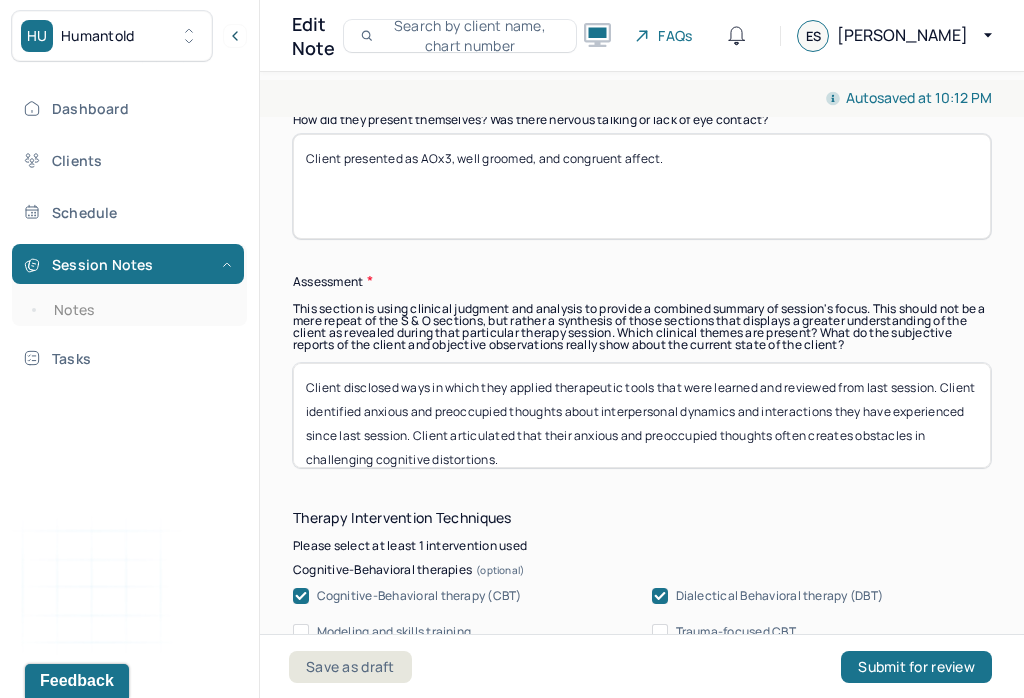 scroll, scrollTop: 1742, scrollLeft: 0, axis: vertical 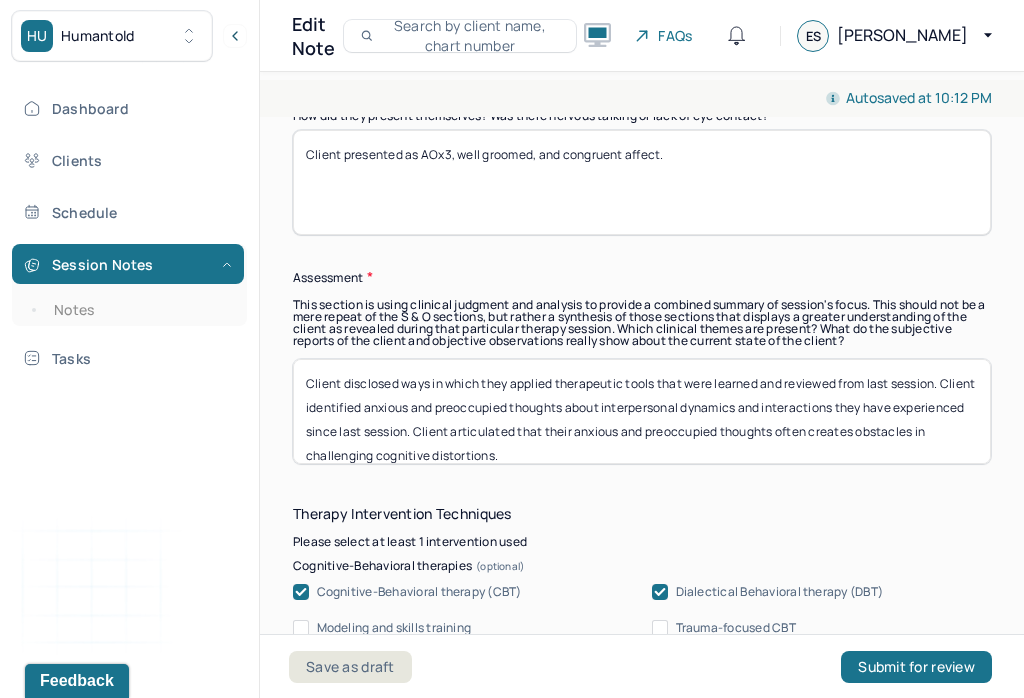 type on "Client disclosed ways in which they applied therapeutic tools that were learned and reviewed from last session. Client identified anxious and preoccupied thoughts about interpersonal dynamics and interactions they have experienced since last session. Client articulated that their anxious and preoccupied thoughts often creates obstacles in challenging cognitive distortions." 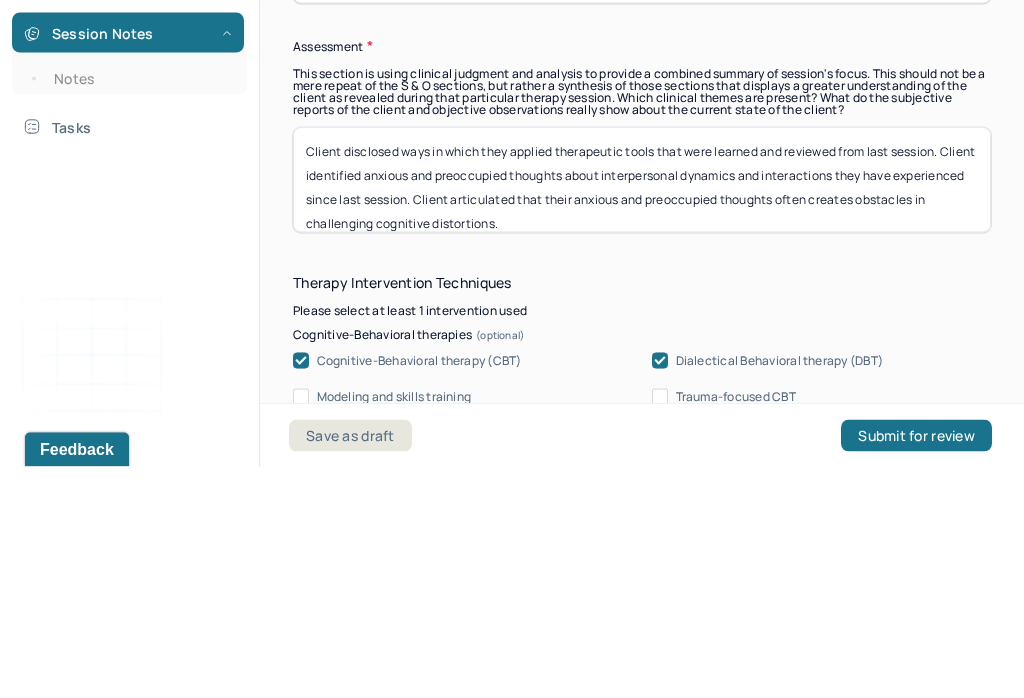 click on "Client disclosed ways in which they applied therapeutic tools that were learned and reviewed from last session. Client identified anxious and preoccupied thoughts about interpersonal dynamics and interactions they have experienced since last session. Client articulated that their anxious and preoccupied thoughts often creates obstacles in challenging cognitive distortions." at bounding box center (642, 411) 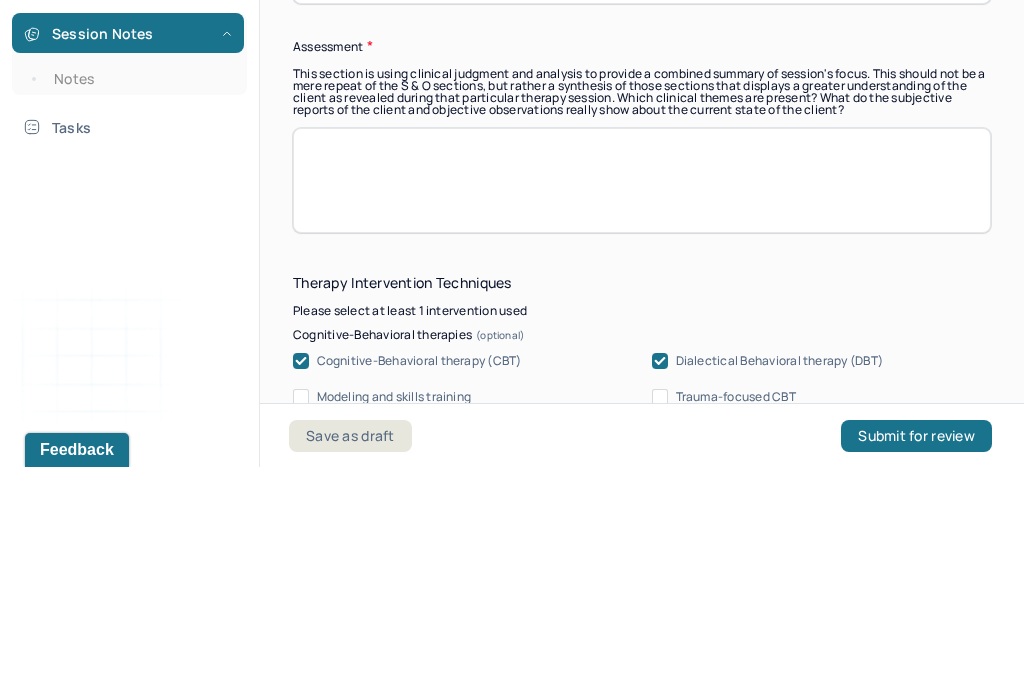 scroll, scrollTop: 0, scrollLeft: 0, axis: both 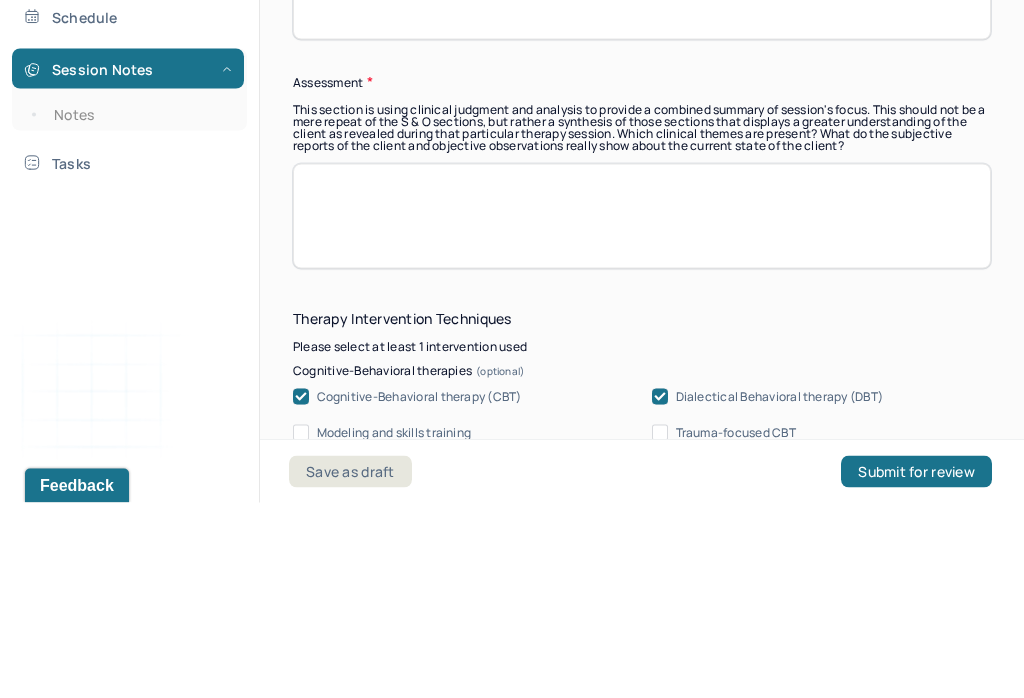 click at bounding box center [642, 411] 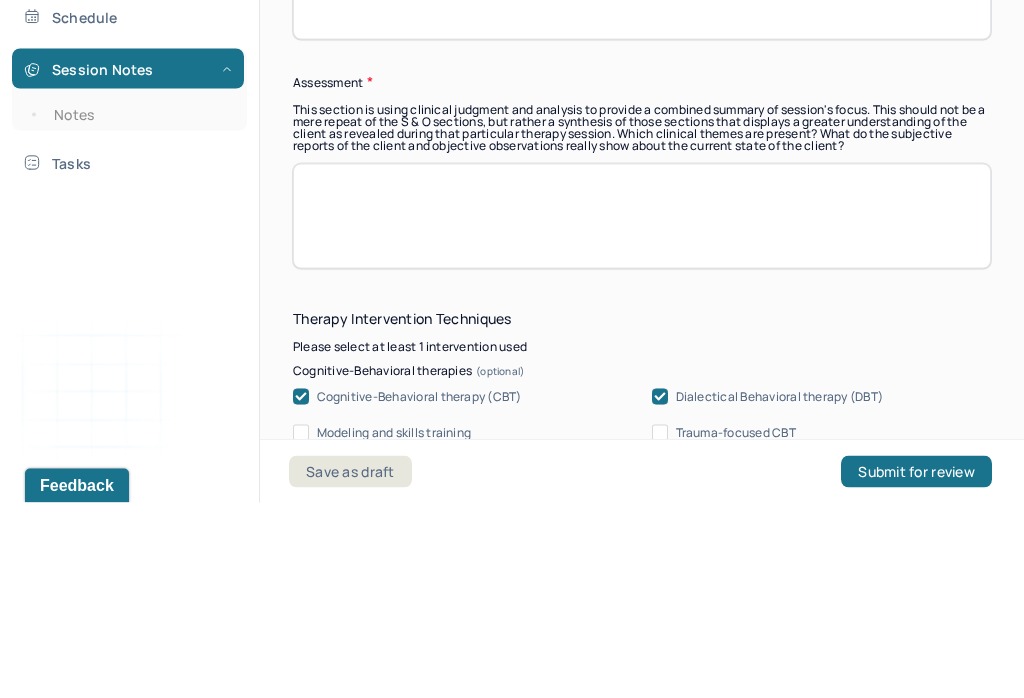 paste on "Client's anxiety and trauma about their work decreased this week. Client is working on reframing negative thoughts which helped their coping skills, however, client still struggles with negative emotions from early childhood, which intensifies their anxiety. CBT used to help client reframe negative trauma thinking. The client will benefit from further interventions focused on continued thought reframing and establishing boundaries. Psychoeducation was provided to help the client gain a better understanding of their symptoms, its triggers, and coping strategies." 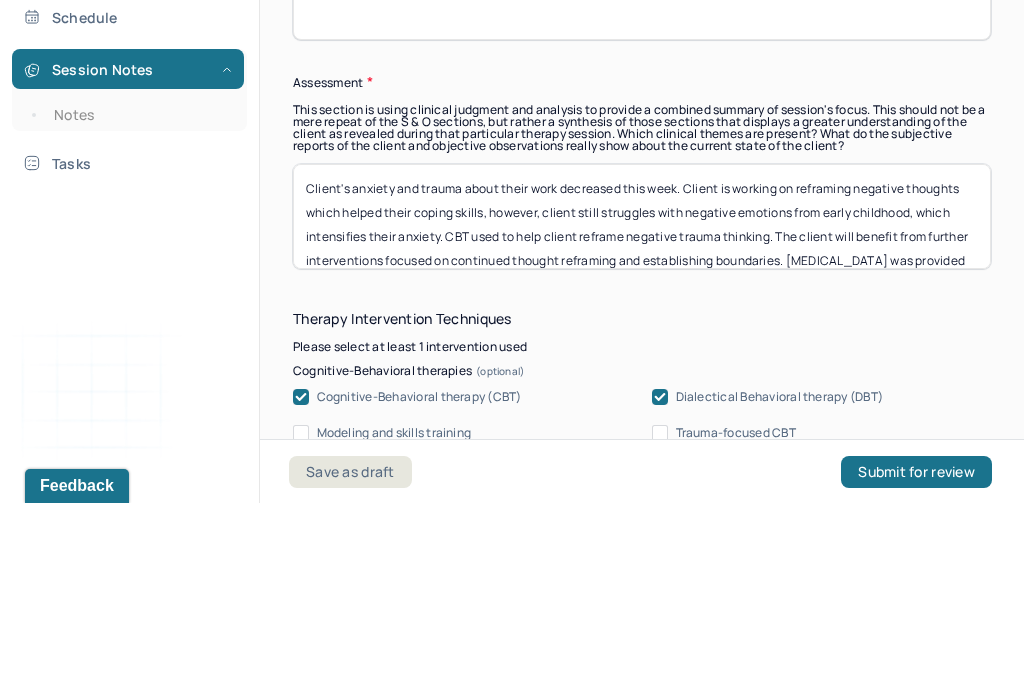 scroll, scrollTop: 0, scrollLeft: 0, axis: both 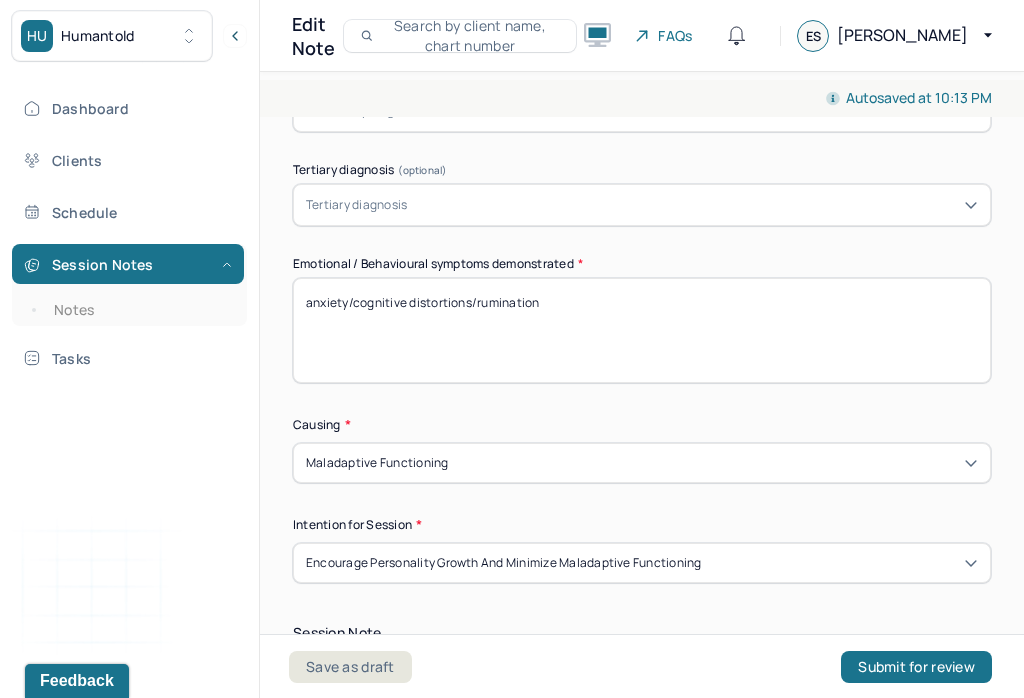 type on "Client's anxiety and trauma about their work decreased this week. Client is working on reframing negative thoughts which helped their coping skills, however, client still struggles with negative emotions from early childhood, which intensifies their anxiety. CBT used to help client reframe negative trauma thinking. The client will benefit from further interventions focused on continued thought reframing and establishing boundaries. Psychoeducation was provided to help the client gain a better understanding of their symptoms, its triggers, and coping strategies." 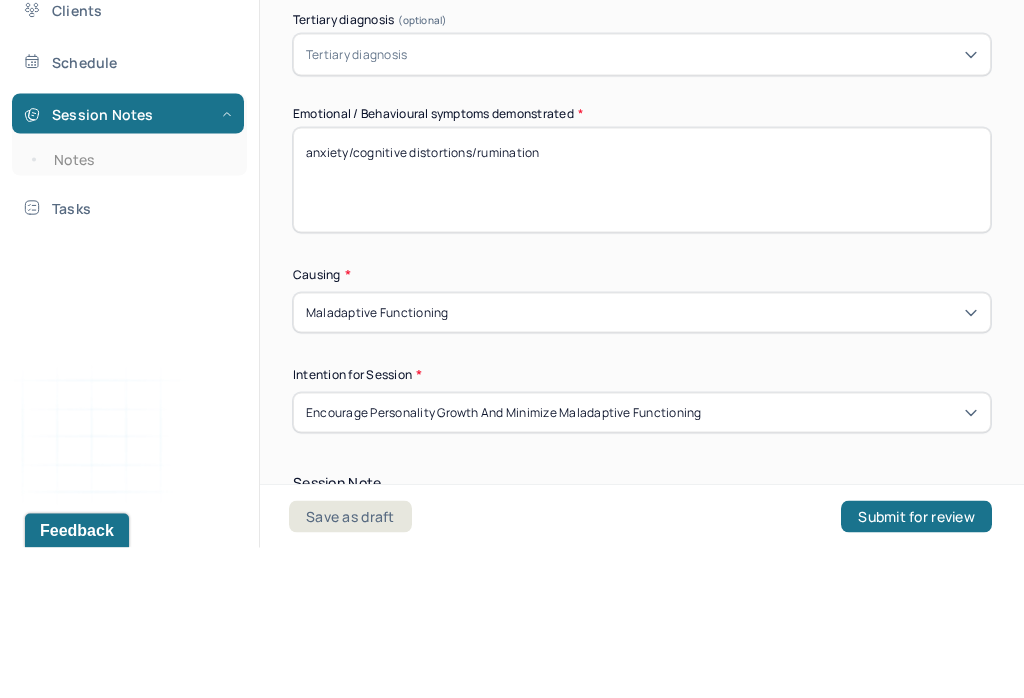 click on "anxiety/cognitive distortions/rumination" at bounding box center (642, 330) 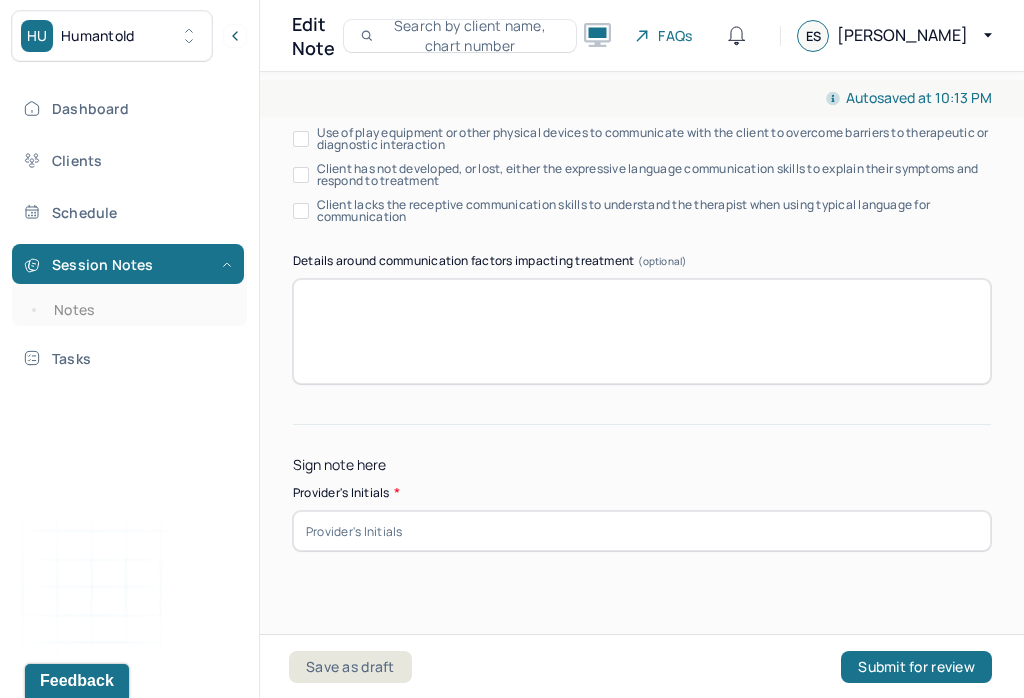 scroll, scrollTop: 4178, scrollLeft: 0, axis: vertical 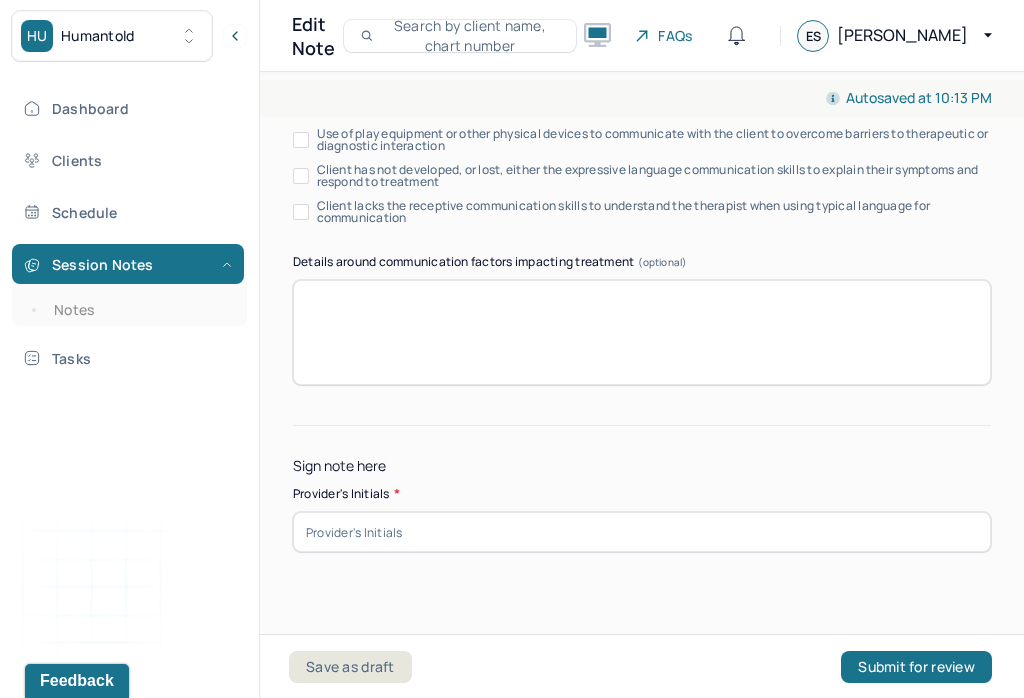 type on "anxiety/cognitive distortions/preoccupied thoughts" 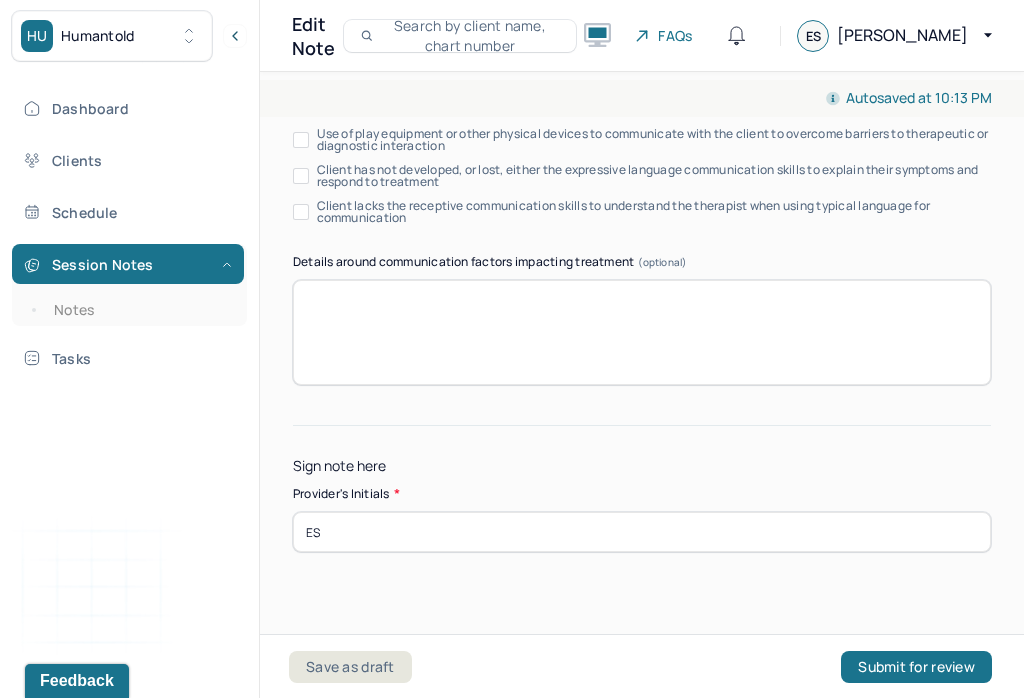 type on "ES" 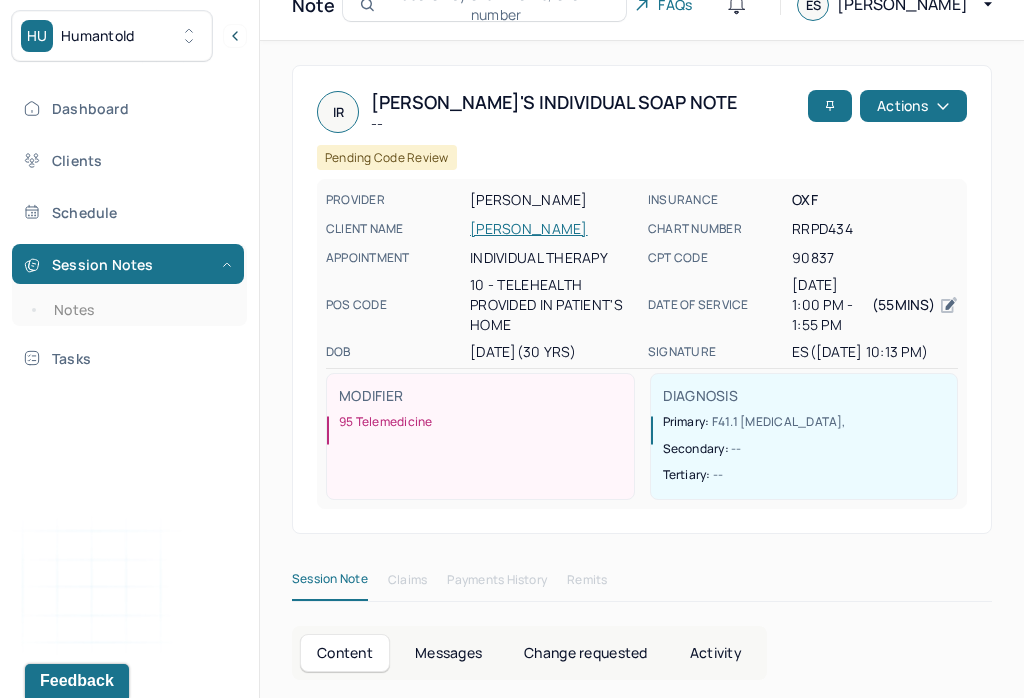 click on "Notes" at bounding box center (139, 310) 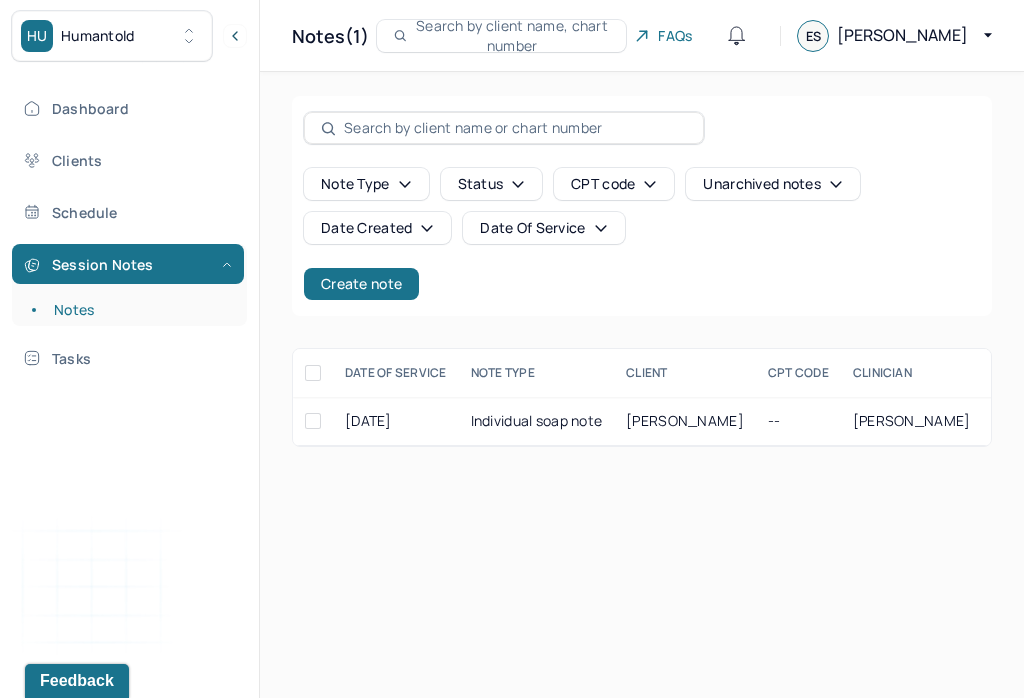 click on "Create note" at bounding box center (361, 284) 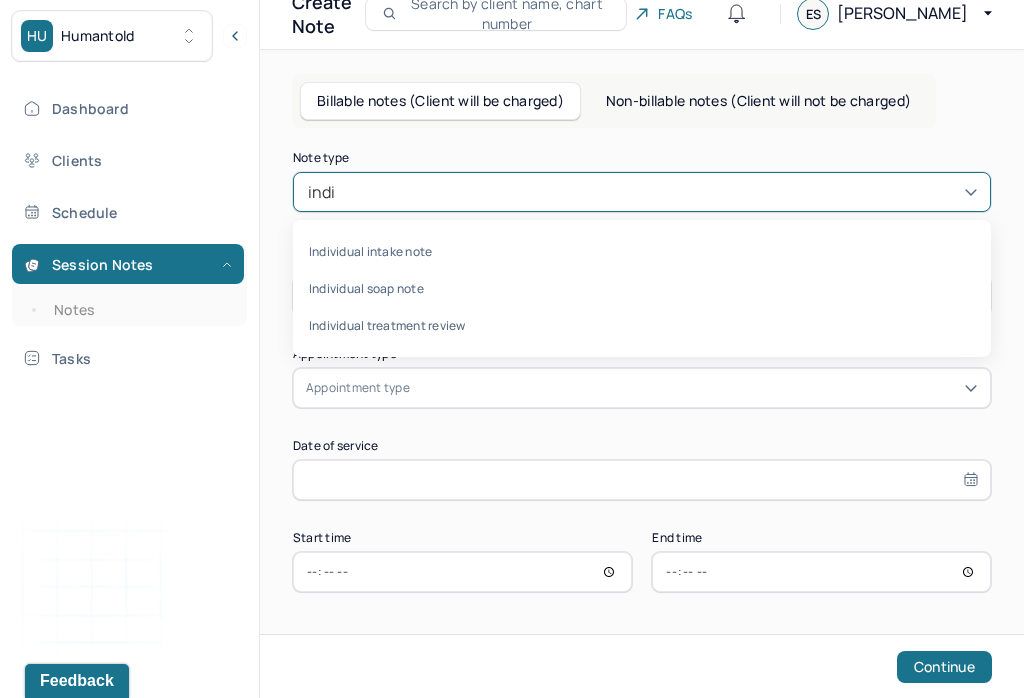 click on "Individual soap note" at bounding box center (642, 288) 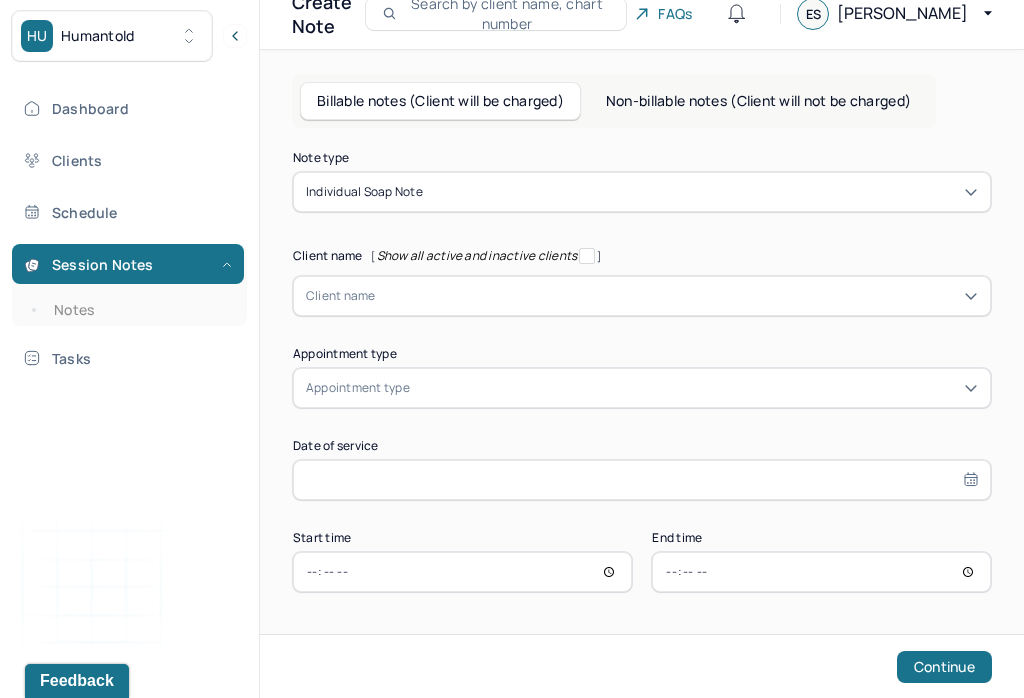 type 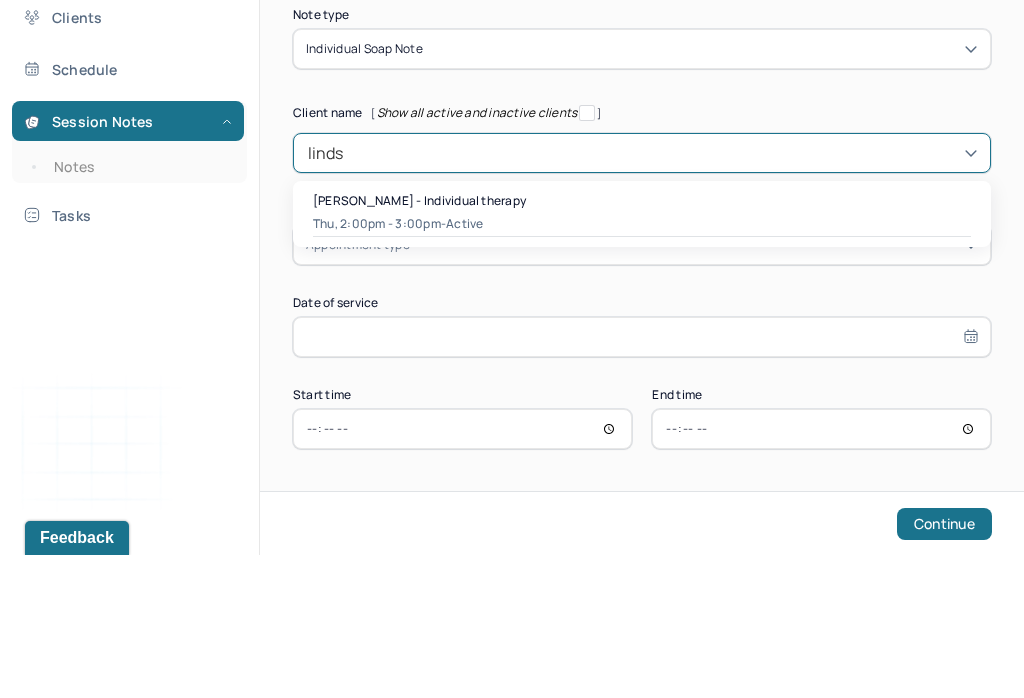 click on "[PERSON_NAME] - Individual therapy" at bounding box center [419, 343] 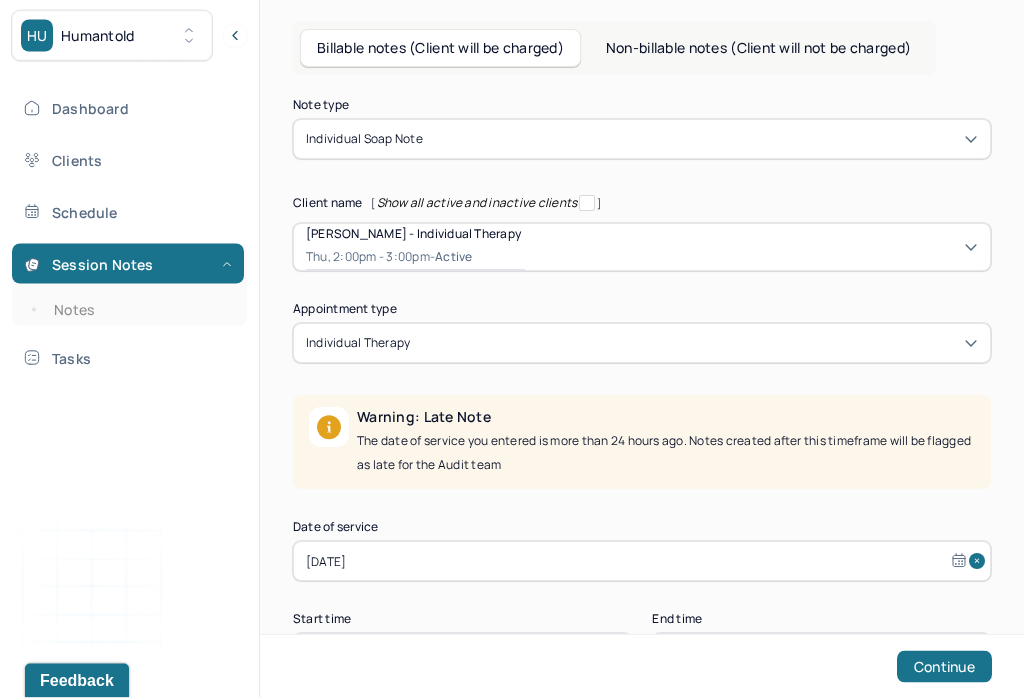 scroll, scrollTop: 125, scrollLeft: 0, axis: vertical 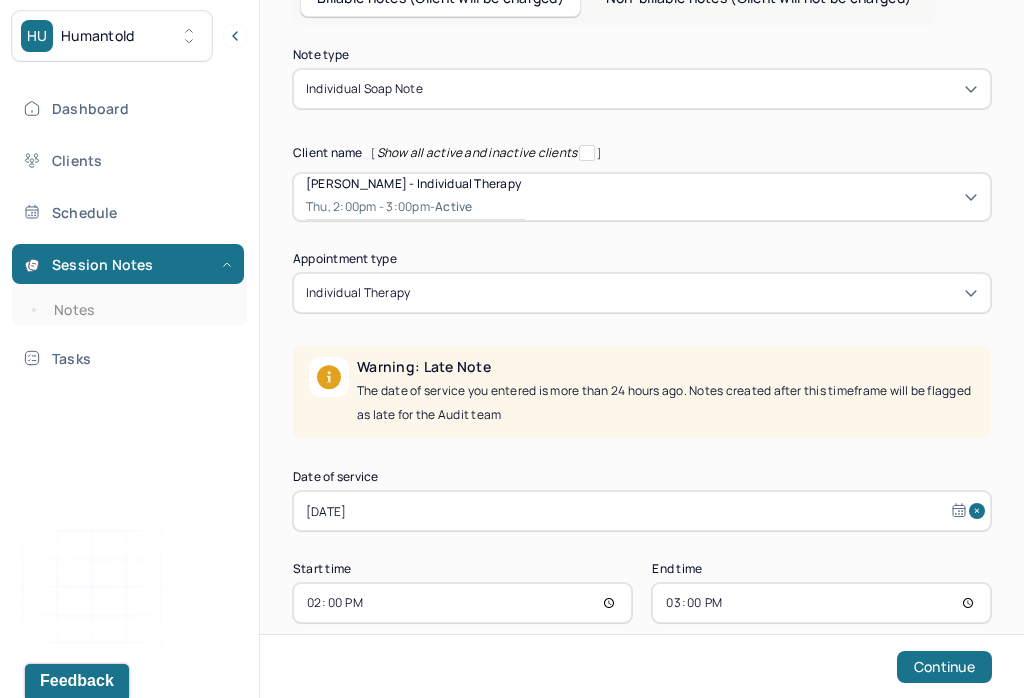 click on "Jul 3, 2025" at bounding box center (642, 511) 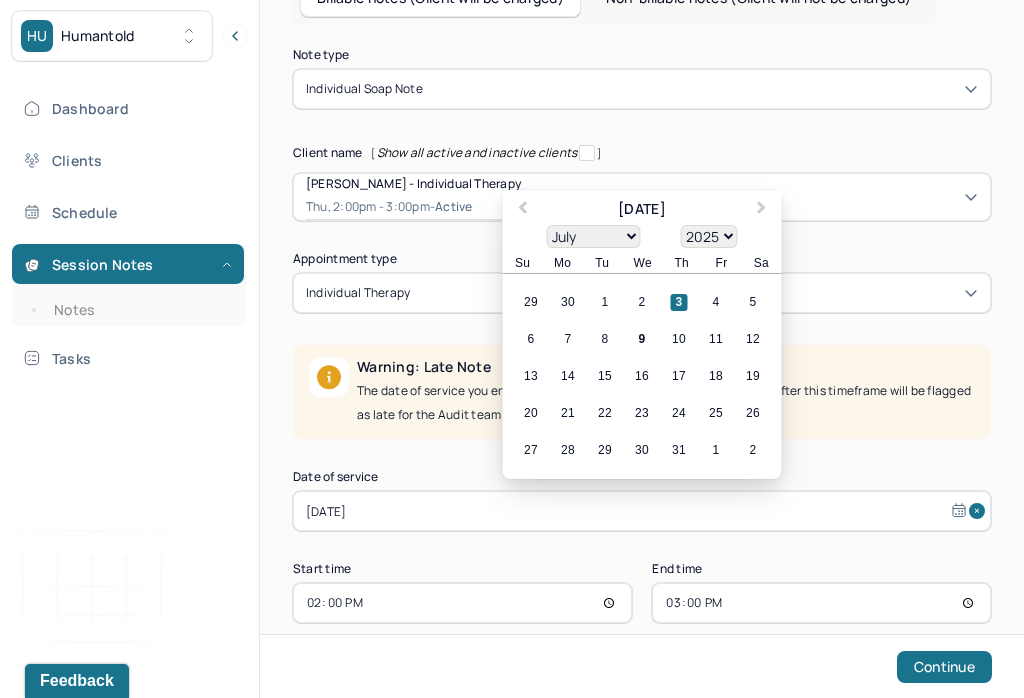 click on "7" at bounding box center [568, 339] 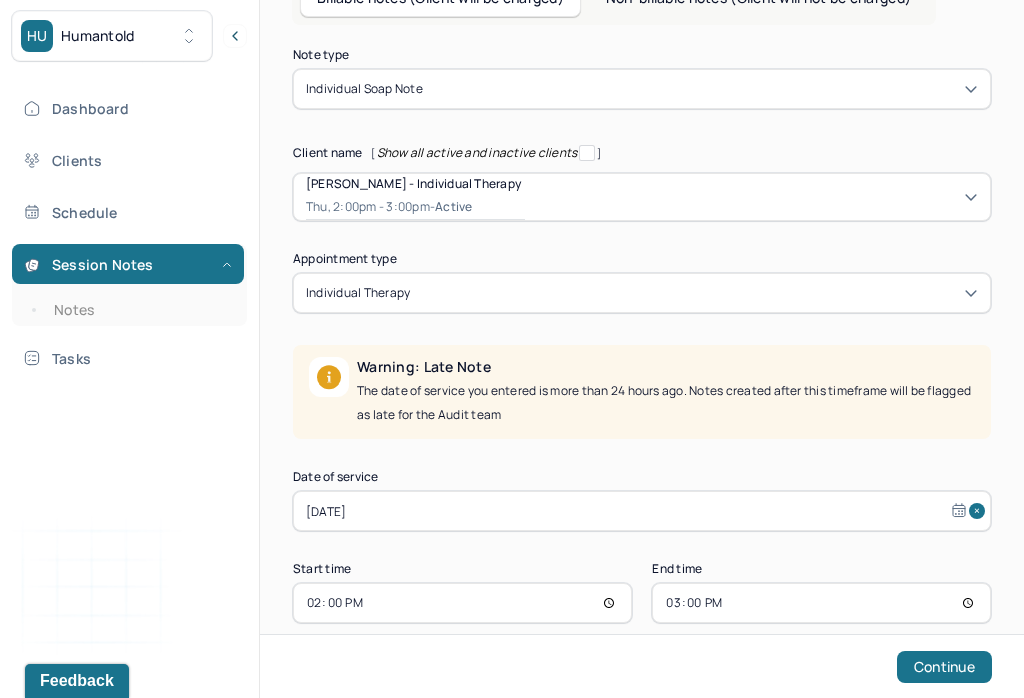 click on "15:00" at bounding box center [821, 603] 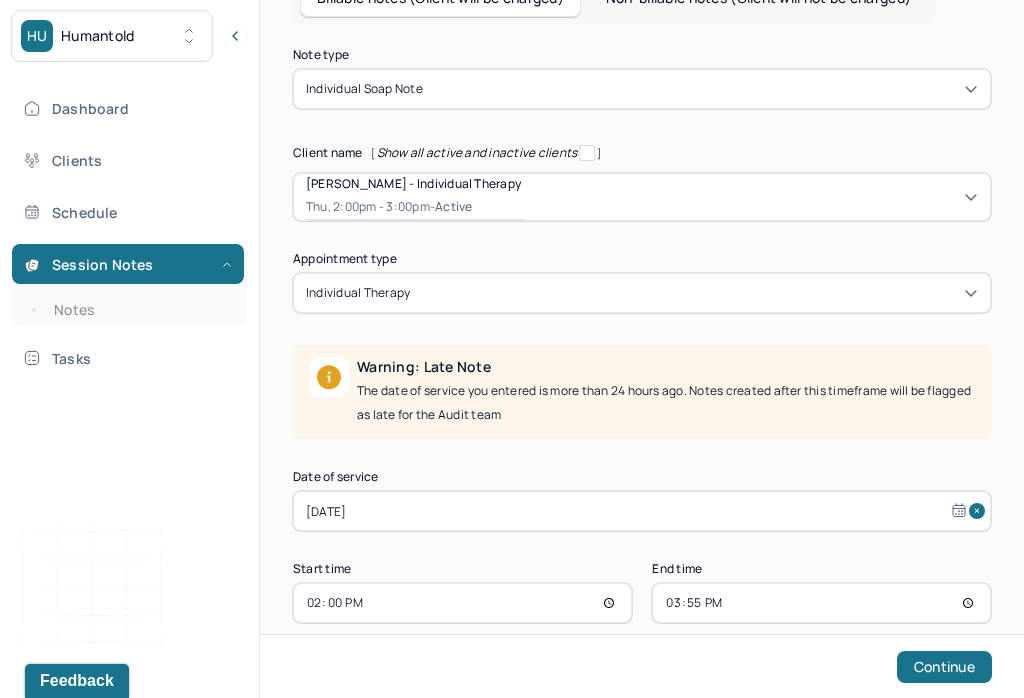 click on "14:00" at bounding box center [462, 603] 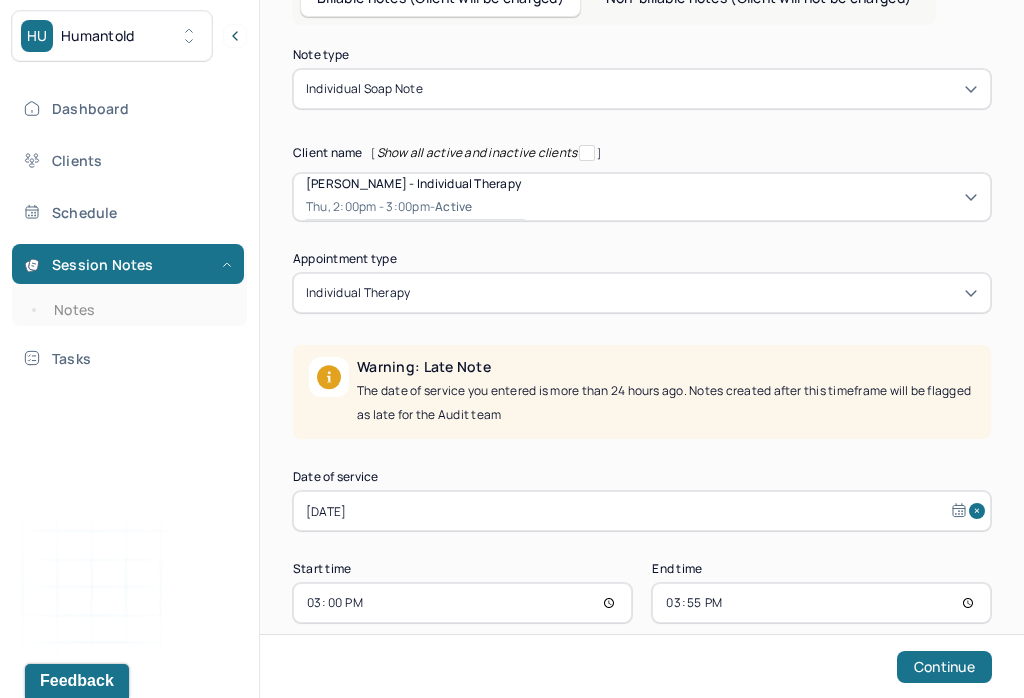 click on "Continue" at bounding box center [944, 667] 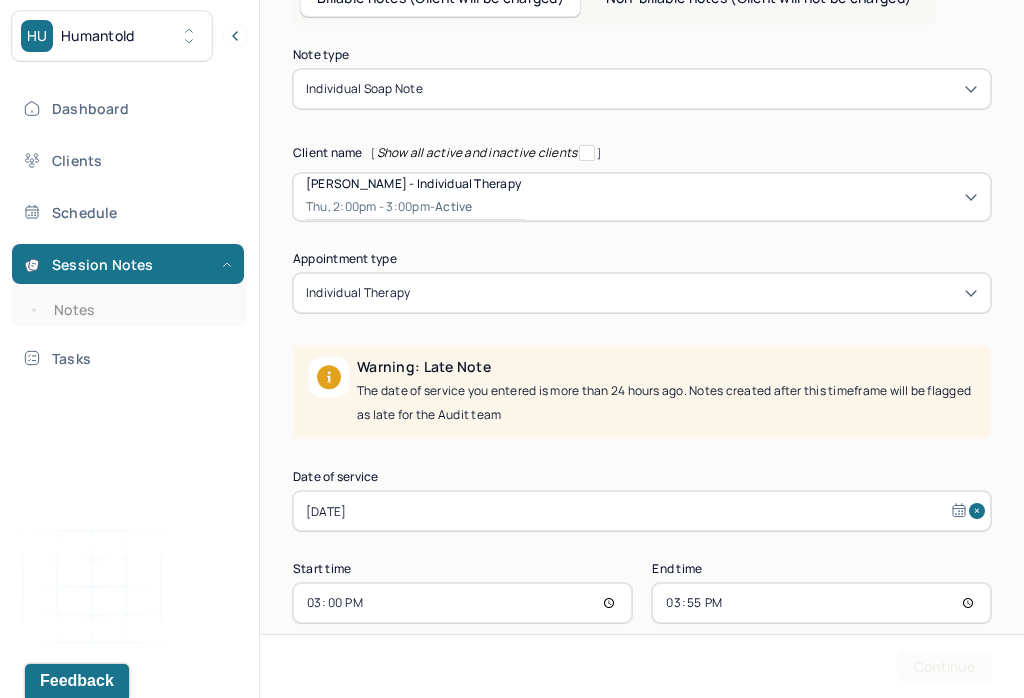 scroll, scrollTop: 0, scrollLeft: 0, axis: both 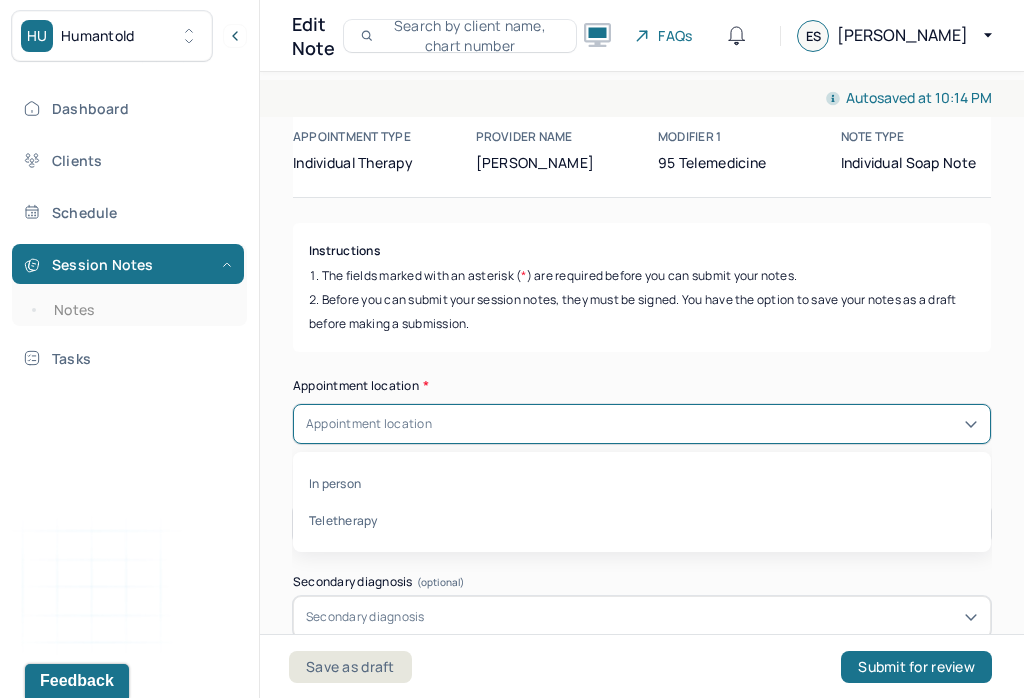 click on "Teletherapy" at bounding box center [642, 520] 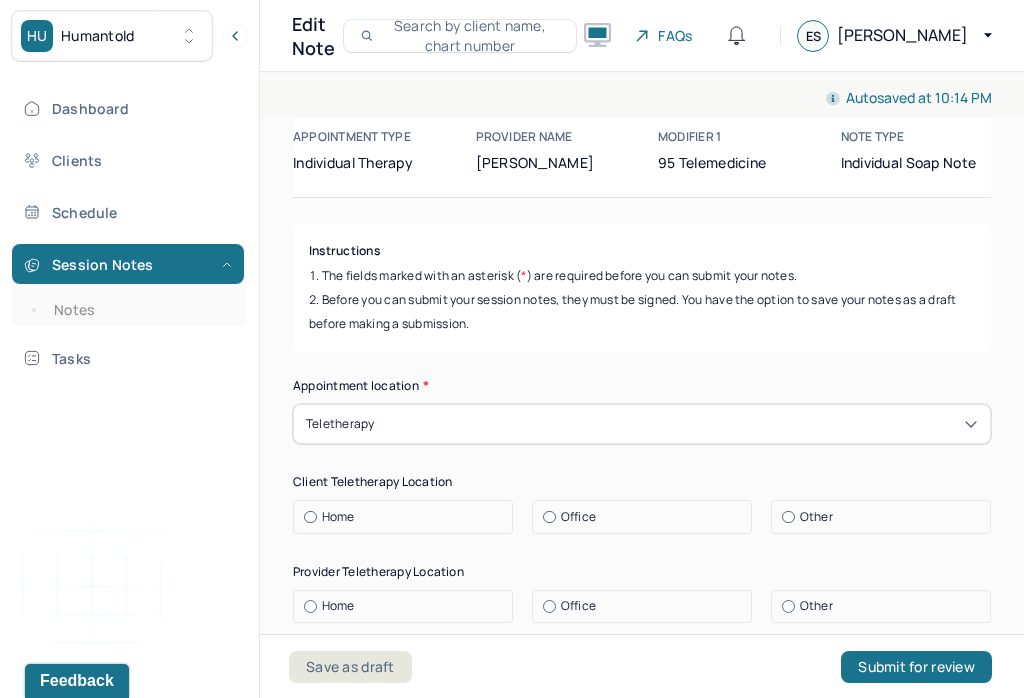 click on "Home" at bounding box center (304, 517) 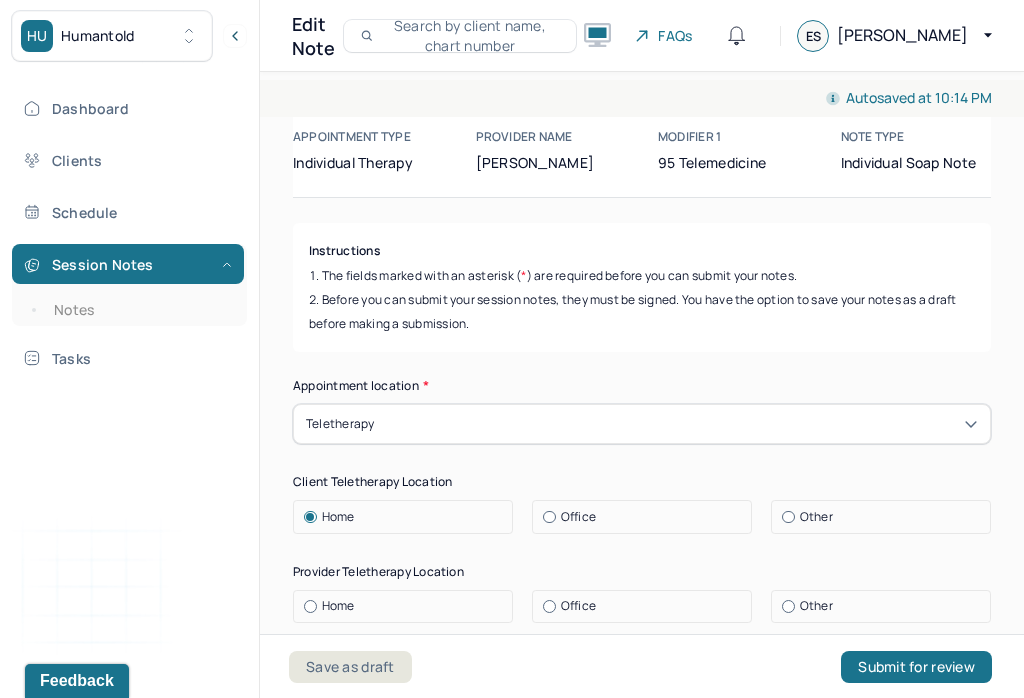click on "Office" at bounding box center [647, 606] 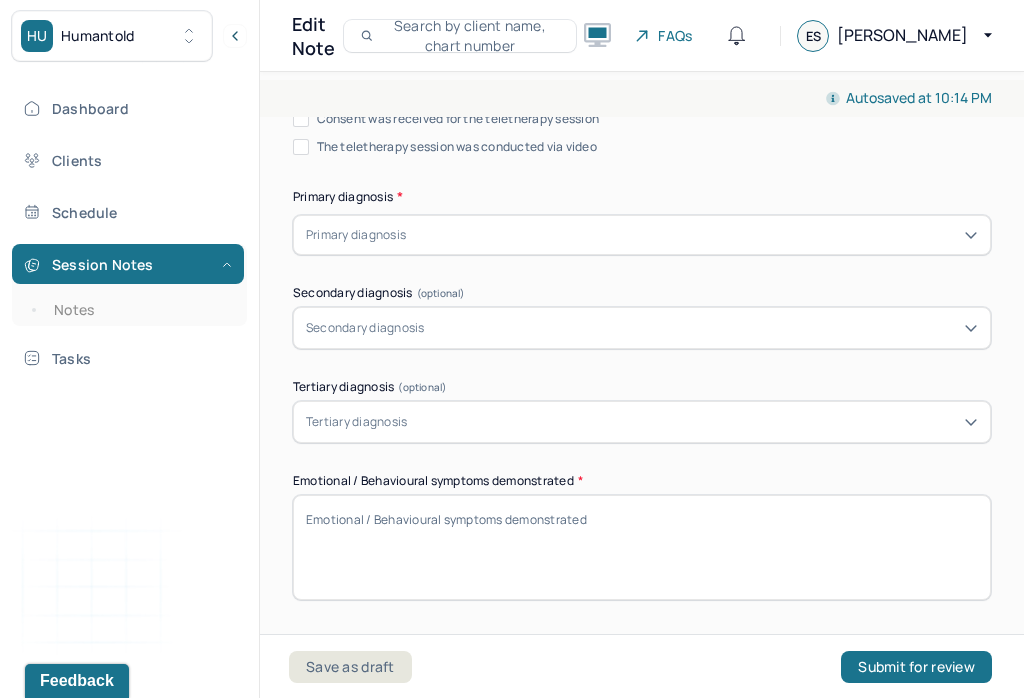 scroll, scrollTop: 634, scrollLeft: 0, axis: vertical 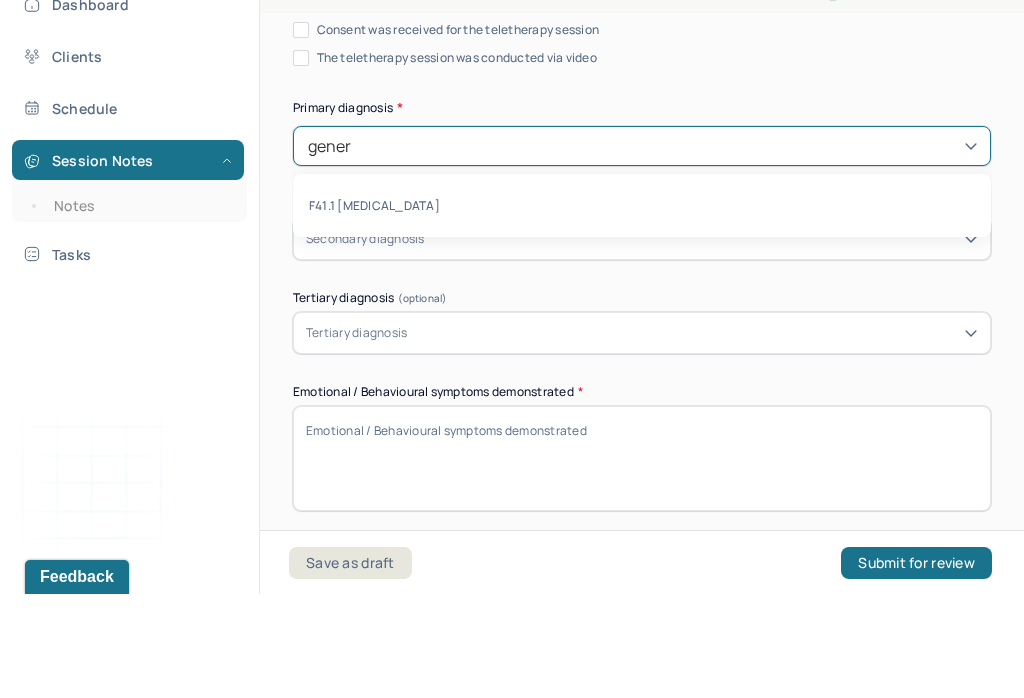 click on "F41.1 [MEDICAL_DATA]" at bounding box center (642, 309) 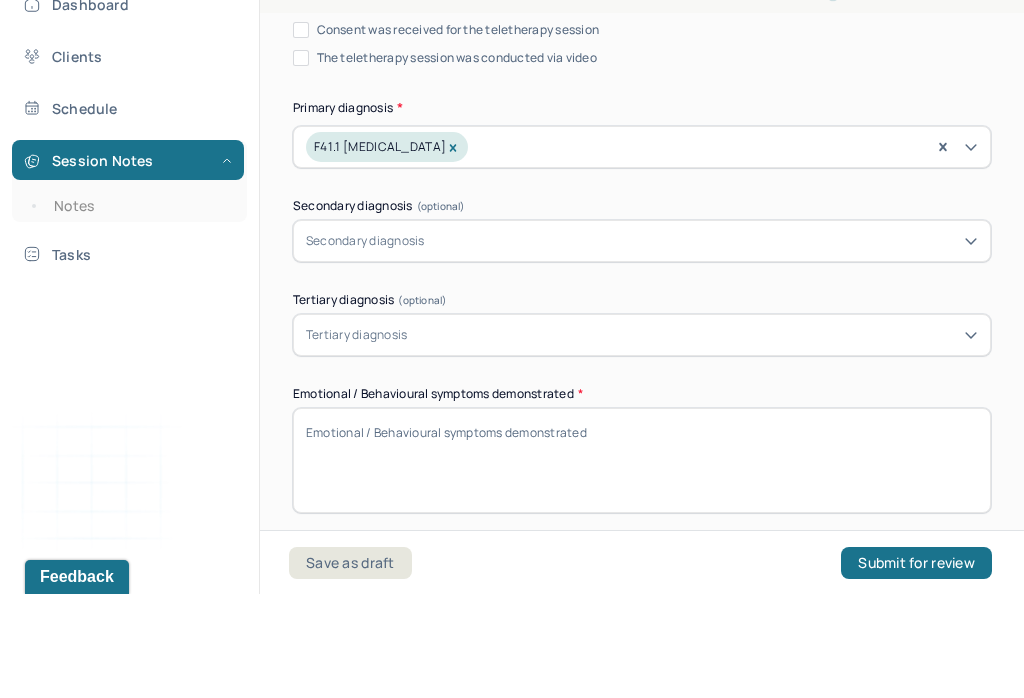 scroll, scrollTop: 31, scrollLeft: 0, axis: vertical 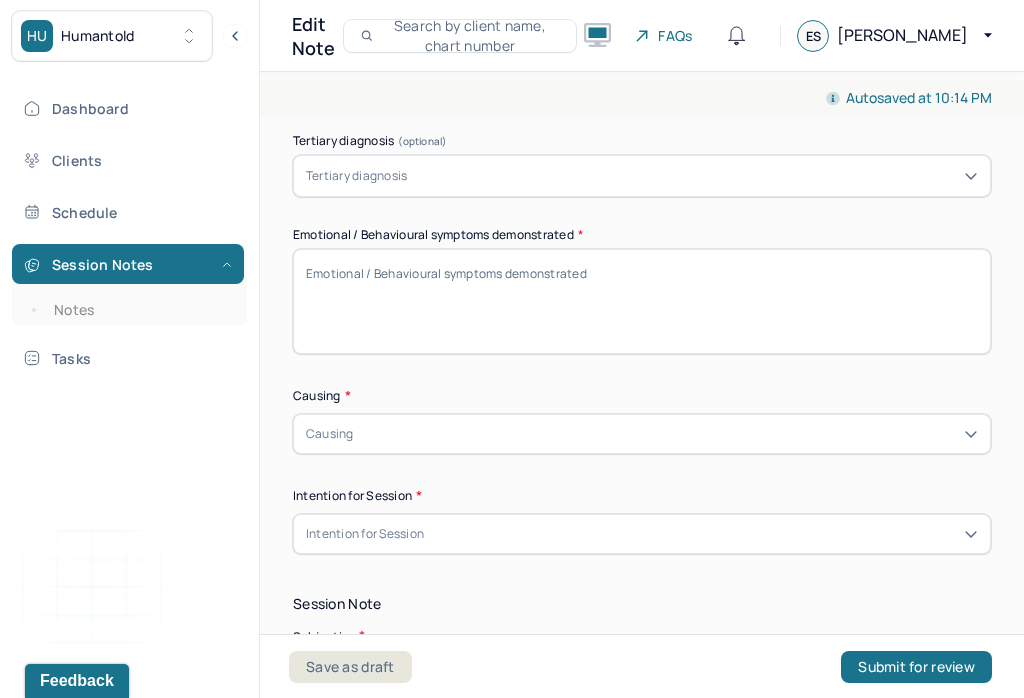 click on "Emotional / Behavioural symptoms demonstrated *" at bounding box center (642, 301) 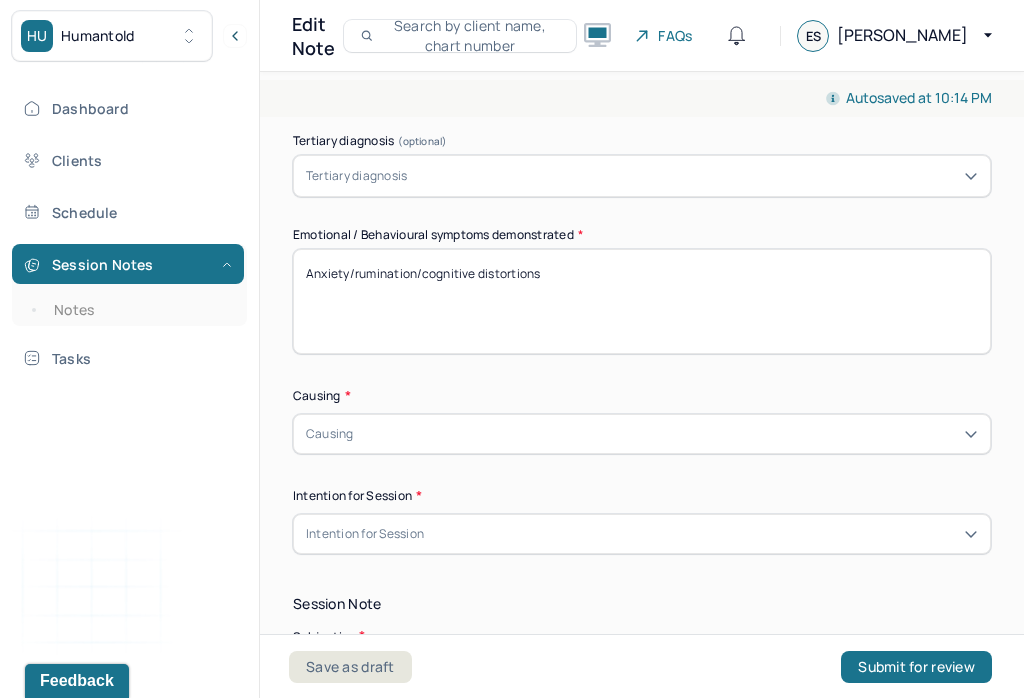 scroll, scrollTop: 955, scrollLeft: 0, axis: vertical 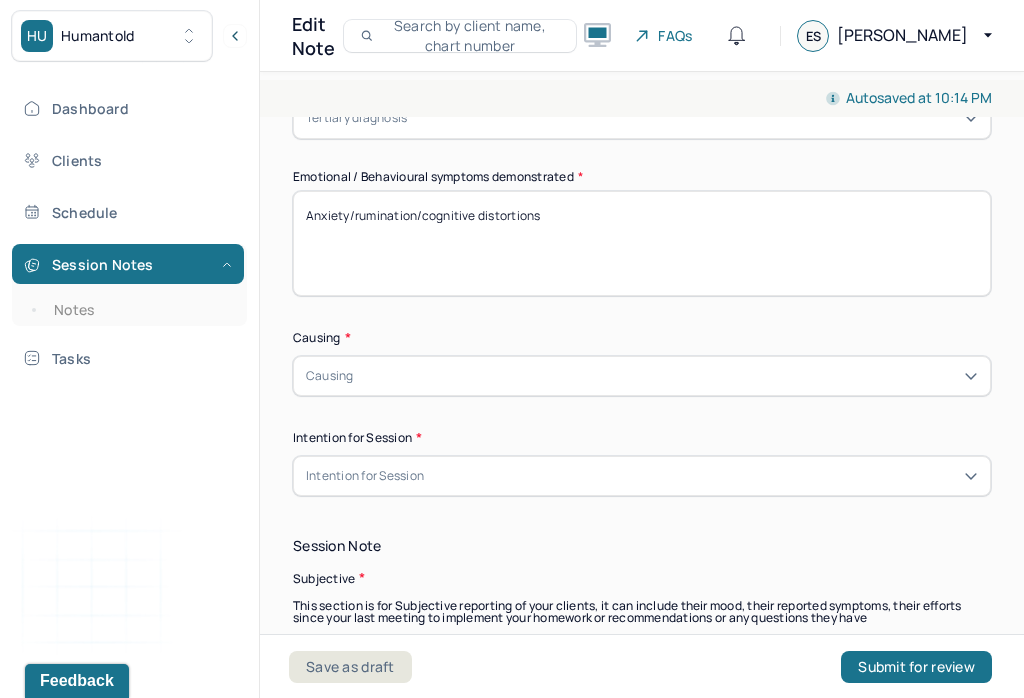 type on "Anxiety/rumination/cognitive distortions" 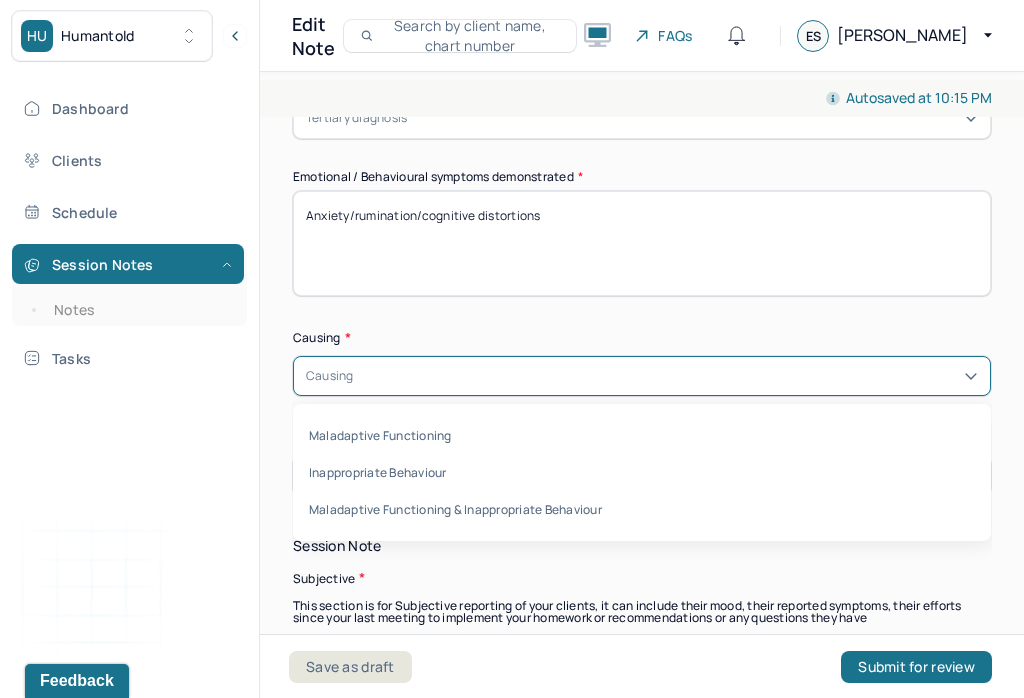 click on "Maladaptive Functioning" at bounding box center [642, 435] 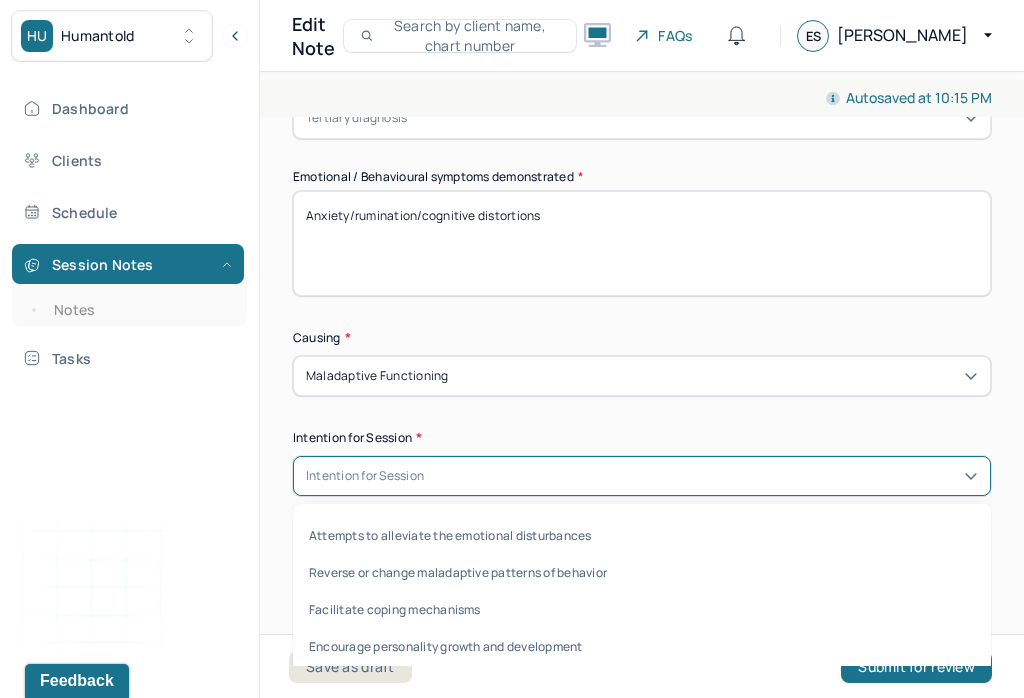 click on "Encourage personality growth and minimize maladaptive functioning" at bounding box center (642, 683) 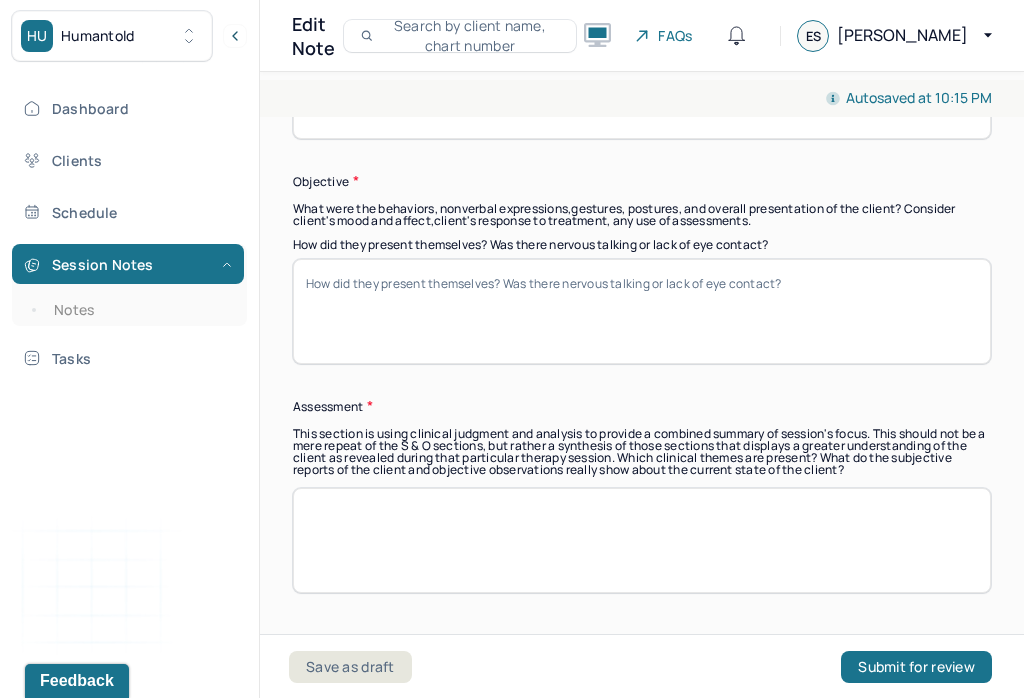 scroll, scrollTop: 1646, scrollLeft: 0, axis: vertical 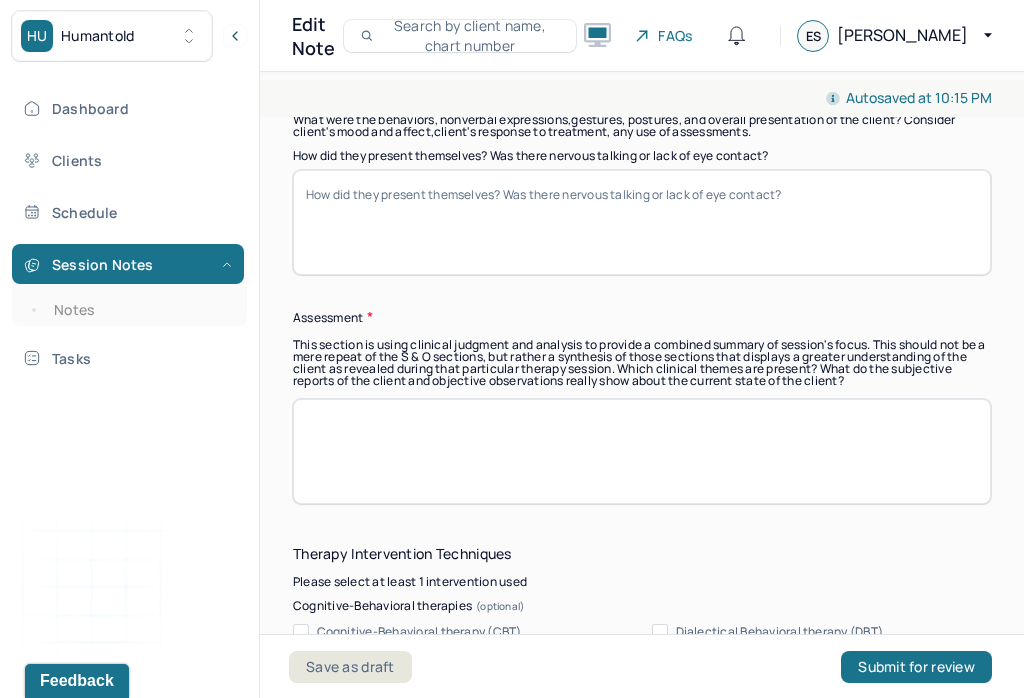 click at bounding box center [642, 451] 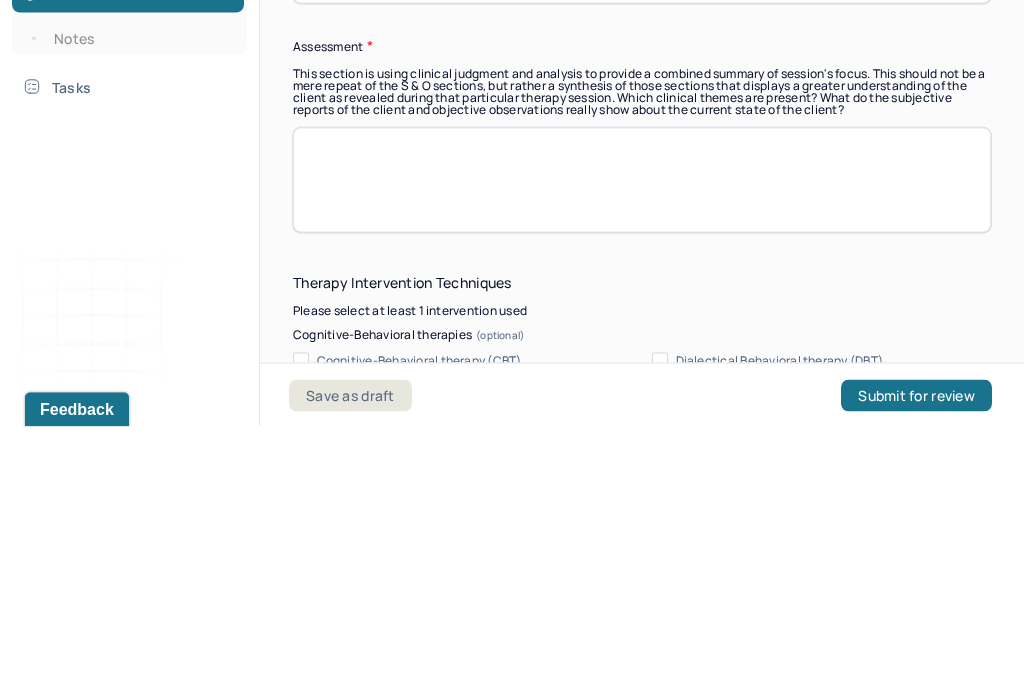 click at bounding box center [642, 451] 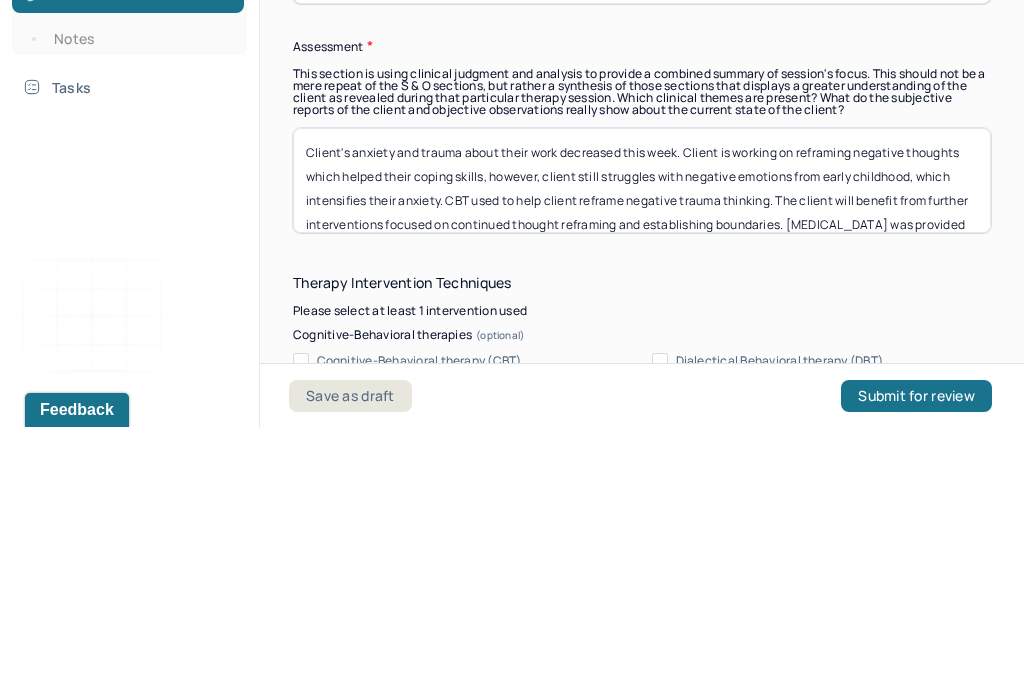 scroll, scrollTop: 0, scrollLeft: 0, axis: both 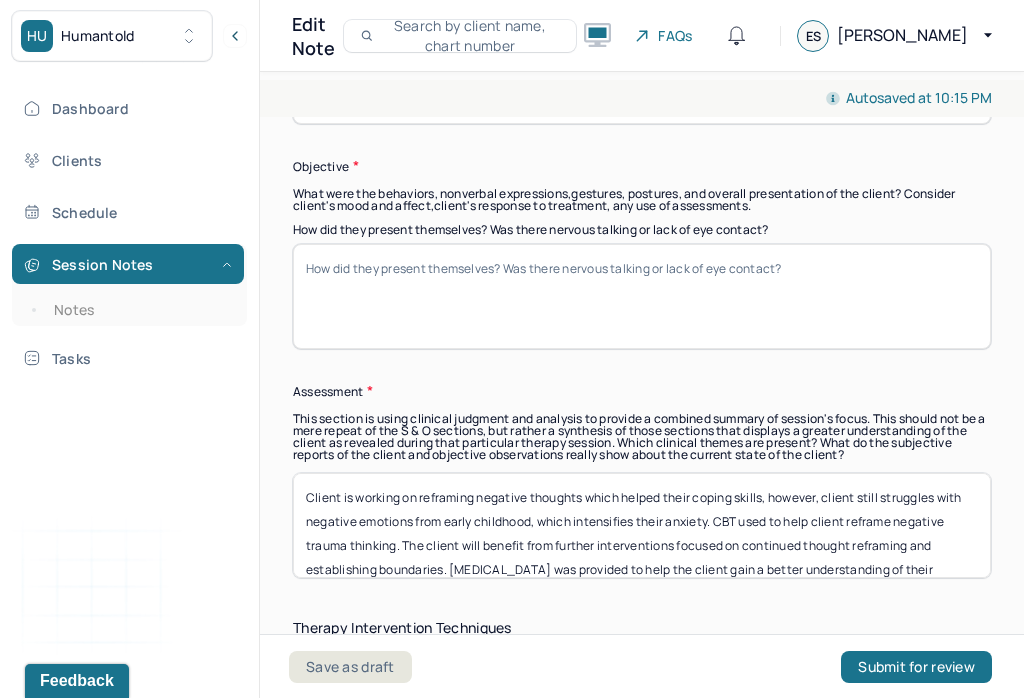 type on "Client is working on reframing negative thoughts which helped their coping skills, however, client still struggles with negative emotions from early childhood, which intensifies their anxiety. CBT used to help client reframe negative trauma thinking. The client will benefit from further interventions focused on continued thought reframing and establishing boundaries. [MEDICAL_DATA] was provided to help the client gain a better understanding of their symptoms, its triggers, and coping strategies." 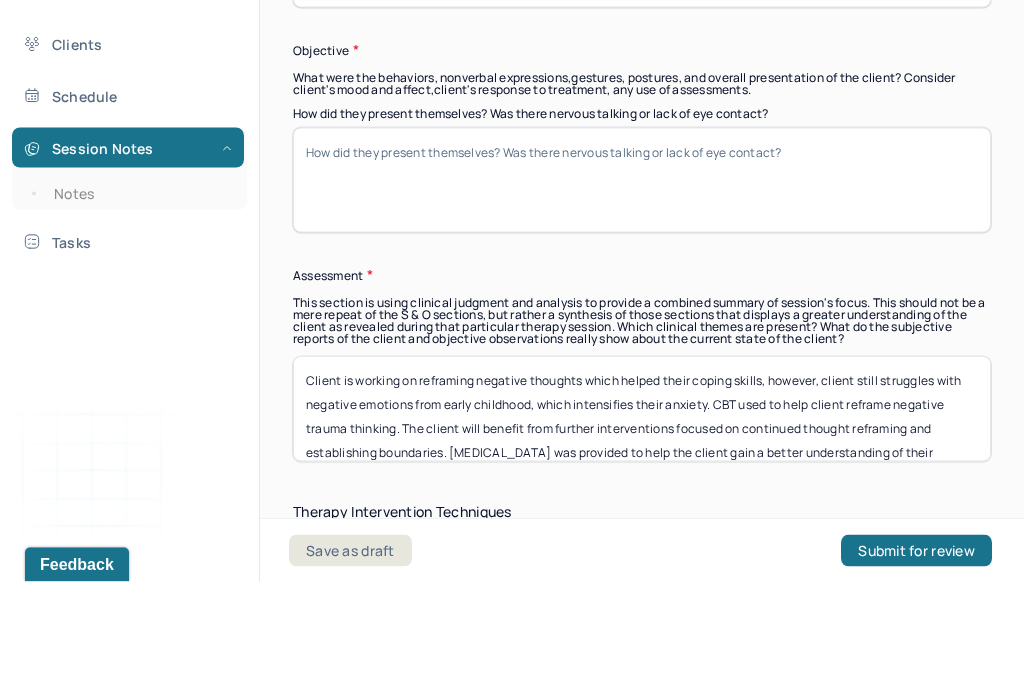 click on "How did they present themselves? Was there nervous talking or lack of eye contact?" at bounding box center [642, 296] 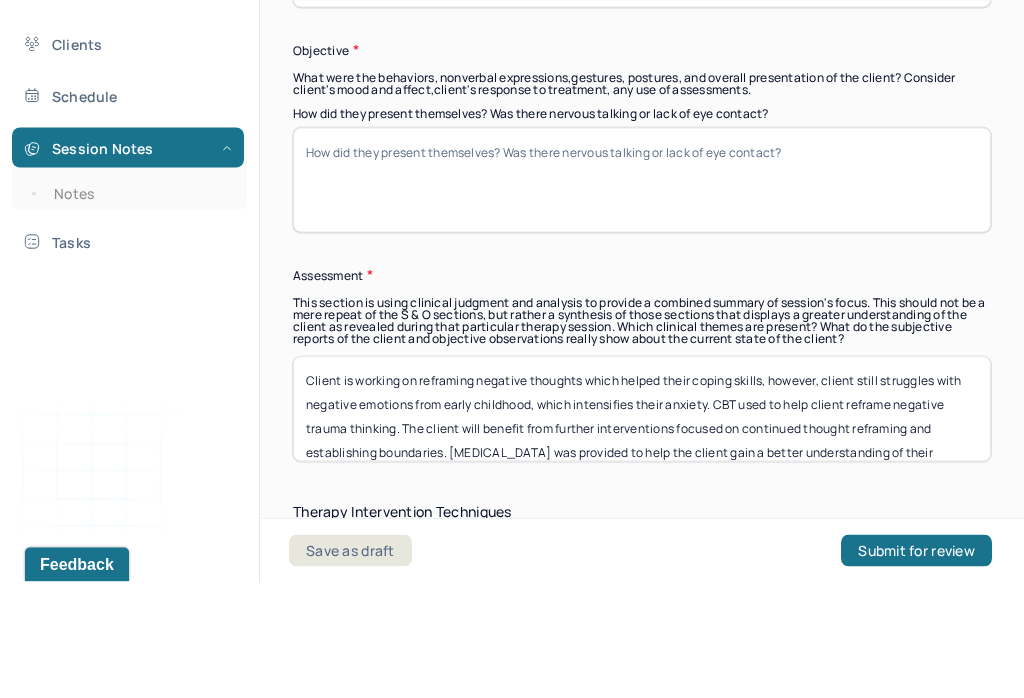 paste on "Client openly processed their anxieties with Therapist. Client continues to engage in developing new coping skills to address maladaptive patterns of behavior and rumination of negative thoughts. Client explored core beliefs that influence current patterns of thought and behavior." 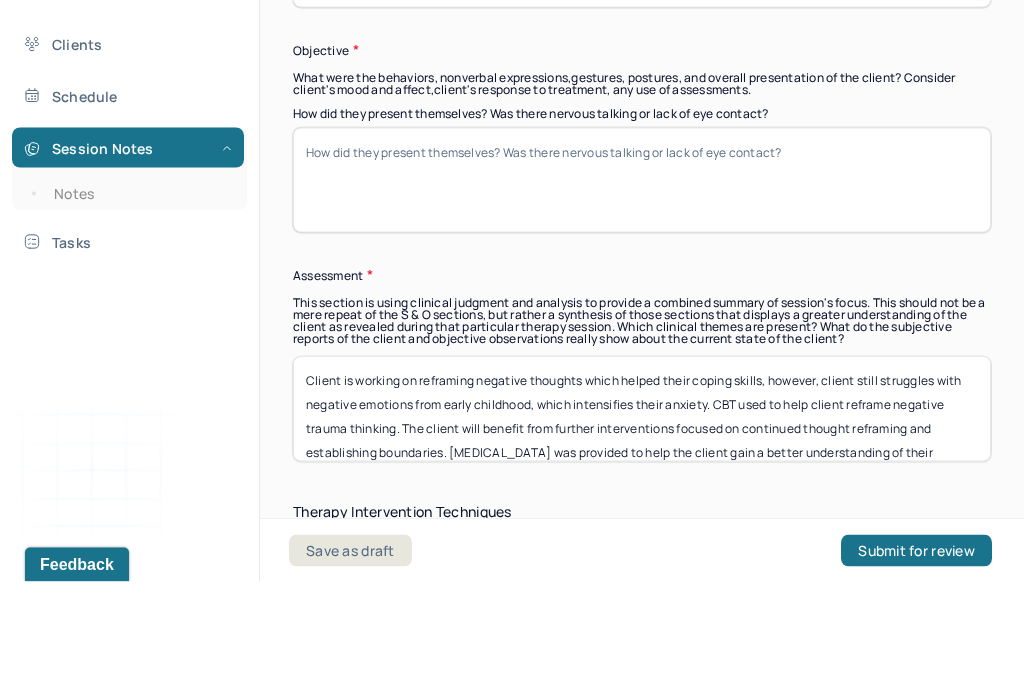 type on "Client openly processed their anxieties with Therapist. Client continues to engage in developing new coping skills to address maladaptive patterns of behavior and rumination of negative thoughts. Client explored core beliefs that influence current patterns of thought and behavior." 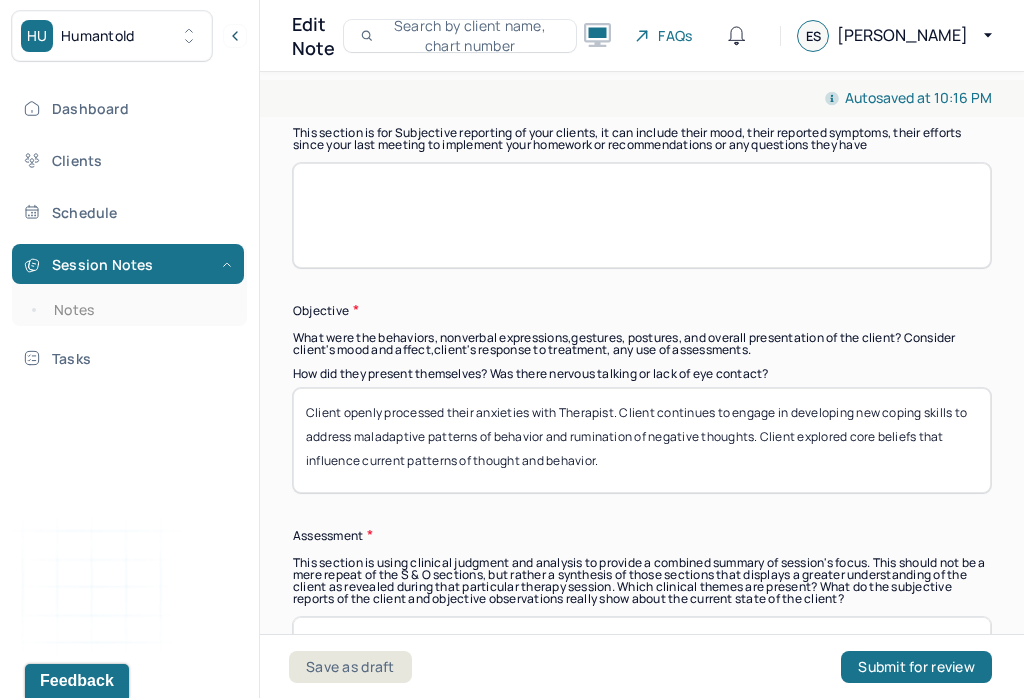 scroll, scrollTop: 1428, scrollLeft: 0, axis: vertical 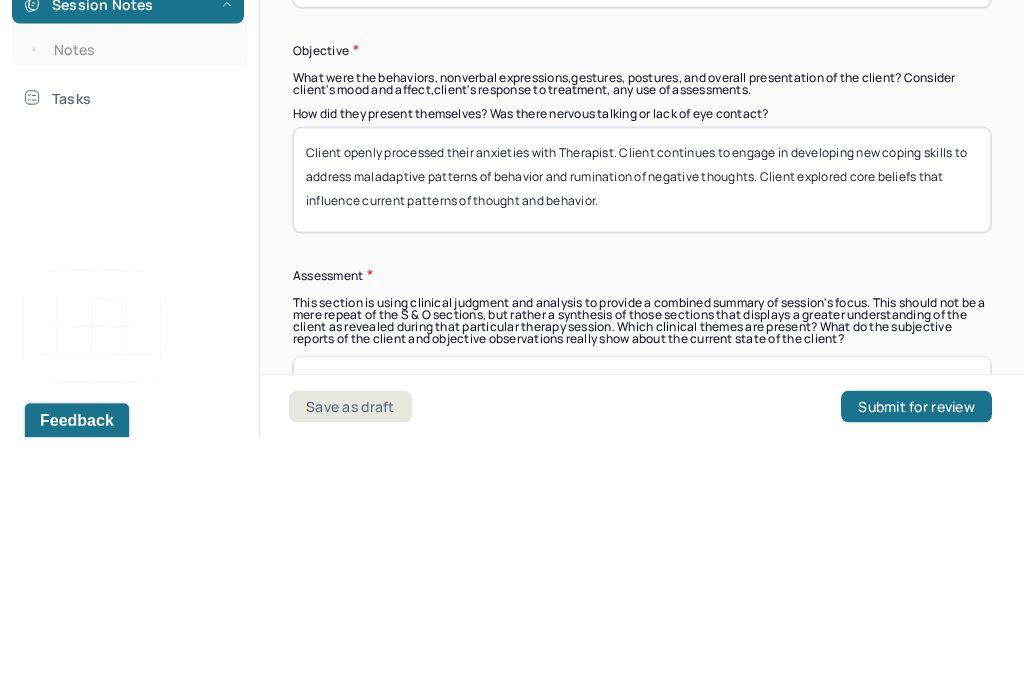 click on "Client openly processed their anxieties with Therapist. Client continues to engage in developing new coping skills to address maladaptive patterns of behavior and rumination of negative thoughts. Client explored core beliefs that influence current patterns of thought and behavior." at bounding box center [642, 440] 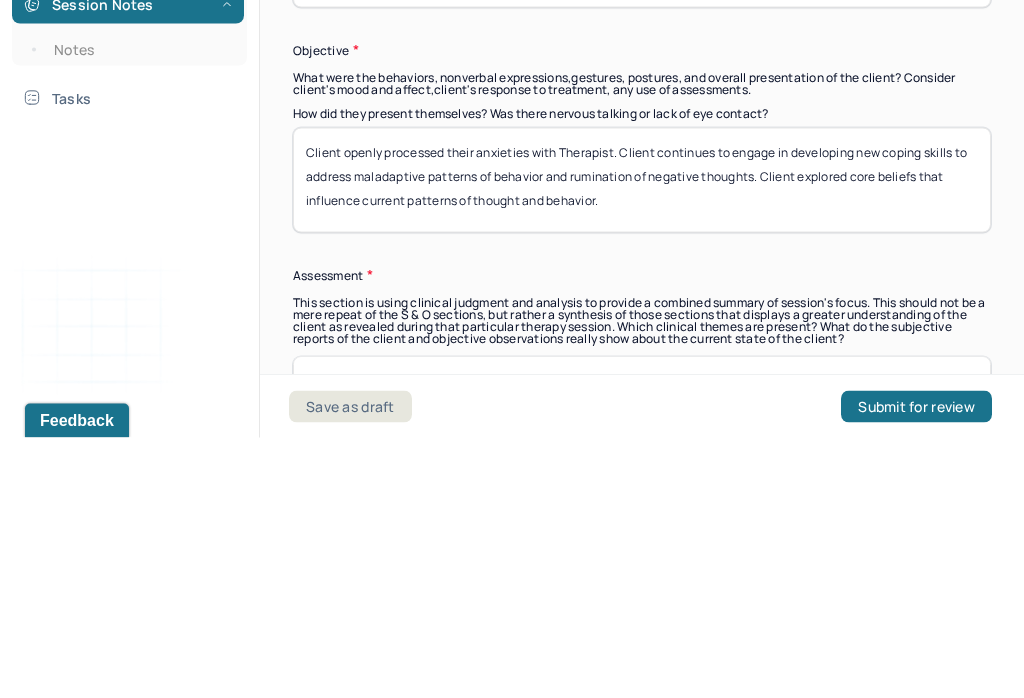 type 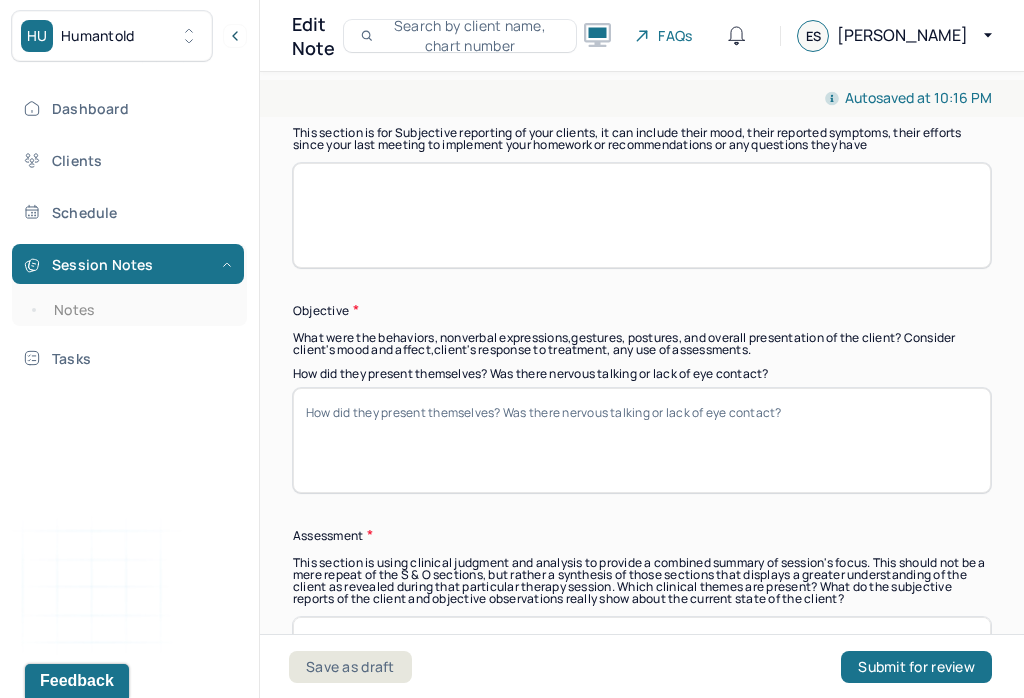 click at bounding box center (642, 215) 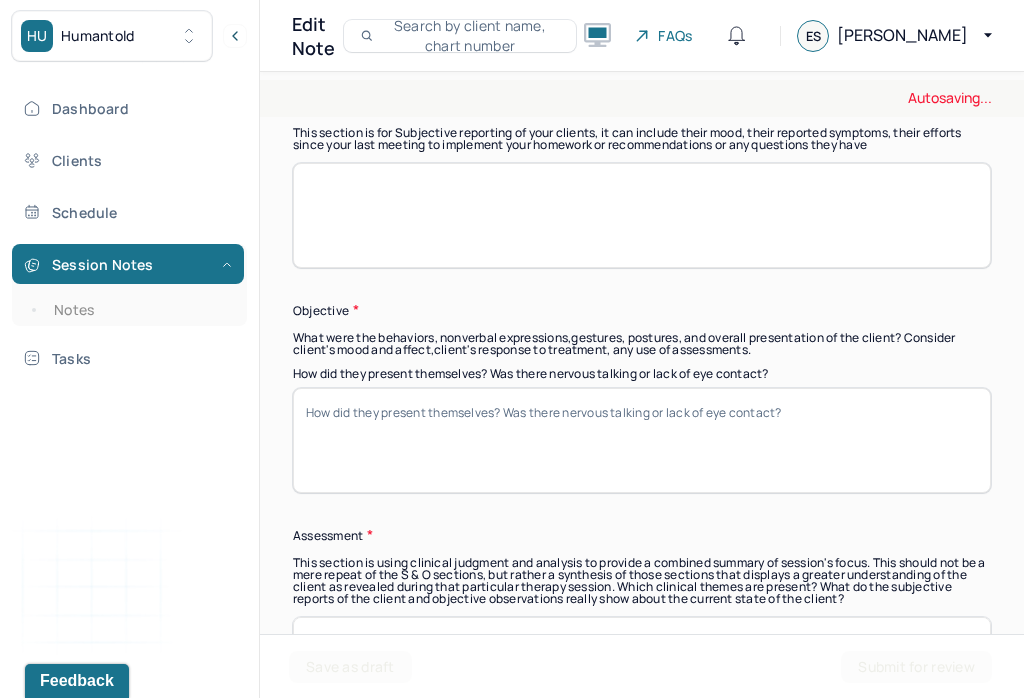 click at bounding box center (642, 215) 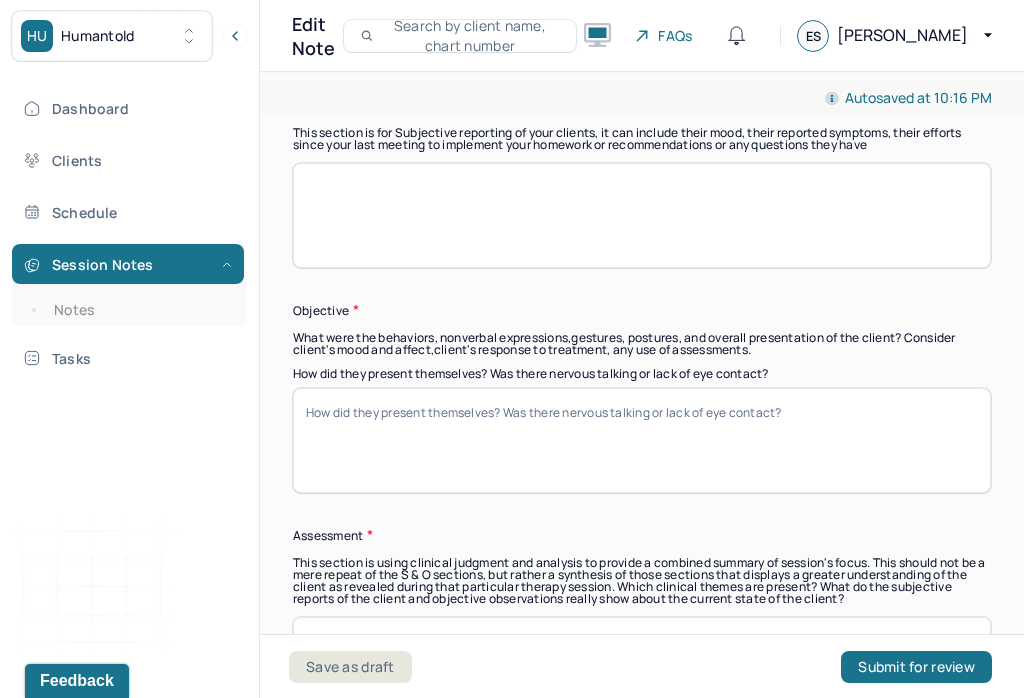 paste on "Client openly processed their anxieties with Therapist. Client continues to engage in developing new coping skills to address maladaptive patterns of behavior and rumination of negative thoughts. Client explored core beliefs that influence current patterns of thought and behavior." 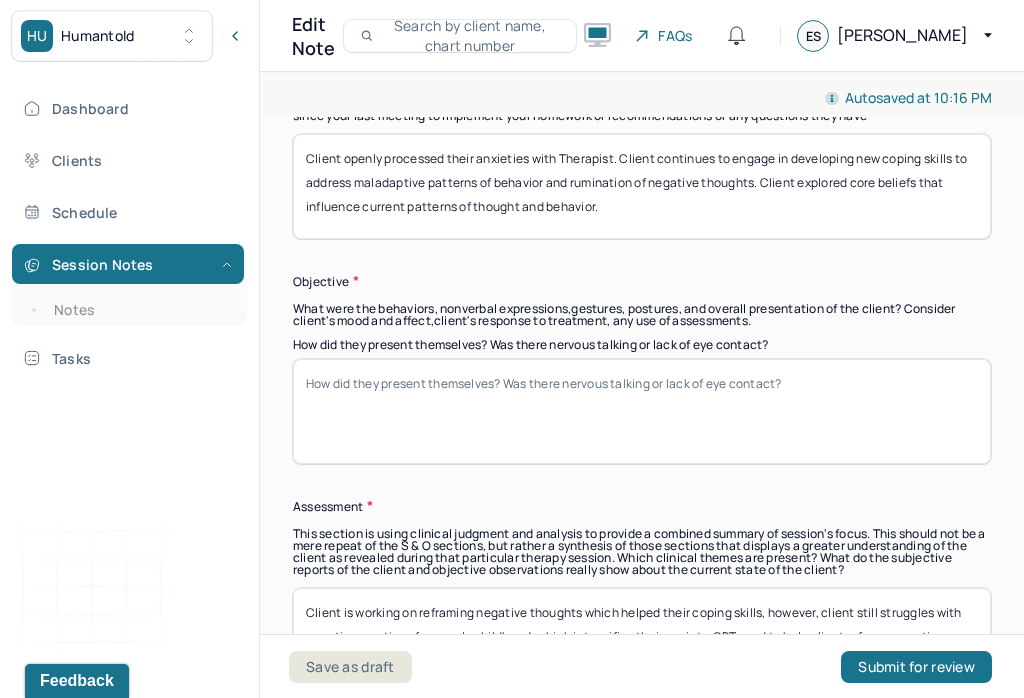 scroll, scrollTop: 1459, scrollLeft: 0, axis: vertical 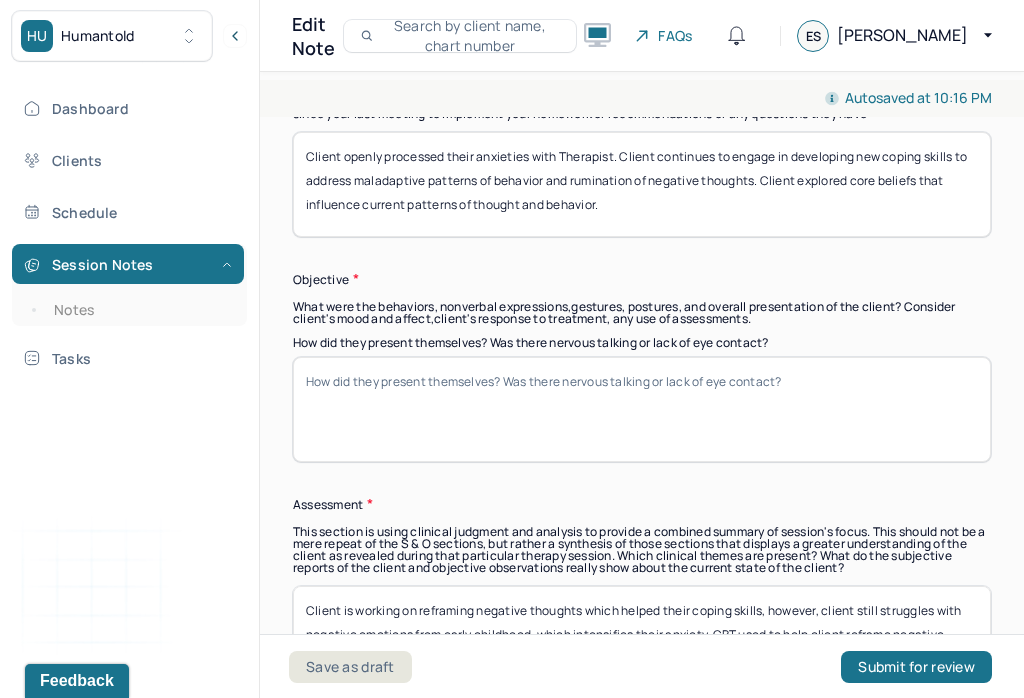 type on "Client openly processed their anxieties with Therapist. Client continues to engage in developing new coping skills to address maladaptive patterns of behavior and rumination of negative thoughts. Client explored core beliefs that influence current patterns of thought and behavior." 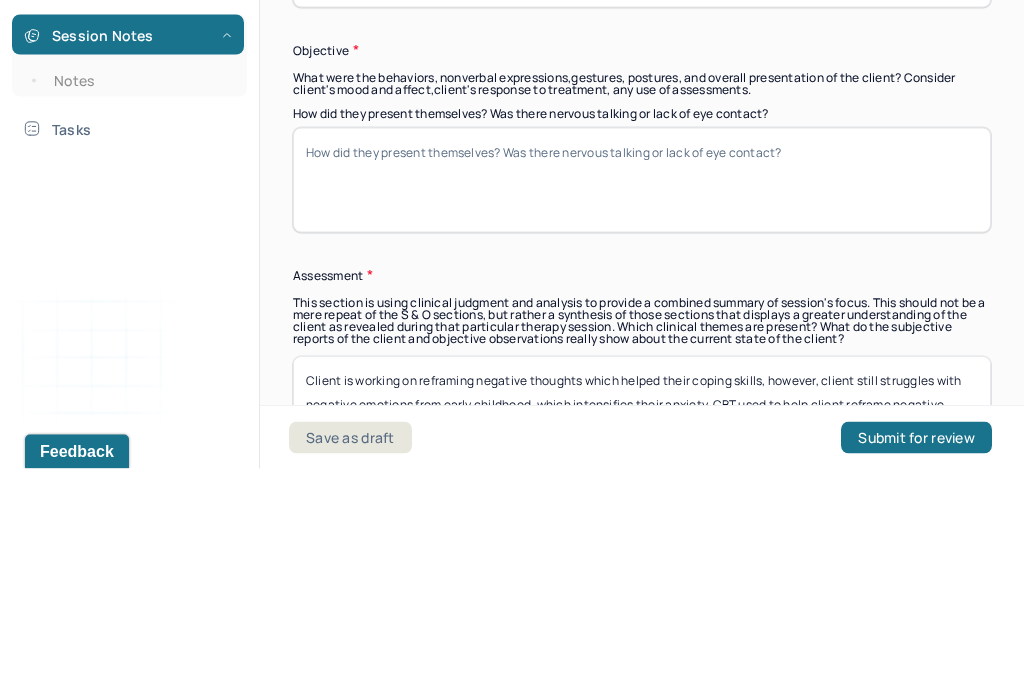 scroll, scrollTop: 0, scrollLeft: 0, axis: both 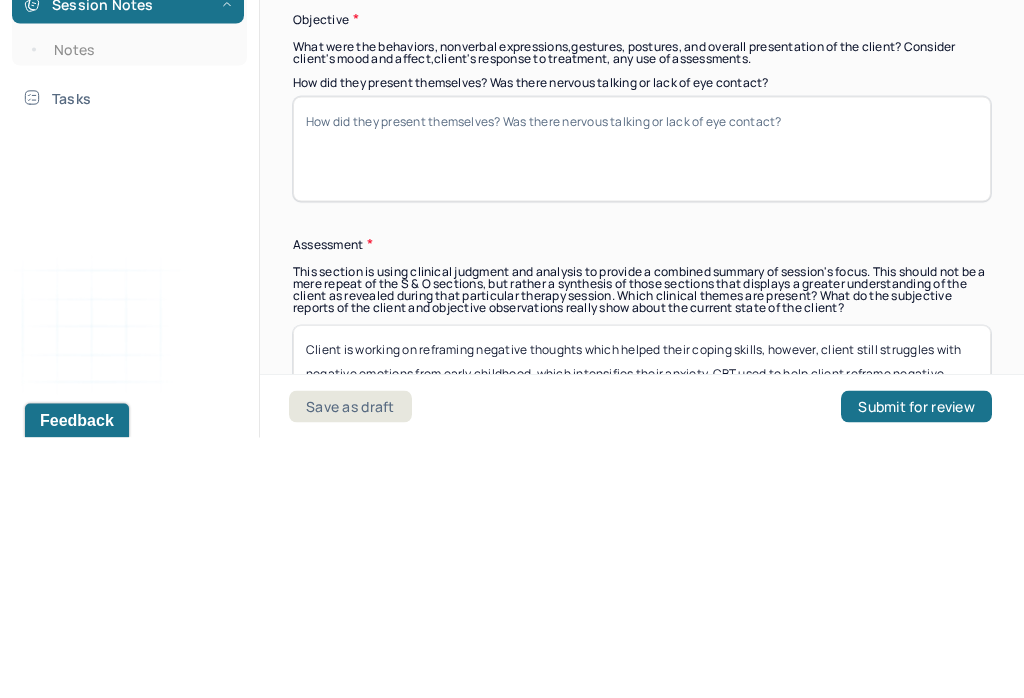 paste on "* Client presented as AOx3, well groomed, and pleasant. Client demonstrated the capacity for challenging their cognitive distortions and ability to identify/explore emotions with the support and guidance of the therapist. Client embraced the presence of reflective listening and unconditional positive regard provided by the therapist." 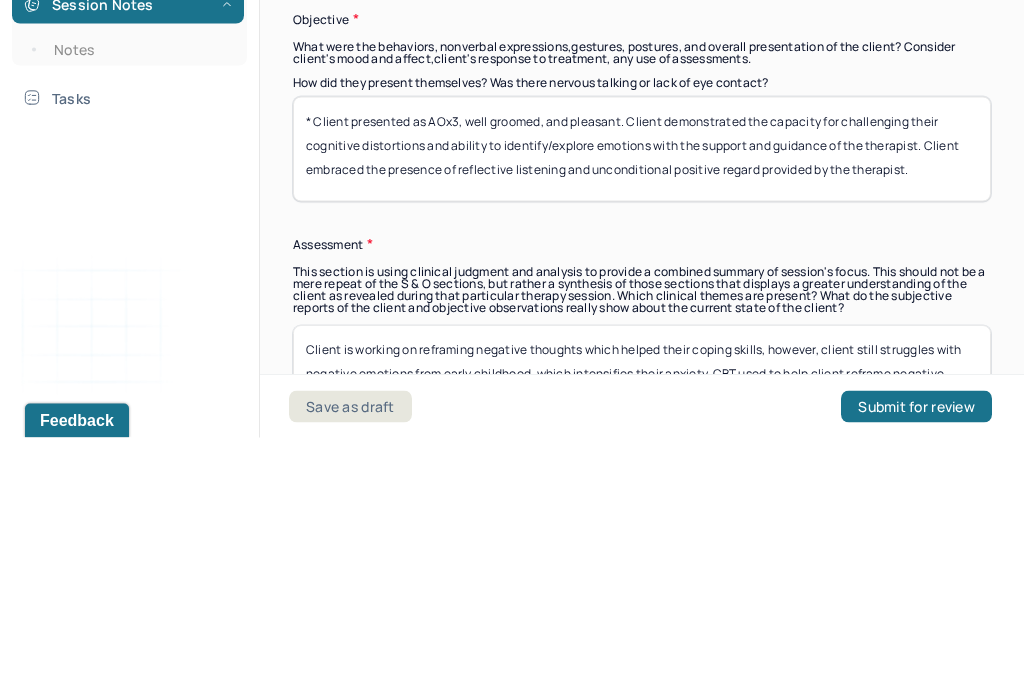 scroll, scrollTop: 1, scrollLeft: 0, axis: vertical 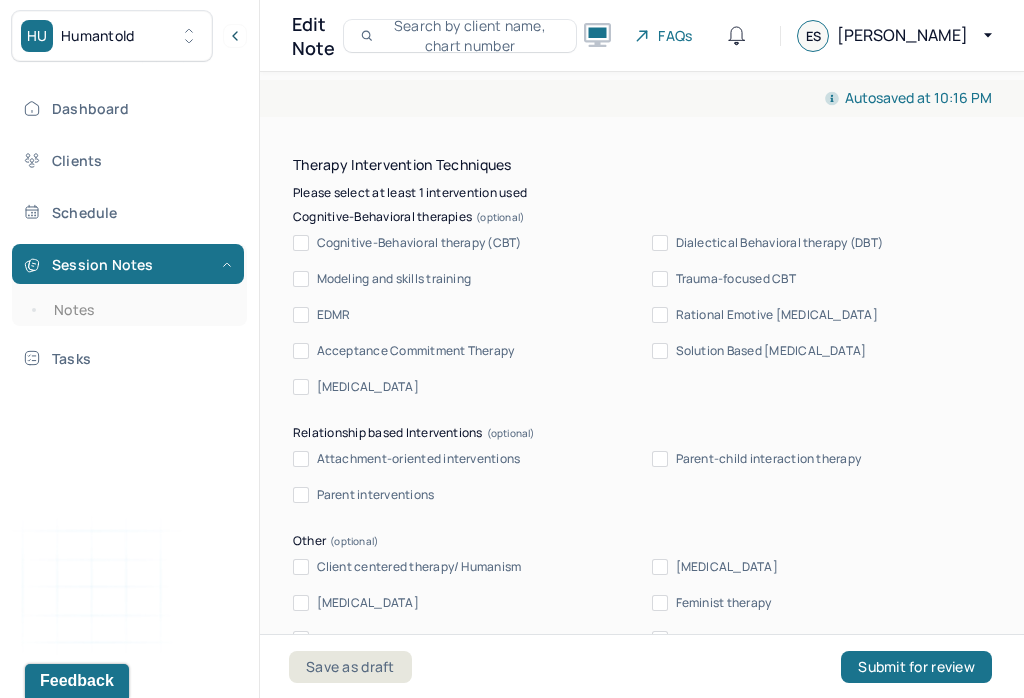 type on "Client presented as AOx3, well groomed, and pleasant. Client demonstrated the capacity for challenging their cognitive distortions and ability to identify/explore emotions with the support and guidance of the therapist. Client embraced the presence of reflective listening and unconditional positive regard provided by the therapist." 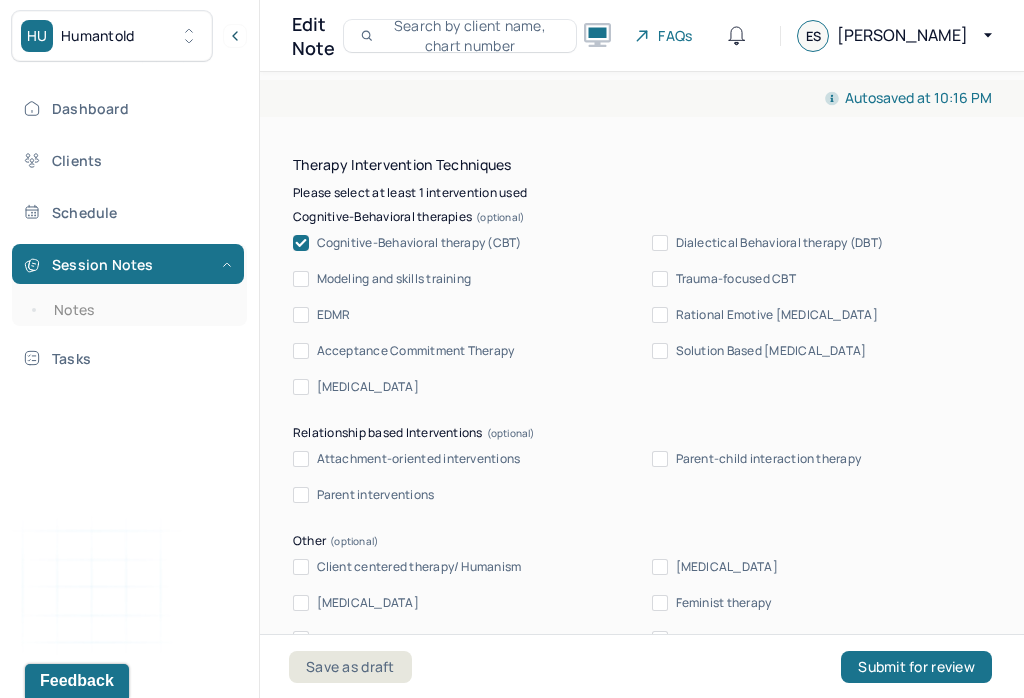 click on "Acceptance Commitment Therapy" at bounding box center [301, 351] 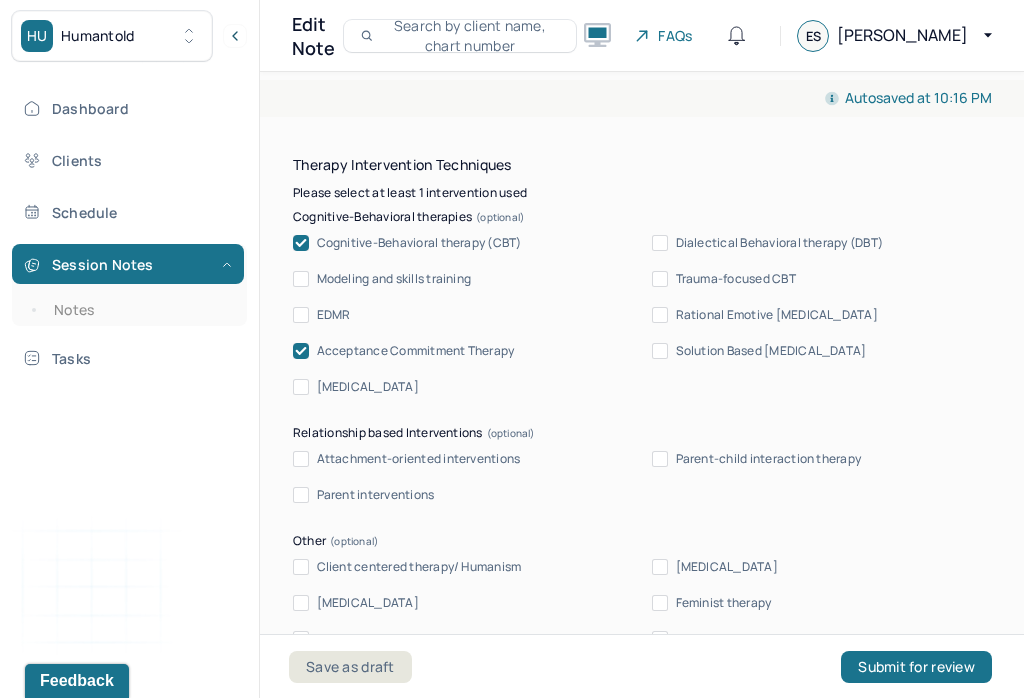 click on "[MEDICAL_DATA]" at bounding box center [301, 387] 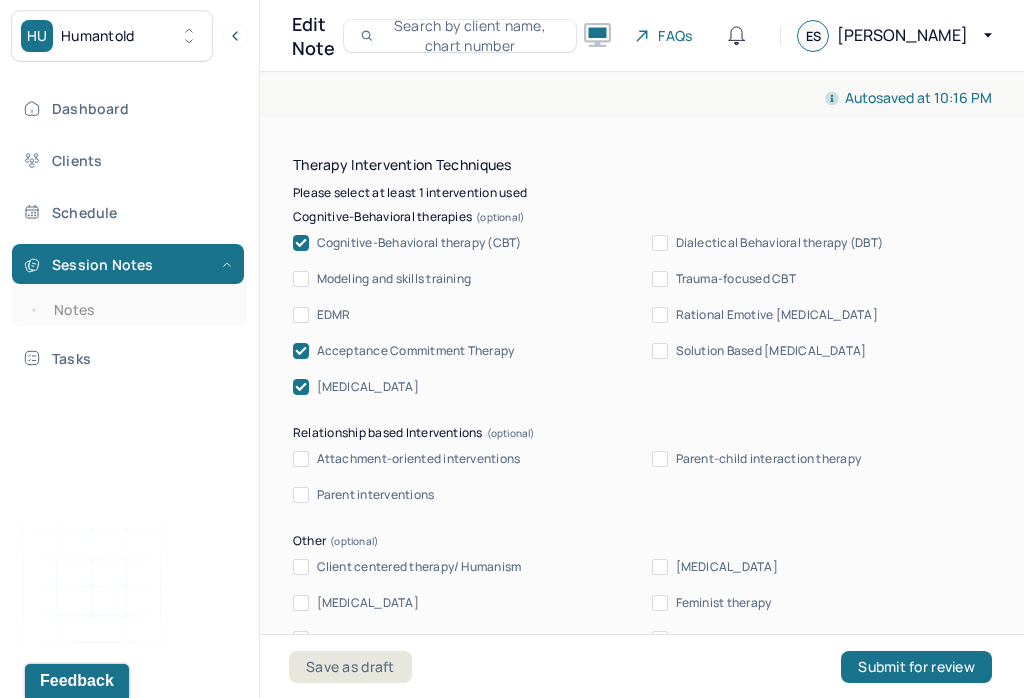 click on "Dialectical Behavioral therapy (DBT)" at bounding box center (780, 243) 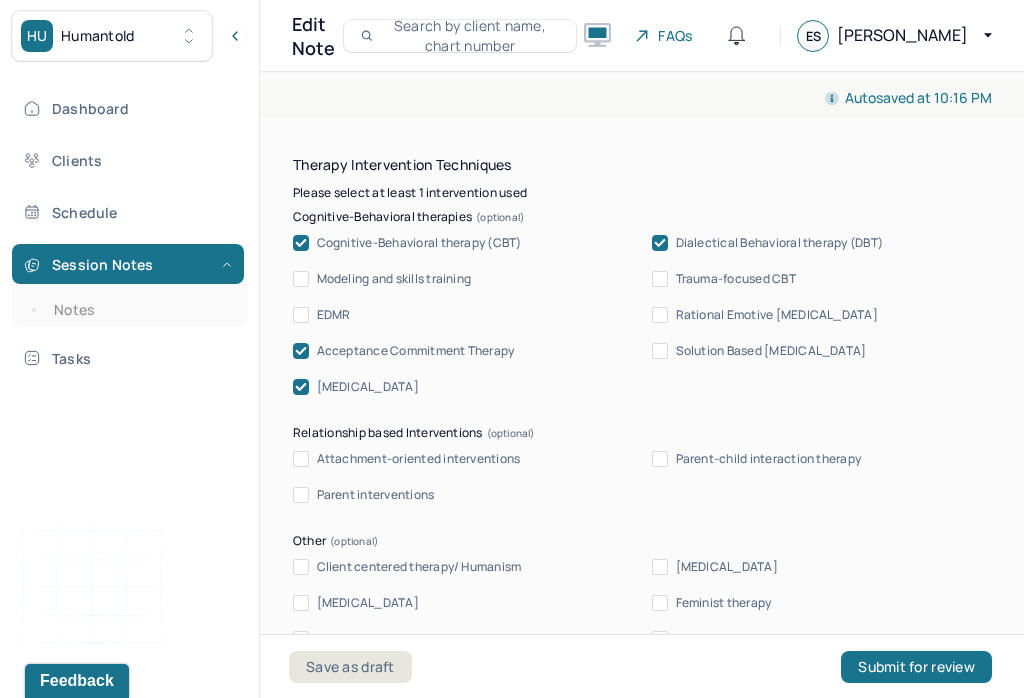 click on "Trauma-focused CBT" at bounding box center [660, 279] 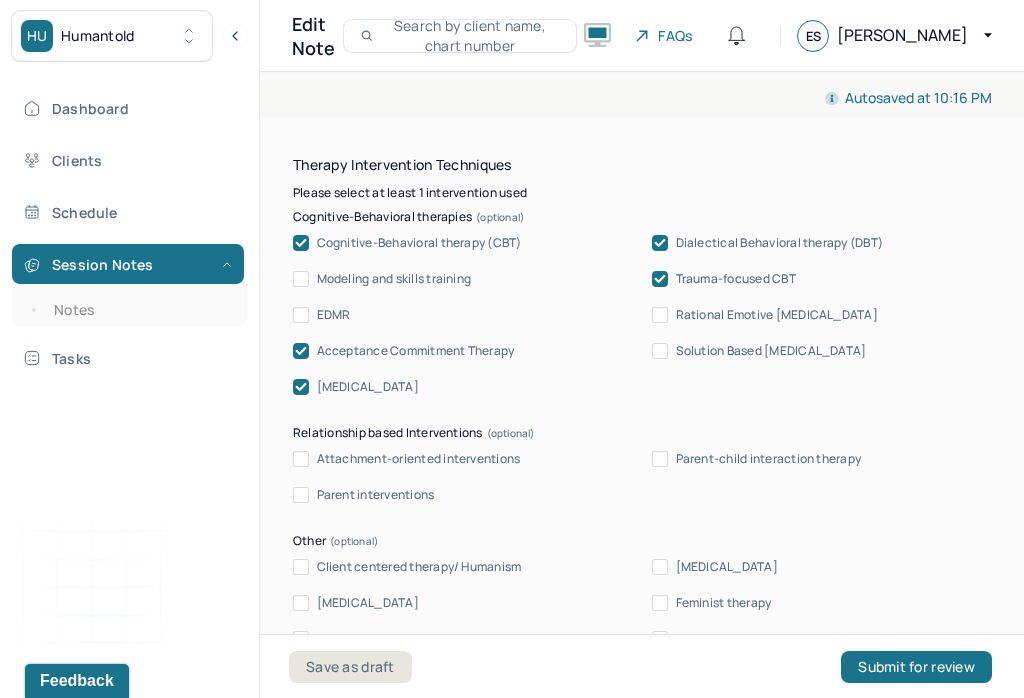click on "Solution Based [MEDICAL_DATA]" at bounding box center [660, 351] 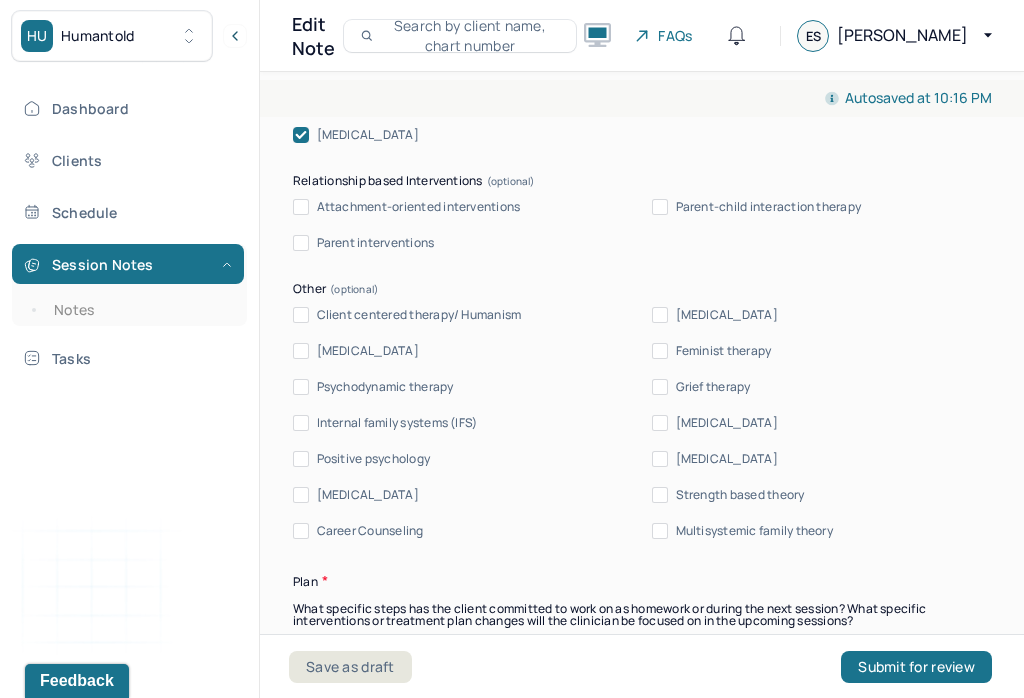 scroll, scrollTop: 2288, scrollLeft: 0, axis: vertical 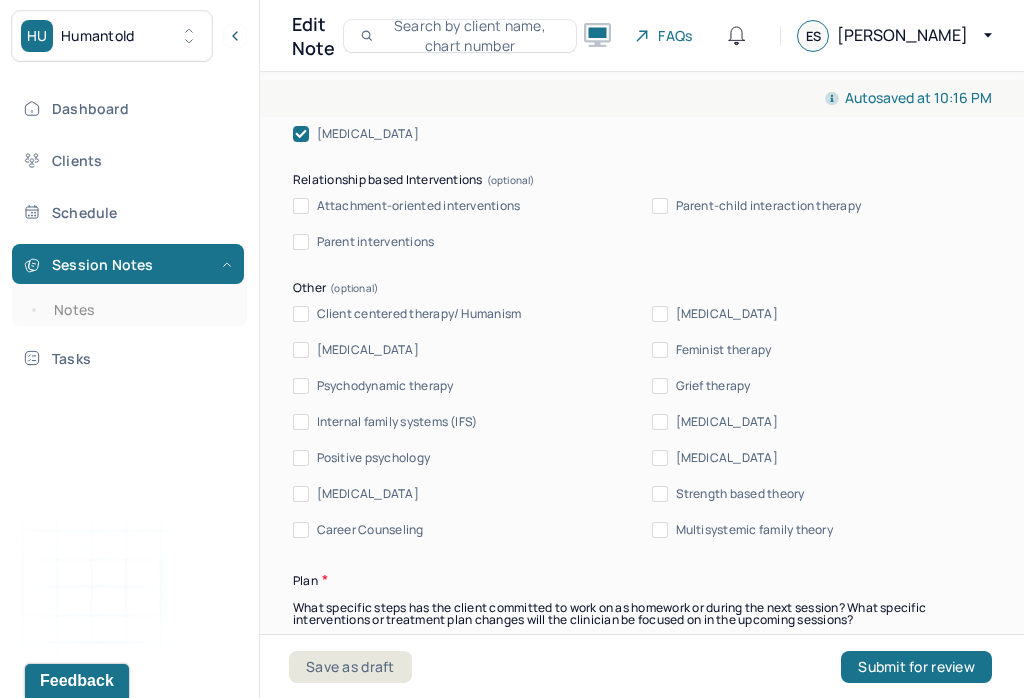 click on "Client centered therapy/ Humanism" at bounding box center (301, 314) 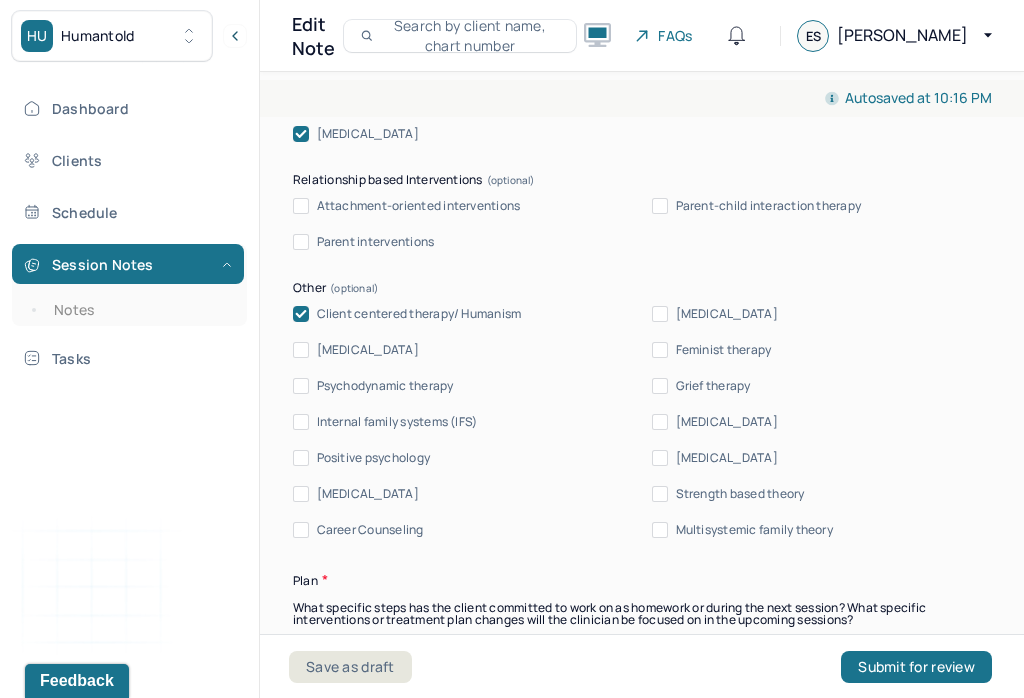 click on "Psychodynamic therapy" at bounding box center (301, 386) 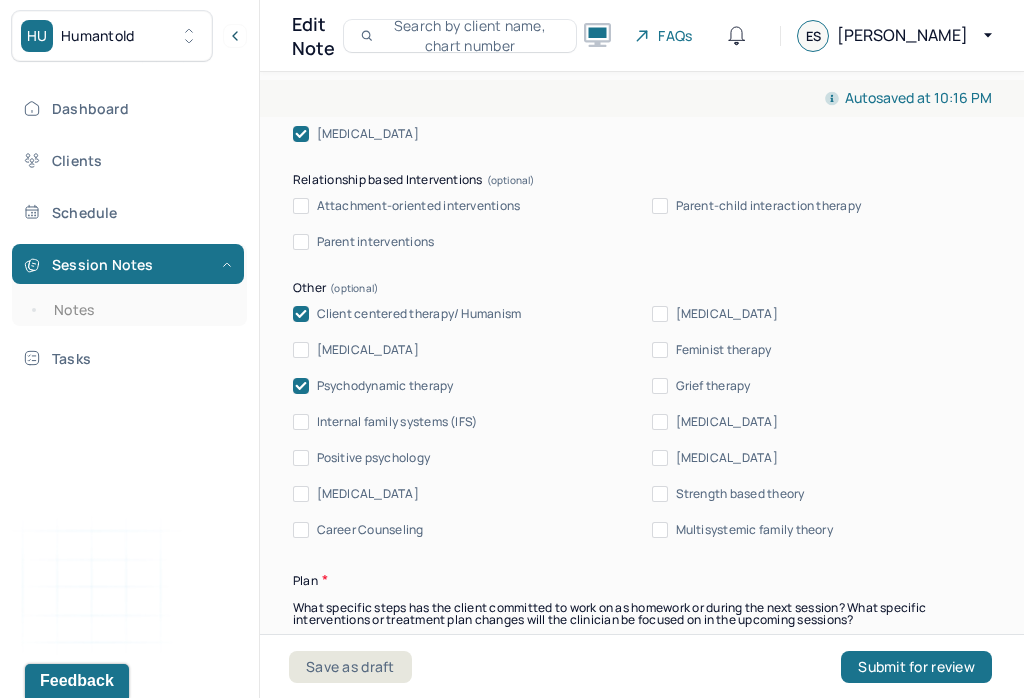 click on "Positive psychology" at bounding box center (301, 458) 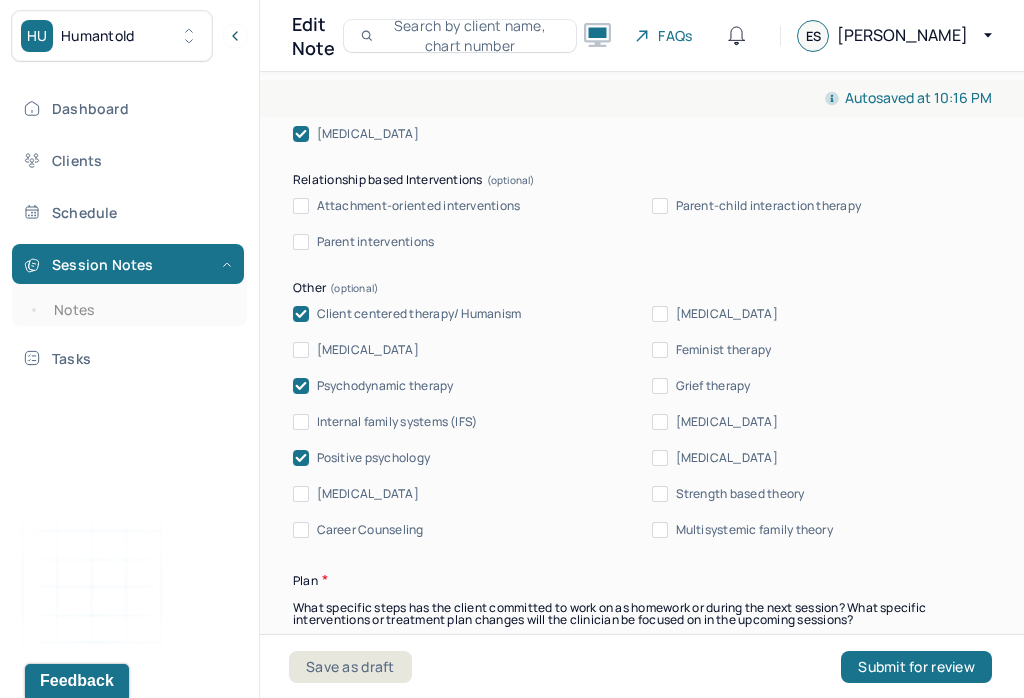 click on "Client centered therapy/ Humanism Gestalt therapy Existential therapy Feminist therapy Psychodynamic therapy Grief therapy Internal family systems (IFS) Narrative therapy Positive psychology Psychoeducation Sex therapy Strength based theory Career Counseling Multisystemic family theory" at bounding box center (642, 422) 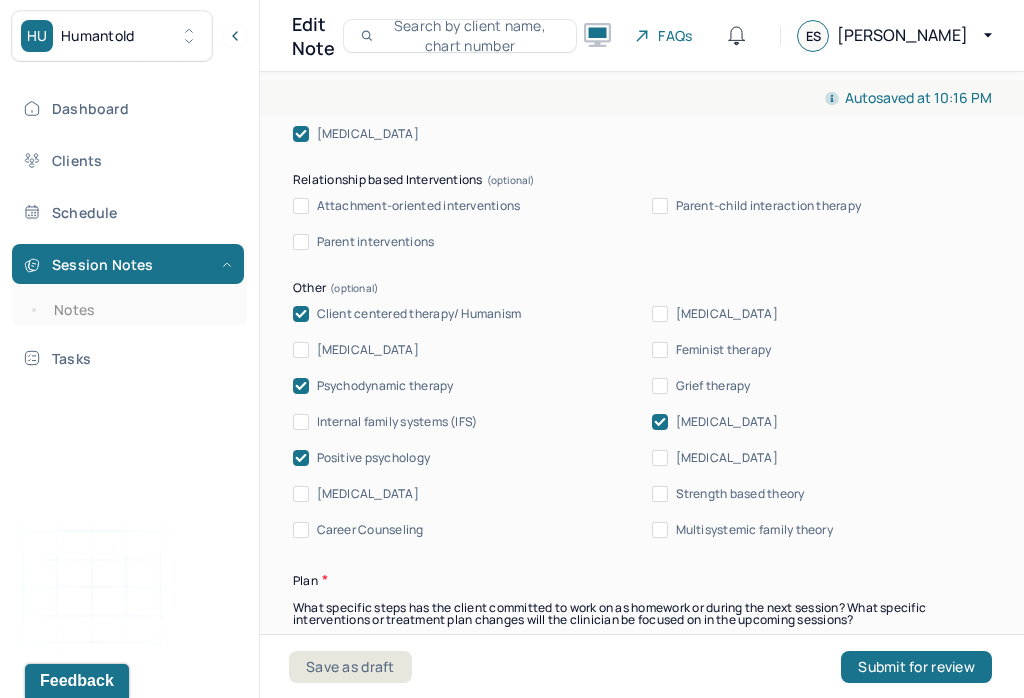 click on "Client centered therapy/ Humanism Gestalt therapy Existential therapy Feminist therapy Psychodynamic therapy Grief therapy Internal family systems (IFS) Narrative therapy Positive psychology Psychoeducation Sex therapy Strength based theory Career Counseling Multisystemic family theory" at bounding box center [642, 422] 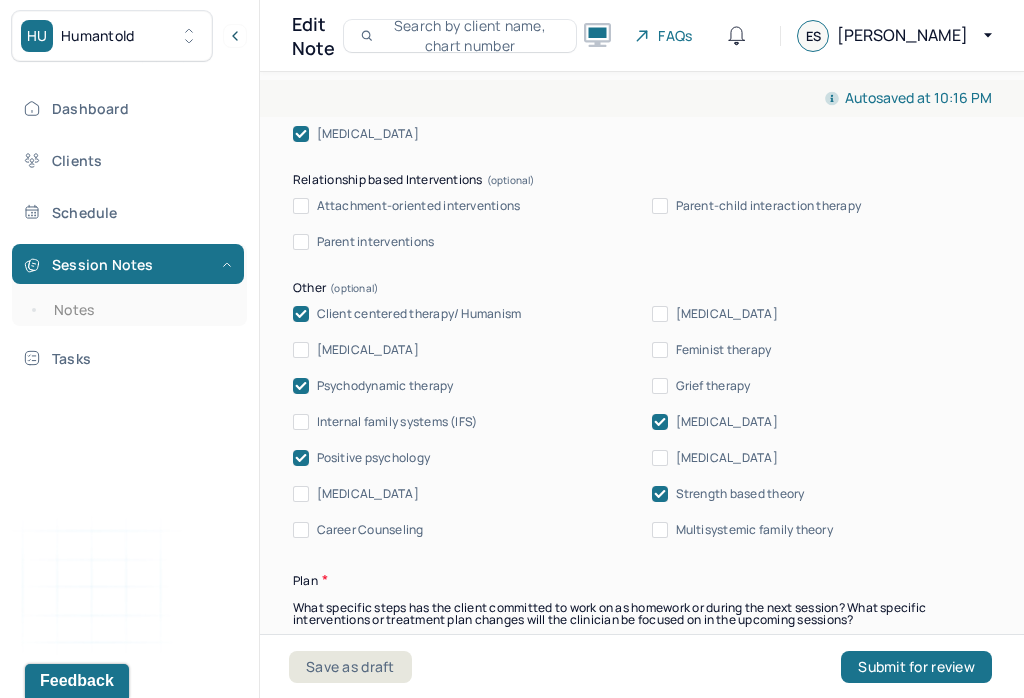 click on "Strength based theory" at bounding box center (728, 494) 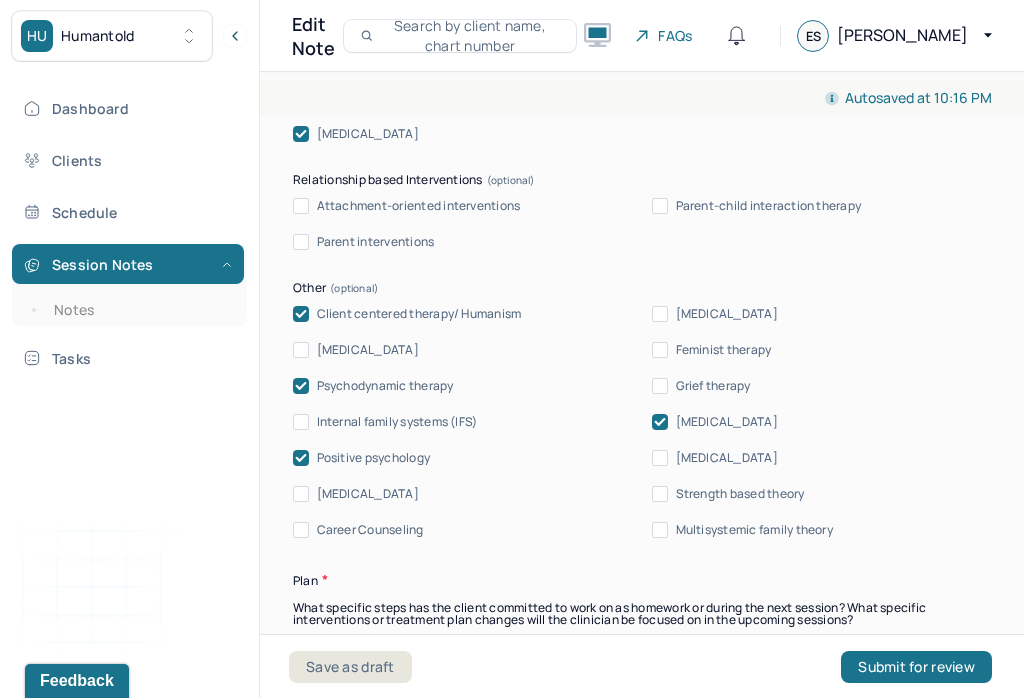 click on "Strength based theory" at bounding box center (660, 494) 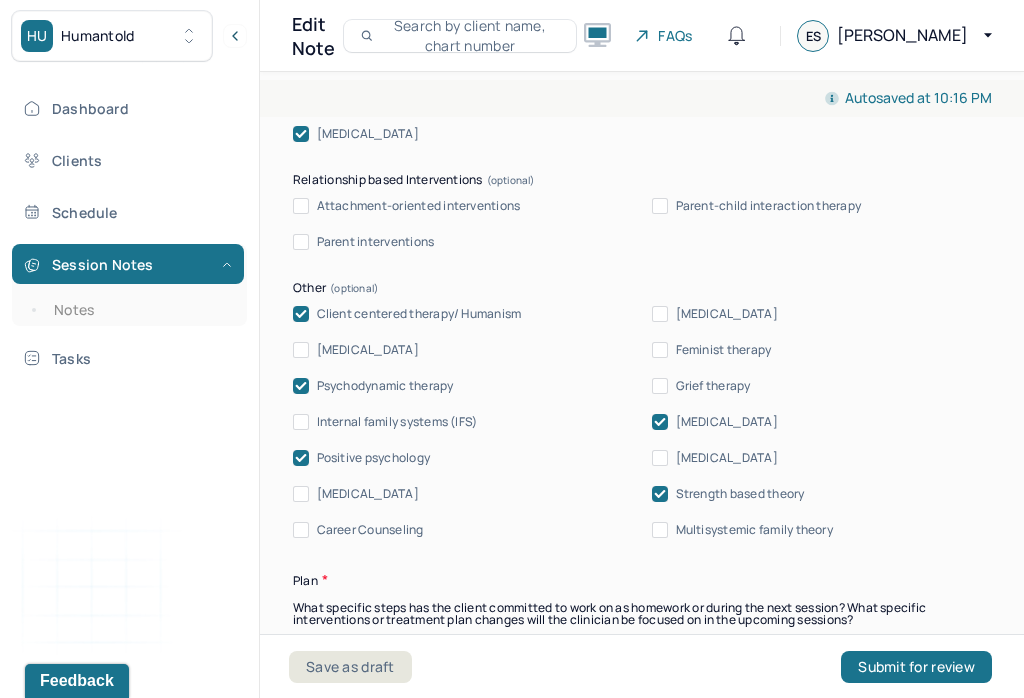 click on "[MEDICAL_DATA]" at bounding box center [660, 458] 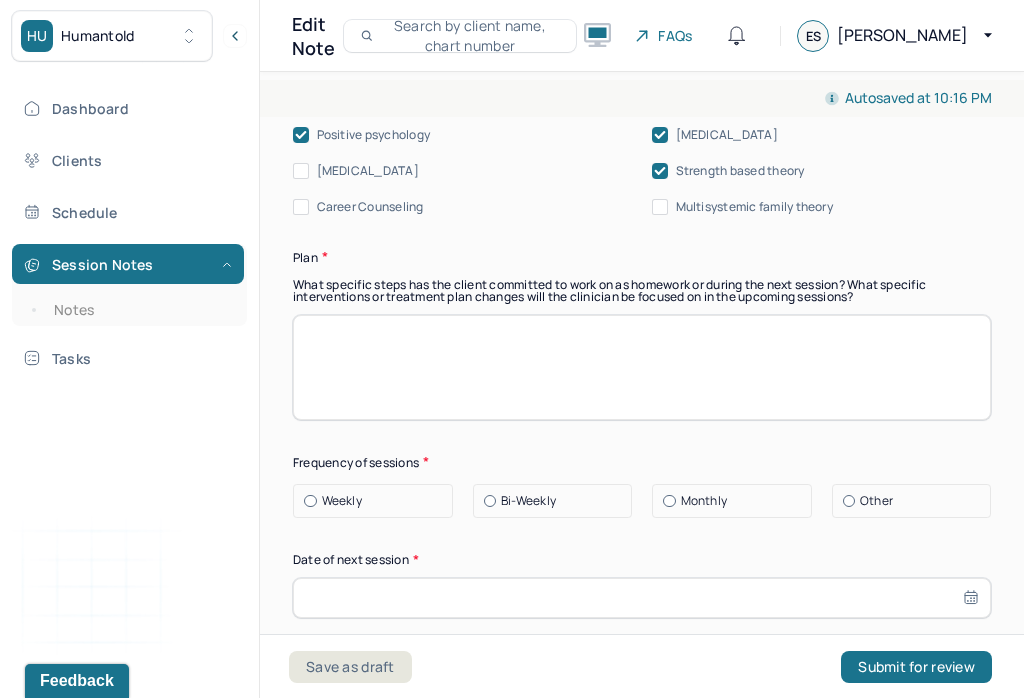scroll, scrollTop: 2649, scrollLeft: 0, axis: vertical 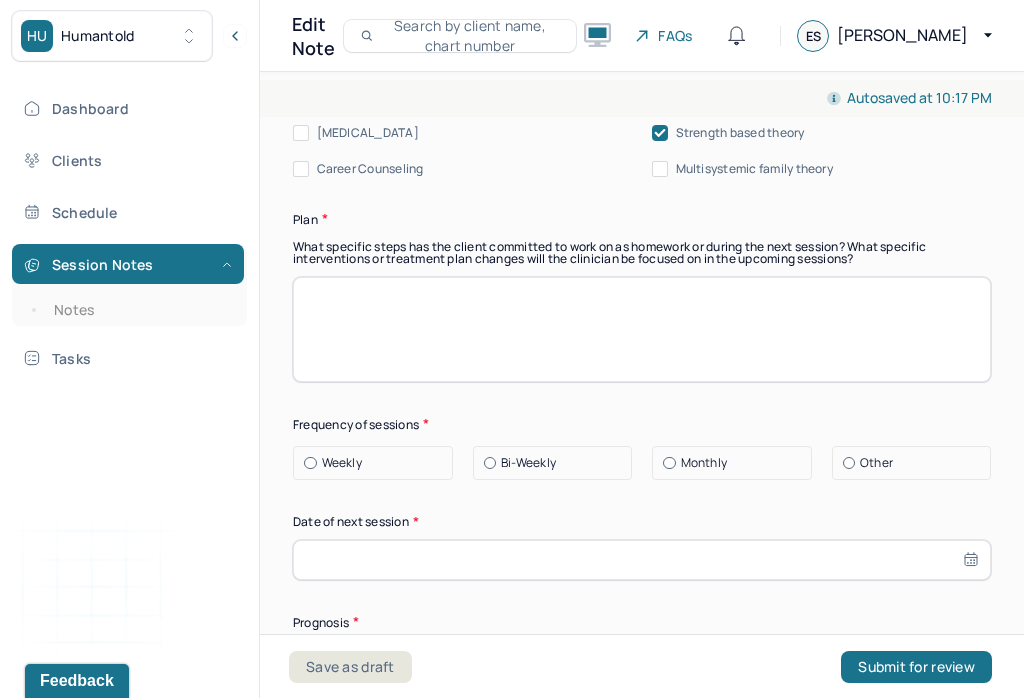 click at bounding box center [642, 329] 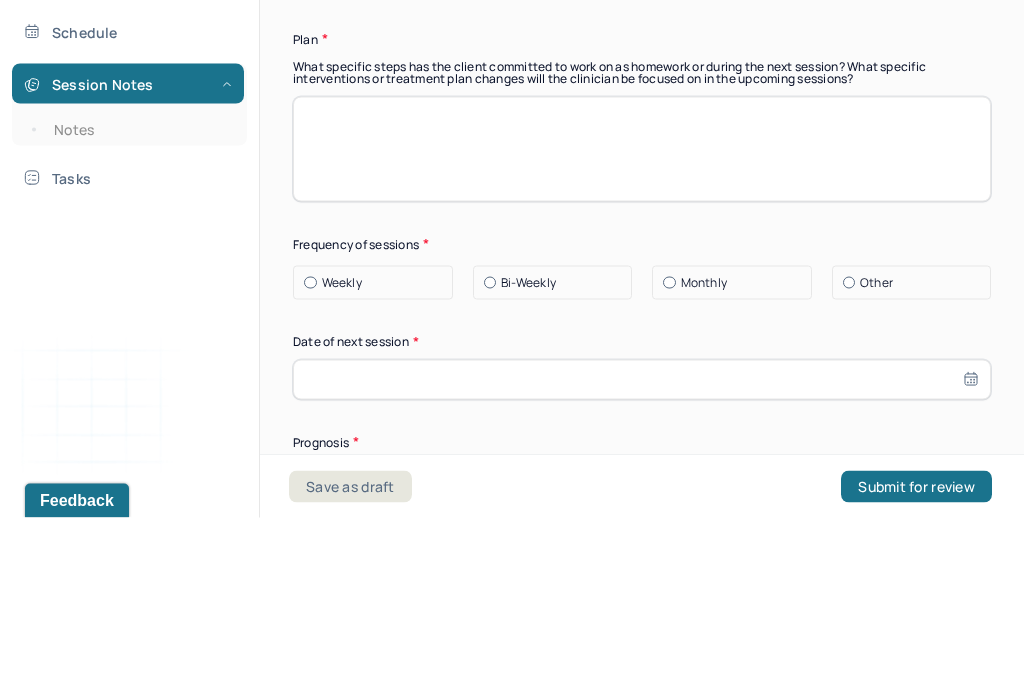 click at bounding box center [642, 329] 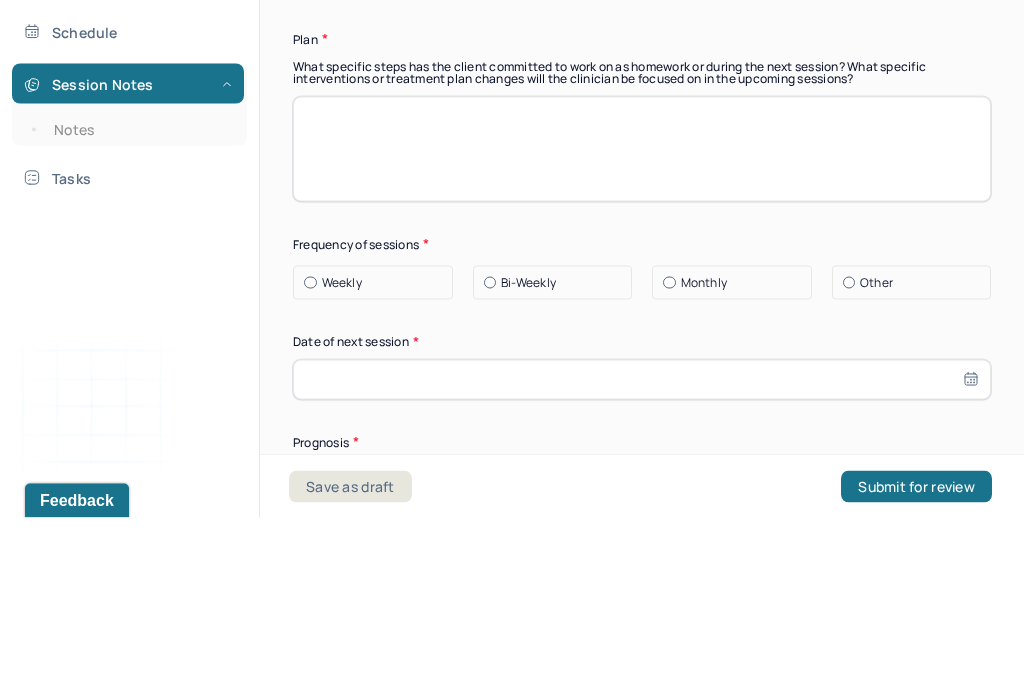 paste on "* Client stated intent to attending therapy sessions as scheduled. Client formulated a plan to continue working towards therapeutic goals and practice learned skills outside of sessions. Therapist will continue to provide [MEDICAL_DATA] and applied an eclectic combination of therapeutic techniques deriving from CBT, DBT, psychodynamic, strength focused, and person centered theories as necessary. Treatment goals remain appropriate at this time." 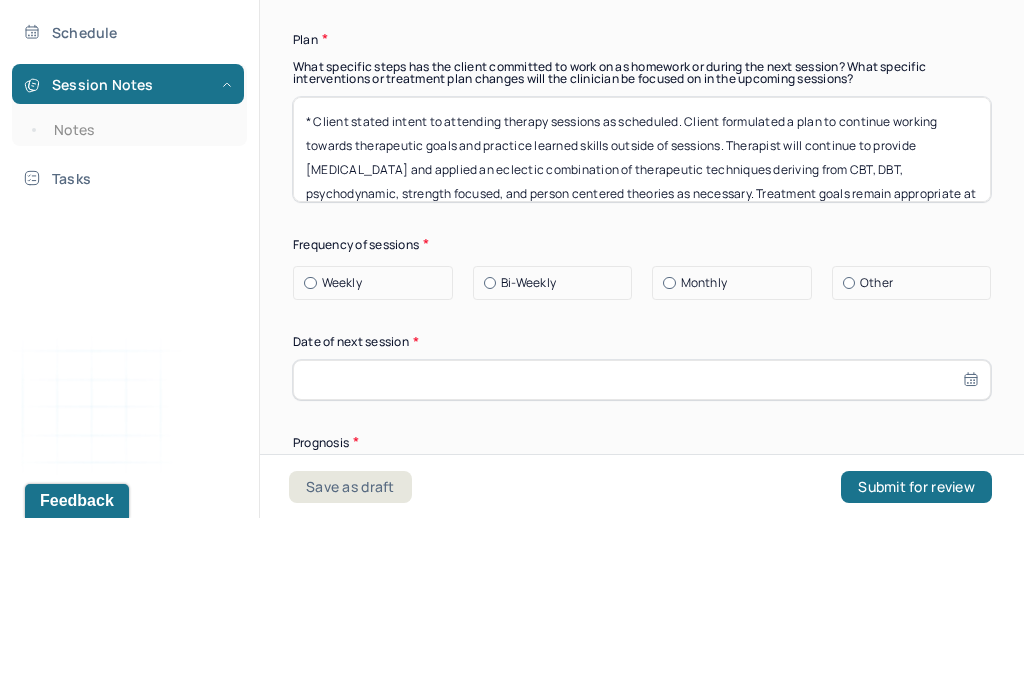 scroll, scrollTop: -1, scrollLeft: 0, axis: vertical 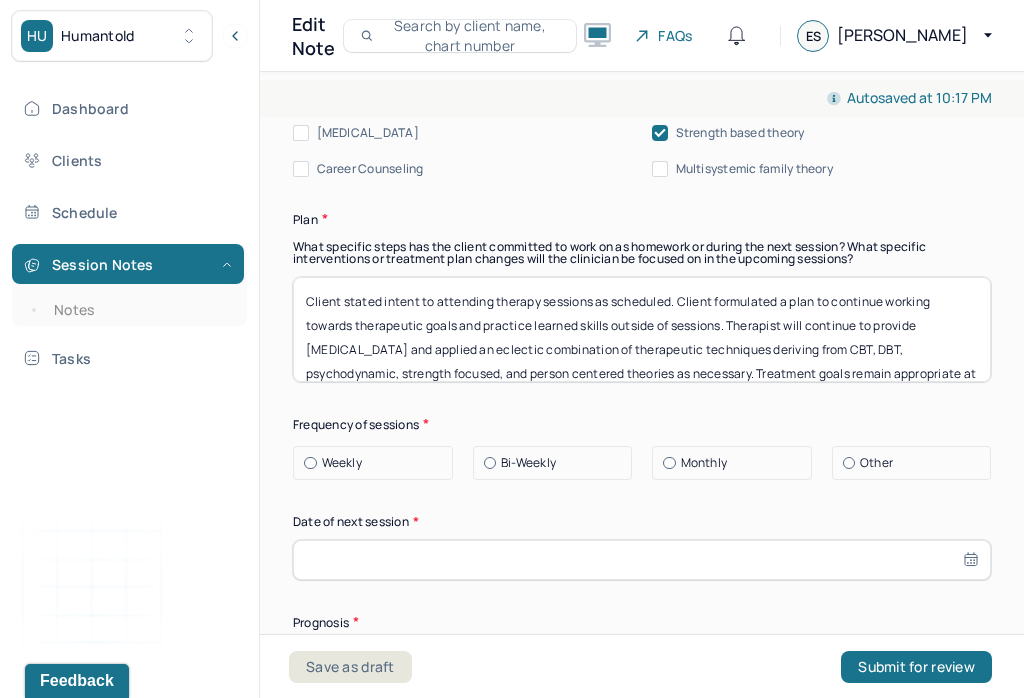 type on "Client stated intent to attending therapy sessions as scheduled. Client formulated a plan to continue working towards therapeutic goals and practice learned skills outside of sessions. Therapist will continue to provide [MEDICAL_DATA] and applied an eclectic combination of therapeutic techniques deriving from CBT, DBT, psychodynamic, strength focused, and person centered theories as necessary. Treatment goals remain appropriate at this time." 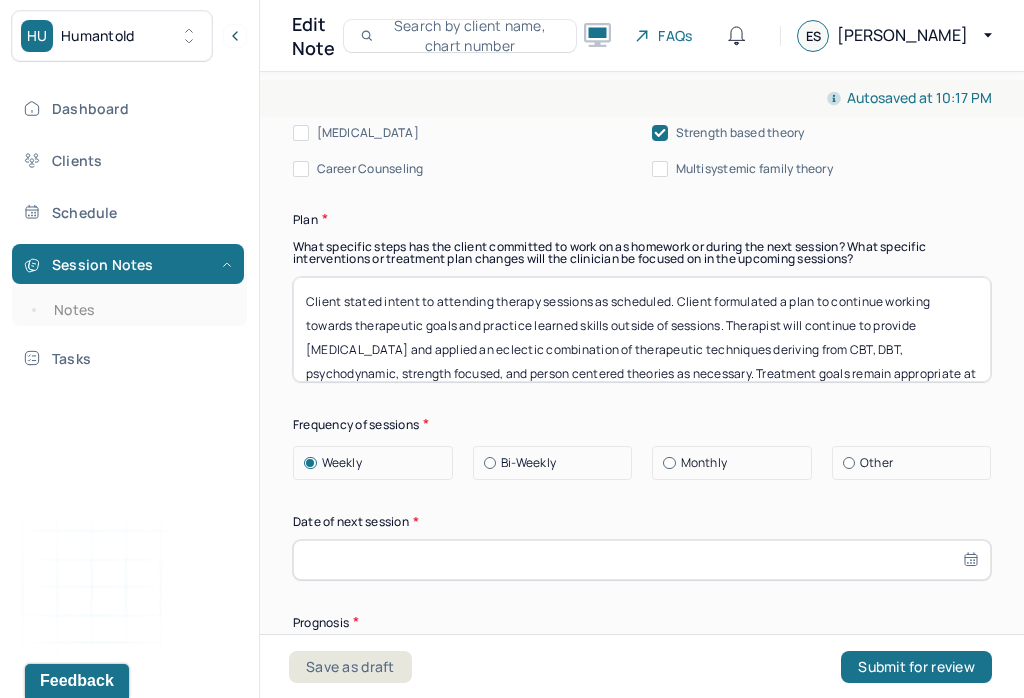 click at bounding box center [642, 560] 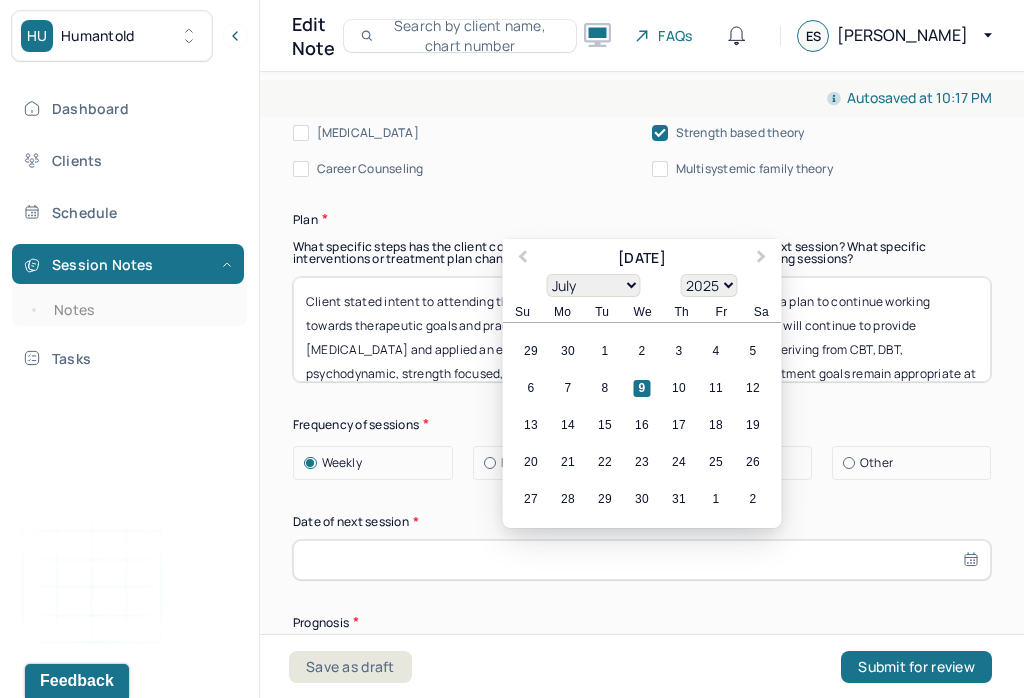 click on "17" at bounding box center (679, 425) 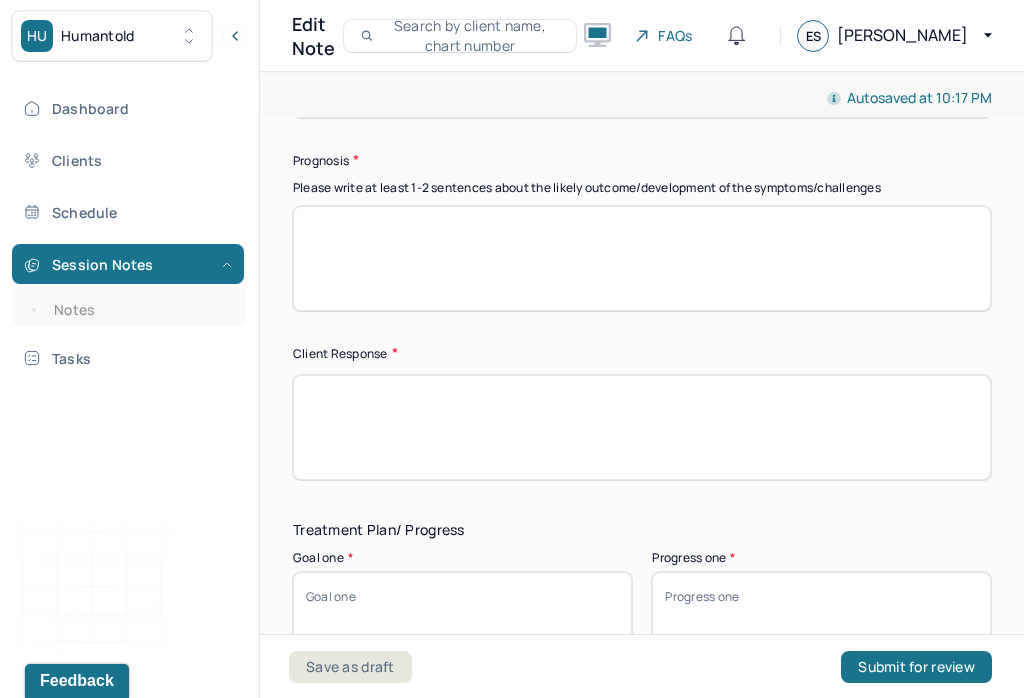 scroll, scrollTop: 3094, scrollLeft: 0, axis: vertical 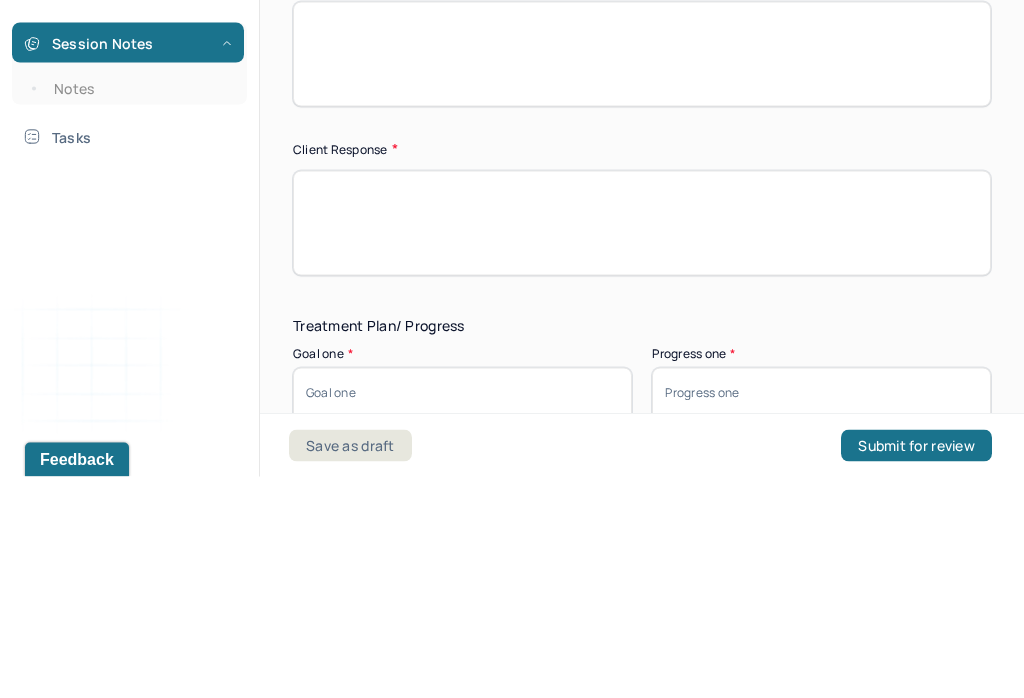 click at bounding box center (642, 275) 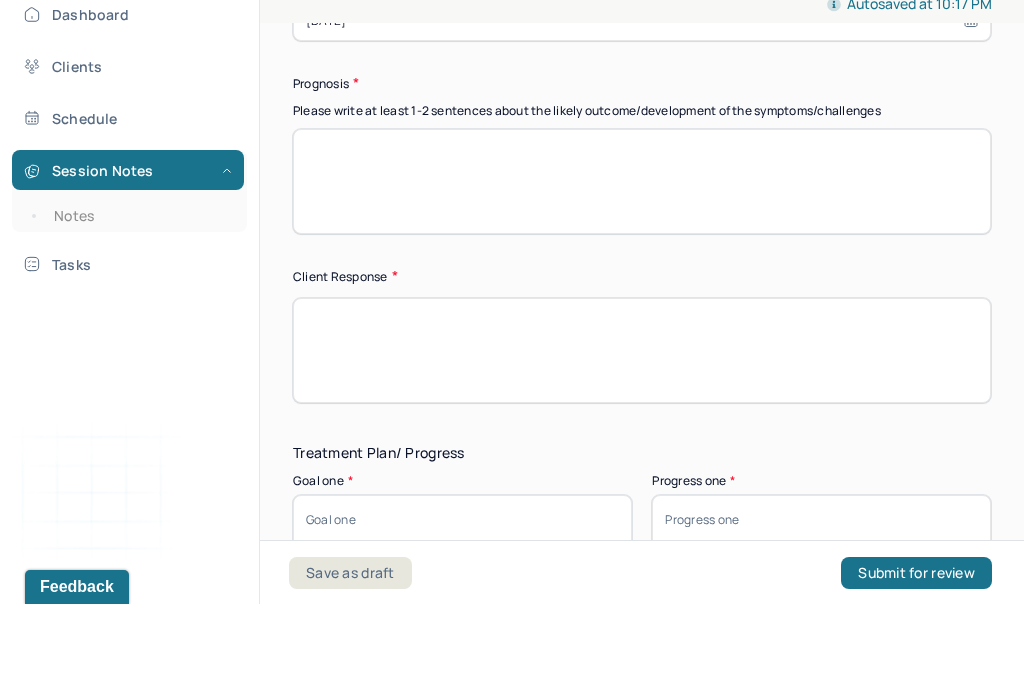 click at bounding box center [642, 275] 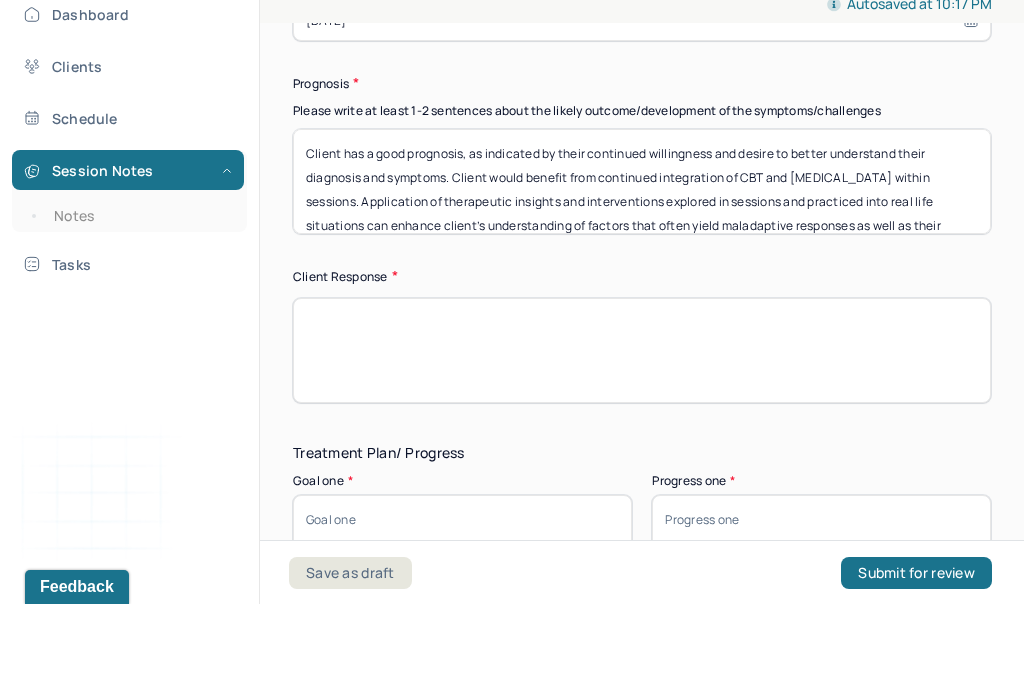 scroll, scrollTop: 0, scrollLeft: 0, axis: both 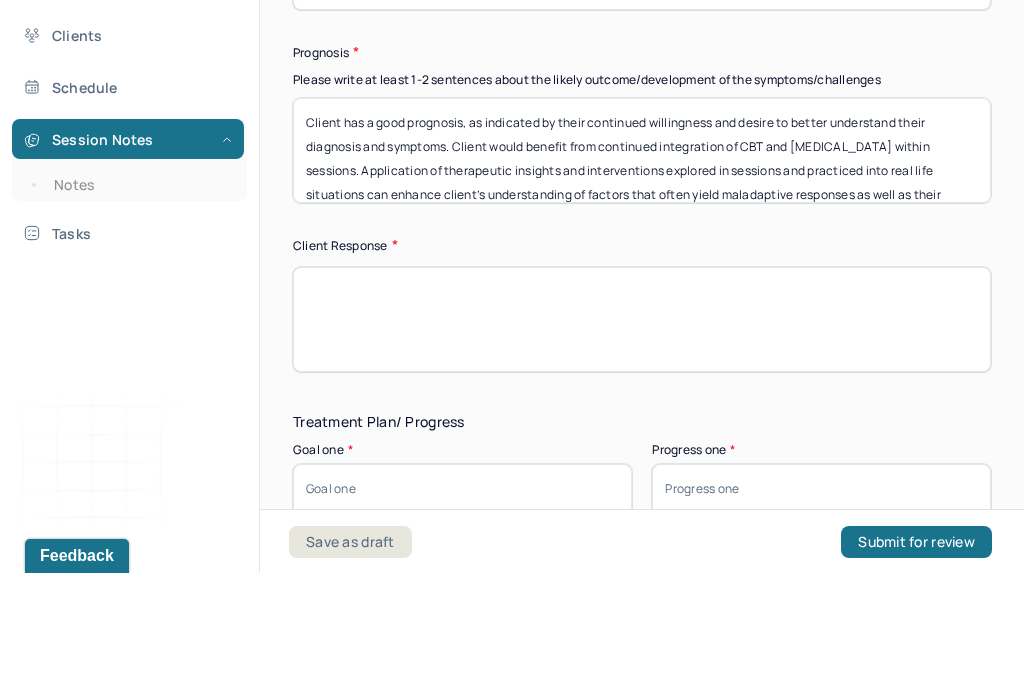 type on "Client has a good prognosis, as indicated by their continued willingness and desire to better understand their diagnosis and symptoms. Client would benefit from continued integration of CBT and [MEDICAL_DATA] within sessions. Application of therapeutic insights and interventions explored in sessions and practiced into real life situations can enhance client’s understanding of factors that often yield maladaptive responses as well as their ability to exercise symptom management." 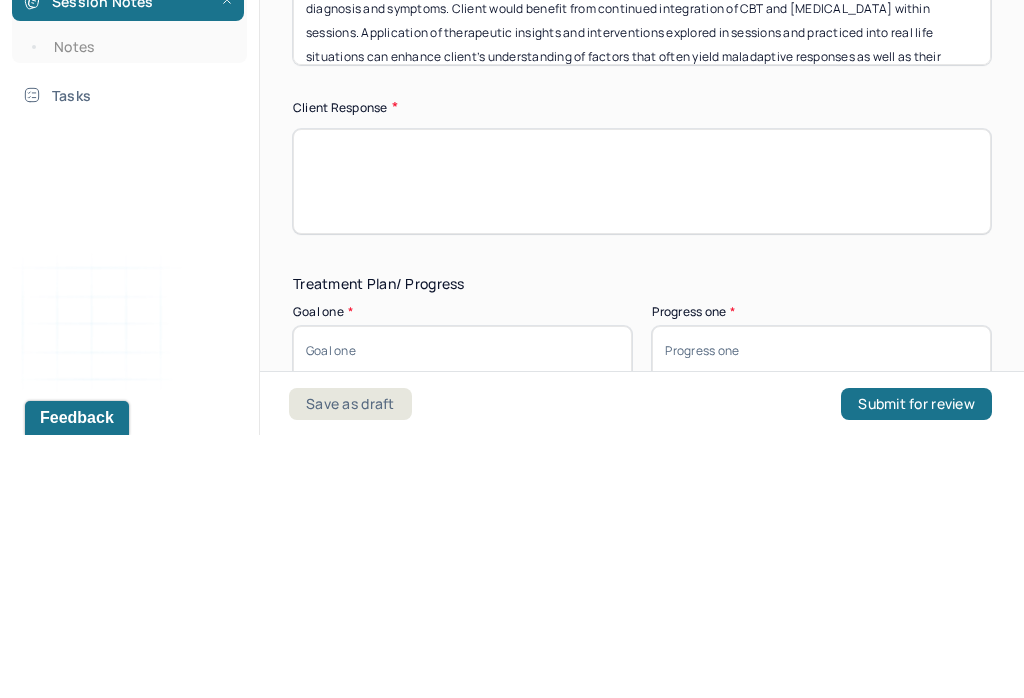 click at bounding box center (642, 444) 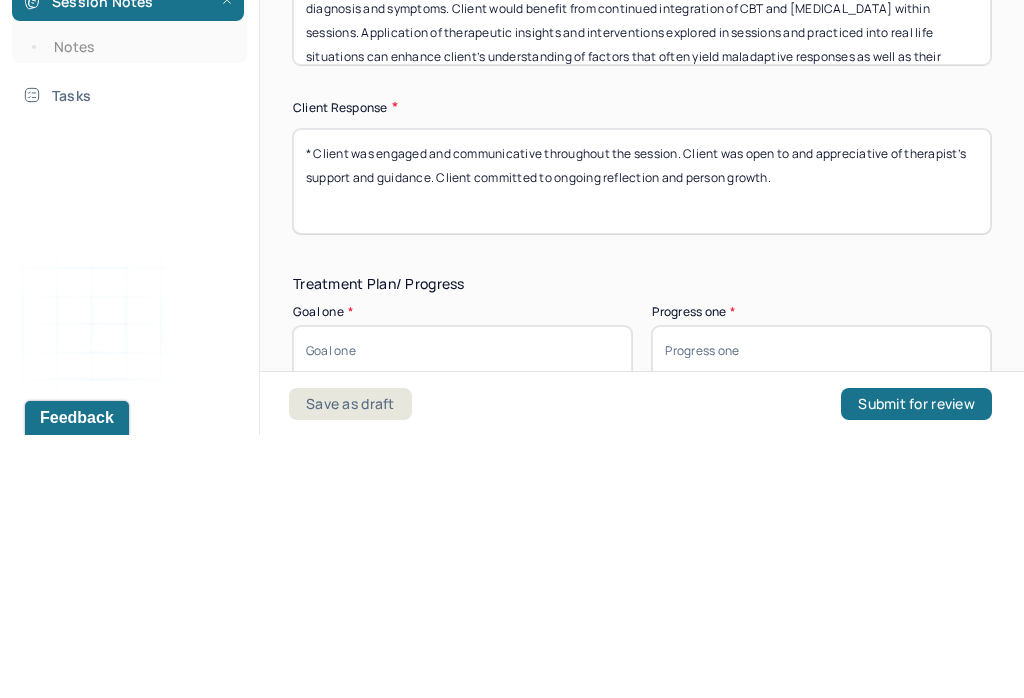 click on "* Client was engaged and communicative throughout the session. Client was open to and appreciative of therapist’s support and guidance. Client committed to ongoing reflection and person growth." at bounding box center (642, 444) 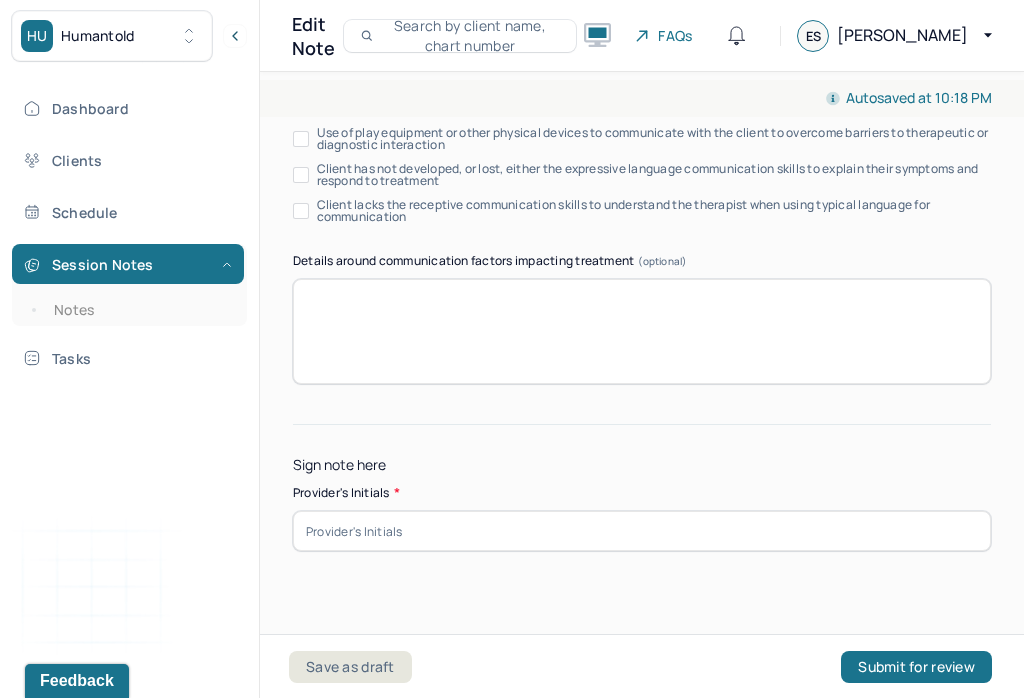 scroll, scrollTop: 4122, scrollLeft: 0, axis: vertical 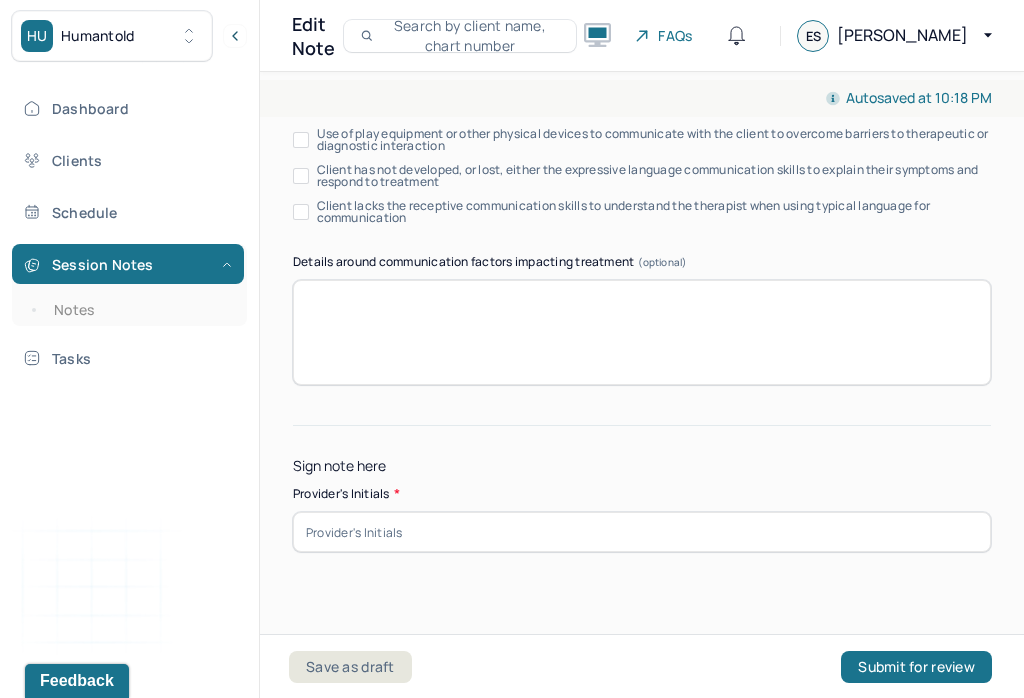 type on "Client was engaged and communicative throughout the session. Client was open to and appreciative of therapist’s support and guidance. Client committed to ongoing reflection and person growth." 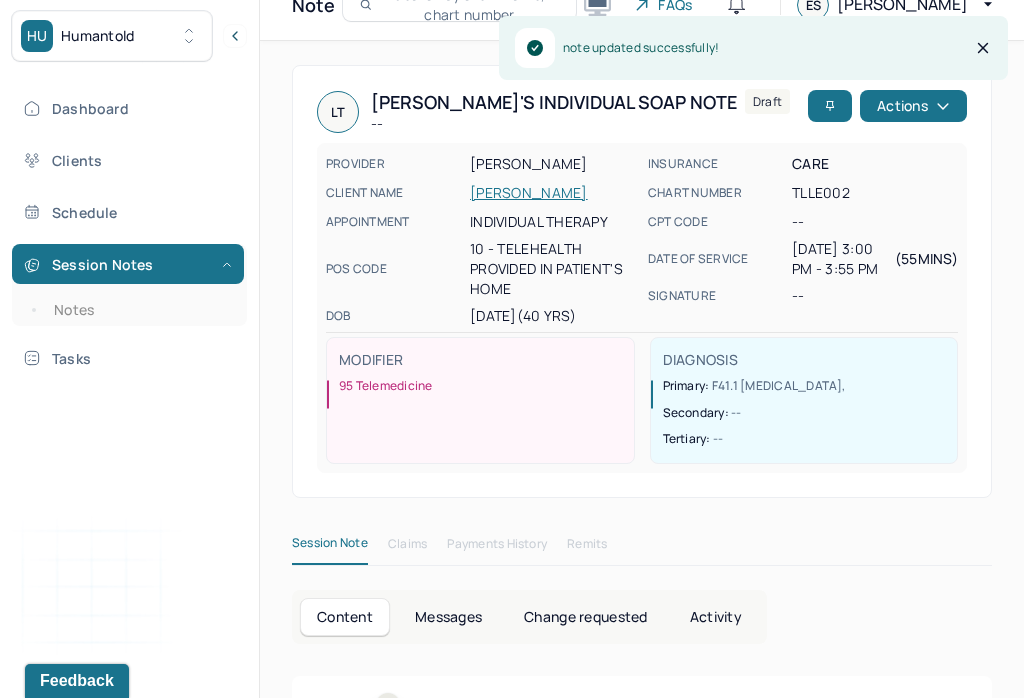 click on "THORSEN, LINDSAY" at bounding box center (553, 193) 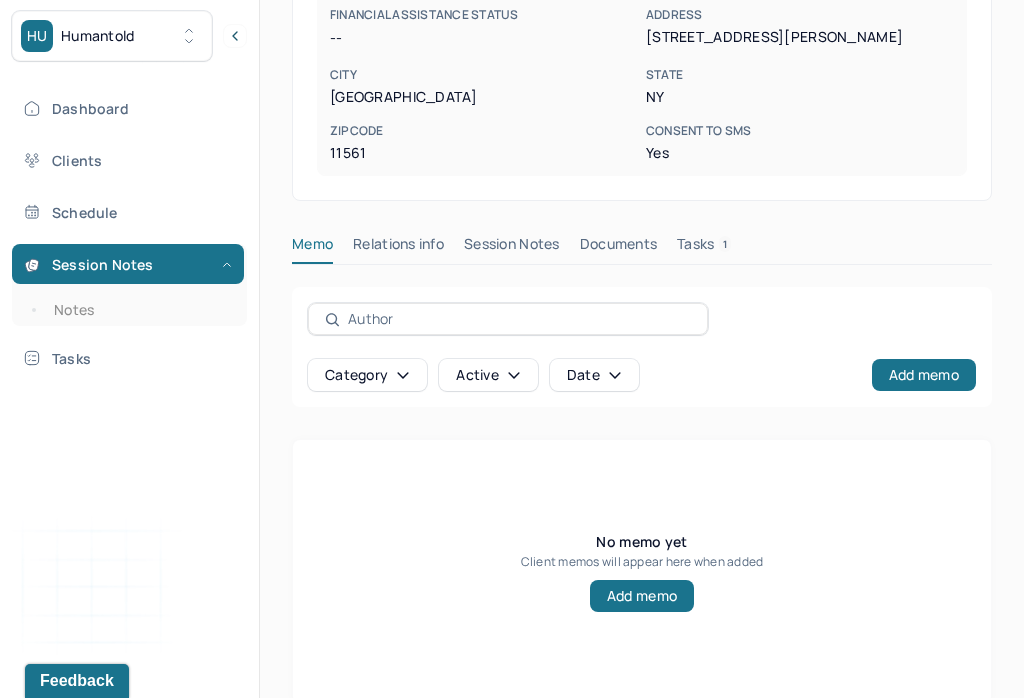 scroll, scrollTop: 553, scrollLeft: 0, axis: vertical 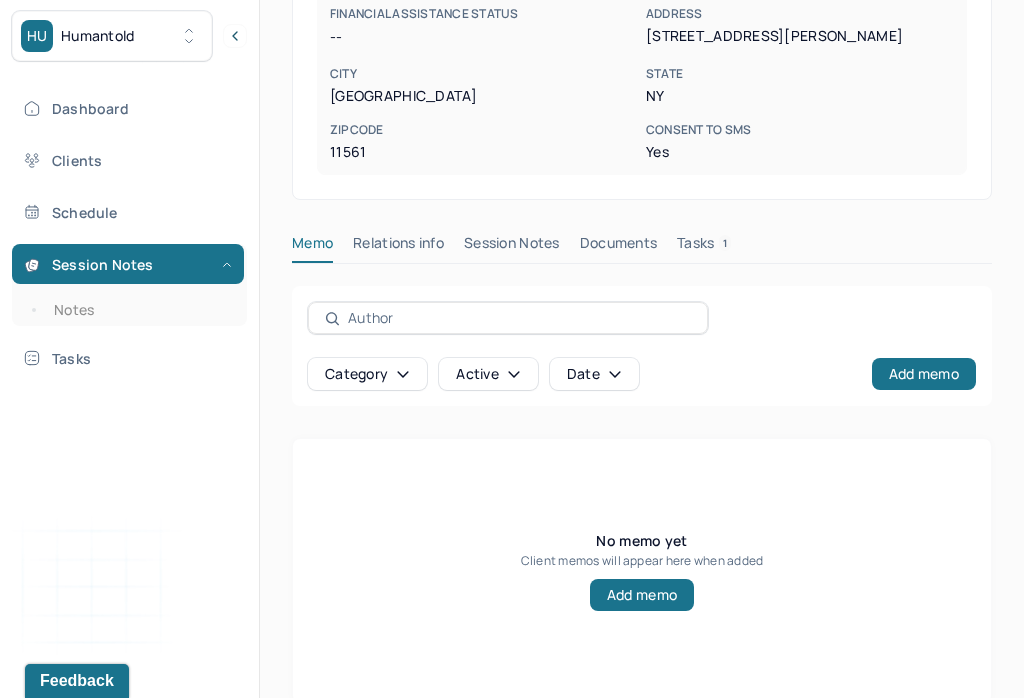 click on "Session Notes" at bounding box center (512, 247) 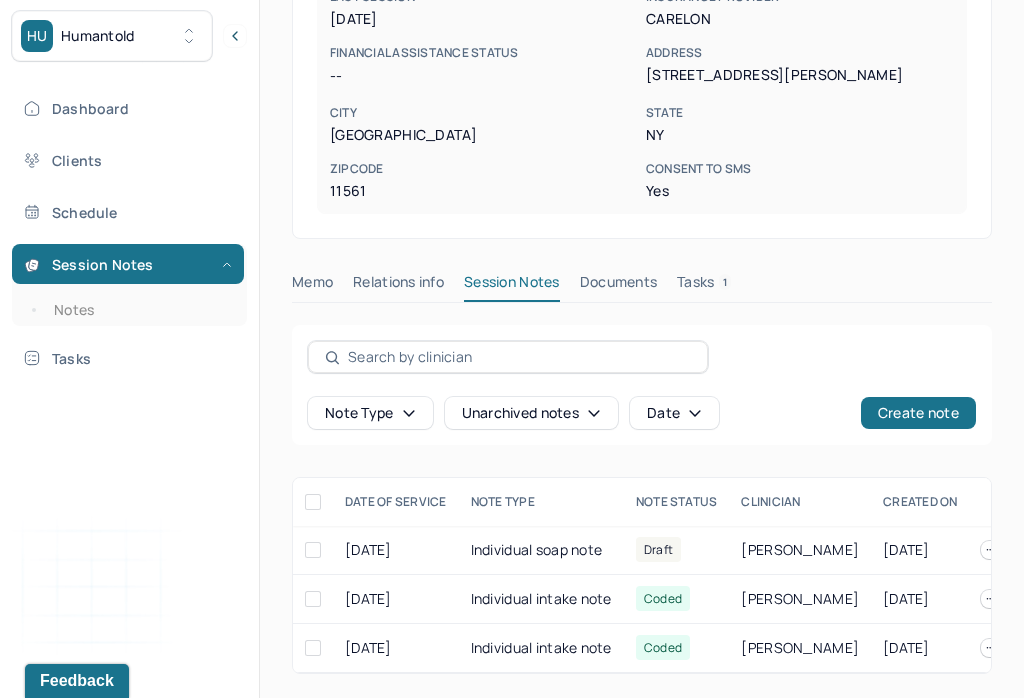 scroll, scrollTop: 556, scrollLeft: 0, axis: vertical 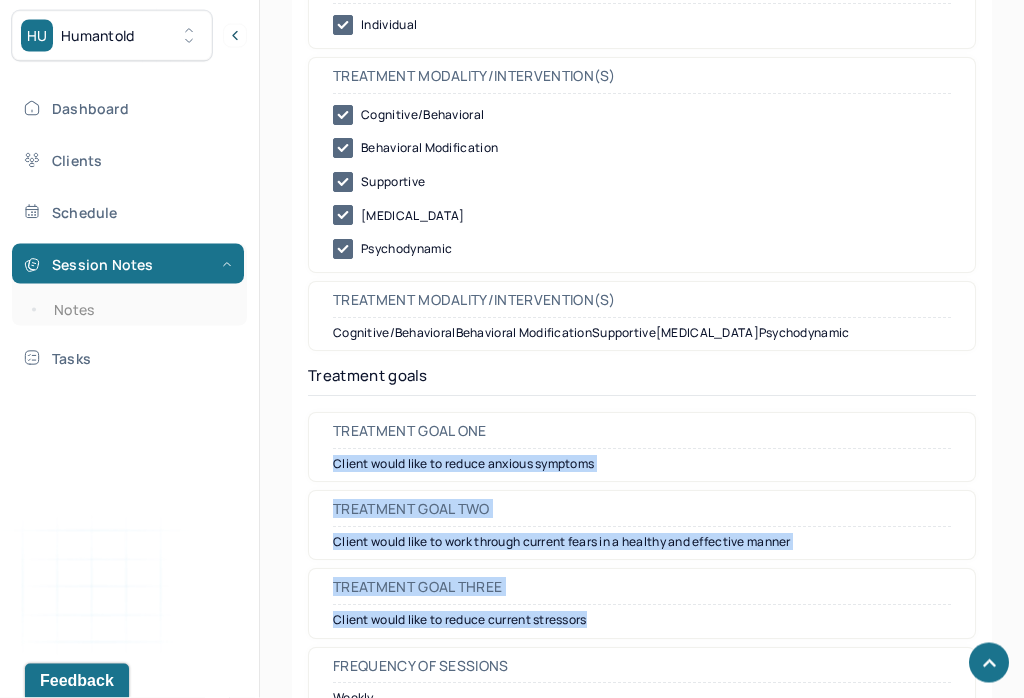 copy on "Client would like to reduce anxious symptoms  Treatment goal two Client would like to work through current fears in a healthy and effective manner Treatment goal three Client would like to reduce current stressors" 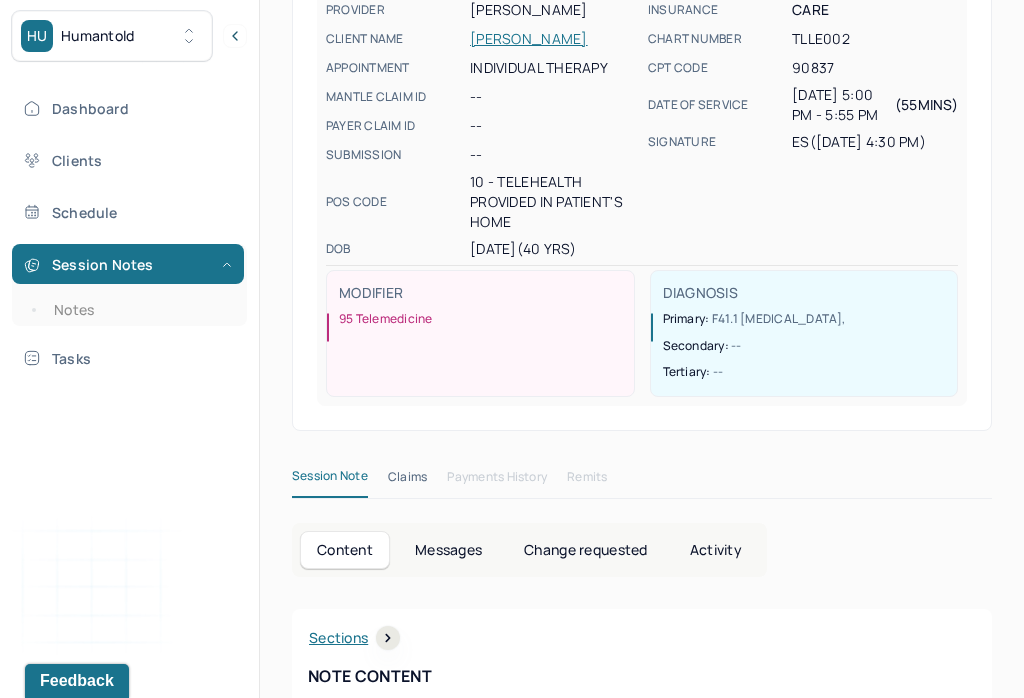 scroll, scrollTop: 0, scrollLeft: 0, axis: both 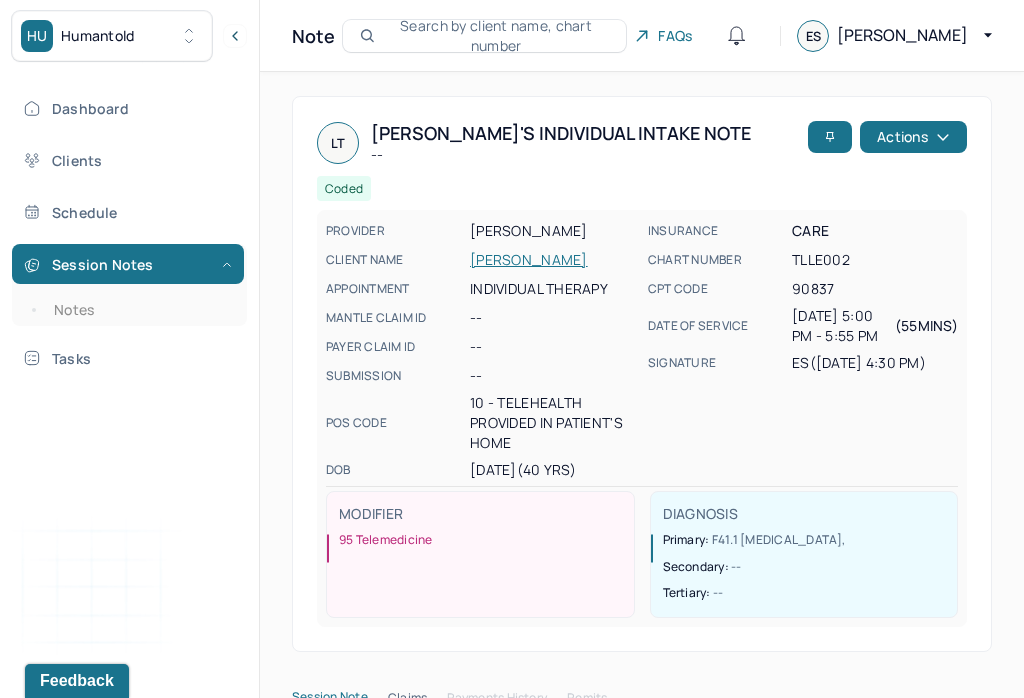 click on "THORSEN, LINDSAY" at bounding box center (553, 260) 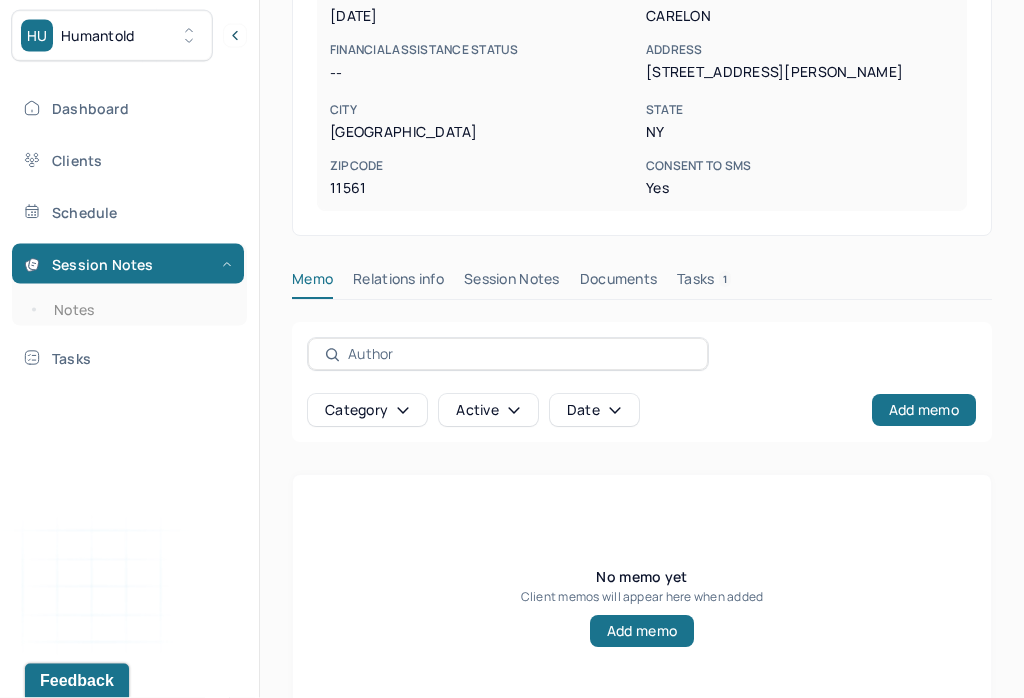scroll, scrollTop: 553, scrollLeft: 0, axis: vertical 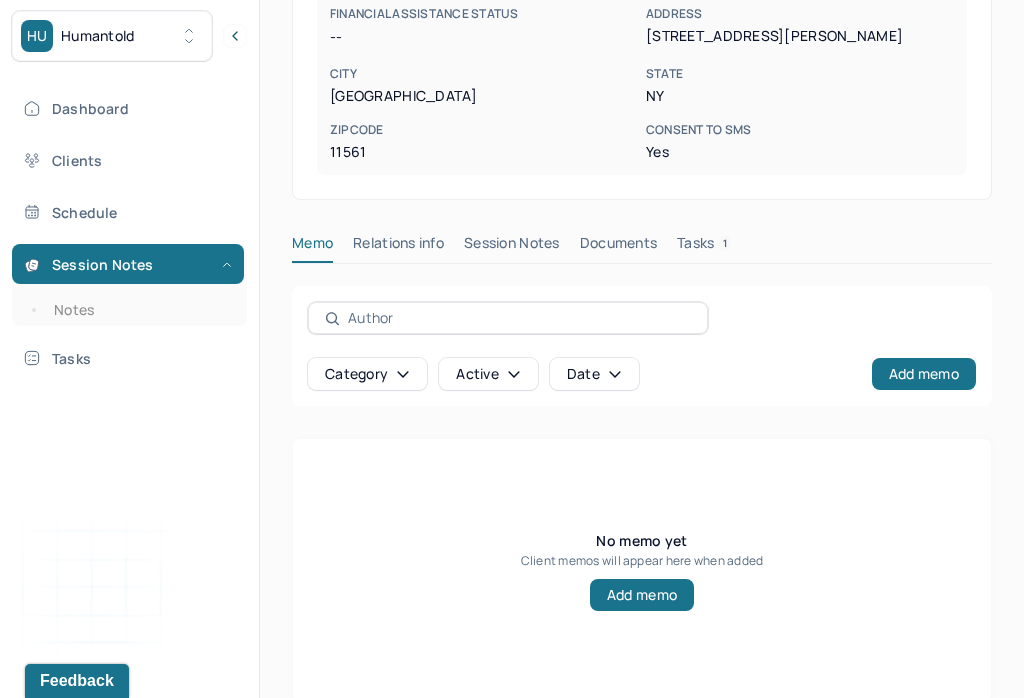click on "Session Notes" at bounding box center [512, 247] 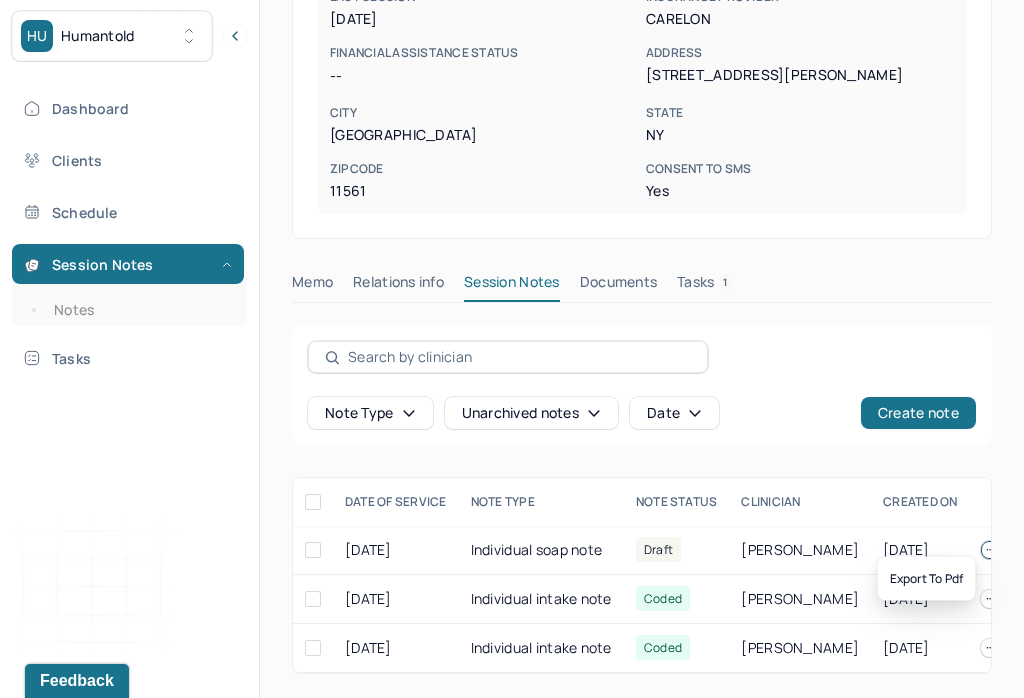 click on "Individual soap note" at bounding box center [541, 550] 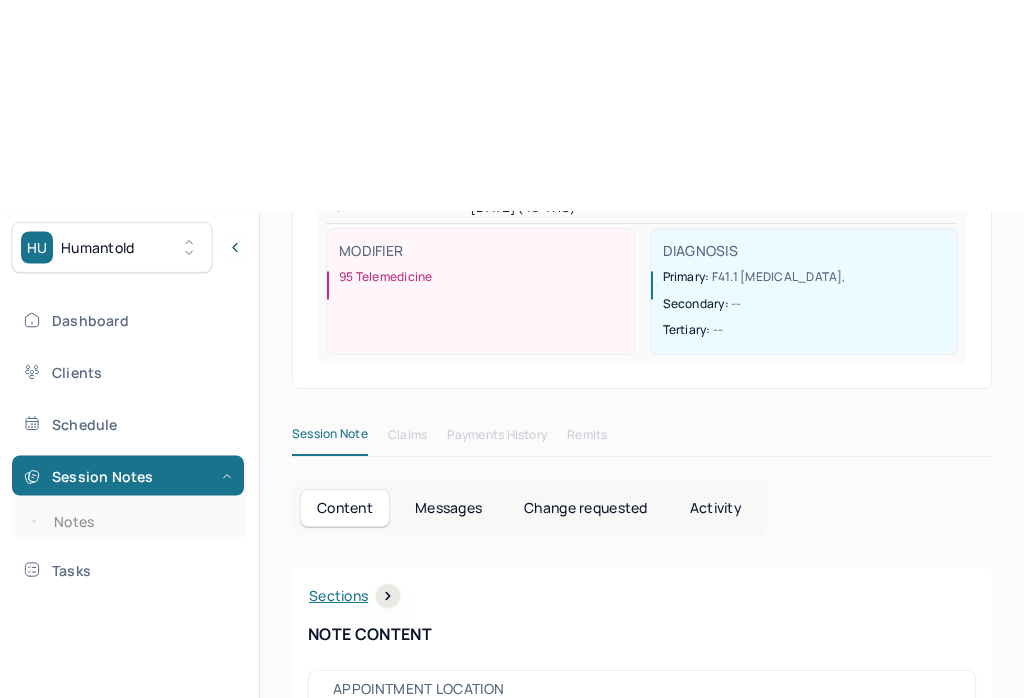 scroll, scrollTop: 0, scrollLeft: 0, axis: both 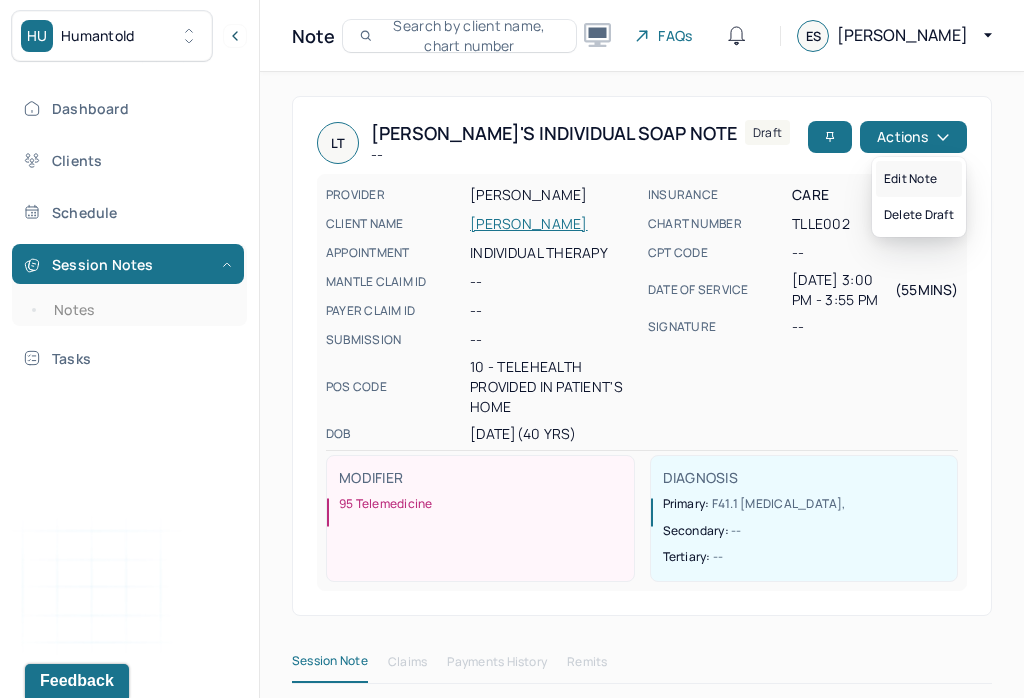click on "Edit note" at bounding box center (919, 179) 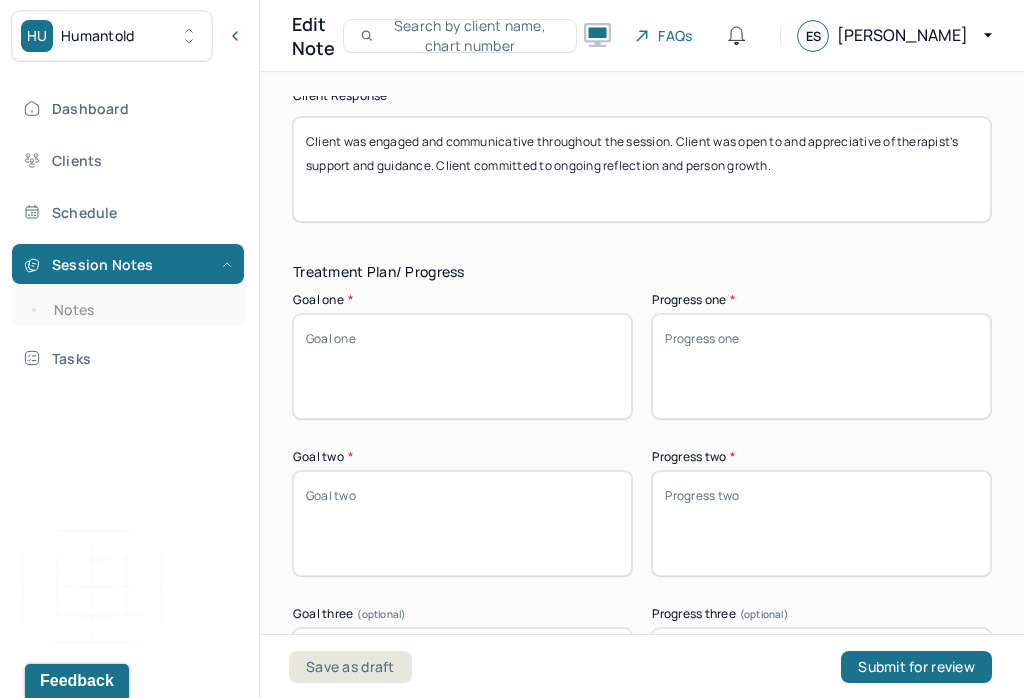 scroll, scrollTop: 3397, scrollLeft: 0, axis: vertical 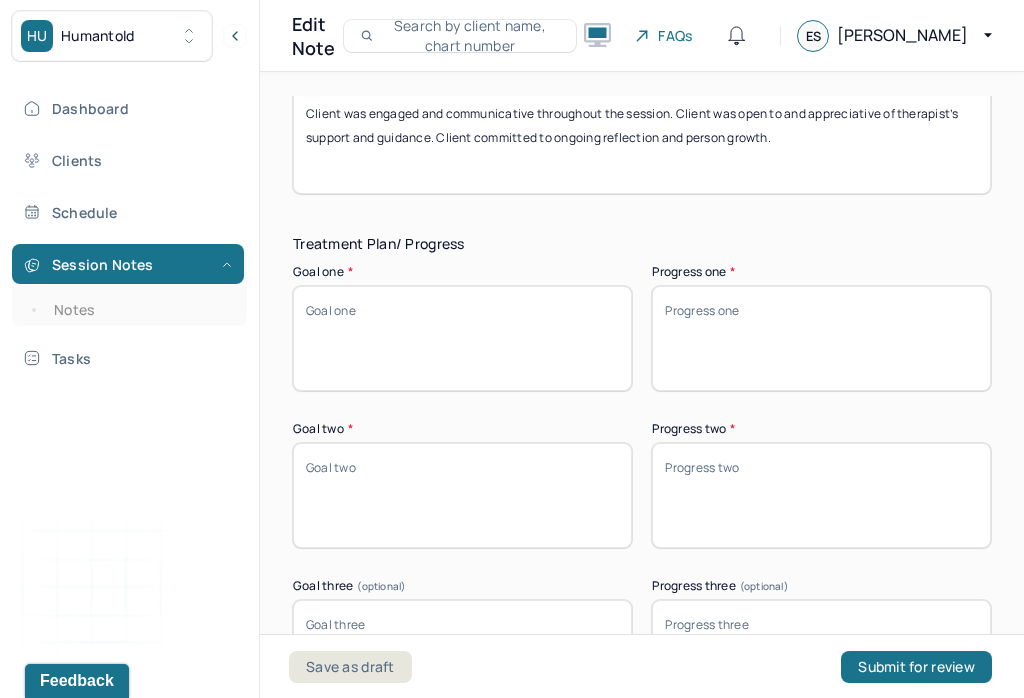 click on "Goal one *" at bounding box center [462, 338] 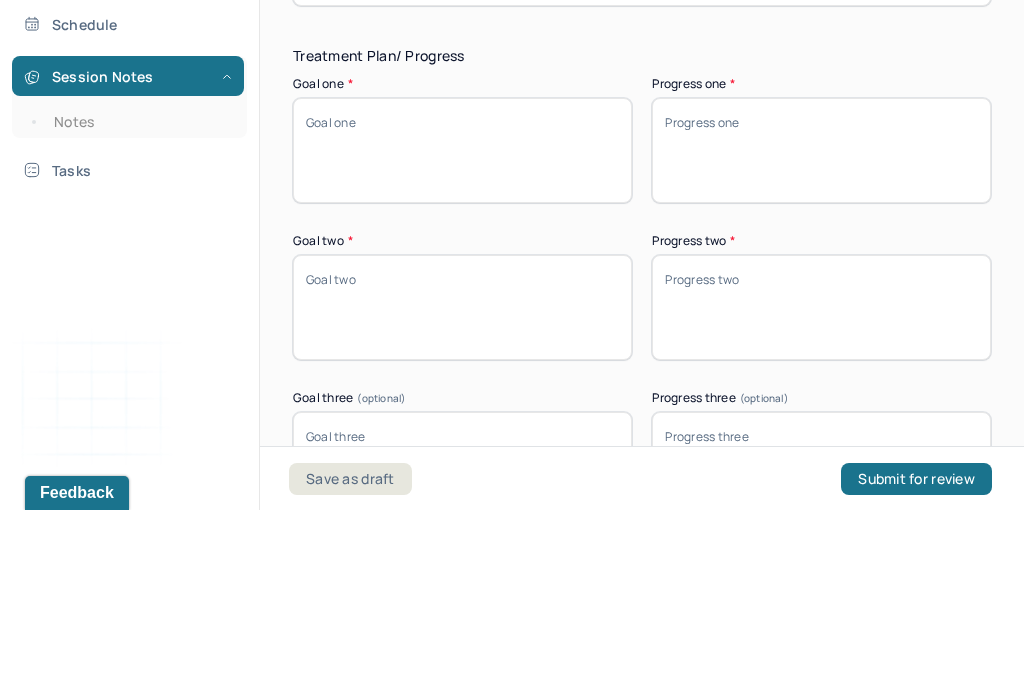 click on "Goal one *" at bounding box center (462, 338) 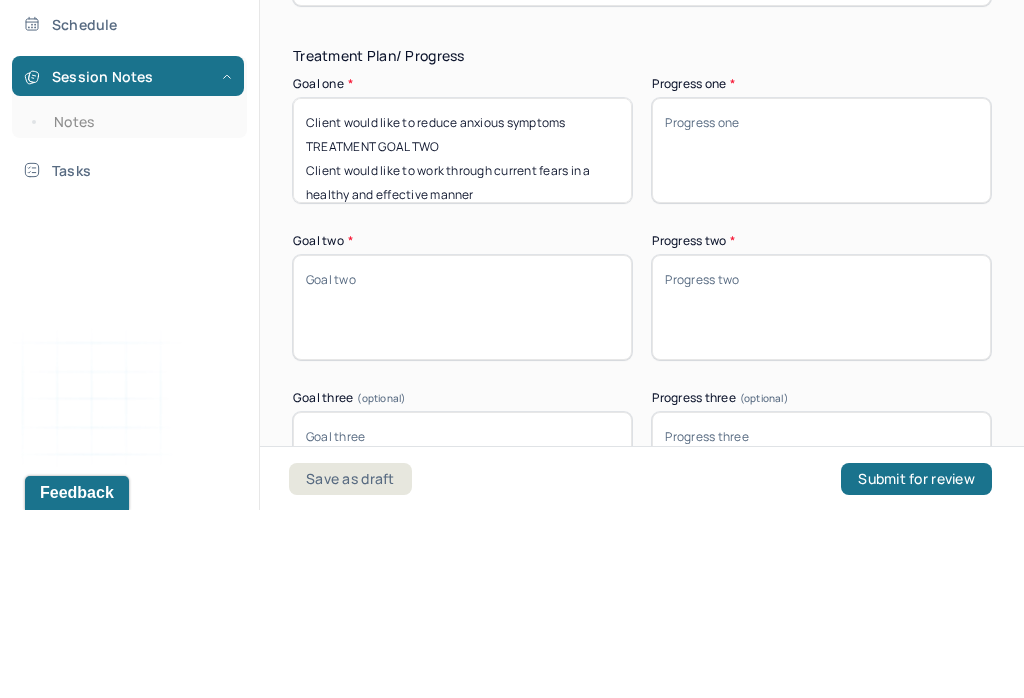 scroll, scrollTop: 64, scrollLeft: 0, axis: vertical 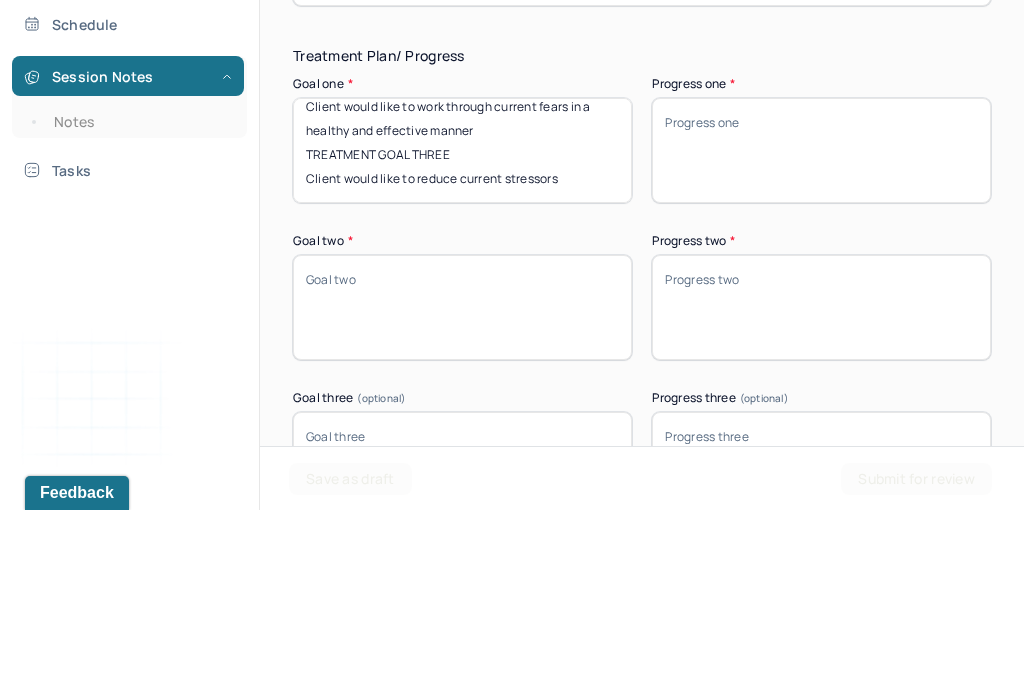 click on "Client would like to reduce anxious symptoms
TREATMENT GOAL TWO
Client would like to work through current fears in a healthy and effective manner
TREATMENT GOAL THREE
Client would like to reduce current stressors" at bounding box center (462, 338) 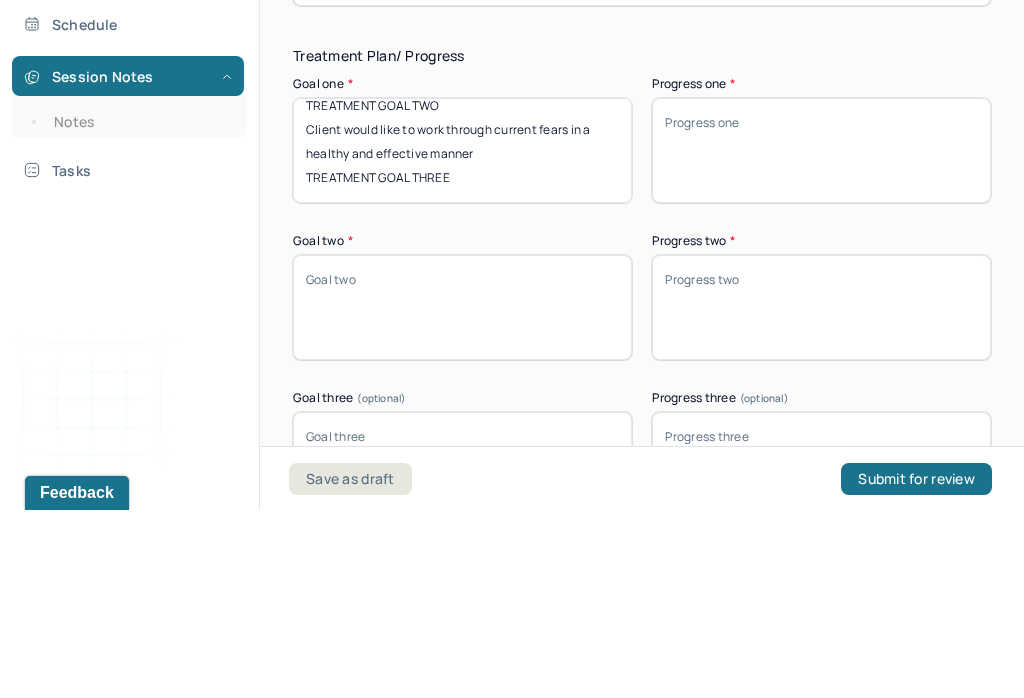 scroll, scrollTop: 40, scrollLeft: 0, axis: vertical 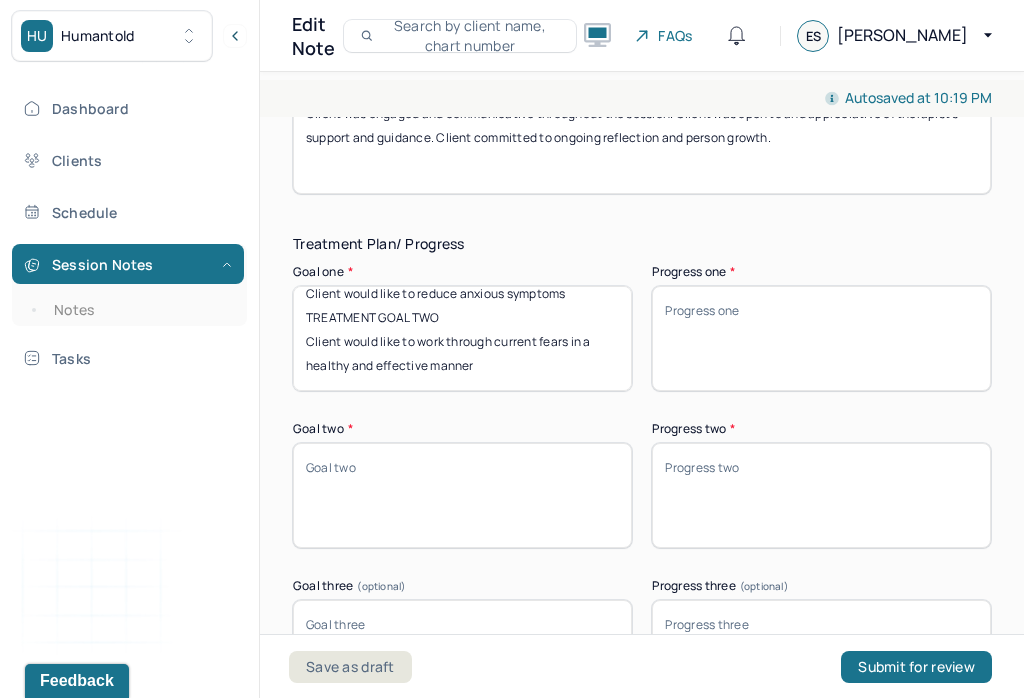 type on "Client would like to reduce anxious symptoms
TREATMENT GOAL TWO
Client would like to work through current fears in a healthy and effective manner" 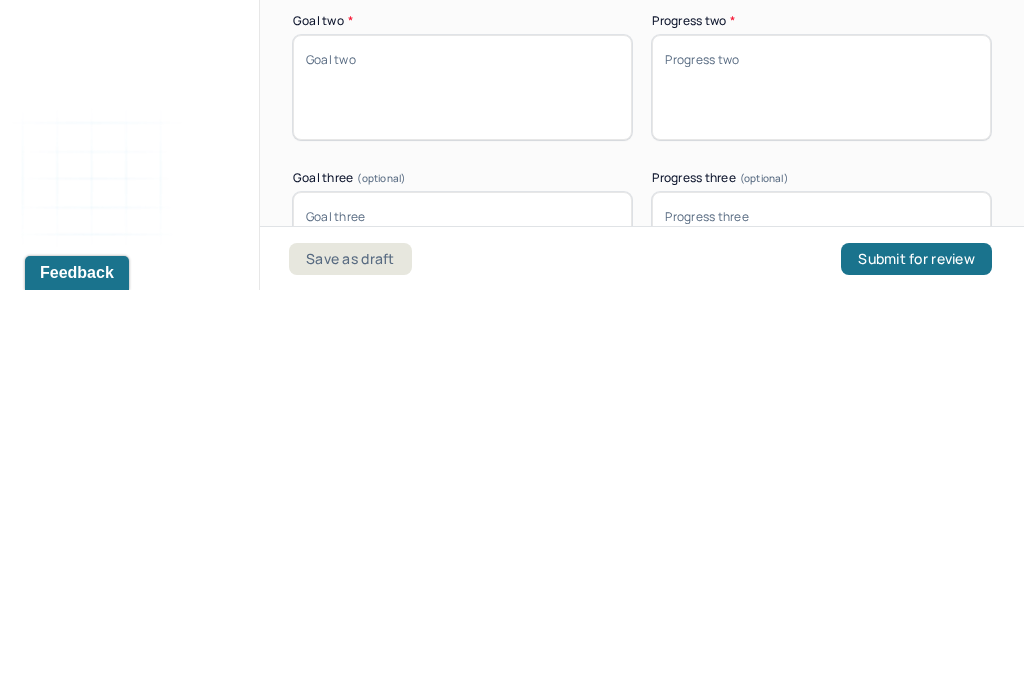 click on "Goal three (optional)" at bounding box center (462, 652) 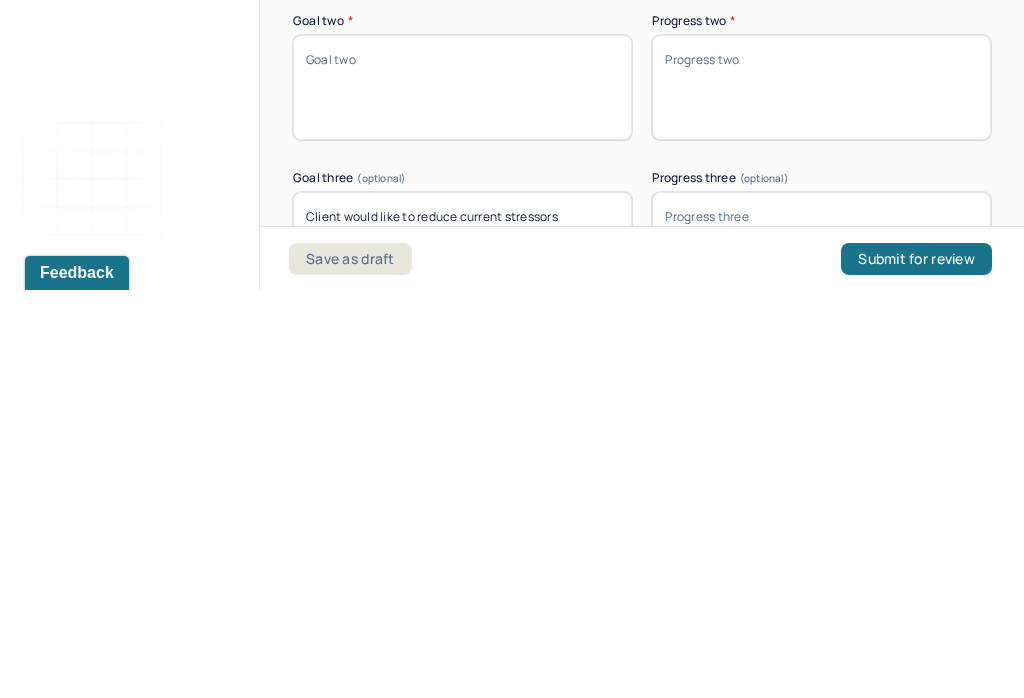 type on "Client would like to reduce current stressors" 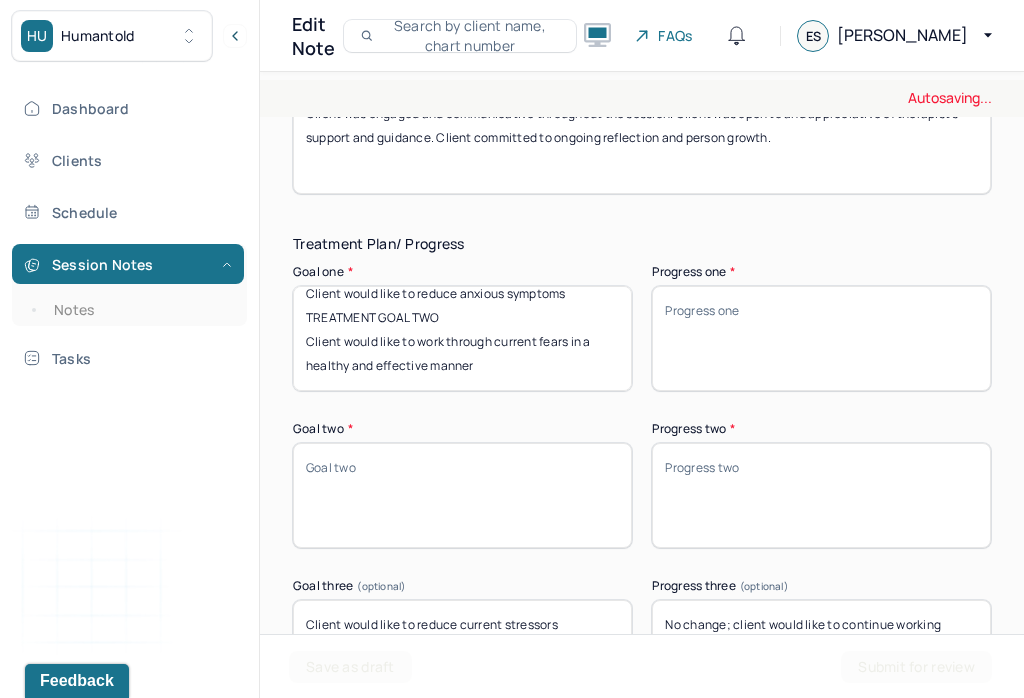 type on "No change; client would like to continue working towards this goal in session" 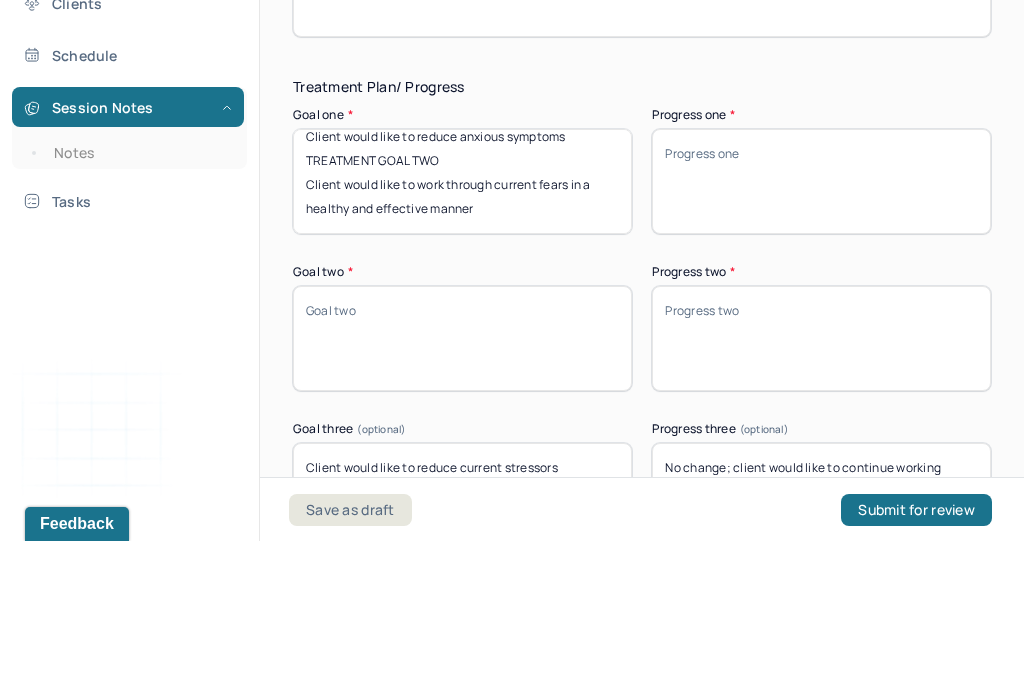 click on "Client would like to reduce anxious symptoms
TREATMENT GOAL TWO
Client would like to work through current fears in a healthy and effective manner" at bounding box center (462, 338) 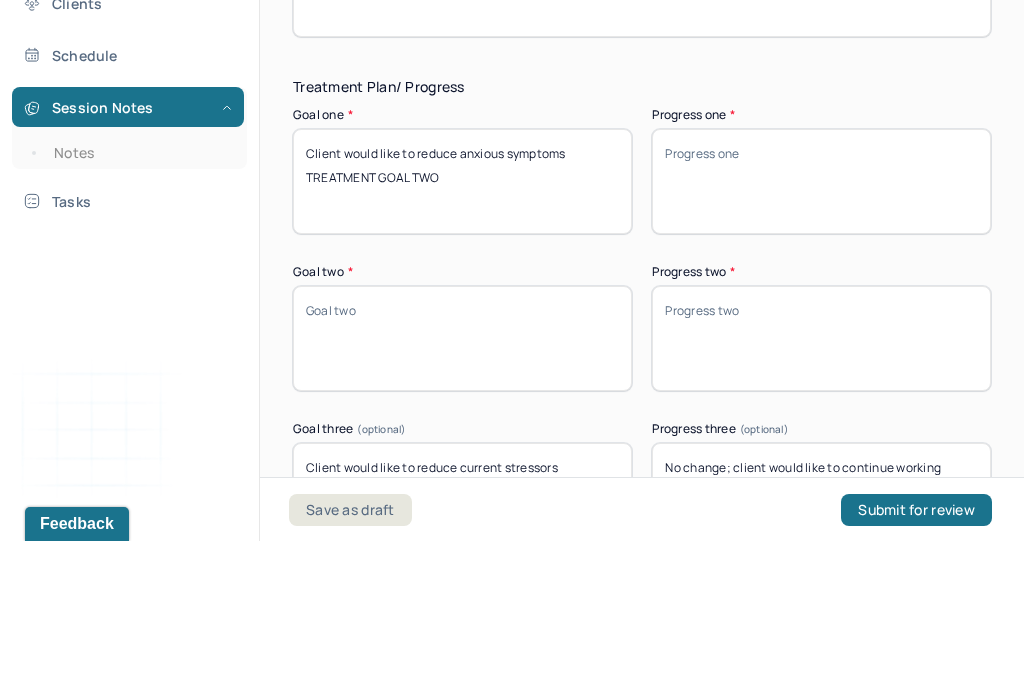 scroll, scrollTop: 0, scrollLeft: 0, axis: both 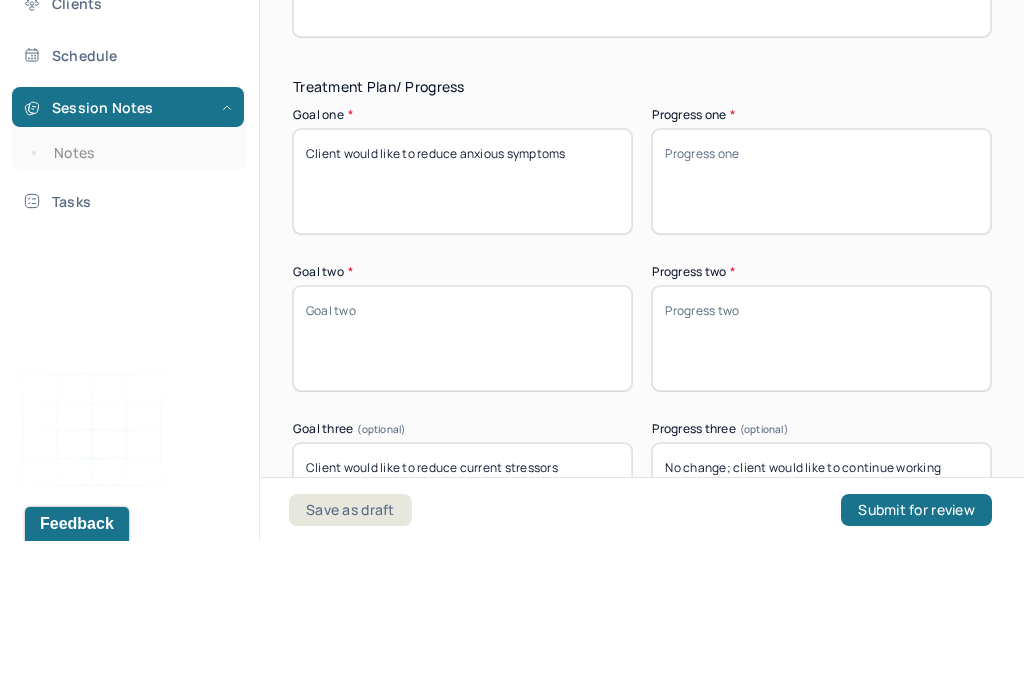 type on "Client would like to reduce anxious symptoms" 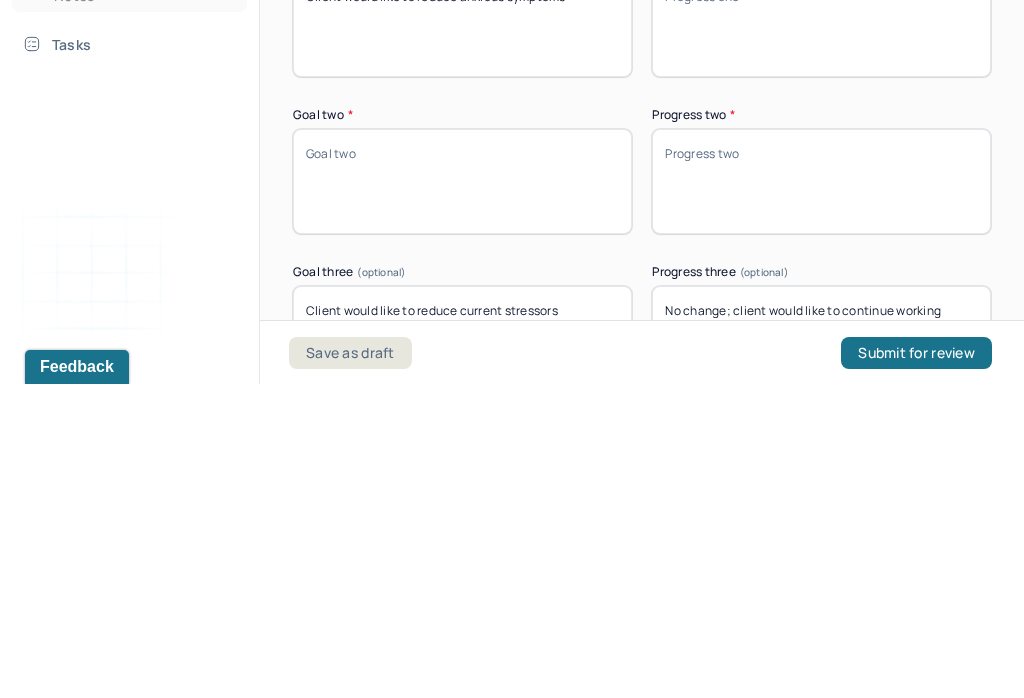 click on "Goal two *" at bounding box center [462, 495] 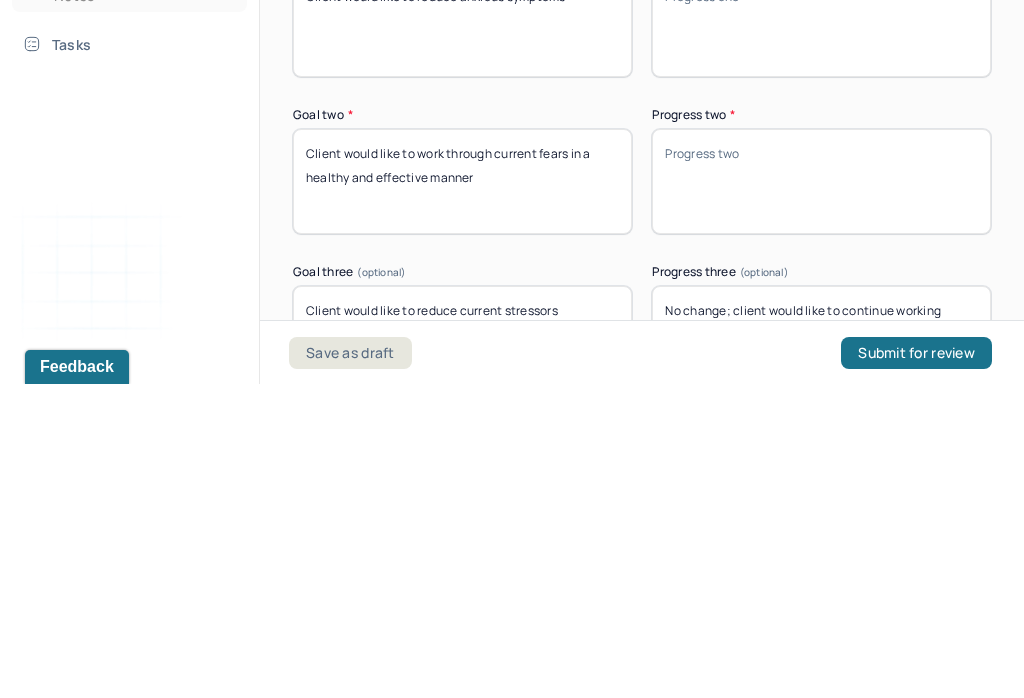 type on "Client would like to work through current fears in a healthy and effective manner" 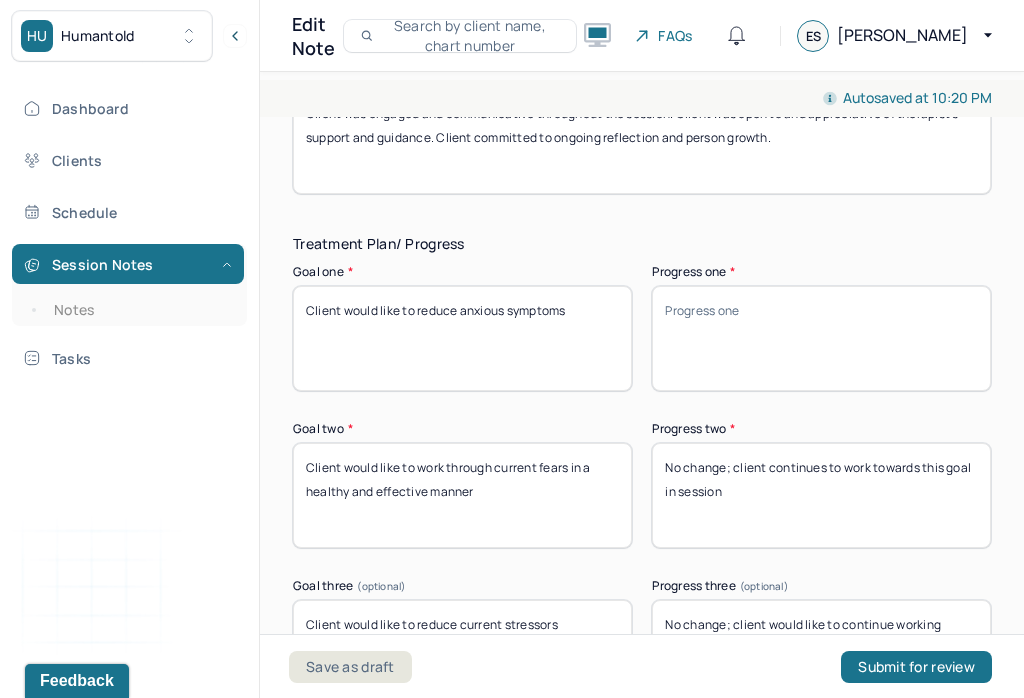 type on "No change; client continues to work towards this goal in session" 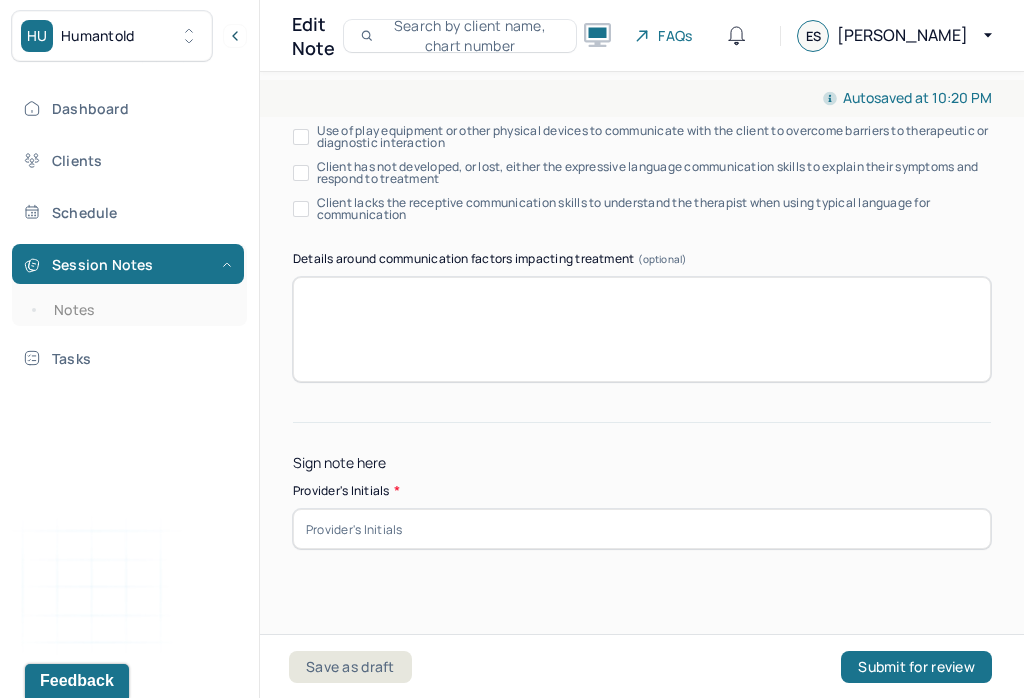 scroll, scrollTop: 4122, scrollLeft: 0, axis: vertical 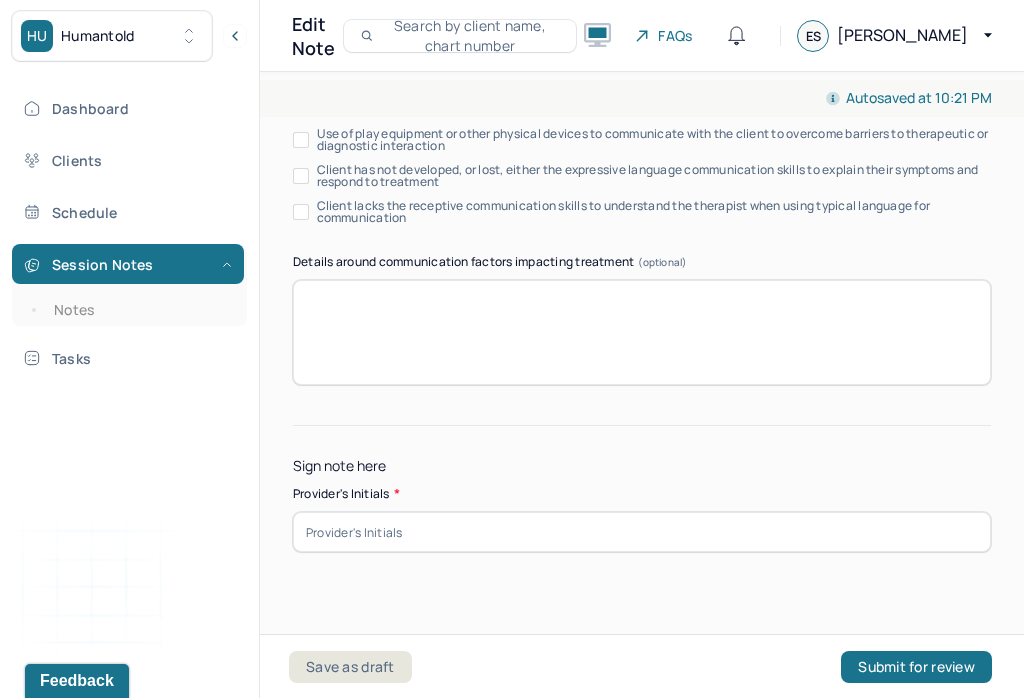 type on "No change; client continues to practice anxiety reduction strategies in session" 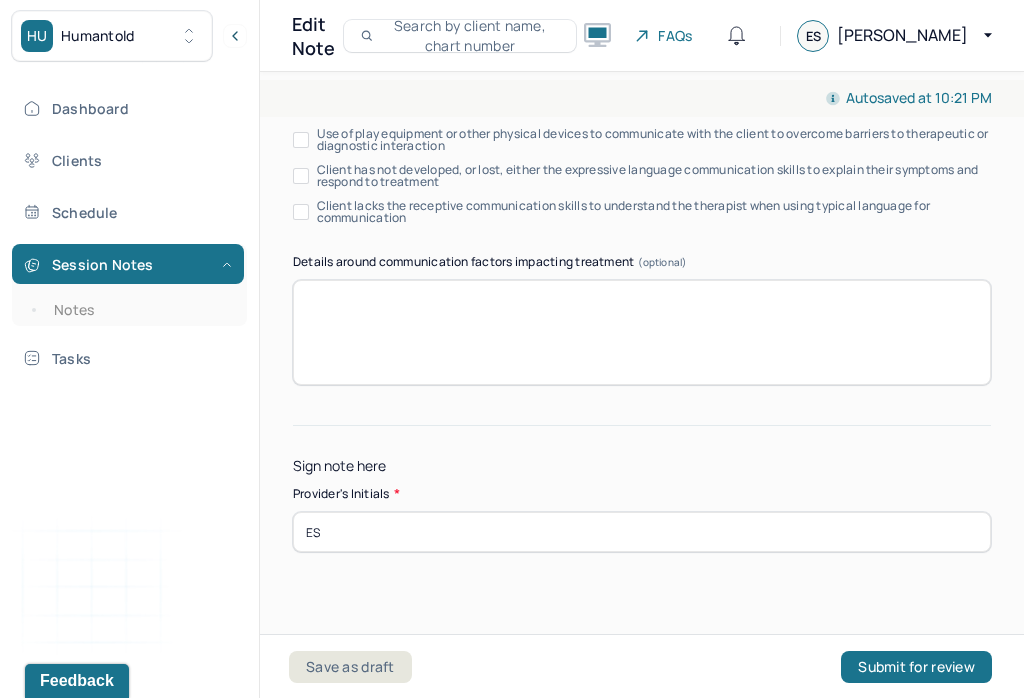 type on "ES" 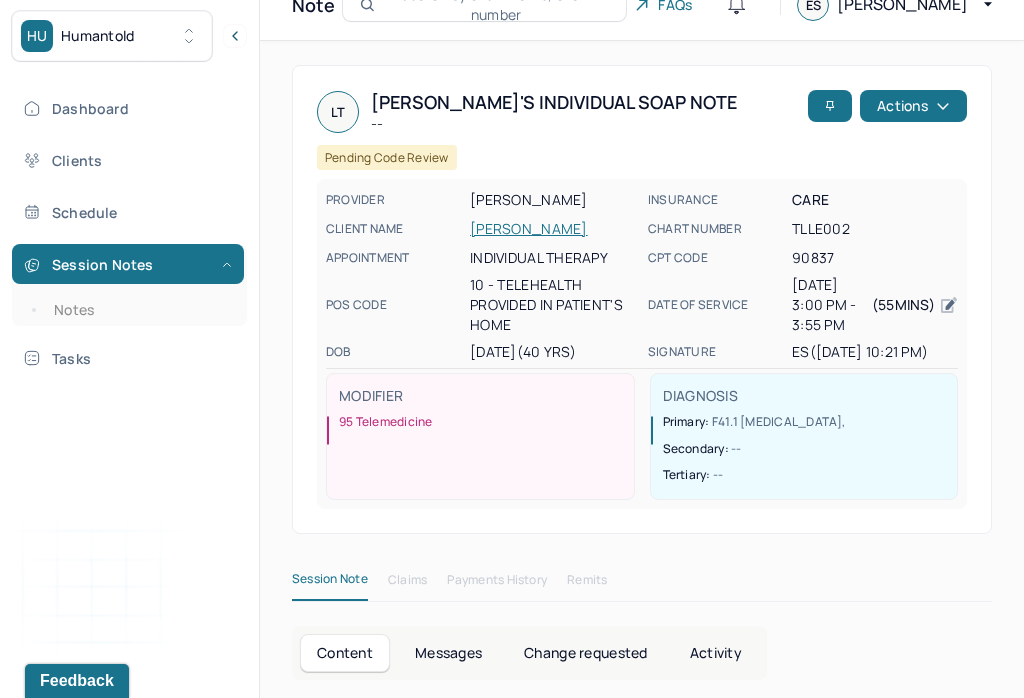 click on "Notes" at bounding box center (139, 310) 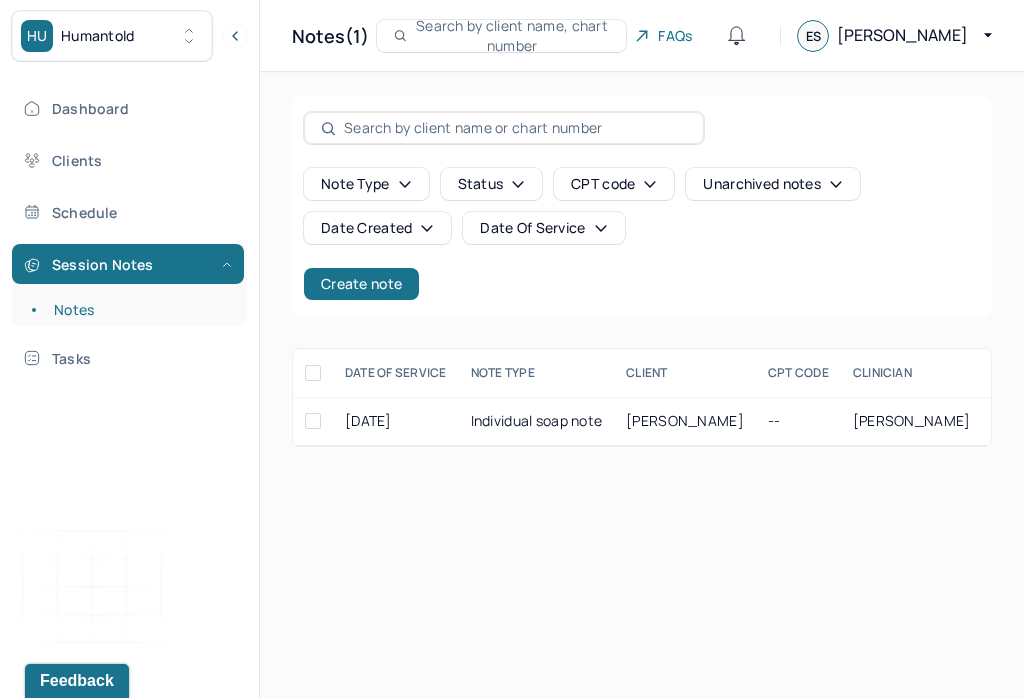 click on "Create note" at bounding box center (361, 284) 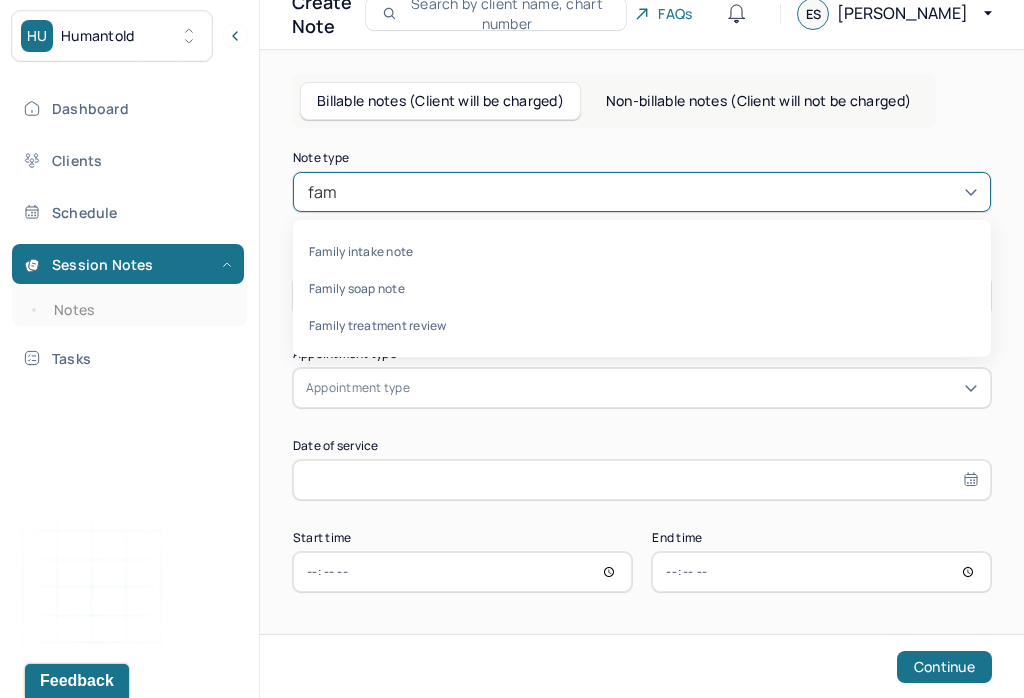 click on "Family soap note" at bounding box center (642, 288) 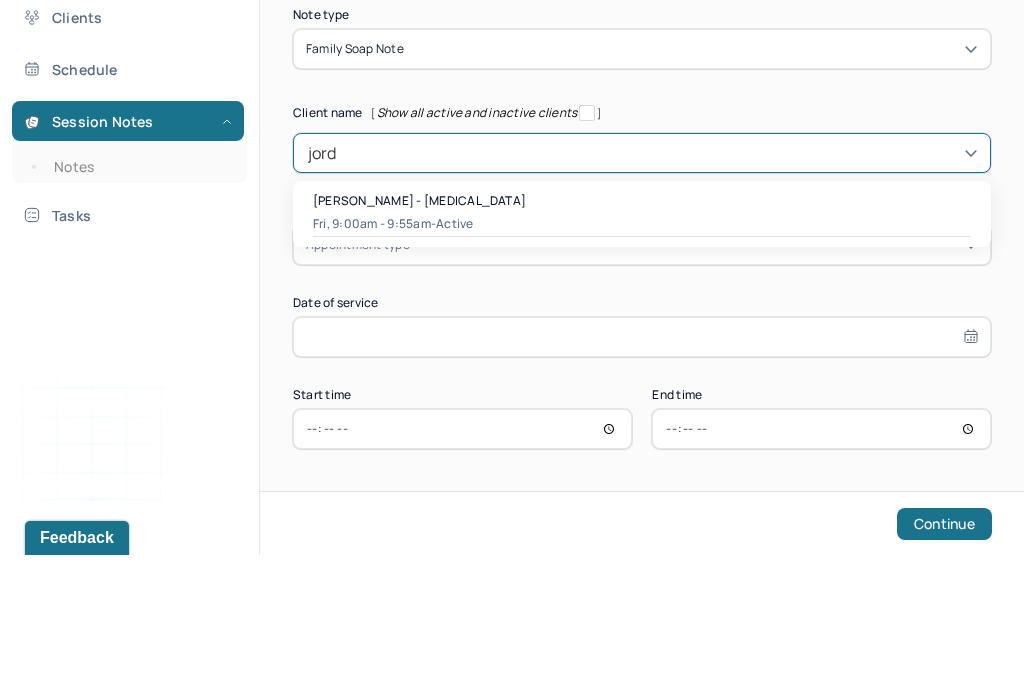 click on "Fri, 9:00am - 9:55am  -  active" at bounding box center (642, 367) 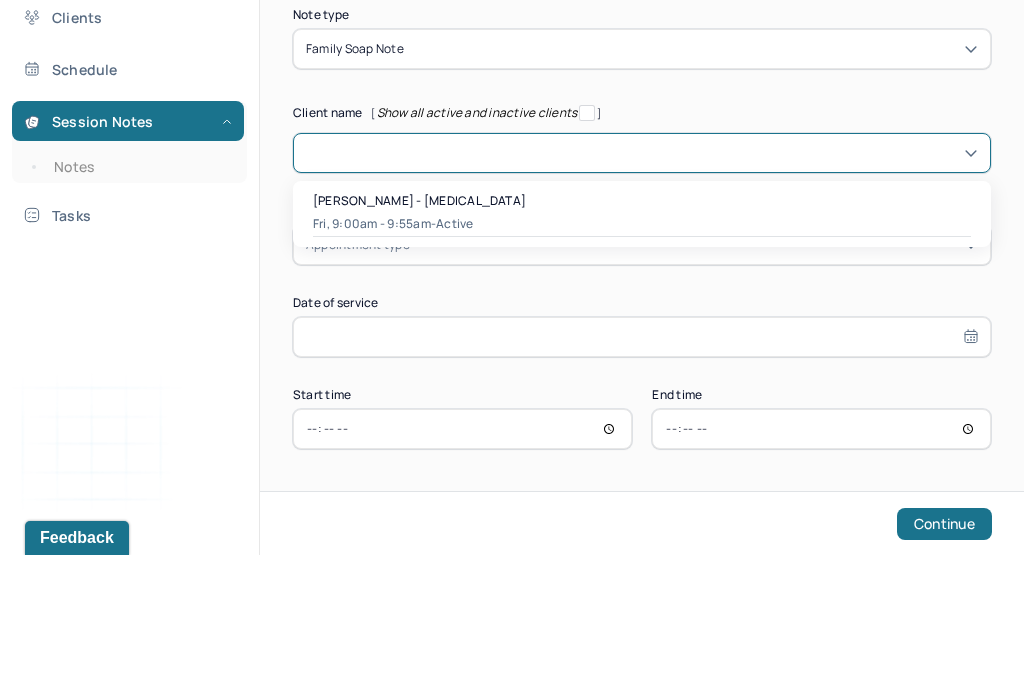 type on "Jun 27, 2025" 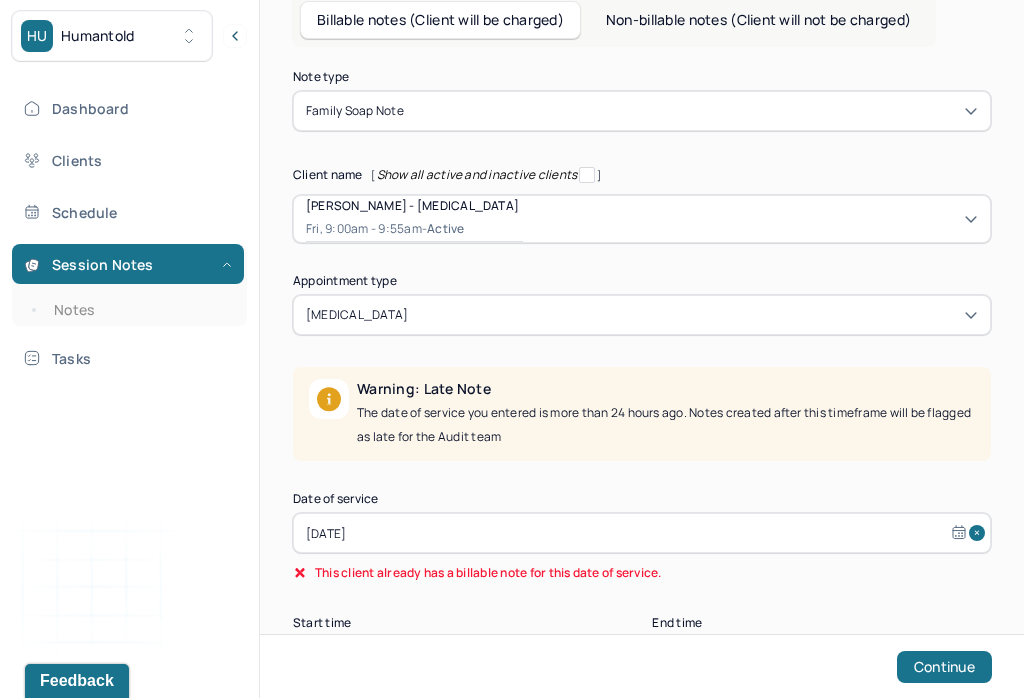 scroll, scrollTop: 157, scrollLeft: 0, axis: vertical 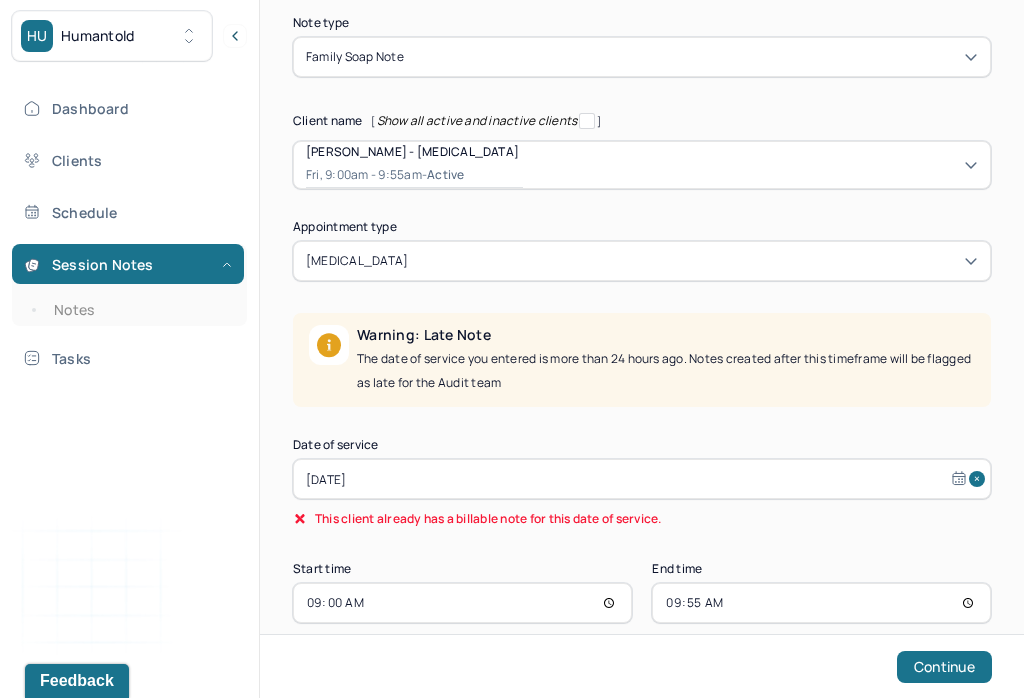 click on "Jun 27, 2025" at bounding box center [642, 479] 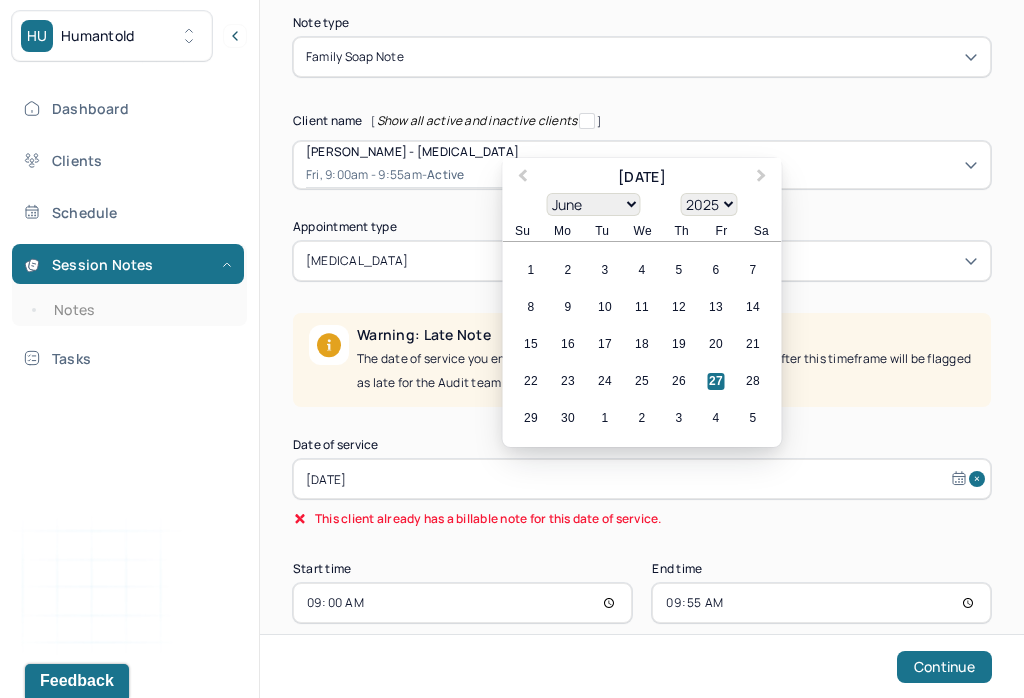 click on "Next Month" at bounding box center [764, 179] 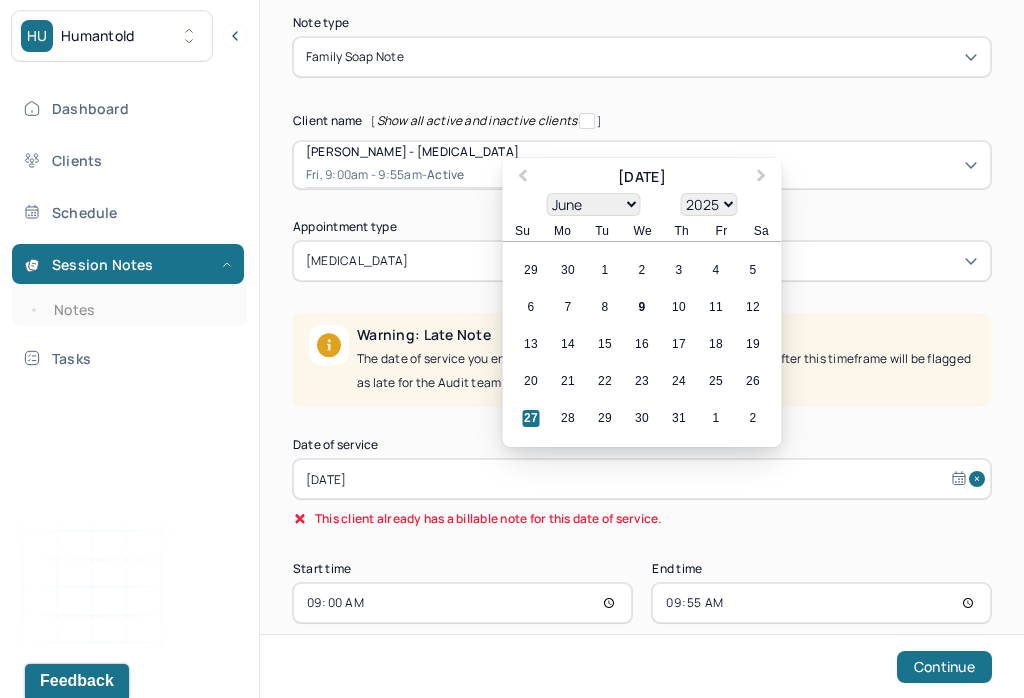 select on "6" 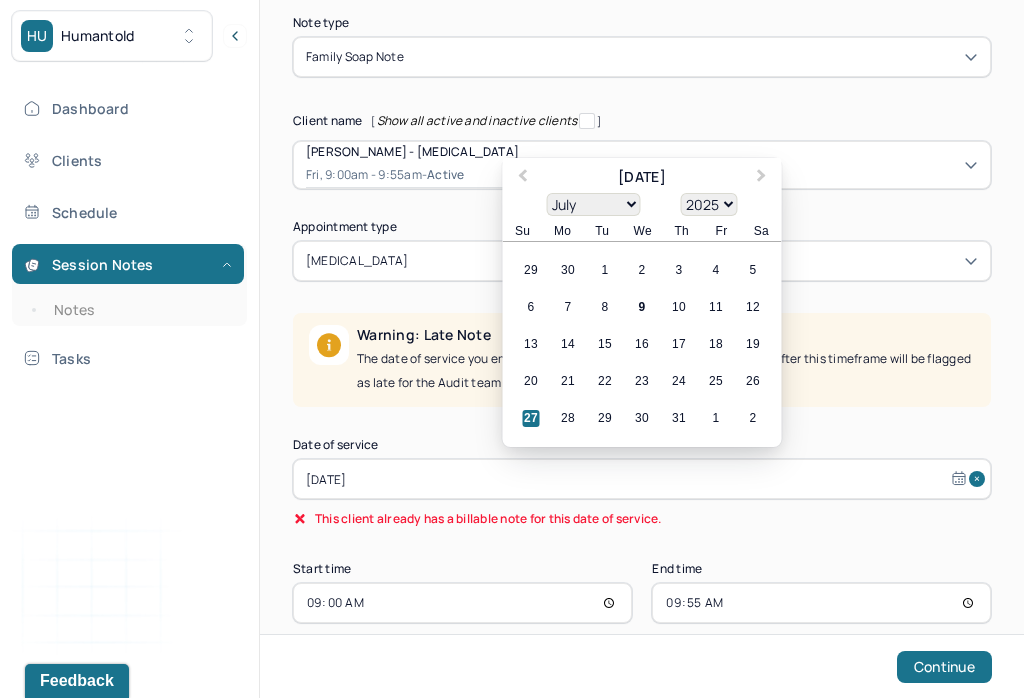 click on "7" at bounding box center [568, 307] 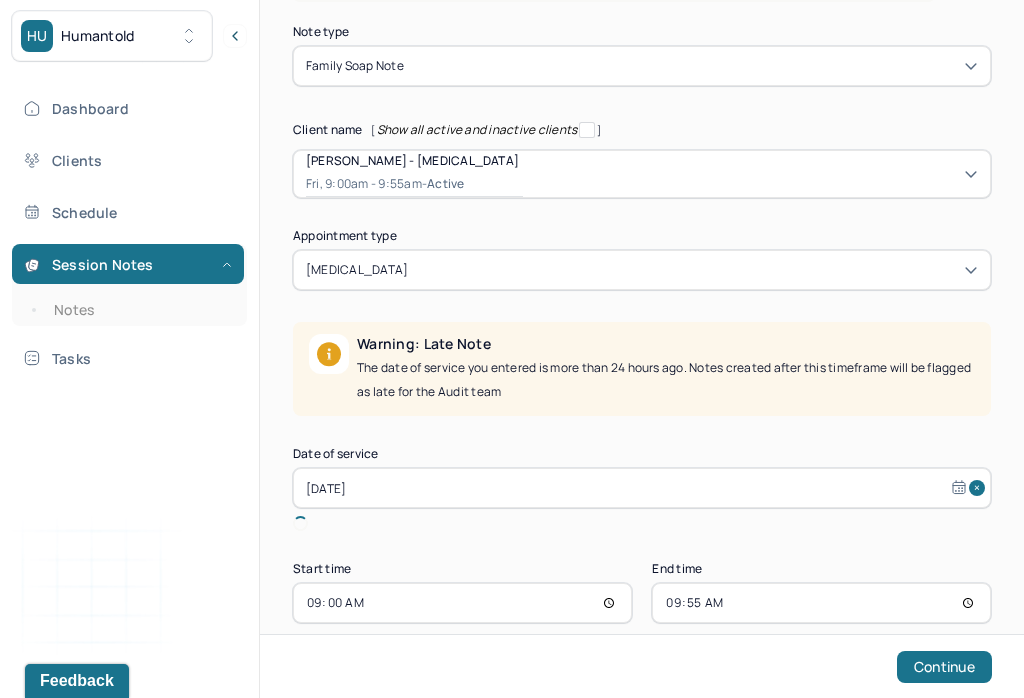 scroll, scrollTop: 125, scrollLeft: 0, axis: vertical 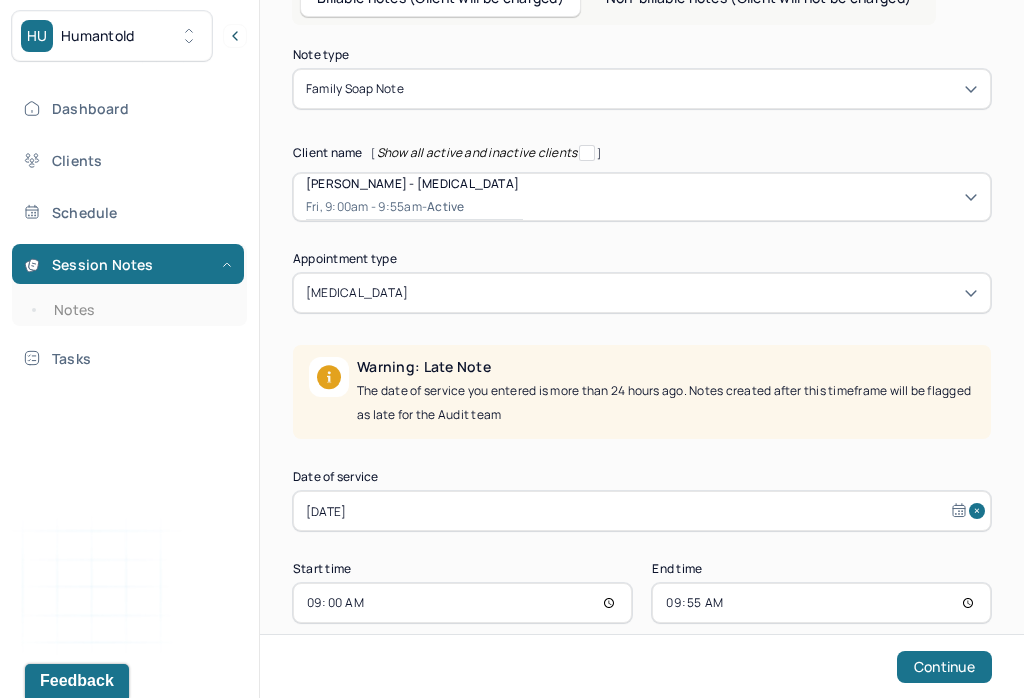 click on "09:00" at bounding box center [462, 603] 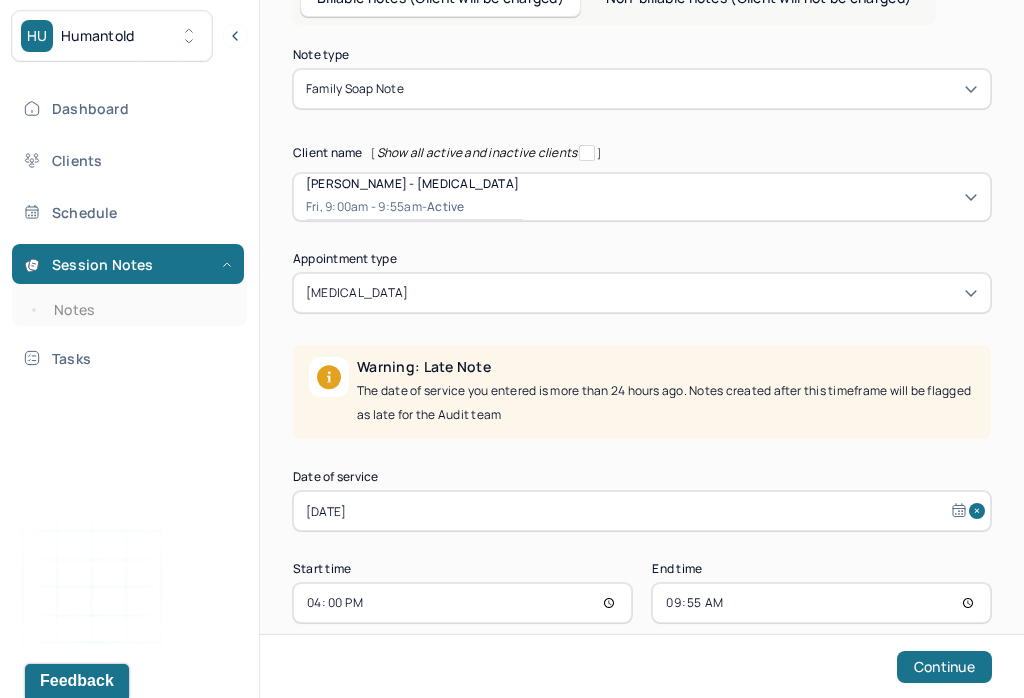 click on "09:55" at bounding box center (821, 603) 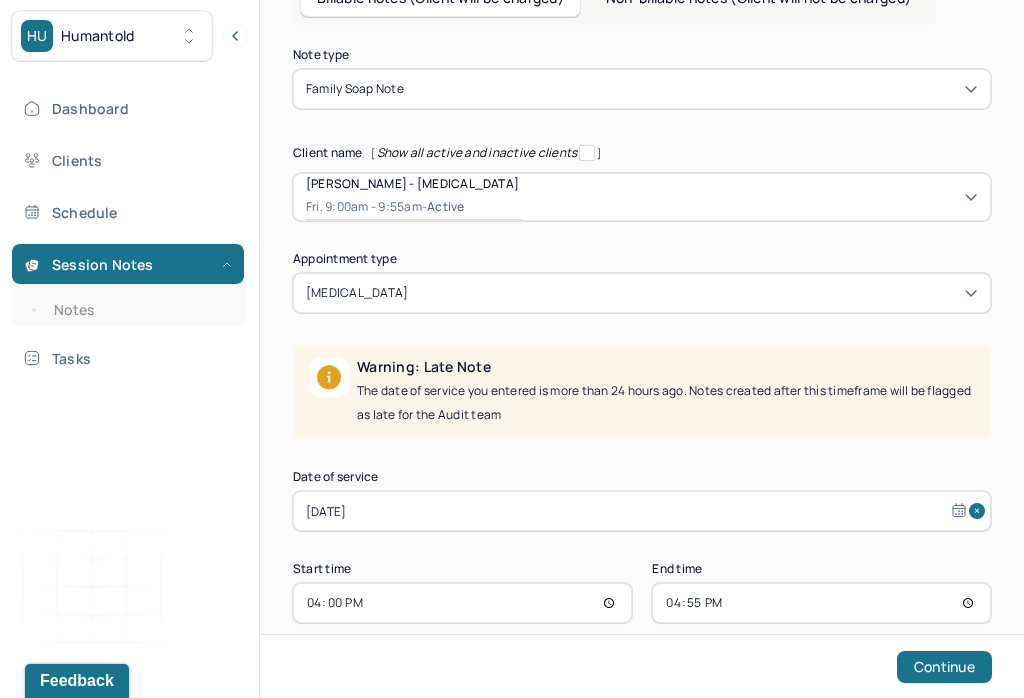 click on "Continue" at bounding box center [944, 667] 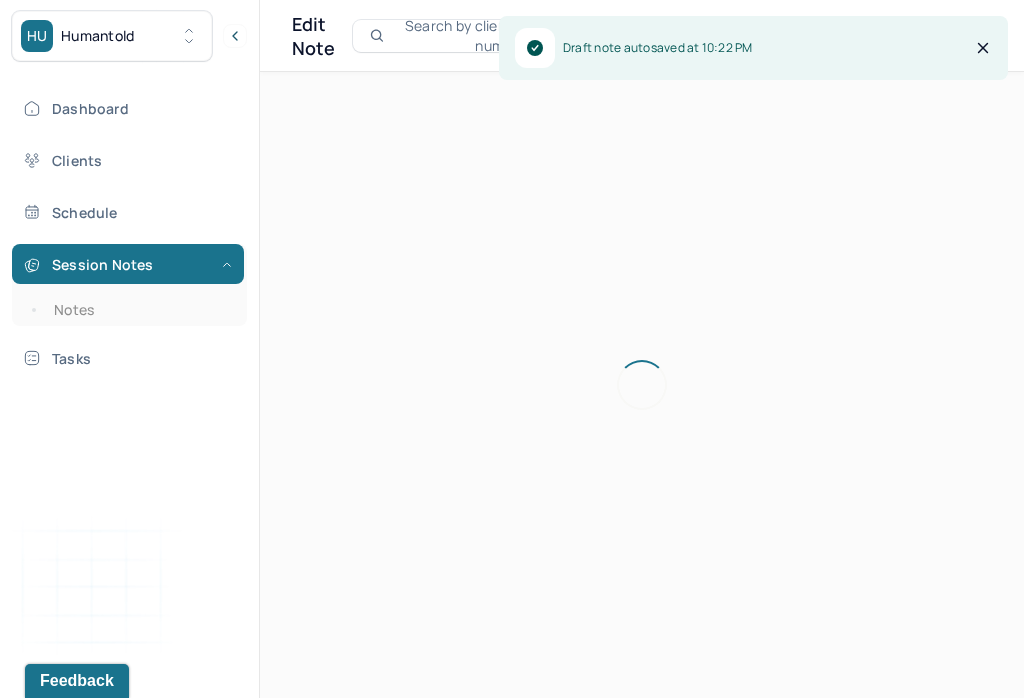 scroll, scrollTop: 0, scrollLeft: 0, axis: both 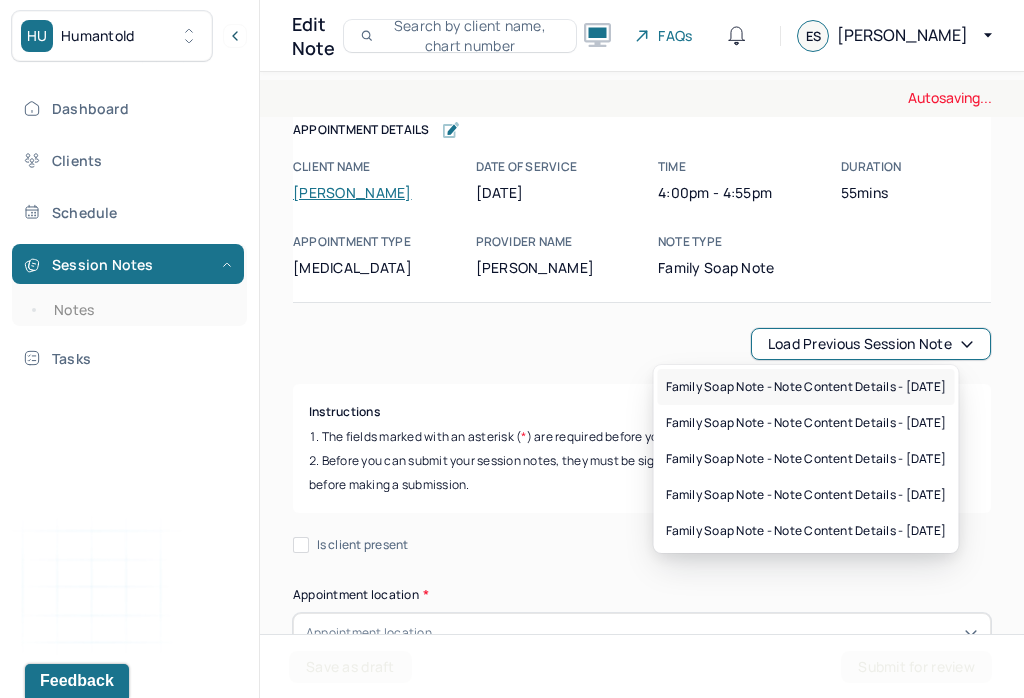 click on "Family soap note   - Note content Details -   06/27/2025" at bounding box center [806, 387] 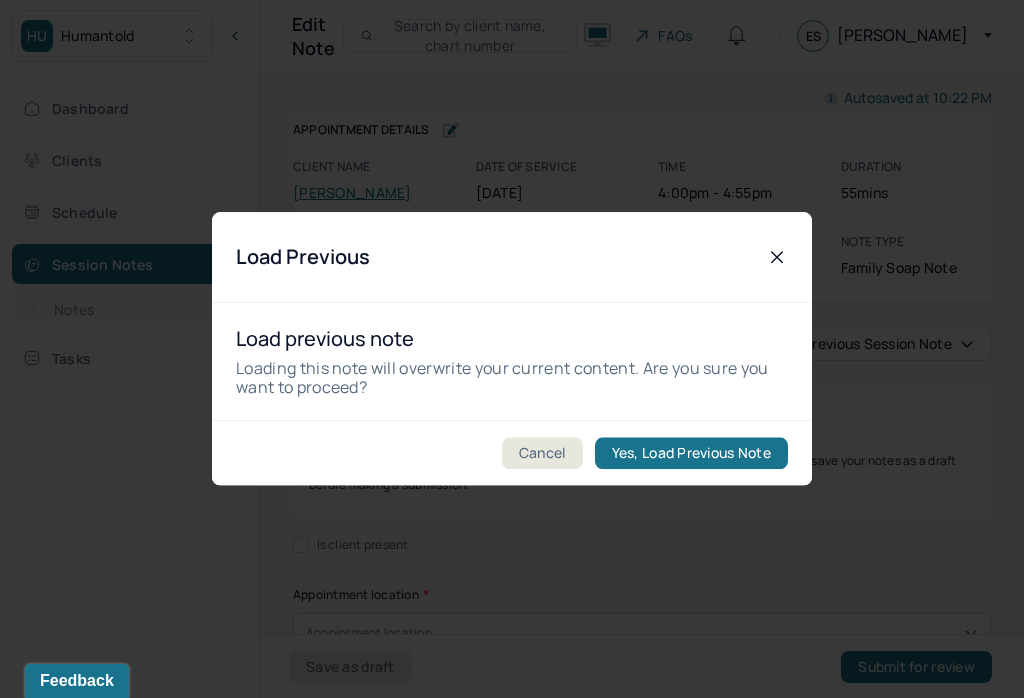 click on "Yes, Load Previous Note" at bounding box center [691, 454] 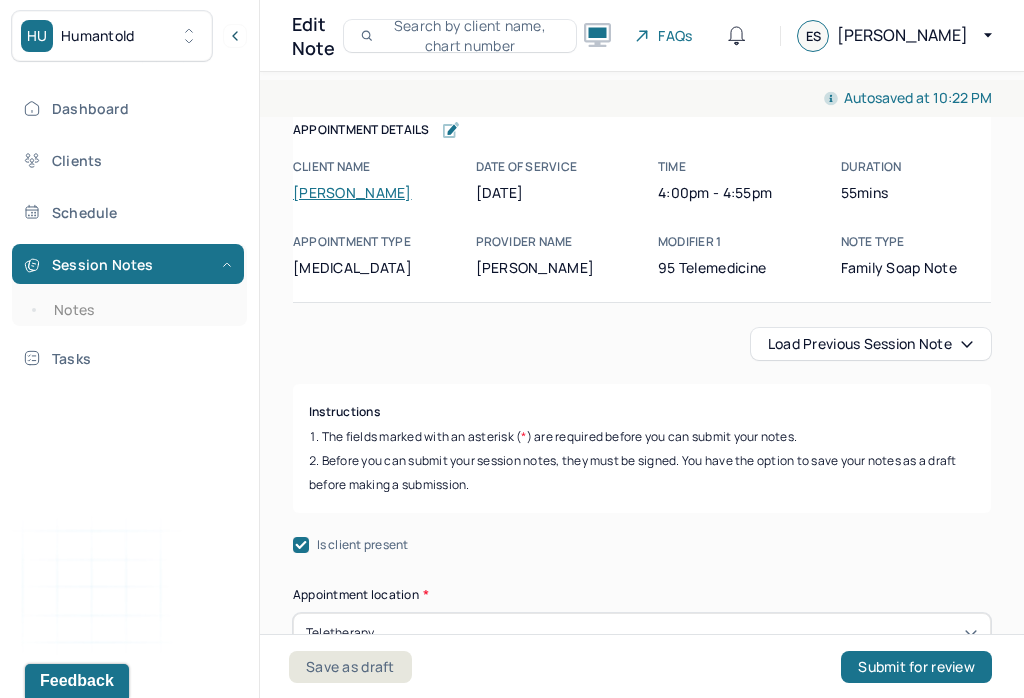 checkbox on "true" 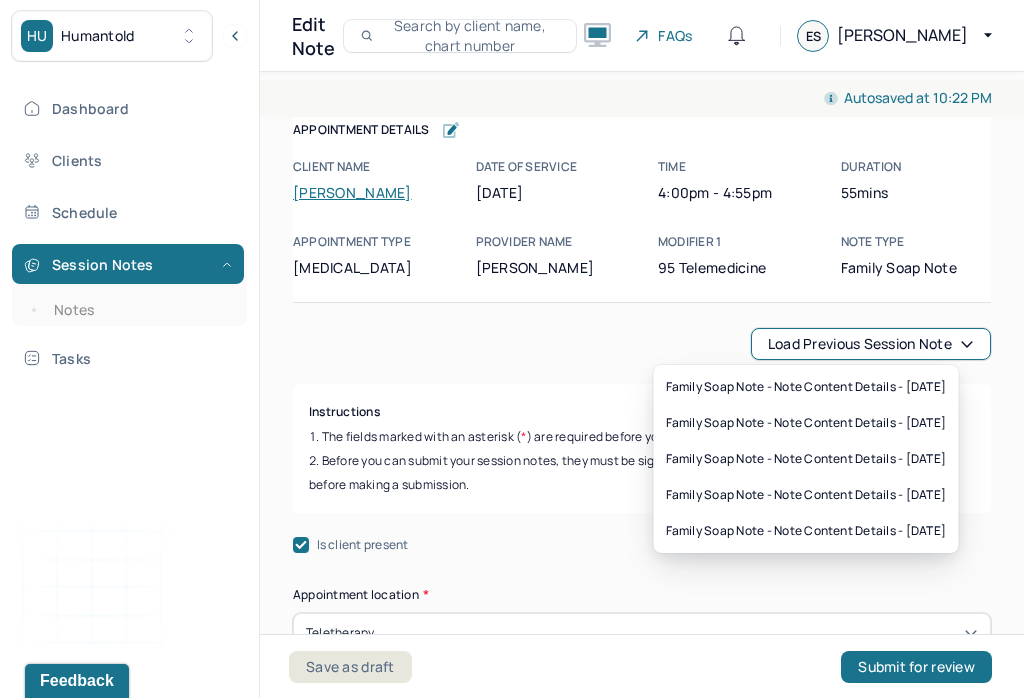 click on "Before you can submit your session notes, they must be signed. You have the option to save your notes as a draft before making a submission." at bounding box center (642, 473) 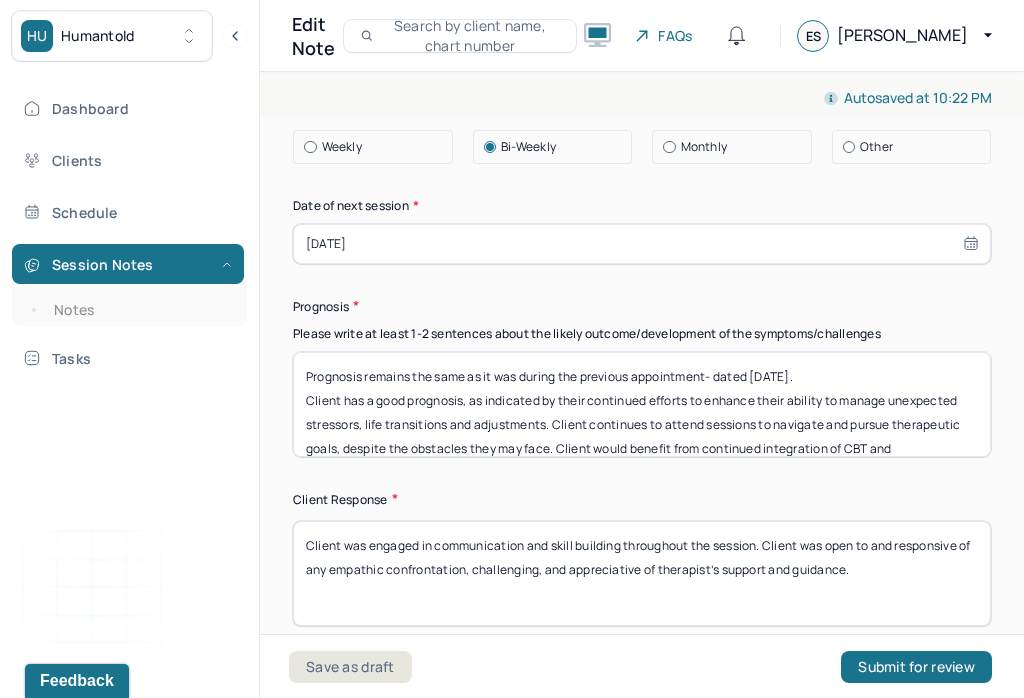 scroll, scrollTop: 3071, scrollLeft: 0, axis: vertical 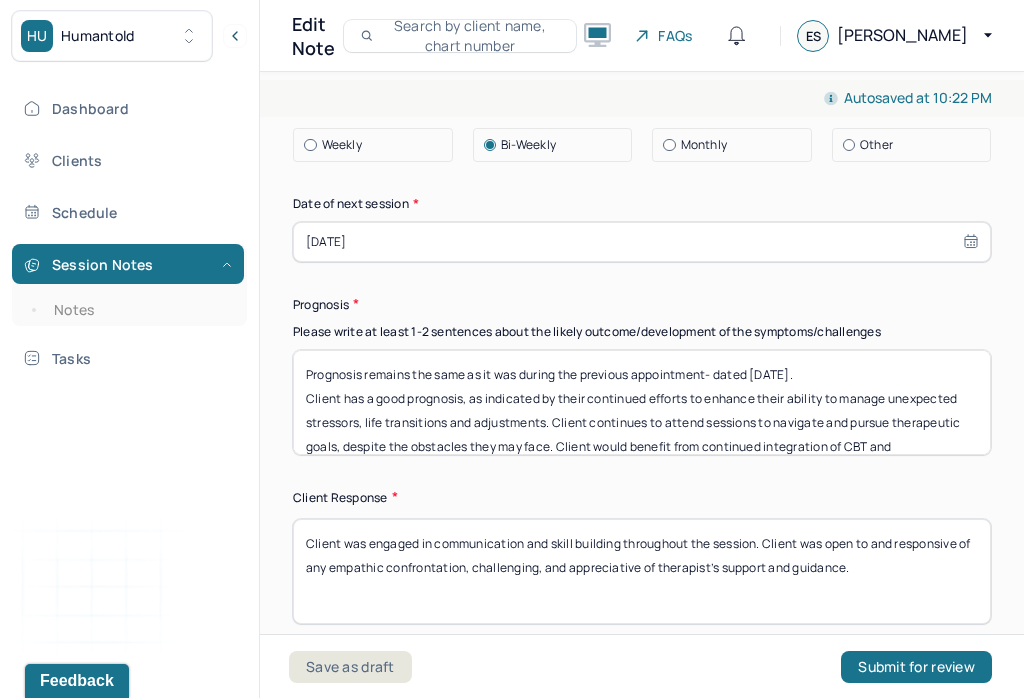 click on "Prognosis remains the same as it was during the previous appointment- dated 06/30/25.
Client has a good prognosis, as indicated by their continued efforts to enhance their ability to manage unexpected stressors, life transitions and adjustments. Client continues to attend sessions to navigate and pursue therapeutic goals, despite the obstacles they may face. Client would benefit from continued integration of CBT and Psychoeducation within sessions. Application of therapeutic insights and interventions explored in sessions and practiced into real life situations can enhance couples understanding of factors that often yield maladaptive responses as well as their ability to exercise symptom management." at bounding box center (642, 402) 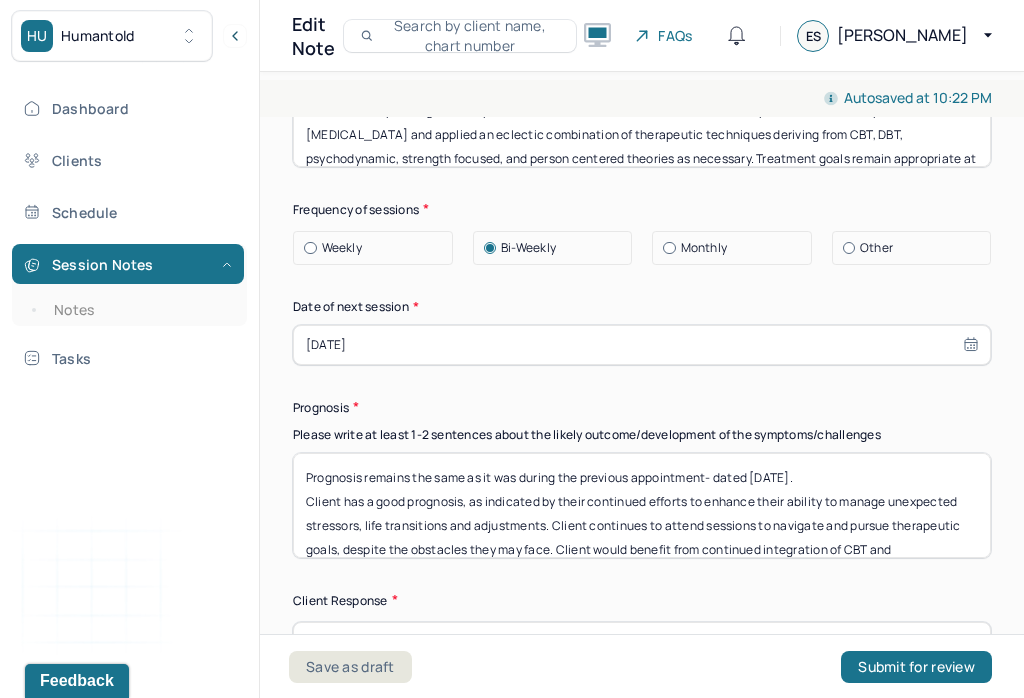 scroll, scrollTop: 2972, scrollLeft: 0, axis: vertical 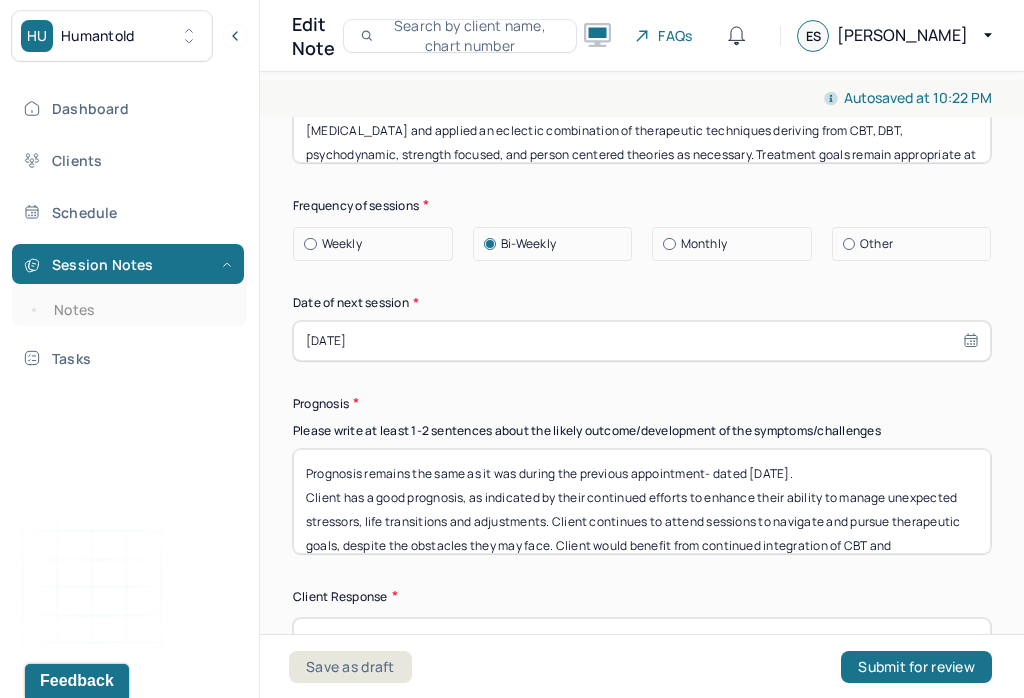 click on "07/11/2025" at bounding box center (642, 341) 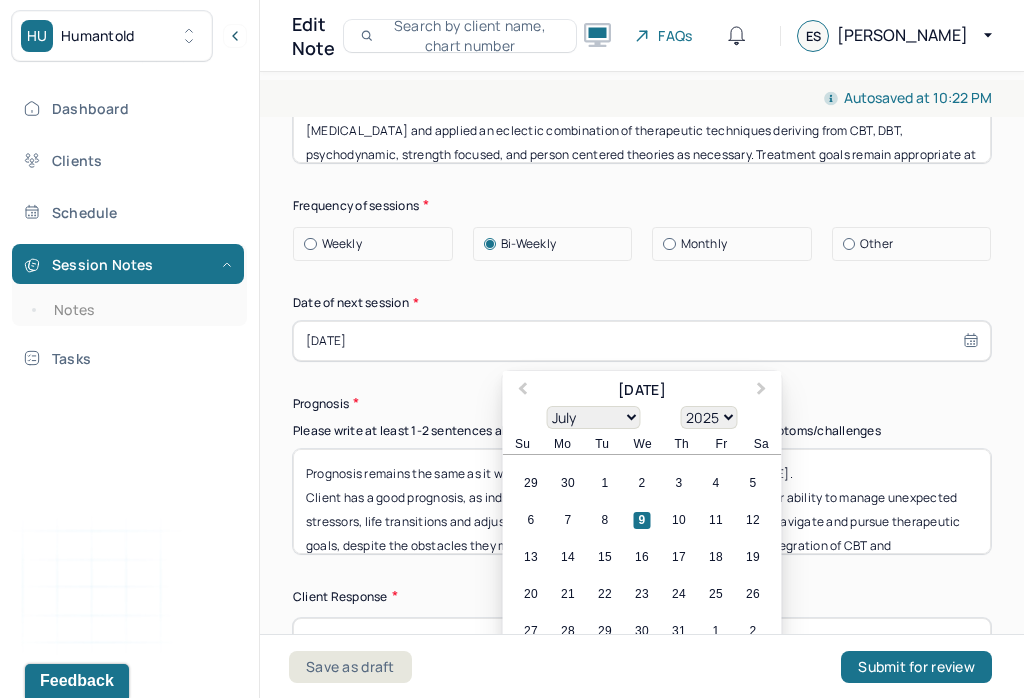 click on "21" at bounding box center [568, 594] 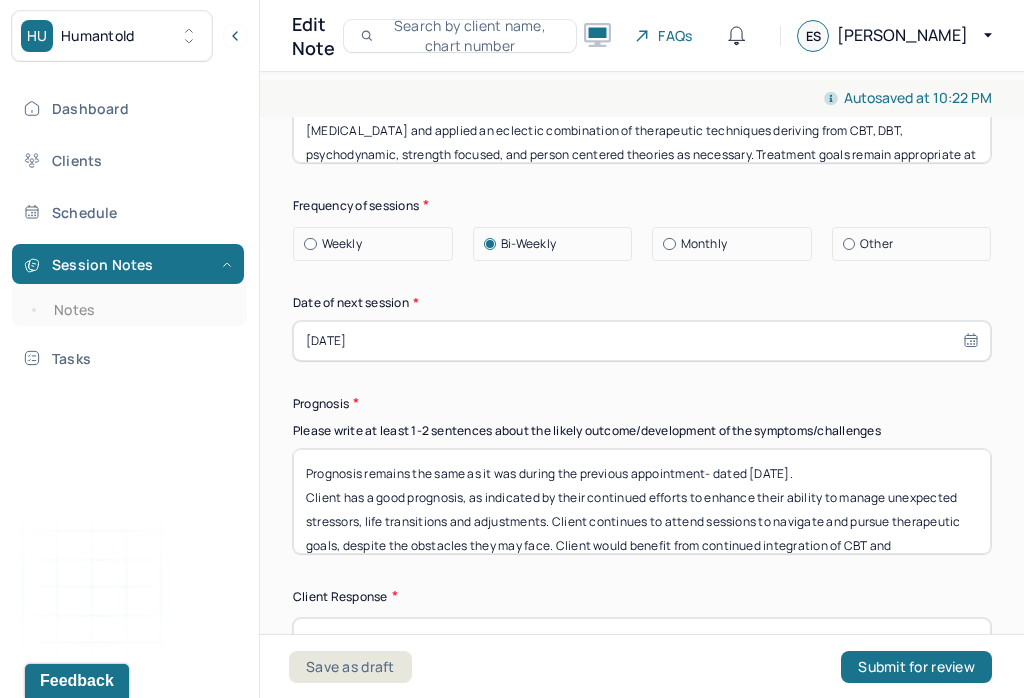 click on "[DATE]" at bounding box center (642, 341) 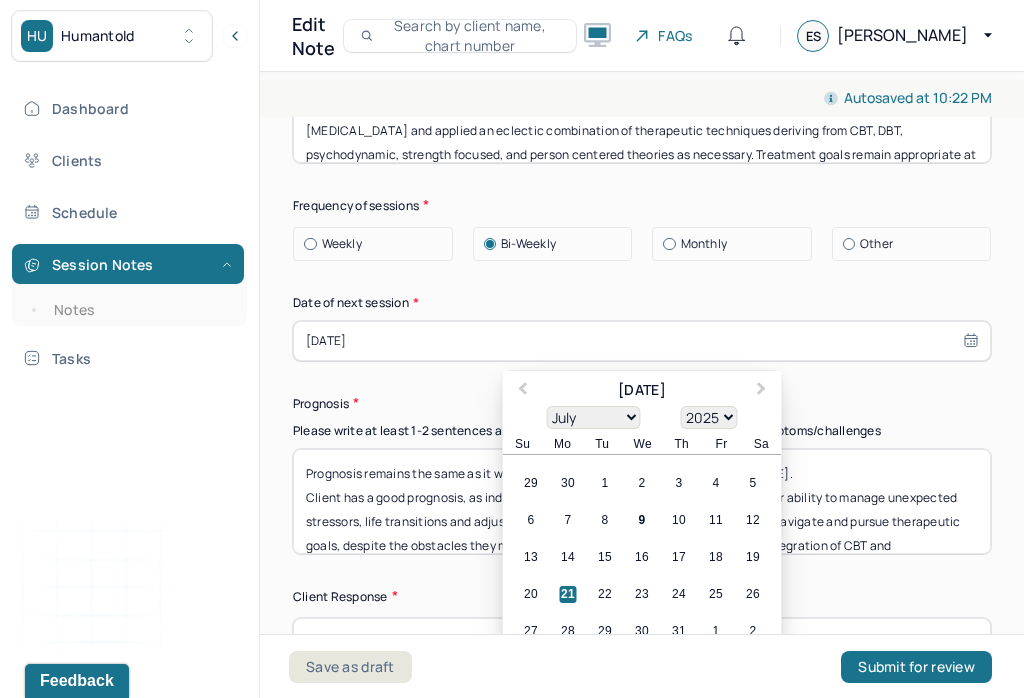 click on "25" at bounding box center (716, 594) 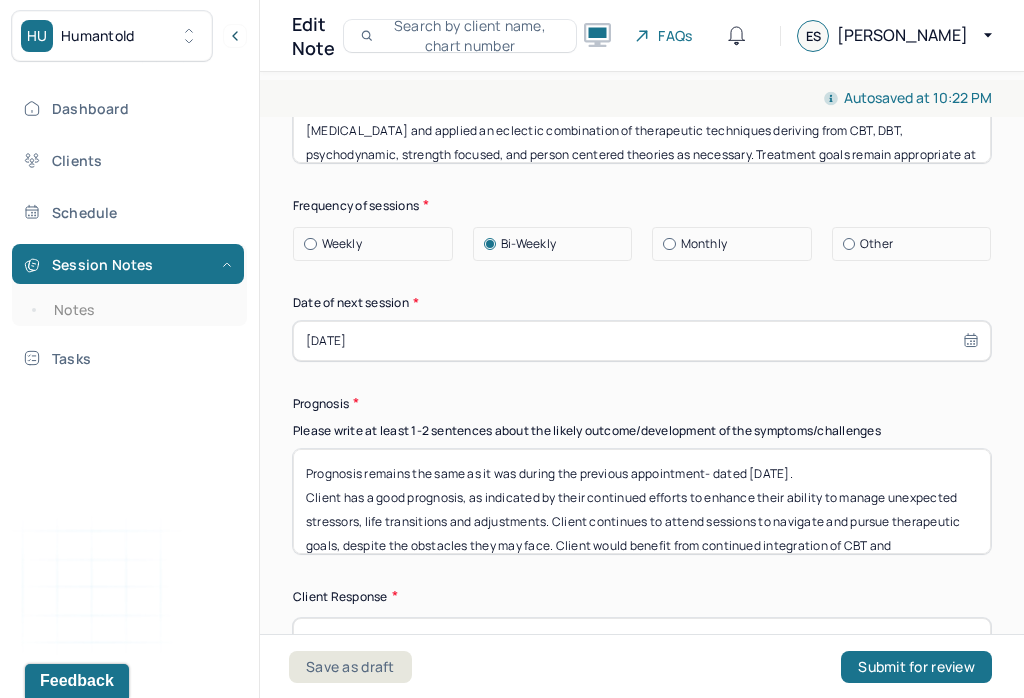 click on "Prognosis remains the same as it was during the previous appointment- dated 06/30/25.
Client has a good prognosis, as indicated by their continued efforts to enhance their ability to manage unexpected stressors, life transitions and adjustments. Client continues to attend sessions to navigate and pursue therapeutic goals, despite the obstacles they may face. Client would benefit from continued integration of CBT and Psychoeducation within sessions. Application of therapeutic insights and interventions explored in sessions and practiced into real life situations can enhance couples understanding of factors that often yield maladaptive responses as well as their ability to exercise symptom management." at bounding box center [642, 501] 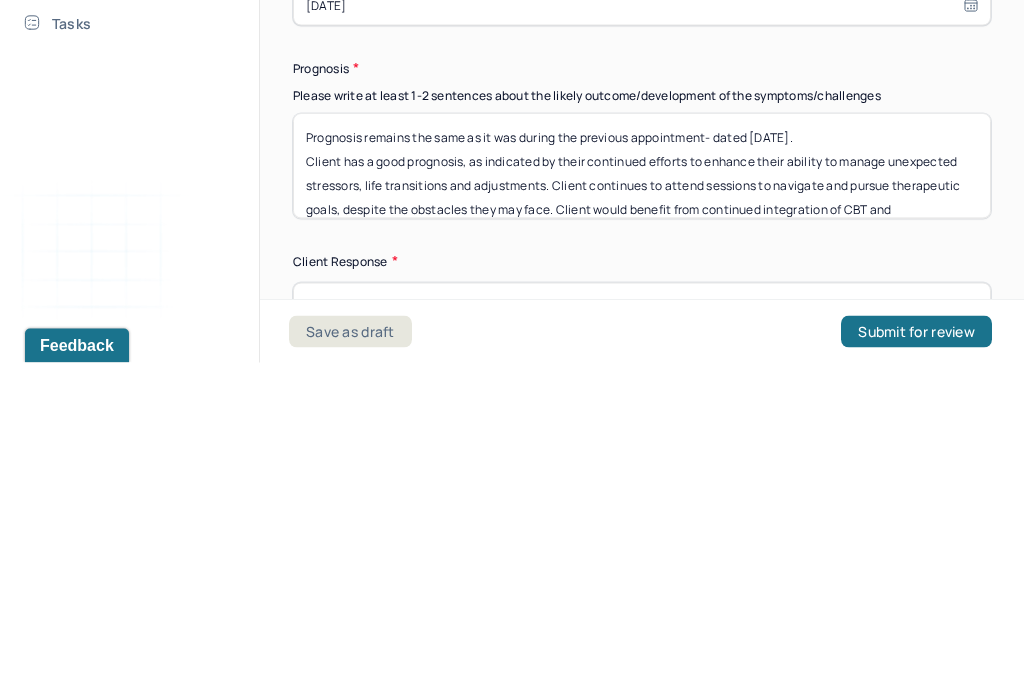 click on "Prognosis remains the same as it was during the previous appointment- dated 06/30/25.
Client has a good prognosis, as indicated by their continued efforts to enhance their ability to manage unexpected stressors, life transitions and adjustments. Client continues to attend sessions to navigate and pursue therapeutic goals, despite the obstacles they may face. Client would benefit from continued integration of CBT and Psychoeducation within sessions. Application of therapeutic insights and interventions explored in sessions and practiced into real life situations can enhance couples understanding of factors that often yield maladaptive responses as well as their ability to exercise symptom management." at bounding box center [642, 501] 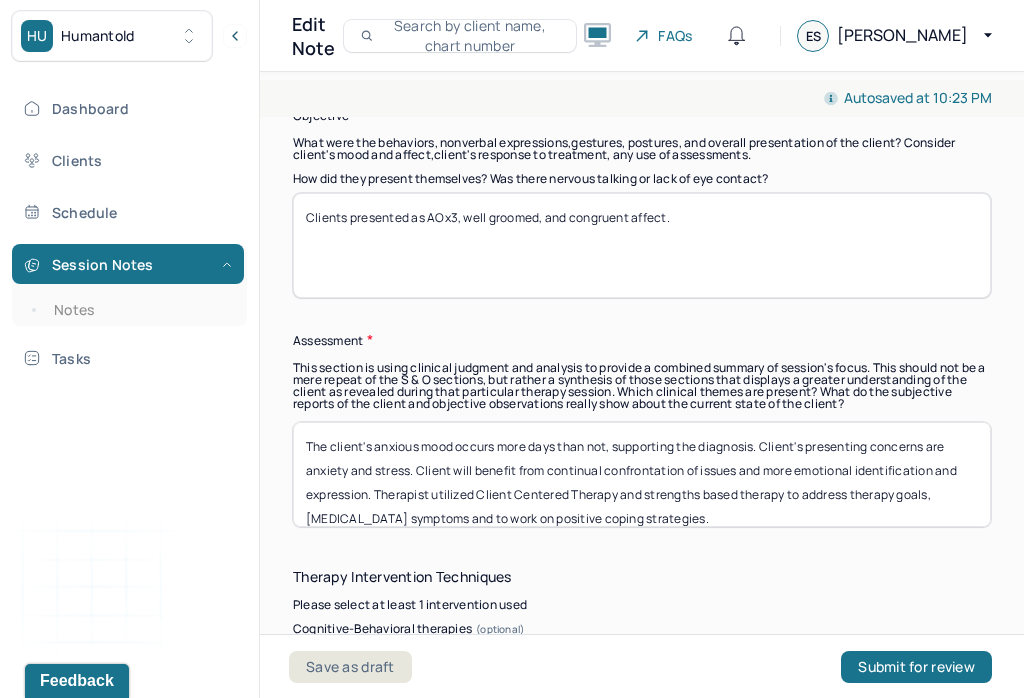 scroll, scrollTop: 1724, scrollLeft: 0, axis: vertical 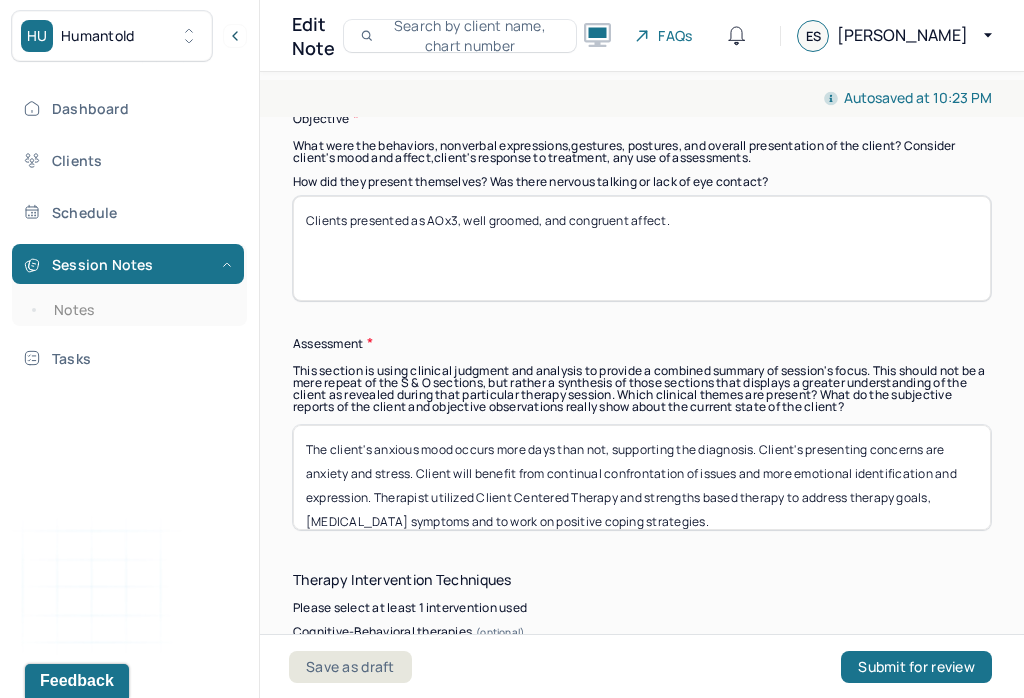 type on "Prognosis remains the same as it was during the previous appointment- dated 06/27/25.
Client has a good prognosis, as indicated by their continued efforts to enhance their ability to manage unexpected stressors, life transitions and adjustments. Client continues to attend sessions to navigate and pursue therapeutic goals, despite the obstacles they may face. Client would benefit from continued integration of CBT and Psychoeducation within sessions. Application of therapeutic insights and interventions explored in sessions and practiced into real life situations can enhance couples understanding of factors that often yield maladaptive responses as well as their ability to exercise symptom management." 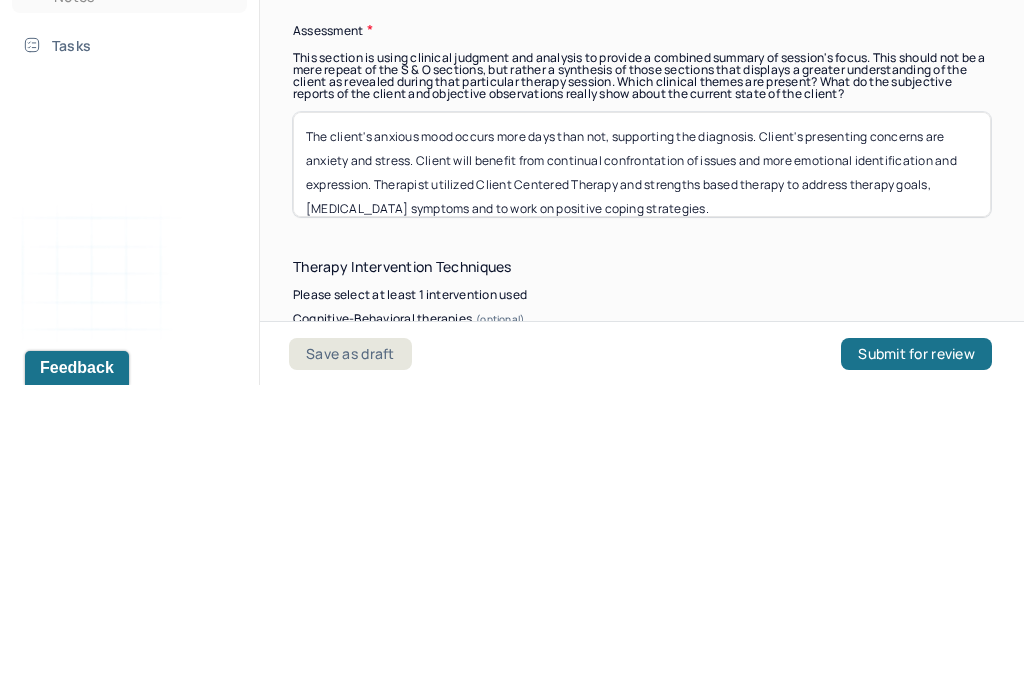 click on "The client's anxious mood occurs more days than not, supporting the diagnosis. Client's presenting concerns are anxiety and stress. Client will benefit from continual confrontation of issues and more emotional identification and expression. Therapist utilized Client Centered Therapy and strengths based therapy to address therapy goals, stress and anxiety symptoms and to work on positive coping strategies." at bounding box center (642, 477) 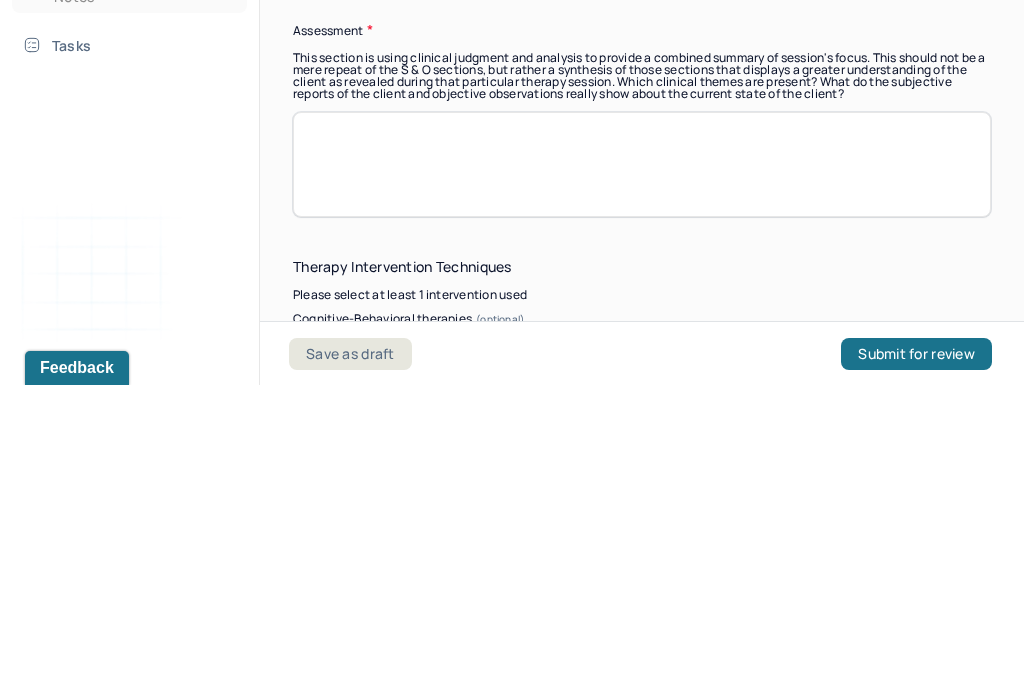 scroll, scrollTop: 2, scrollLeft: 0, axis: vertical 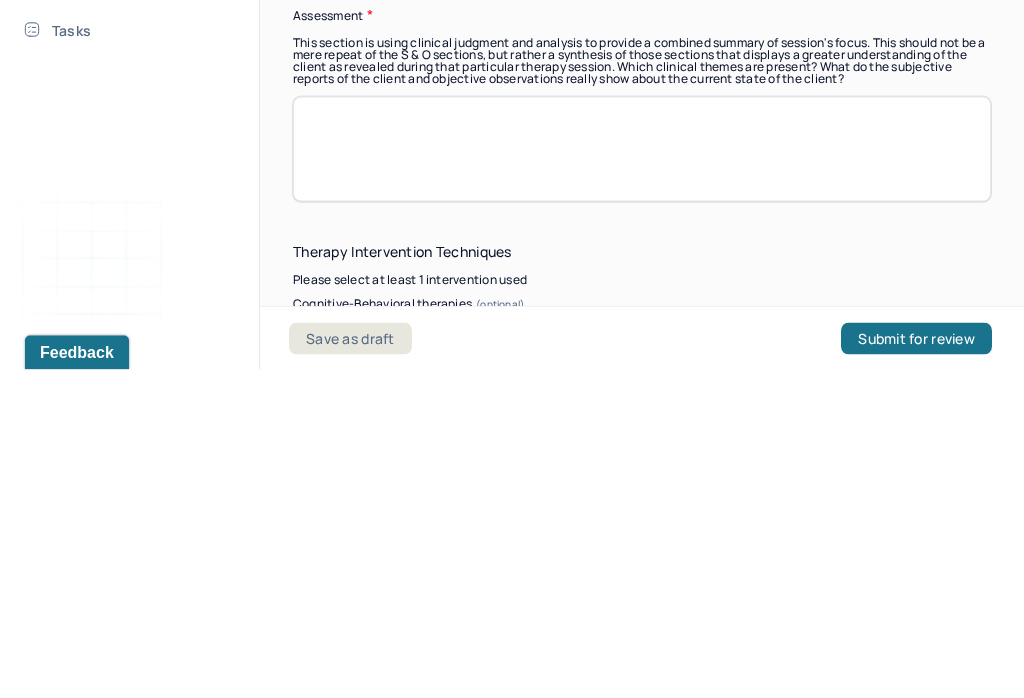 click at bounding box center (642, 477) 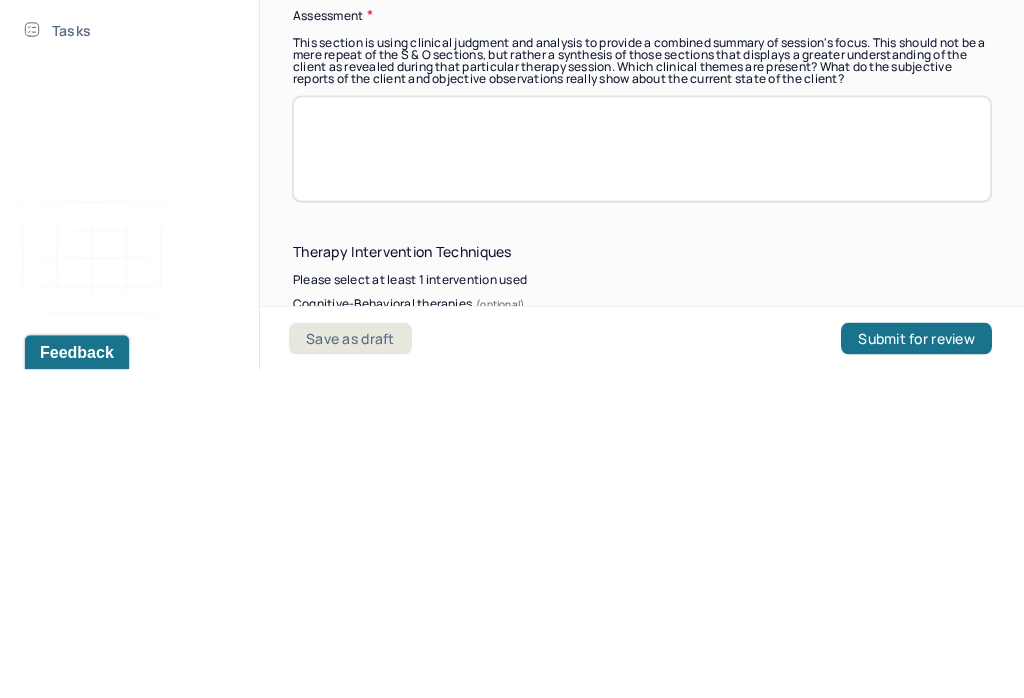 paste on "Therapist  is working with client to help deepen their  level of understanding into their interpersonal difficulties. Client struggles to be able to express their wants and needs to others, leading them to  withdraw from potential interactions with others out of a fear that they will be judged negatively for them." 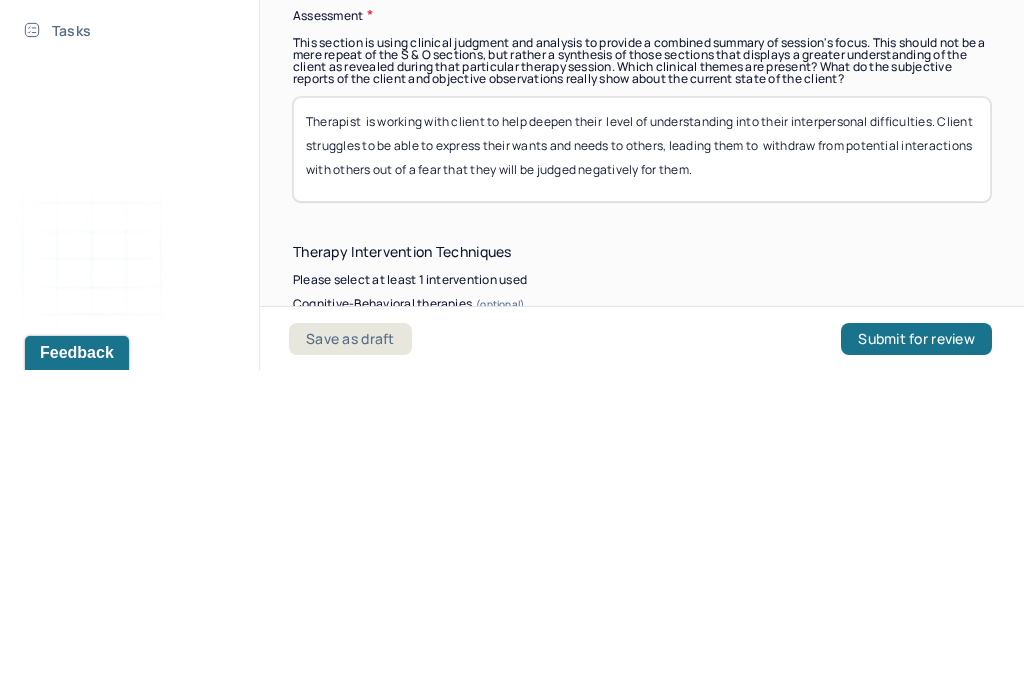 scroll, scrollTop: 31, scrollLeft: 0, axis: vertical 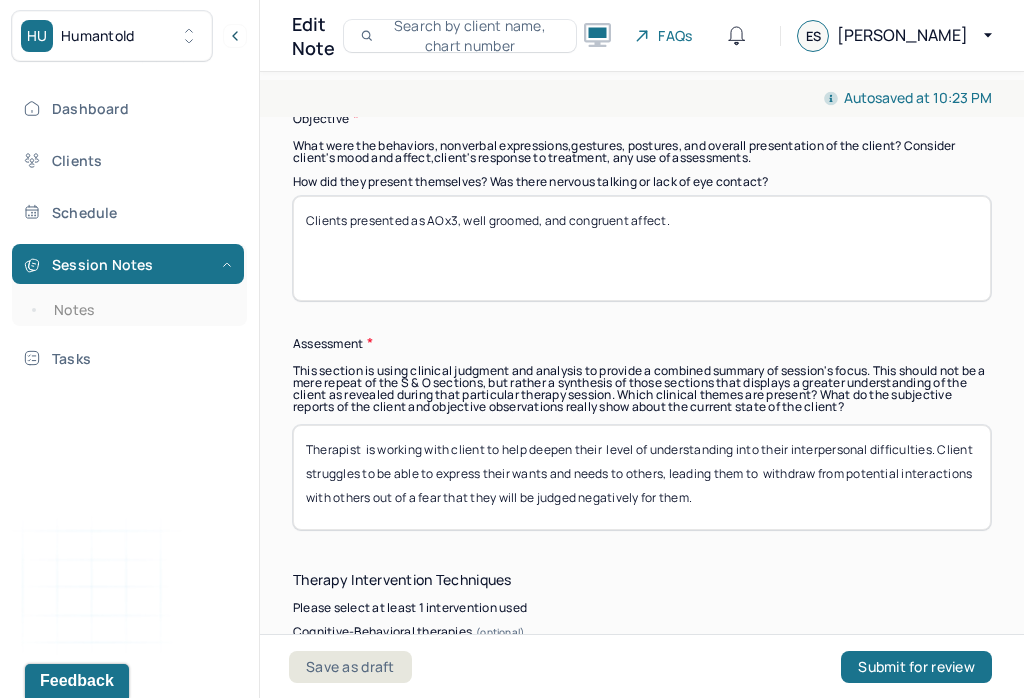 type on "Therapist  is working with client to help deepen their  level of understanding into their interpersonal difficulties. Client struggles to be able to express their wants and needs to others, leading them to  withdraw from potential interactions with others out of a fear that they will be judged negatively for them." 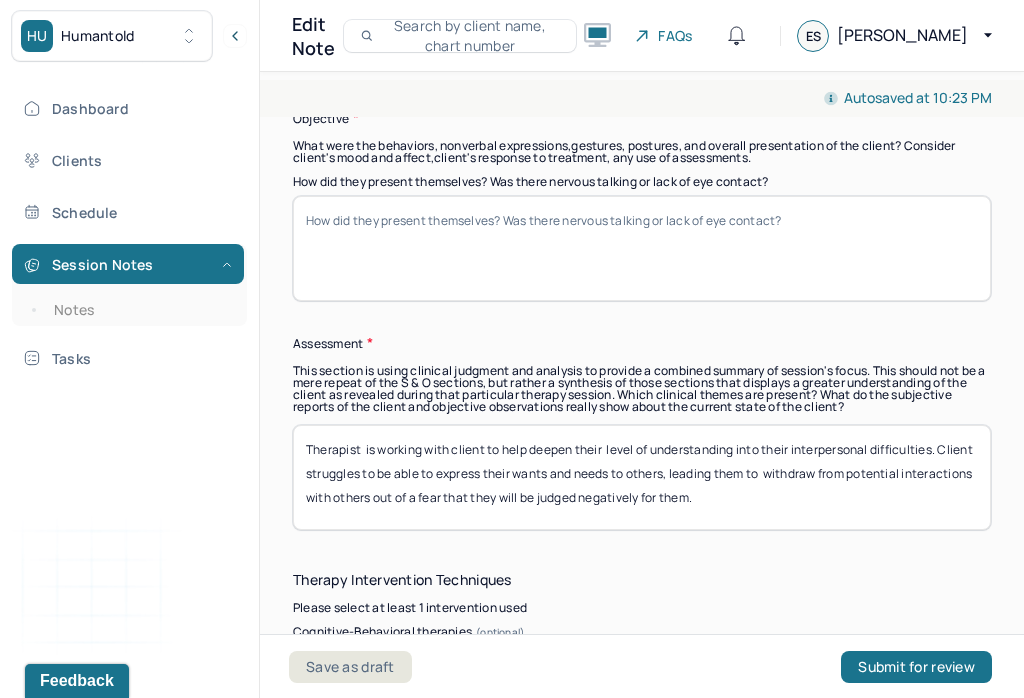 click on "Clients presented as AOx3, well groomed, and congruent affect." at bounding box center (642, 248) 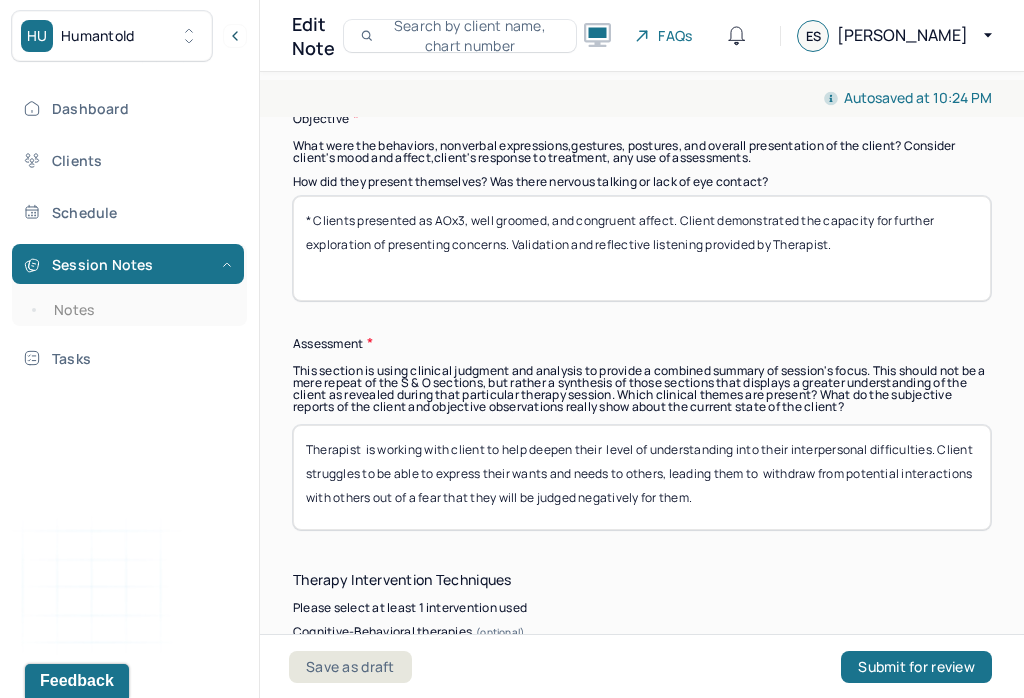 click on "* Clients presented as AOx3, well groomed, and congruent affect. Client demonstrated the capacity for further exploration of presenting concerns. Validation and reflective listening provided by Therapist." at bounding box center (642, 248) 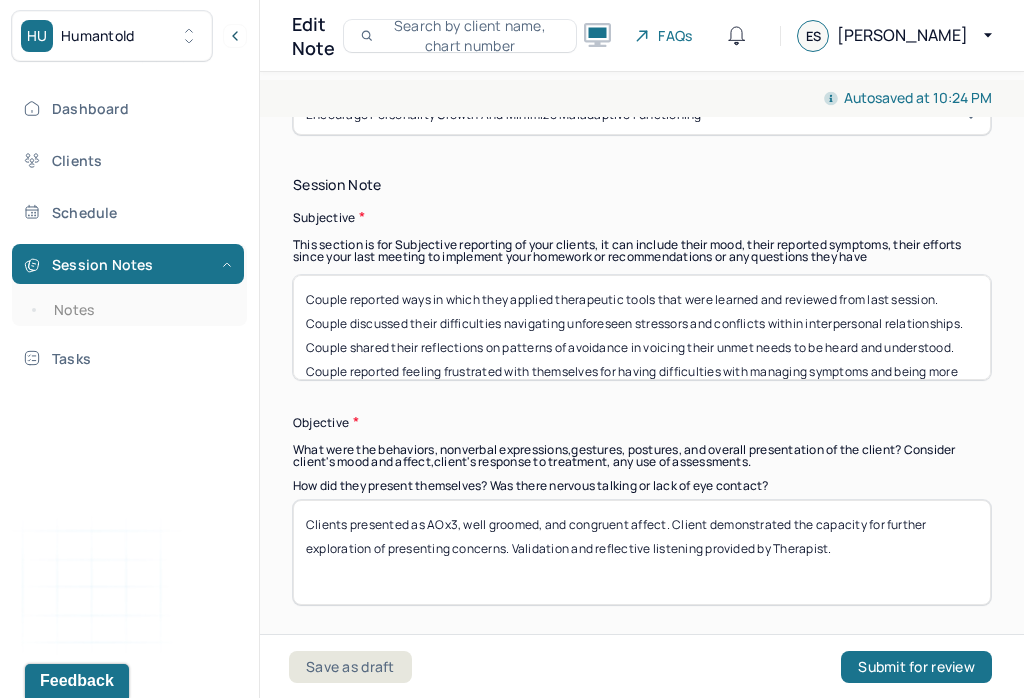 scroll, scrollTop: 1402, scrollLeft: 0, axis: vertical 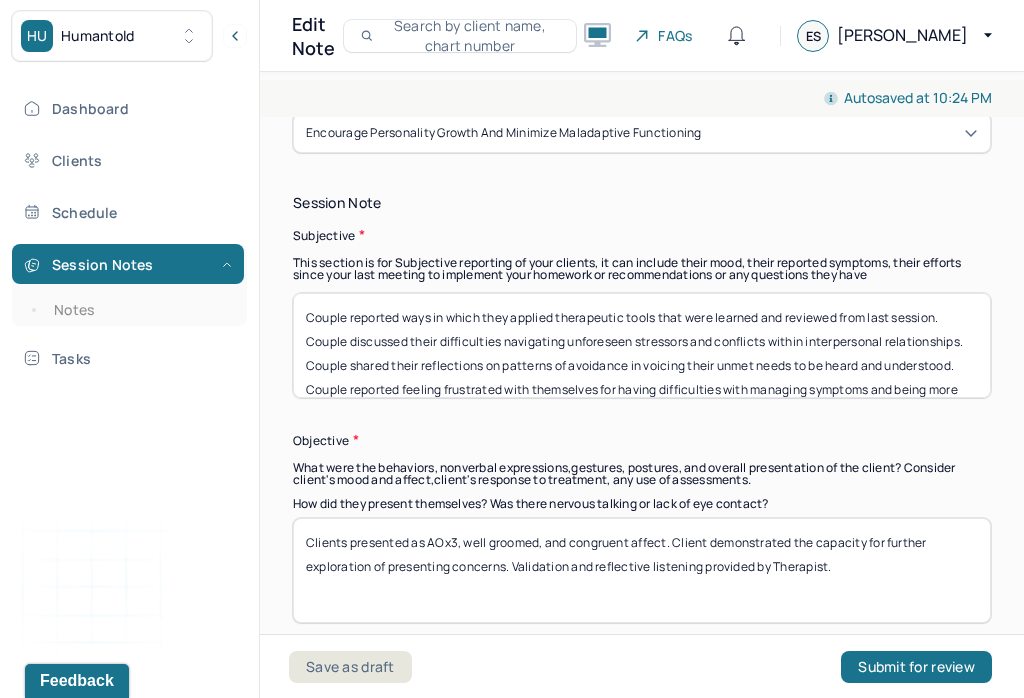 type on "Clients presented as AOx3, well groomed, and congruent affect. Client demonstrated the capacity for further exploration of presenting concerns. Validation and reflective listening provided by Therapist." 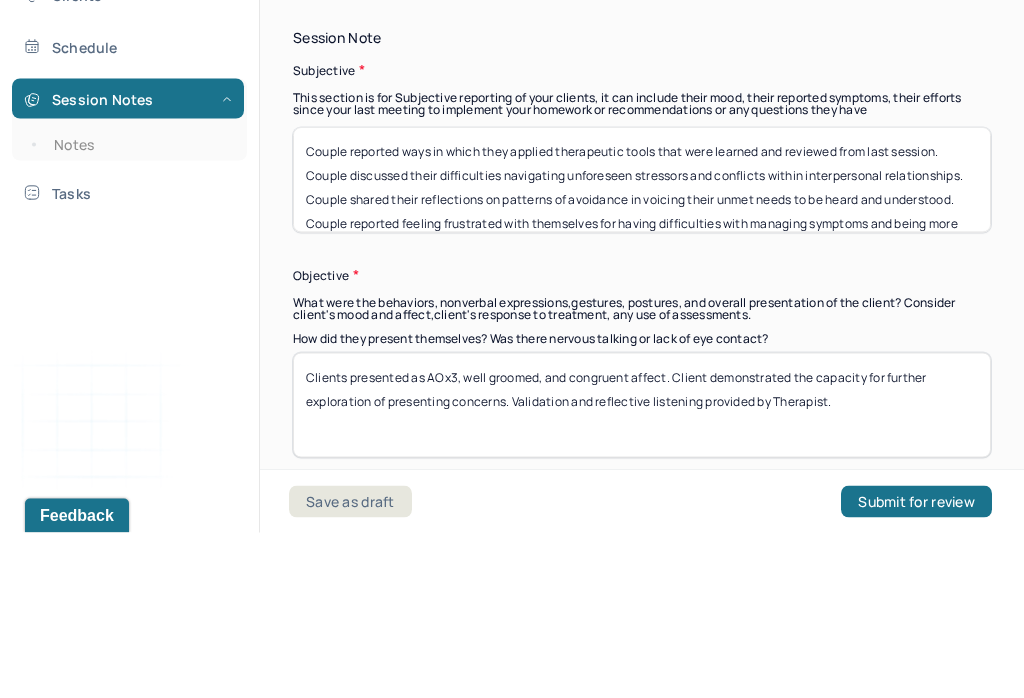click on "Couple reported ways in which they applied therapeutic tools that were learned and reviewed from last session. Couple discussed their difficulties navigating unforeseen stressors and conflicts within interpersonal relationships. Couple shared their reflections on patterns of avoidance in voicing their unmet needs to be heard and understood. Couple reported feeling frustrated with themselves for having difficulties with managing symptoms and being more emotionally vulnerable." at bounding box center (642, 345) 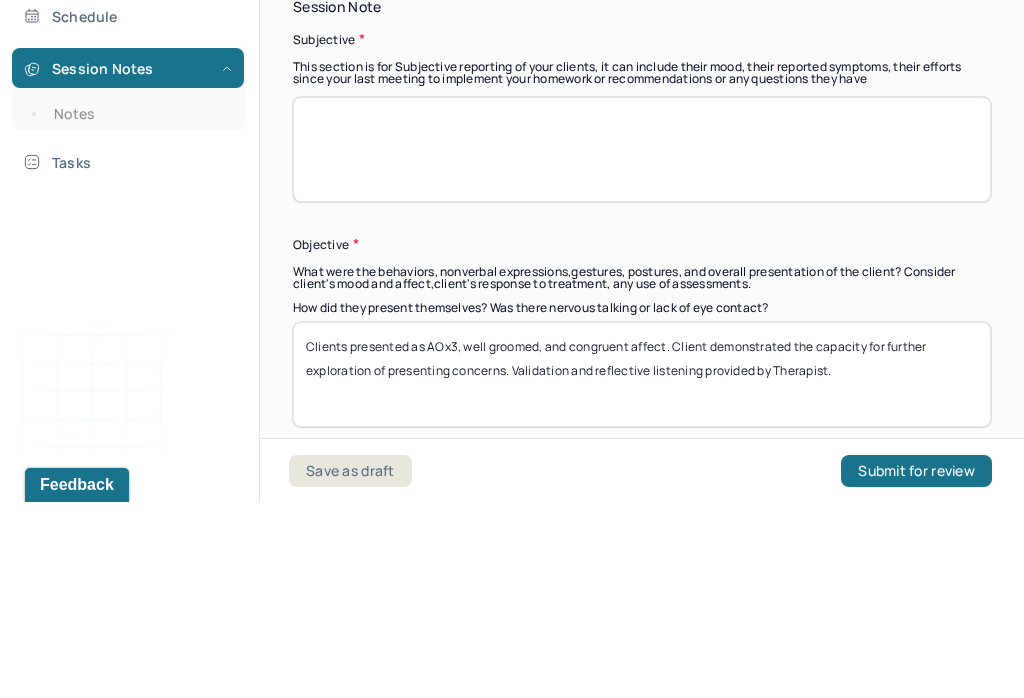 scroll, scrollTop: 31, scrollLeft: 0, axis: vertical 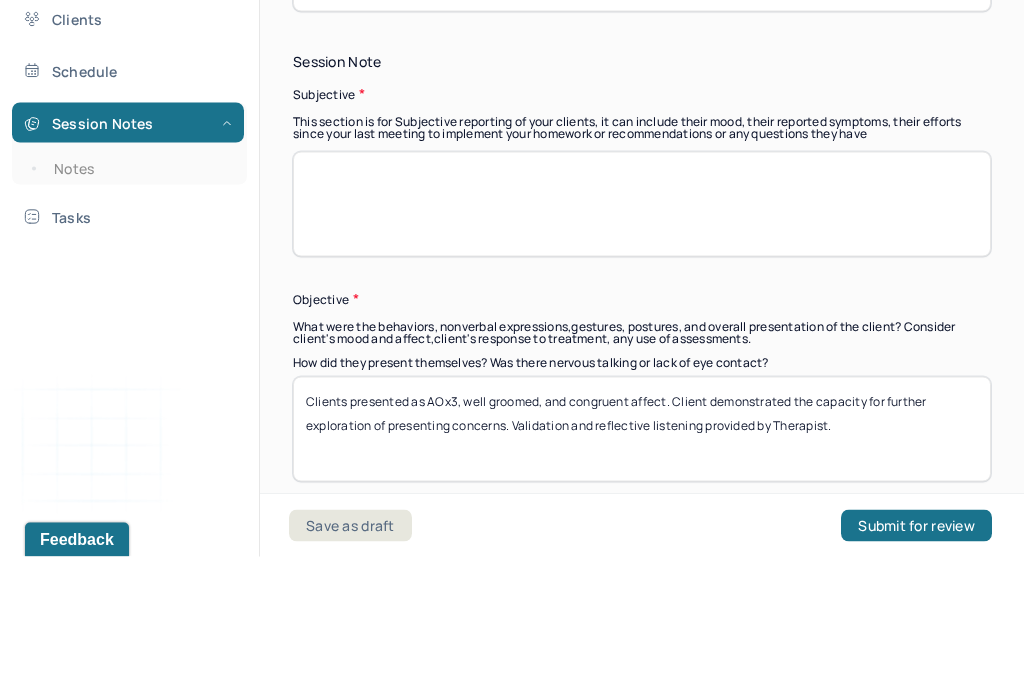 click at bounding box center [642, 345] 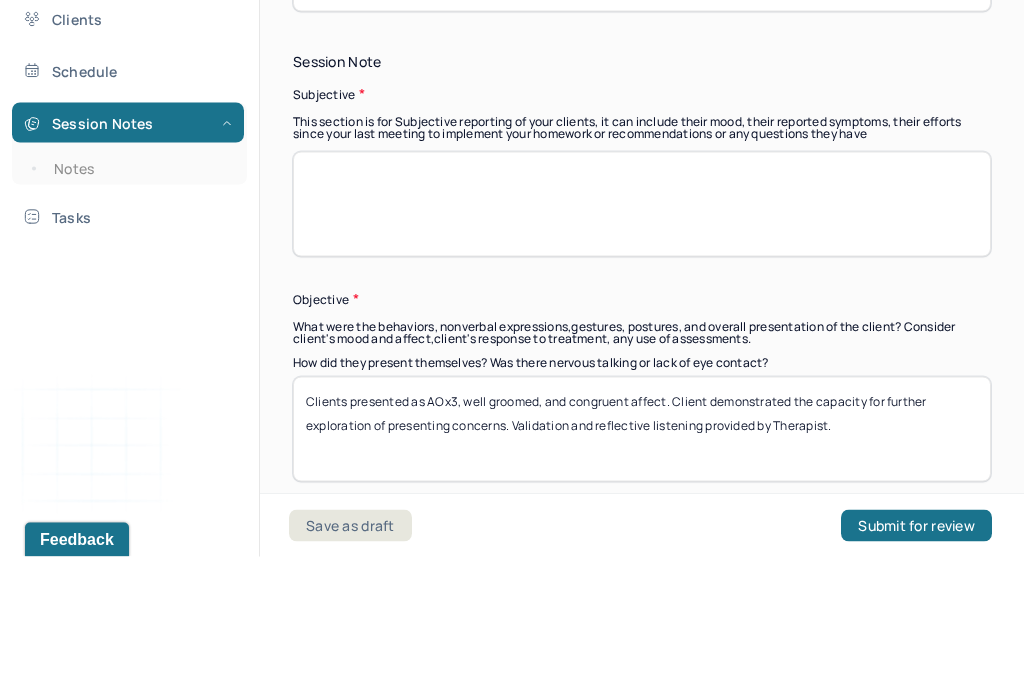 paste on "Client openly processed their anxieties with Therapist. Client continues to engage in developing new coping skills to address maladaptive patterns of behavior and rumination of negative thoughts. Client explored core beliefs that influence current patterns of thought and behavior." 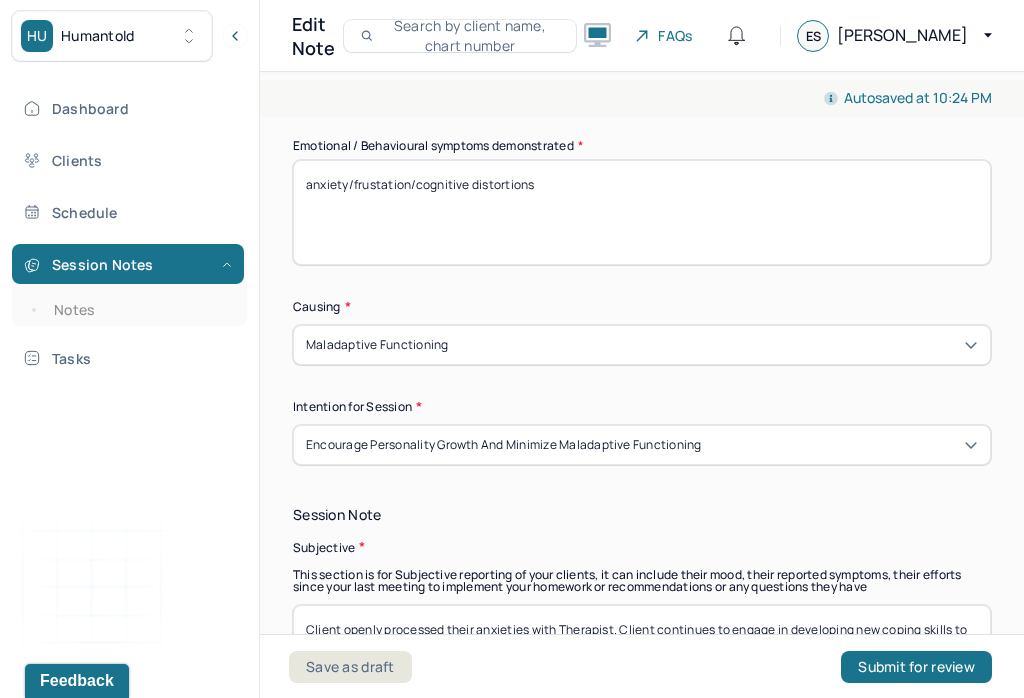 scroll, scrollTop: 1068, scrollLeft: 0, axis: vertical 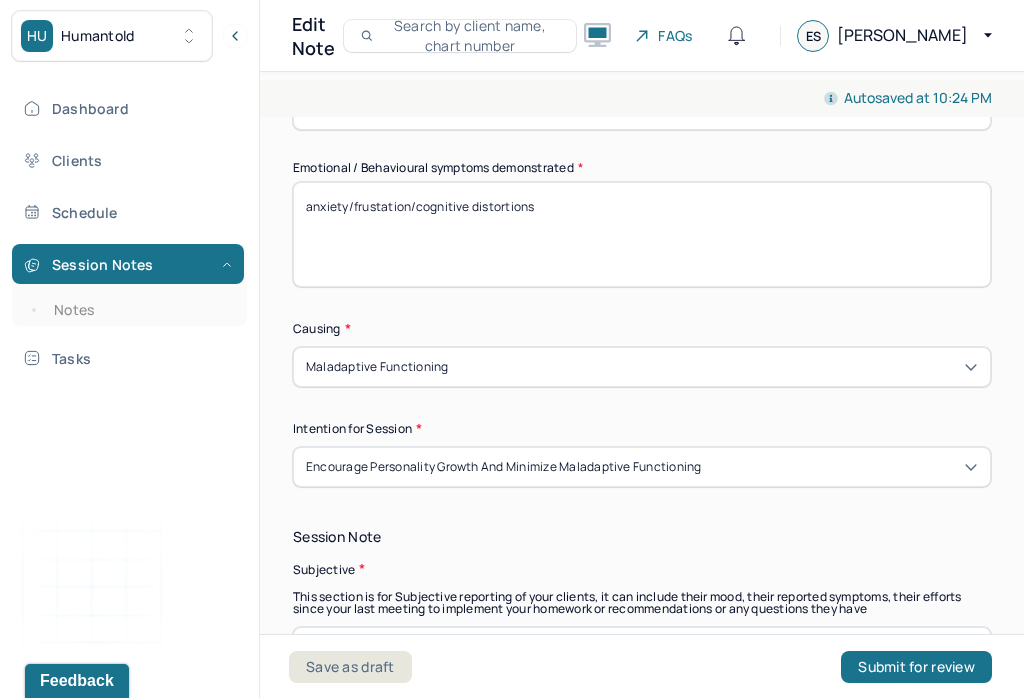 type on "Client openly processed their anxieties with Therapist. Client continues to engage in developing new coping skills to address maladaptive patterns of behavior and rumination of negative thoughts. Client explored core beliefs that influence current patterns of thought and behavior." 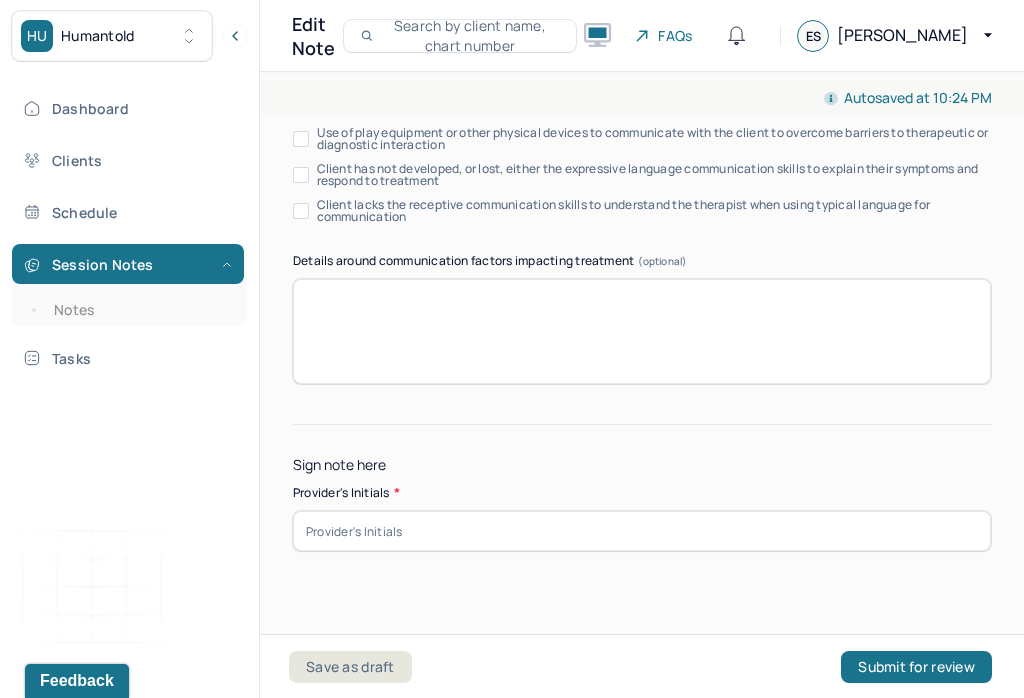 scroll, scrollTop: 4226, scrollLeft: 0, axis: vertical 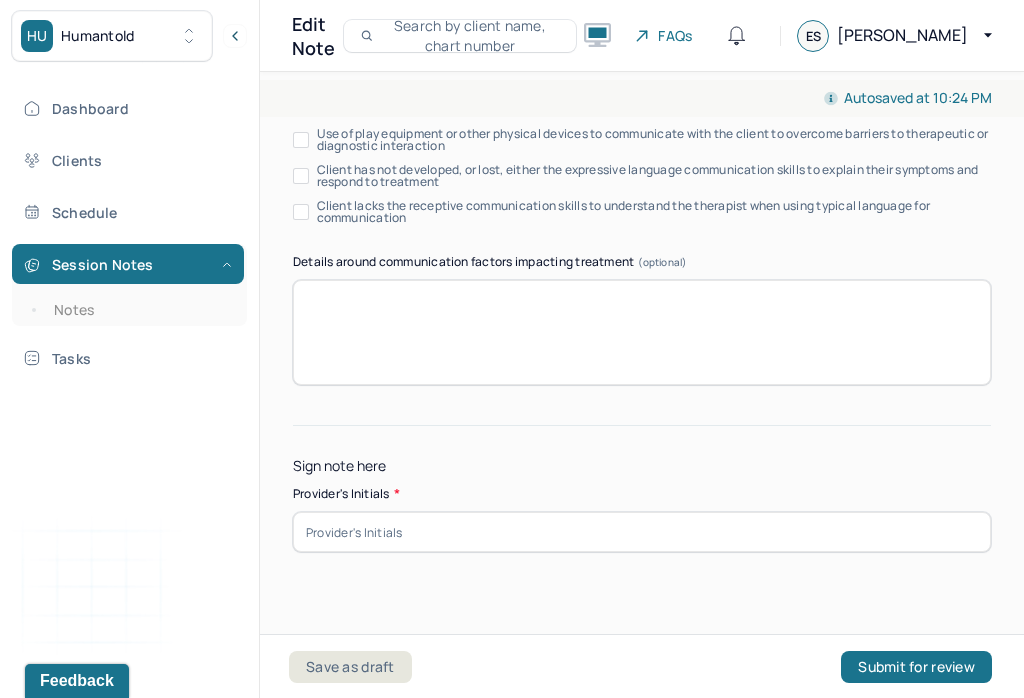 type on "anxiety/rumination/cognitive distortions" 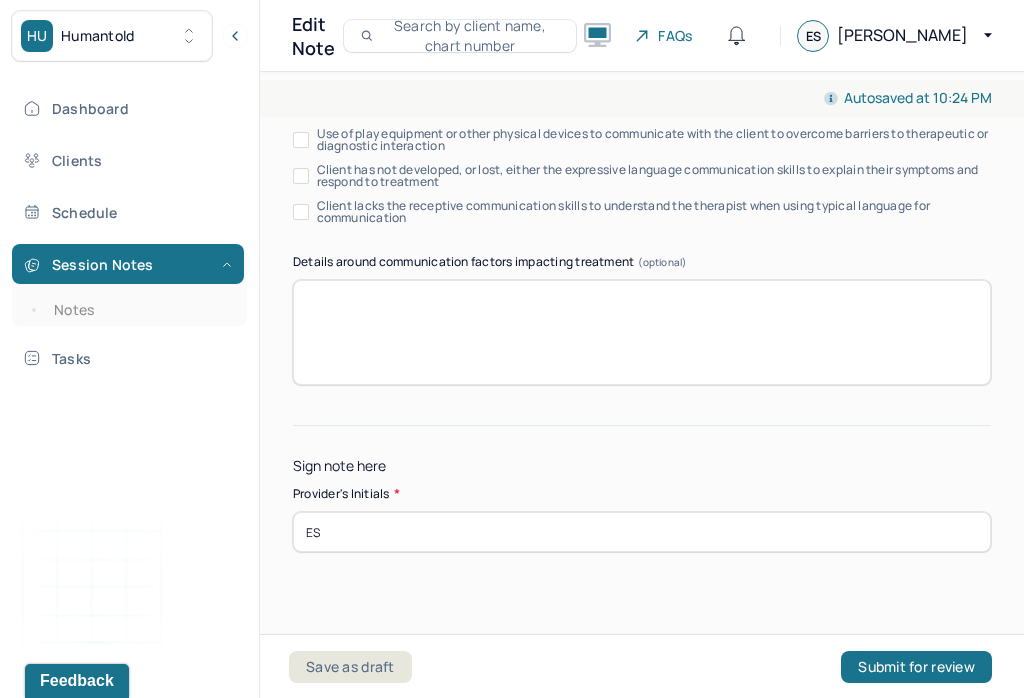 type on "ES" 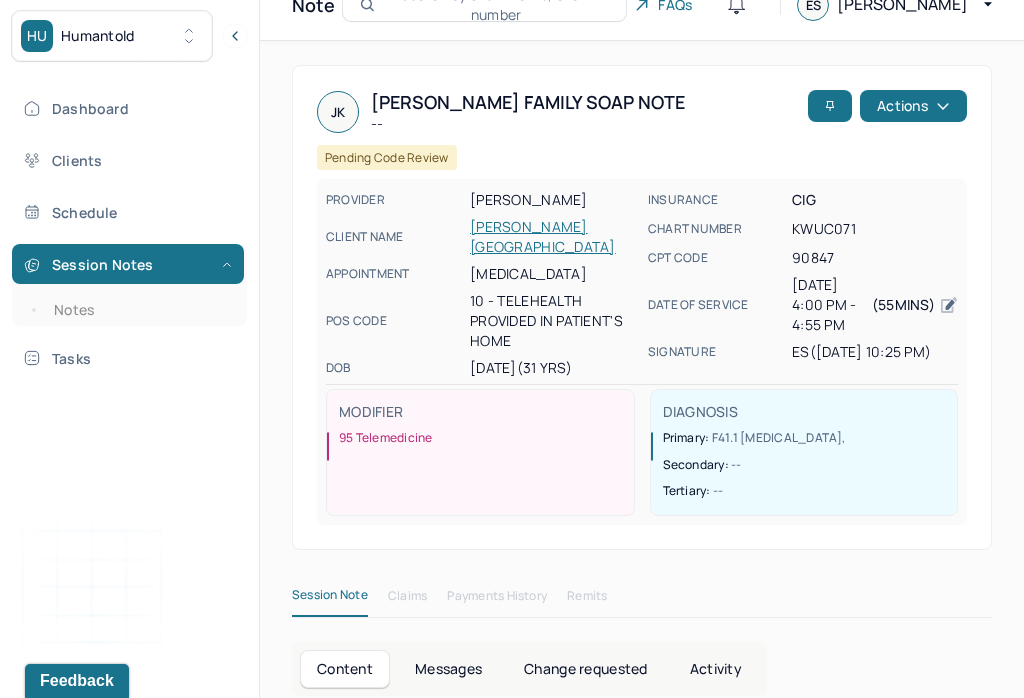 click on "Notes" at bounding box center [139, 310] 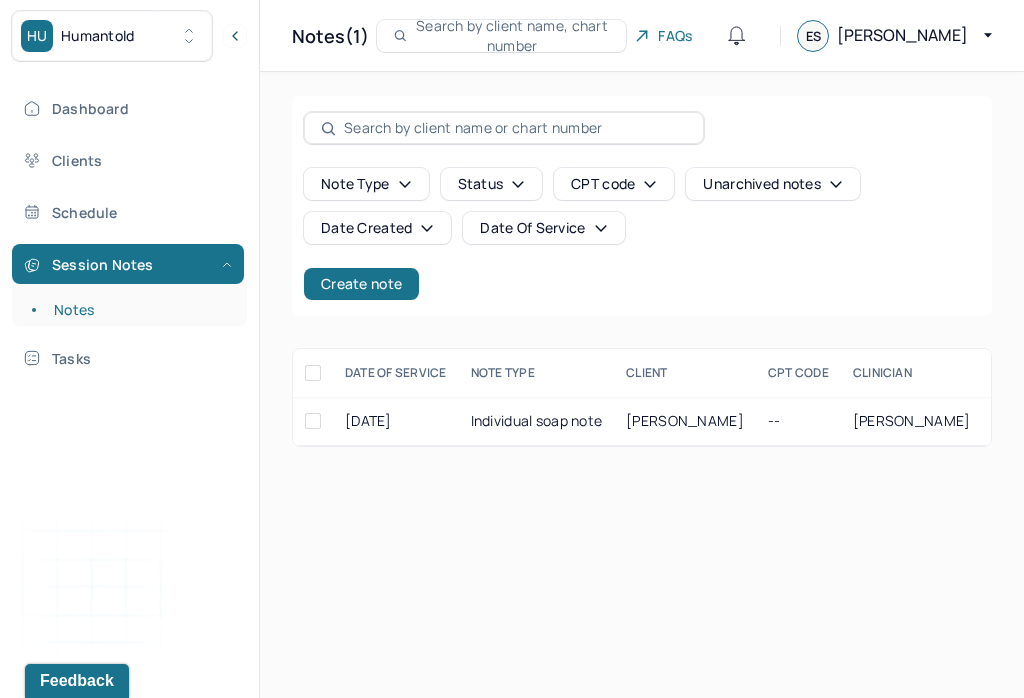 click on "Create note" at bounding box center [361, 284] 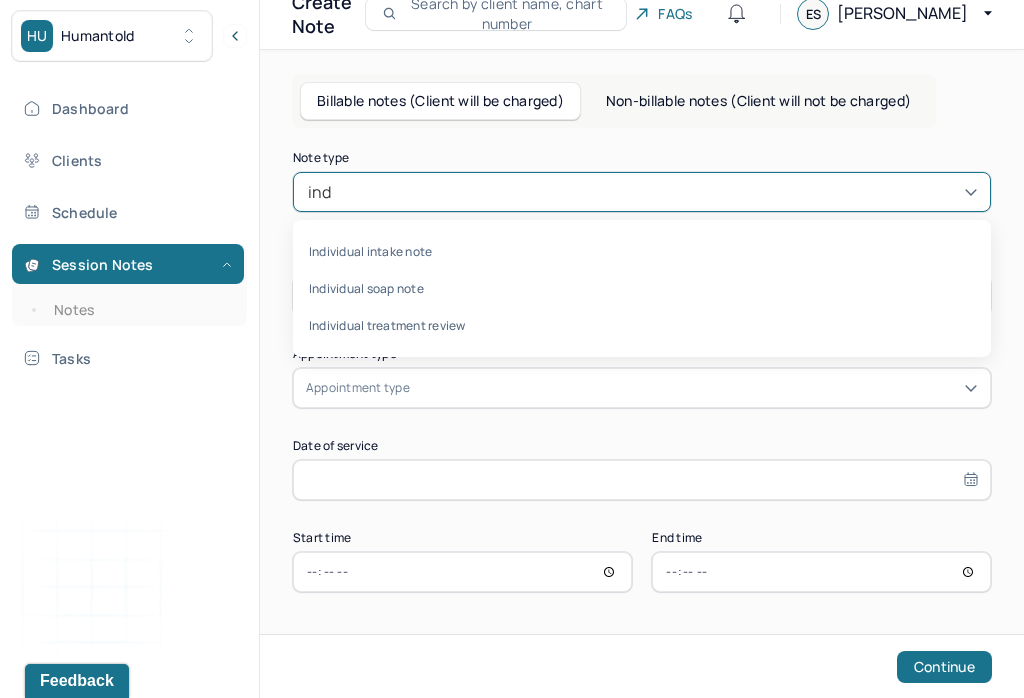 click on "Individual soap note" at bounding box center [642, 288] 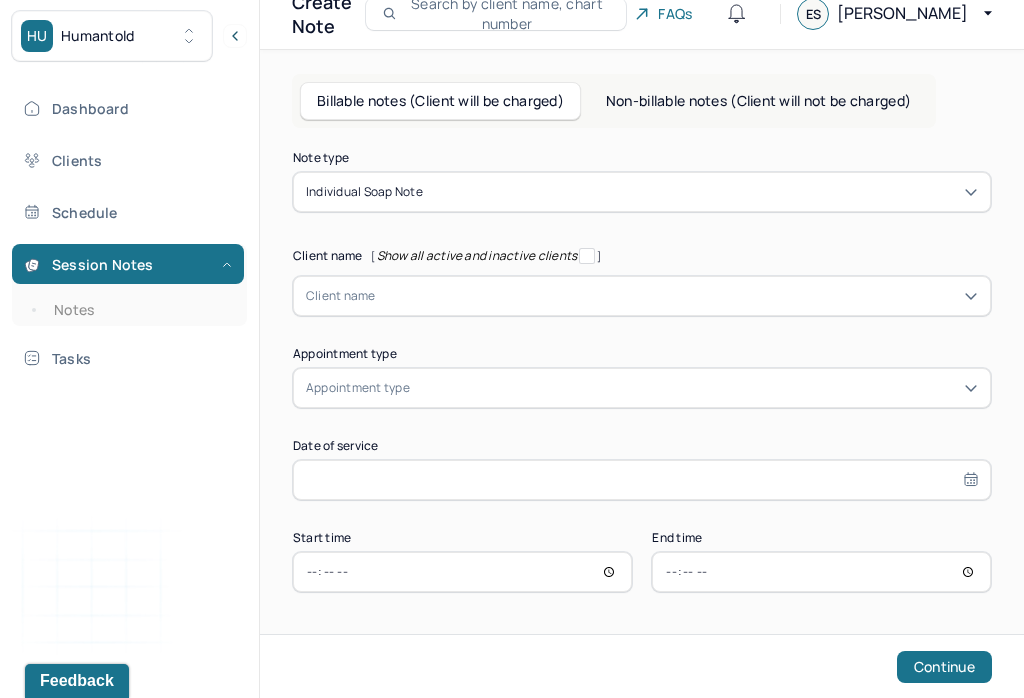 type 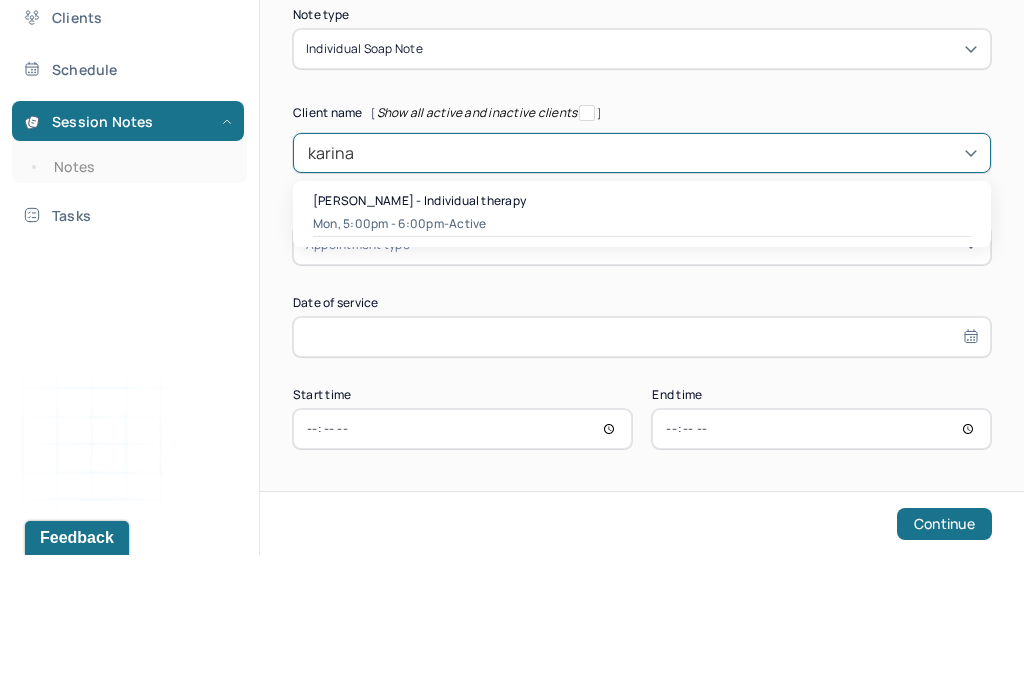 click on "Karina De Leon - Individual therapy" at bounding box center [642, 343] 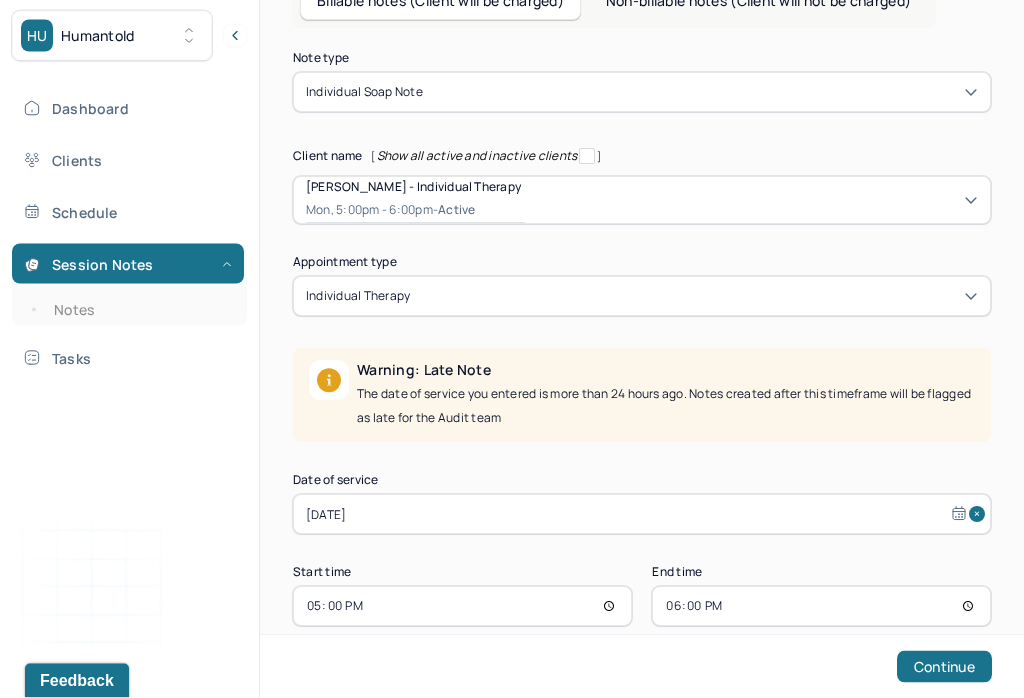 scroll, scrollTop: 125, scrollLeft: 0, axis: vertical 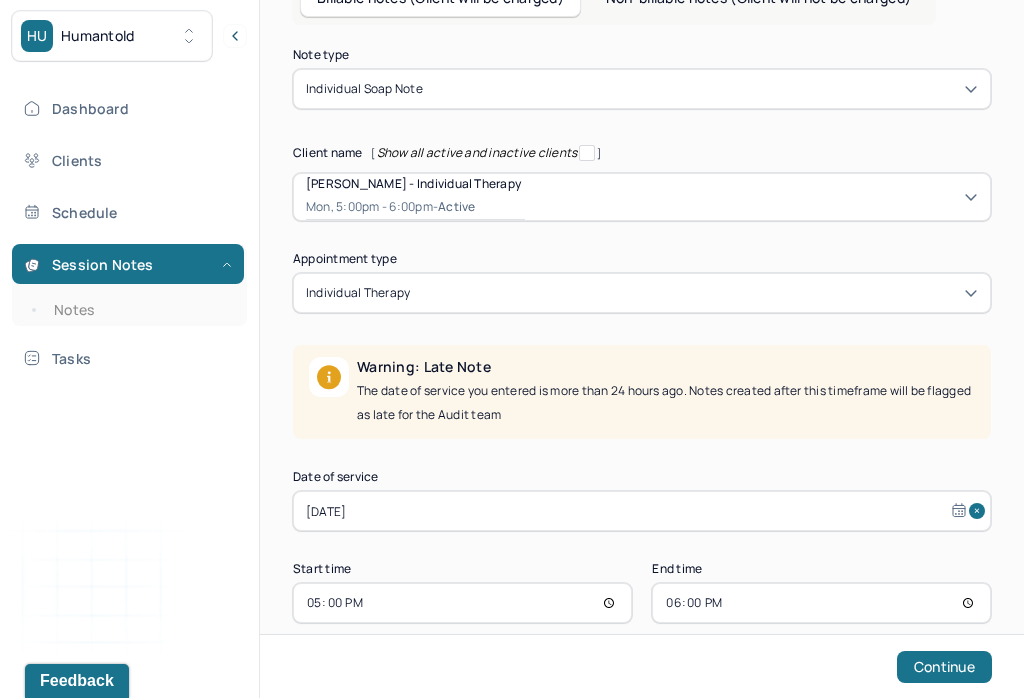 click on "[DATE]" at bounding box center (642, 511) 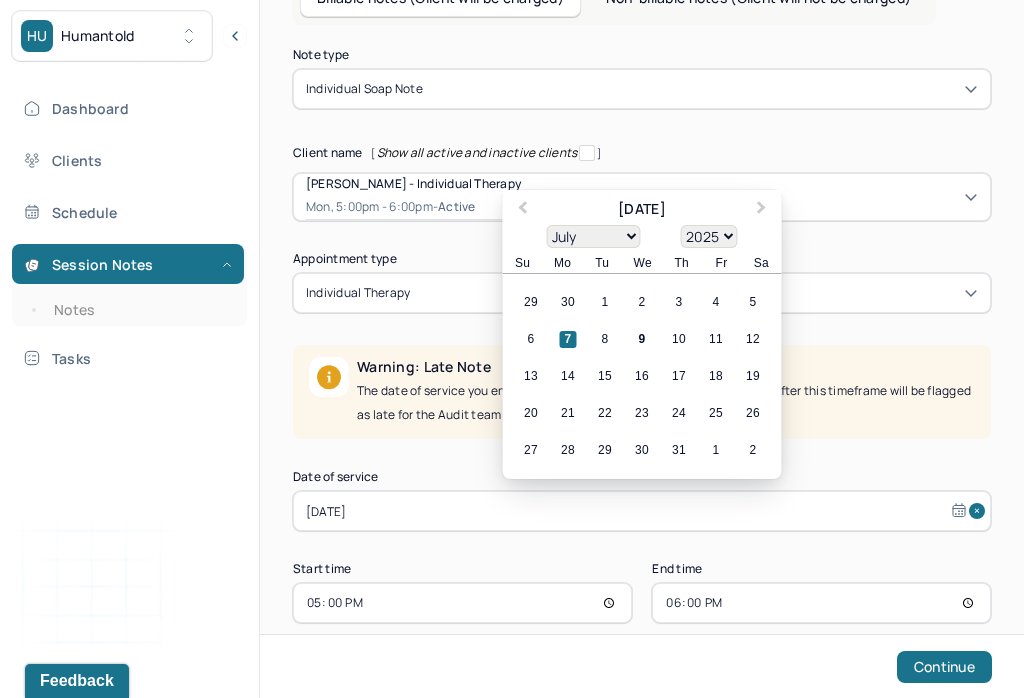 click on "8" at bounding box center (605, 339) 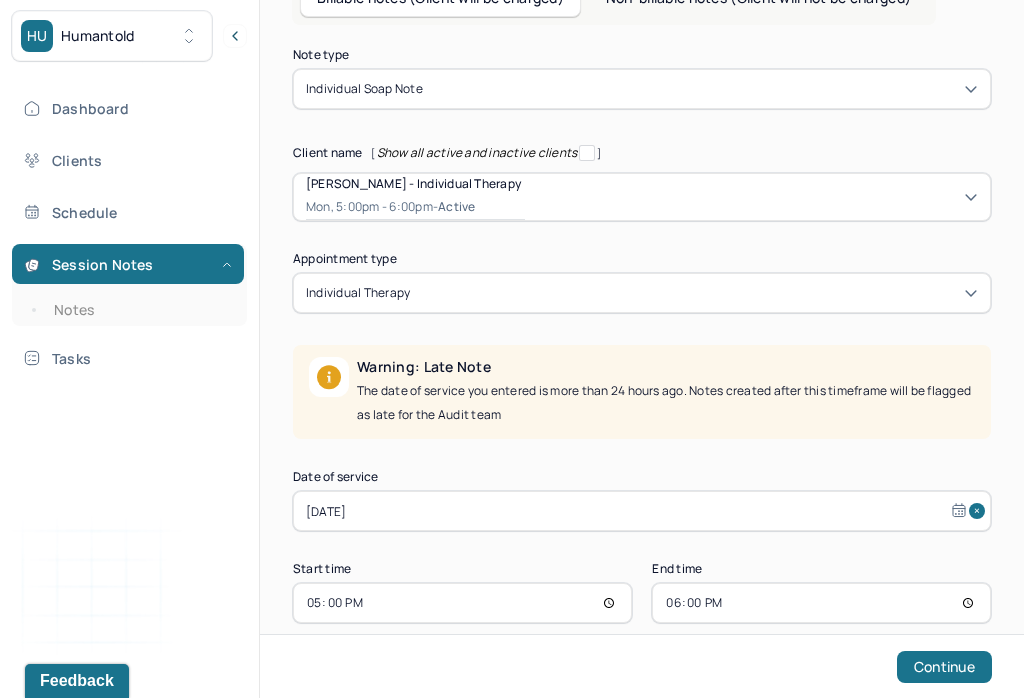 click on "17:00" at bounding box center [462, 603] 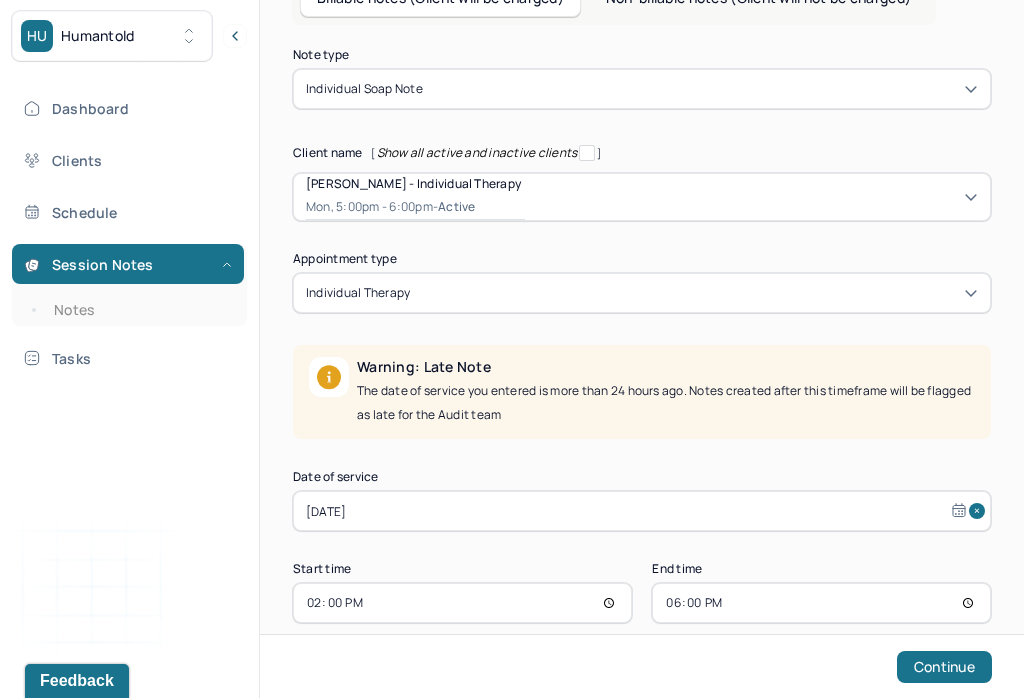 click on "18:00" at bounding box center [821, 603] 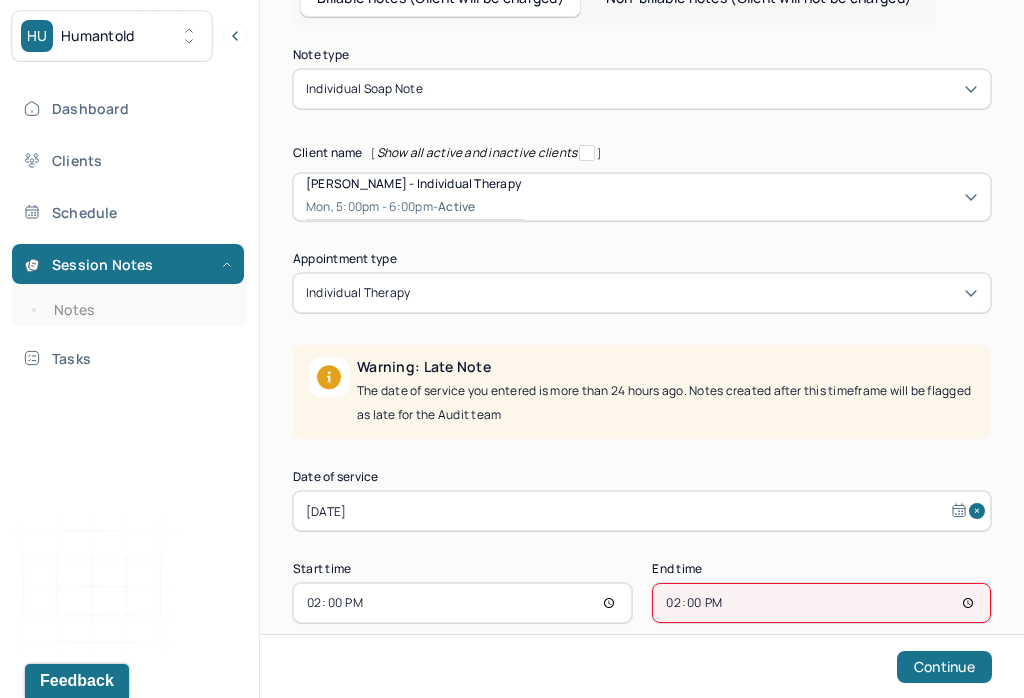 type on "14:55" 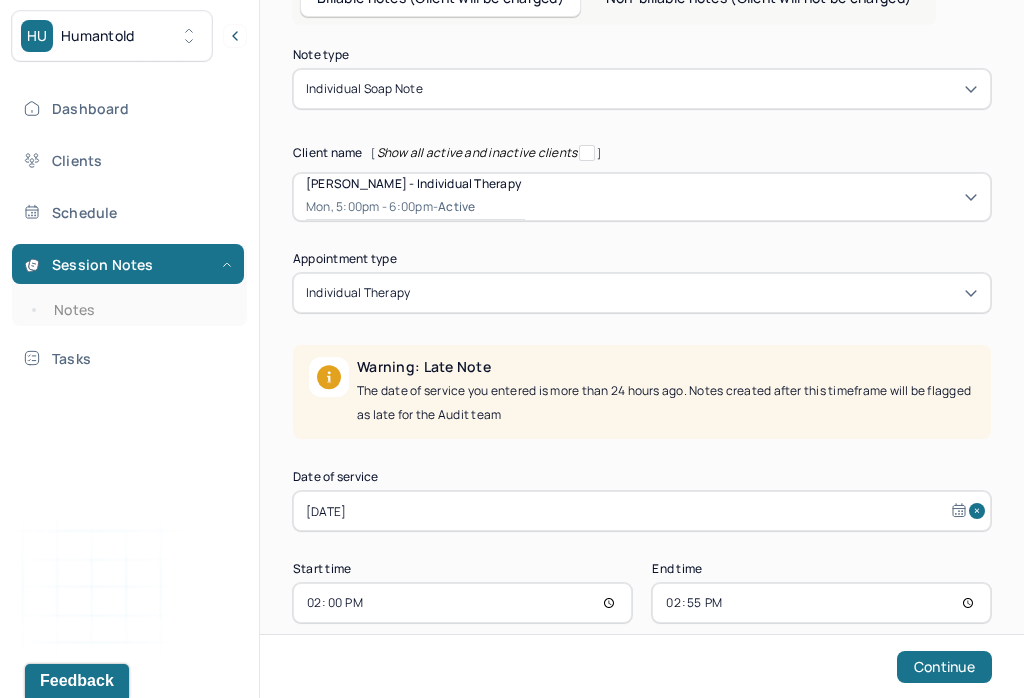 click on "Continue" at bounding box center [944, 667] 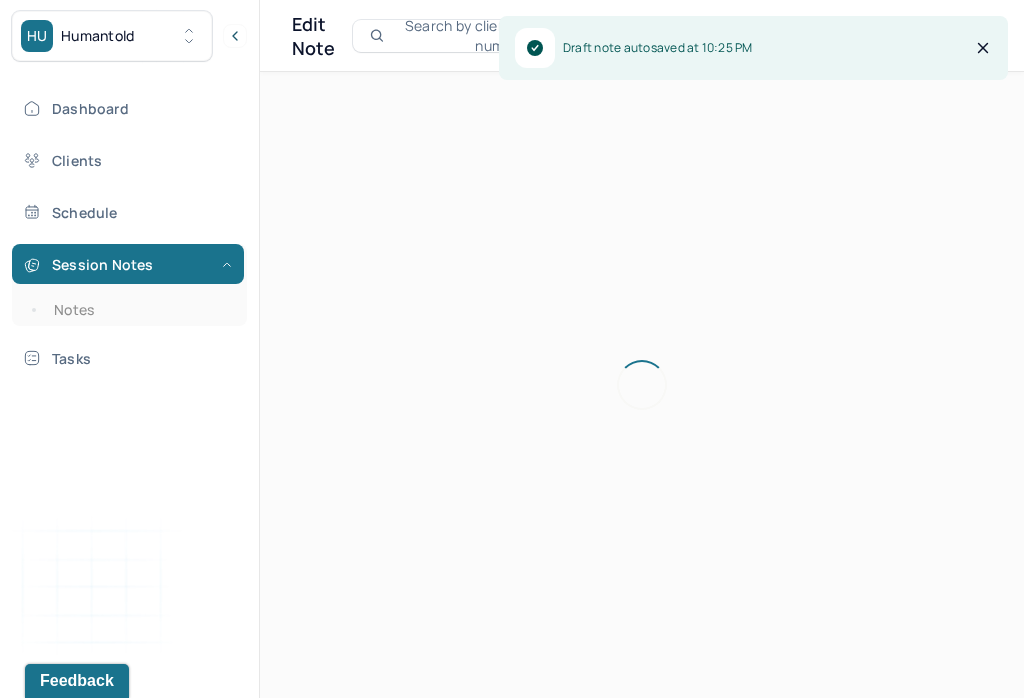 scroll, scrollTop: 0, scrollLeft: 0, axis: both 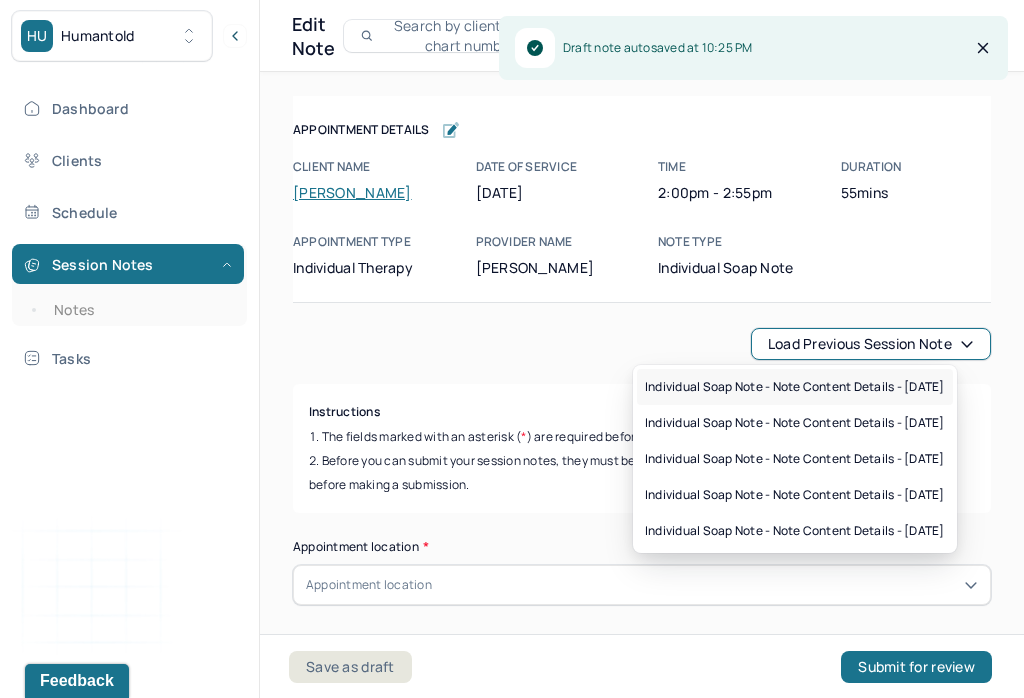 click on "Individual soap note   - Note content Details -   [DATE]" at bounding box center (795, 387) 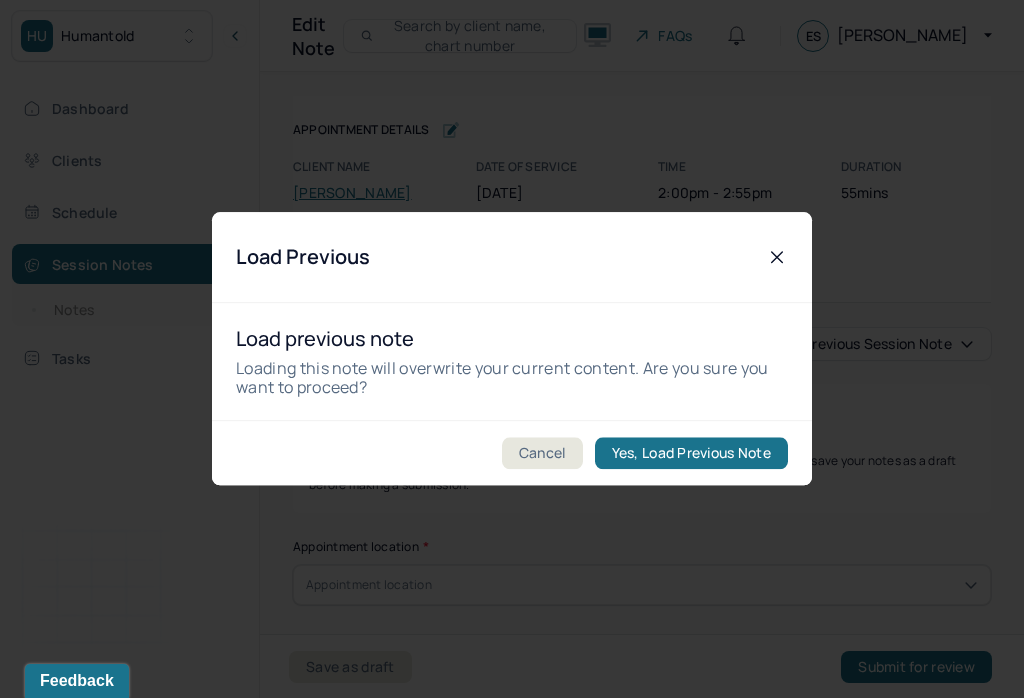 click on "Yes, Load Previous Note" at bounding box center (691, 454) 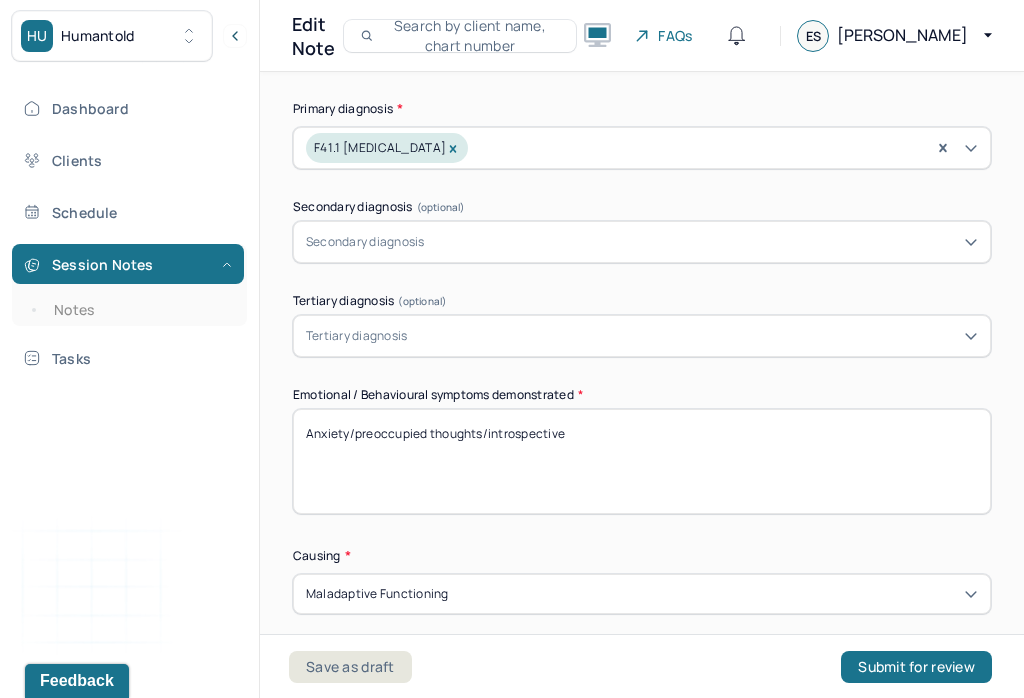 scroll, scrollTop: 794, scrollLeft: 0, axis: vertical 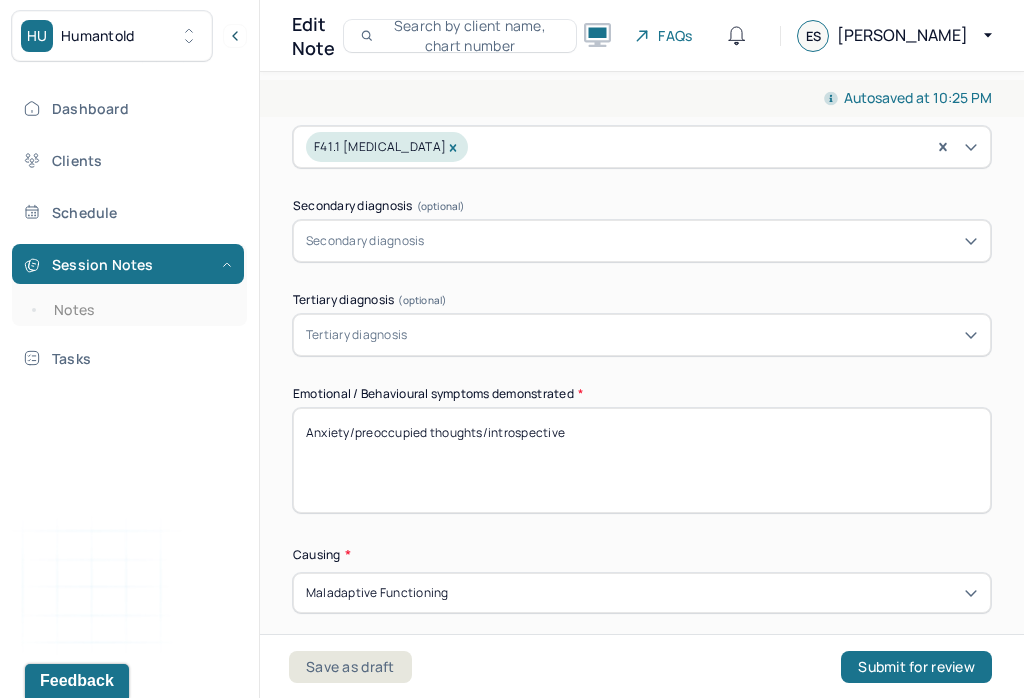 click on "Anxiety/preoccupied thoughts/introspective" at bounding box center (642, 460) 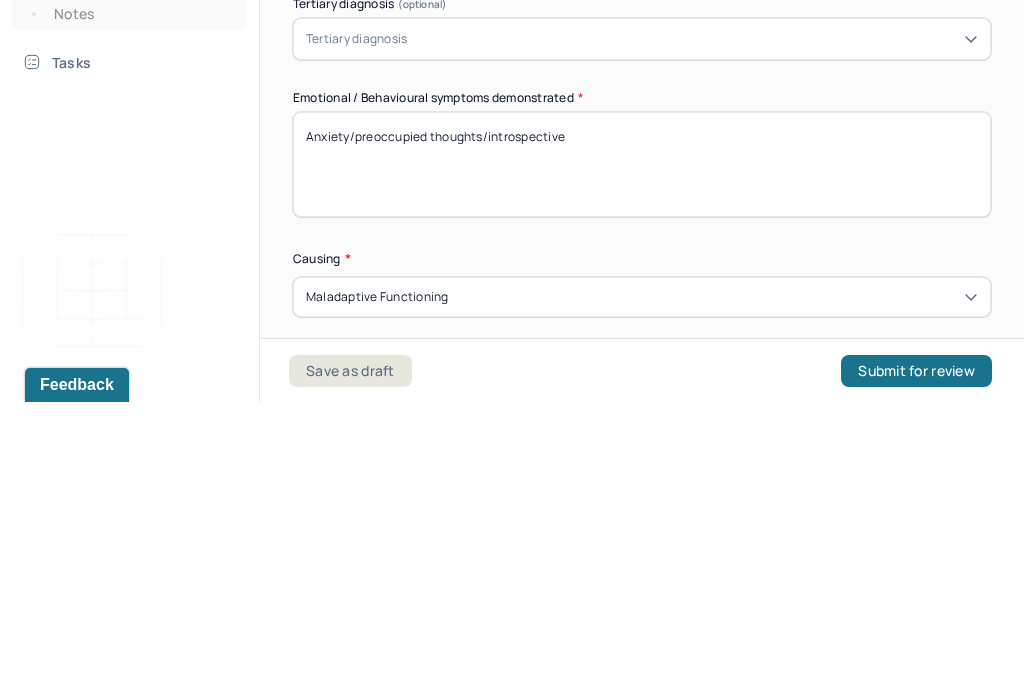 click on "Anxiety/preoccupied thoughts/introspective" at bounding box center (642, 460) 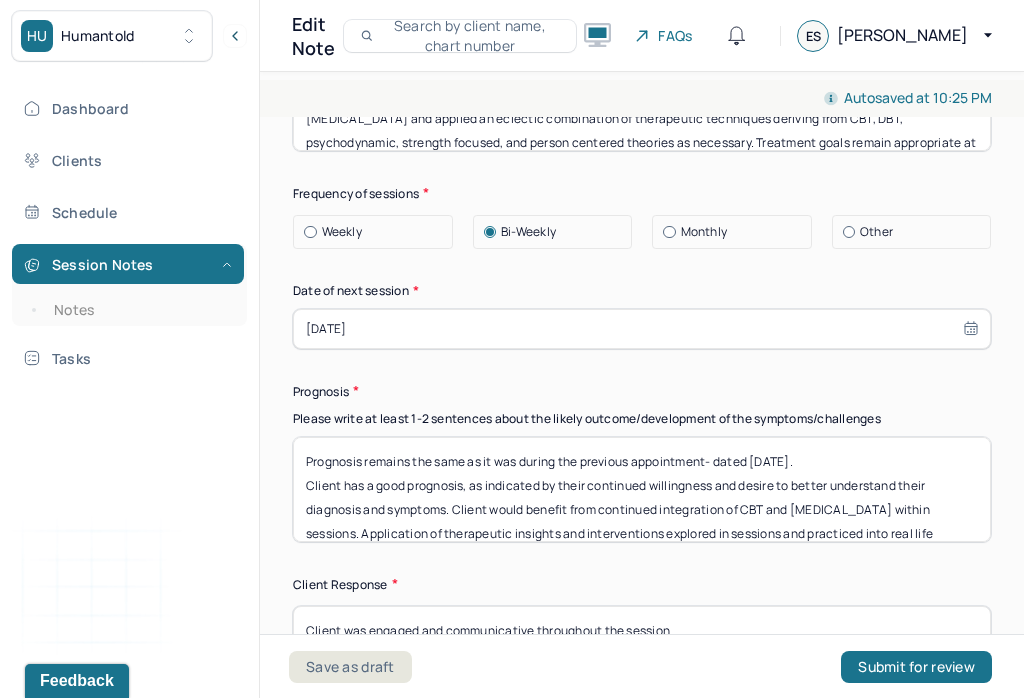 scroll, scrollTop: 2929, scrollLeft: 0, axis: vertical 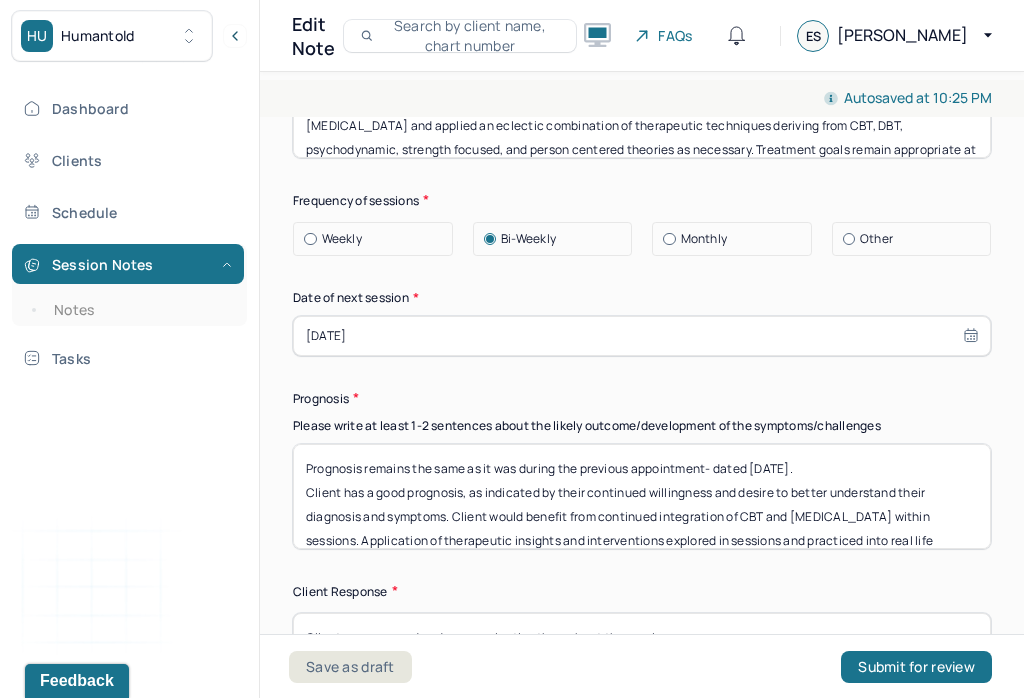 click on "Prognosis remains the same as it was during the previous appointment- dated 06/09/25.
Client has a good prognosis, as indicated by their continued willingness and desire to better understand their diagnosis and symptoms. Client would benefit from continued integration of CBT and Psychoeducation within sessions. Application of therapeutic insights and interventions explored in sessions and practiced into real life situations can enhance client’s understanding of factors that often yield maladaptive responses as well as their ability to exercise symptom management." at bounding box center [642, 496] 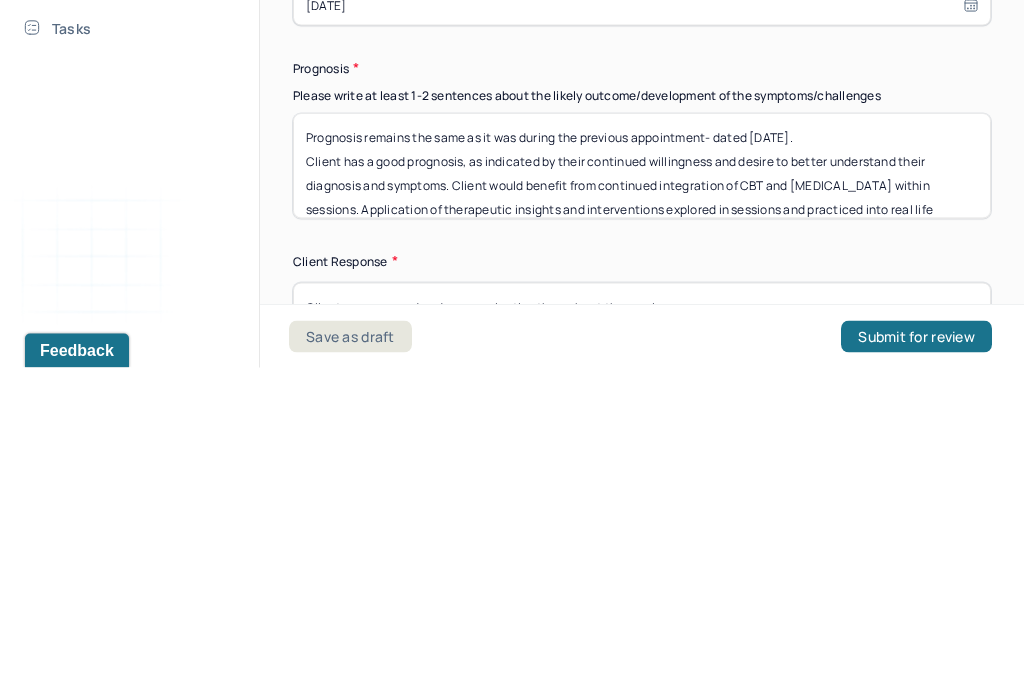 click on "Prognosis remains the same as it was during the previous appointment- dated 06/09/25.
Client has a good prognosis, as indicated by their continued willingness and desire to better understand their diagnosis and symptoms. Client would benefit from continued integration of CBT and Psychoeducation within sessions. Application of therapeutic insights and interventions explored in sessions and practiced into real life situations can enhance client’s understanding of factors that often yield maladaptive responses as well as their ability to exercise symptom management." at bounding box center (642, 496) 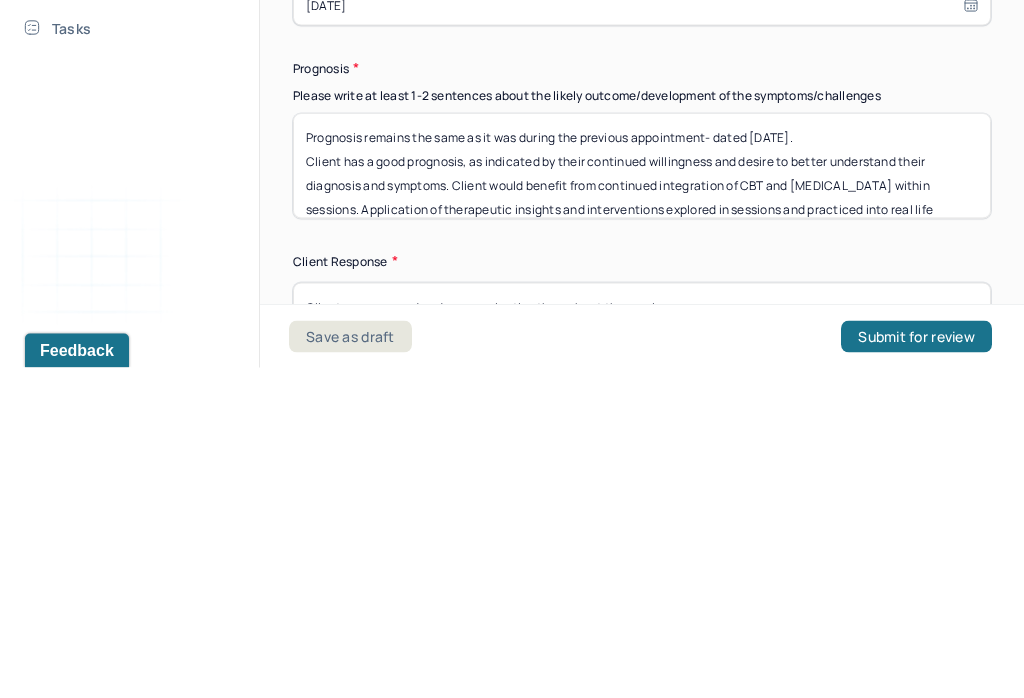 click on "Prognosis remains the same as it was during the previous appointment- dated 06/09/25.
Client has a good prognosis, as indicated by their continued willingness and desire to better understand their diagnosis and symptoms. Client would benefit from continued integration of CBT and Psychoeducation within sessions. Application of therapeutic insights and interventions explored in sessions and practiced into real life situations can enhance client’s understanding of factors that often yield maladaptive responses as well as their ability to exercise symptom management." at bounding box center [642, 496] 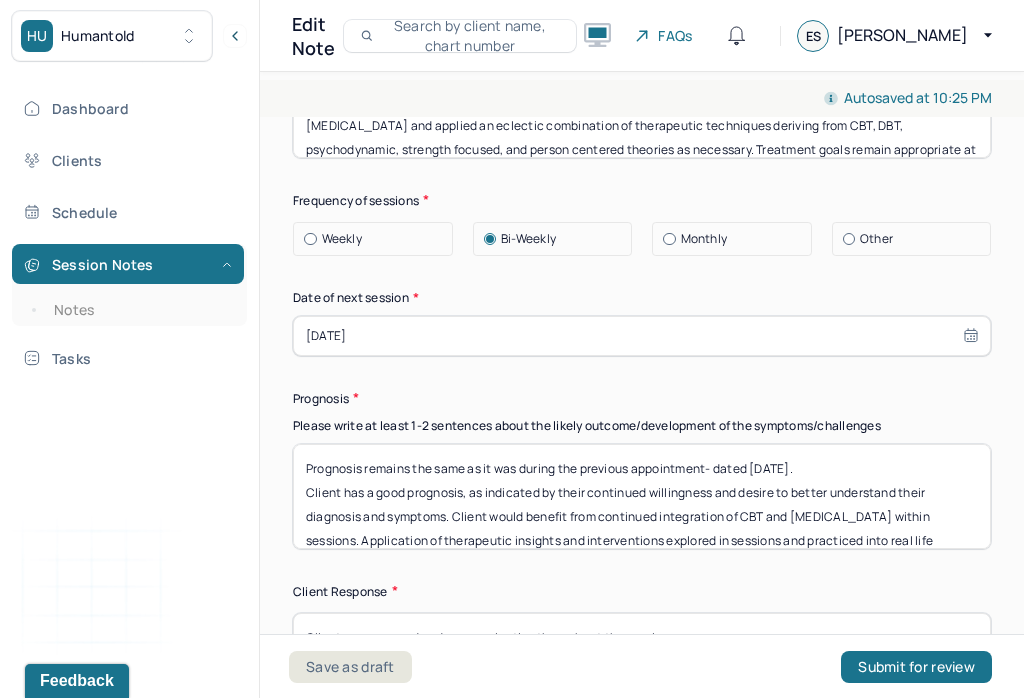 click on "[DATE]" at bounding box center (642, 336) 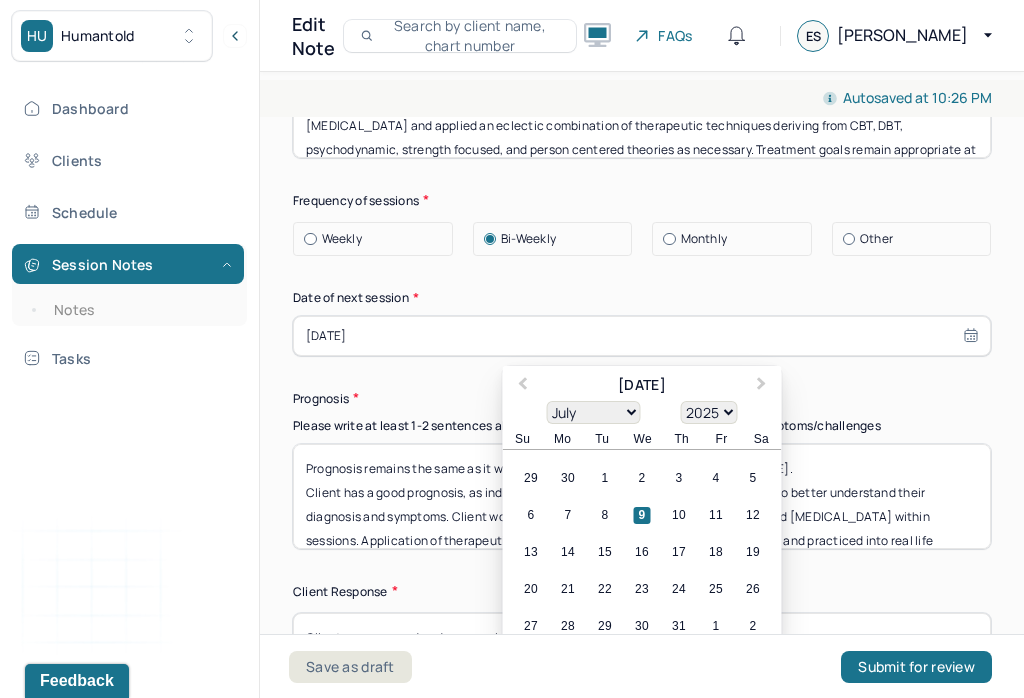 click on "21" at bounding box center (568, 589) 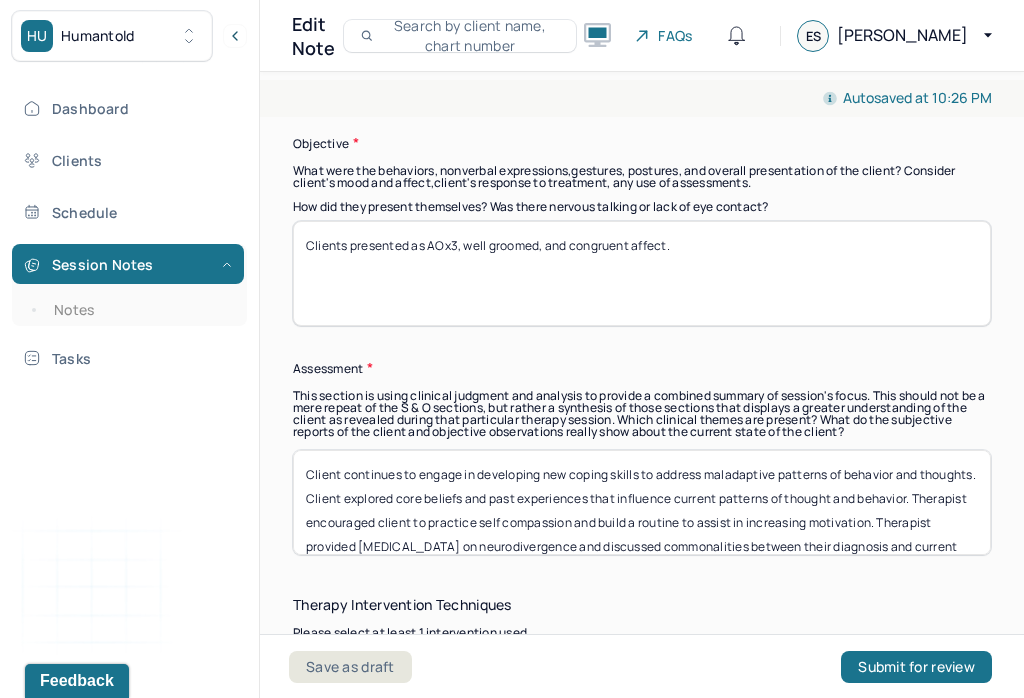scroll, scrollTop: 1629, scrollLeft: 0, axis: vertical 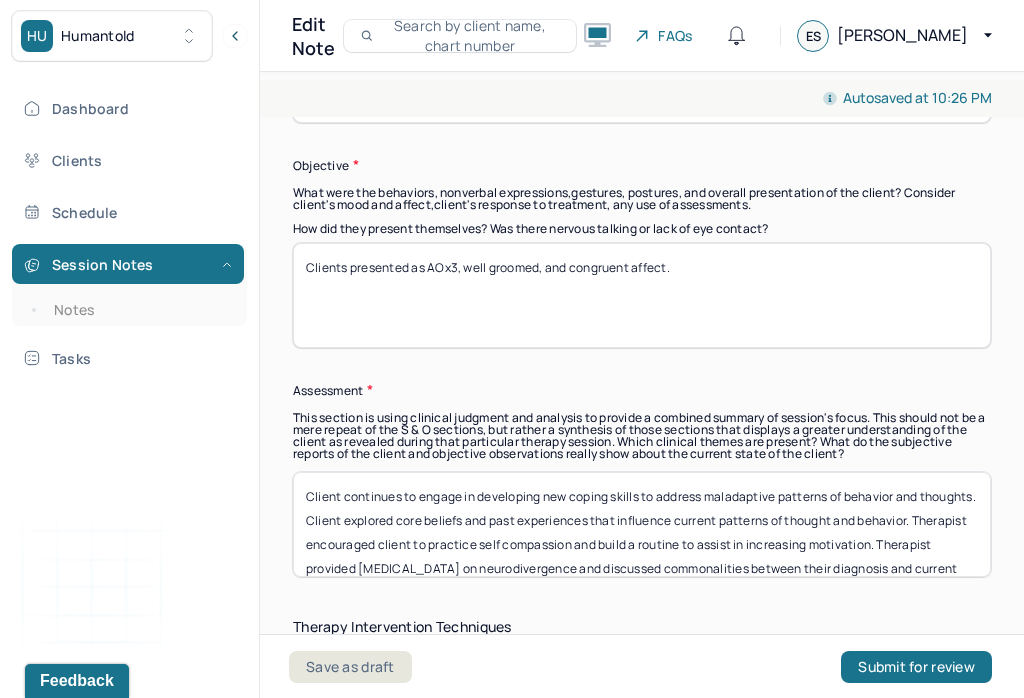 click on "Client continues to engage in developing new coping skills to address maladaptive patterns of behavior and thoughts. Client explored core beliefs and past experiences that influence current patterns of thought and behavior. Therapist encouraged client to practice self compassion and build a routine to assist in increasing motivation. Therapist provided Psychoeducation on neurodivergence and discussed commonalities between their diagnosis and current symptoms and difficulties they are currently facing. Therapist supported client in building self esteem and reframing negative self talk with the implementation of CBT and strength based strategies." at bounding box center [642, 524] 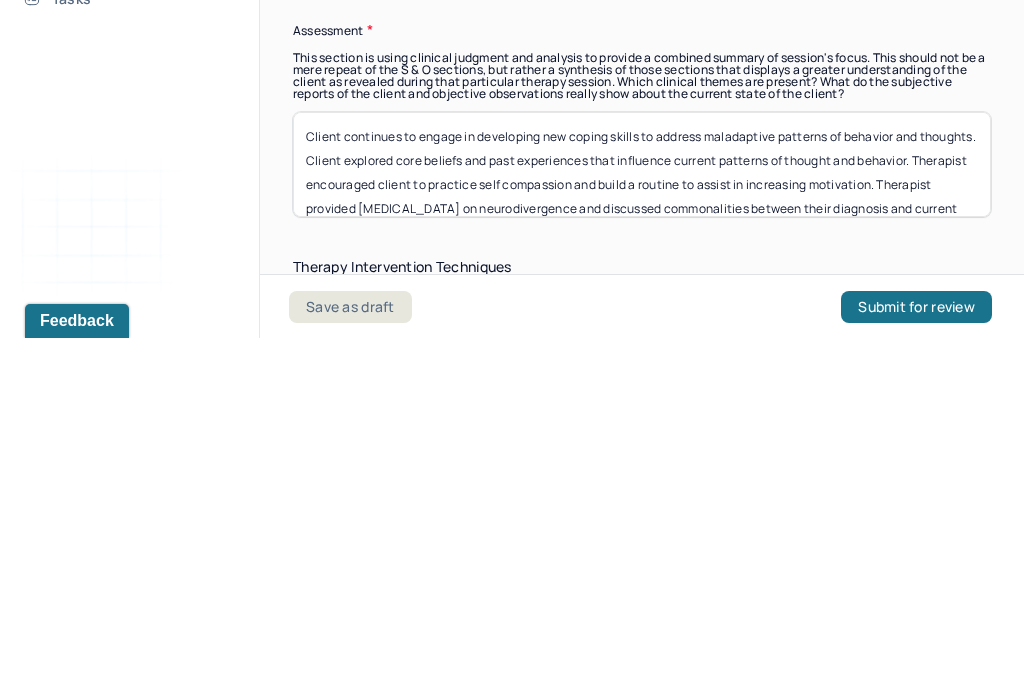 click on "Client continues to engage in developing new coping skills to address maladaptive patterns of behavior and thoughts. Client explored core beliefs and past experiences that influence current patterns of thought and behavior. Therapist encouraged client to practice self compassion and build a routine to assist in increasing motivation. Therapist provided Psychoeducation on neurodivergence and discussed commonalities between their diagnosis and current symptoms and difficulties they are currently facing. Therapist supported client in building self esteem and reframing negative self talk with the implementation of CBT and strength based strategies." at bounding box center [642, 524] 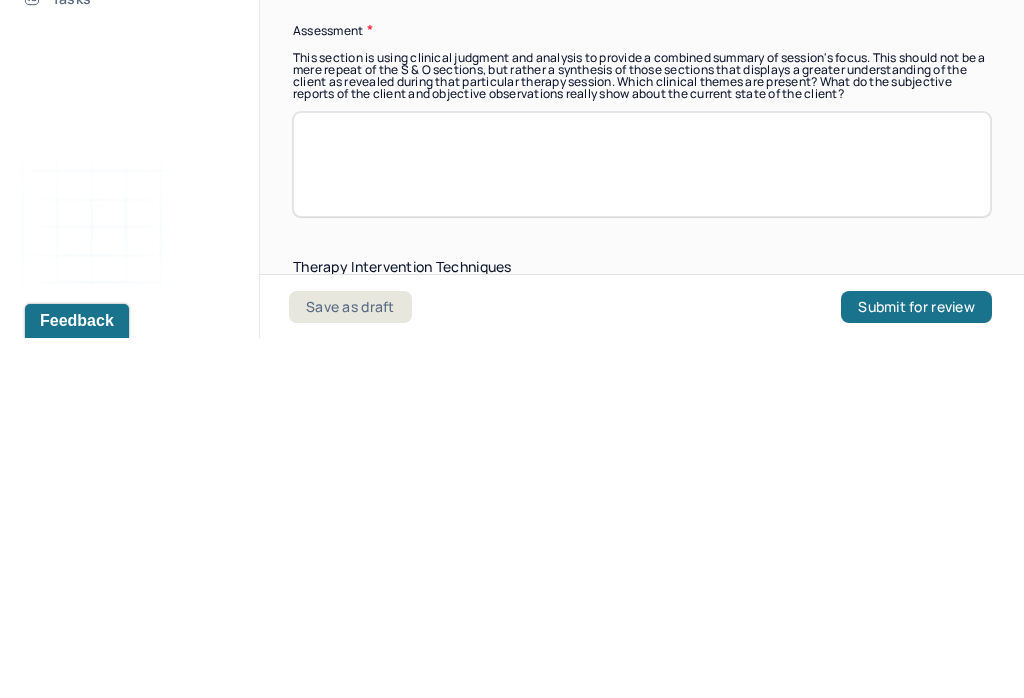 scroll, scrollTop: 2, scrollLeft: 0, axis: vertical 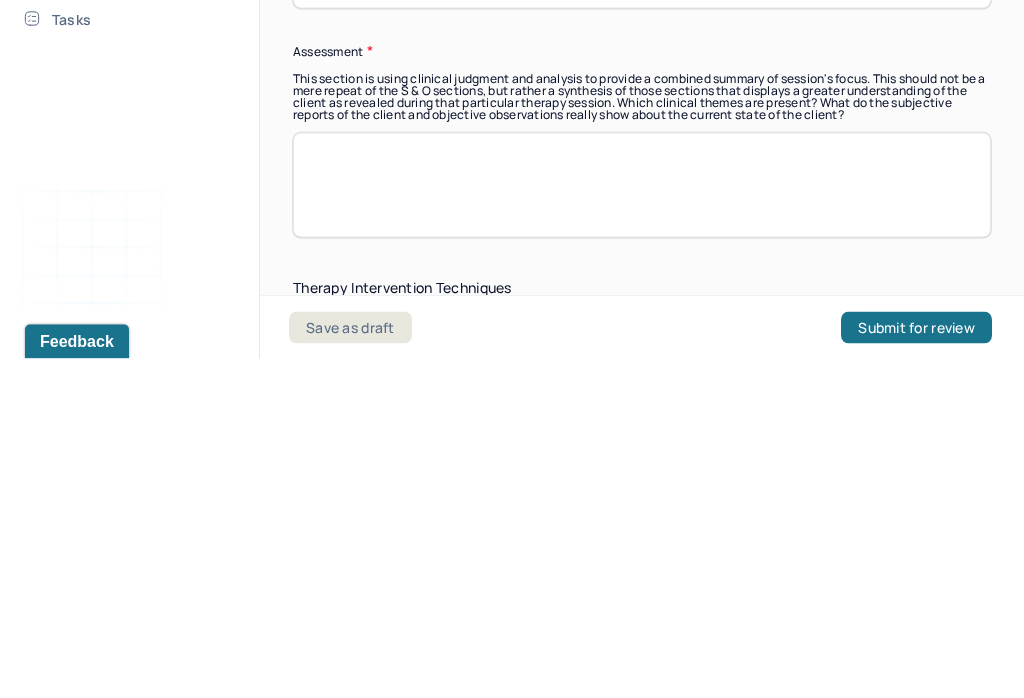 click at bounding box center (642, 524) 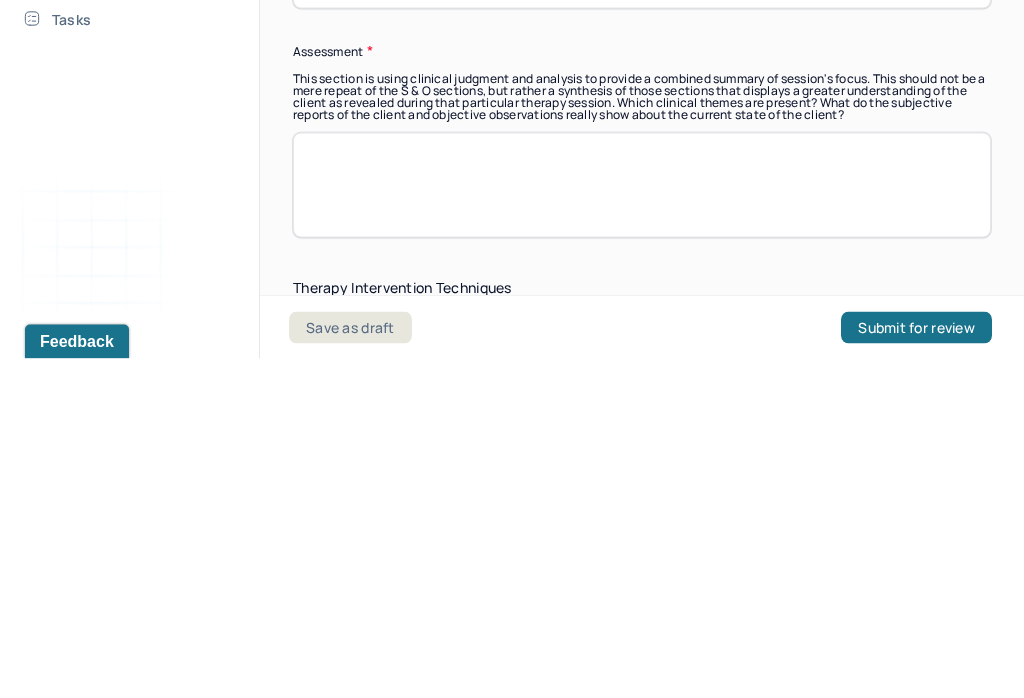 paste on "Client is working on reframing negative thoughts which helped their coping skills, however, client still struggles with negative emotions from early childhood, which intensifies their anxiety. CBT used to help client reframe negative trauma thinking. The client will benefit from further interventions focused on continued thought reframing and establishing boundaries. [MEDICAL_DATA] was provided to help the client gain a better understanding of their symptoms, its triggers, and coping strategies." 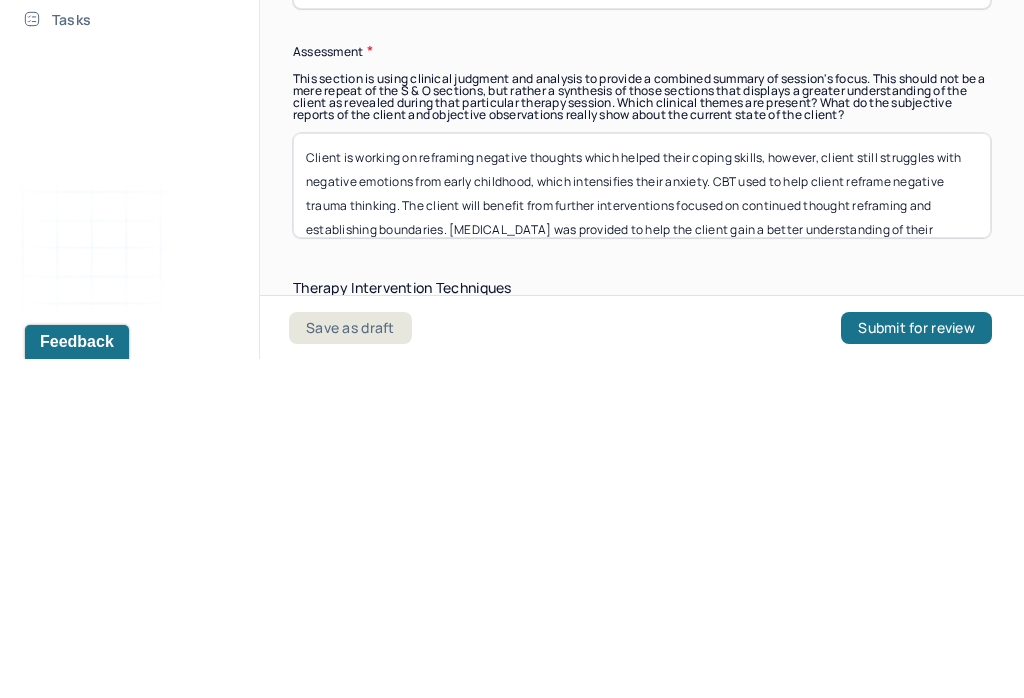 scroll, scrollTop: 0, scrollLeft: 0, axis: both 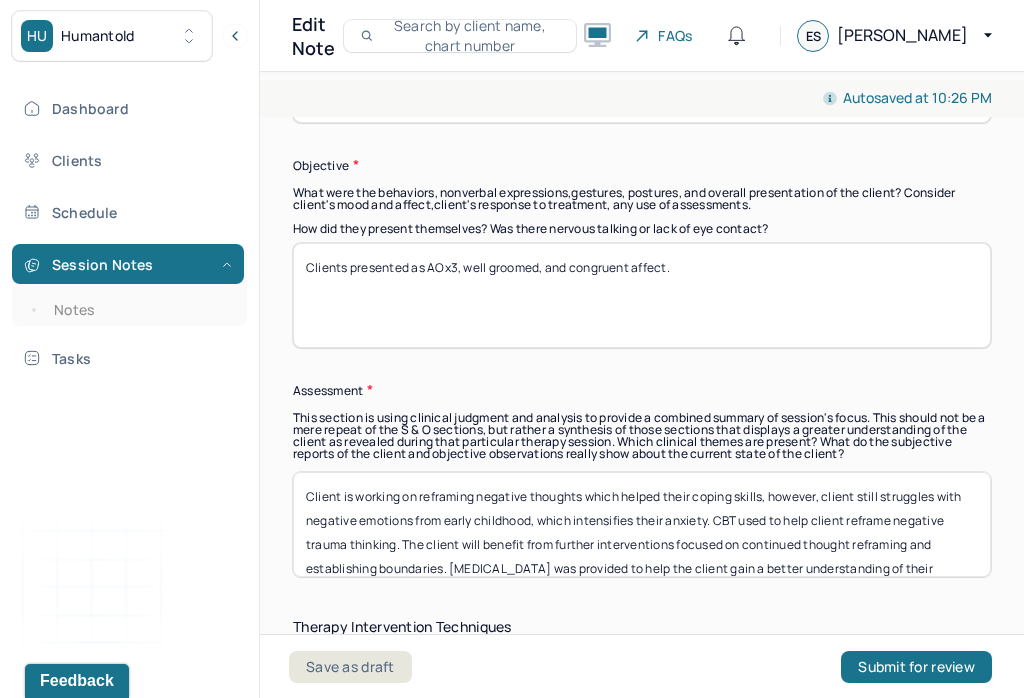 click on "Clients presented as AOx3, well groomed, and congruent affect." at bounding box center [642, 295] 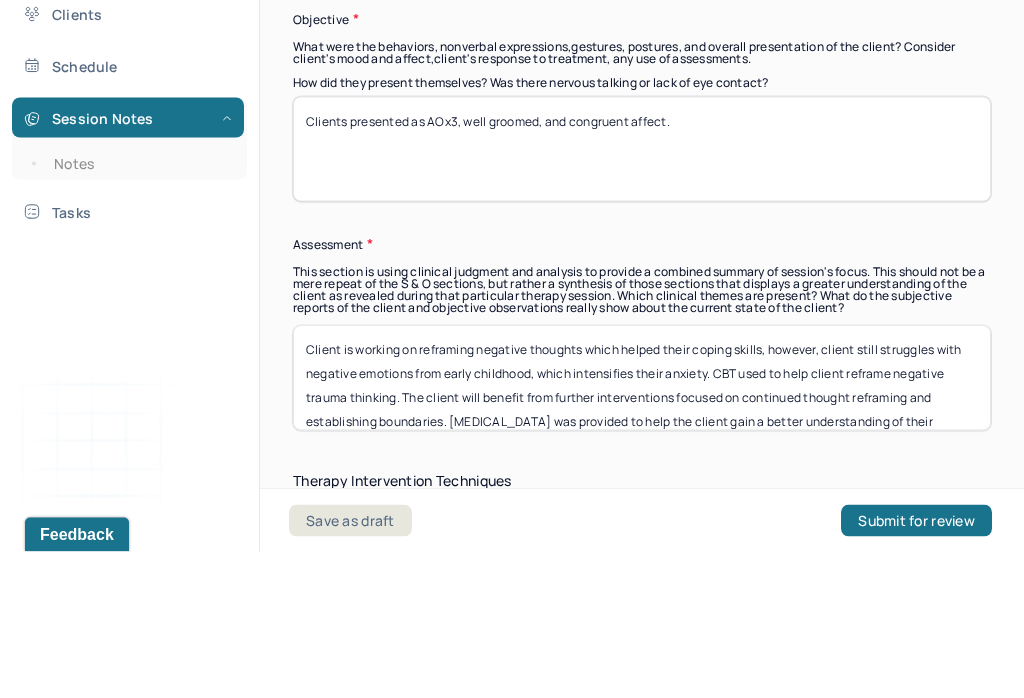 click on "Clients presented as AOx3, well groomed, and congruent affect." at bounding box center (642, 295) 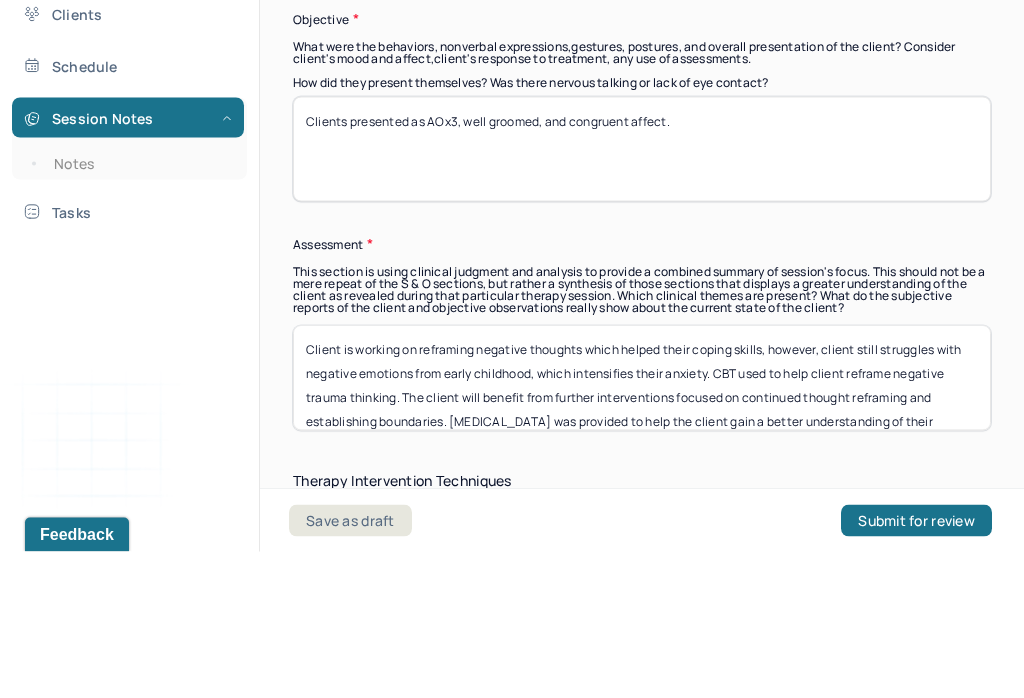 paste on "Client demonstrated the capacity for further exploration of presenting concerns. Validation and reflective listening provided by Therapist." 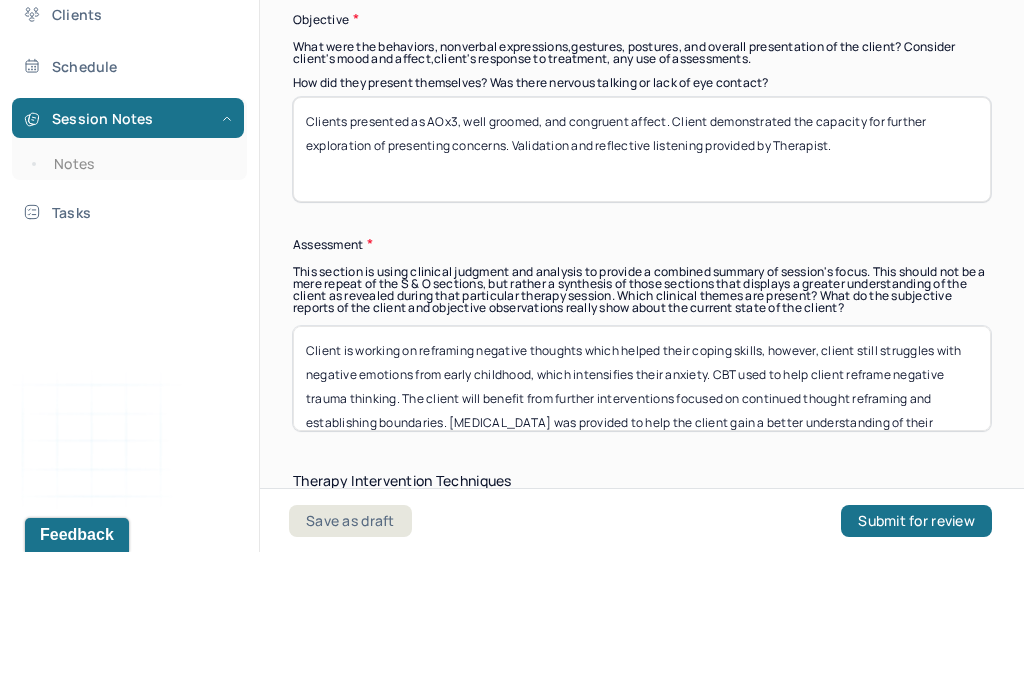 scroll, scrollTop: 31, scrollLeft: 0, axis: vertical 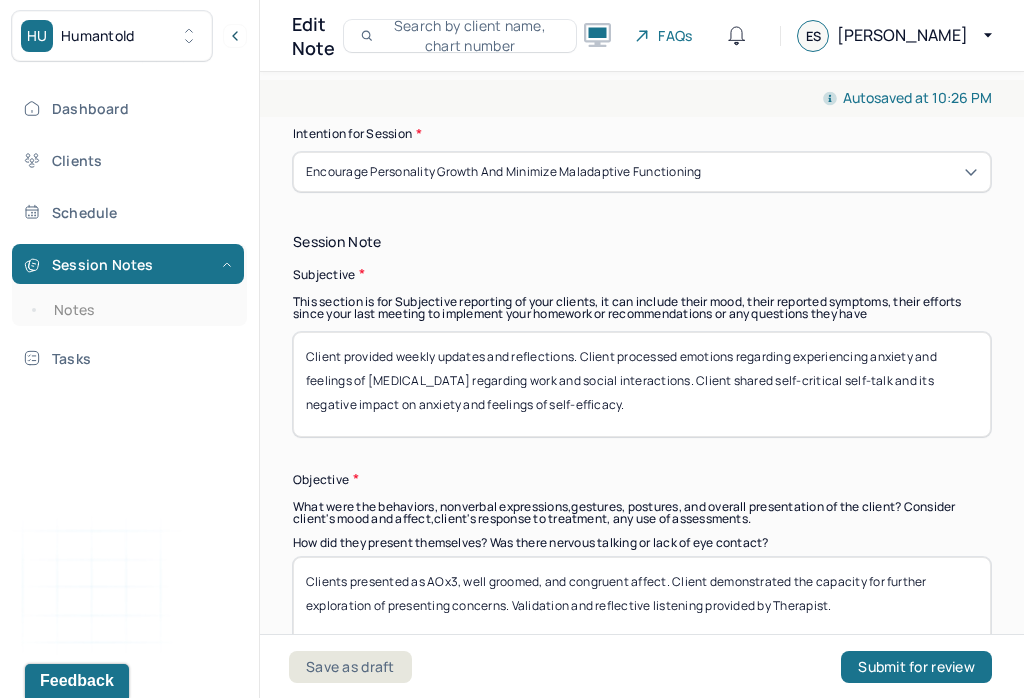 click on "Client provided weekly updates and reflections. Client processed emotions regarding experiencing anxiety and feelings of perfectionism regarding work and social interactions. Client shared self-critical self-talk and its negative impact on anxiety and feelings of self-efficacy." at bounding box center [642, 384] 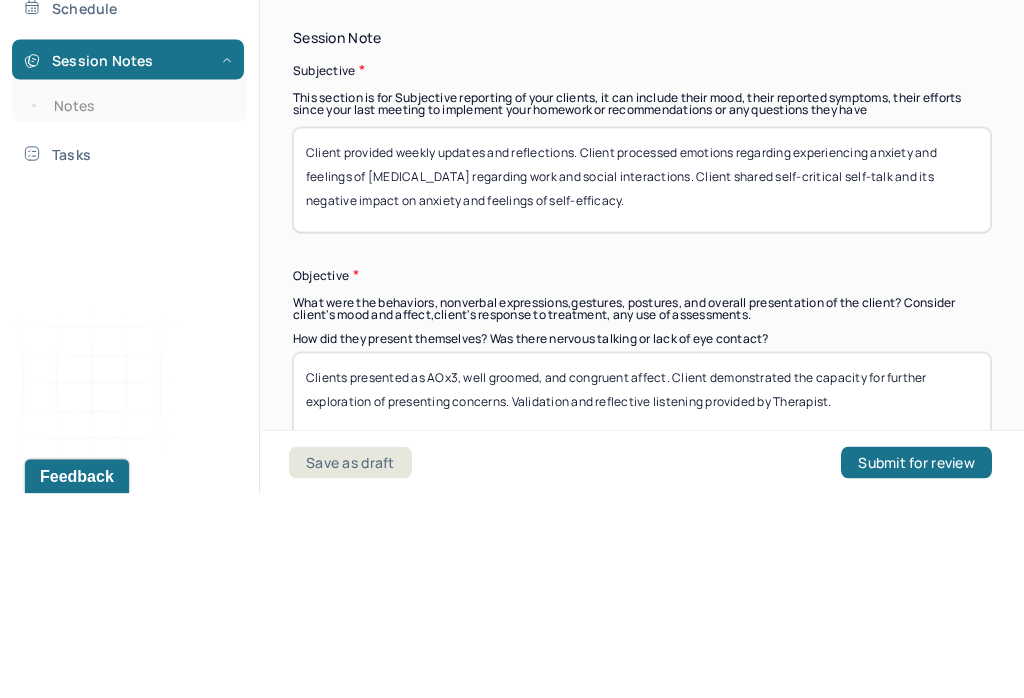 click on "Client provided weekly updates and reflections. Client processed emotions regarding experiencing anxiety and feelings of perfectionism regarding work and social interactions. Client shared self-critical self-talk and its negative impact on anxiety and feelings of self-efficacy." at bounding box center (642, 384) 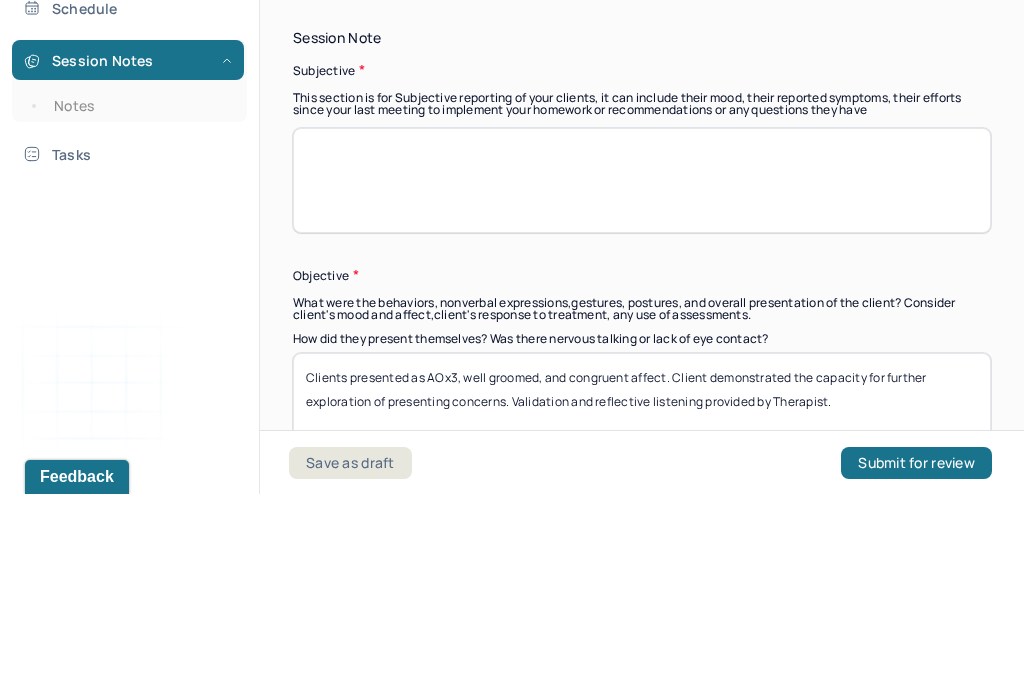 scroll, scrollTop: 0, scrollLeft: 0, axis: both 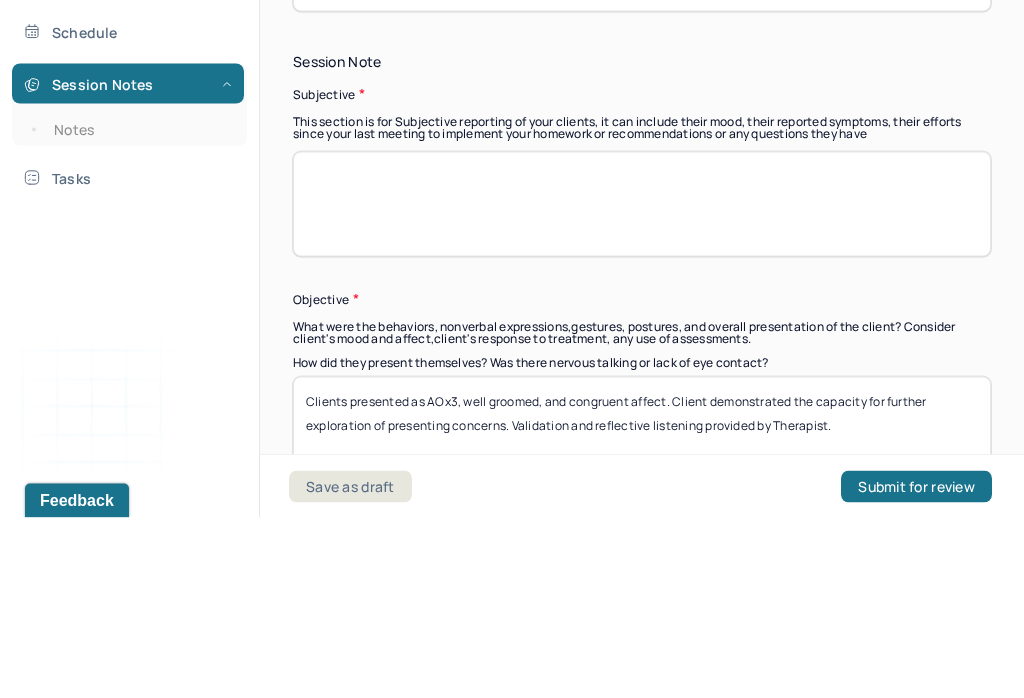 click at bounding box center (642, 384) 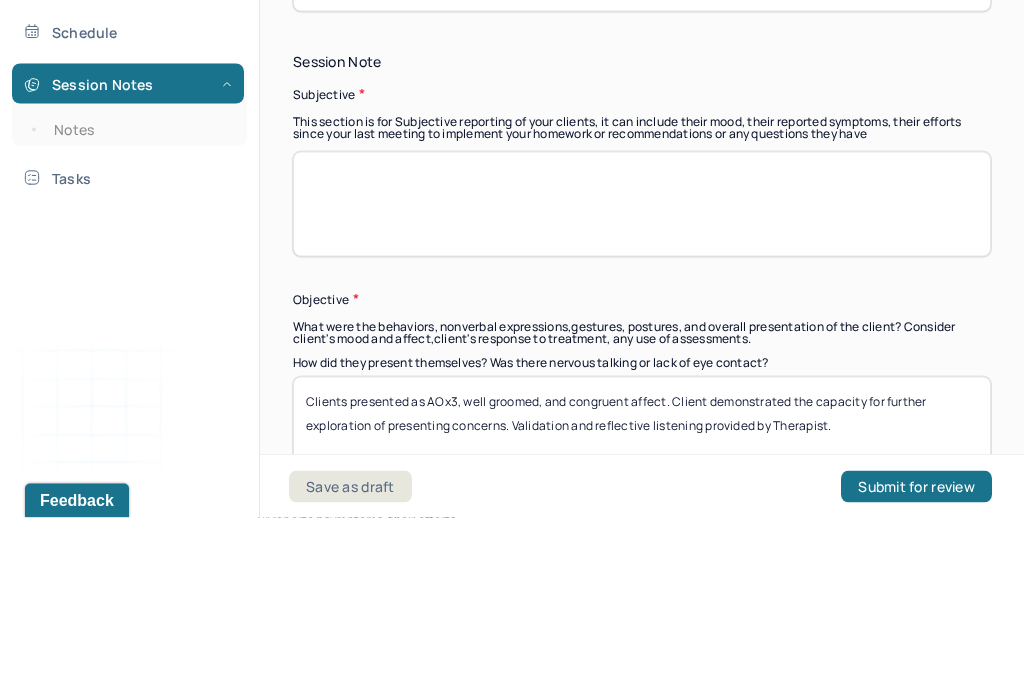 paste on "Client openly processed their anxieties with Therapist. Client continues to engage in developing new coping skills to address maladaptive patterns of behavior and rumination of negative thoughts. Client explored core beliefs that influence current patterns of thought and behavior." 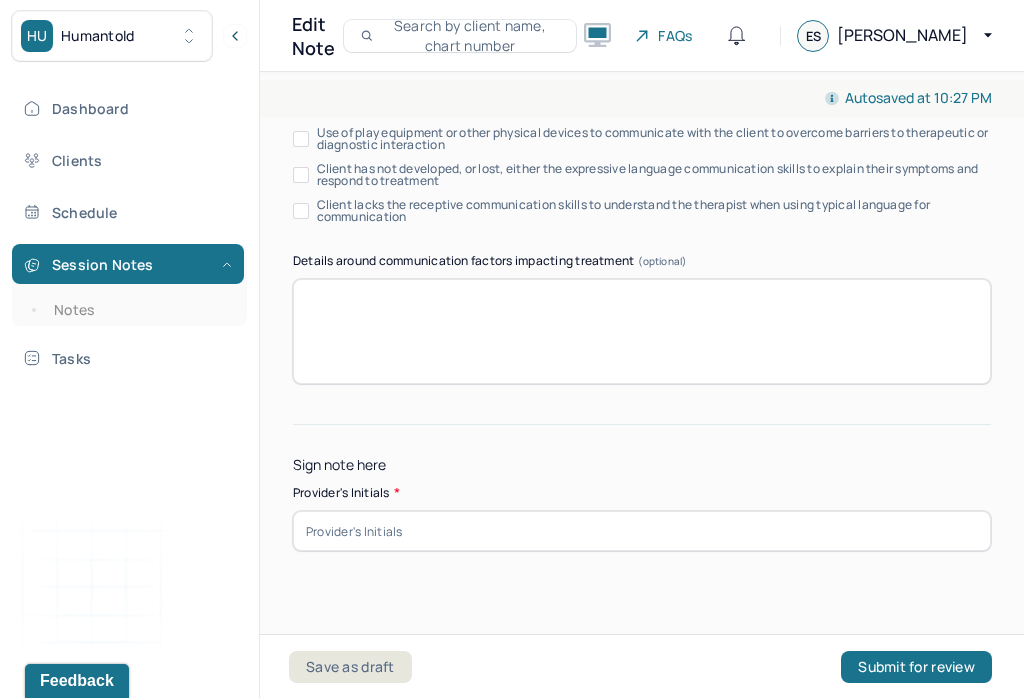 scroll, scrollTop: 4178, scrollLeft: 0, axis: vertical 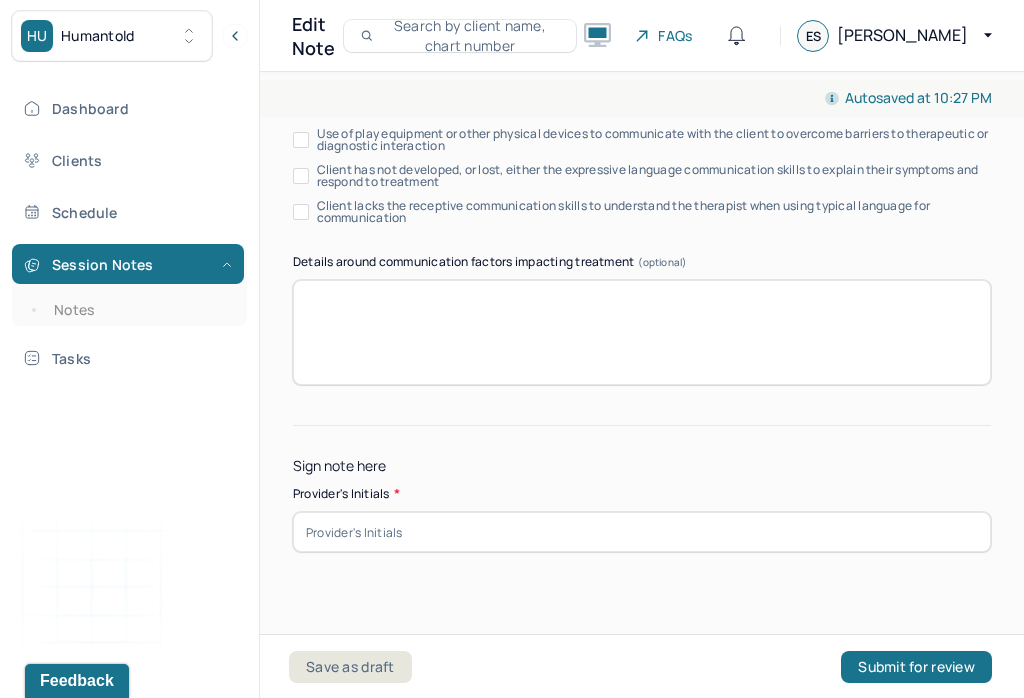 click at bounding box center (642, 532) 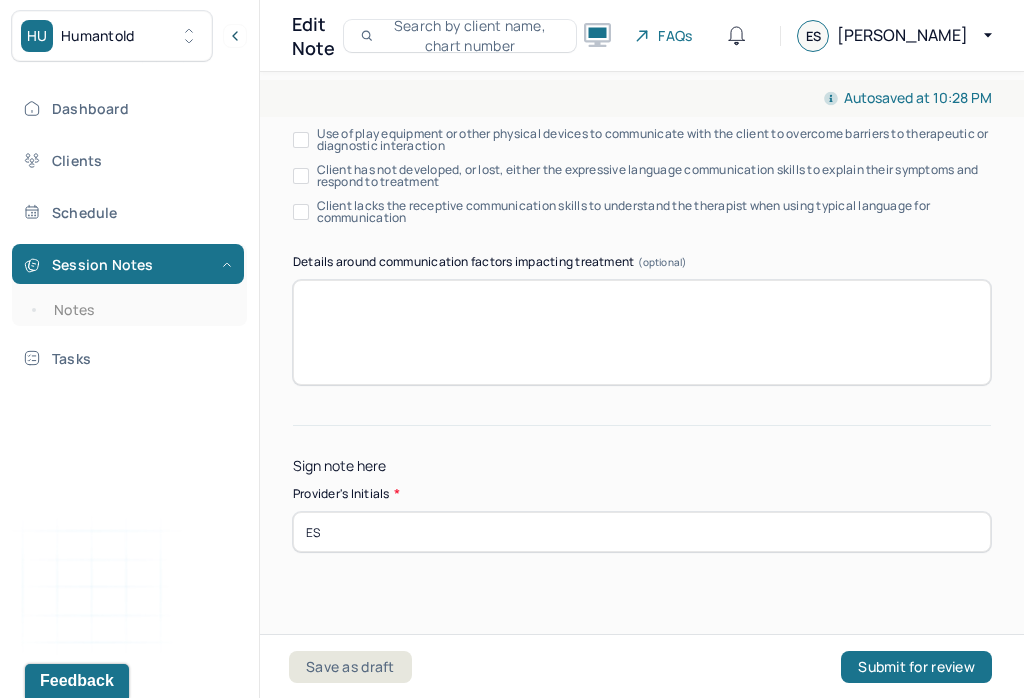 click on "Notes" at bounding box center [139, 310] 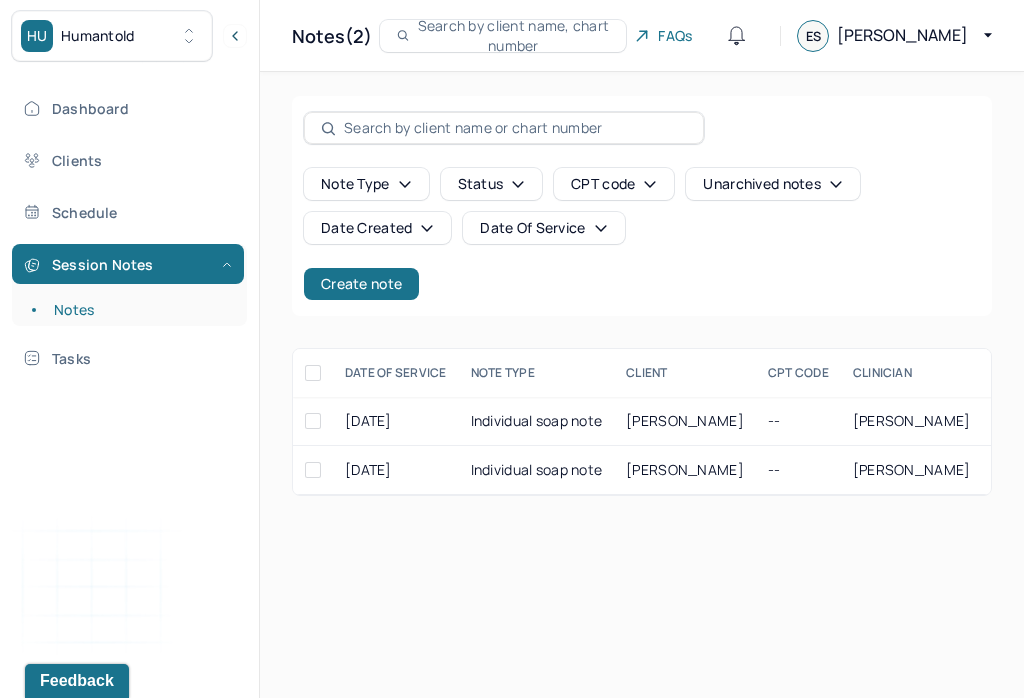 click on "Create note" at bounding box center [361, 284] 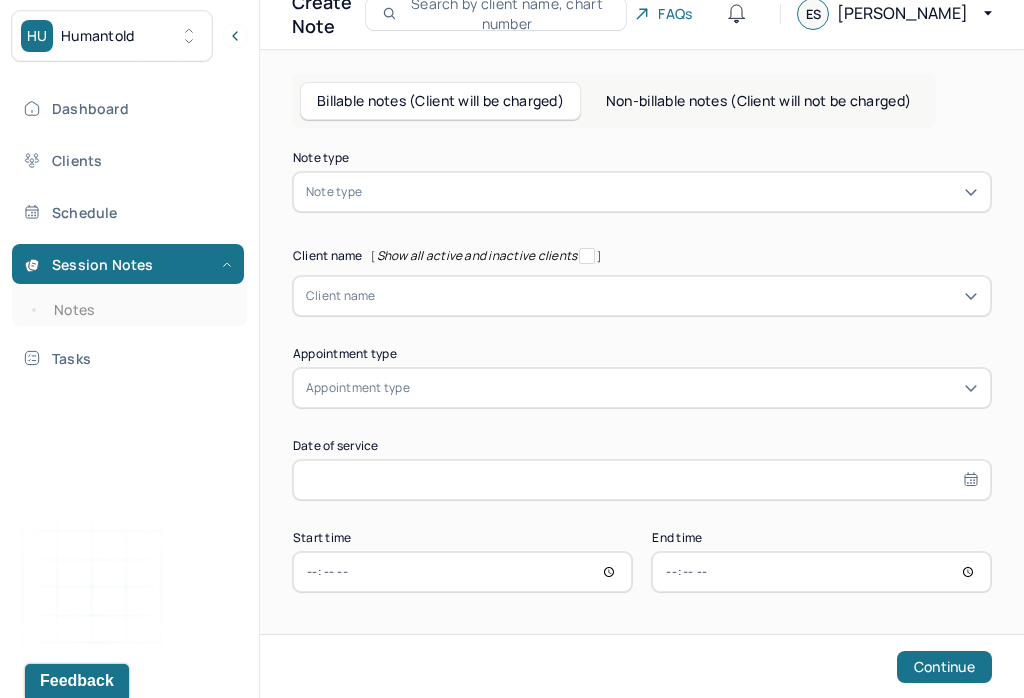 click on "Notes" at bounding box center [139, 310] 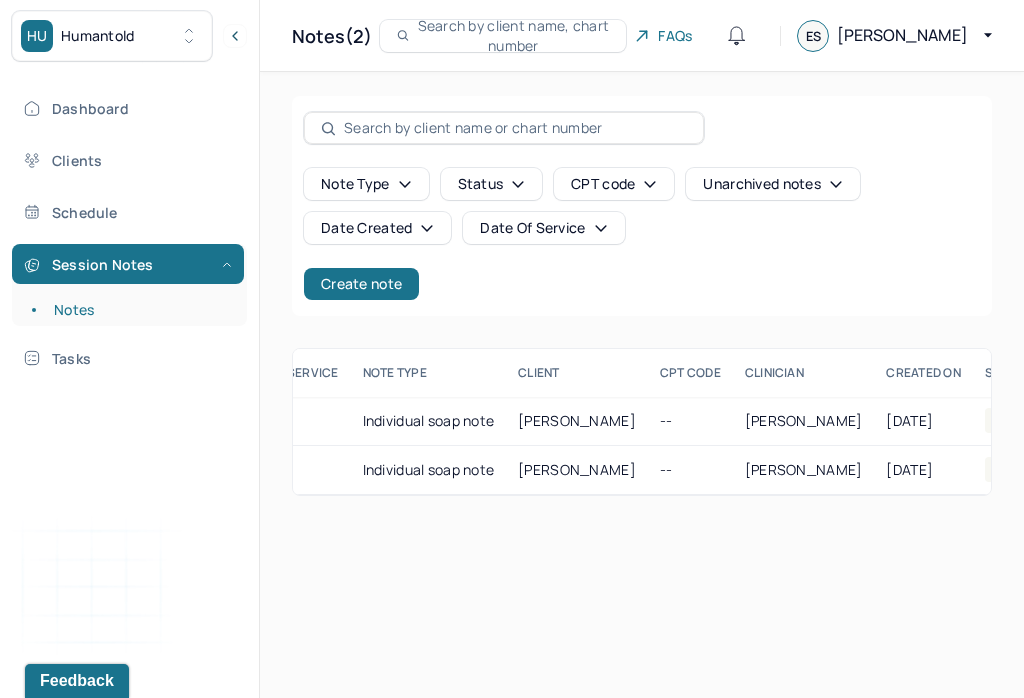 scroll, scrollTop: 0, scrollLeft: 107, axis: horizontal 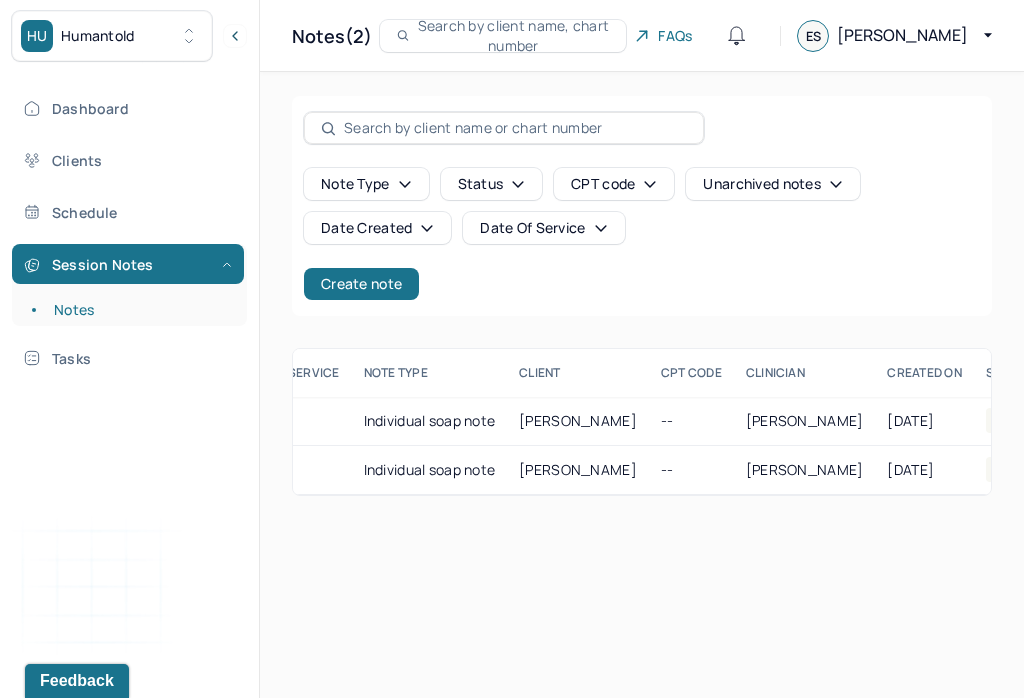 click on "DELEON, KARINA" at bounding box center (578, 420) 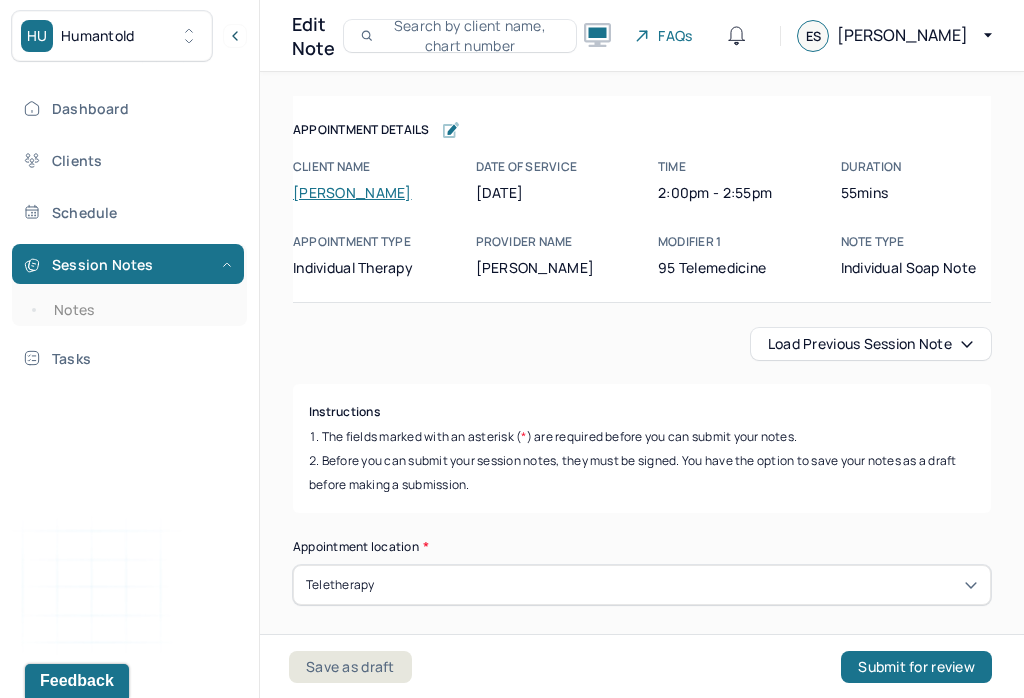 scroll, scrollTop: 0, scrollLeft: 0, axis: both 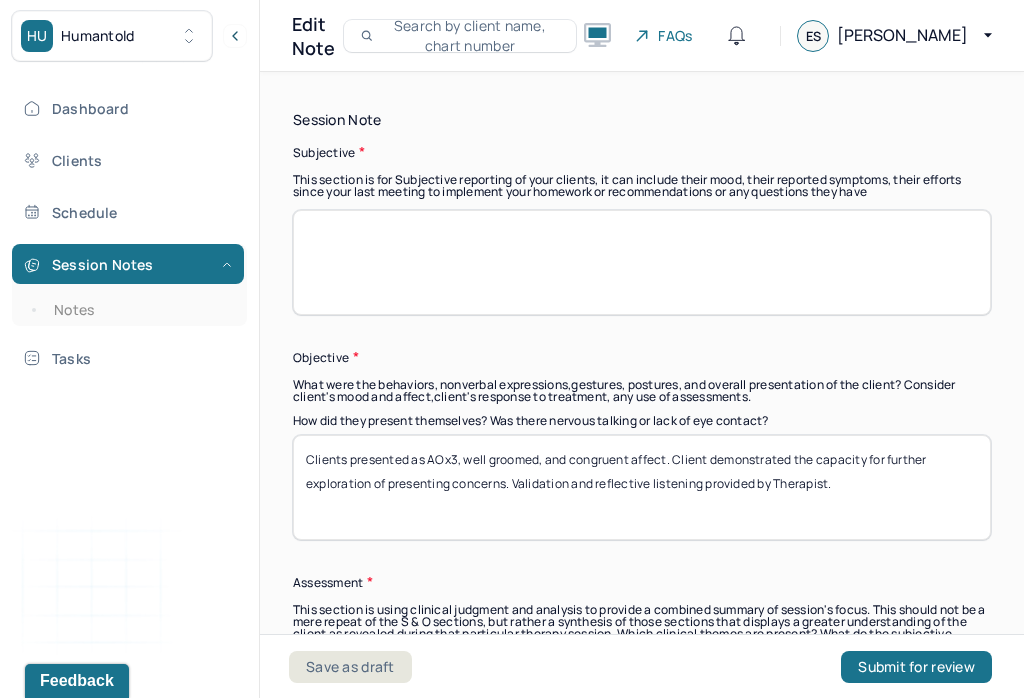 click at bounding box center [642, 262] 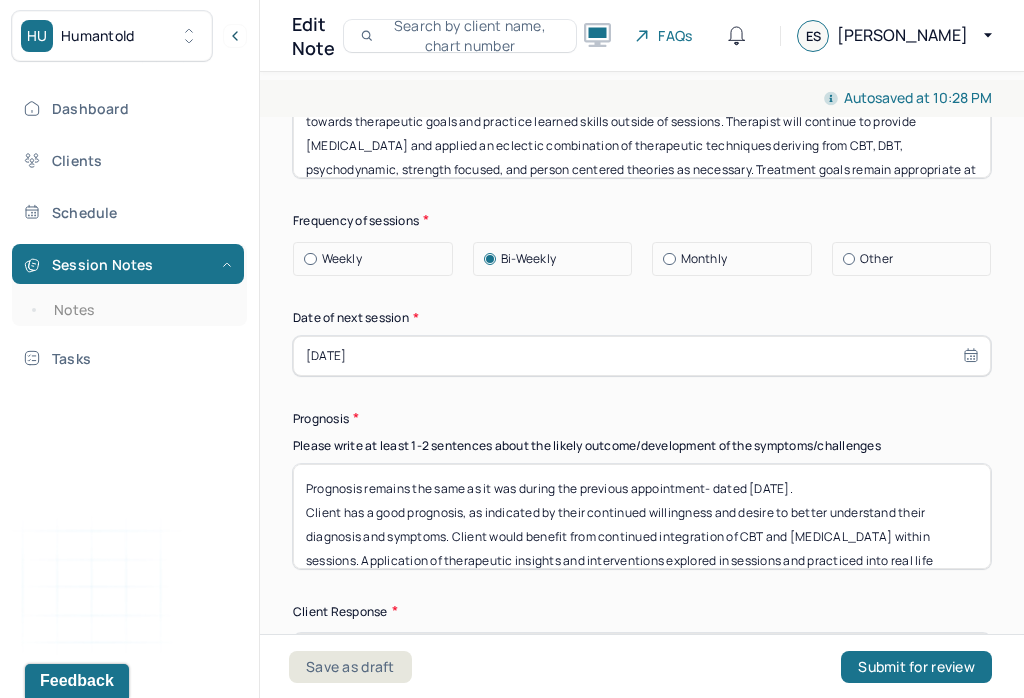 scroll, scrollTop: 2910, scrollLeft: 0, axis: vertical 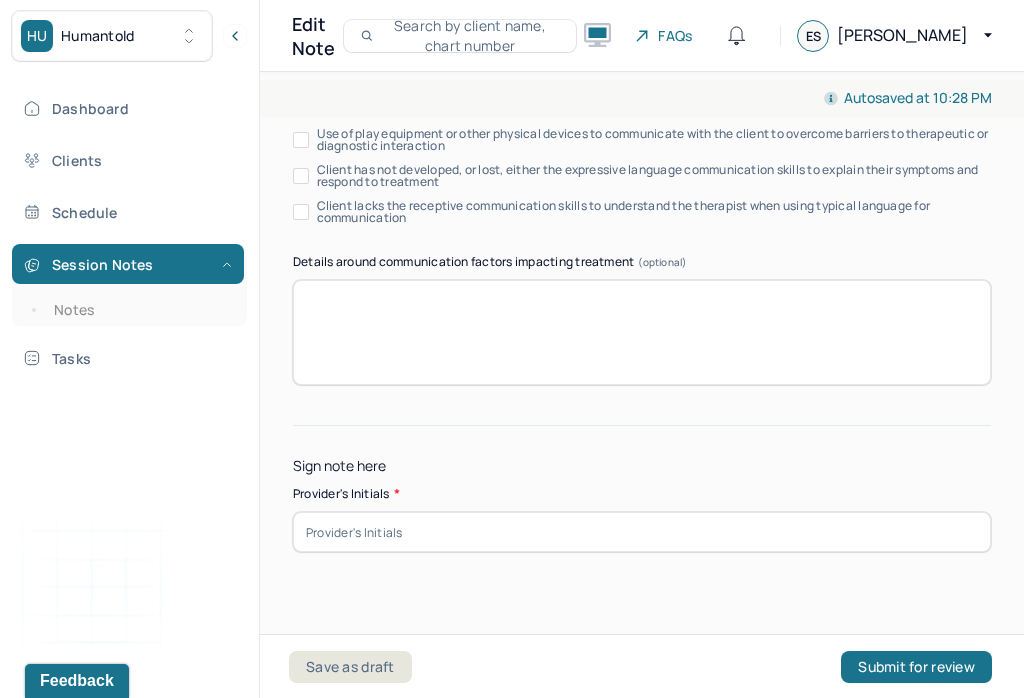 click at bounding box center (642, 532) 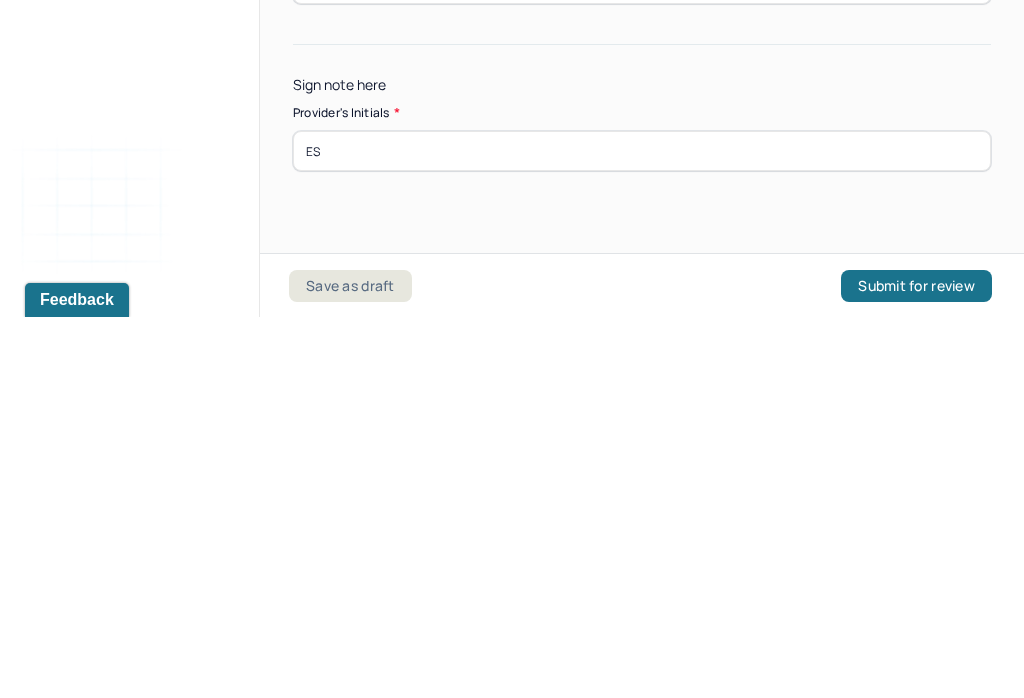 scroll, scrollTop: 31, scrollLeft: 0, axis: vertical 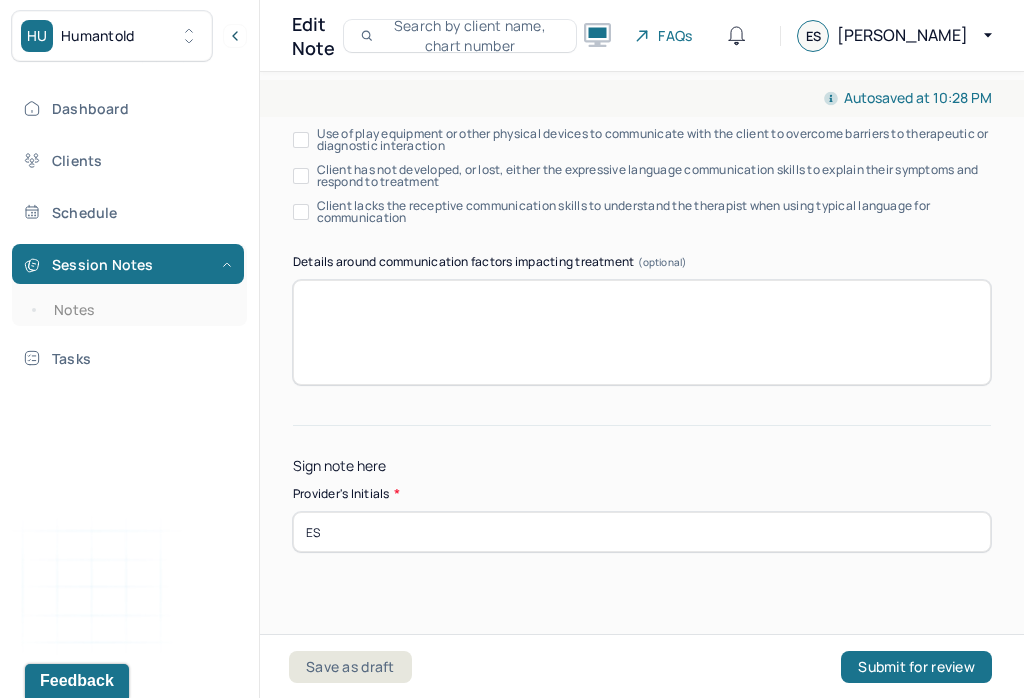 click on "Submit for review" at bounding box center [916, 667] 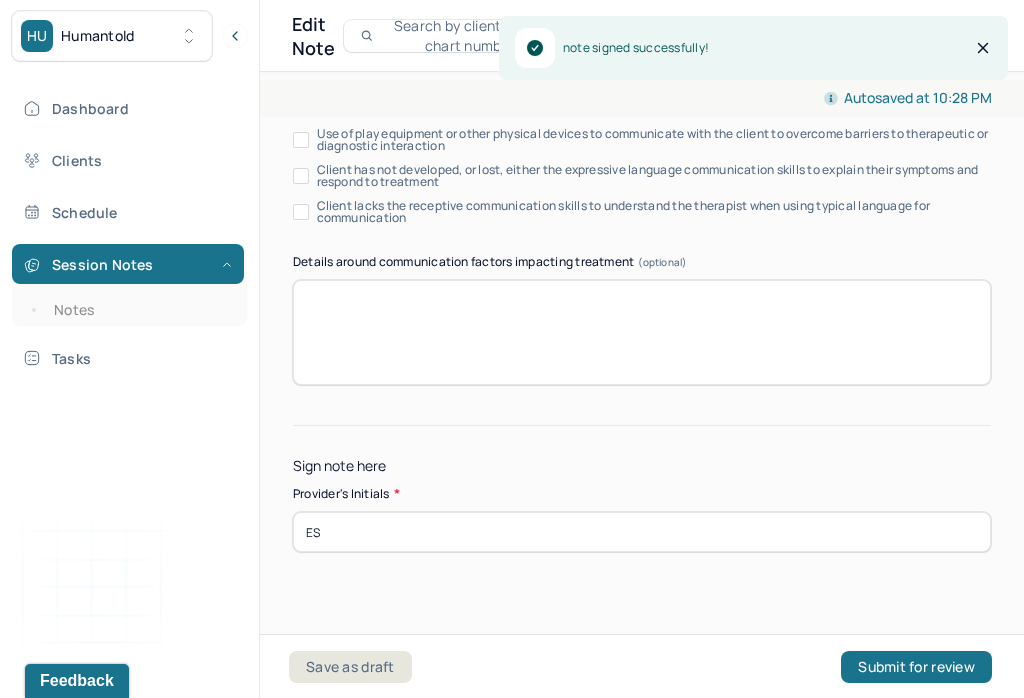 click on "Notes" at bounding box center [139, 310] 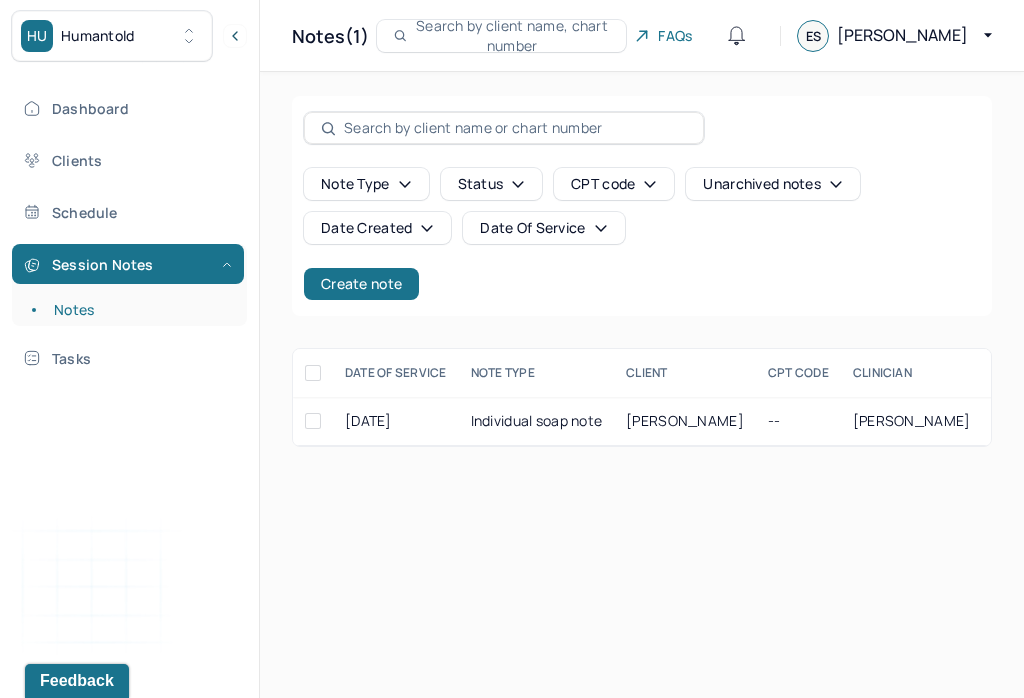 click on "Create note" at bounding box center (361, 284) 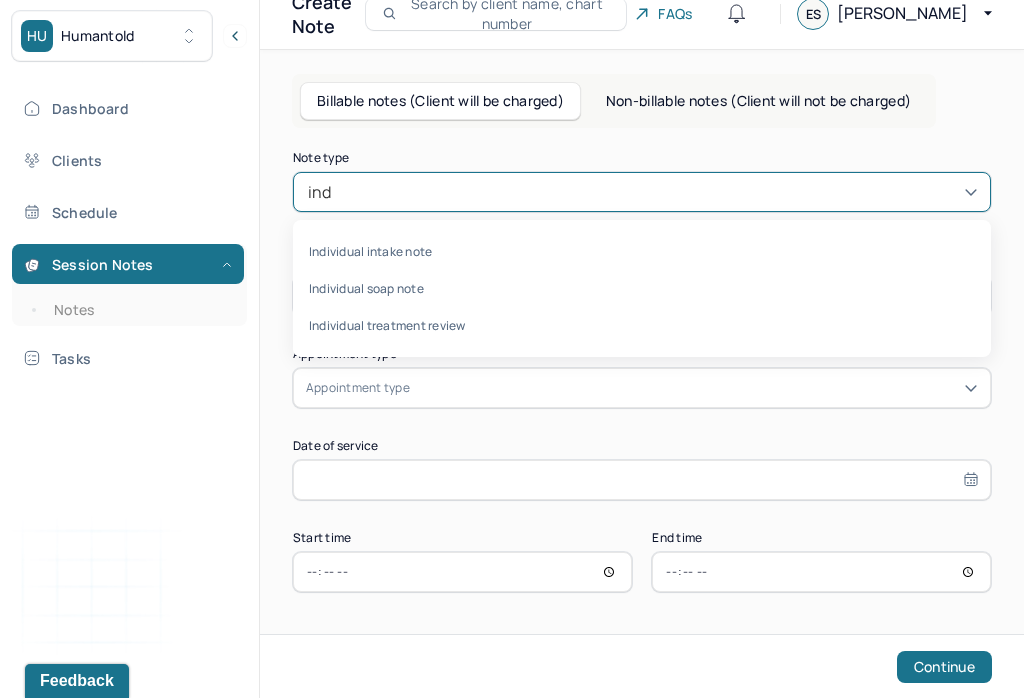 click on "Individual soap note" at bounding box center (642, 288) 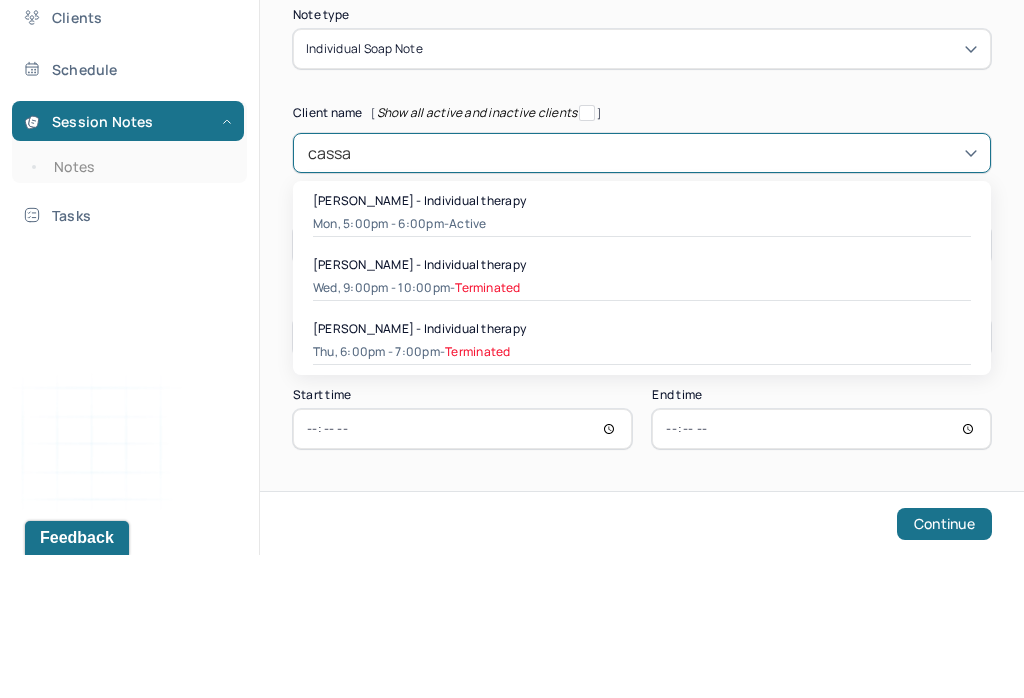 click on "[PERSON_NAME] - Individual therapy" at bounding box center [419, 343] 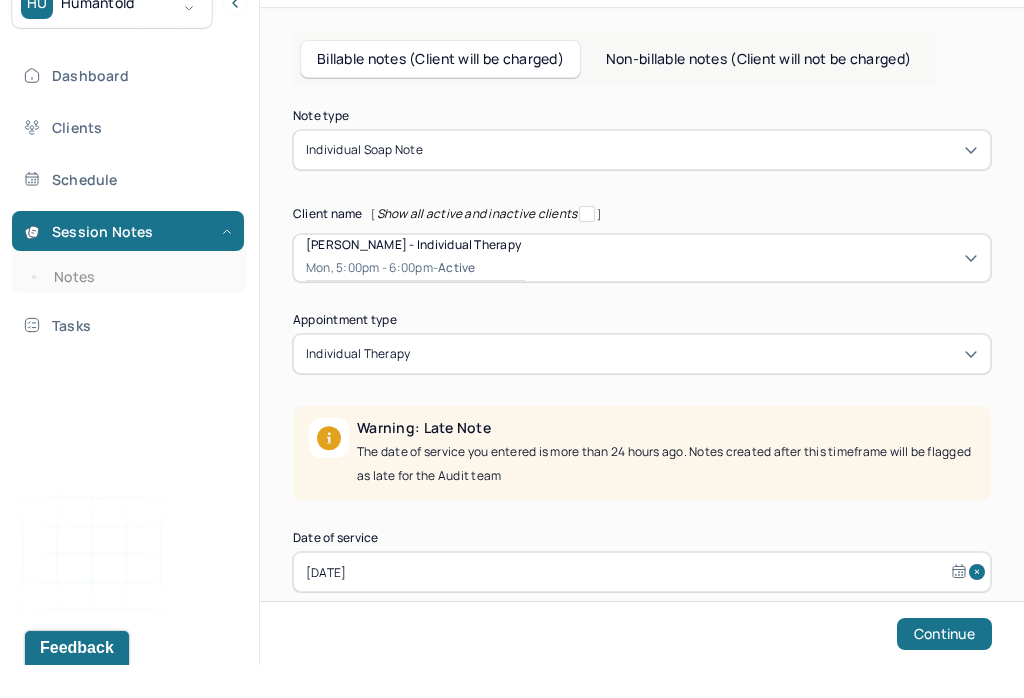 scroll, scrollTop: 125, scrollLeft: 0, axis: vertical 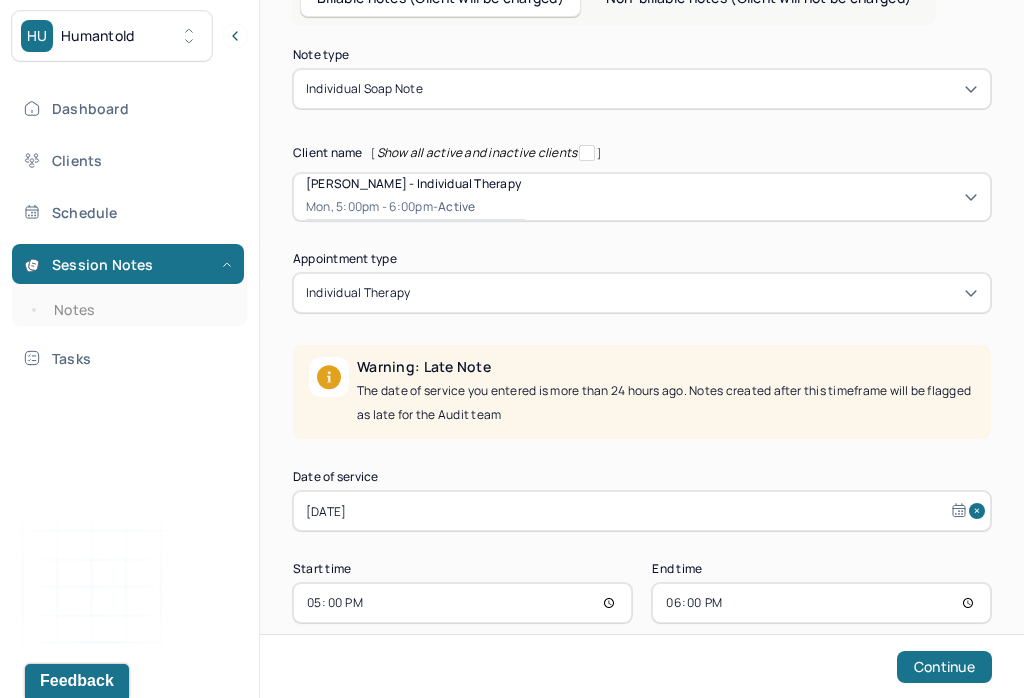 click on "[DATE]" at bounding box center [642, 511] 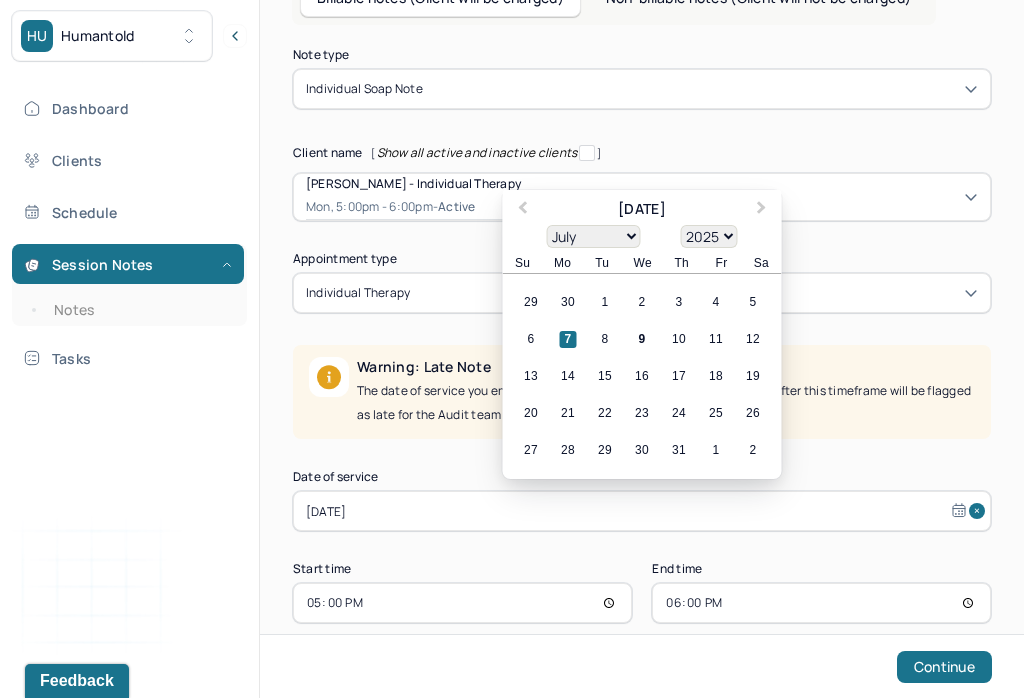 click on "8" at bounding box center (605, 339) 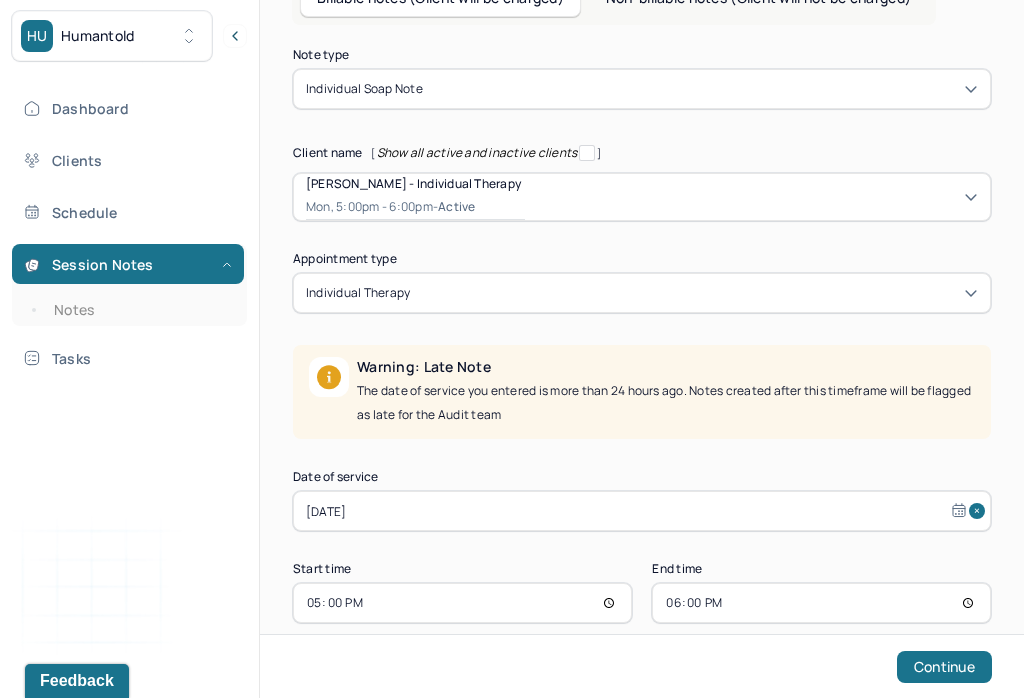 click on "17:00" at bounding box center (462, 603) 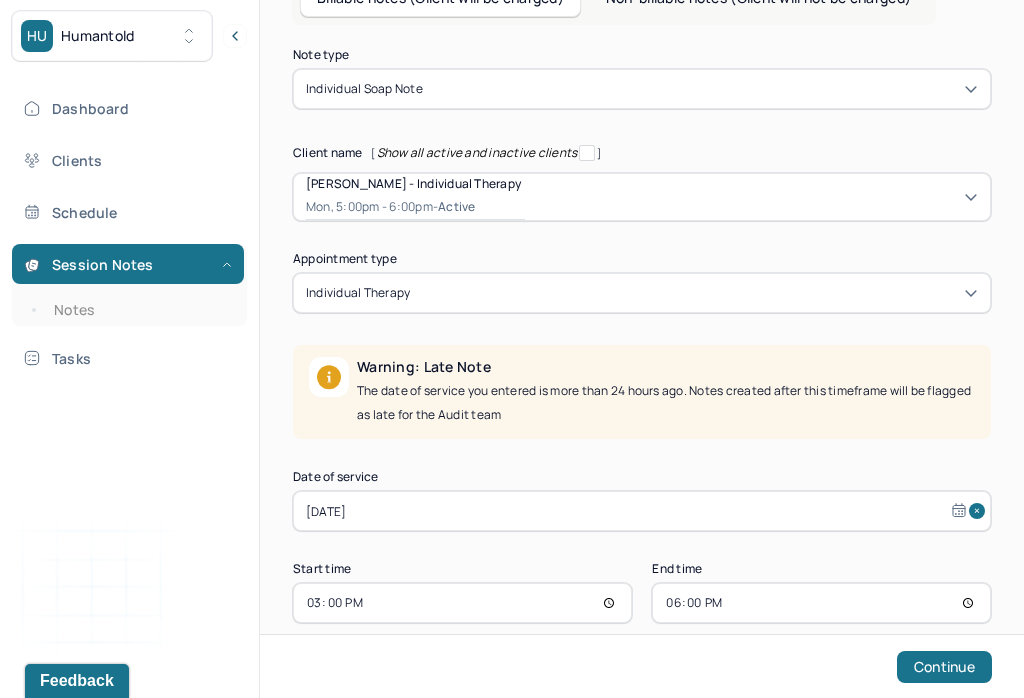 click on "18:00" at bounding box center [821, 603] 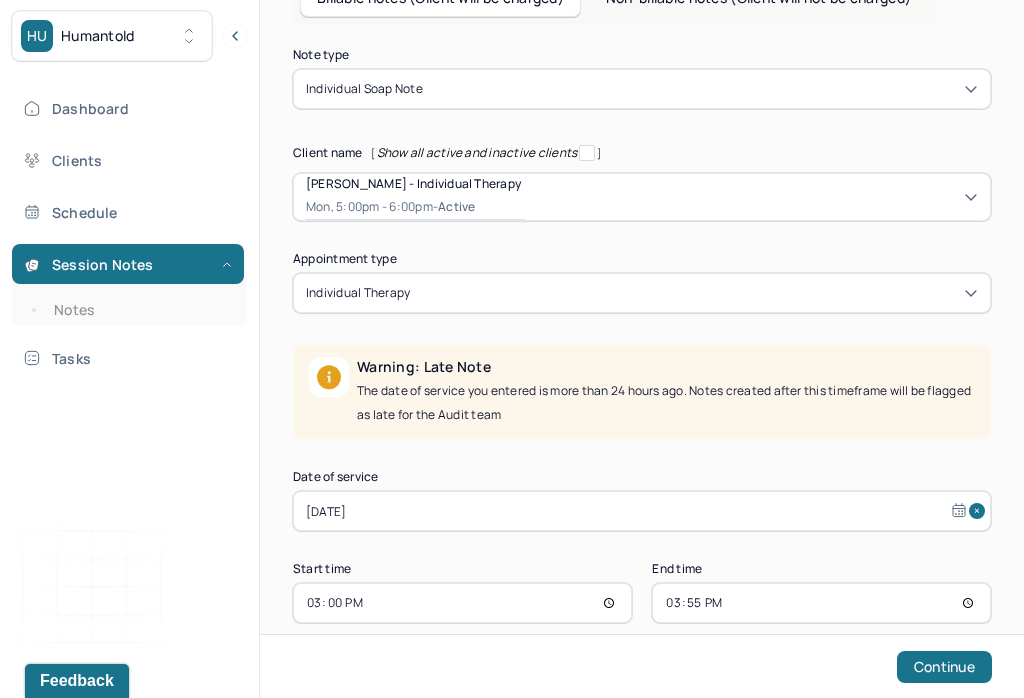 click on "Continue" at bounding box center [944, 667] 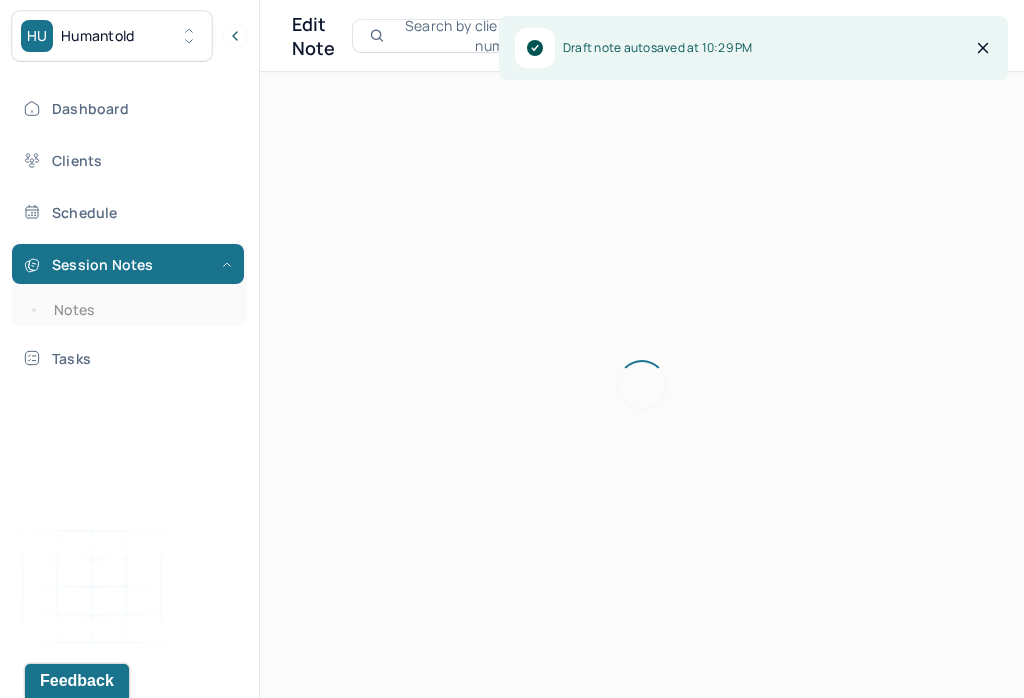 scroll, scrollTop: 0, scrollLeft: 0, axis: both 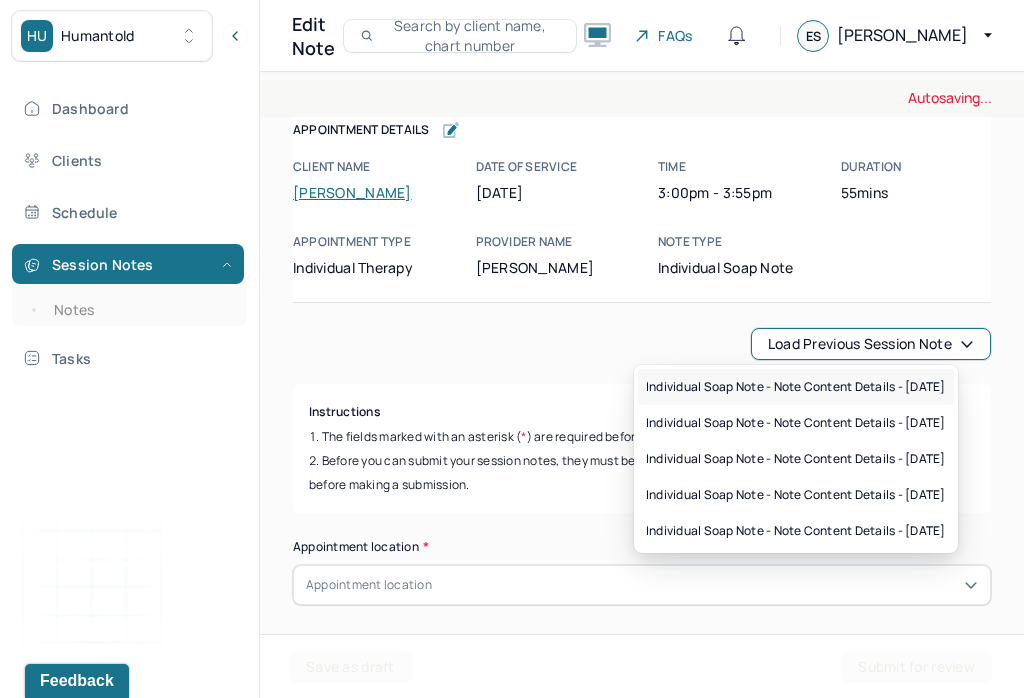 click on "Individual soap note   - Note content Details -   06/25/2025" at bounding box center (796, 387) 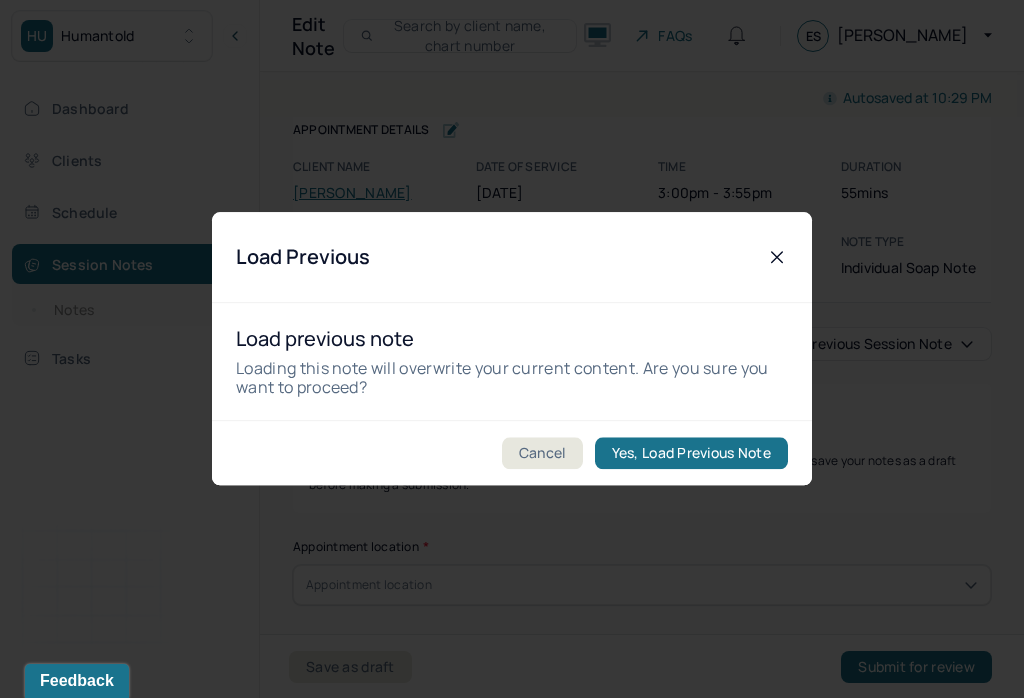 click on "Yes, Load Previous Note" at bounding box center [691, 454] 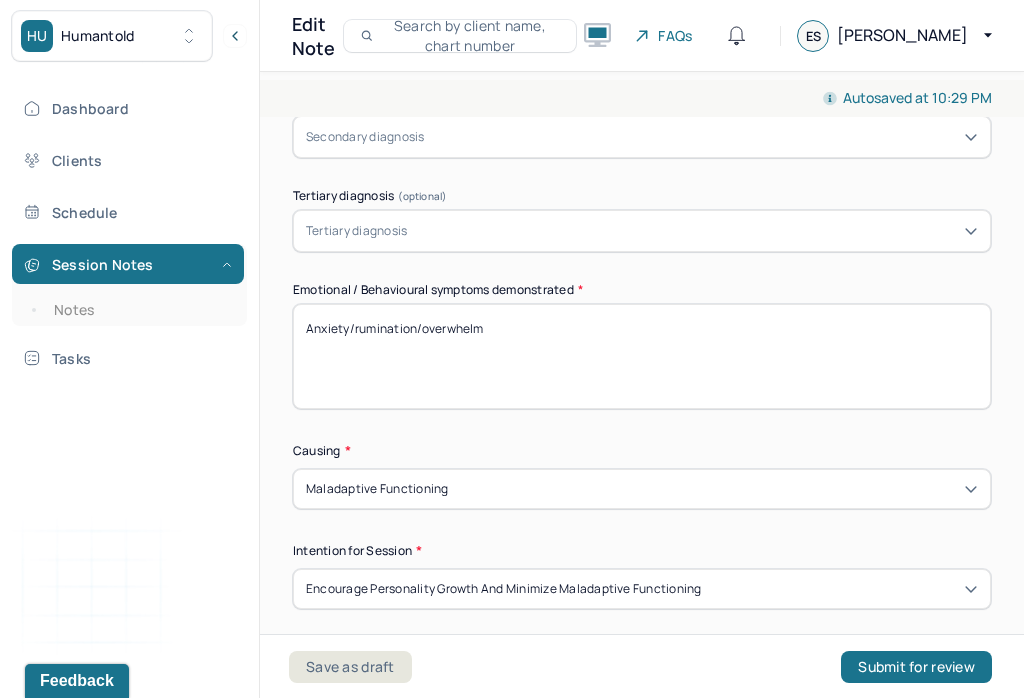 scroll, scrollTop: 894, scrollLeft: 0, axis: vertical 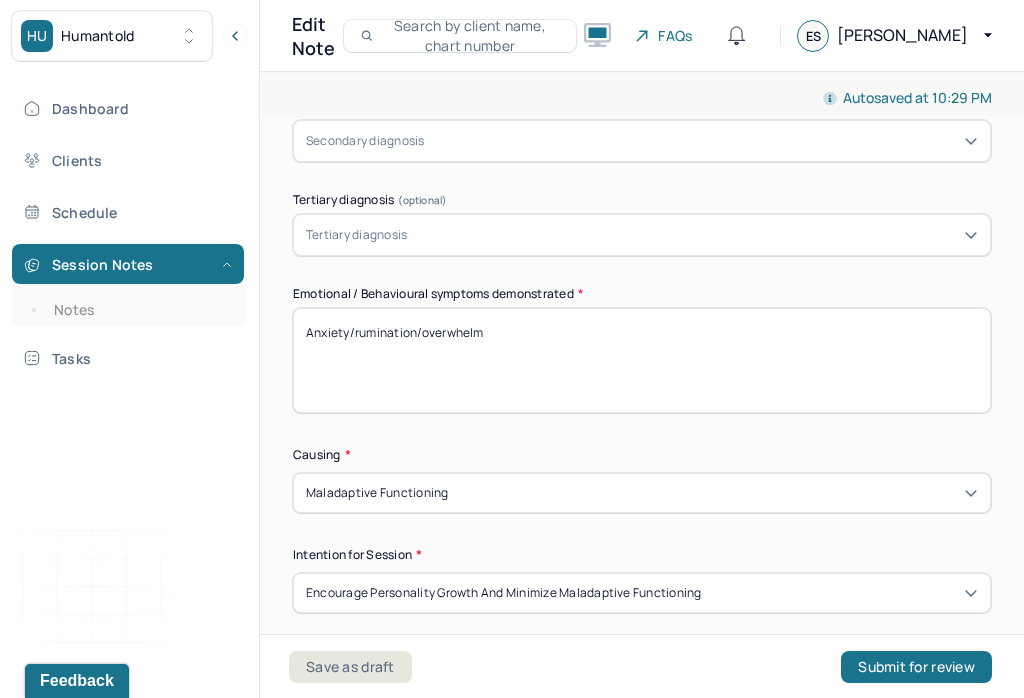 click on "Anxiety/rumination/overwhelm" at bounding box center [642, 360] 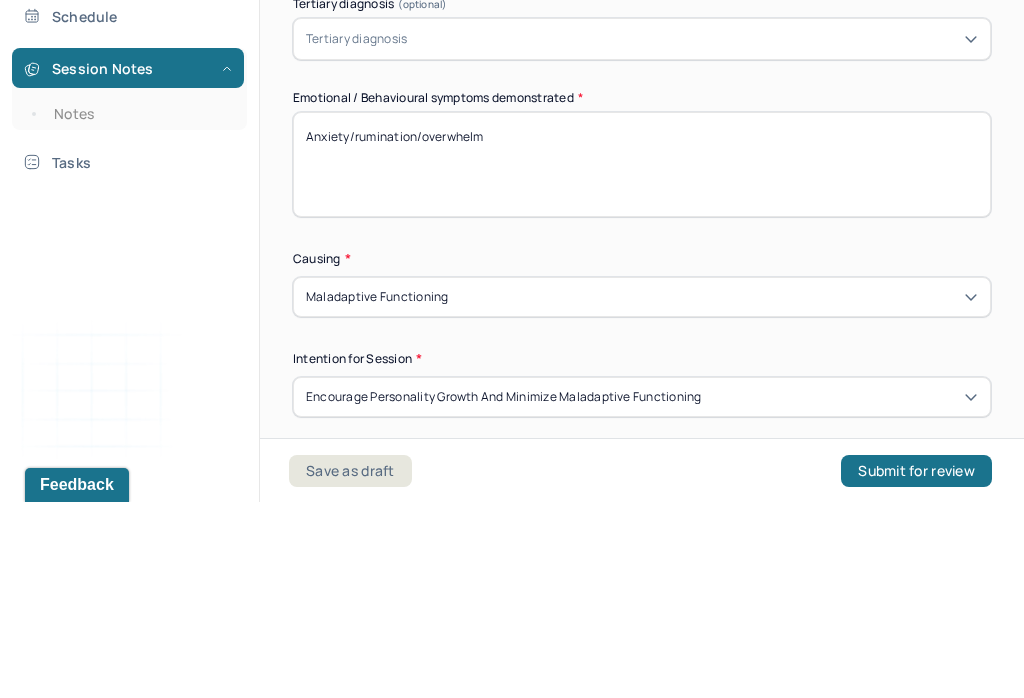 click on "Anxiety/rumination/overwhelm" at bounding box center [642, 360] 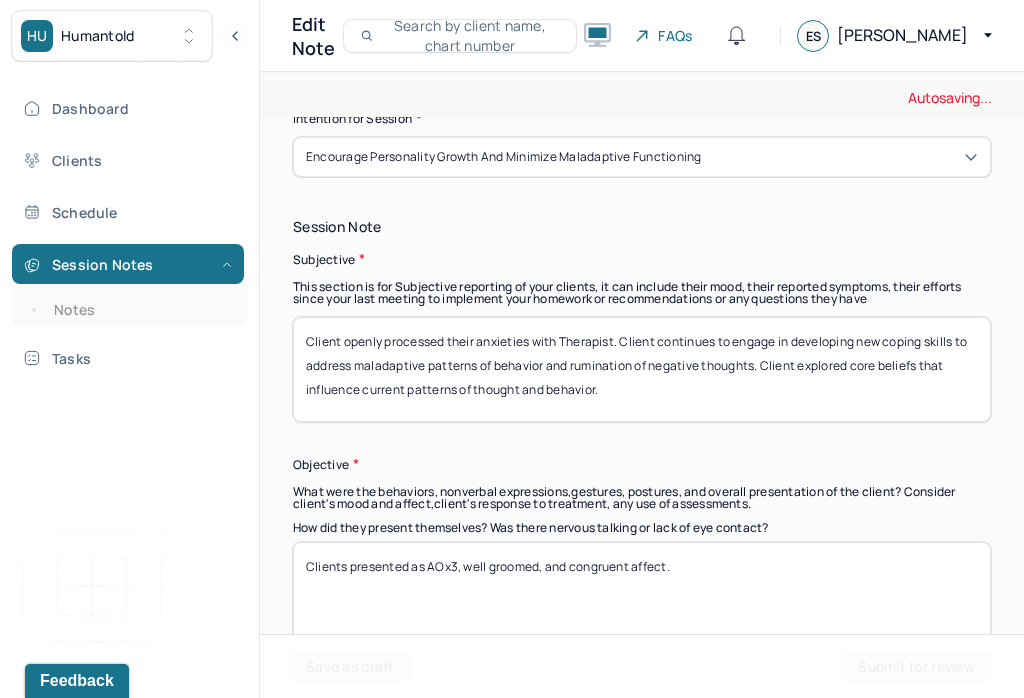 scroll, scrollTop: 1355, scrollLeft: 0, axis: vertical 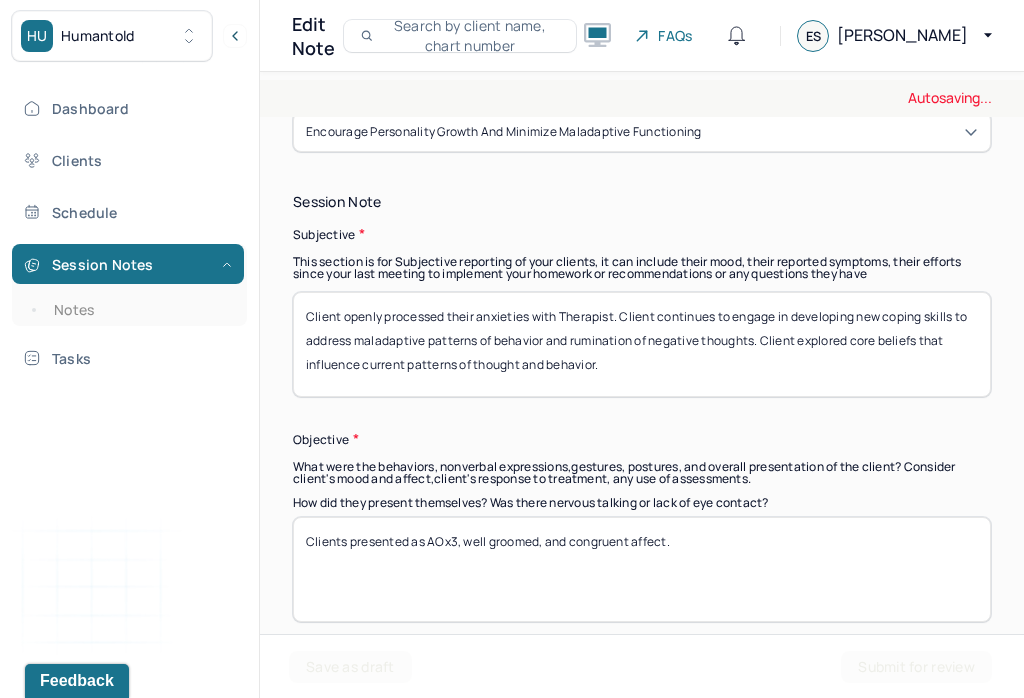 click on "Client openly processed their anxieties with Therapist. Client continues to engage in developing new coping skills to address maladaptive patterns of behavior and rumination of negative thoughts. Client explored core beliefs that influence current patterns of thought and behavior." at bounding box center (642, 344) 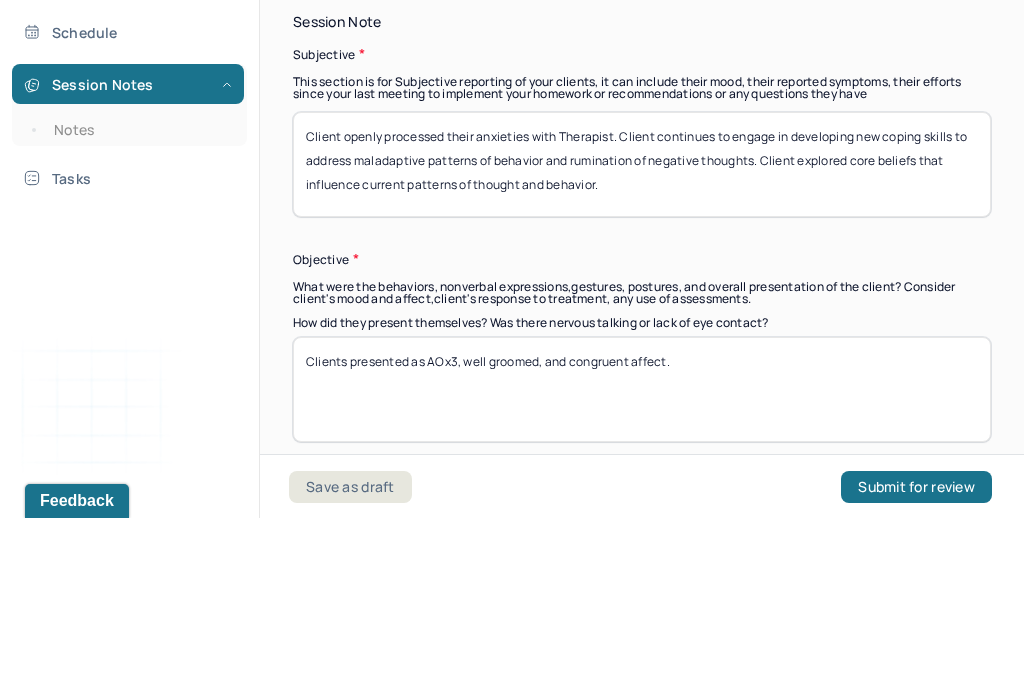 click on "Client openly processed their anxieties with Therapist. Client continues to engage in developing new coping skills to address maladaptive patterns of behavior and rumination of negative thoughts. Client explored core beliefs that influence current patterns of thought and behavior." at bounding box center [642, 344] 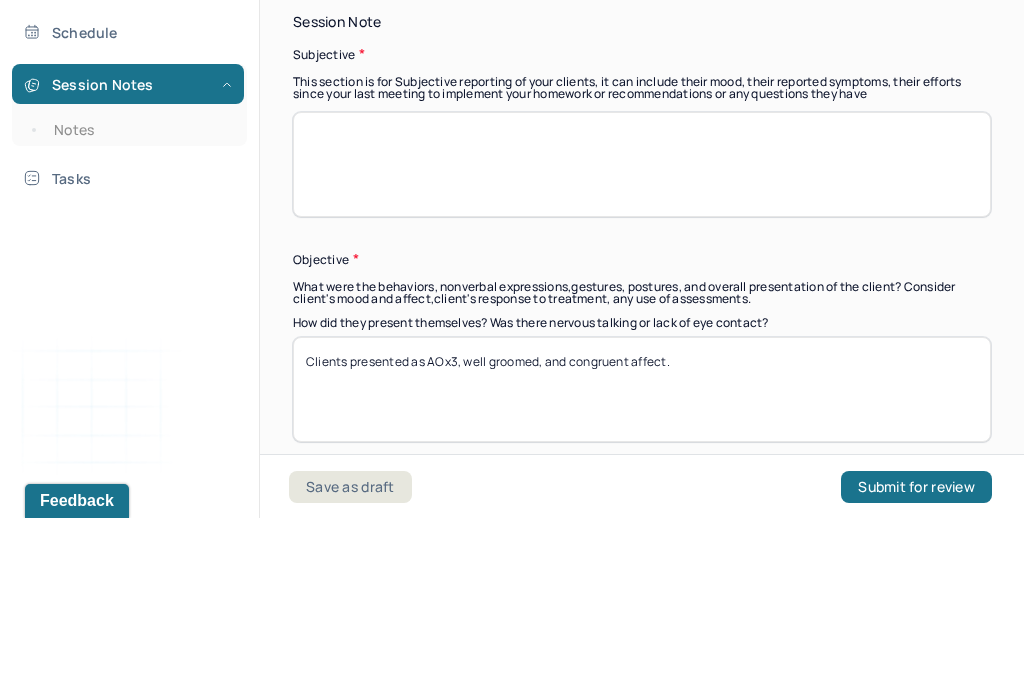scroll, scrollTop: 2, scrollLeft: 0, axis: vertical 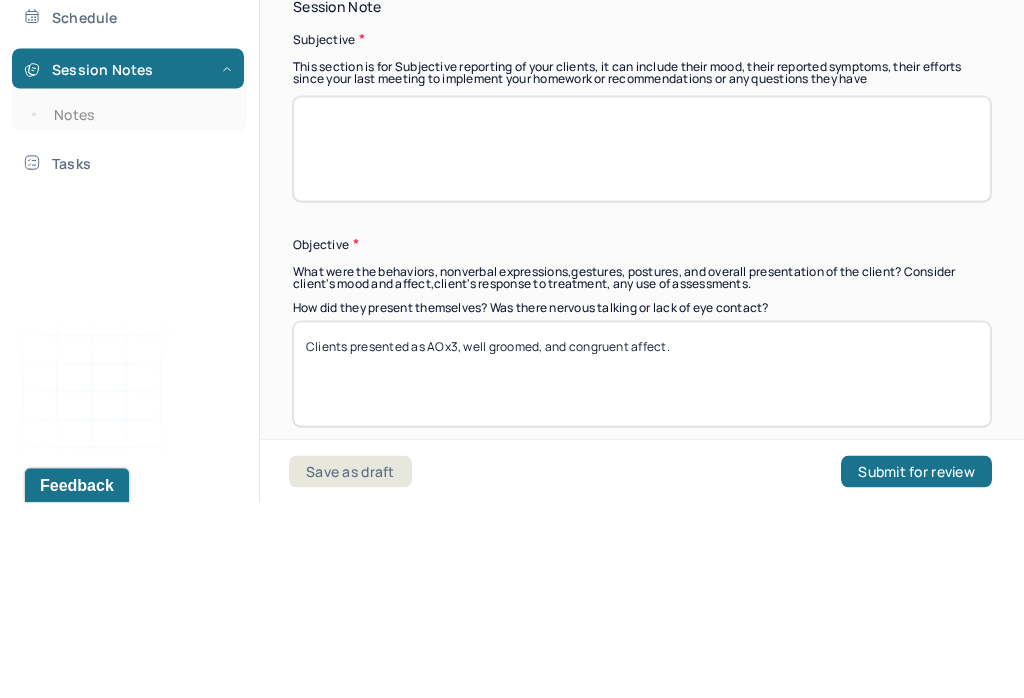 click at bounding box center [642, 344] 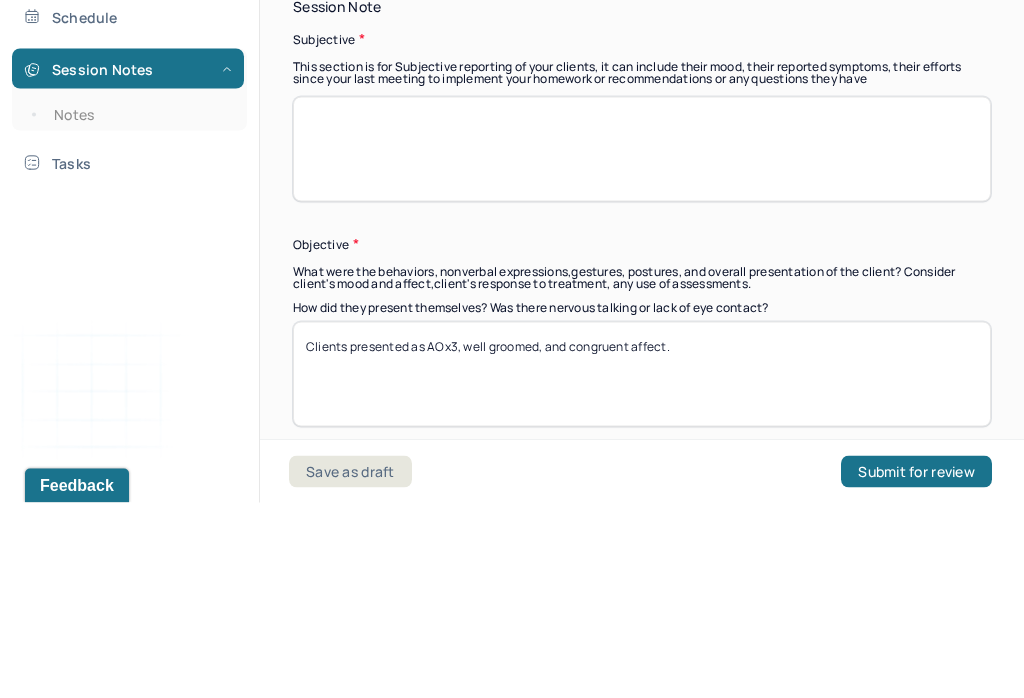 paste on "* Client reflected on ways in which they applied therapeutic tools that were learned and reviewed from last session. Client identified anxious and preoccupied thoughts about difficulty managing overall stressors. Client articulated that their current stressors include difficulty in balancing competing priorities and responsibilities." 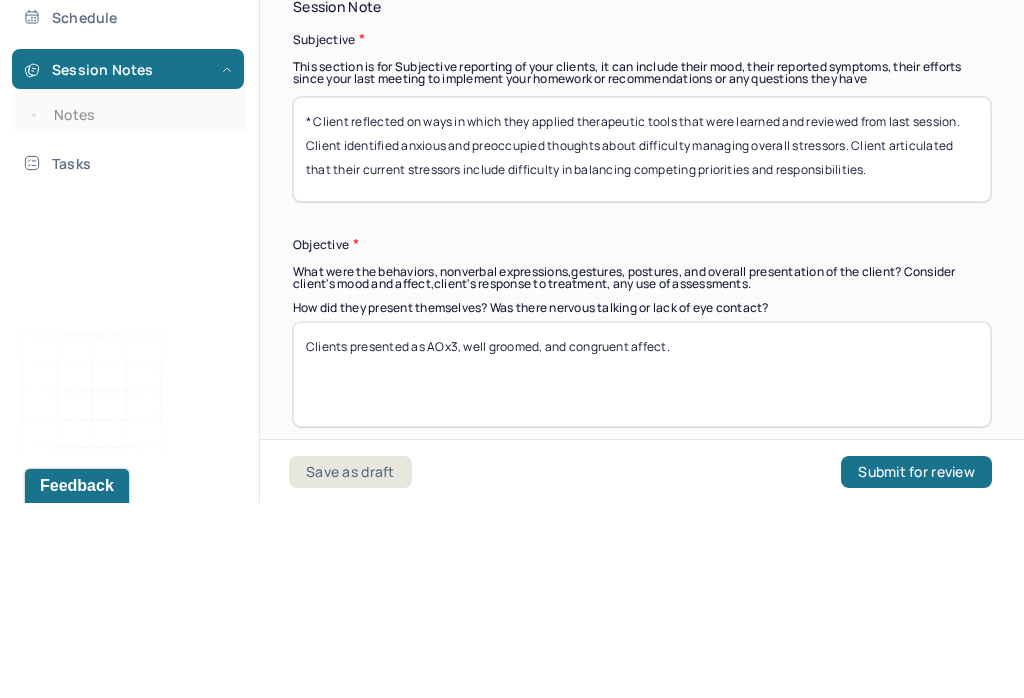click on "* Client reflected on ways in which they applied therapeutic tools that were learned and reviewed from last session. Client identified anxious and preoccupied thoughts about difficulty managing overall stressors. Client articulated that their current stressors include difficulty in balancing competing priorities and responsibilities." at bounding box center [642, 344] 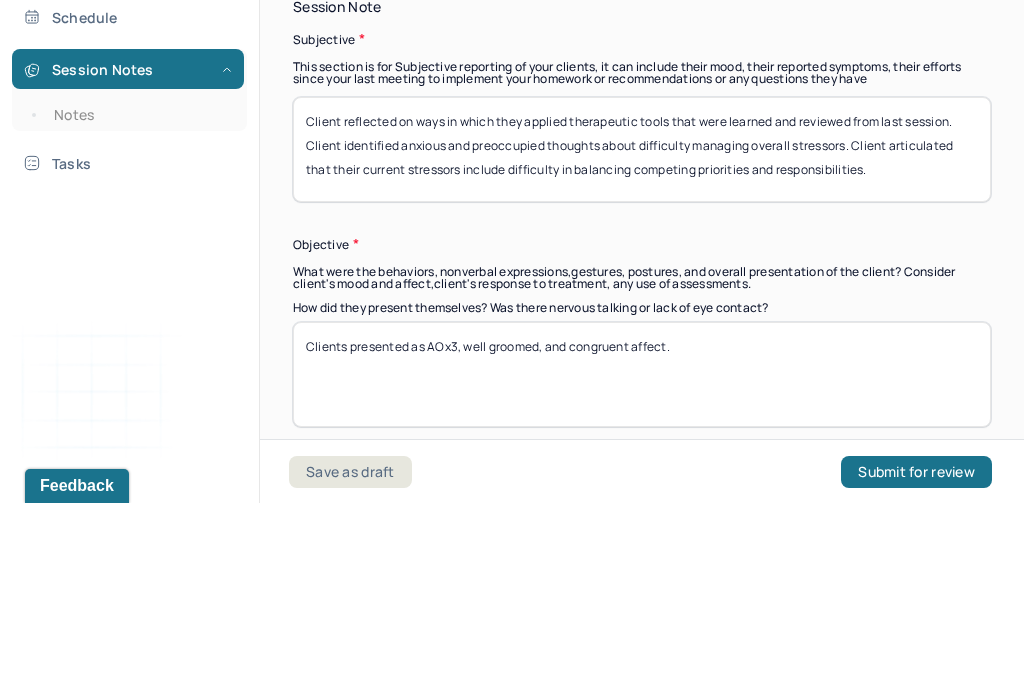 scroll, scrollTop: 31, scrollLeft: 0, axis: vertical 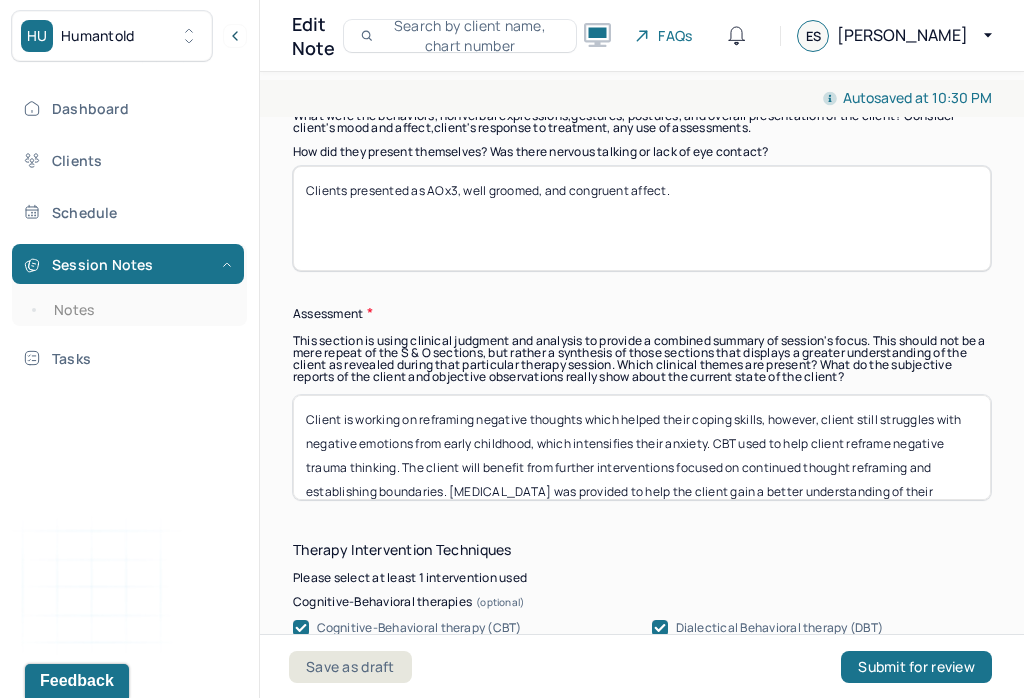 click on "Clients presented as AOx3, well groomed, and congruent affect." at bounding box center [642, 218] 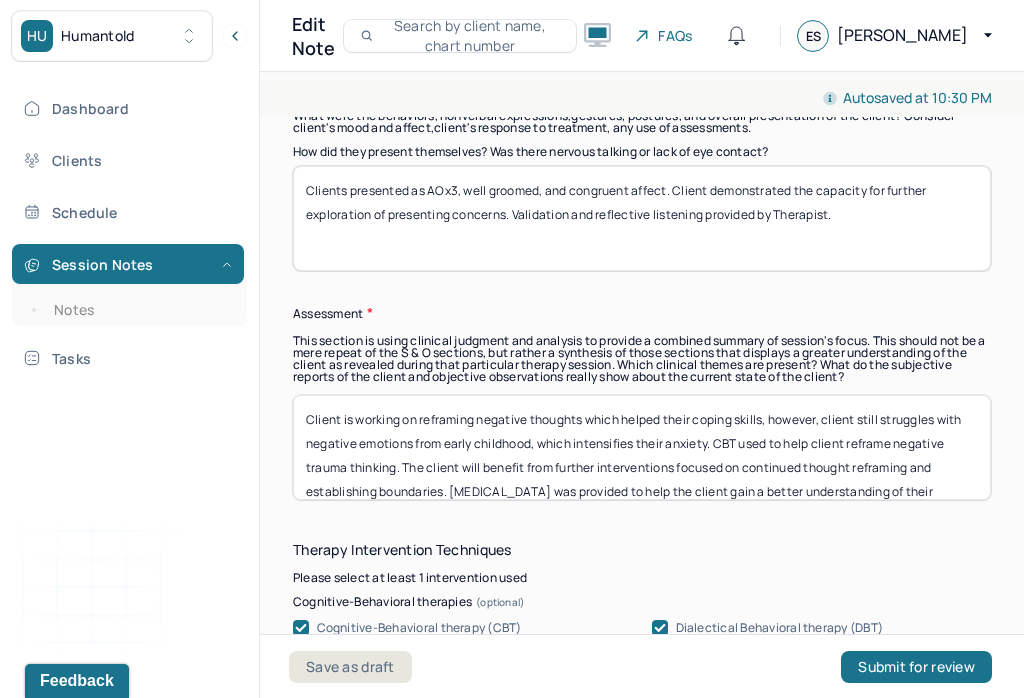 click on "Client is working on reframing negative thoughts which helped their coping skills, however, client still struggles with negative emotions from early childhood, which intensifies their anxiety. CBT used to help client reframe negative trauma thinking. The client will benefit from further interventions focused on continued thought reframing and establishing boundaries. [MEDICAL_DATA] was provided to help the client gain a better understanding of their symptoms, its triggers, and coping strategies." at bounding box center [642, 447] 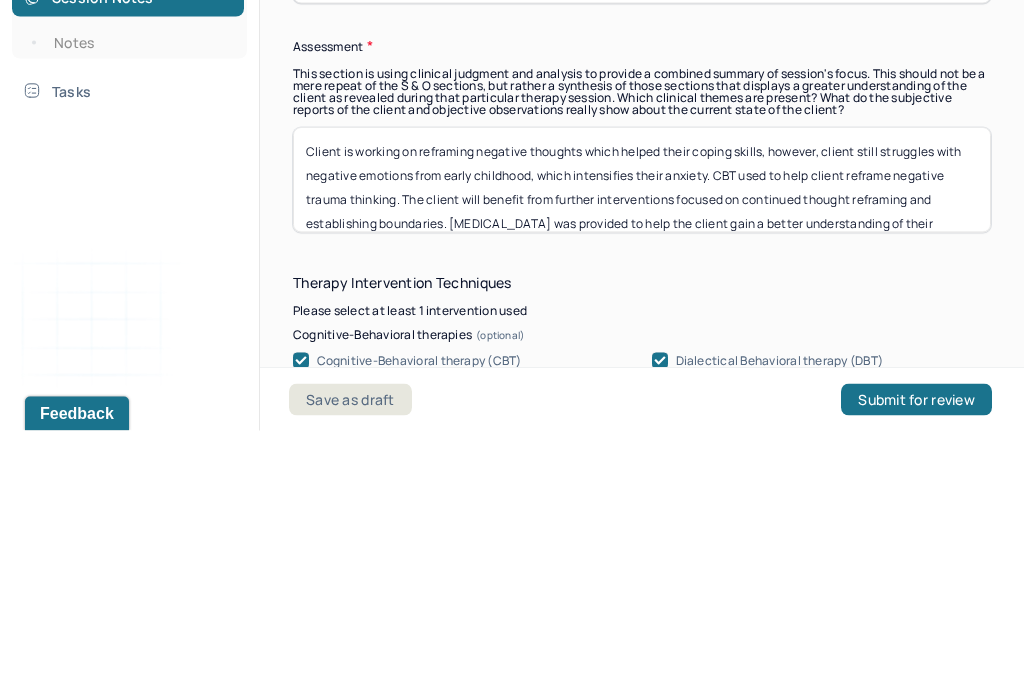 click on "Client is working on reframing negative thoughts which helped their coping skills, however, client still struggles with negative emotions from early childhood, which intensifies their anxiety. CBT used to help client reframe negative trauma thinking. The client will benefit from further interventions focused on continued thought reframing and establishing boundaries. [MEDICAL_DATA] was provided to help the client gain a better understanding of their symptoms, its triggers, and coping strategies." at bounding box center [642, 447] 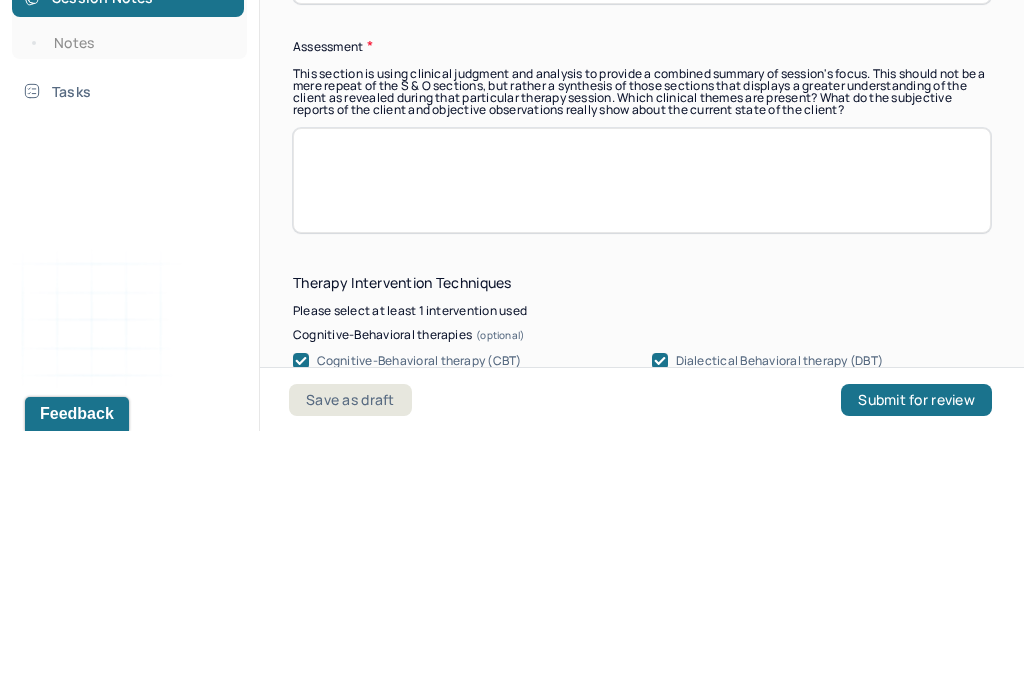 scroll, scrollTop: 0, scrollLeft: 0, axis: both 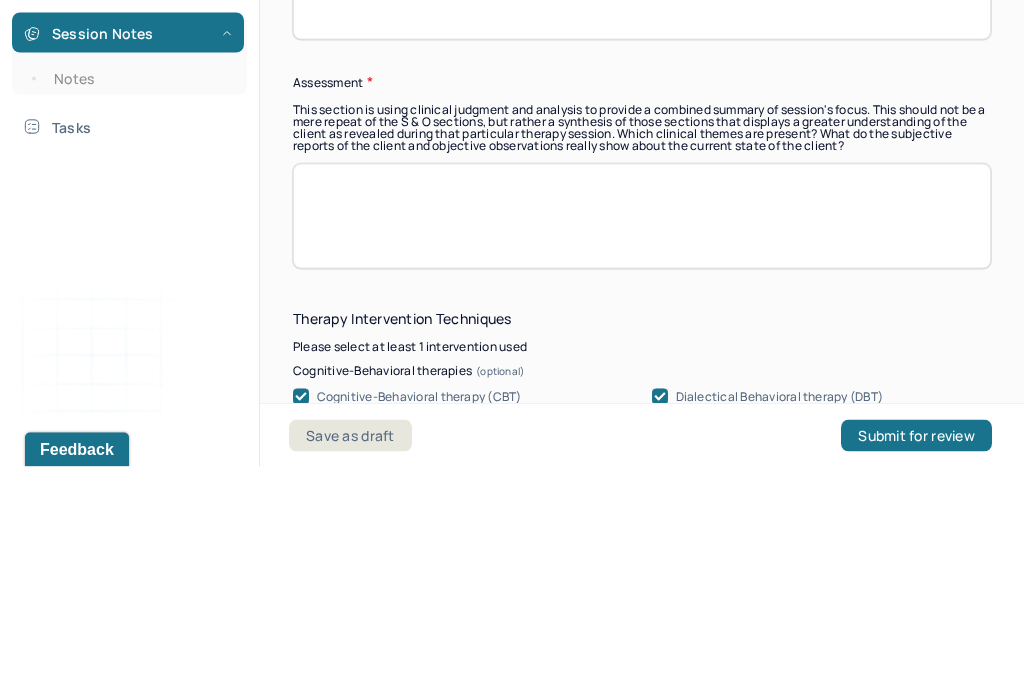 click at bounding box center (642, 447) 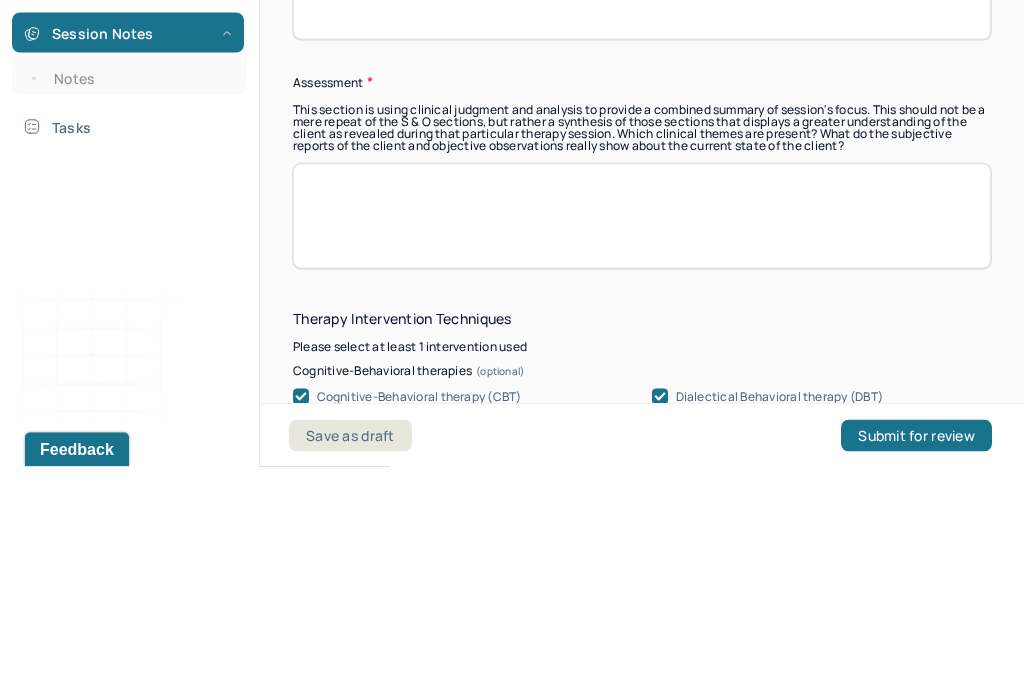 click at bounding box center [642, 447] 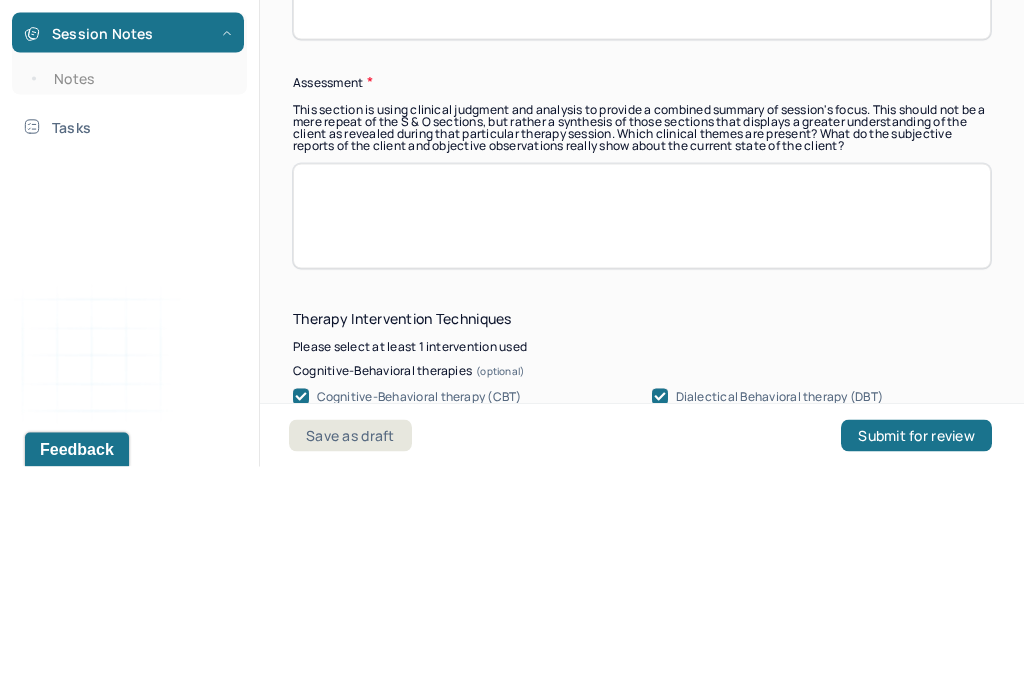 paste on "Client's anxiety and trauma about their work decreased this week. Client is working on reframing negative thoughts which helped their coping skills, however, client still struggles with negative emotions from early childhood, which intensifies their anxiety. CBT used to help client reframe negative trauma thinking. The client will benefit from further interventions focused on continued thought reframing and establishing boundaries. Psychoeducation was provided to help the client gain a better understanding of their symptoms, its triggers, and coping strategies." 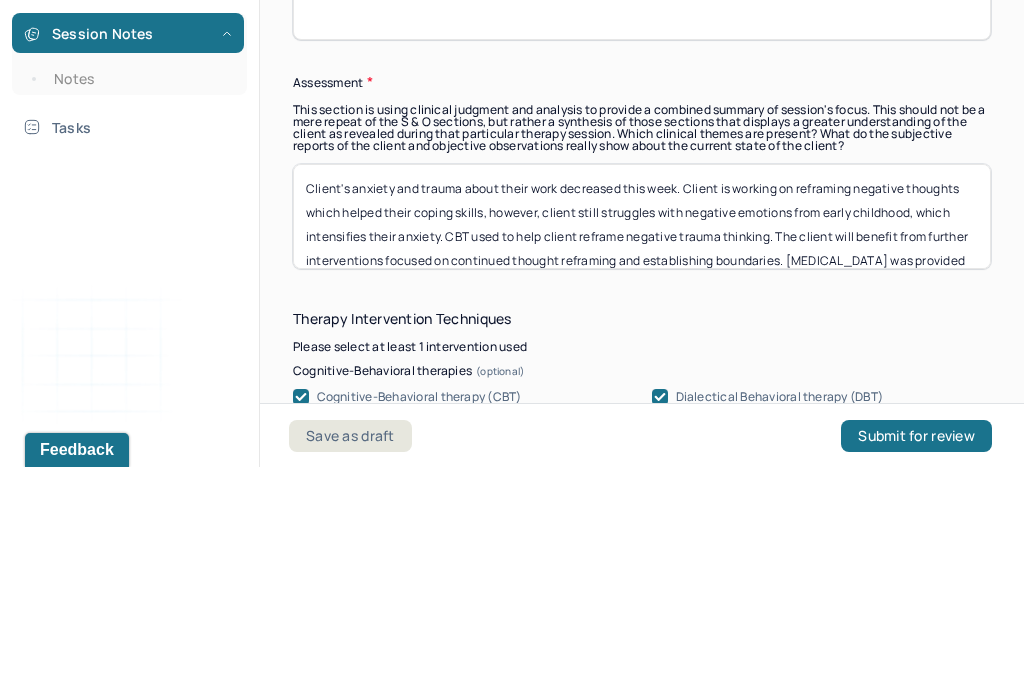 scroll, scrollTop: 0, scrollLeft: 0, axis: both 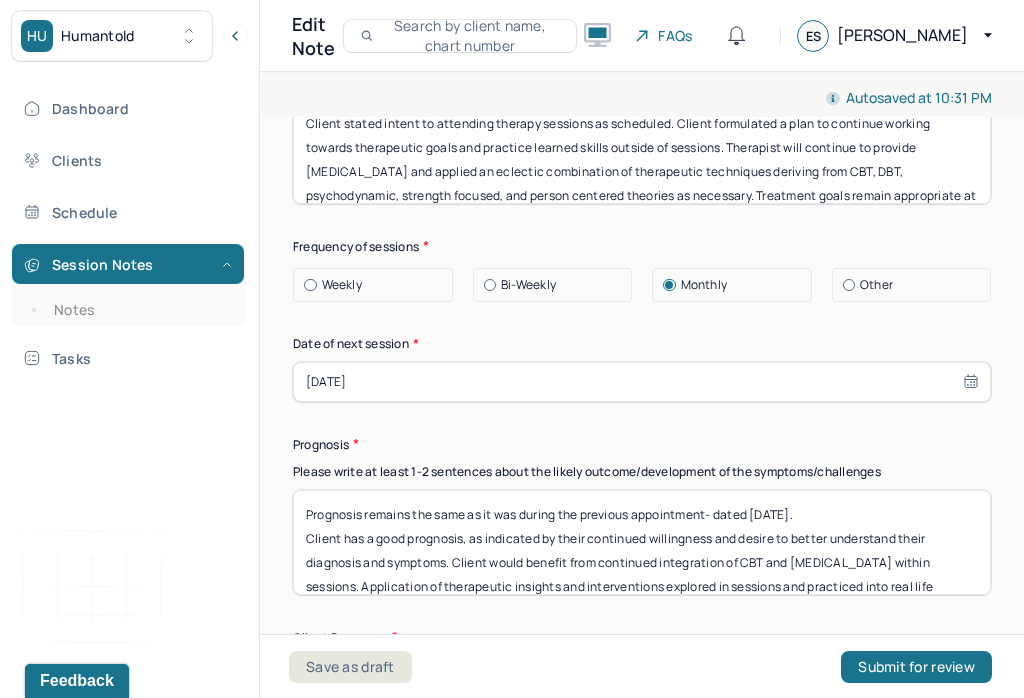 click on "07/24/2025" at bounding box center [642, 382] 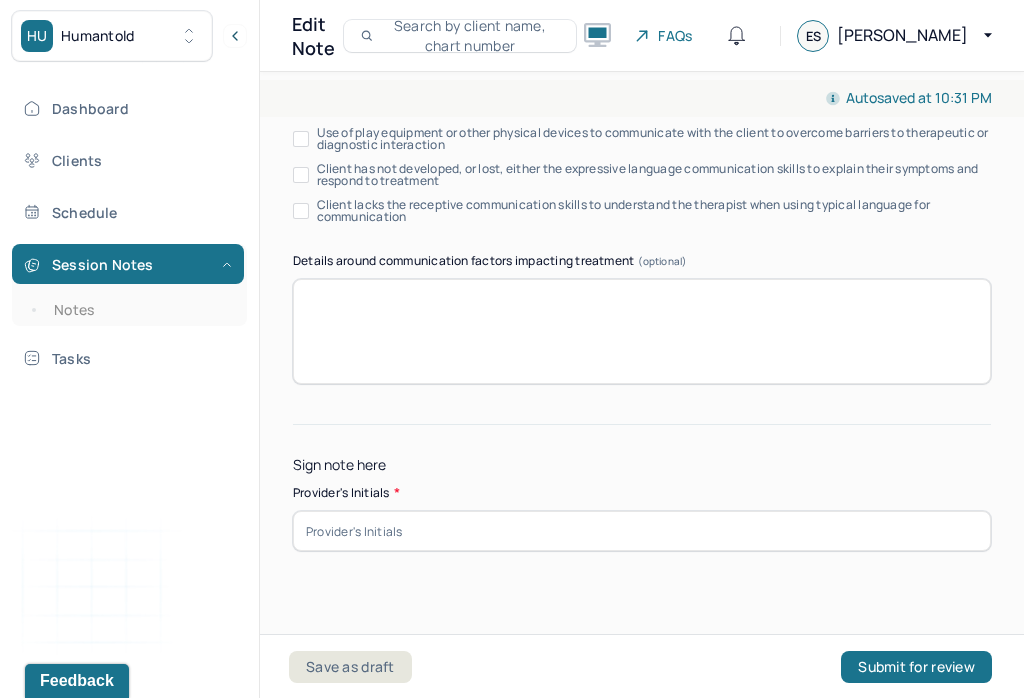 scroll, scrollTop: 4178, scrollLeft: 0, axis: vertical 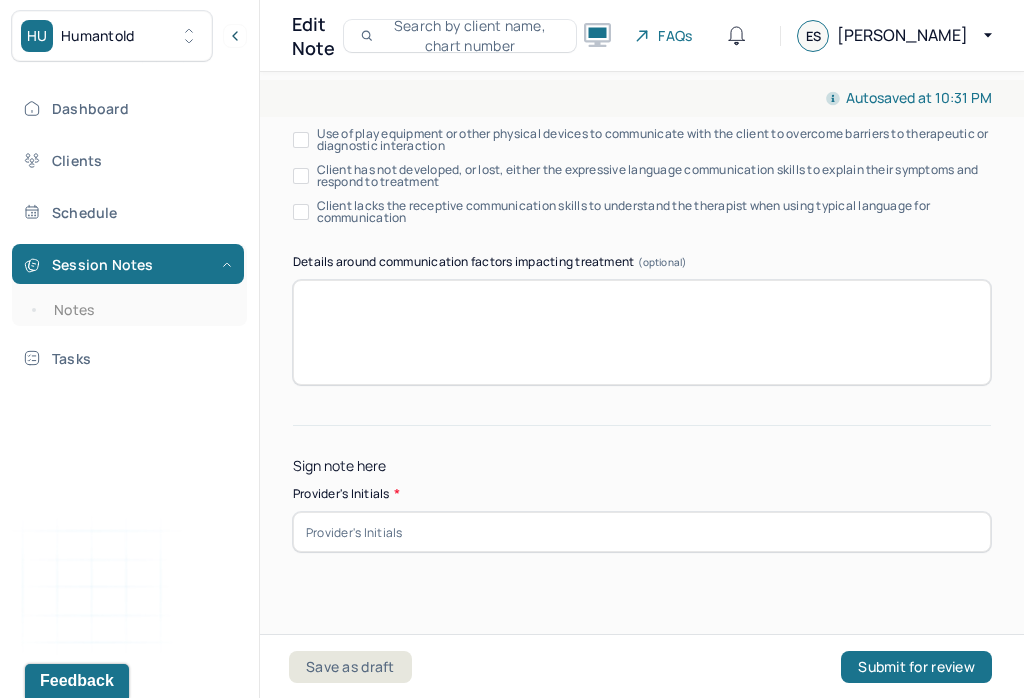 click at bounding box center (642, 532) 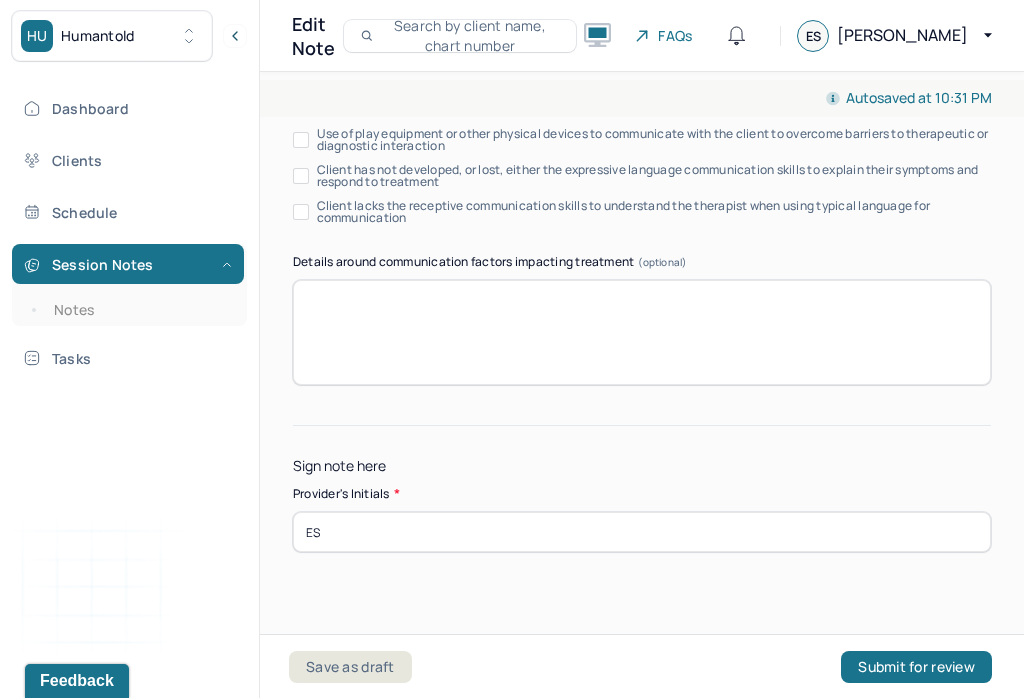 click on "Submit for review" at bounding box center [916, 667] 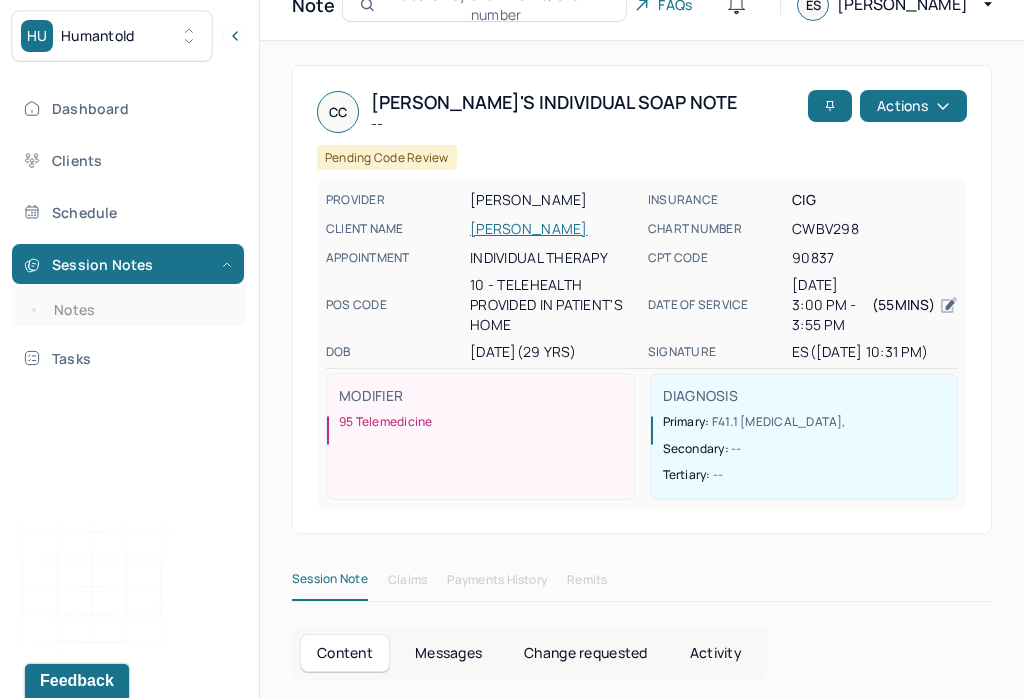 click on "Notes" at bounding box center (139, 310) 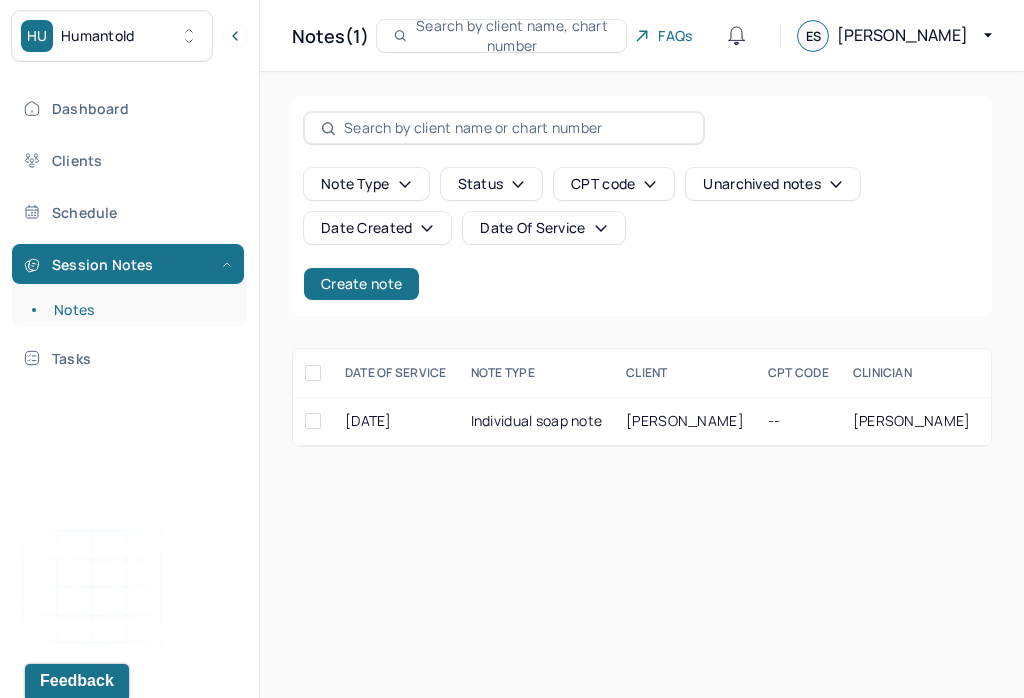 click on "Create note" at bounding box center (361, 284) 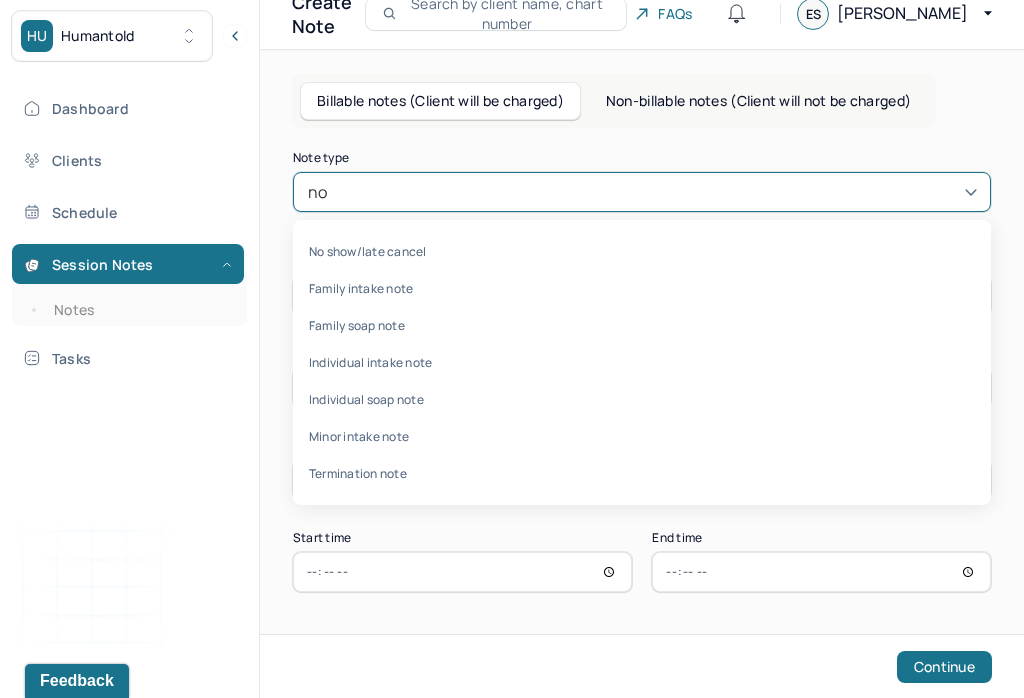 click on "No show/late cancel" at bounding box center [642, 251] 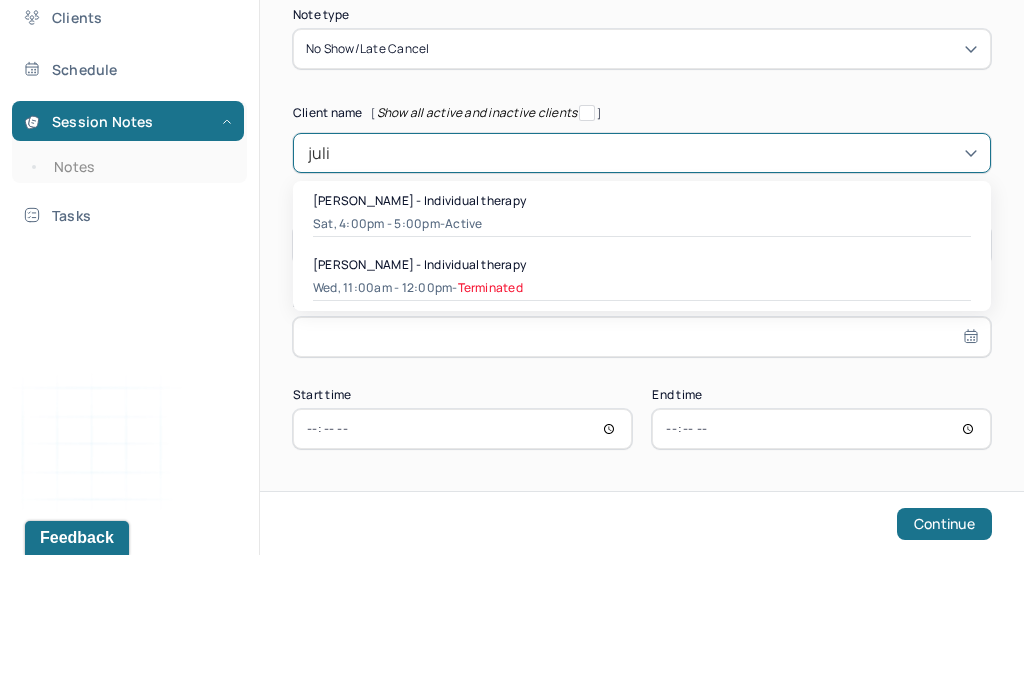 click on "[PERSON_NAME] - Individual therapy" at bounding box center (419, 343) 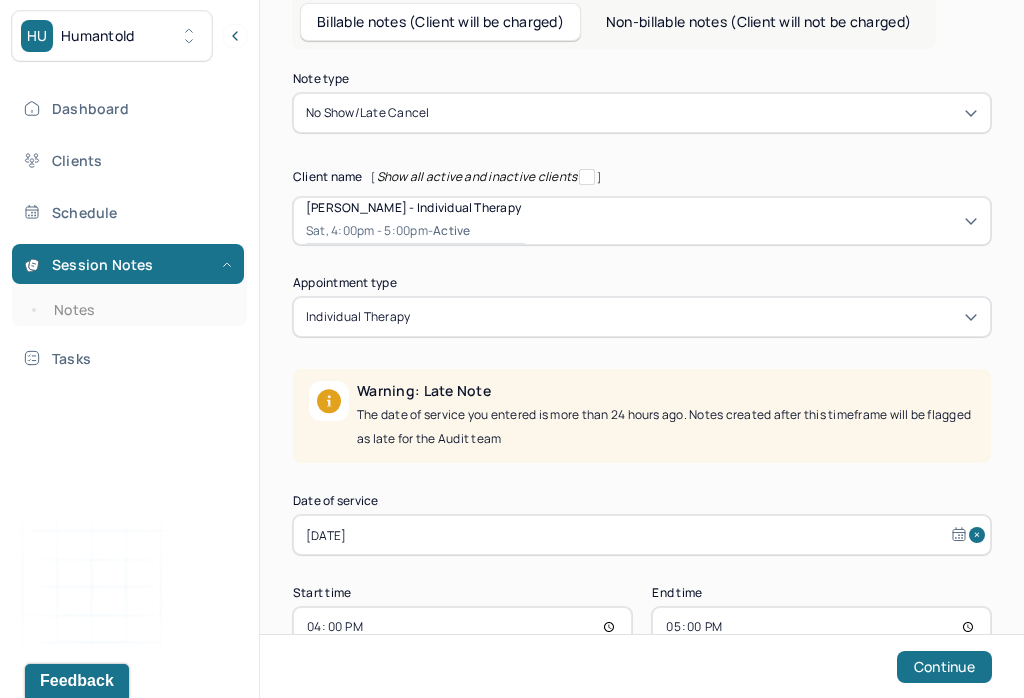 scroll, scrollTop: 125, scrollLeft: 0, axis: vertical 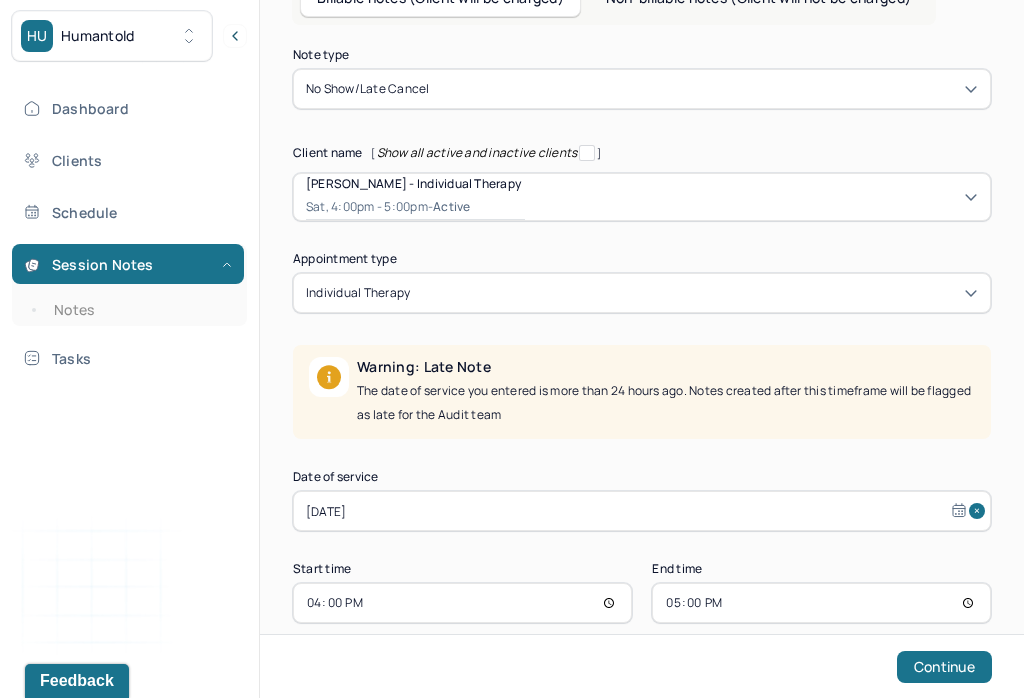 click on "[DATE]" at bounding box center (642, 511) 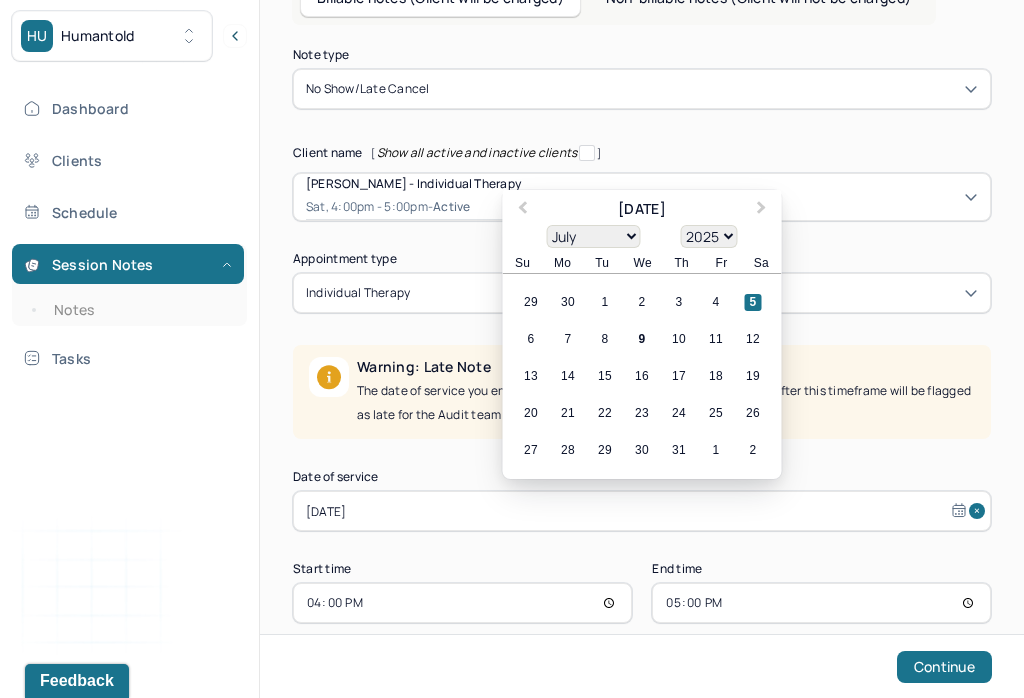 click on "8" at bounding box center (605, 339) 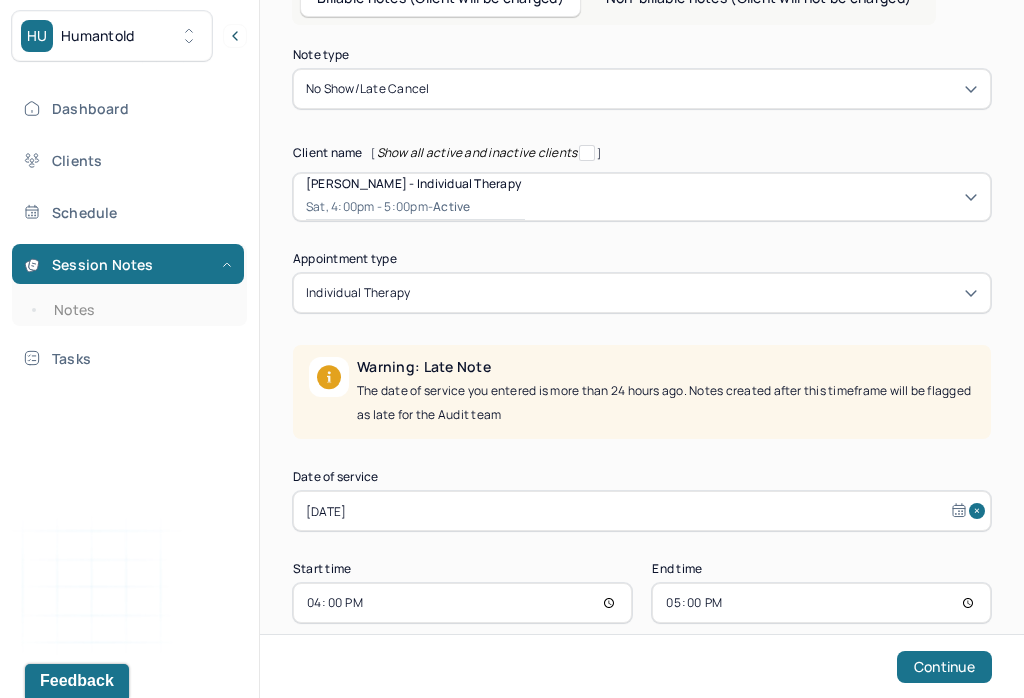 click on "16:00" at bounding box center (462, 603) 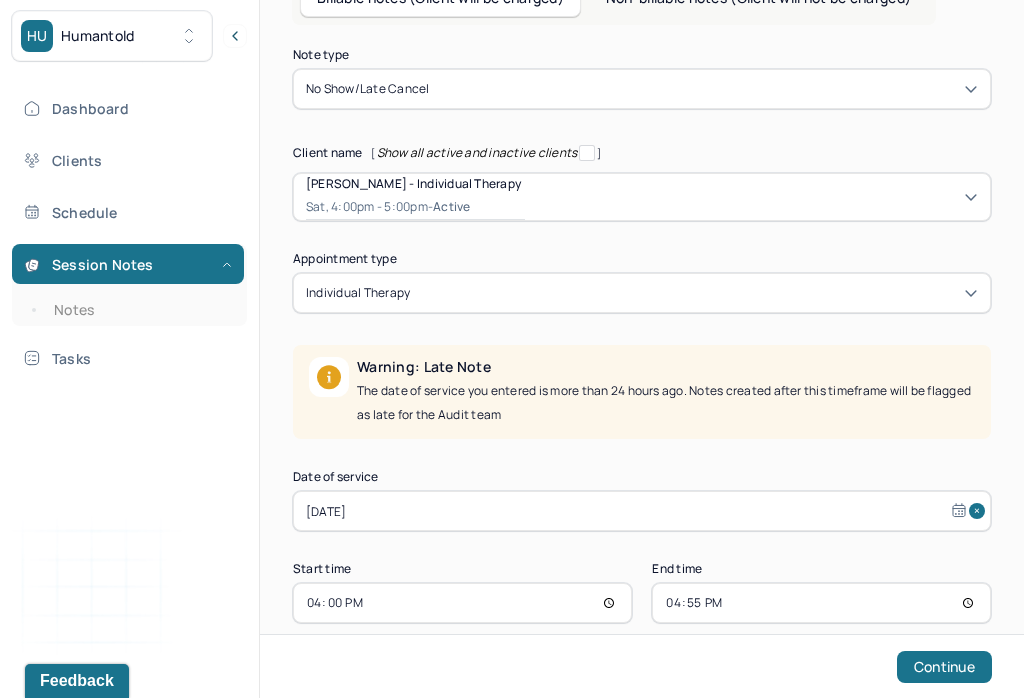 click on "Continue" at bounding box center [944, 667] 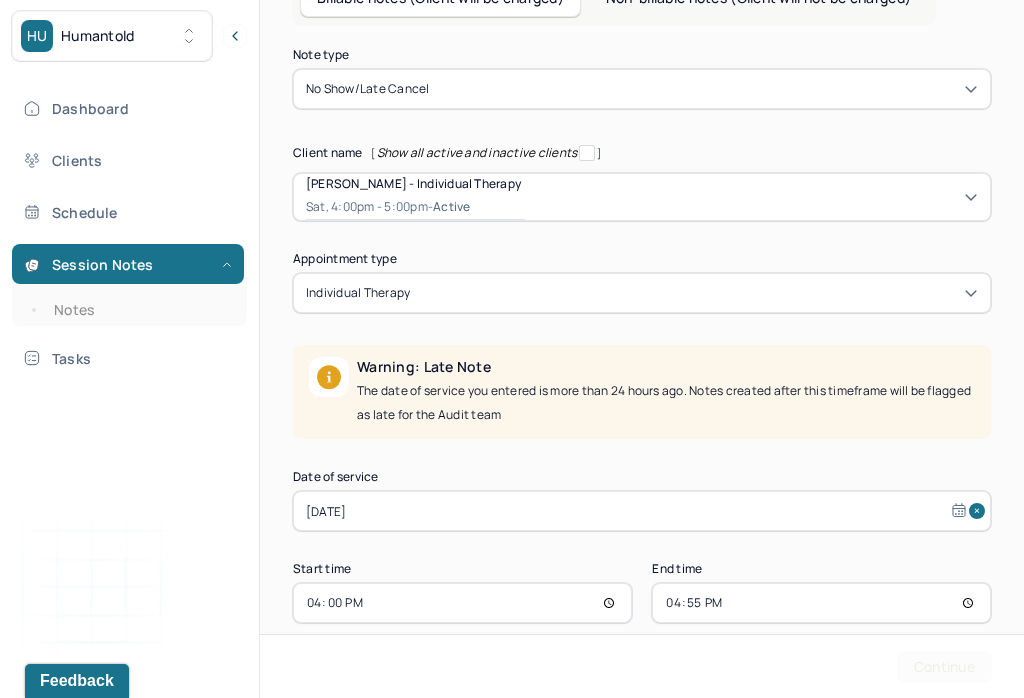 scroll, scrollTop: 0, scrollLeft: 0, axis: both 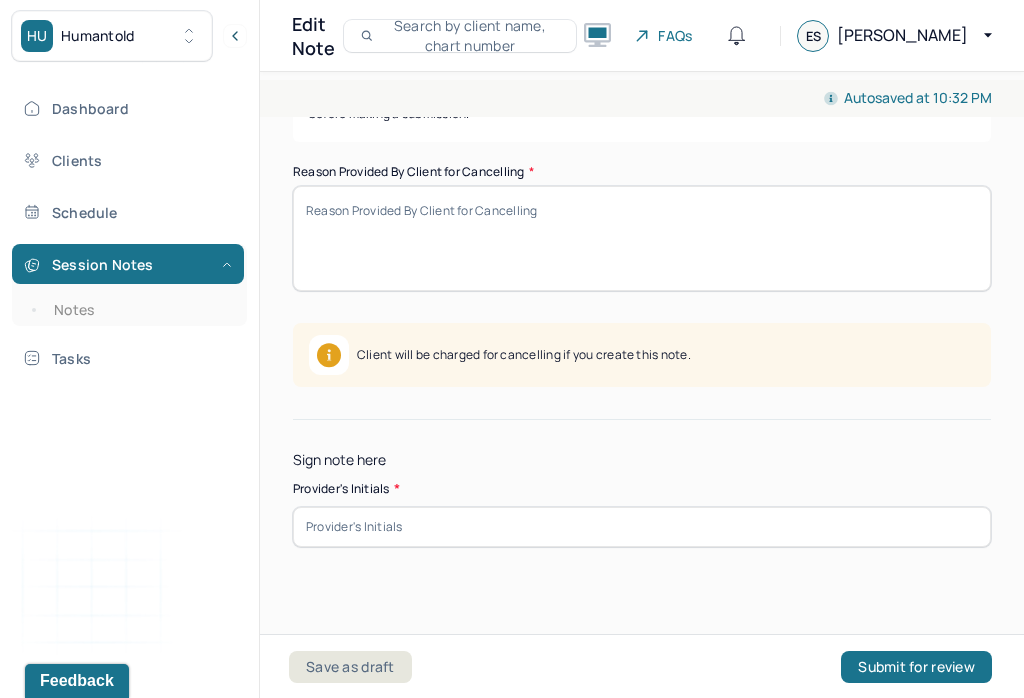 click on "Reason Provided By Client for Cancelling *" at bounding box center [642, 238] 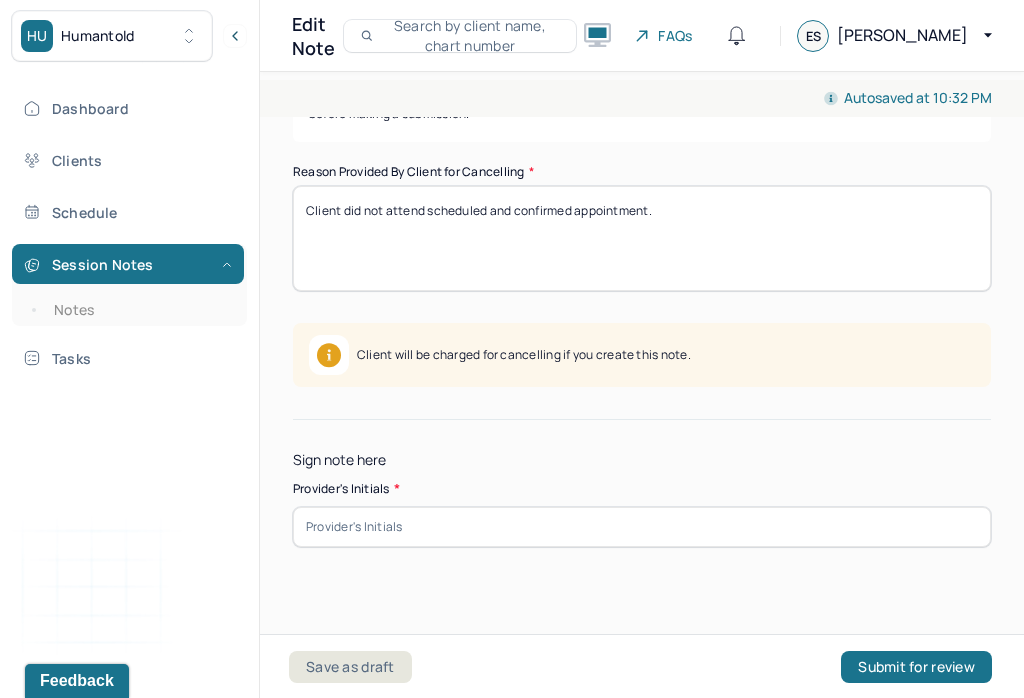 click at bounding box center [642, 527] 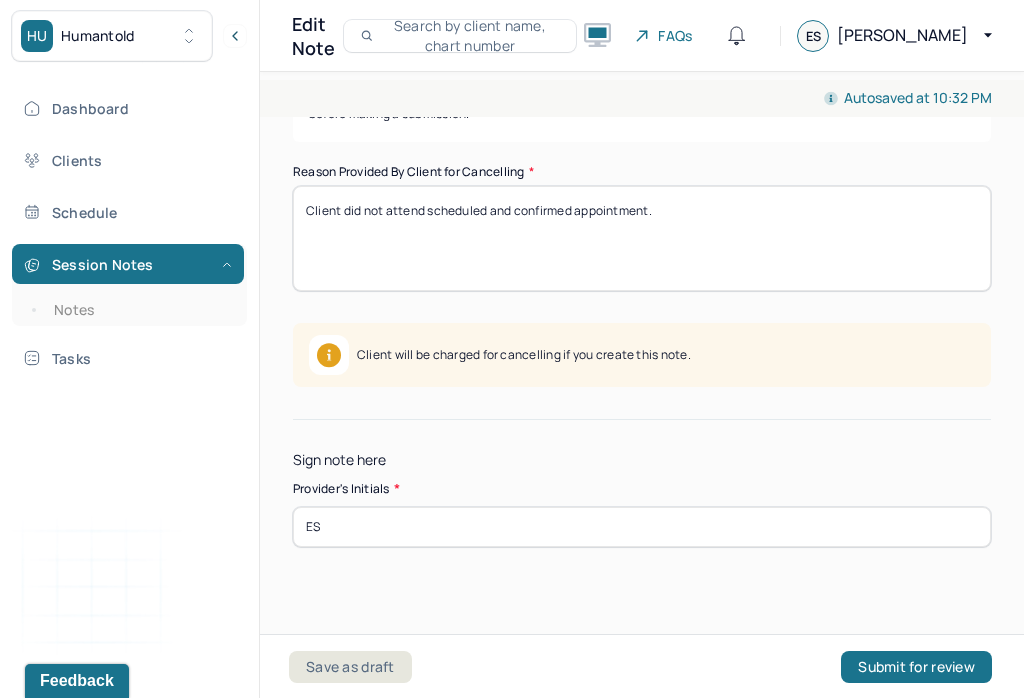 click on "Submit for review" at bounding box center [916, 667] 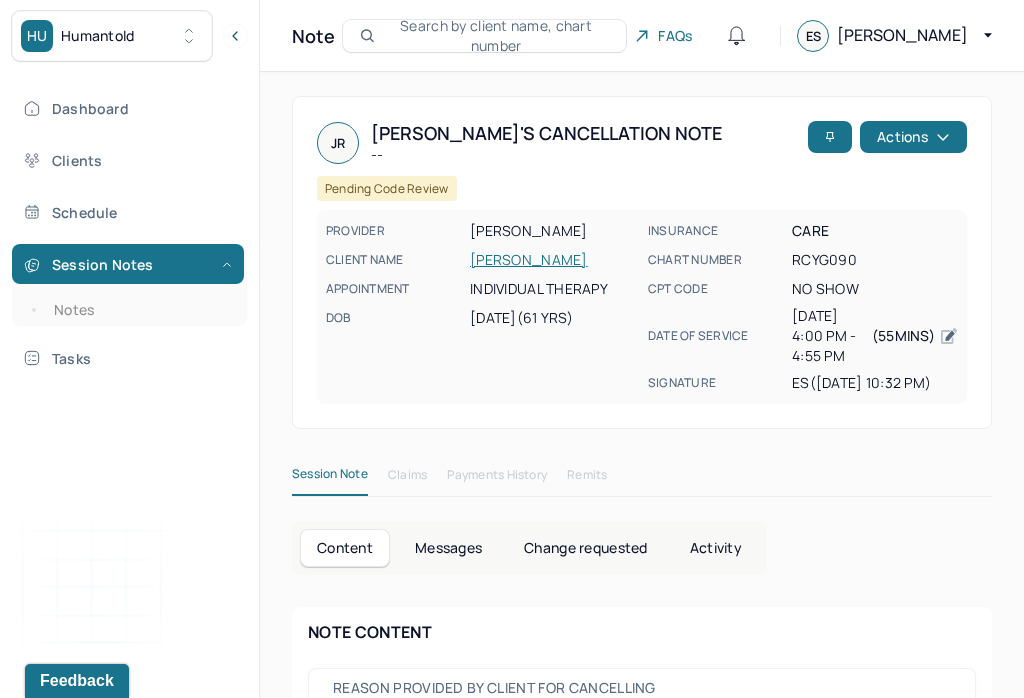click on "Notes" at bounding box center [139, 310] 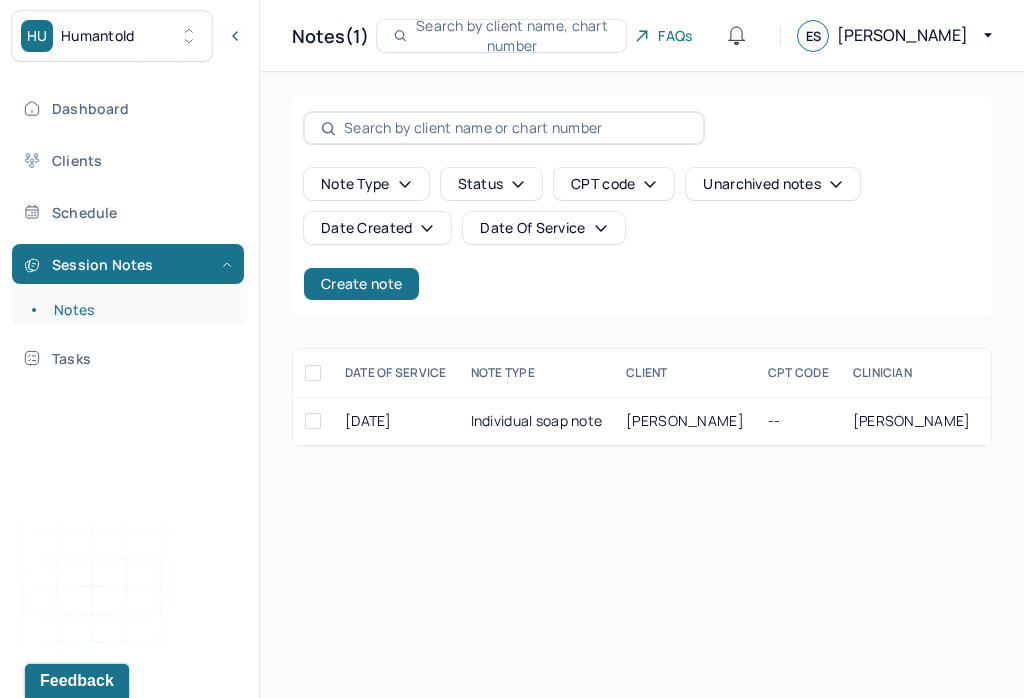 click on "Create note" at bounding box center [361, 284] 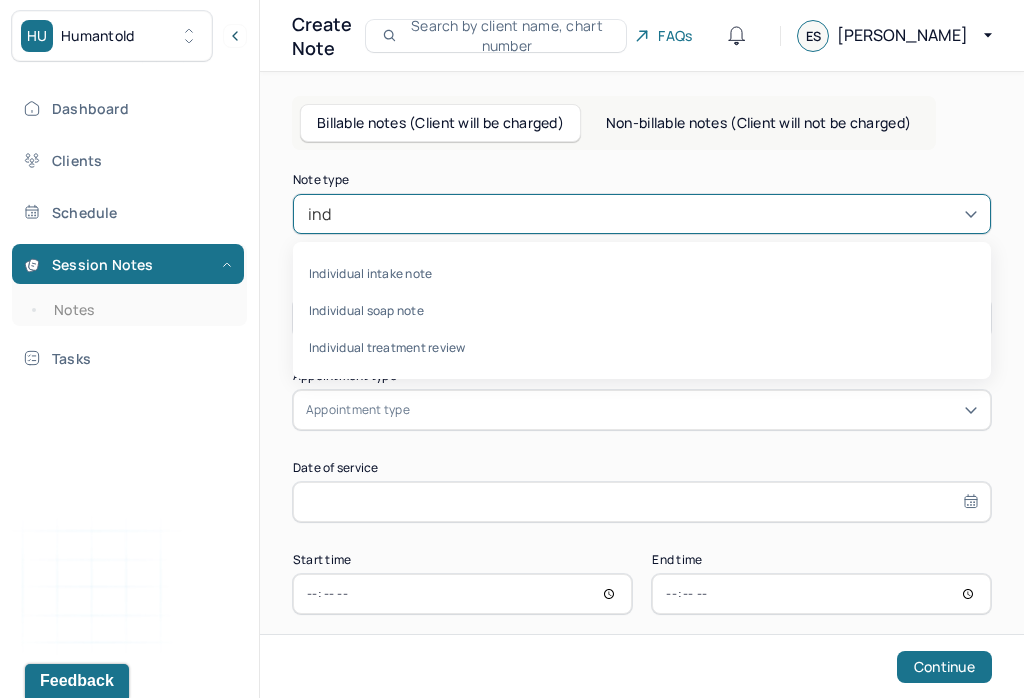 click on "Individual soap note" at bounding box center [642, 310] 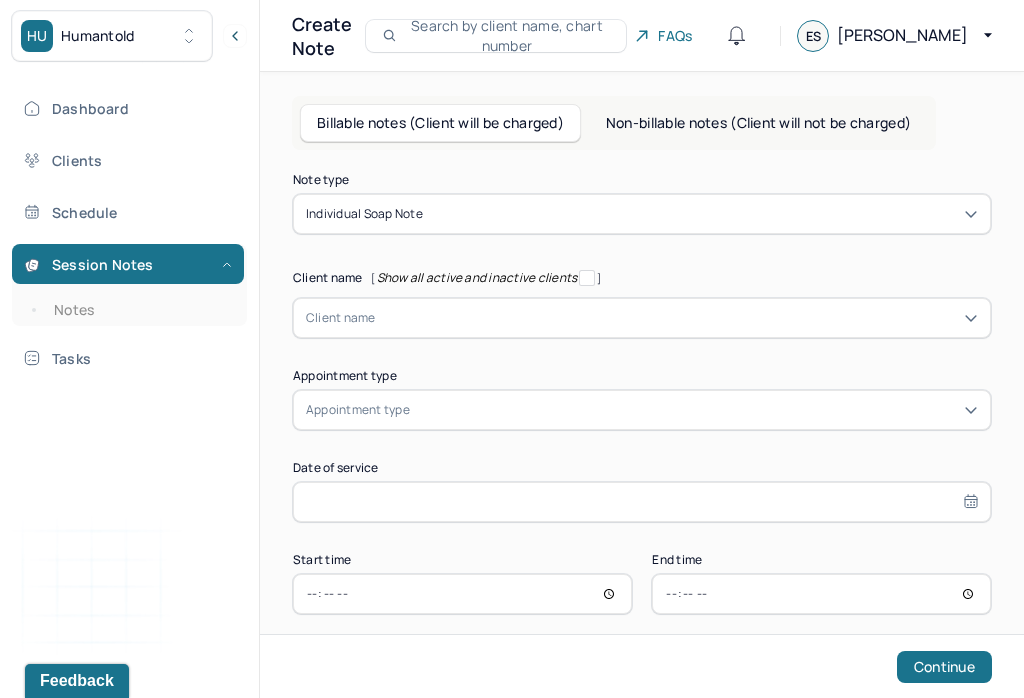 click on "Client name" at bounding box center (341, 318) 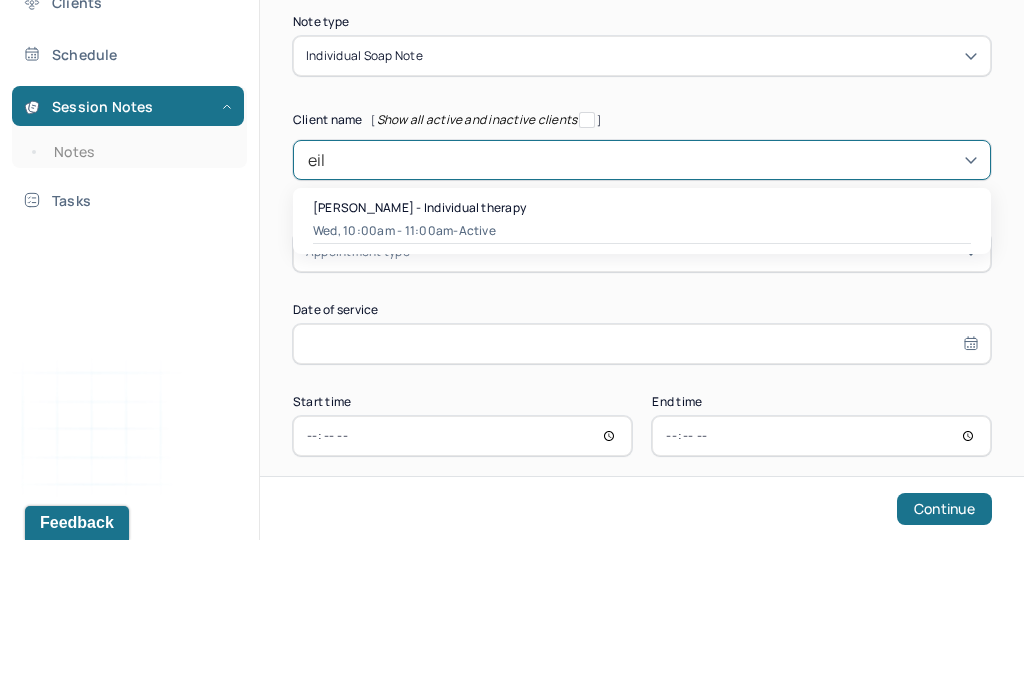 click on "[PERSON_NAME] - Individual therapy" at bounding box center (419, 365) 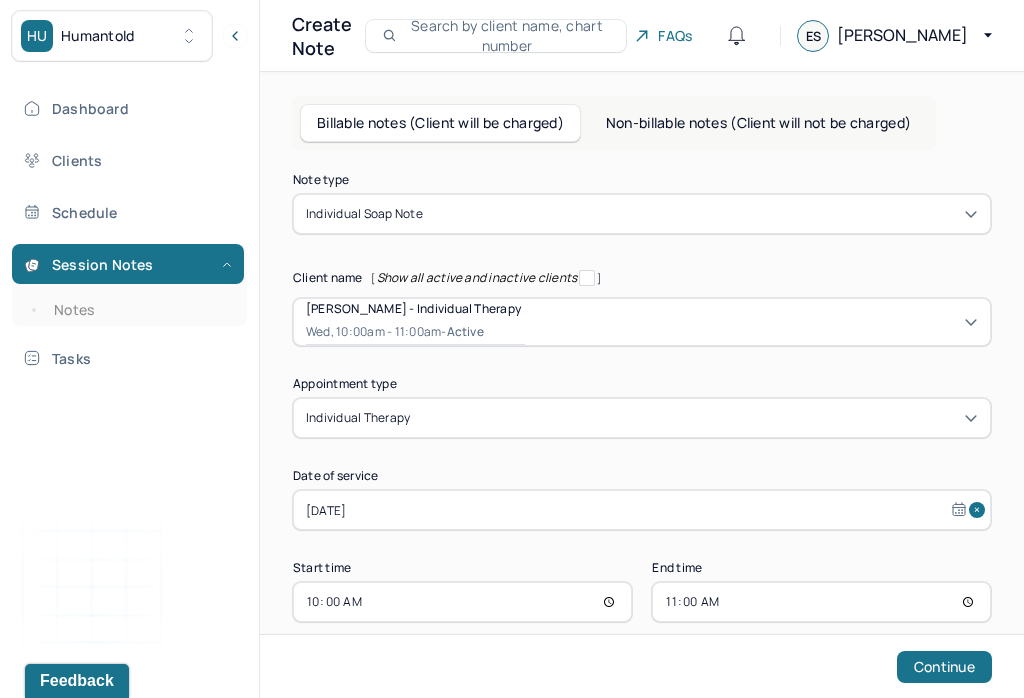 click on "11:00" at bounding box center [821, 602] 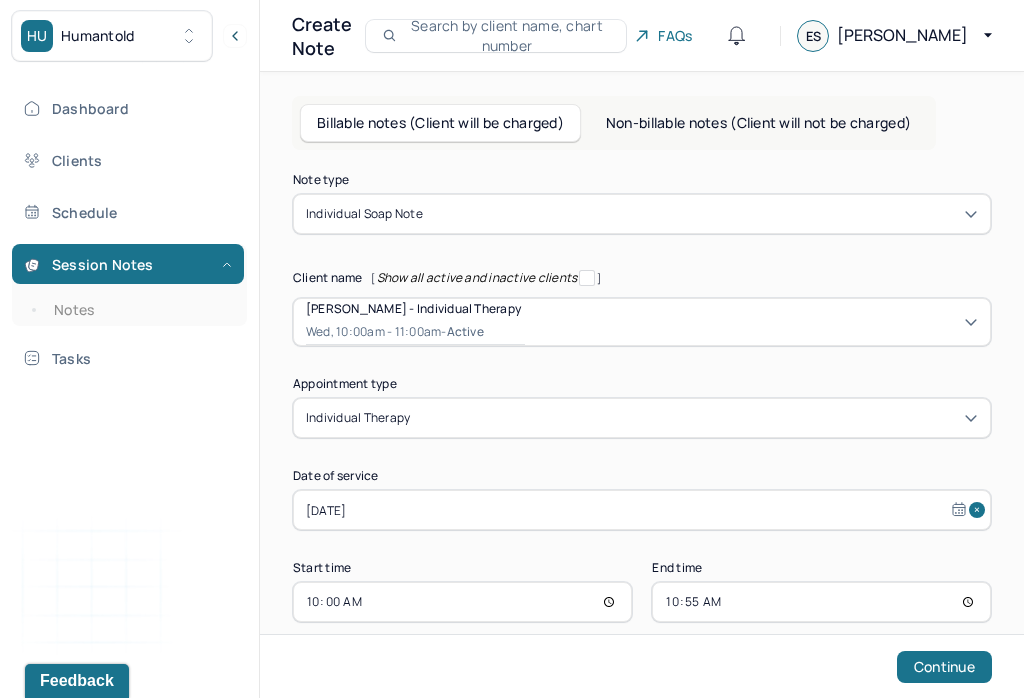 click on "Continue" at bounding box center (944, 667) 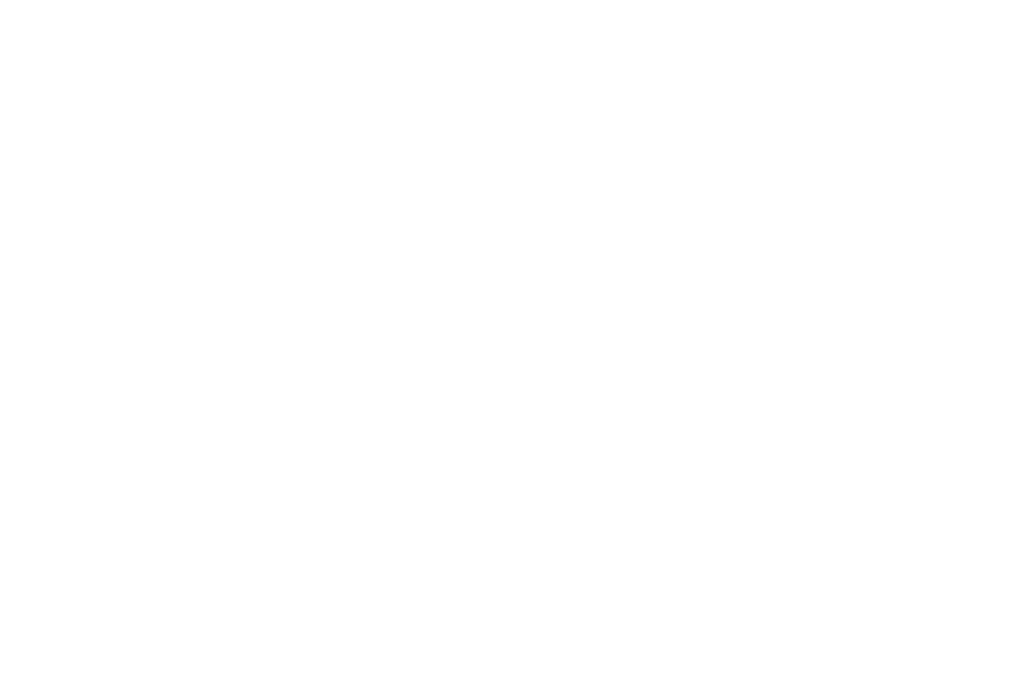 scroll, scrollTop: 0, scrollLeft: 0, axis: both 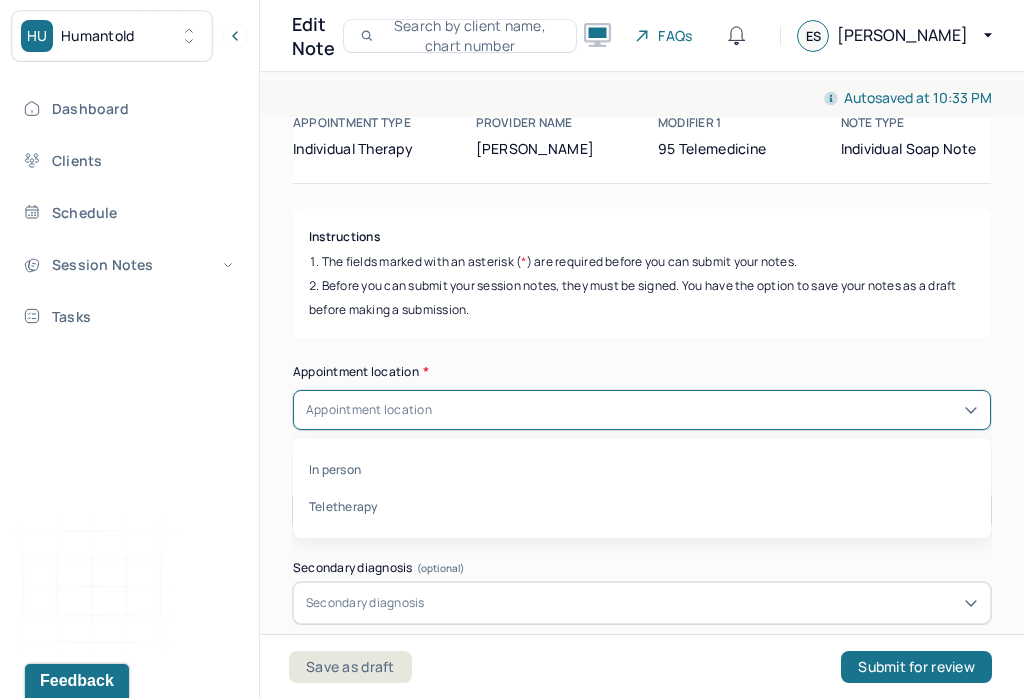 click on "Teletherapy" at bounding box center (642, 506) 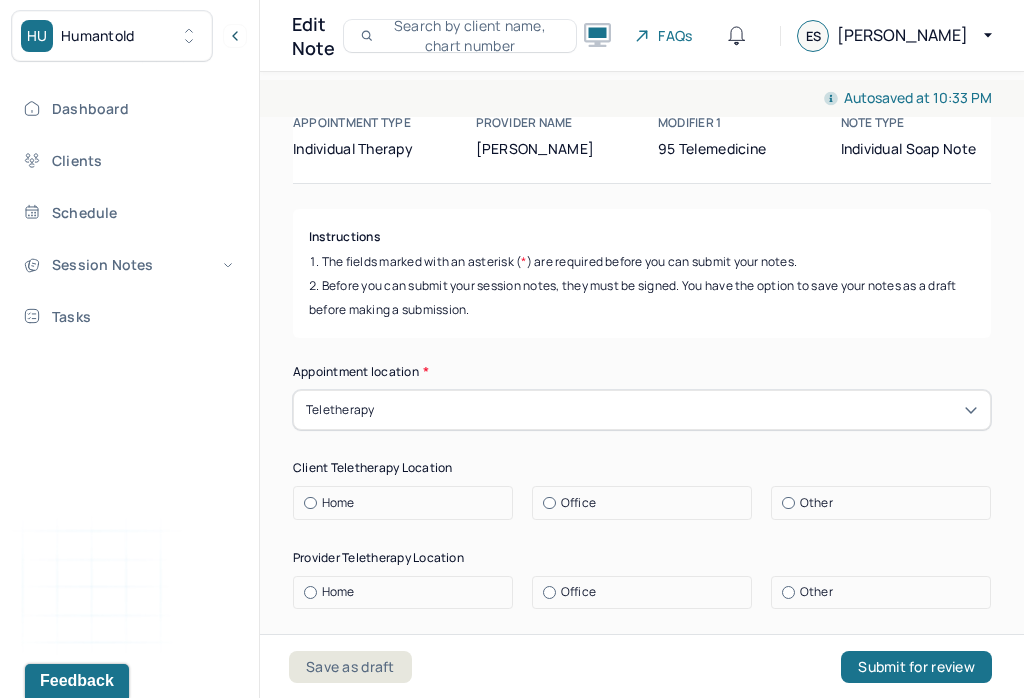 click on "Home" at bounding box center [304, 503] 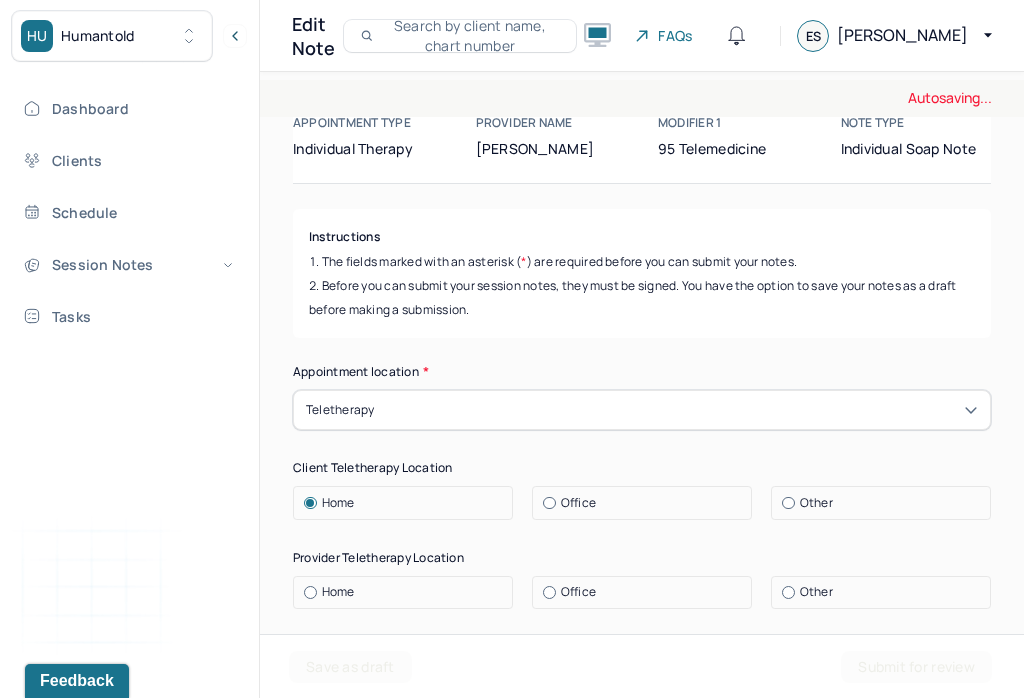 click on "Office" at bounding box center [543, 592] 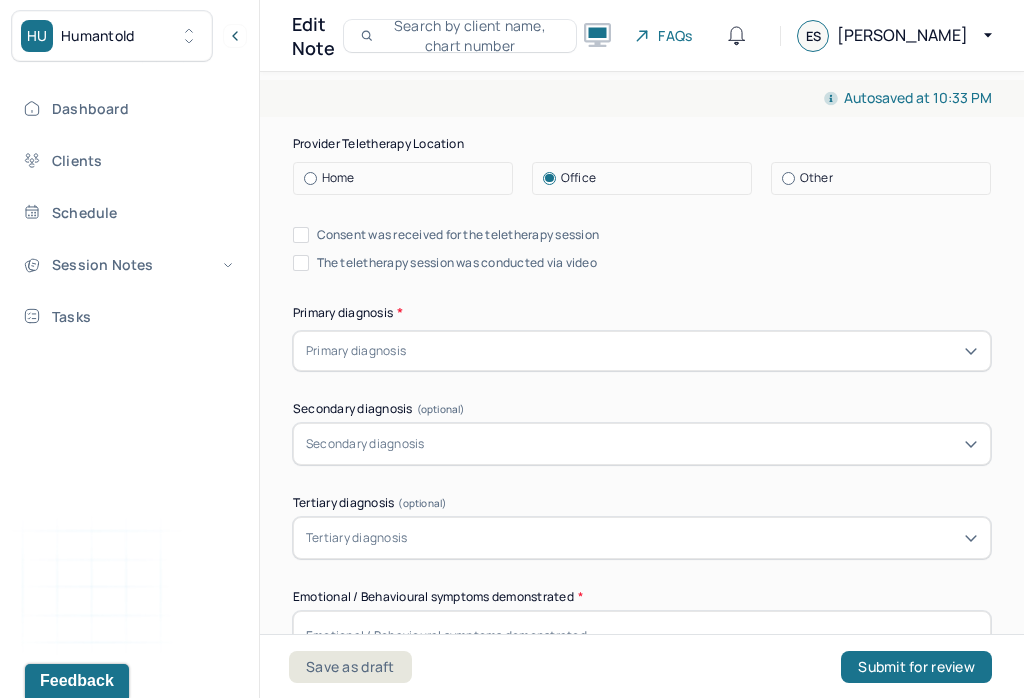 scroll, scrollTop: 563, scrollLeft: 0, axis: vertical 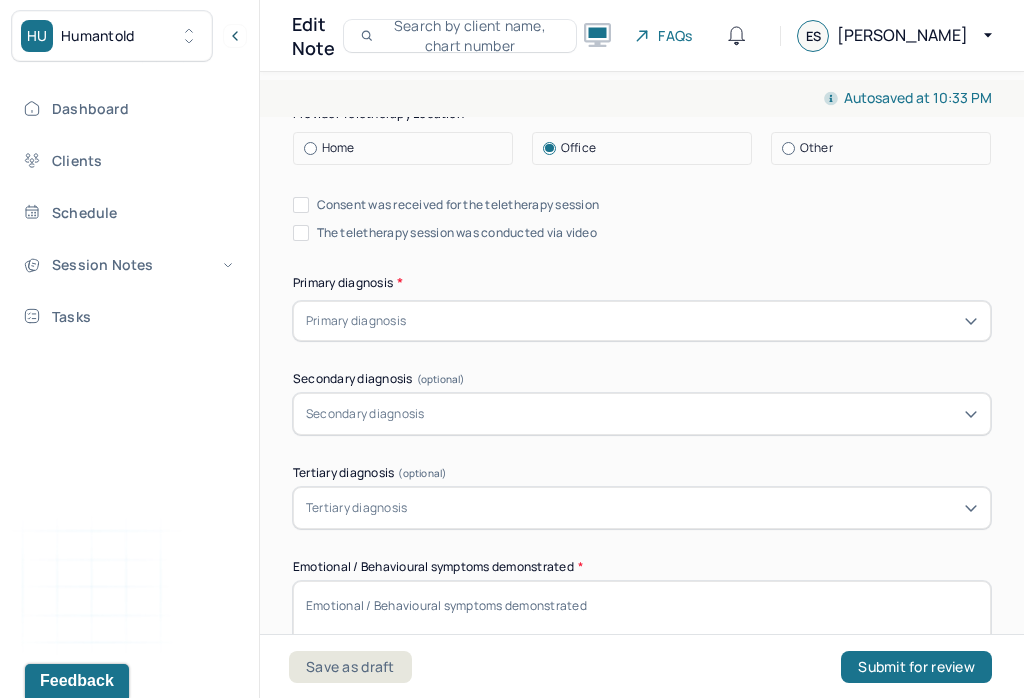 click on "Consent was received for the teletherapy session" at bounding box center [301, 205] 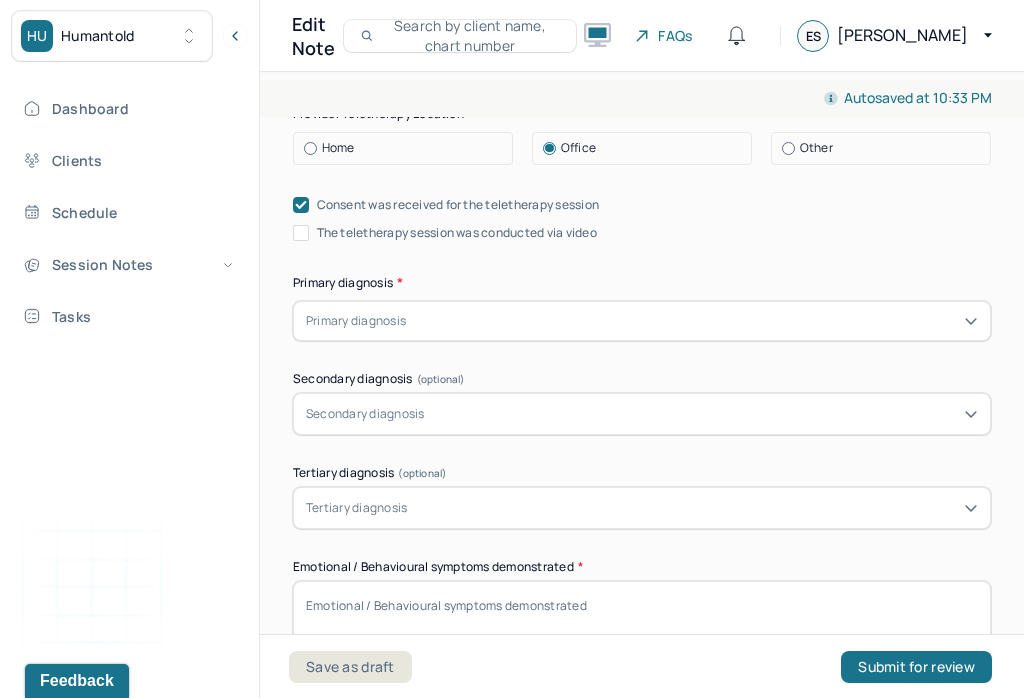 click on "The teletherapy session was conducted via video" at bounding box center [301, 233] 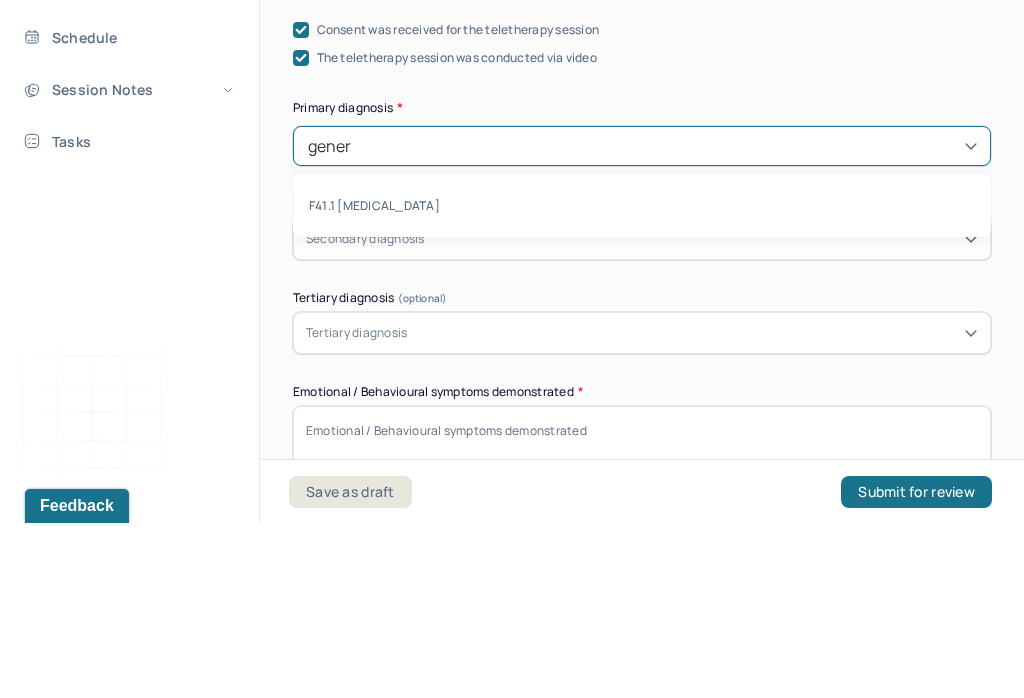 click on "F41.1 [MEDICAL_DATA]" at bounding box center (642, 380) 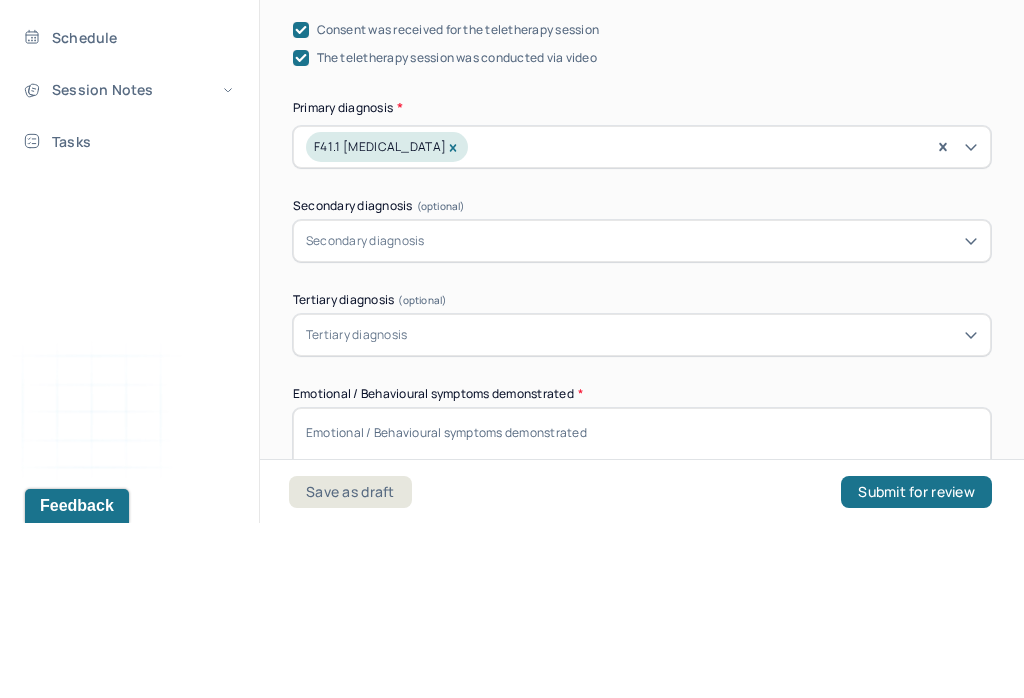 scroll, scrollTop: 31, scrollLeft: 0, axis: vertical 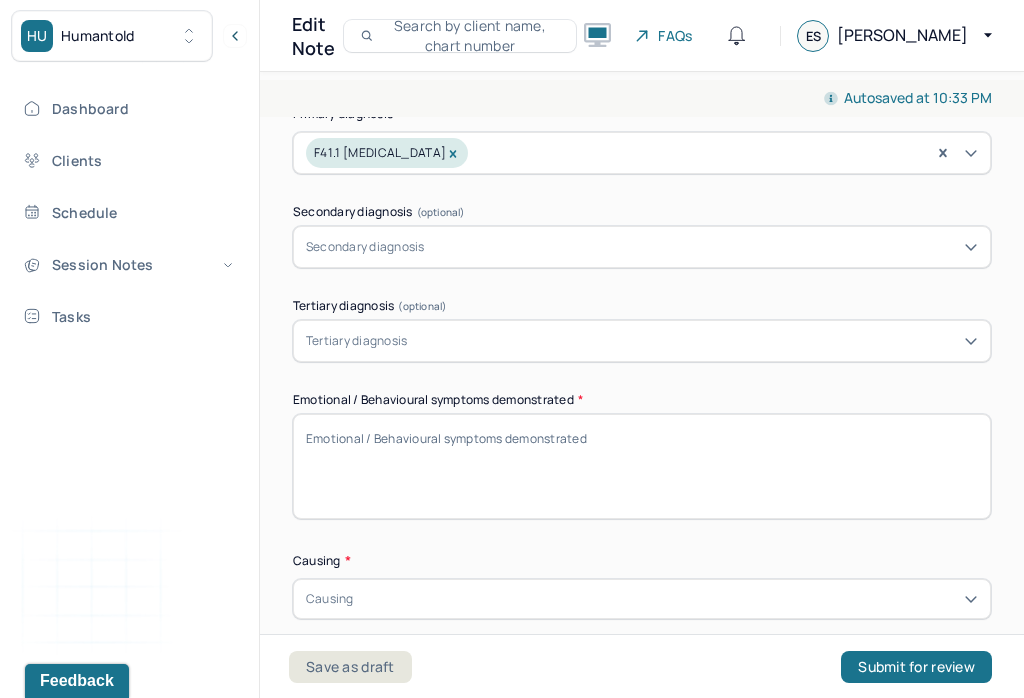 click on "Emotional / Behavioural symptoms demonstrated *" at bounding box center [642, 466] 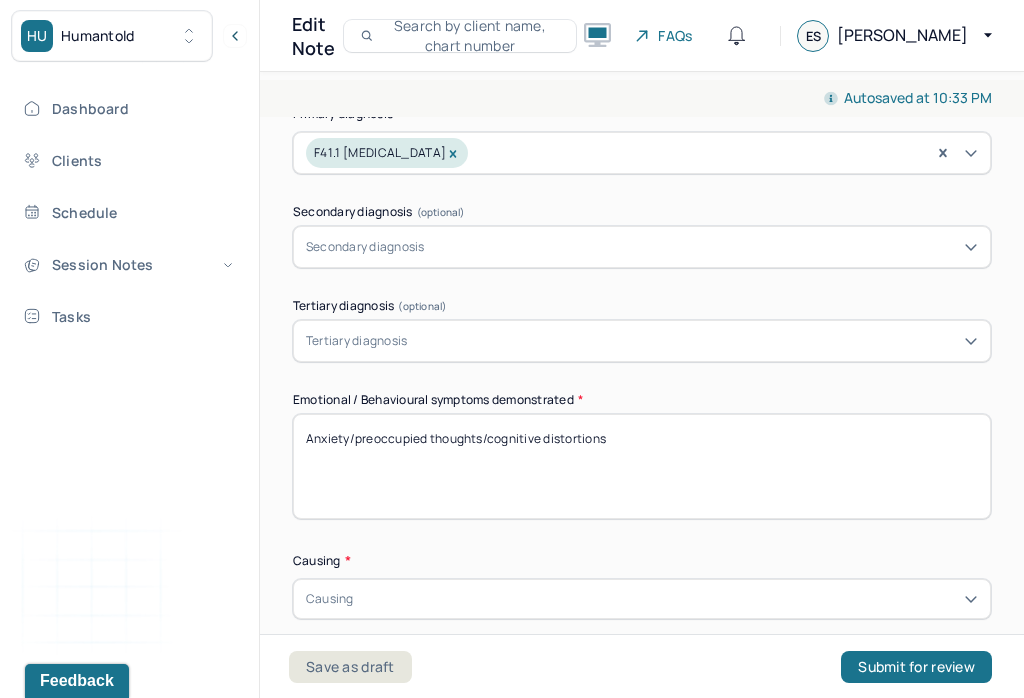 type on "Anxiety/preoccupied thoughts/cognitive distortions" 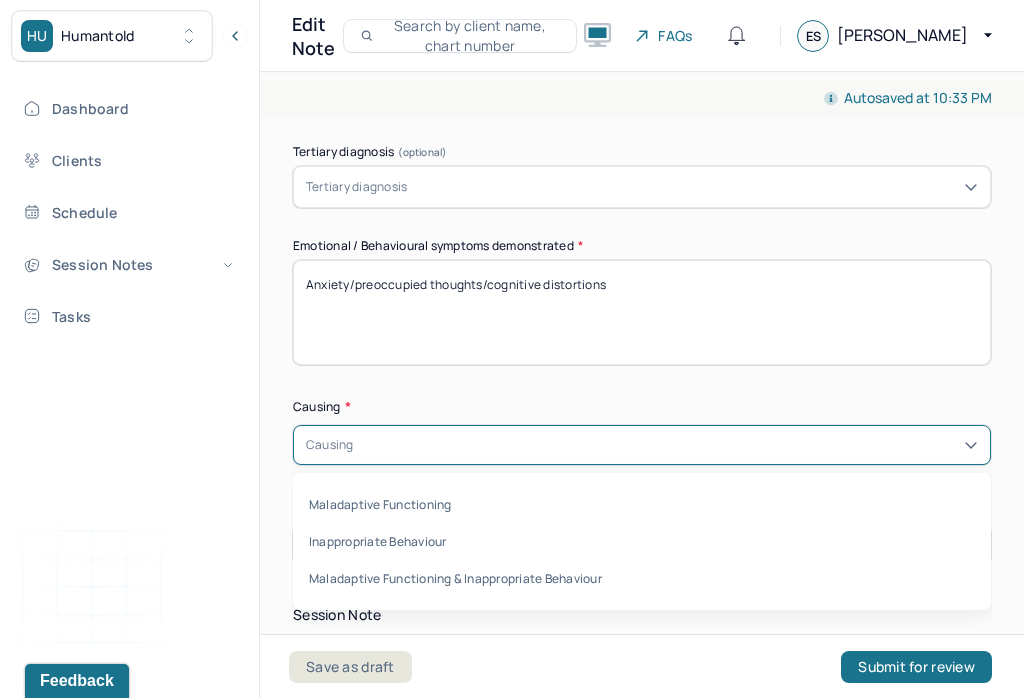 scroll, scrollTop: 896, scrollLeft: 0, axis: vertical 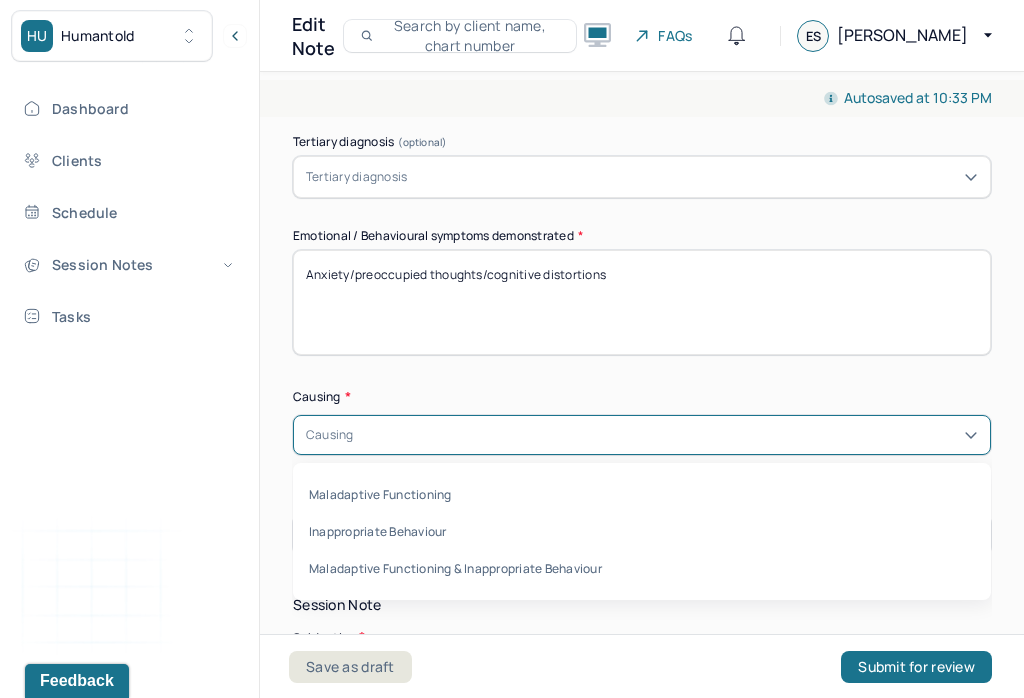 click on "Maladaptive Functioning & Inappropriate Behaviour" at bounding box center [642, 568] 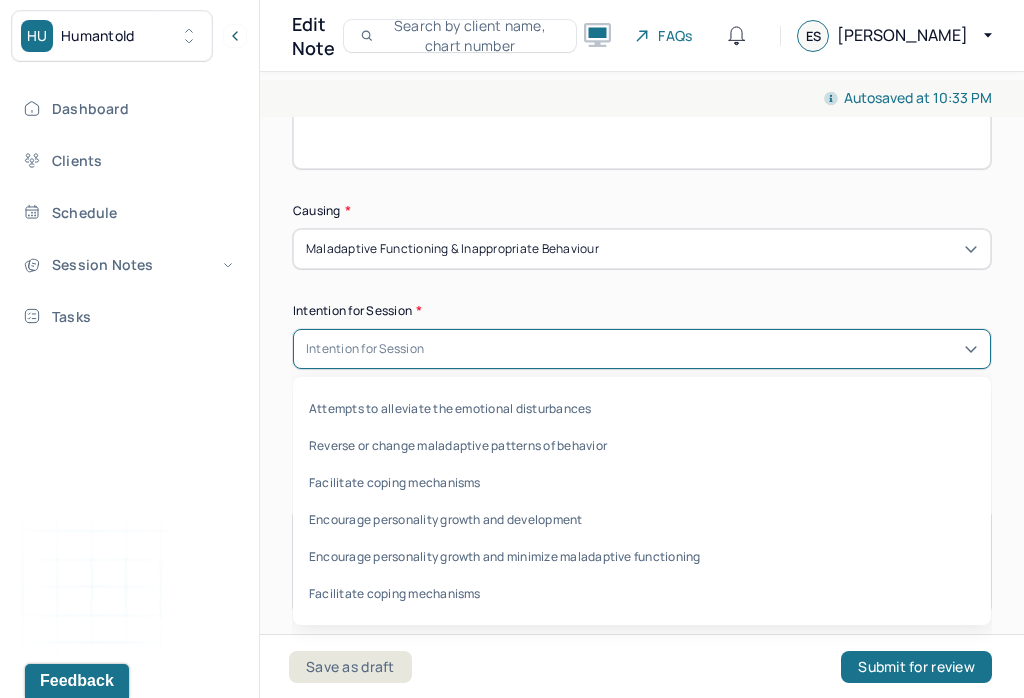 scroll, scrollTop: 1084, scrollLeft: 0, axis: vertical 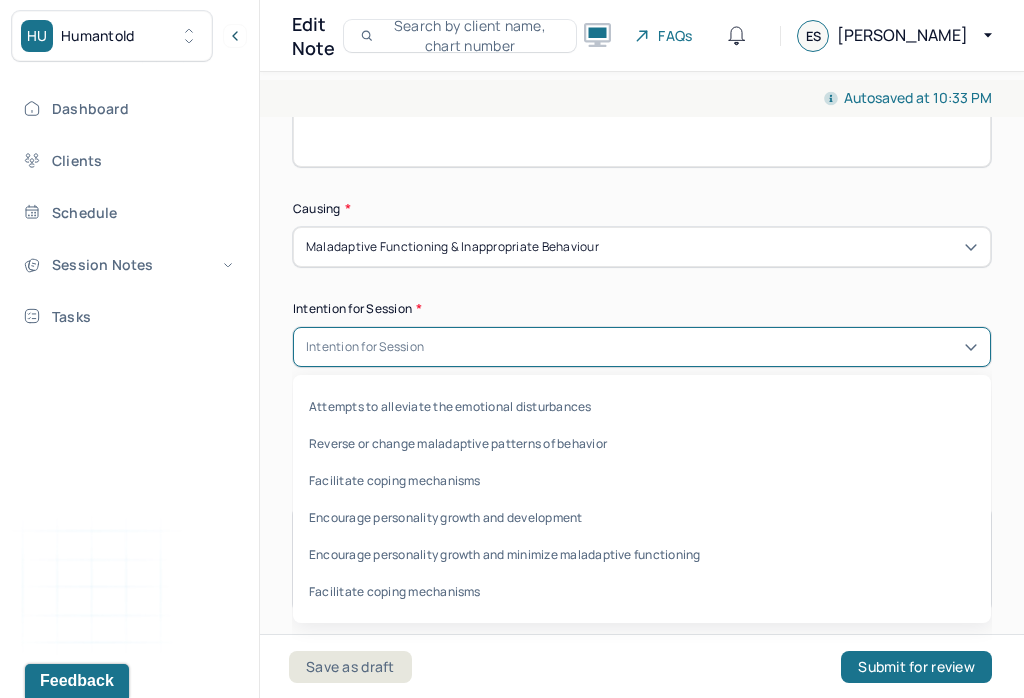 click on "Encourage personality growth and minimize maladaptive functioning" at bounding box center [642, 554] 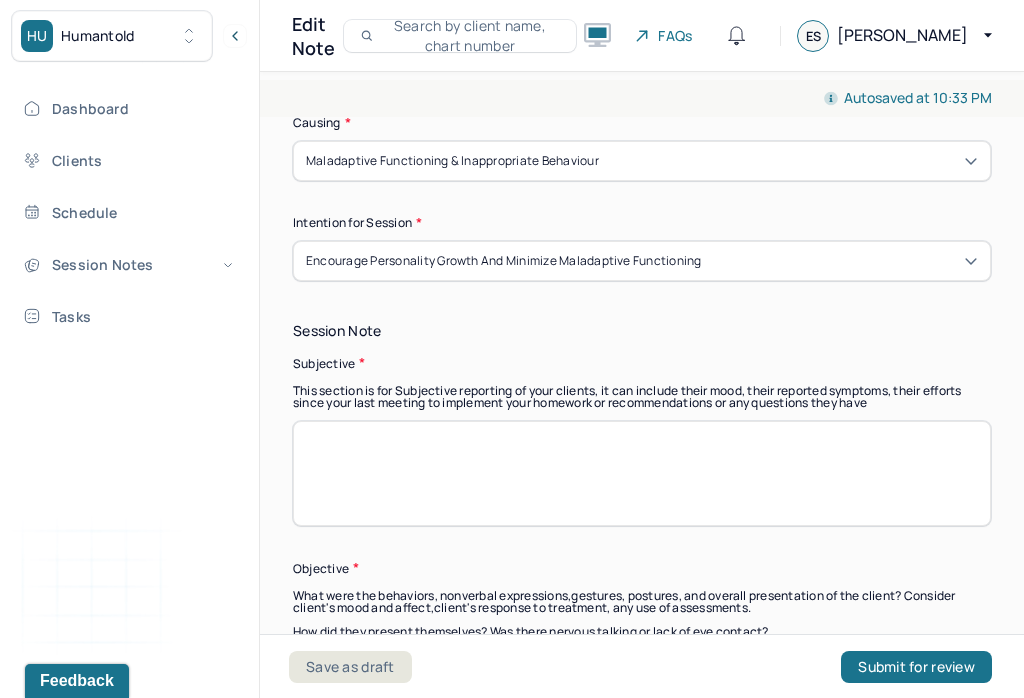 scroll, scrollTop: 1199, scrollLeft: 0, axis: vertical 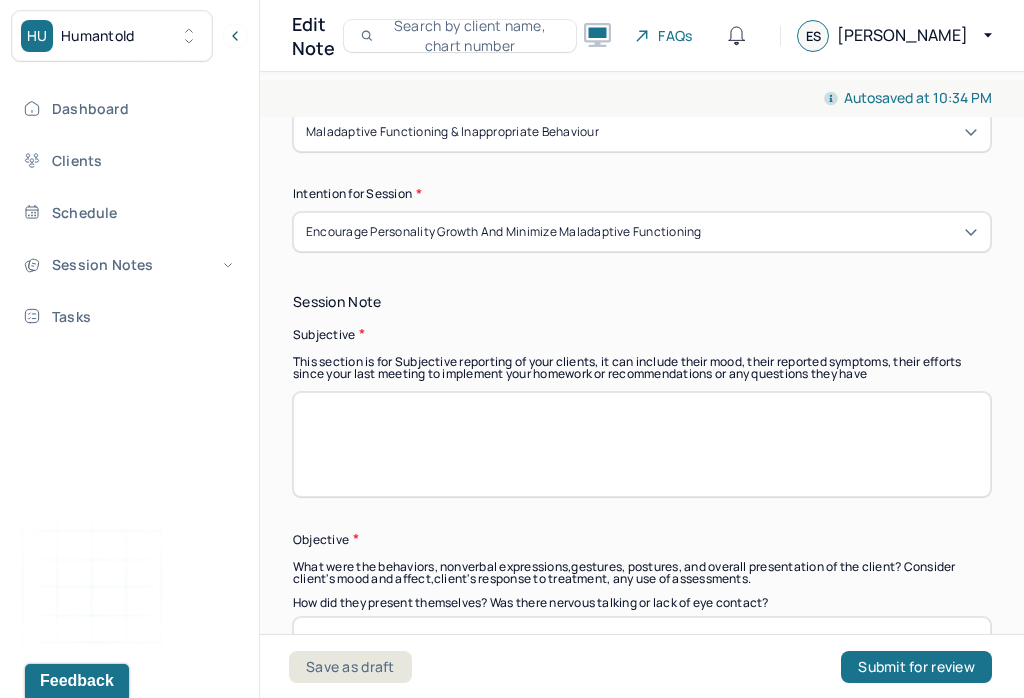 click at bounding box center [642, 444] 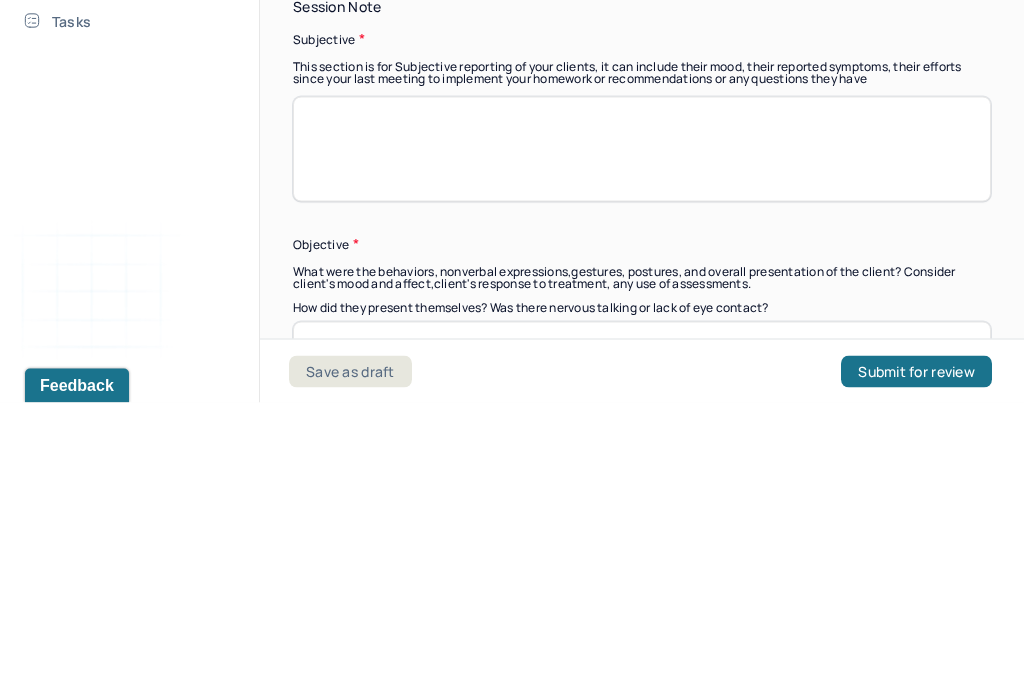 click at bounding box center (642, 444) 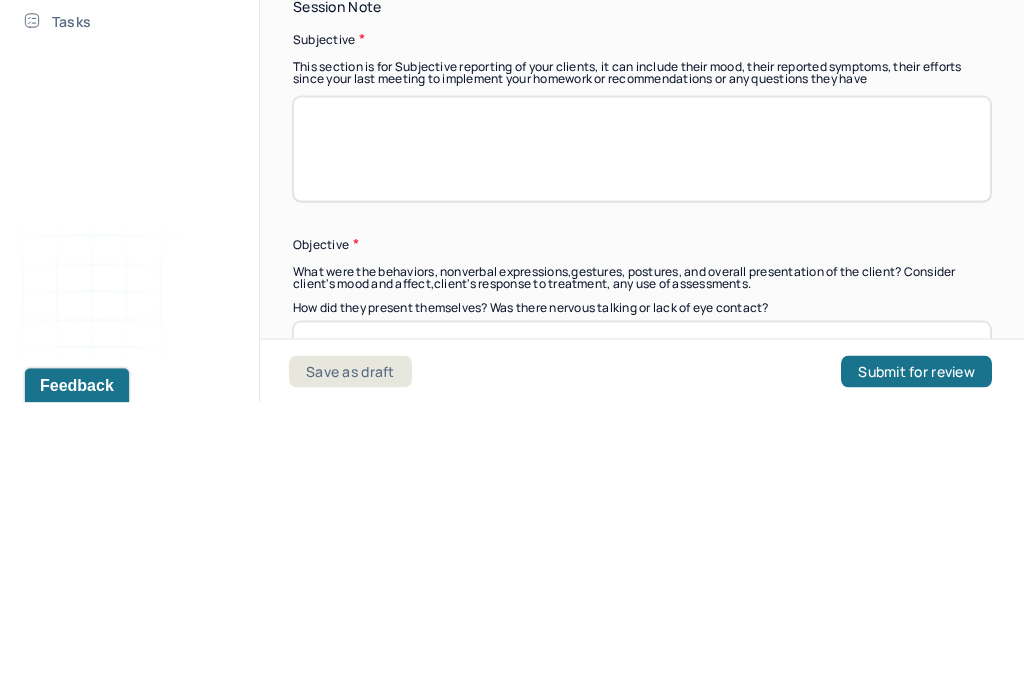 paste on "Client openly processed their anxieties with Therapist. Client continues to engage in developing new coping skills to address maladaptive patterns of behavior and rumination of negative thoughts. Client explored core beliefs that influence current patterns of thought and behavior." 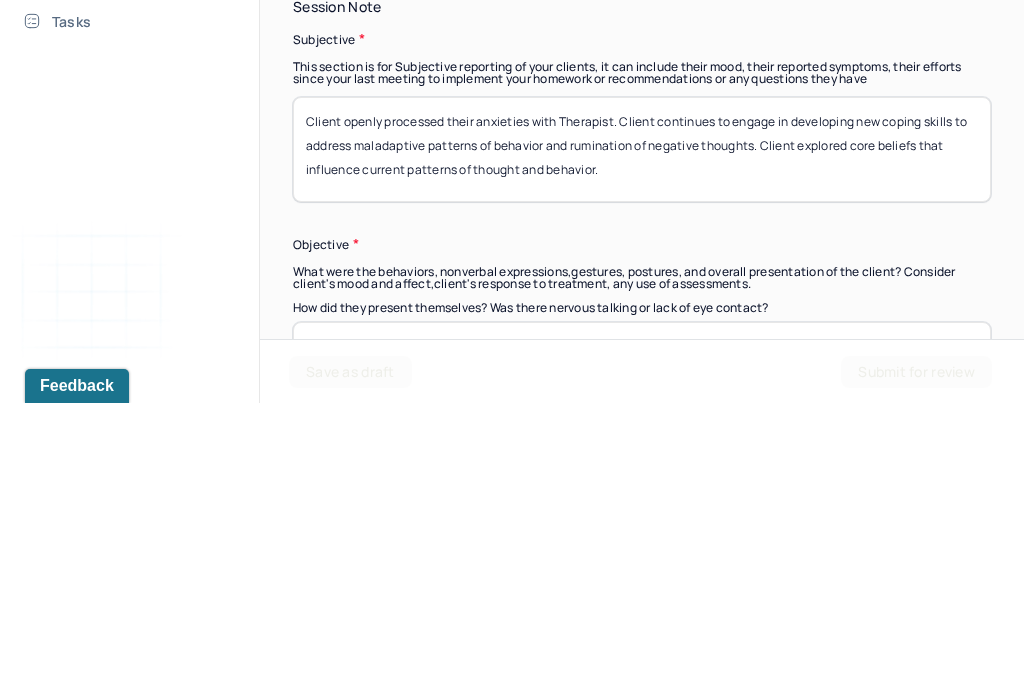scroll, scrollTop: 31, scrollLeft: 0, axis: vertical 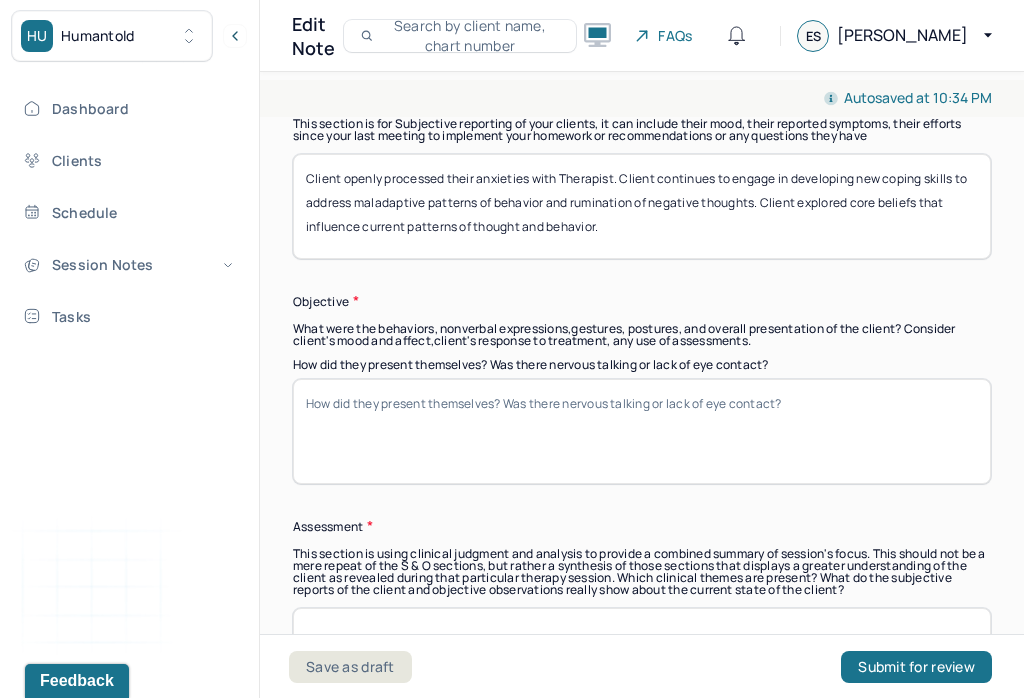 type on "Client openly processed their anxieties with Therapist. Client continues to engage in developing new coping skills to address maladaptive patterns of behavior and rumination of negative thoughts. Client explored core beliefs that influence current patterns of thought and behavior." 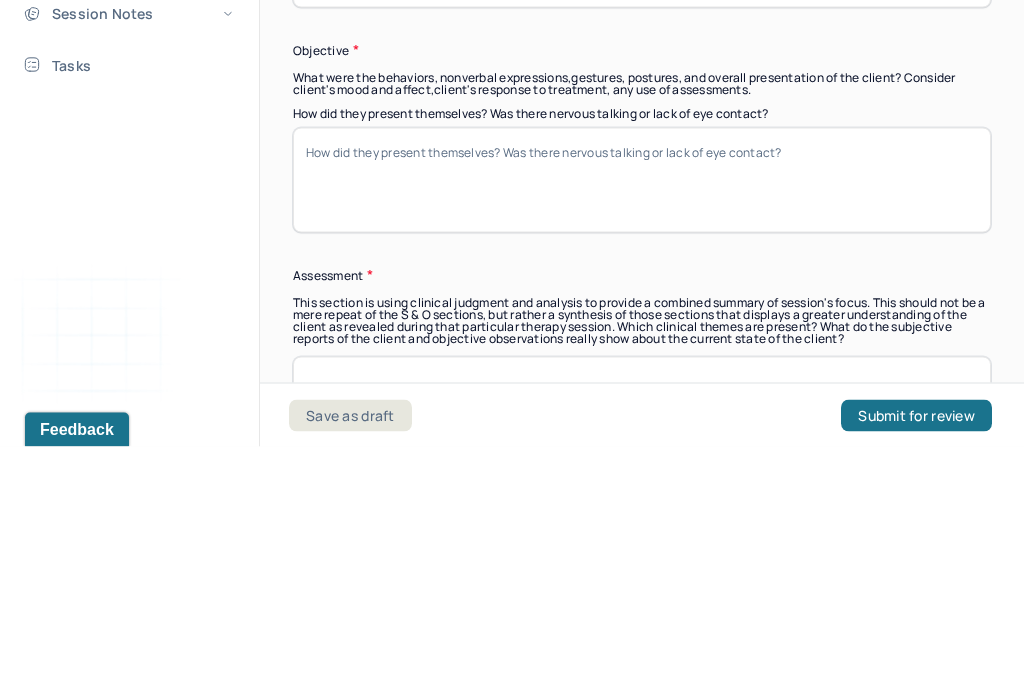click on "How did they present themselves? Was there nervous talking or lack of eye contact?" at bounding box center [642, 431] 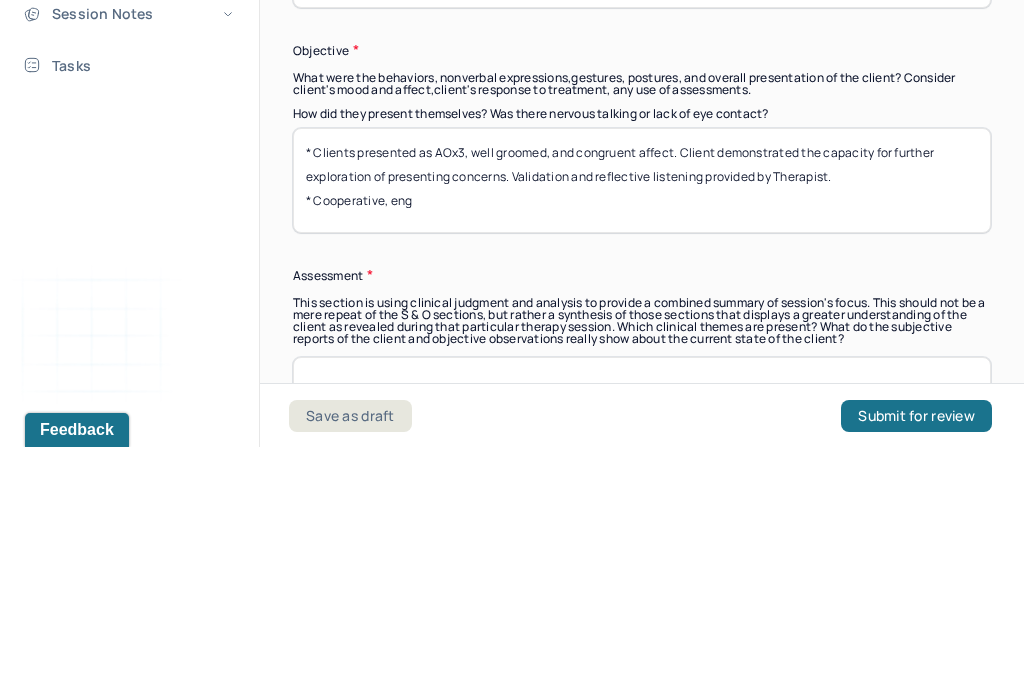 click on "* Clients presented as AOx3, well groomed, and congruent affect. Client demonstrated the capacity for further exploration of presenting concerns. Validation and reflective listening provided by Therapist.
* Cooperative, eng" at bounding box center (642, 431) 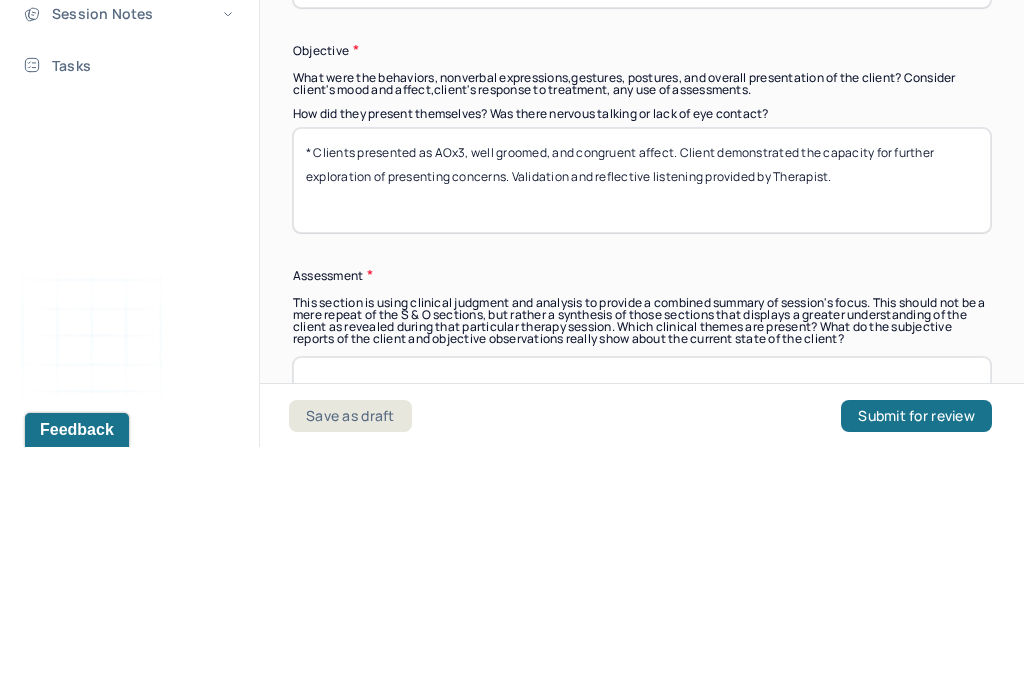 click on "* Clients presented as AOx3, well groomed, and congruent affect. Client demonstrated the capacity for further exploration of presenting concerns. Validation and reflective listening provided by Therapist.
* Cooperative, eng" at bounding box center (642, 431) 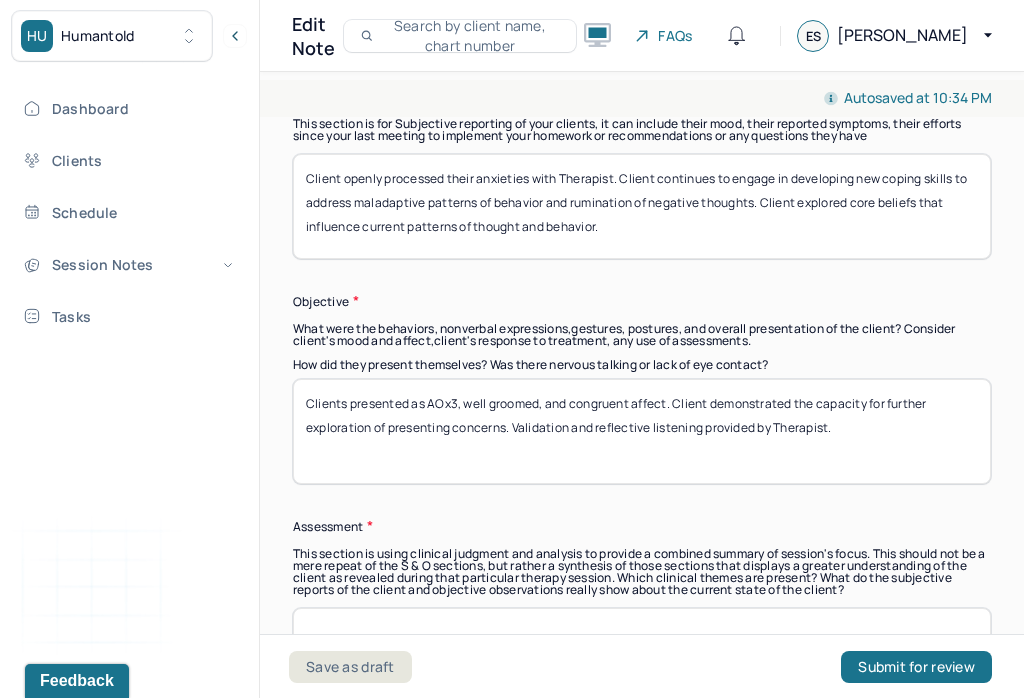 scroll, scrollTop: 1538, scrollLeft: 0, axis: vertical 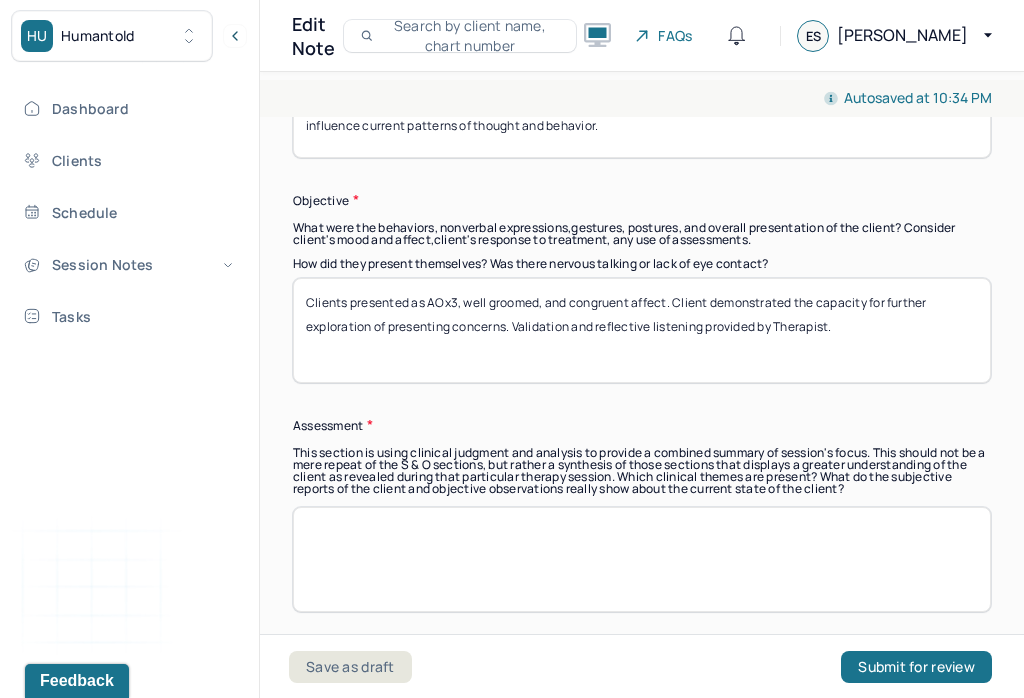 type on "Clients presented as AOx3, well groomed, and congruent affect. Client demonstrated the capacity for further exploration of presenting concerns. Validation and reflective listening provided by Therapist." 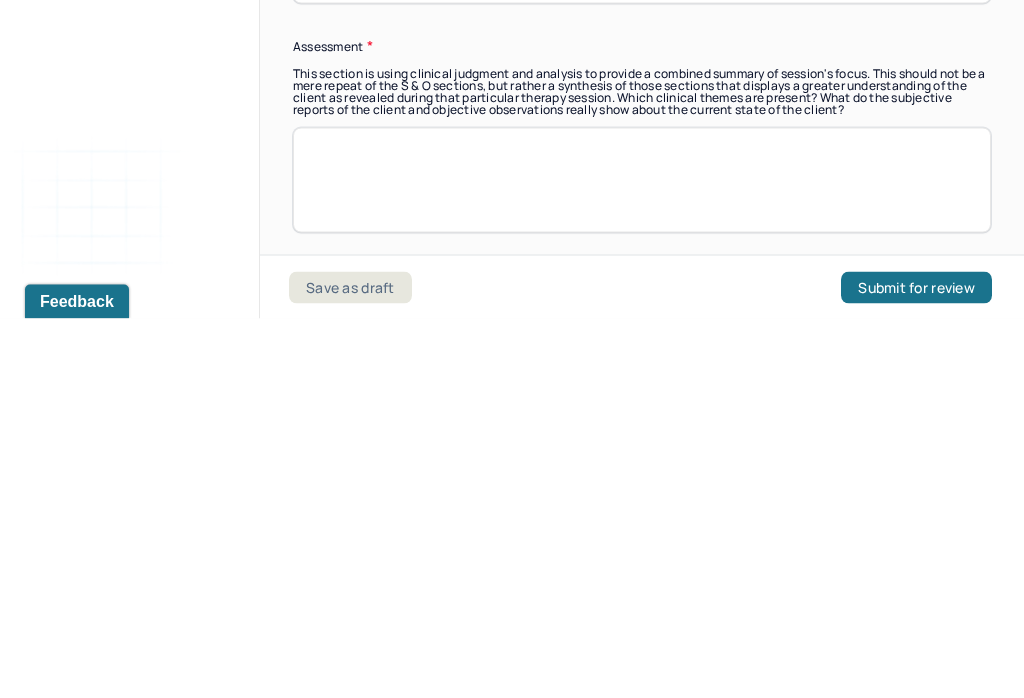 click at bounding box center [642, 559] 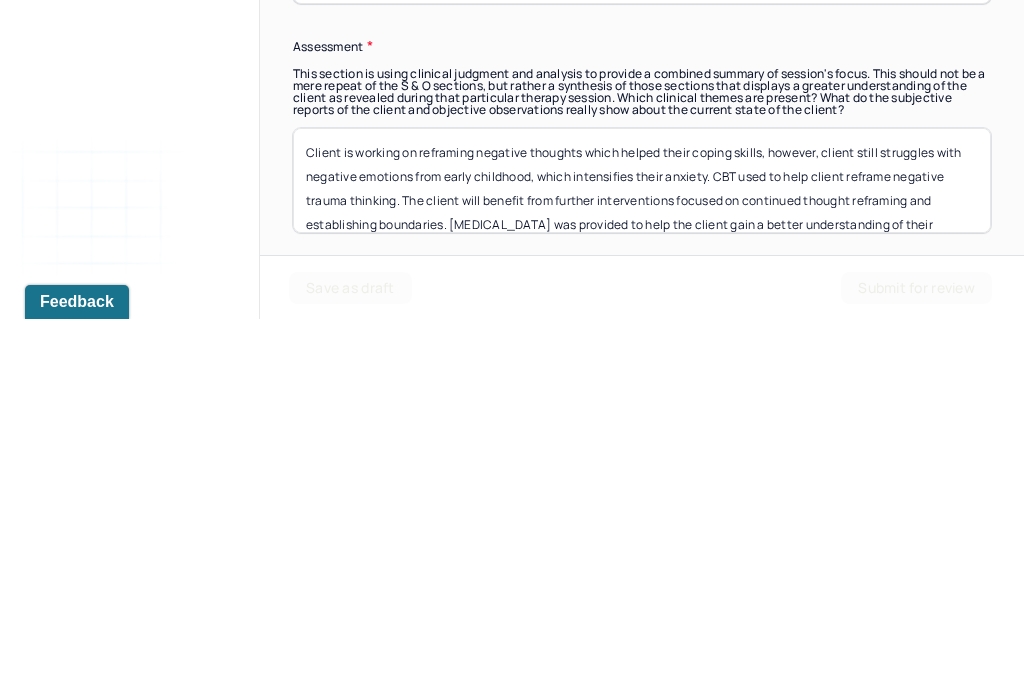 scroll, scrollTop: 0, scrollLeft: 0, axis: both 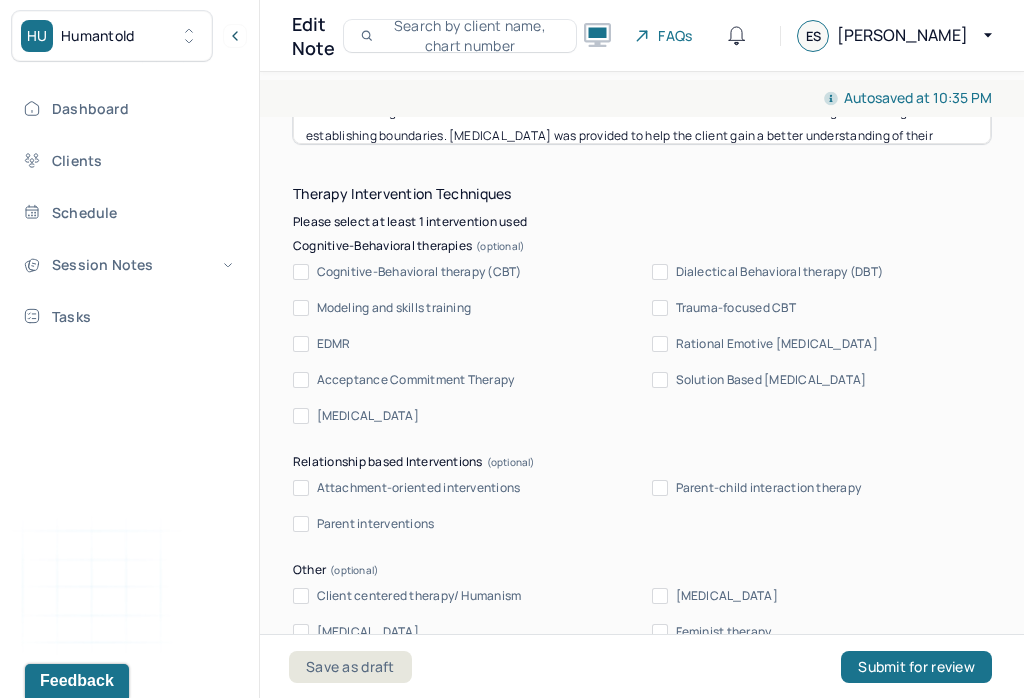type on "Client is working on reframing negative thoughts which helped their coping skills, however, client still struggles with negative emotions from early childhood, which intensifies their anxiety. CBT used to help client reframe negative trauma thinking. The client will benefit from further interventions focused on continued thought reframing and establishing boundaries. [MEDICAL_DATA] was provided to help the client gain a better understanding of their symptoms, its triggers, and coping strategies." 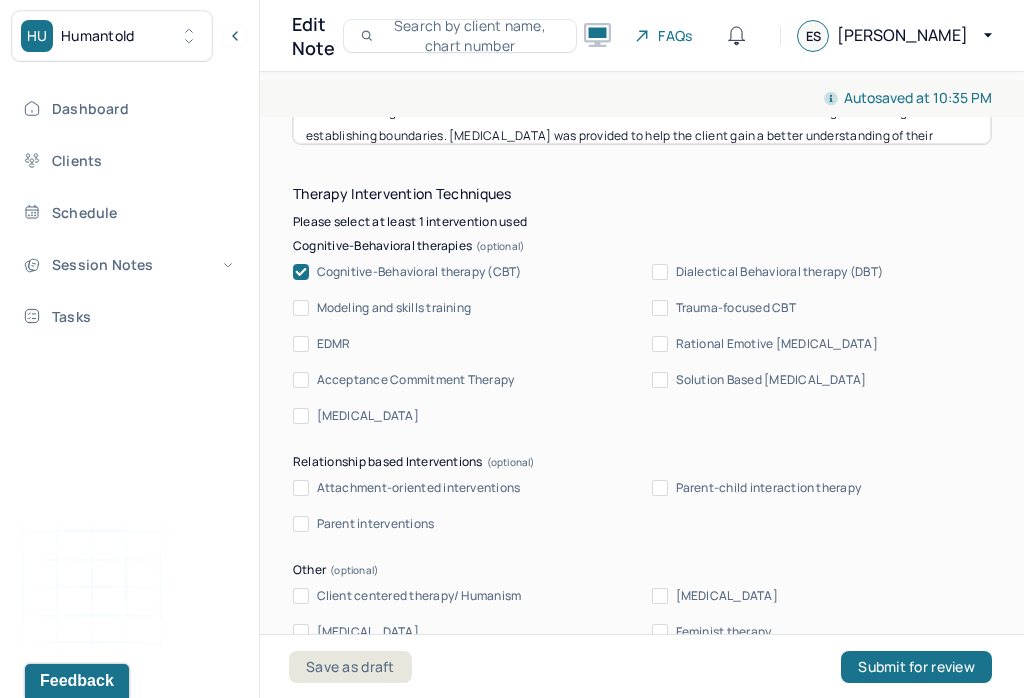 click on "Acceptance Commitment Therapy" at bounding box center [301, 380] 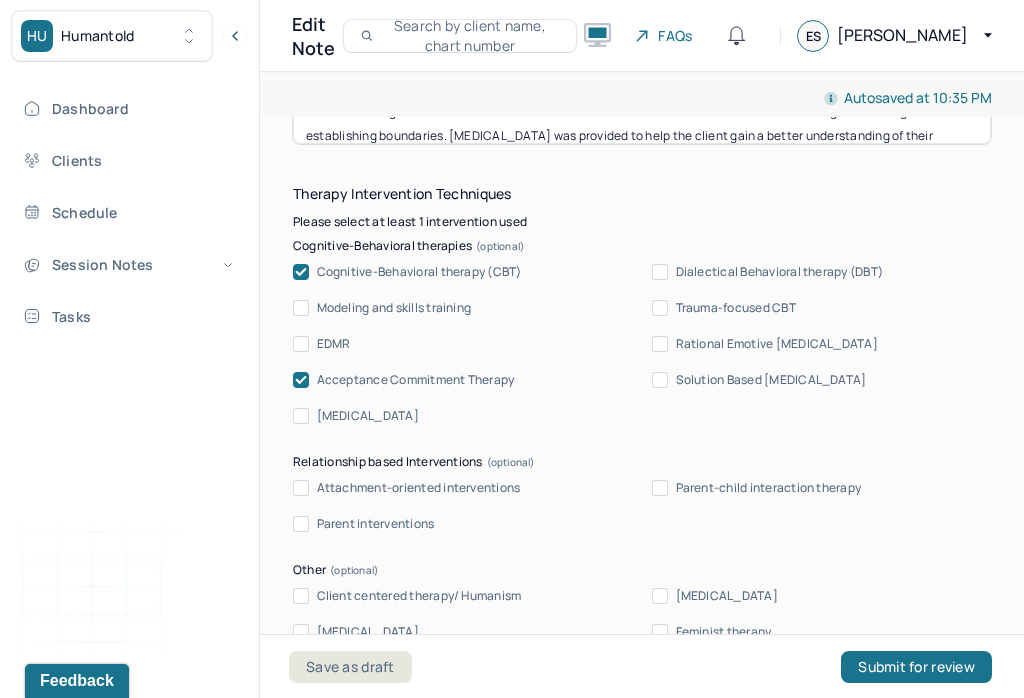 click on "[MEDICAL_DATA]" at bounding box center [301, 416] 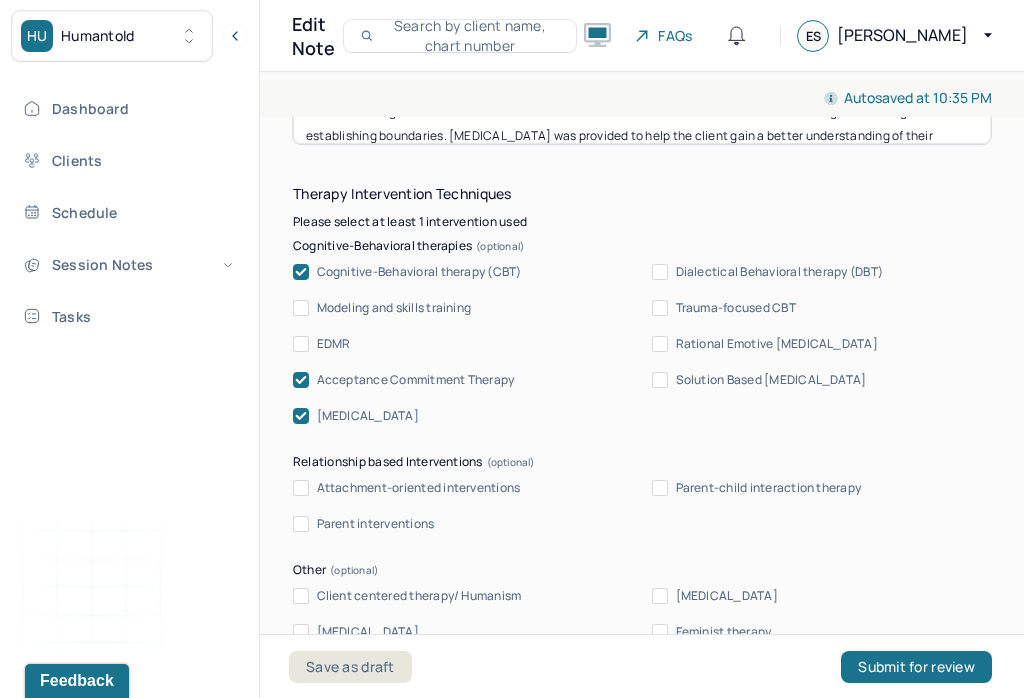 click on "Dialectical Behavioral therapy (DBT)" at bounding box center [660, 272] 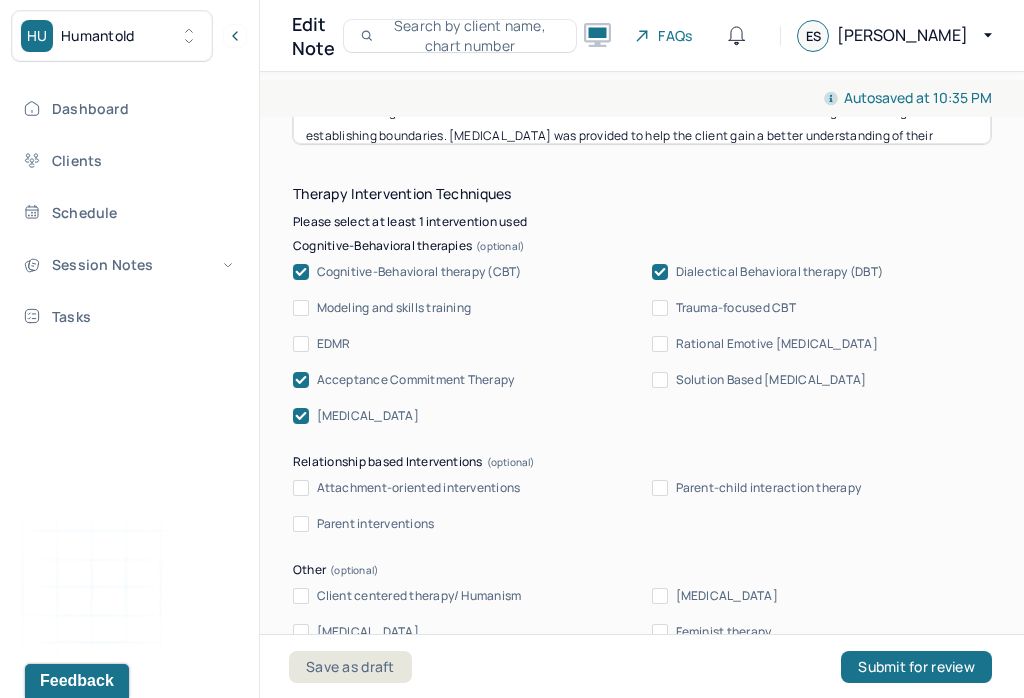 click on "Trauma-focused CBT" at bounding box center (660, 308) 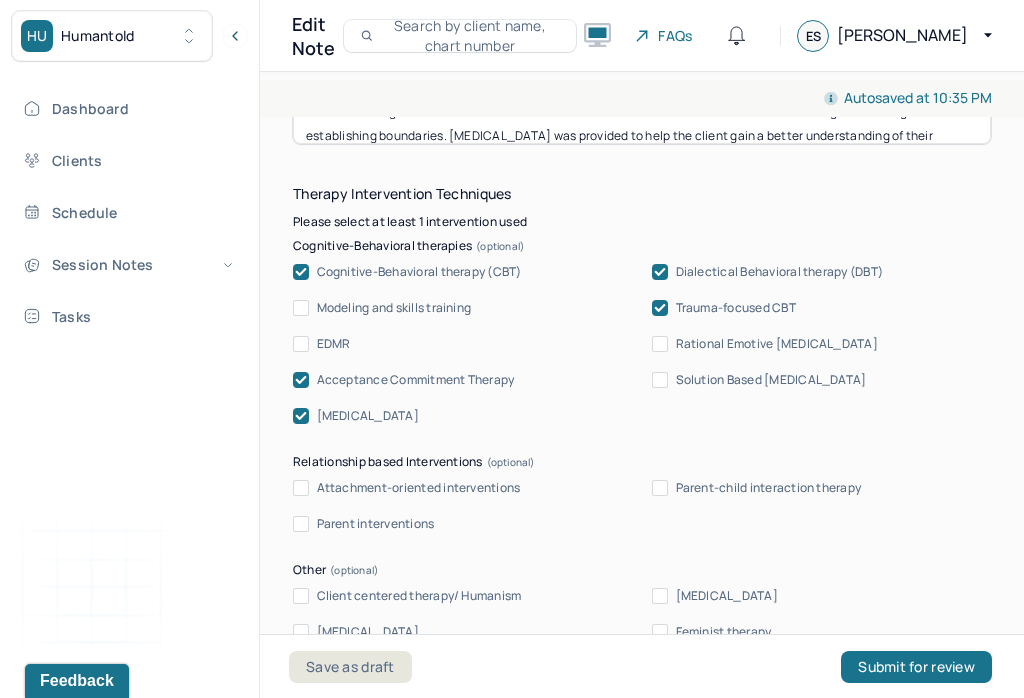 click on "Rational Emotive [MEDICAL_DATA]" at bounding box center [660, 344] 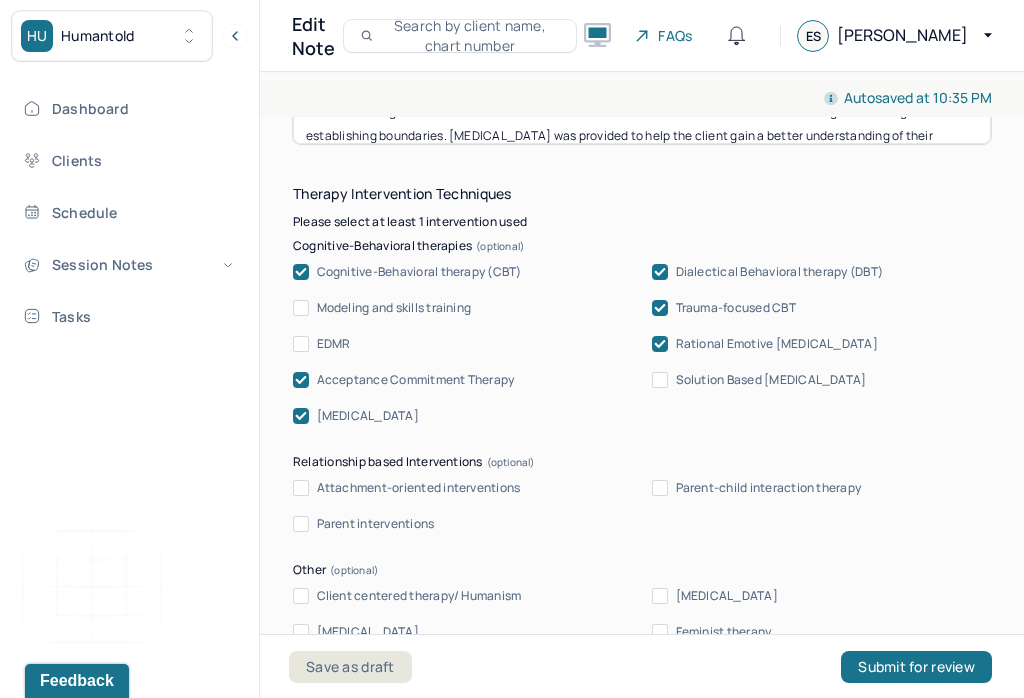 click on "Solution Based [MEDICAL_DATA]" at bounding box center [660, 380] 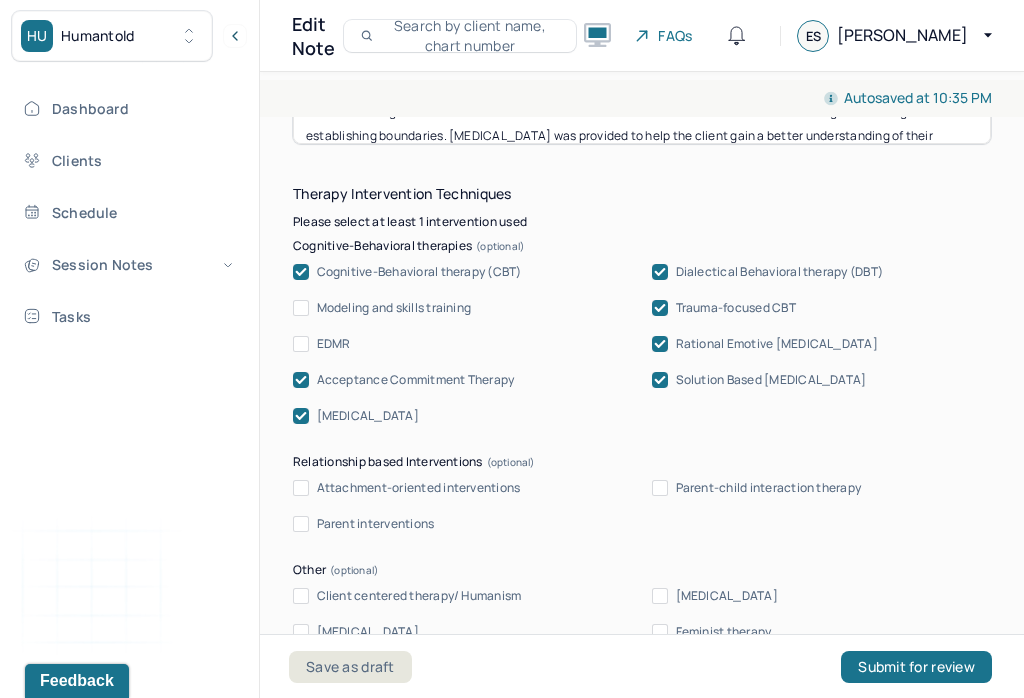 click at bounding box center (660, 344) 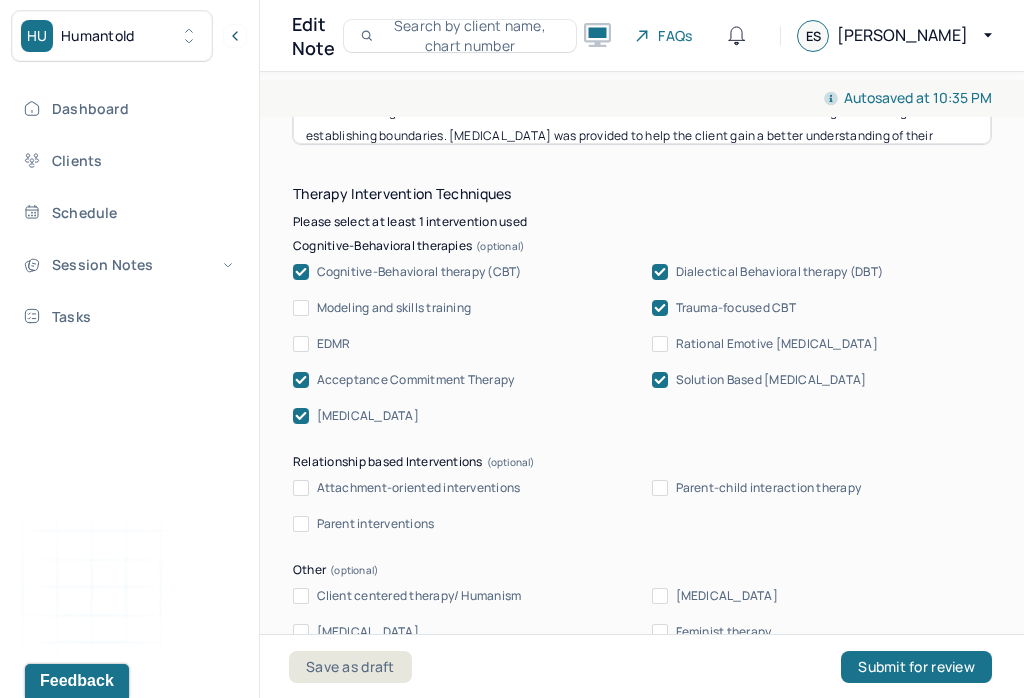 click on "Trauma-focused CBT" at bounding box center (724, 308) 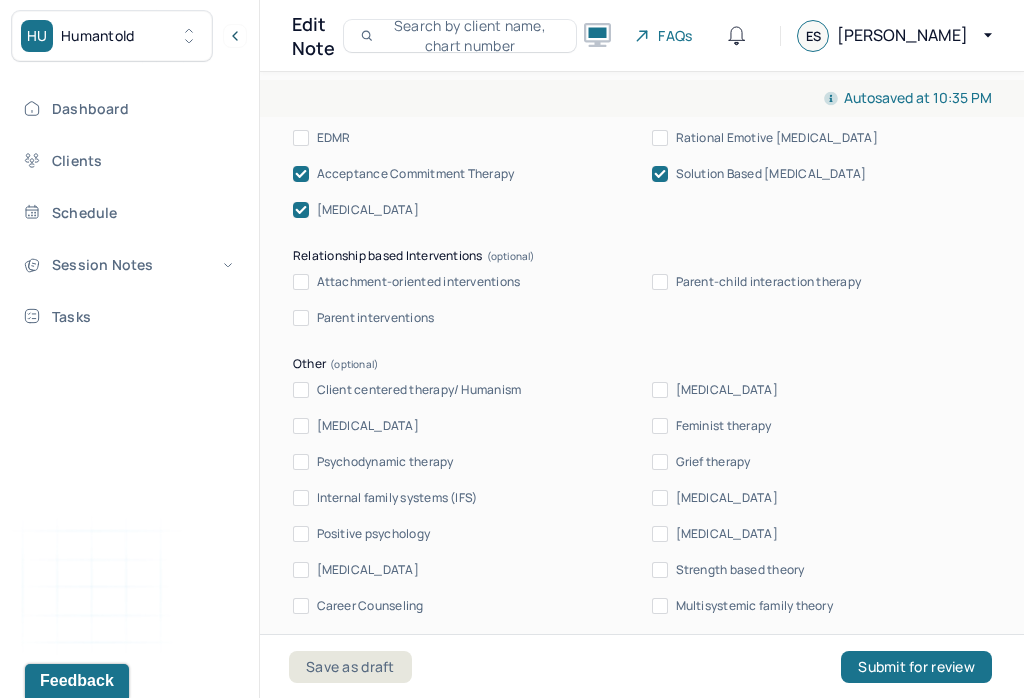 scroll, scrollTop: 2212, scrollLeft: 0, axis: vertical 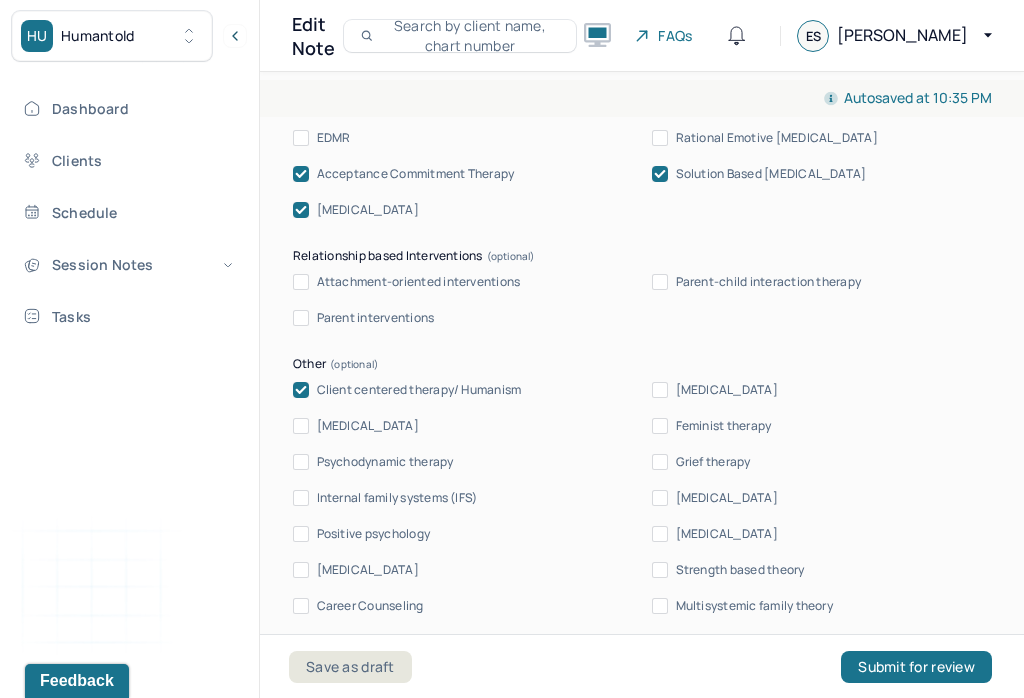click on "Psychodynamic therapy" at bounding box center [301, 462] 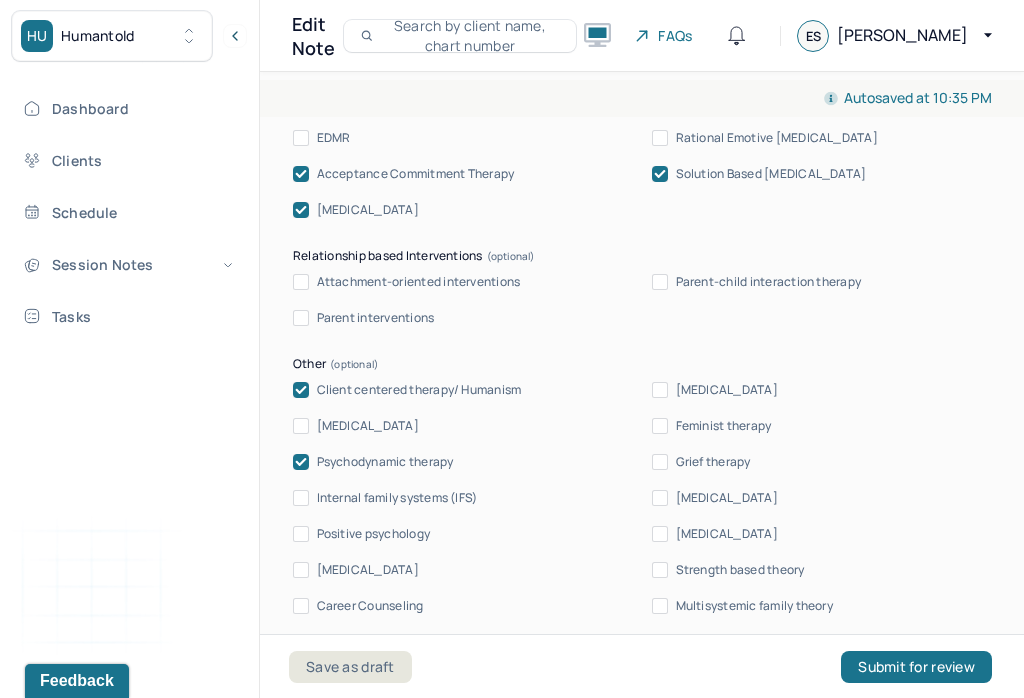 click on "Positive psychology" at bounding box center (301, 534) 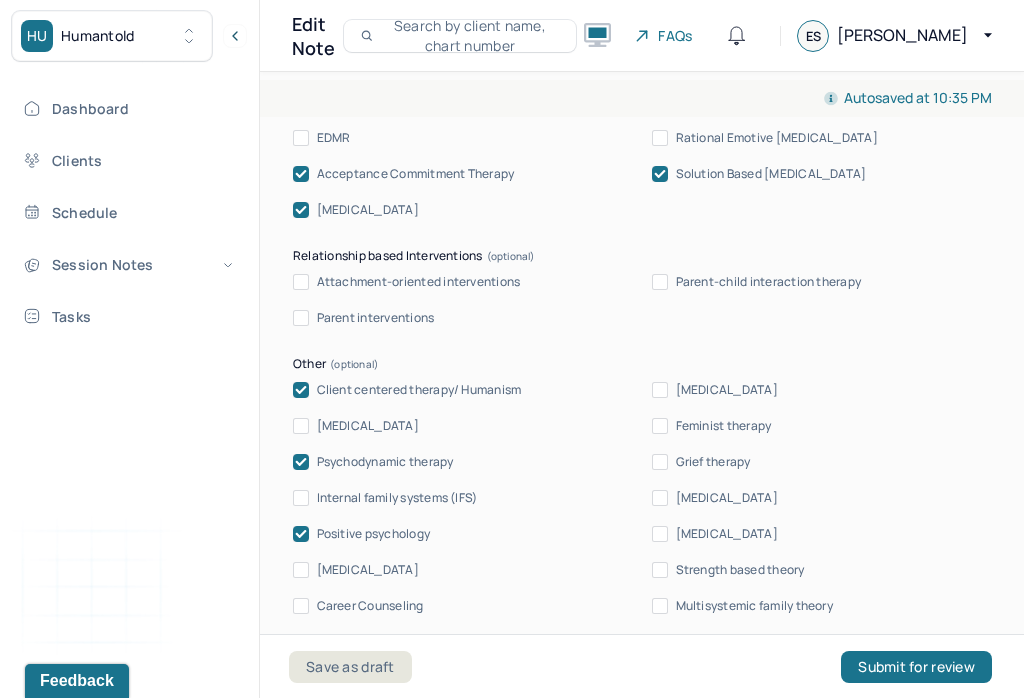 click on "[MEDICAL_DATA]" at bounding box center (660, 498) 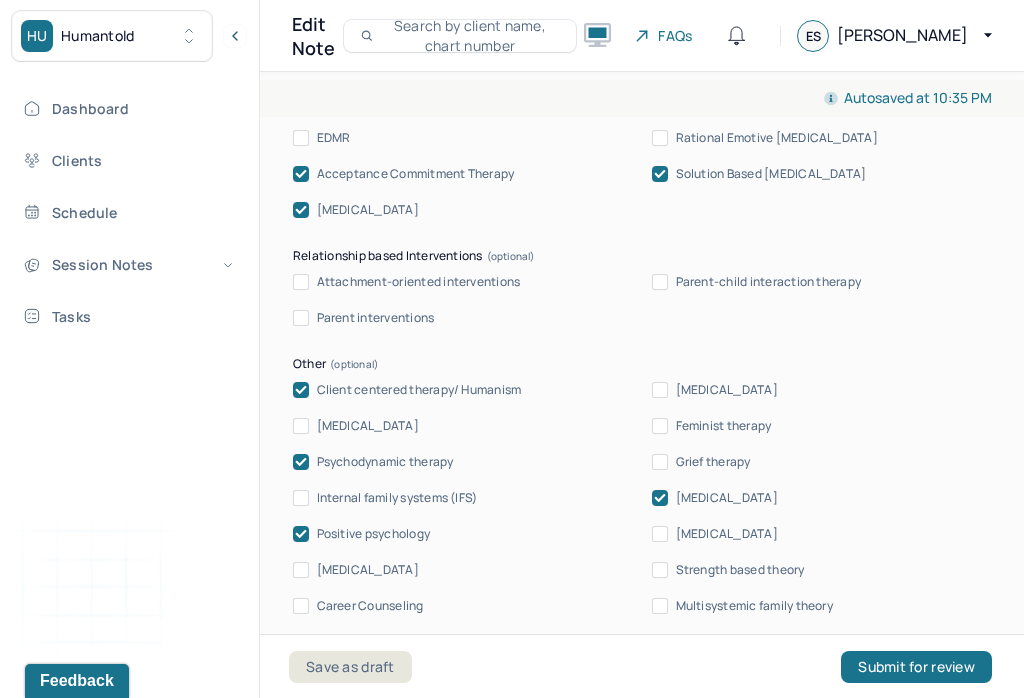 click on "[MEDICAL_DATA]" at bounding box center [660, 534] 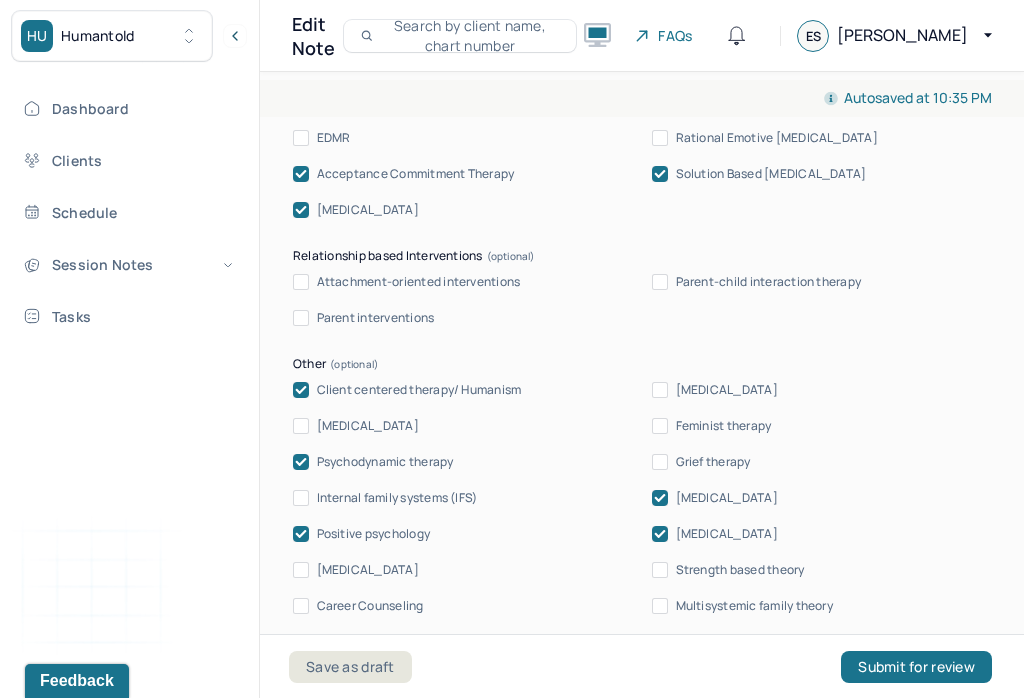 click on "Strength based theory" at bounding box center (660, 570) 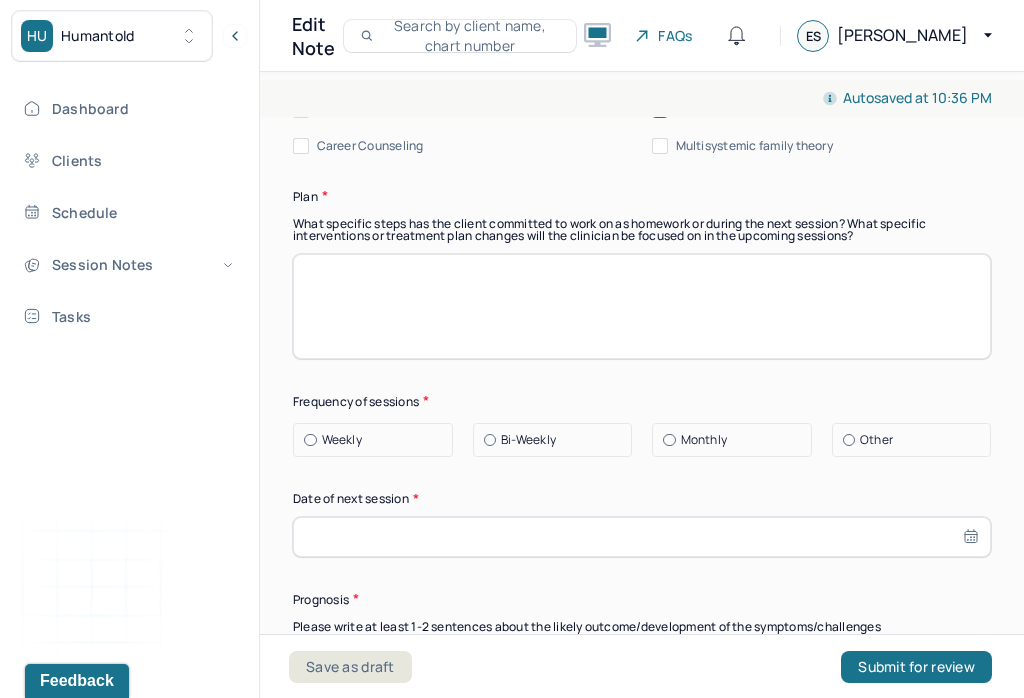 scroll, scrollTop: 2671, scrollLeft: 0, axis: vertical 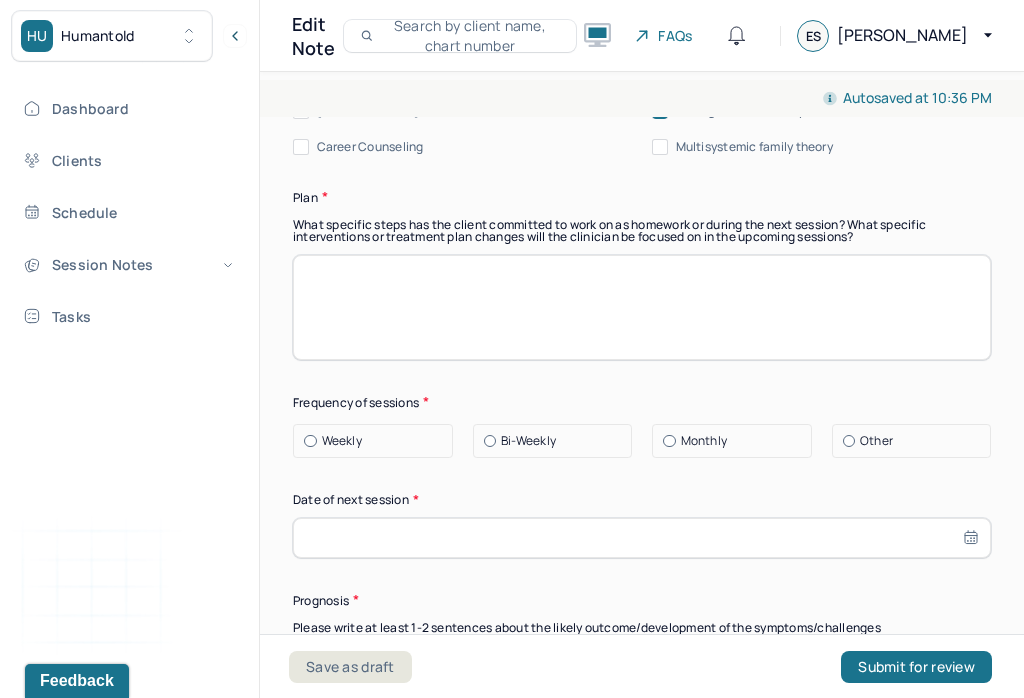 click at bounding box center [642, 307] 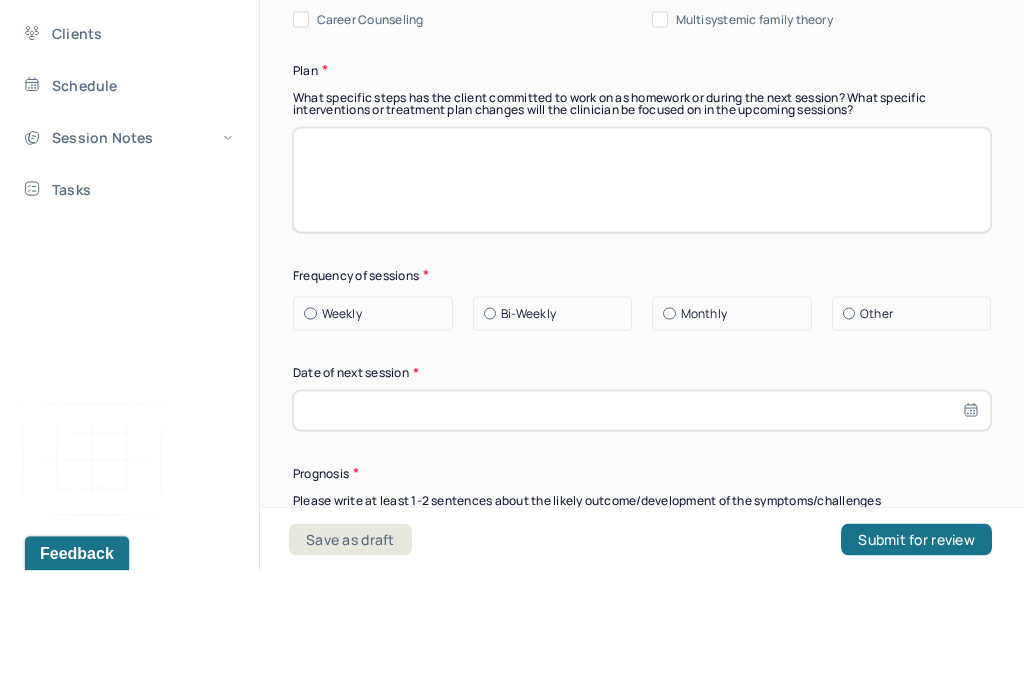 click at bounding box center [642, 307] 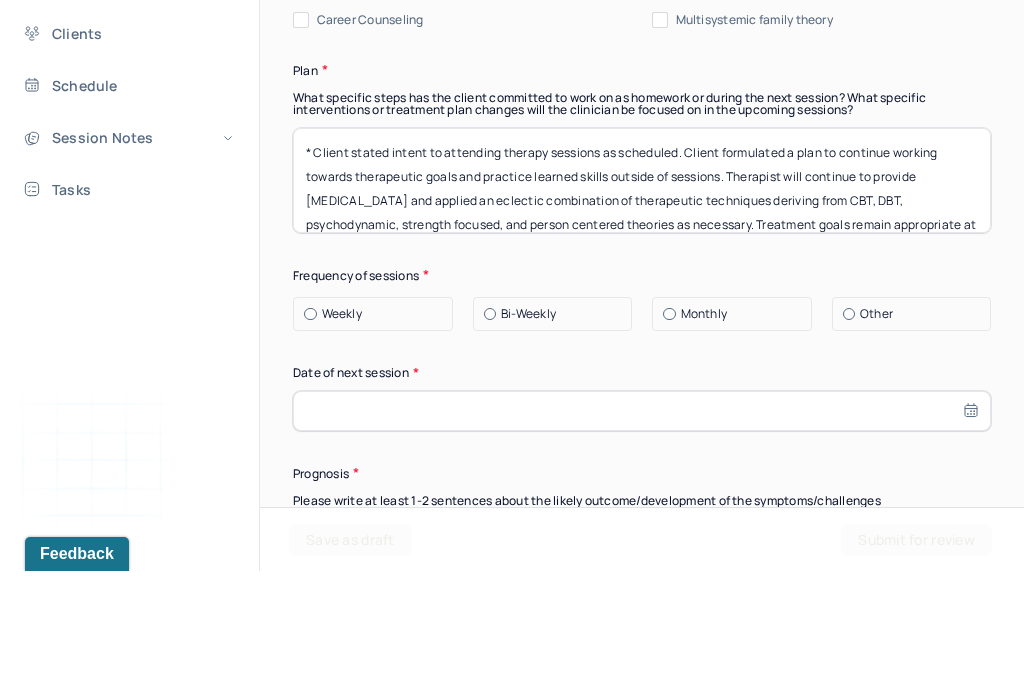 scroll, scrollTop: 0, scrollLeft: 0, axis: both 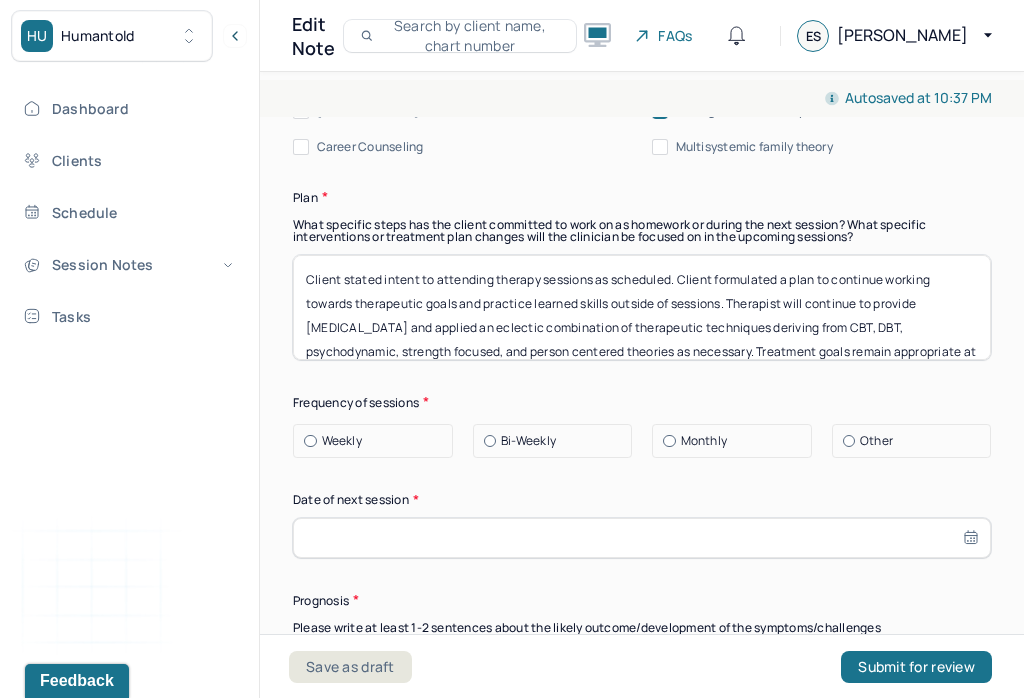 type on "Client stated intent to attending therapy sessions as scheduled. Client formulated a plan to continue working towards therapeutic goals and practice learned skills outside of sessions. Therapist will continue to provide [MEDICAL_DATA] and applied an eclectic combination of therapeutic techniques deriving from CBT, DBT, psychodynamic, strength focused, and person centered theories as necessary. Treatment goals remain appropriate at this time." 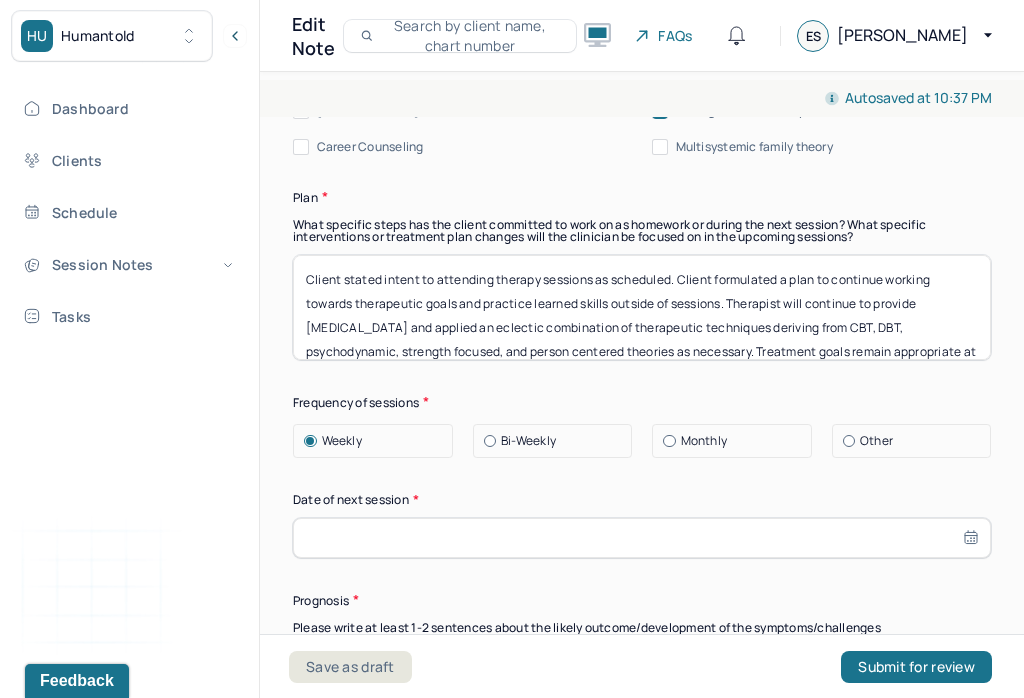 click at bounding box center (642, 538) 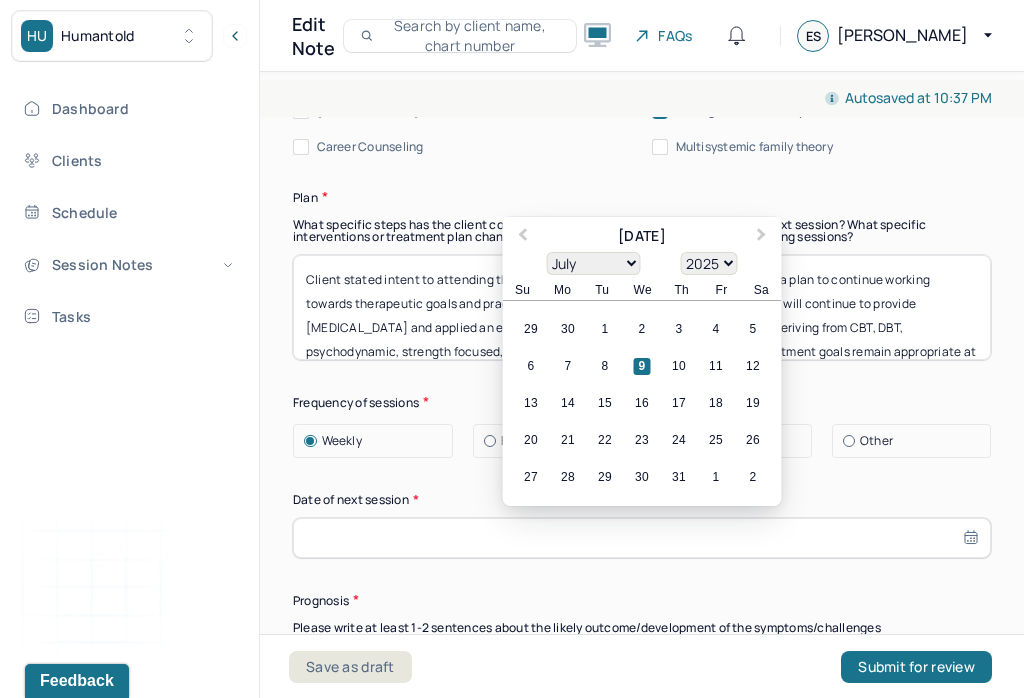 click on "16" at bounding box center [642, 403] 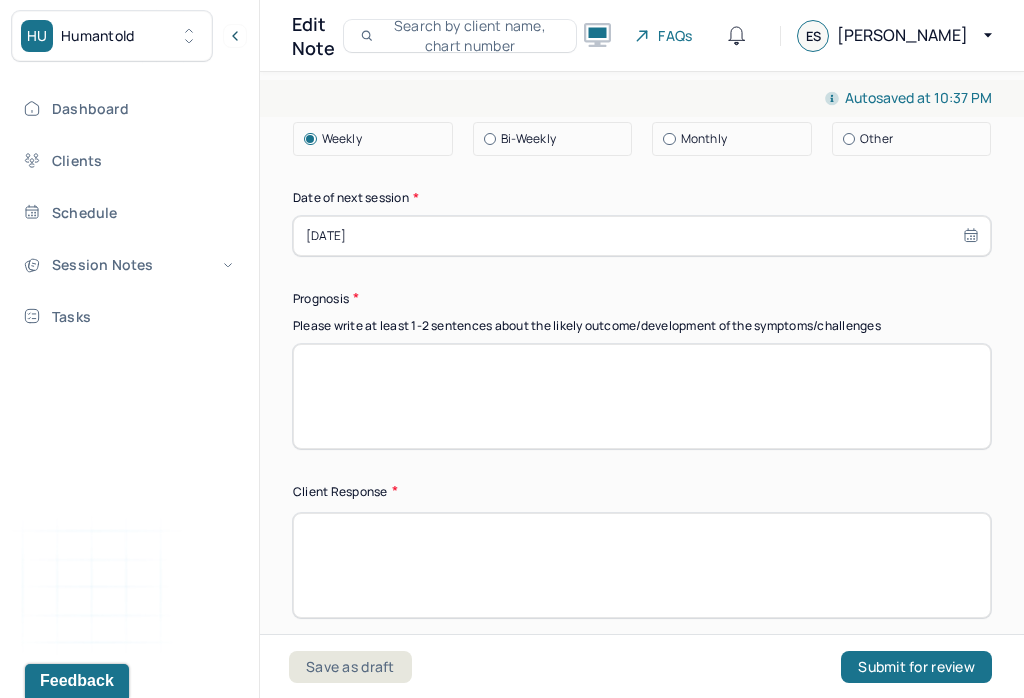 scroll, scrollTop: 2972, scrollLeft: 0, axis: vertical 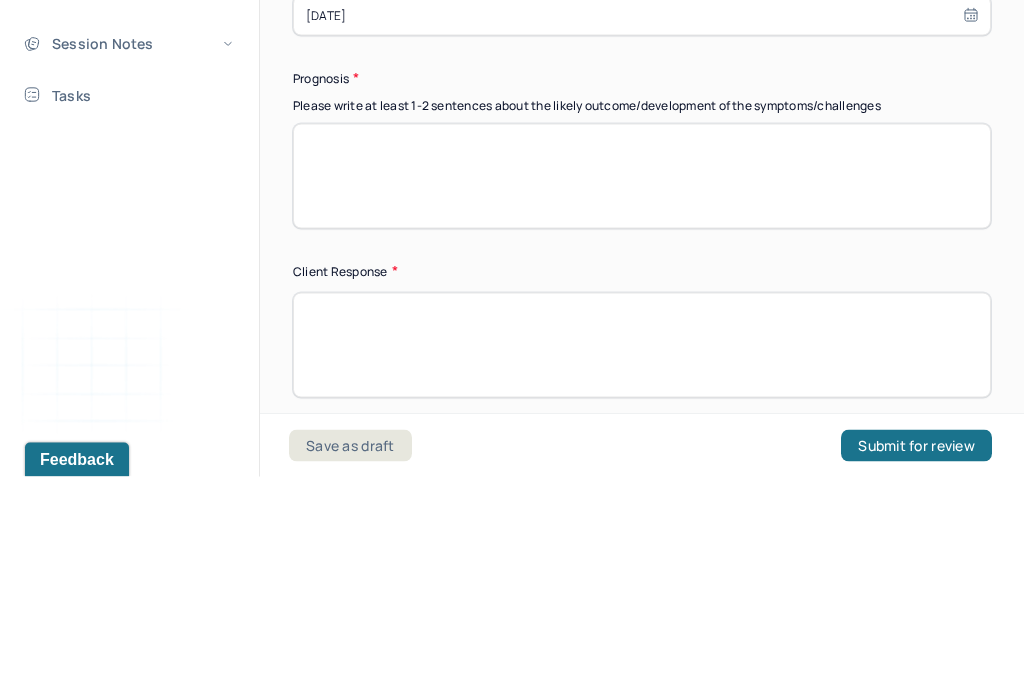 click at bounding box center (642, 397) 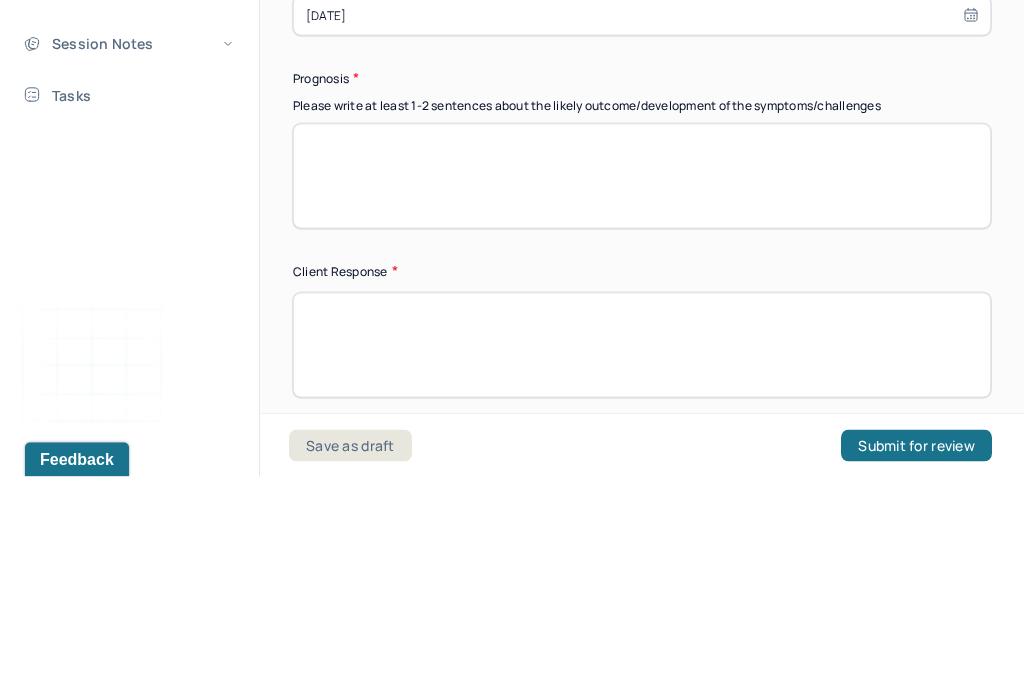 paste on "Client has a good prognosis, as indicated by their continued willingness and desire to better understand their diagnosis and symptoms. Client would benefit from continued integration of CBT and [MEDICAL_DATA] within sessions. Application of therapeutic insights and interventions explored in sessions and practiced into real life situations can enhance client’s understanding of factors that often yield maladaptive responses as well as their ability to exercise symptom management." 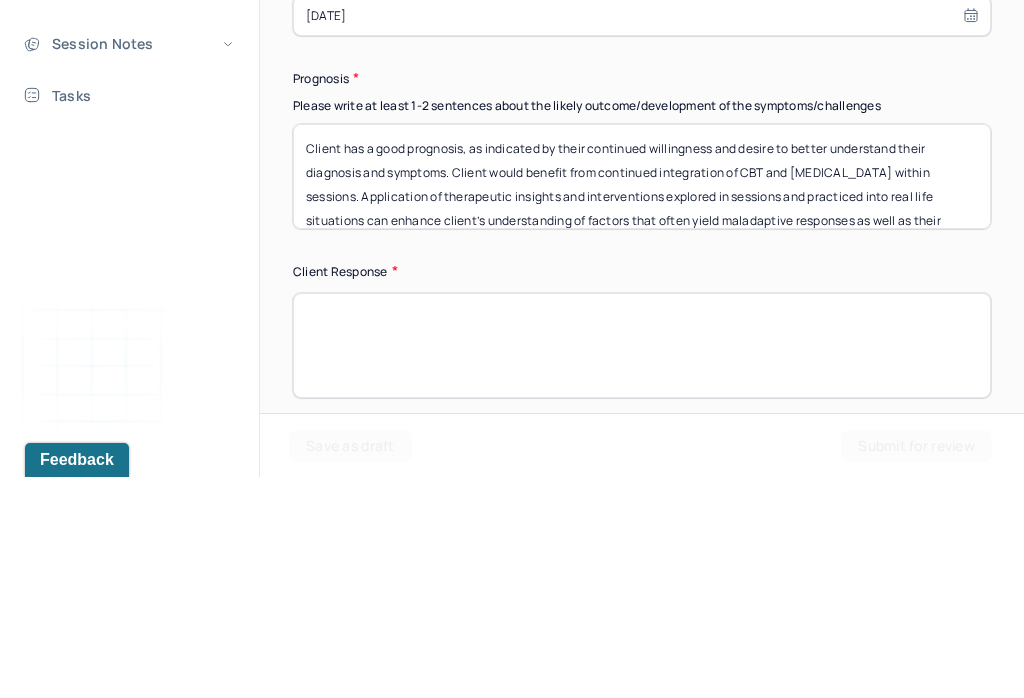 scroll, scrollTop: 0, scrollLeft: 0, axis: both 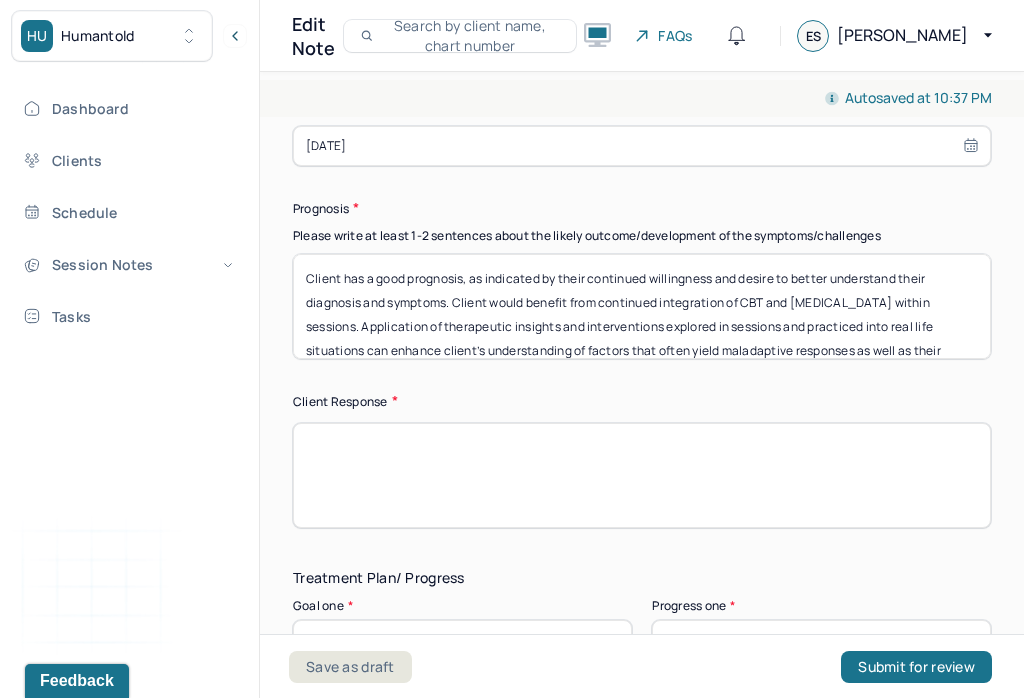 type on "Client has a good prognosis, as indicated by their continued willingness and desire to better understand their diagnosis and symptoms. Client would benefit from continued integration of CBT and [MEDICAL_DATA] within sessions. Application of therapeutic insights and interventions explored in sessions and practiced into real life situations can enhance client’s understanding of factors that often yield maladaptive responses as well as their ability to exercise symptom management." 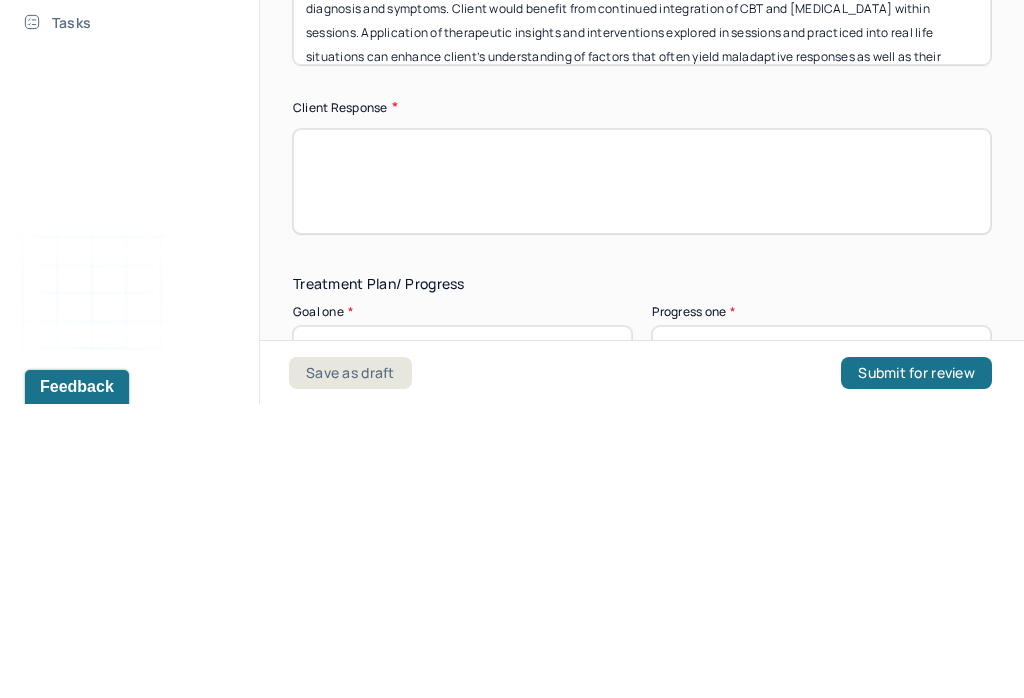 click at bounding box center [642, 475] 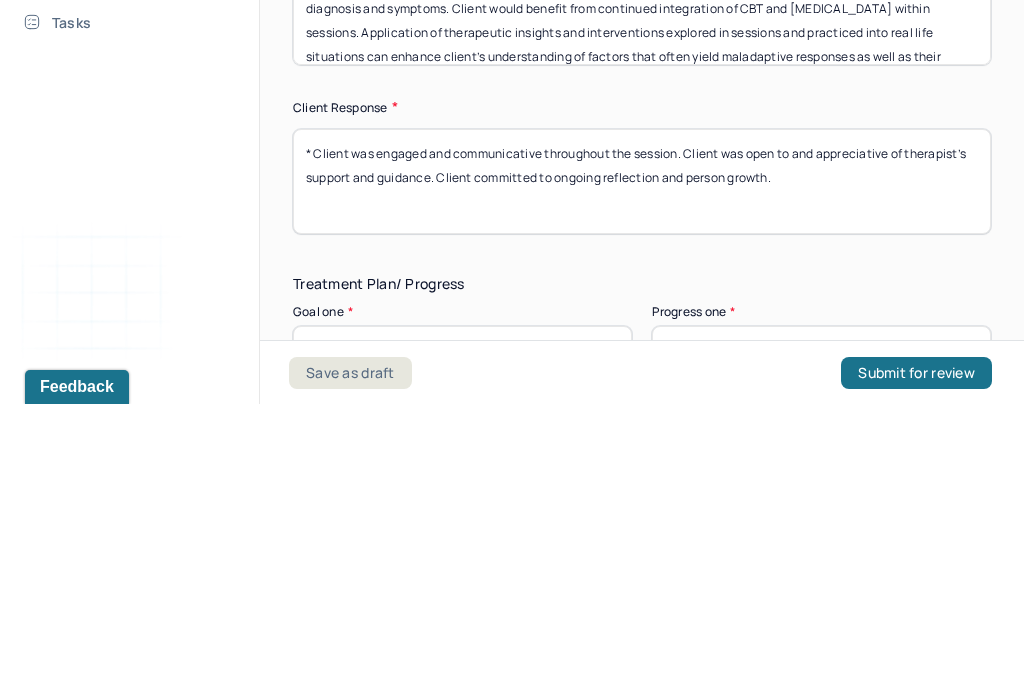 click on "* Client was engaged and communicative throughout the session. Client was open to and appreciative of therapist’s support and guidance. Client committed to ongoing reflection and person growth." at bounding box center [642, 475] 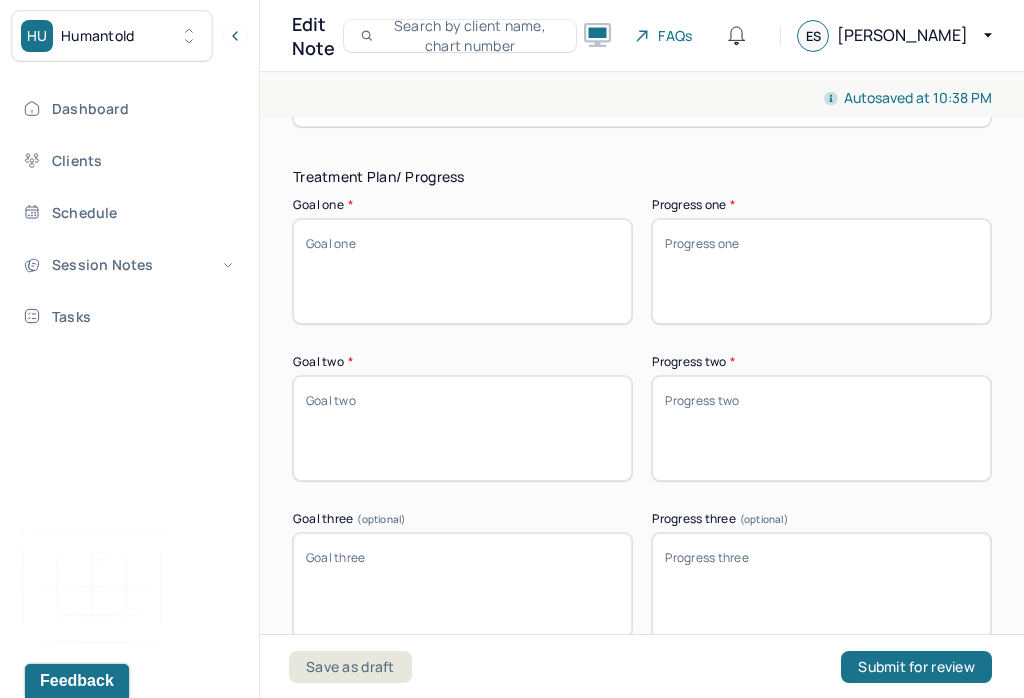 scroll, scrollTop: 3467, scrollLeft: 0, axis: vertical 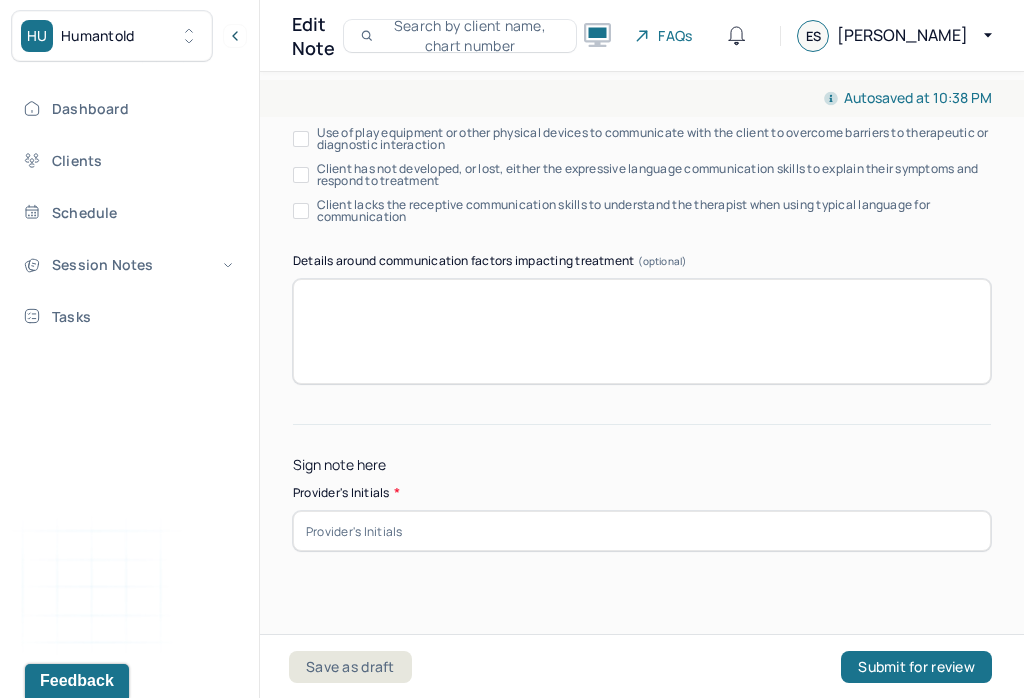 type on "Client was engaged and communicative throughout the session. Client was open to and appreciative of therapist’s support and guidance. Client committed to ongoing reflection and person growth." 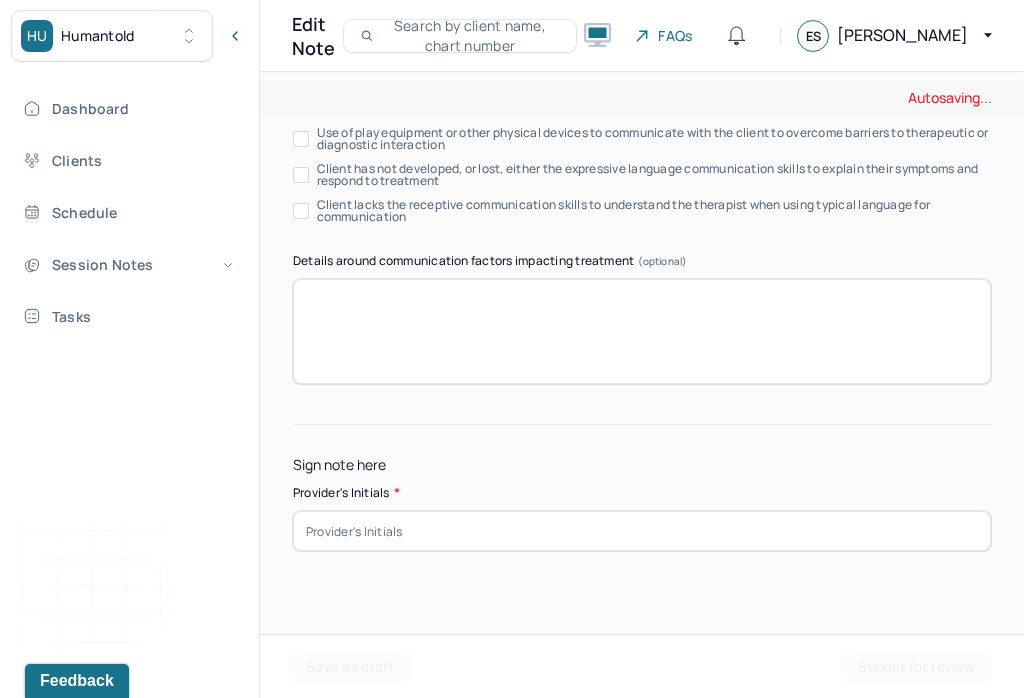 scroll, scrollTop: 4122, scrollLeft: 0, axis: vertical 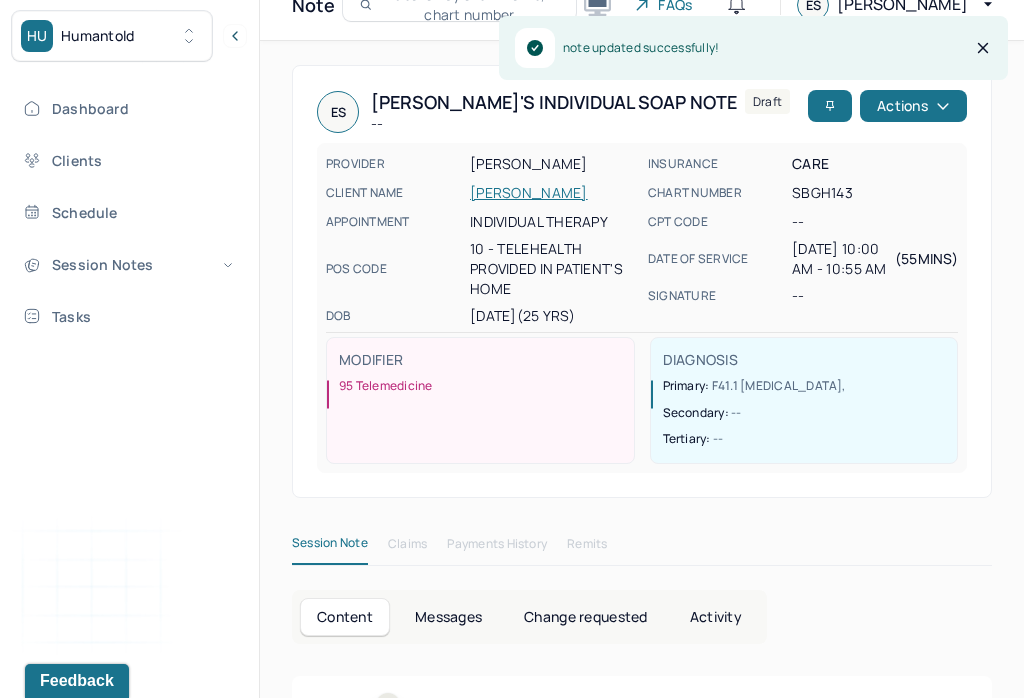 click on "[PERSON_NAME]" at bounding box center (553, 193) 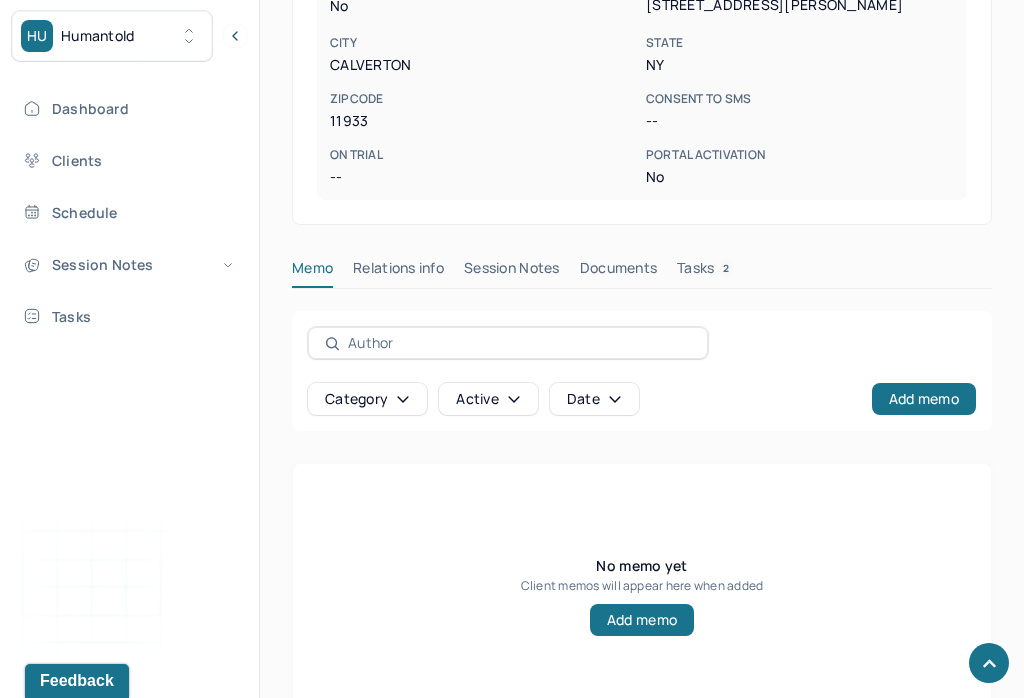 scroll, scrollTop: 609, scrollLeft: 0, axis: vertical 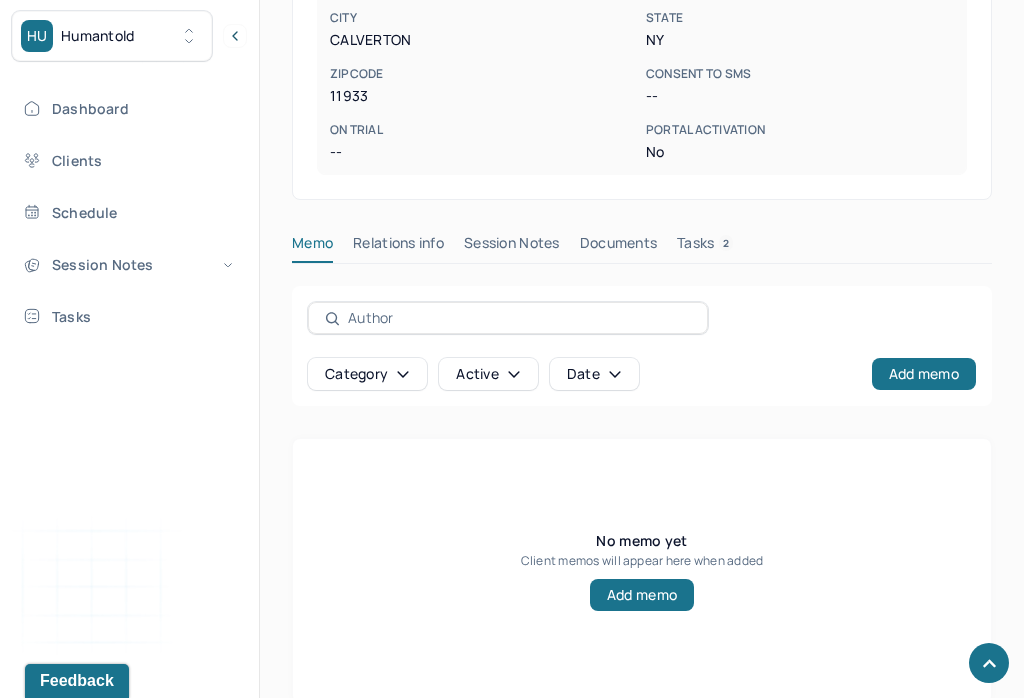 click on "Session Notes" at bounding box center (512, 247) 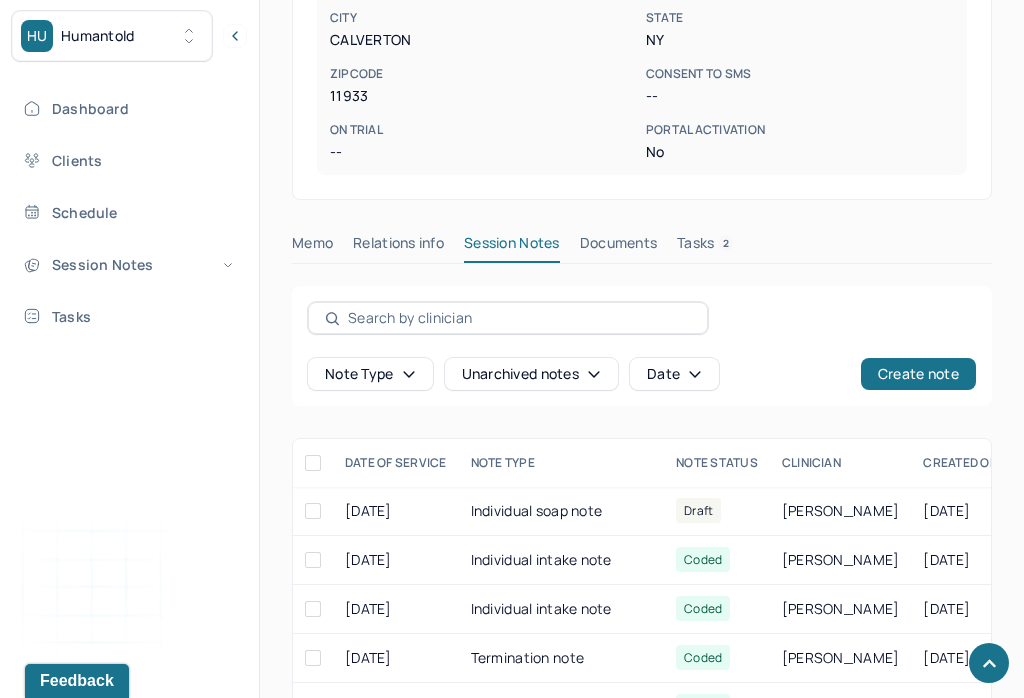 click on "[DATE]" at bounding box center (960, 511) 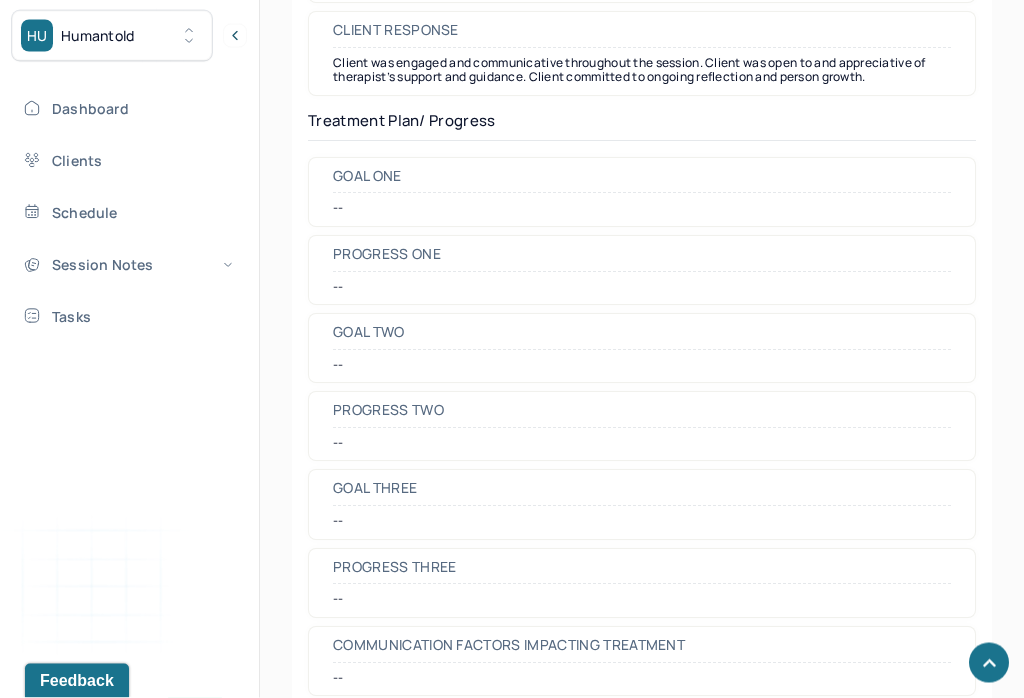 scroll, scrollTop: 3324, scrollLeft: 0, axis: vertical 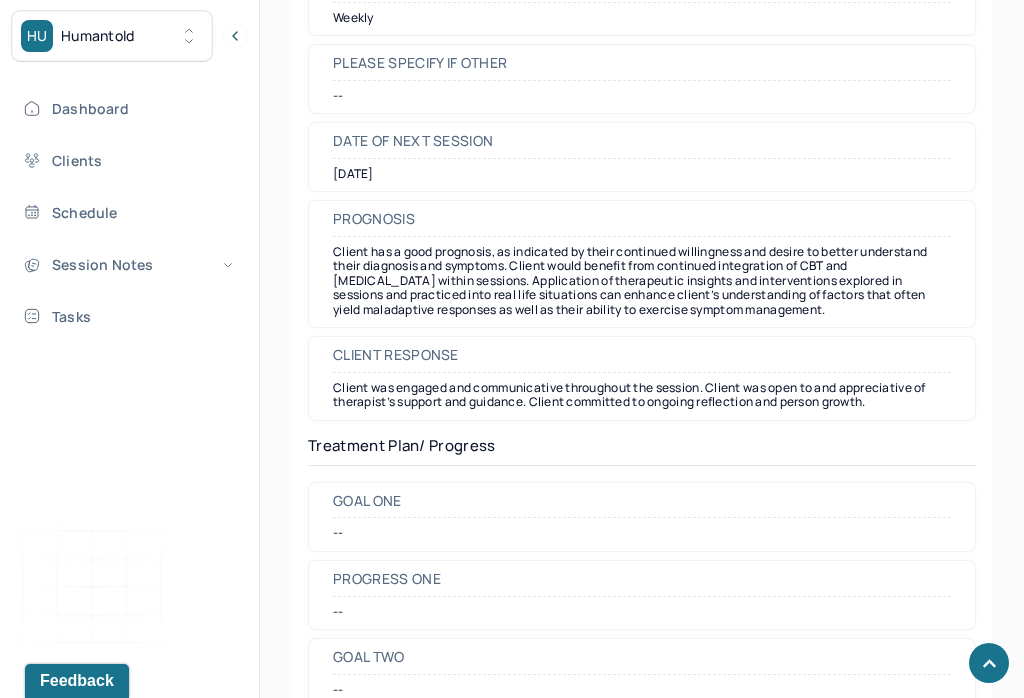 click on "Goal one --" at bounding box center (642, 517) 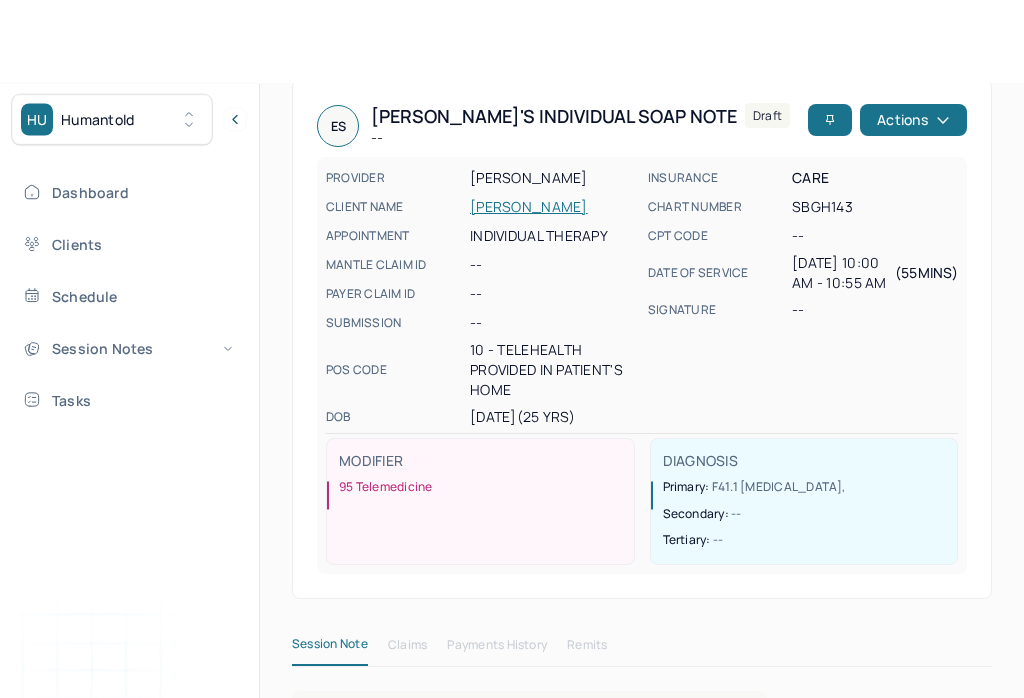 scroll, scrollTop: 0, scrollLeft: 0, axis: both 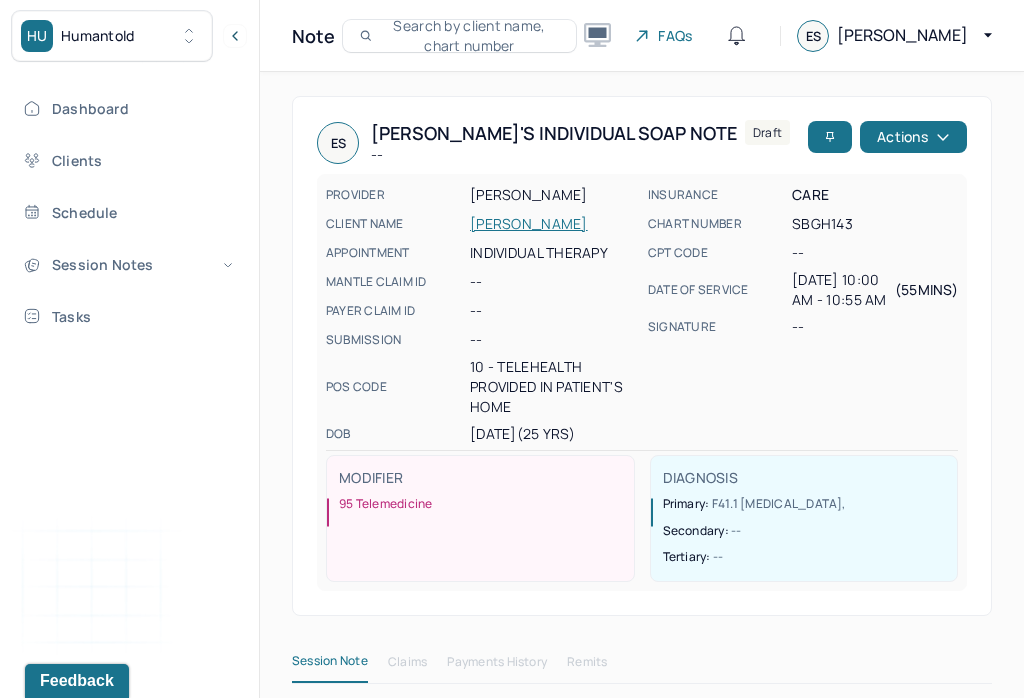 click on "[PERSON_NAME]" at bounding box center [553, 224] 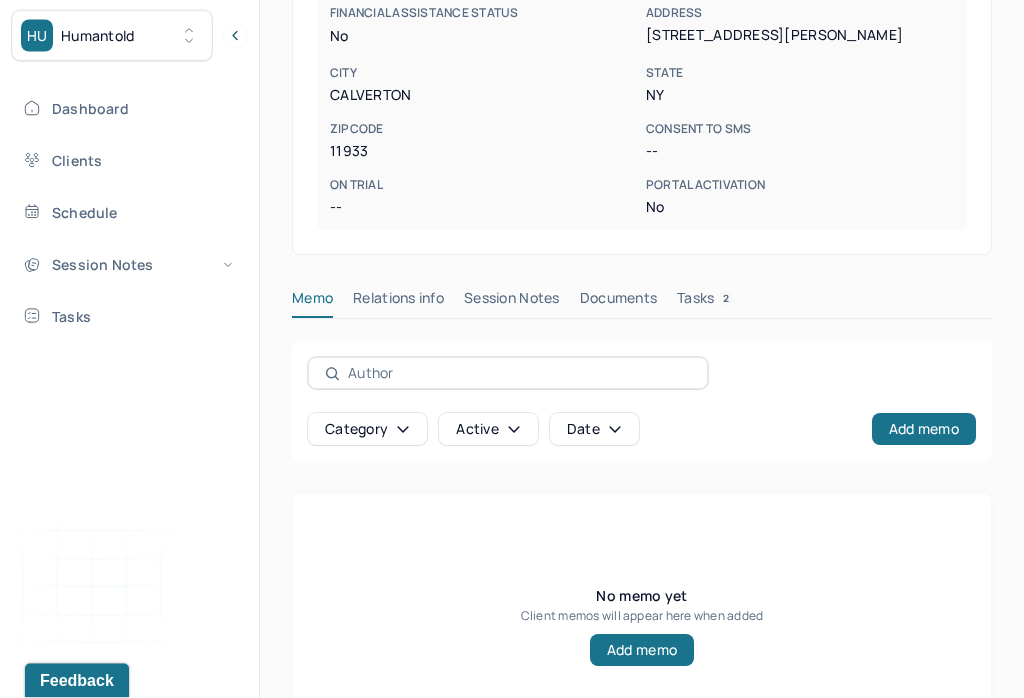 scroll, scrollTop: 609, scrollLeft: 0, axis: vertical 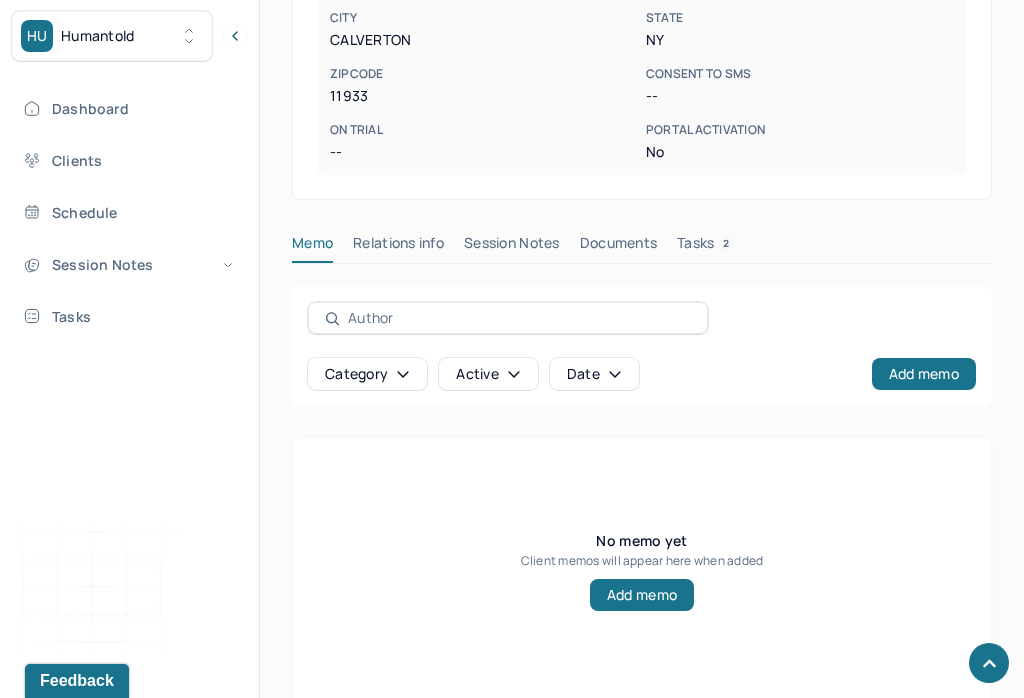 click on "Session Notes" at bounding box center [512, 247] 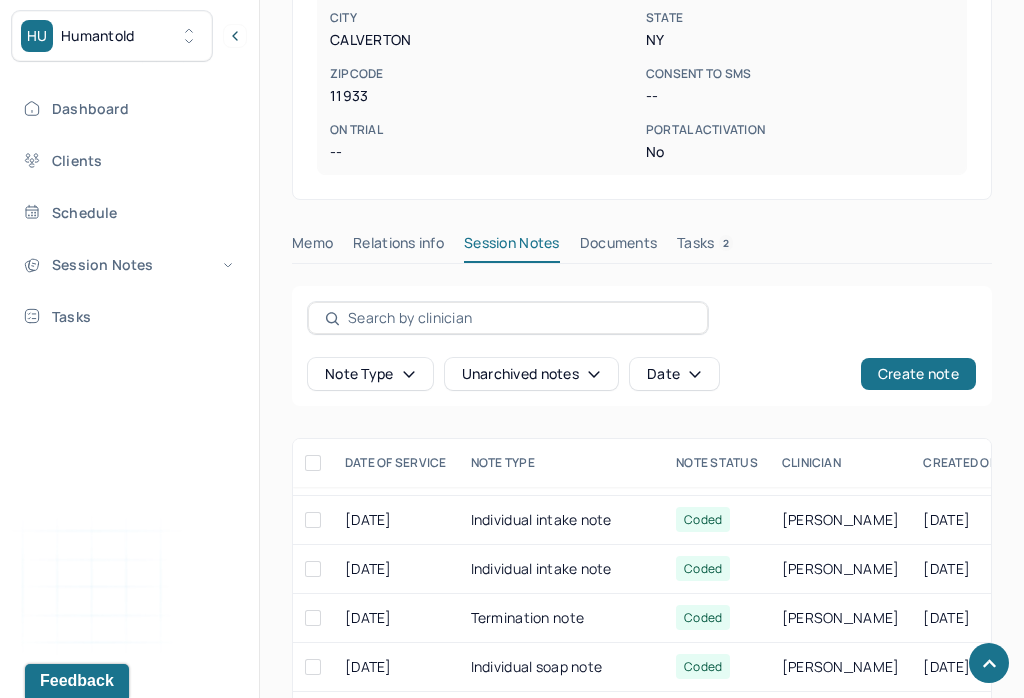 scroll, scrollTop: 41, scrollLeft: 0, axis: vertical 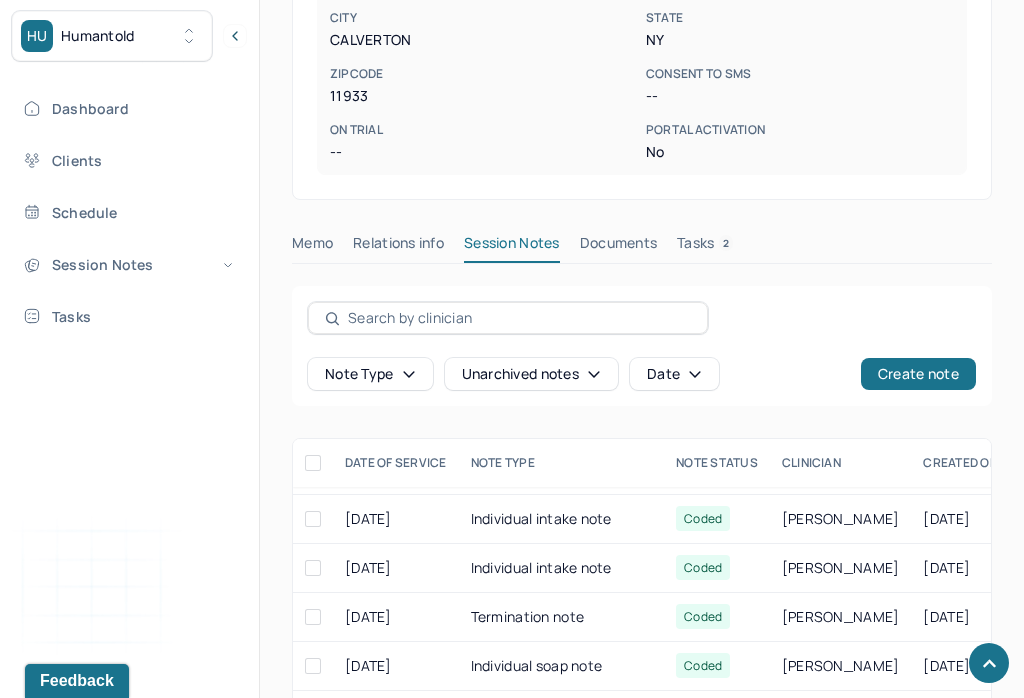 click on "Individual intake note" at bounding box center (562, 568) 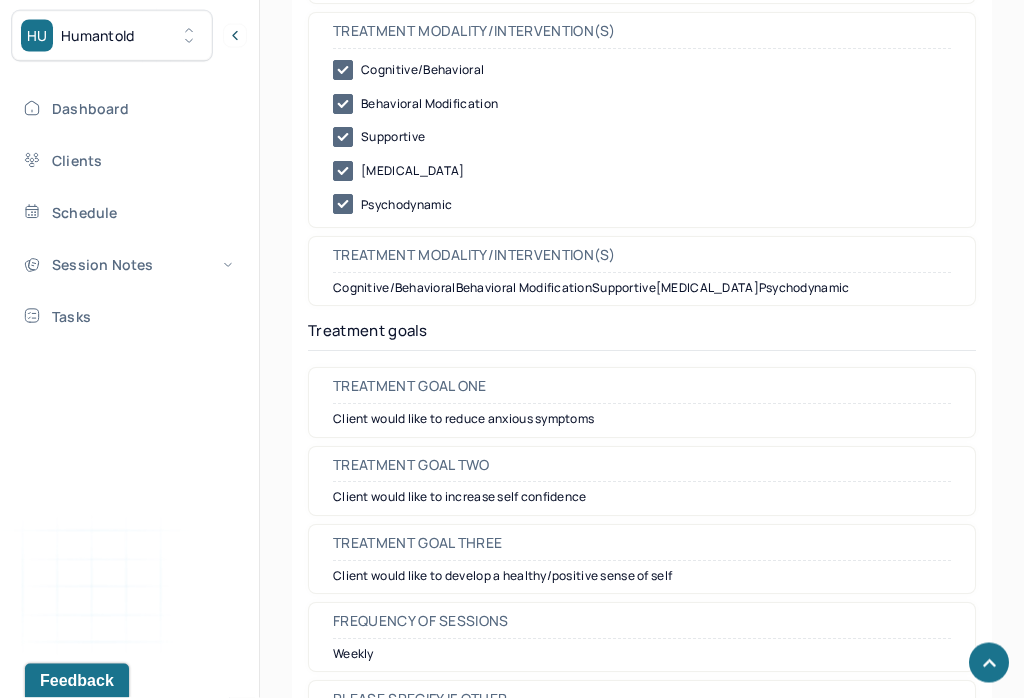 scroll, scrollTop: 9151, scrollLeft: 0, axis: vertical 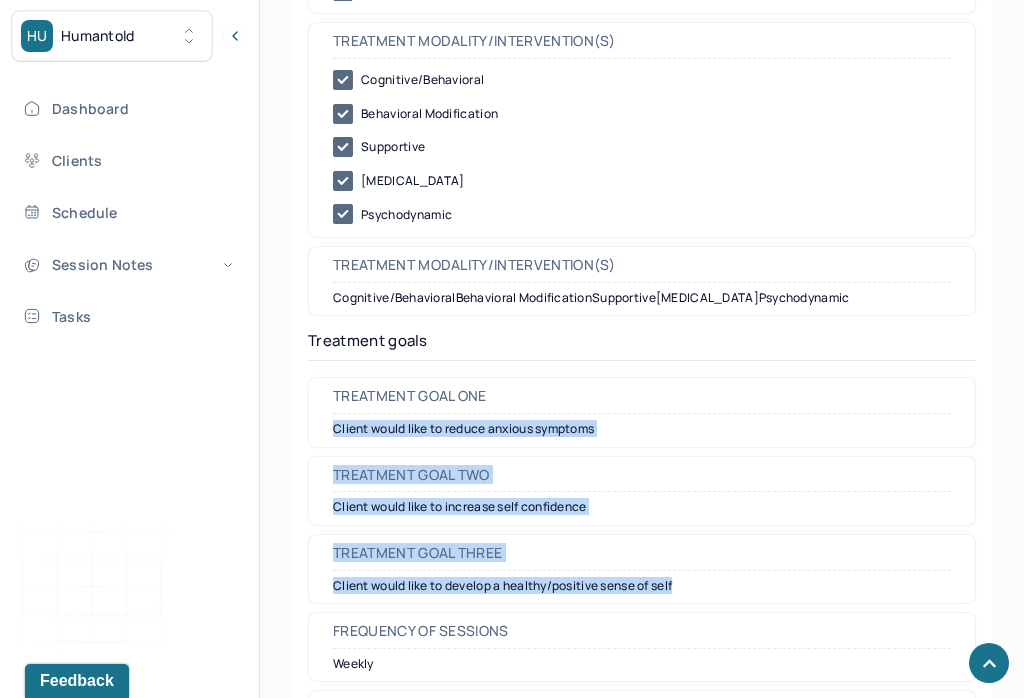 copy on "Client would like to reduce anxious symptoms  Treatment goal two Client would like to increase self confidence  Treatment goal three Client would like to develop a healthy/positive sense of self" 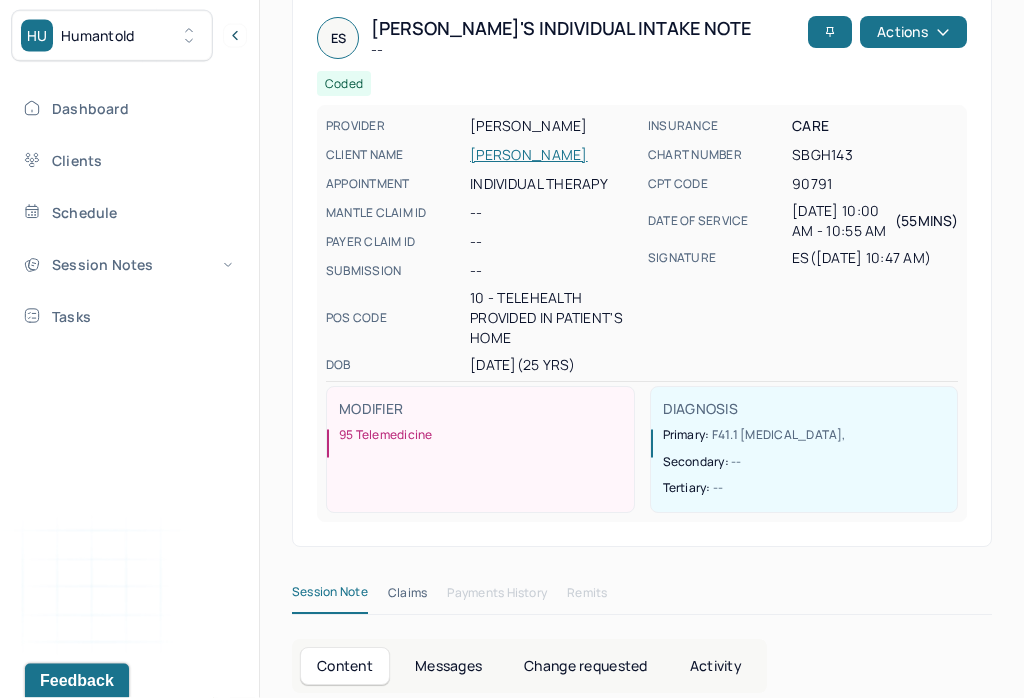 scroll, scrollTop: 0, scrollLeft: 0, axis: both 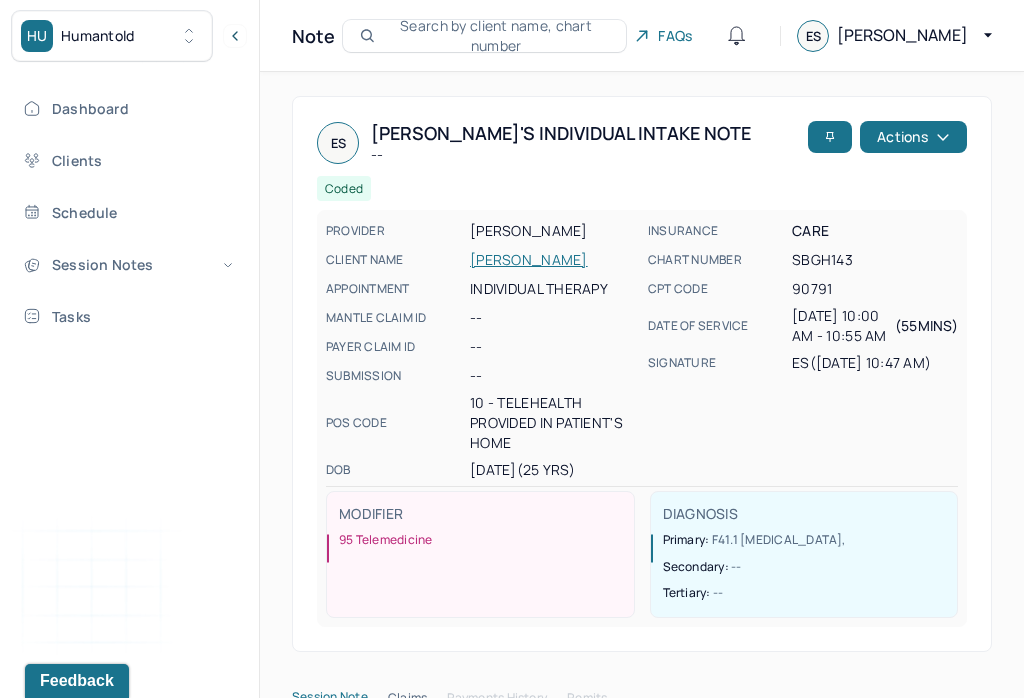 click on "[PERSON_NAME]" at bounding box center [553, 260] 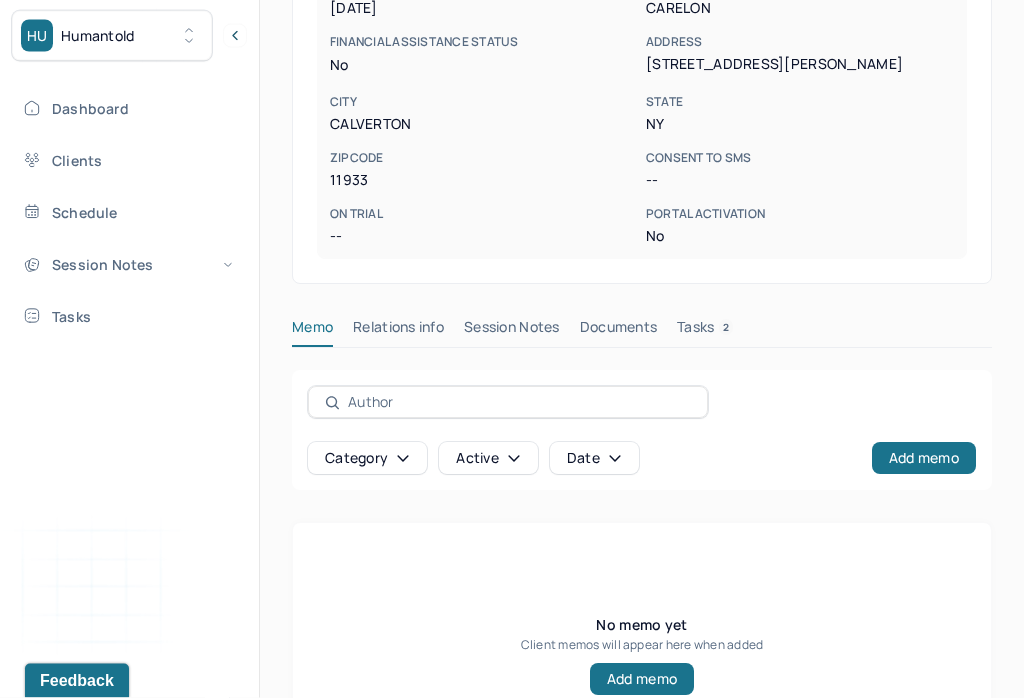 scroll, scrollTop: 609, scrollLeft: 0, axis: vertical 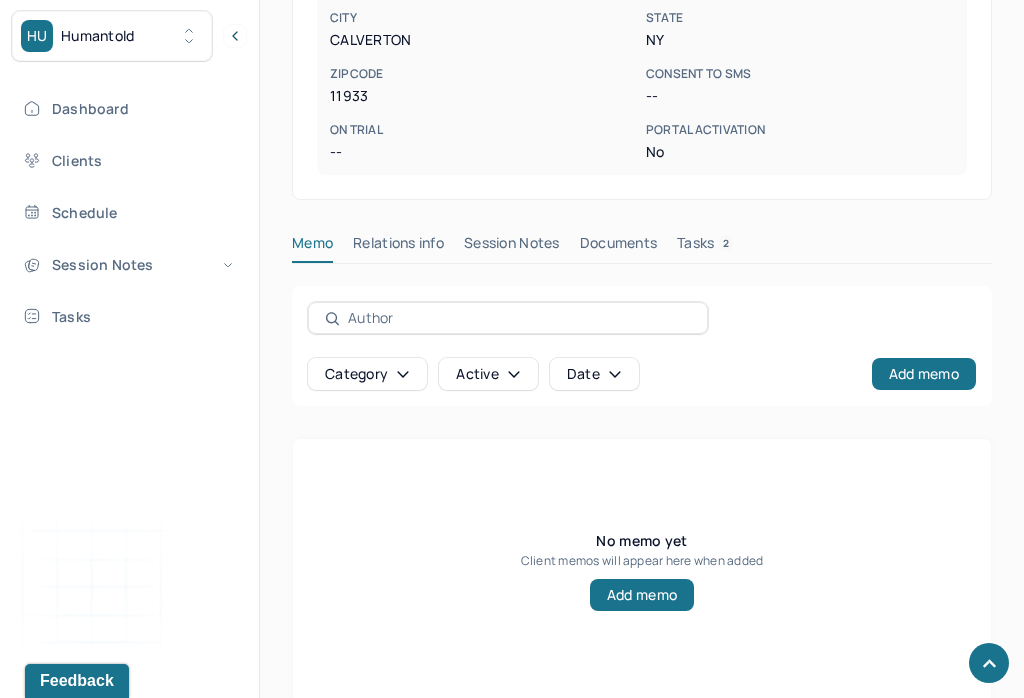 click on "Session Notes" at bounding box center [512, 247] 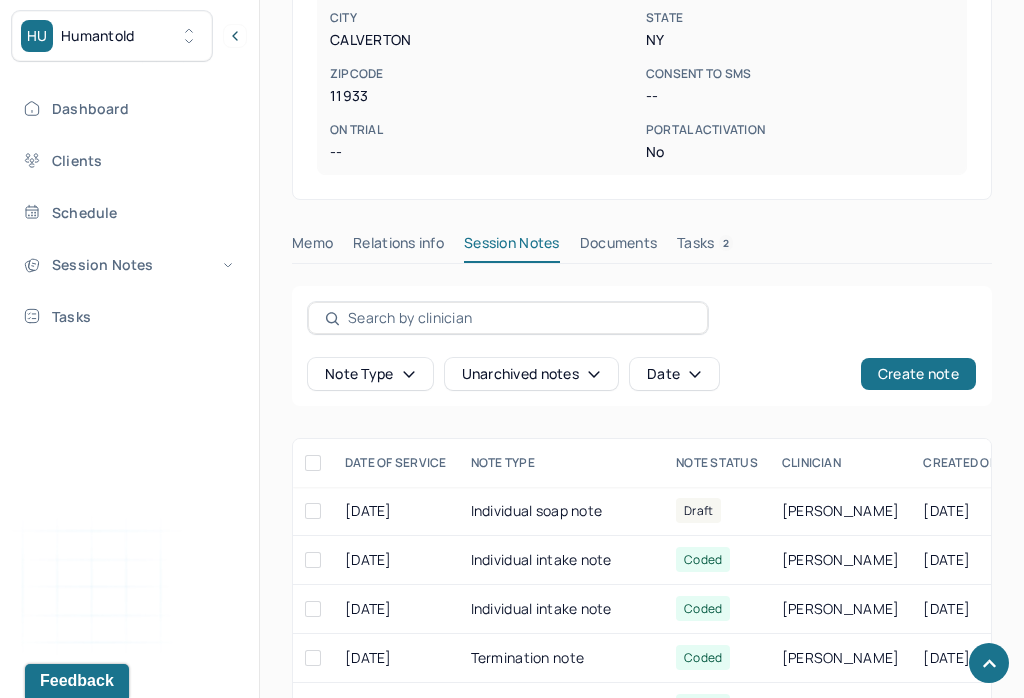 click on "Tasks 2" at bounding box center (705, 247) 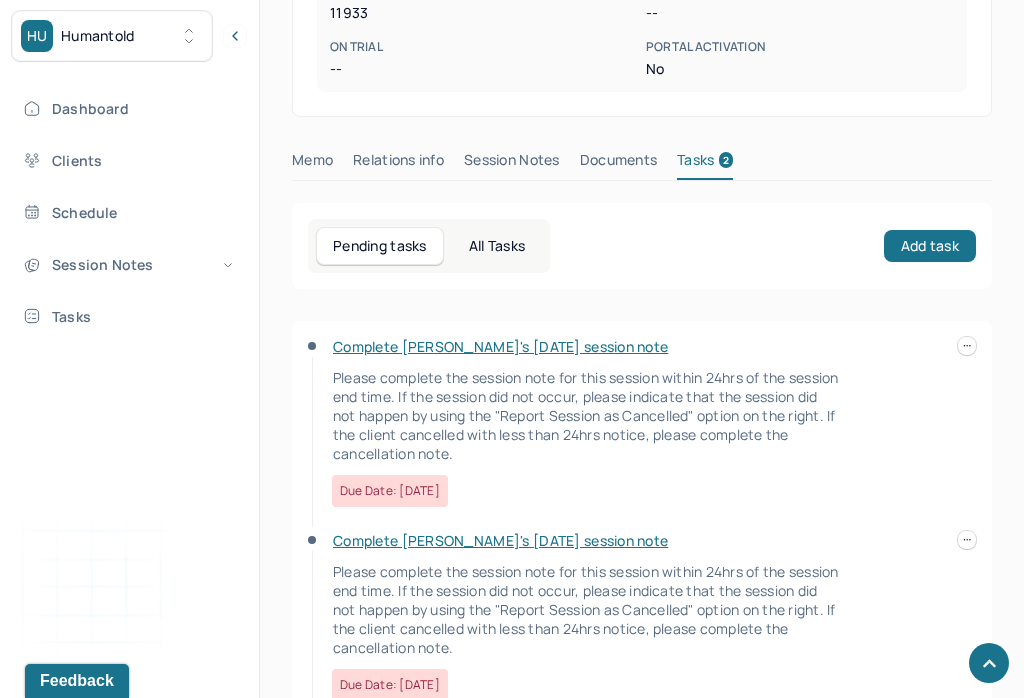 scroll, scrollTop: 611, scrollLeft: 0, axis: vertical 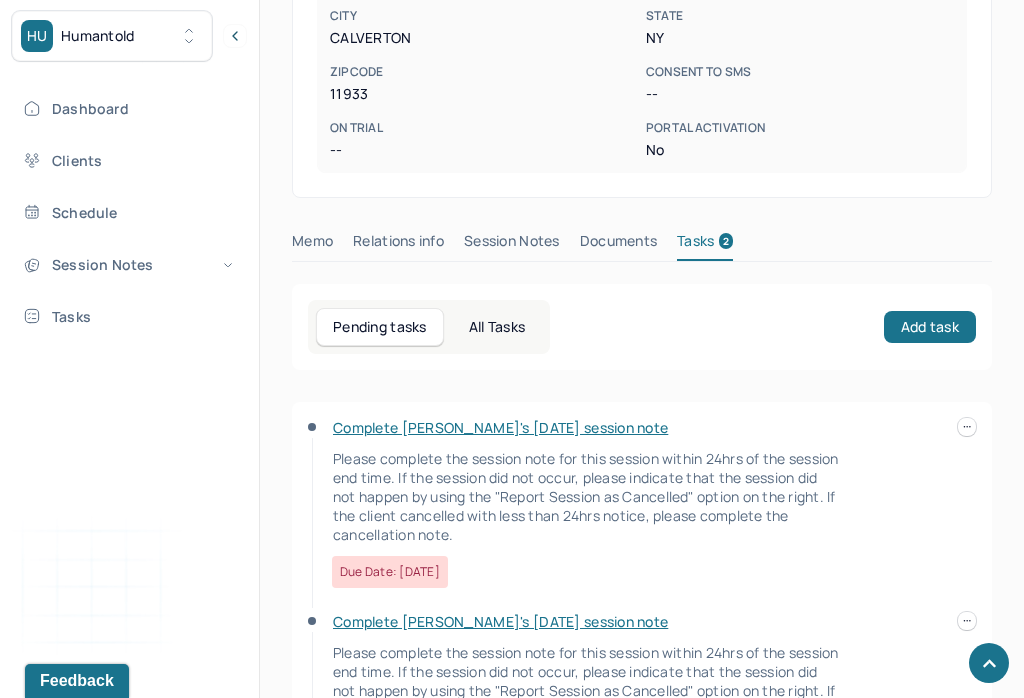 click on "Session Notes" at bounding box center (512, 245) 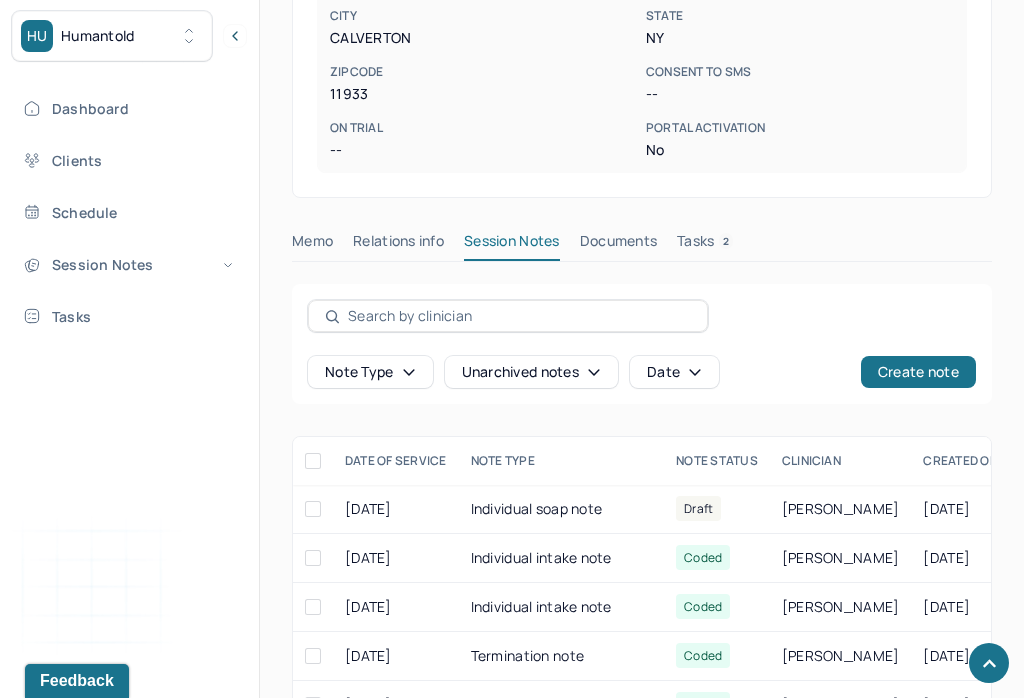 click on "Individual soap note" at bounding box center [562, 509] 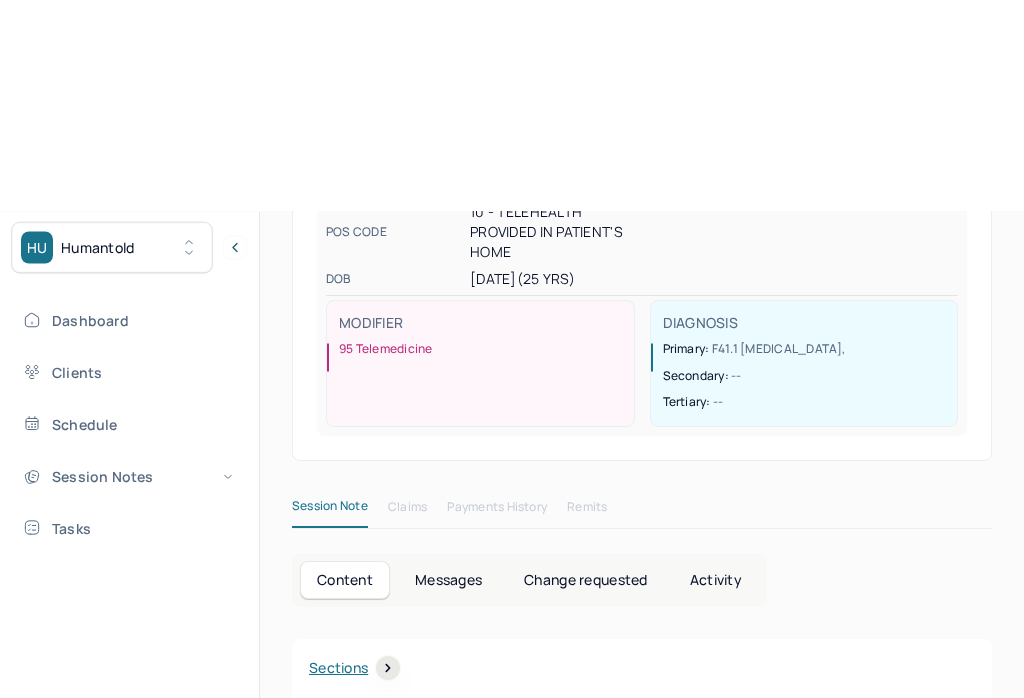 scroll, scrollTop: 0, scrollLeft: 0, axis: both 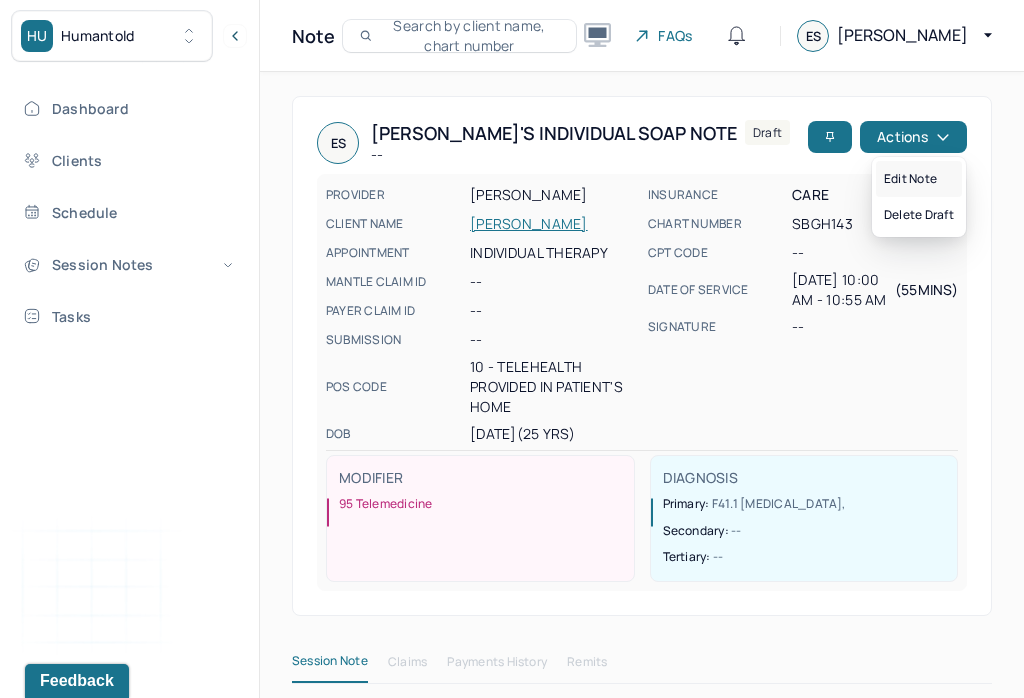click on "Edit note" at bounding box center [919, 179] 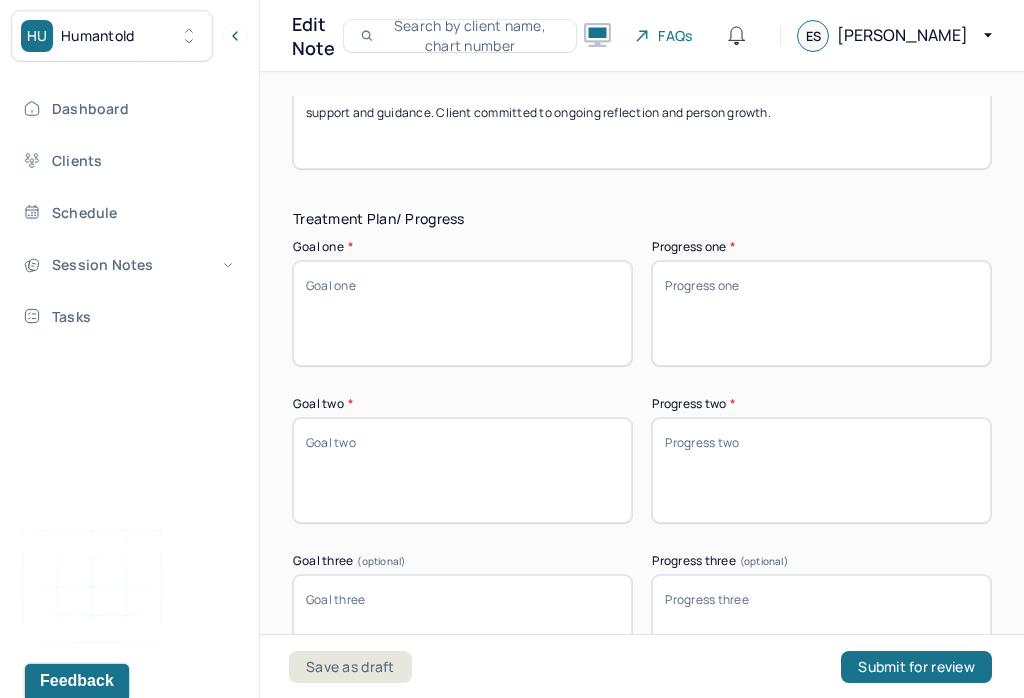 scroll, scrollTop: 3417, scrollLeft: 0, axis: vertical 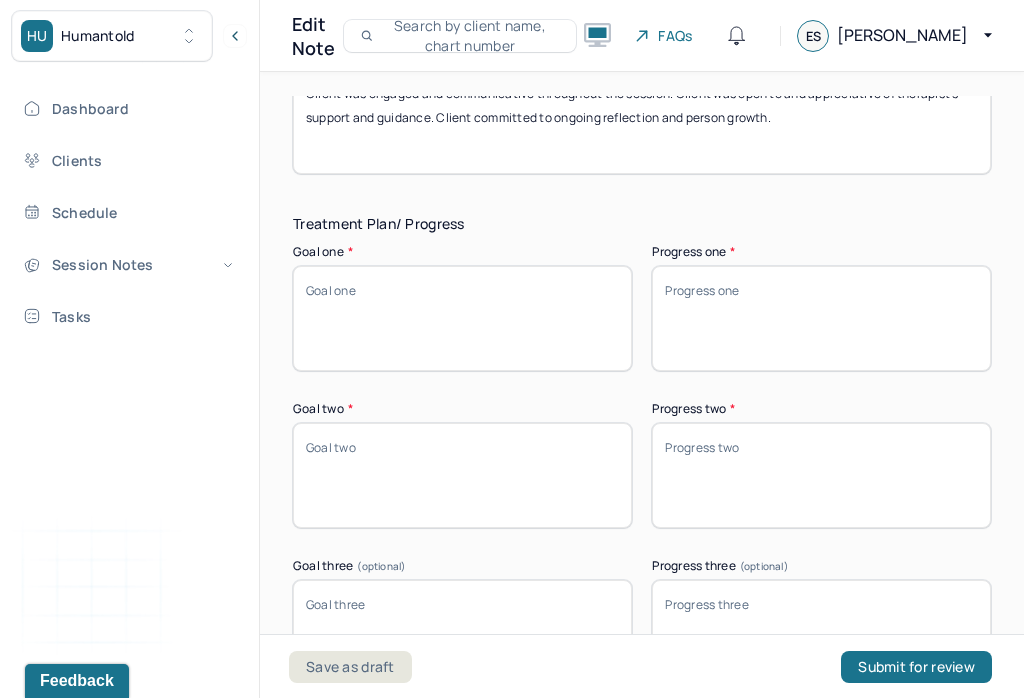 click on "Goal one *" at bounding box center (462, 318) 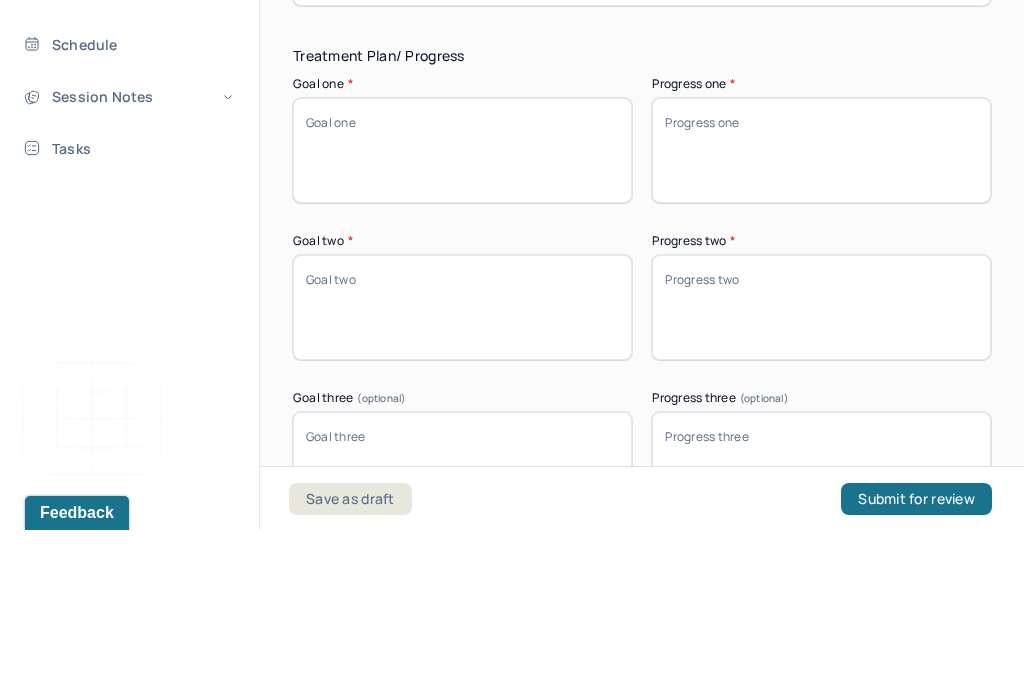 click on "Goal one *" at bounding box center (462, 318) 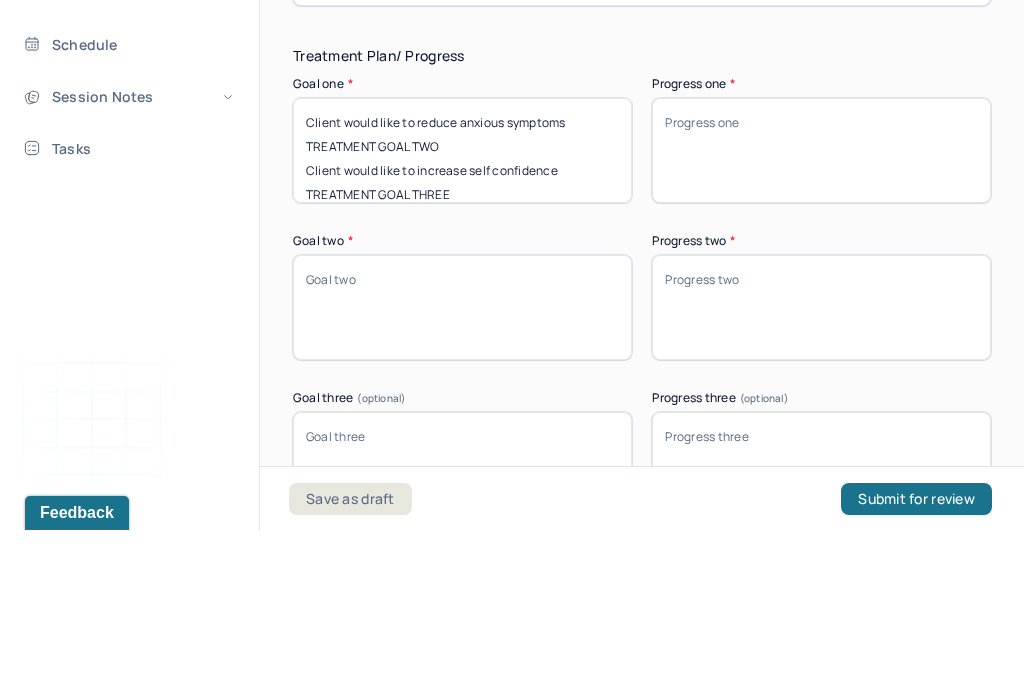 scroll, scrollTop: 64, scrollLeft: 0, axis: vertical 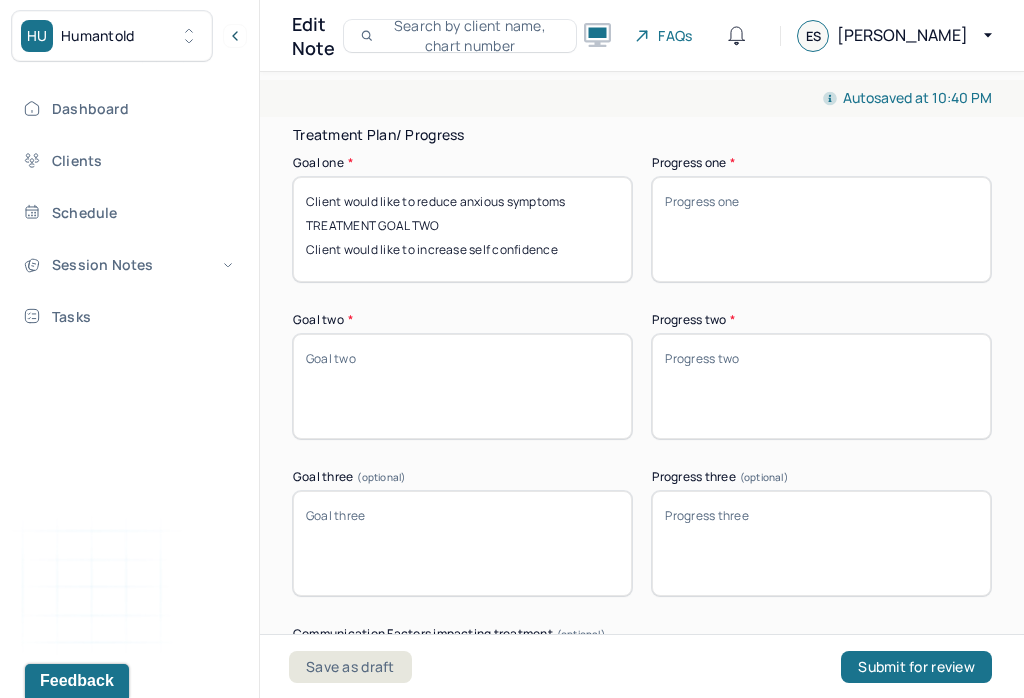 type on "Client would like to reduce anxious symptoms
TREATMENT GOAL TWO
Client would like to increase self confidence" 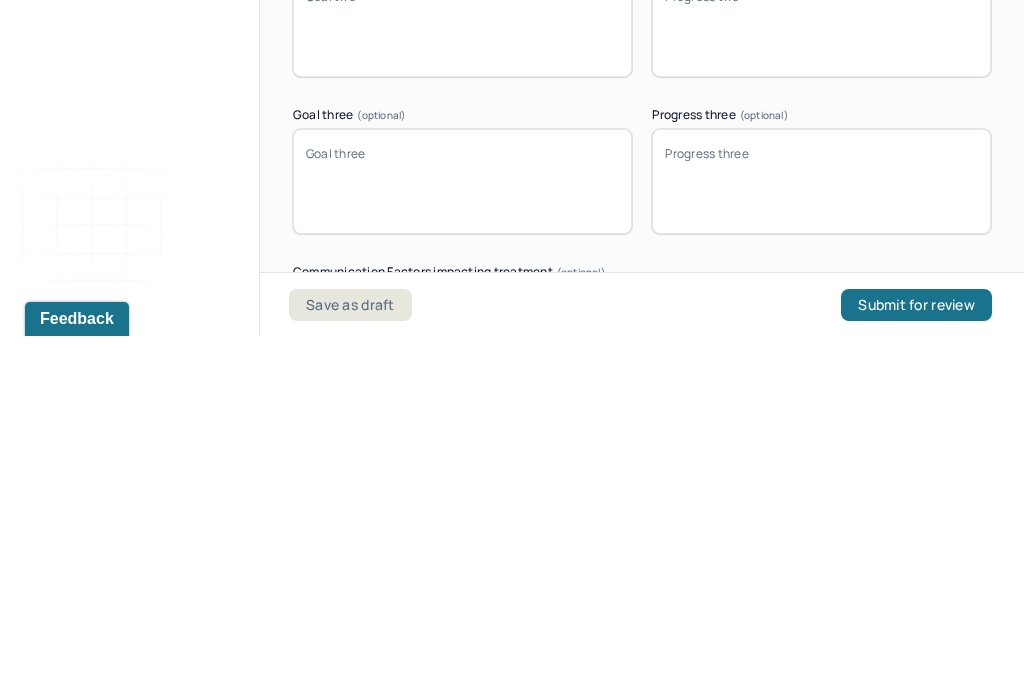 click on "Goal three (optional)" at bounding box center (462, 543) 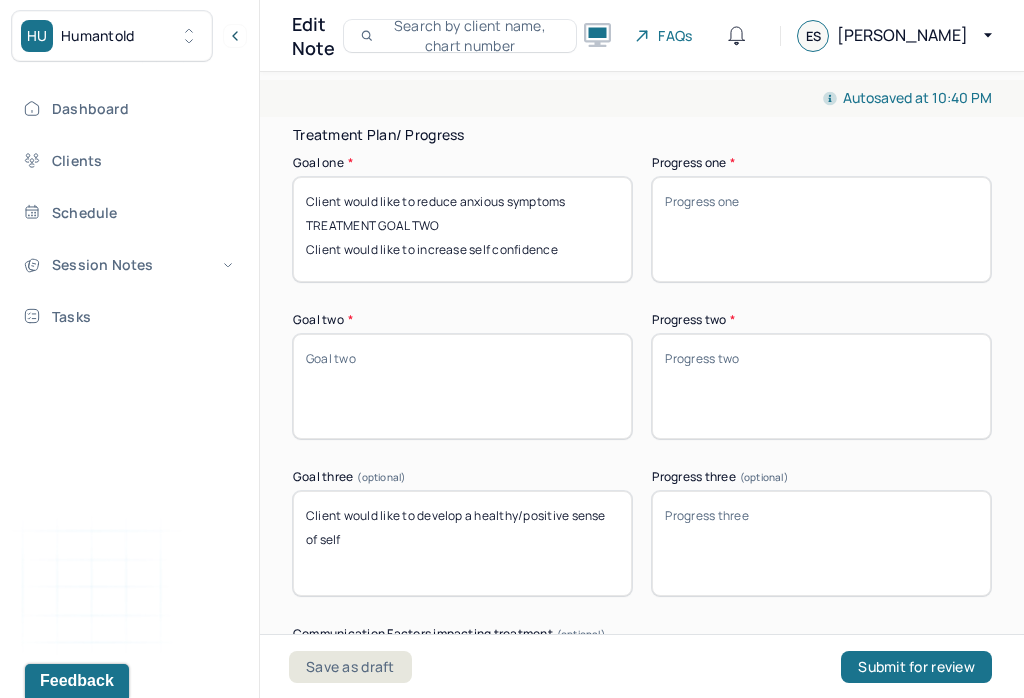 type on "Client would like to develop a healthy/positive sense of self" 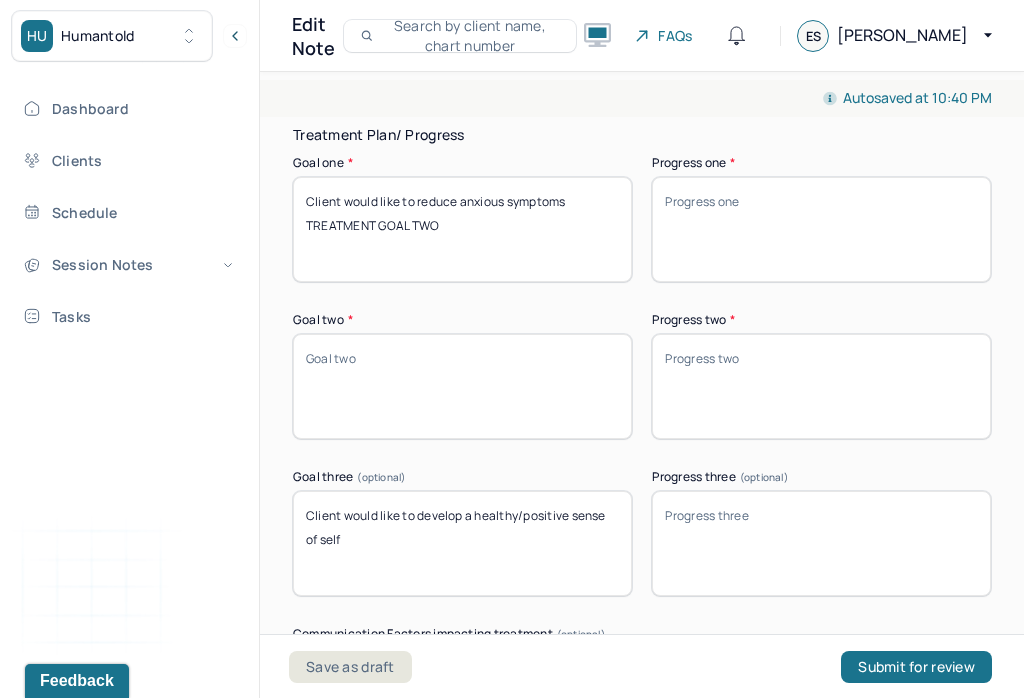 scroll, scrollTop: 0, scrollLeft: 0, axis: both 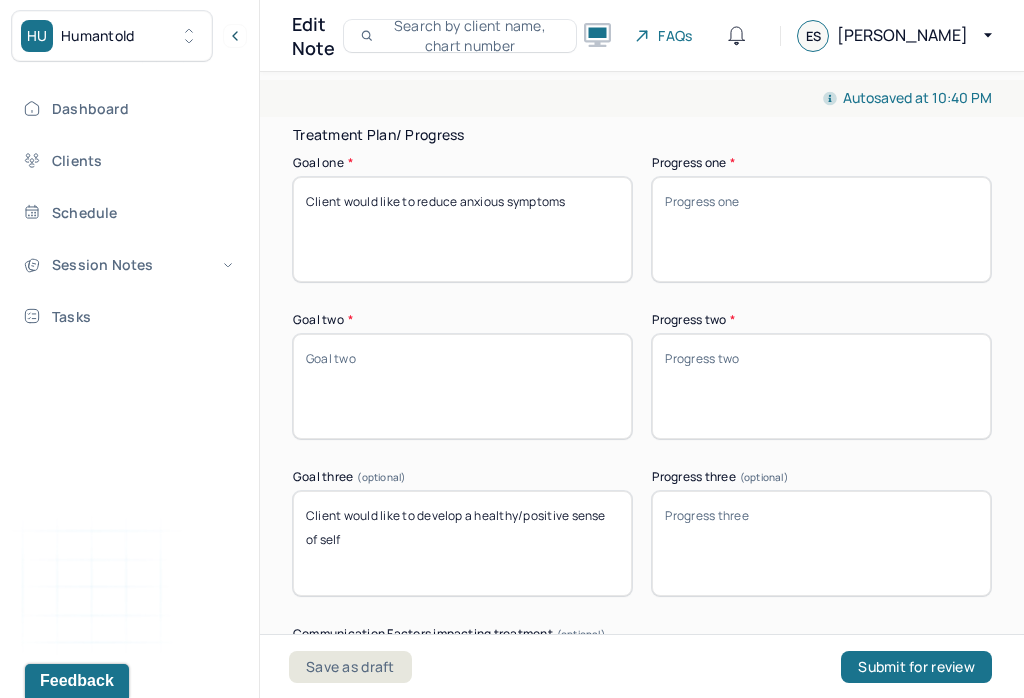 type on "Client would like to reduce anxious symptoms" 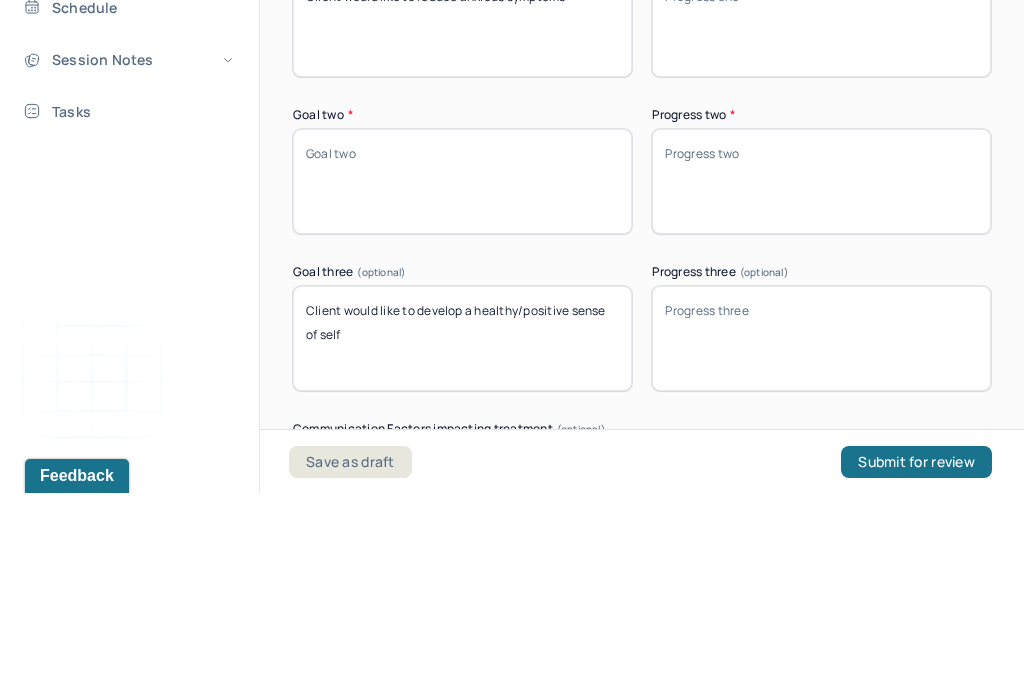 click on "Goal two *" at bounding box center (462, 386) 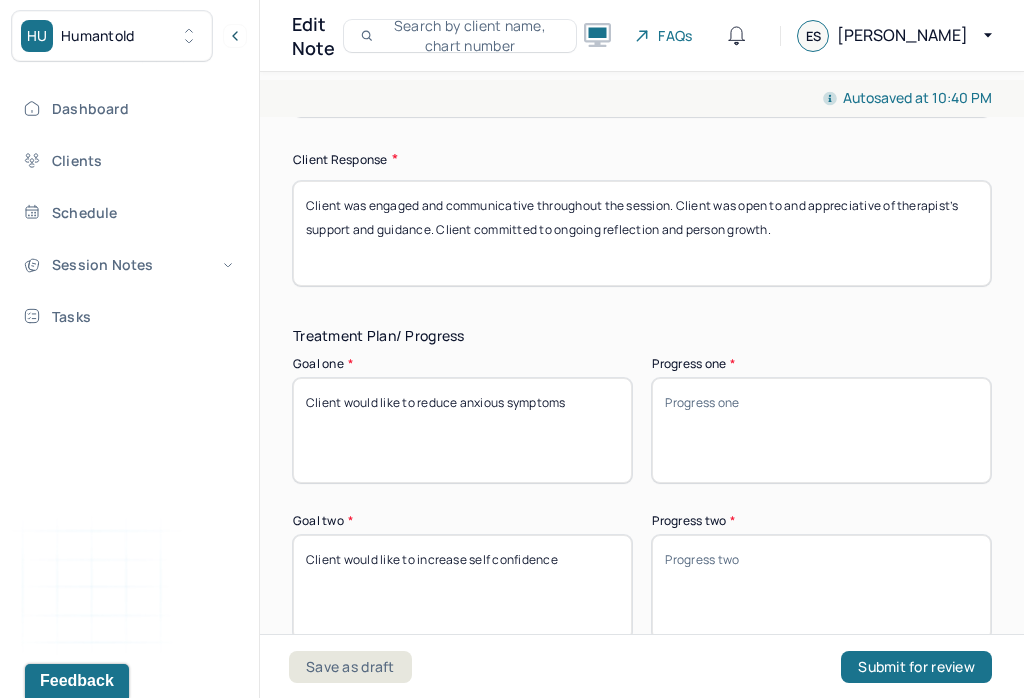 scroll, scrollTop: 3298, scrollLeft: 0, axis: vertical 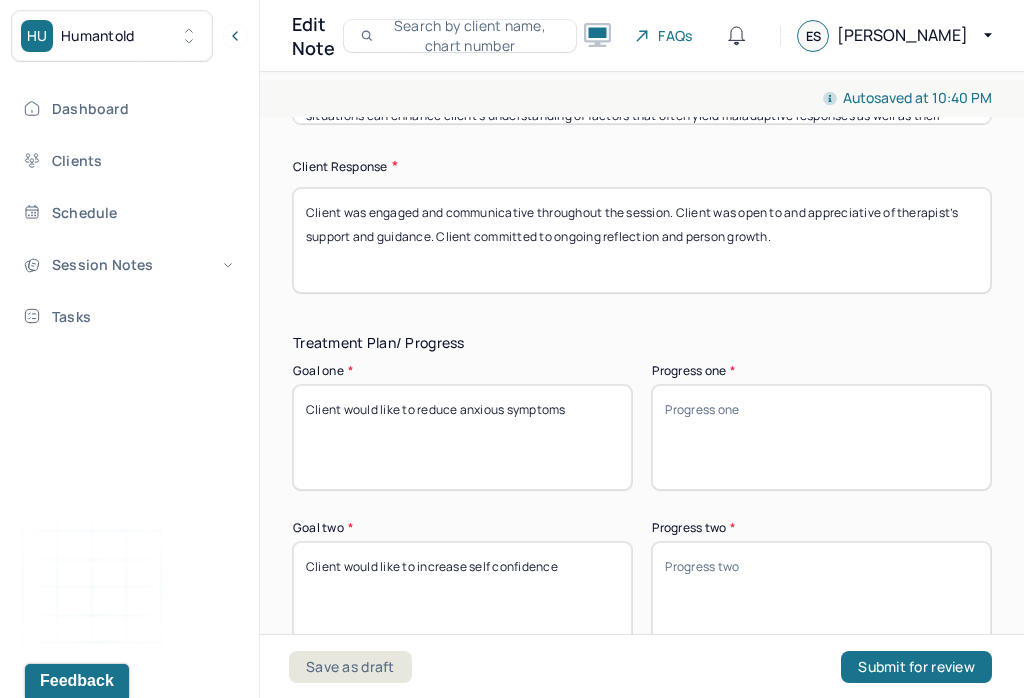 type on "Client would like to increase self confidence" 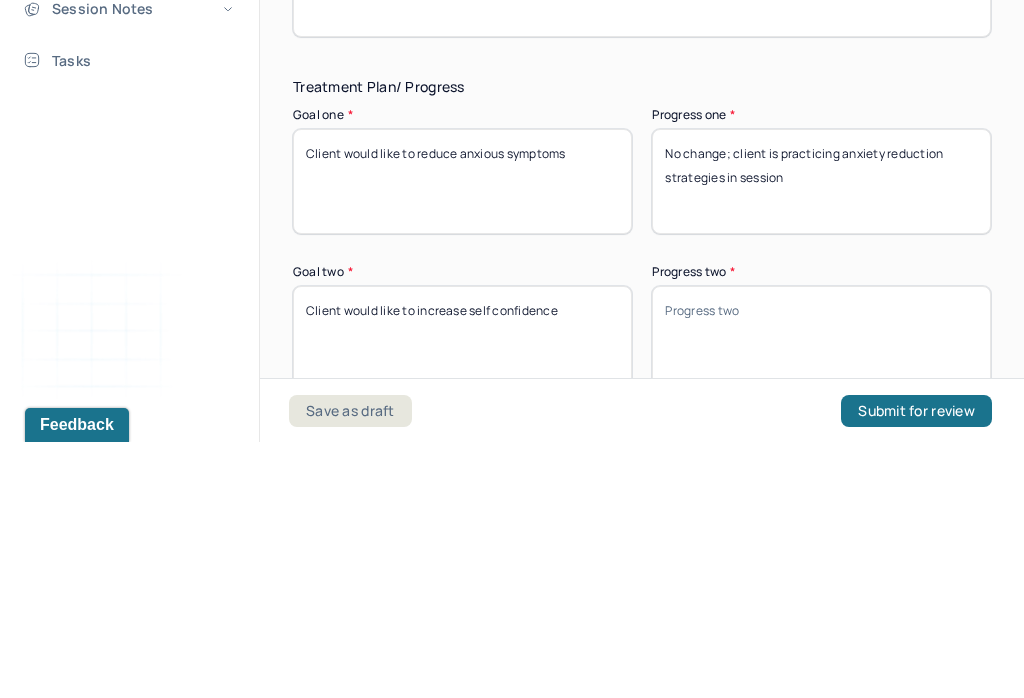type on "No change; client is practicing anxiety reduction strategies in session" 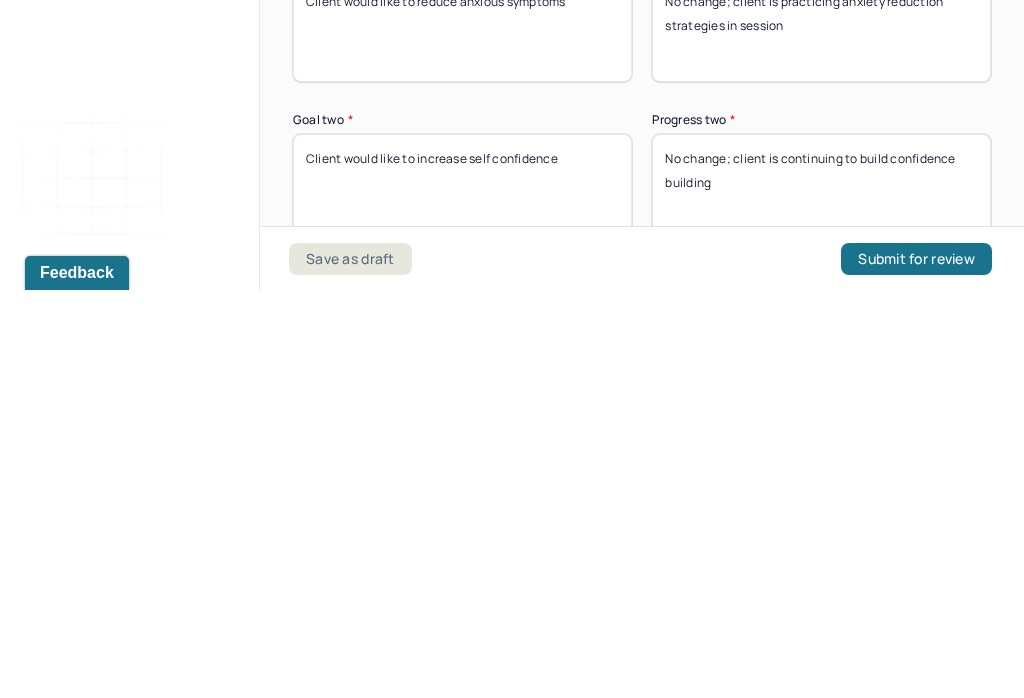 click on "No change; client is continuing to build confidence building" at bounding box center [821, 594] 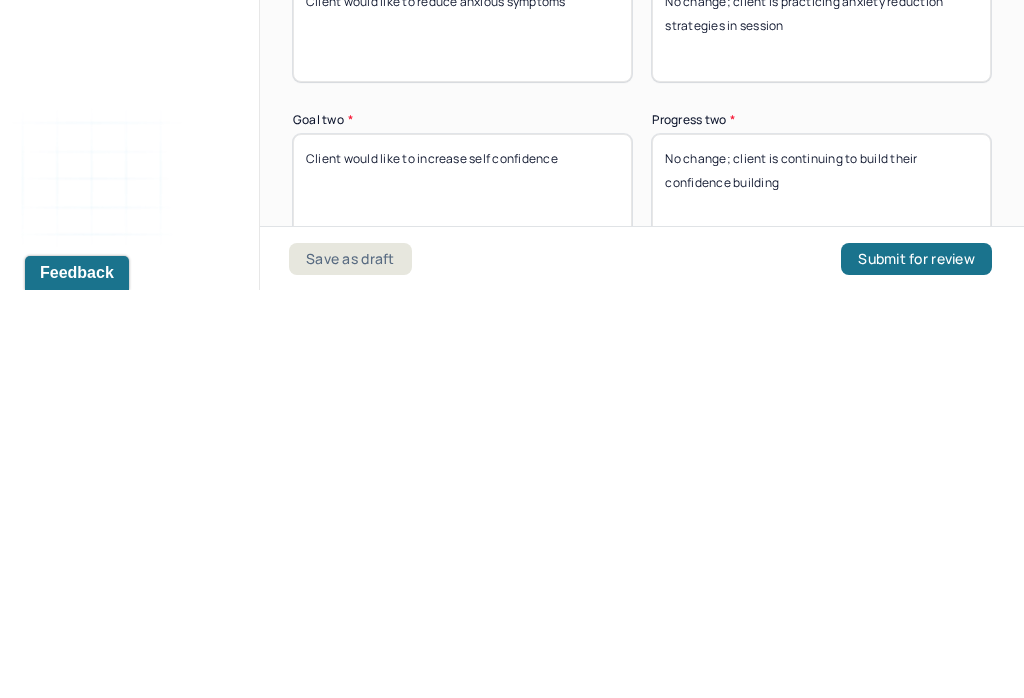 click on "No change; client is continuing to build confidence building" at bounding box center [821, 594] 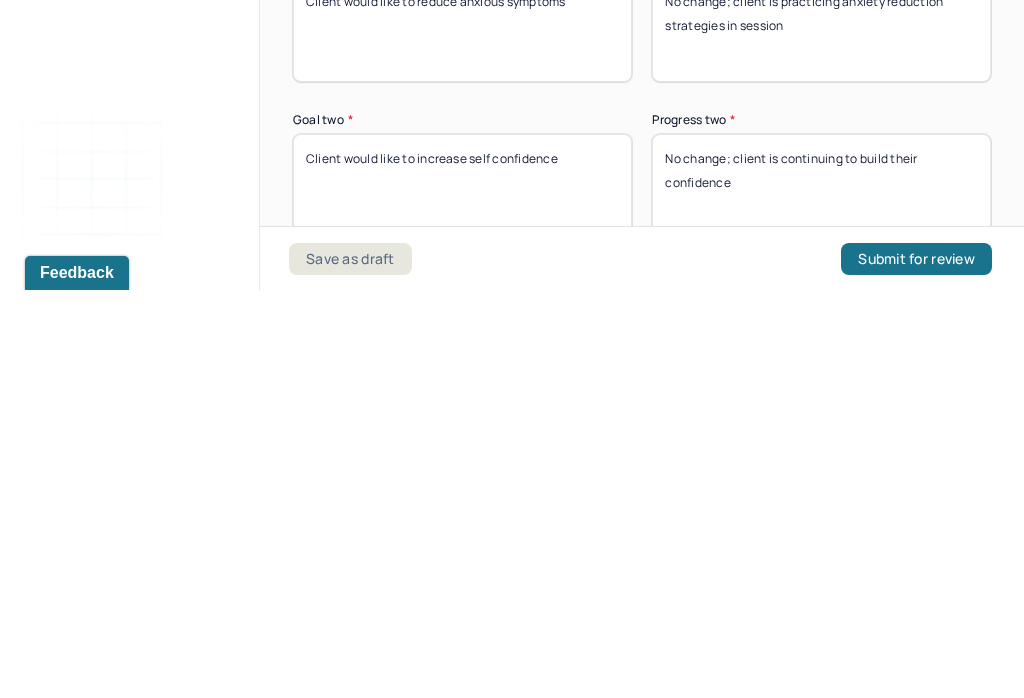 click on "No change; client is continuing to build their confidence building" at bounding box center [821, 594] 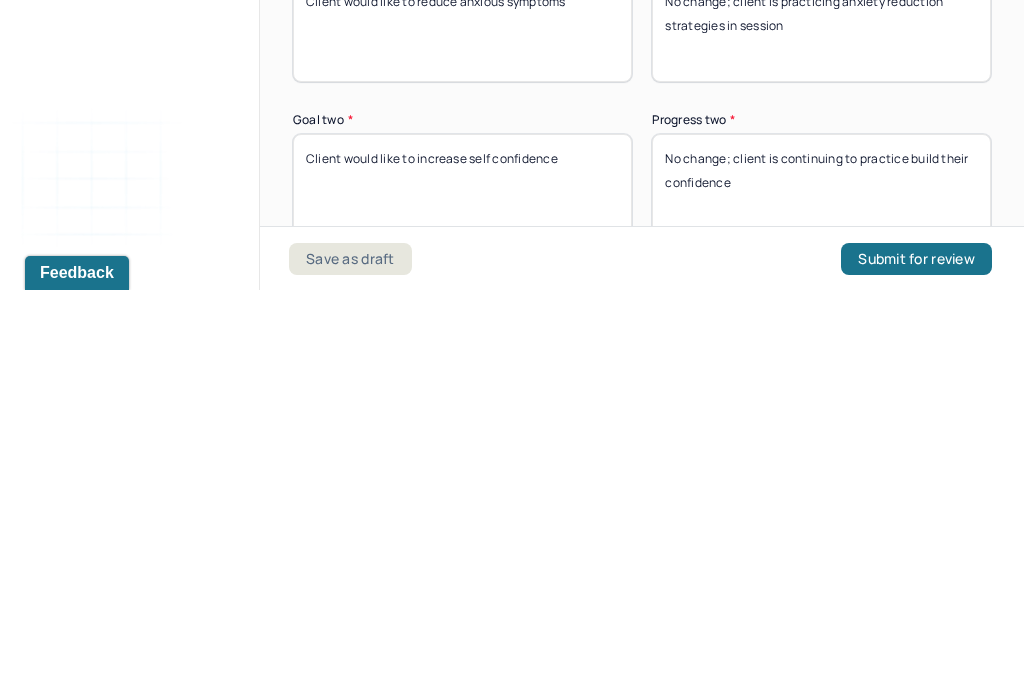 click on "No change; client is continuing to build their confidence" at bounding box center (821, 594) 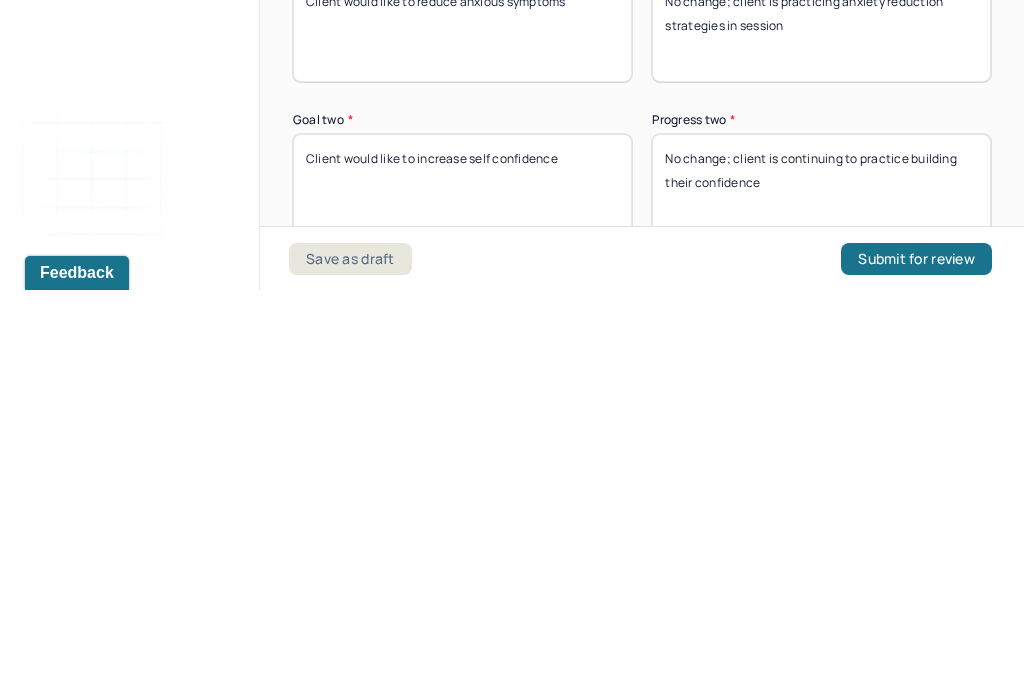 click on "No change; client is continuing to practice build their confidence" at bounding box center (821, 594) 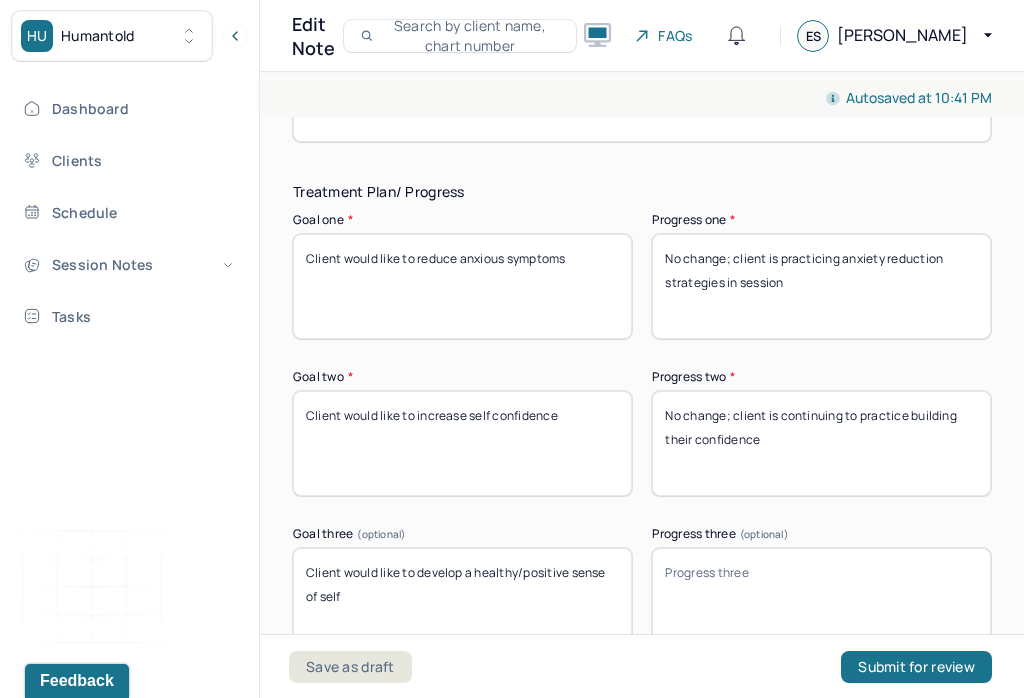 scroll, scrollTop: 3458, scrollLeft: 0, axis: vertical 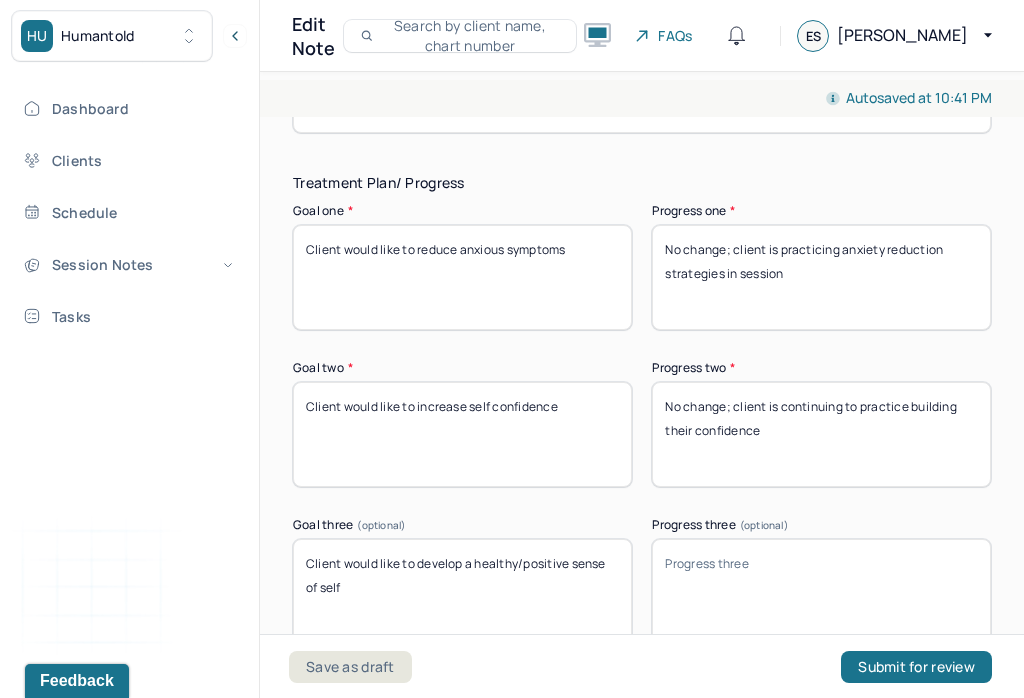 type on "No change; client is continuing to practice building their confidence" 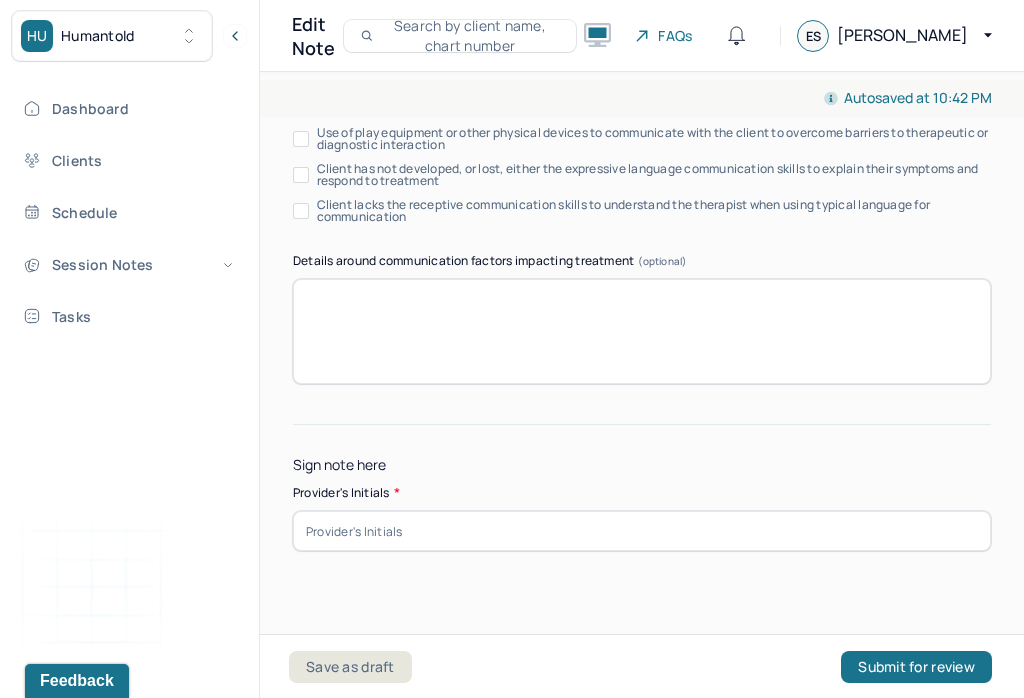 scroll, scrollTop: 4122, scrollLeft: 0, axis: vertical 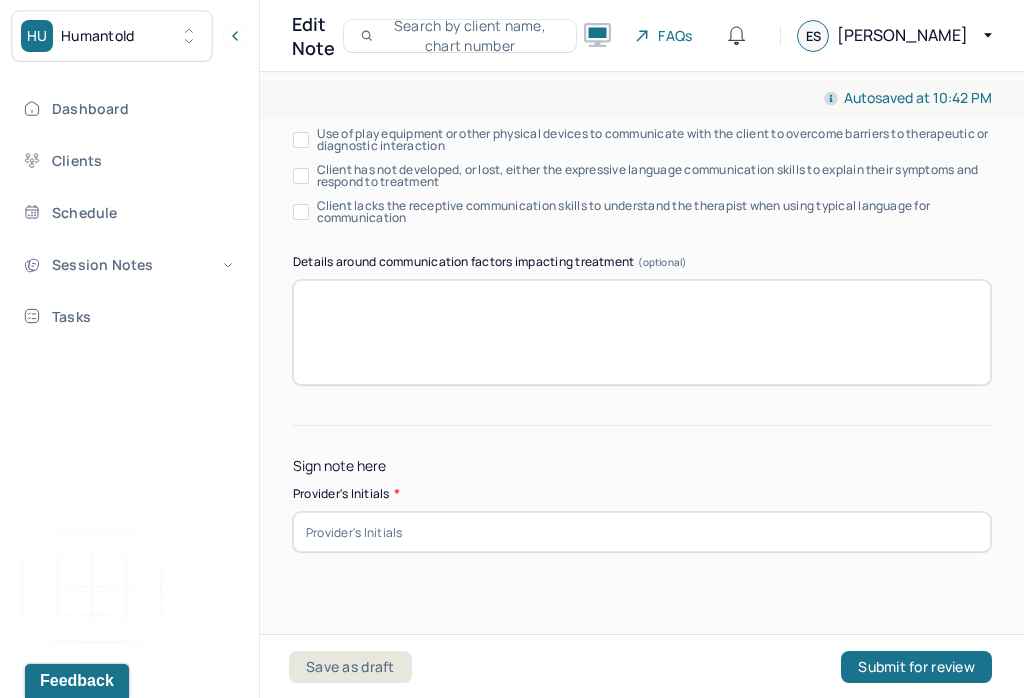 type on "No change; no change; client continues to work towards this goal" 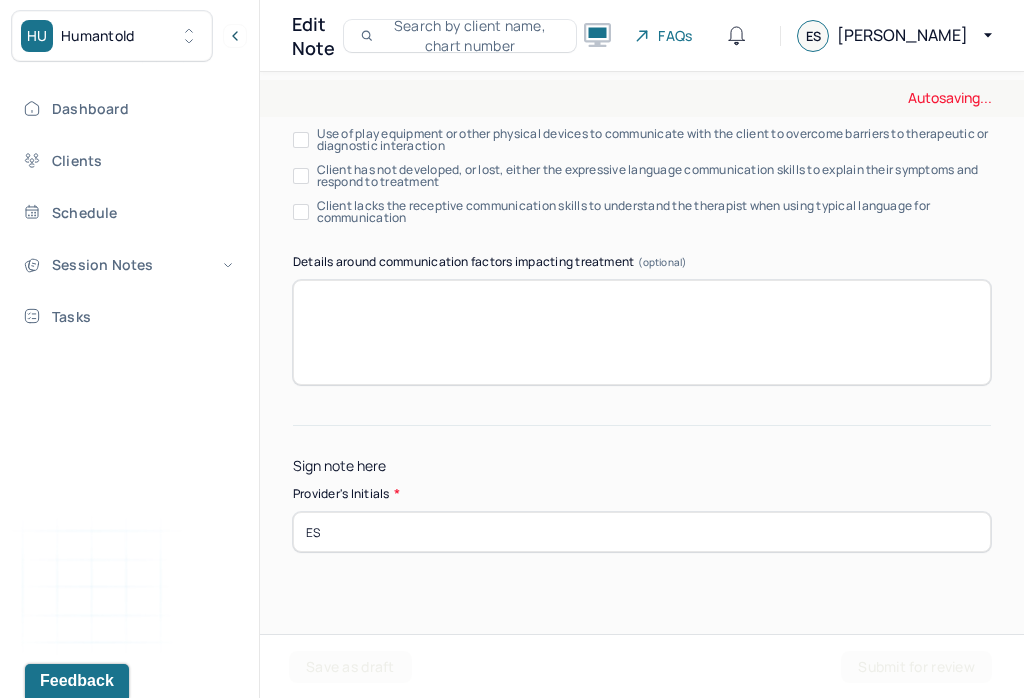 type on "ES" 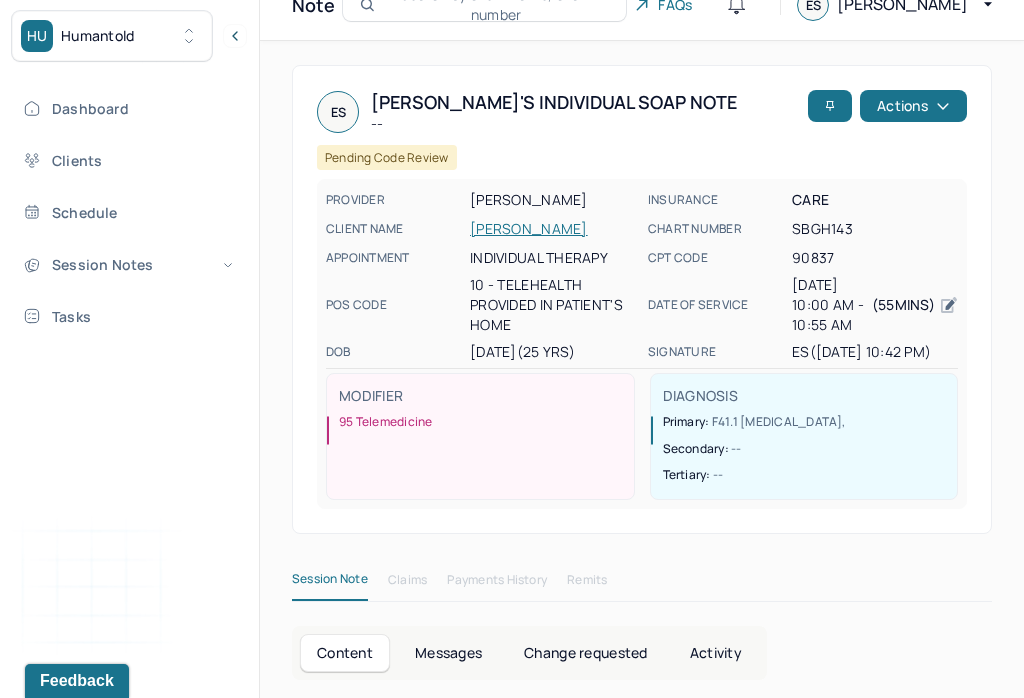 click on "Session Notes" at bounding box center (128, 264) 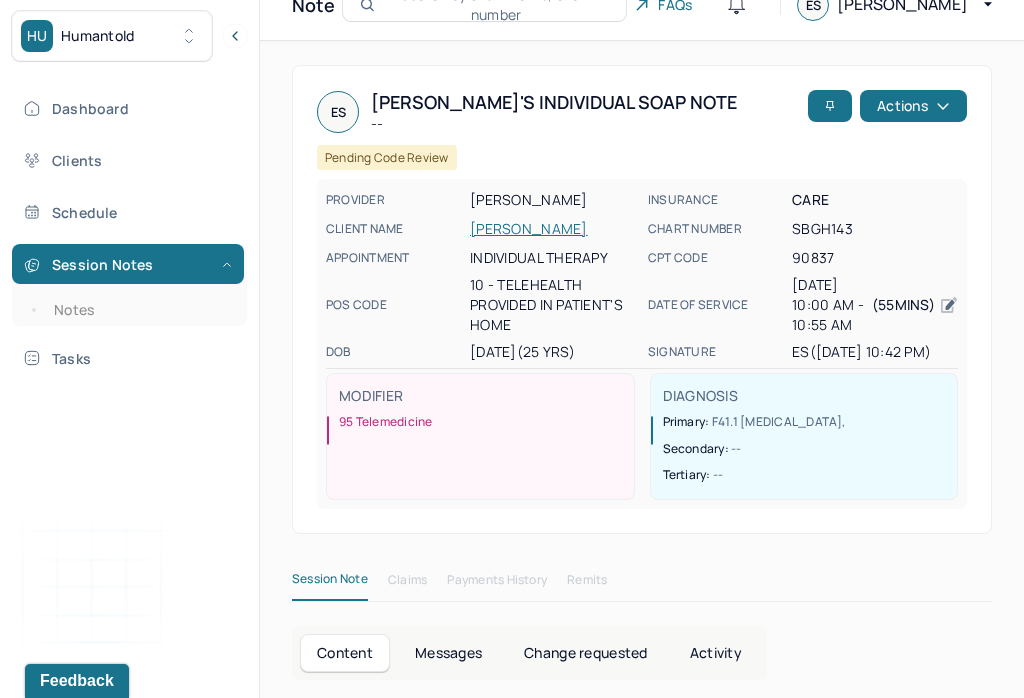 click on "Notes" at bounding box center [139, 310] 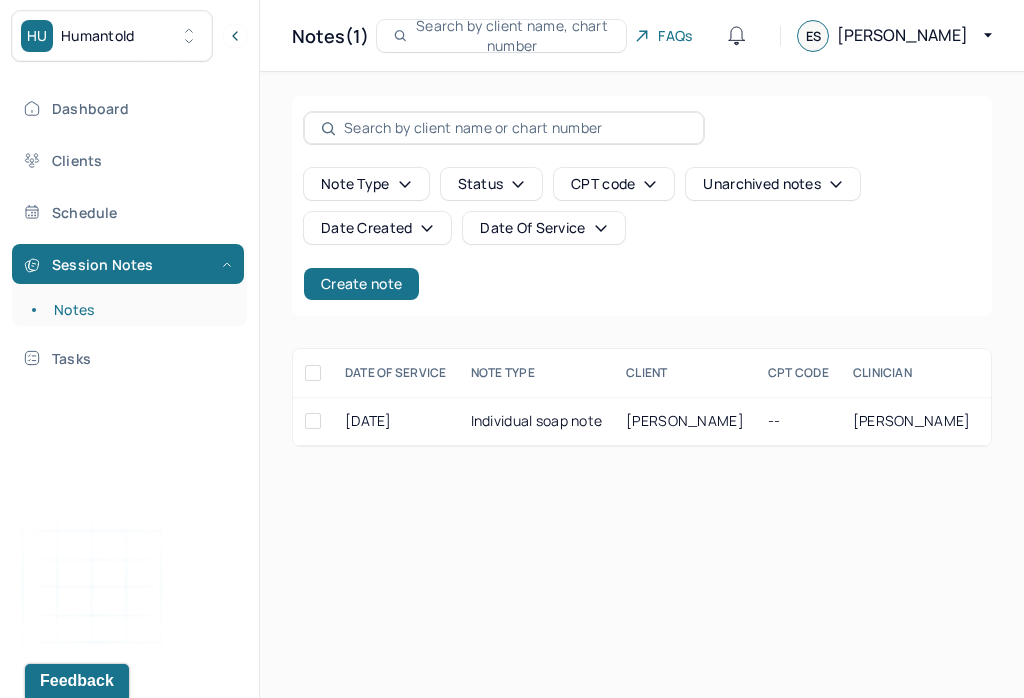 click on "Create note" at bounding box center [361, 284] 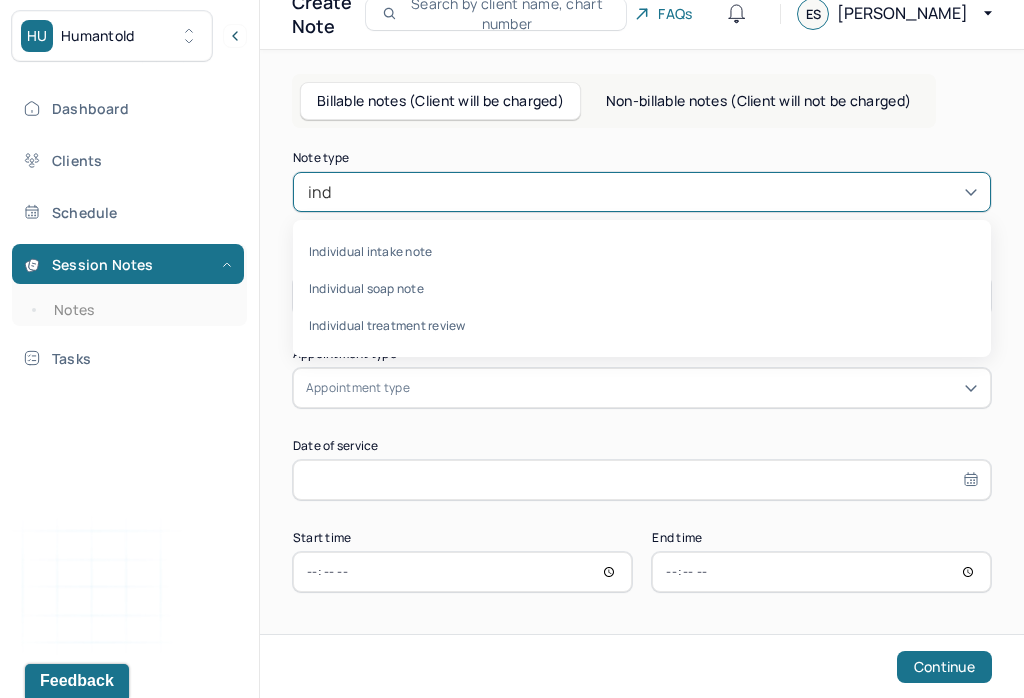 click on "Individual soap note" at bounding box center (642, 288) 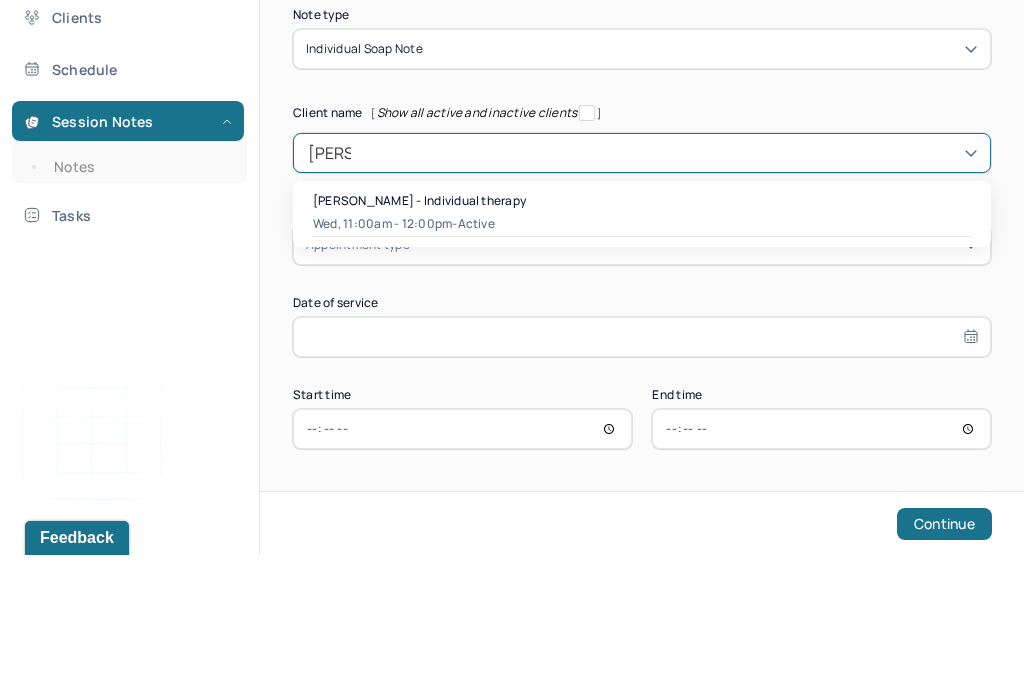 click on "[PERSON_NAME] - Individual therapy" at bounding box center (419, 343) 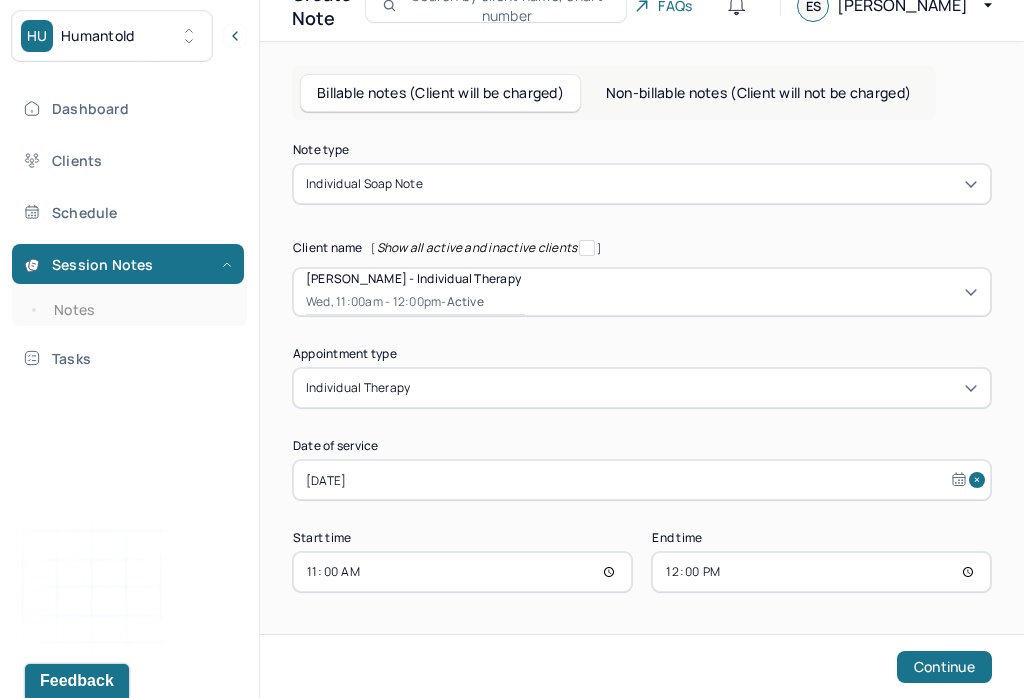 click on "11:00" at bounding box center (462, 572) 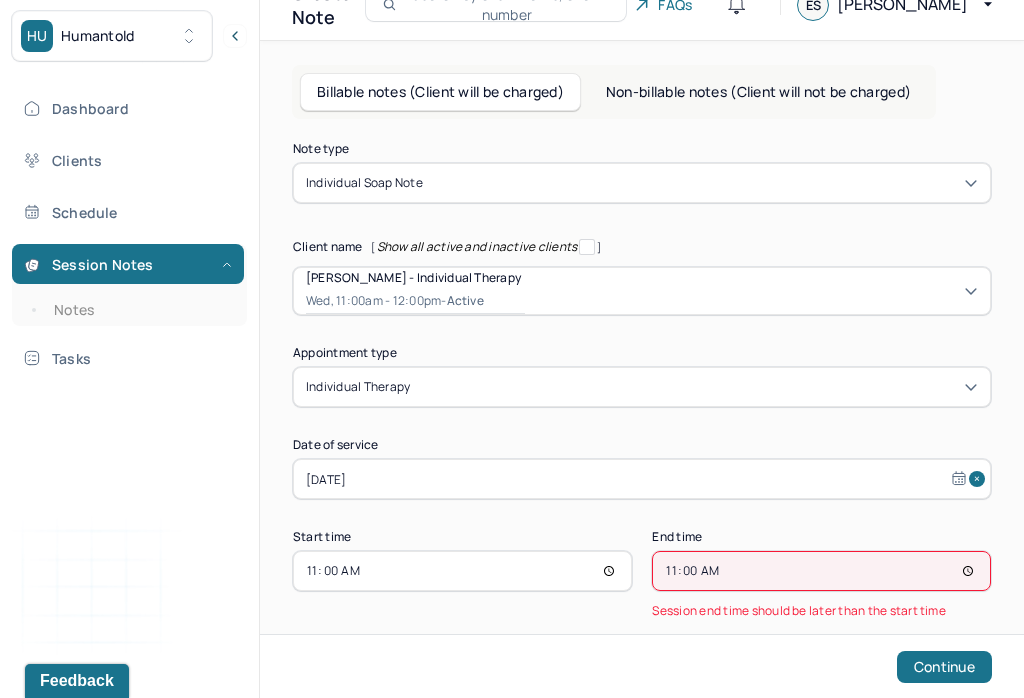 type on "11:55" 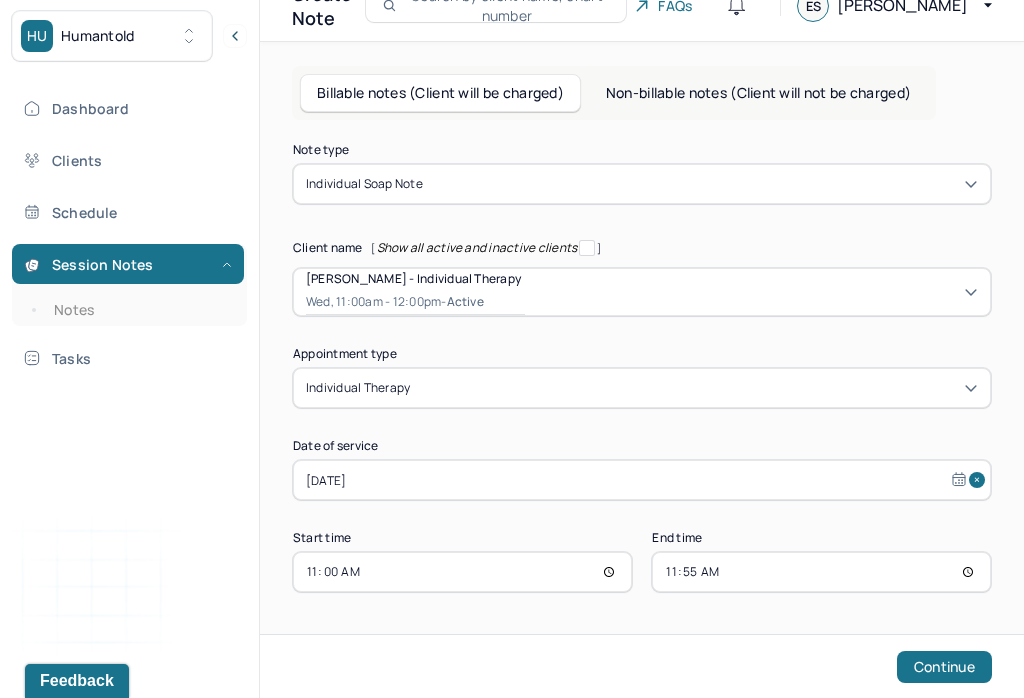 click on "Continue" at bounding box center [944, 667] 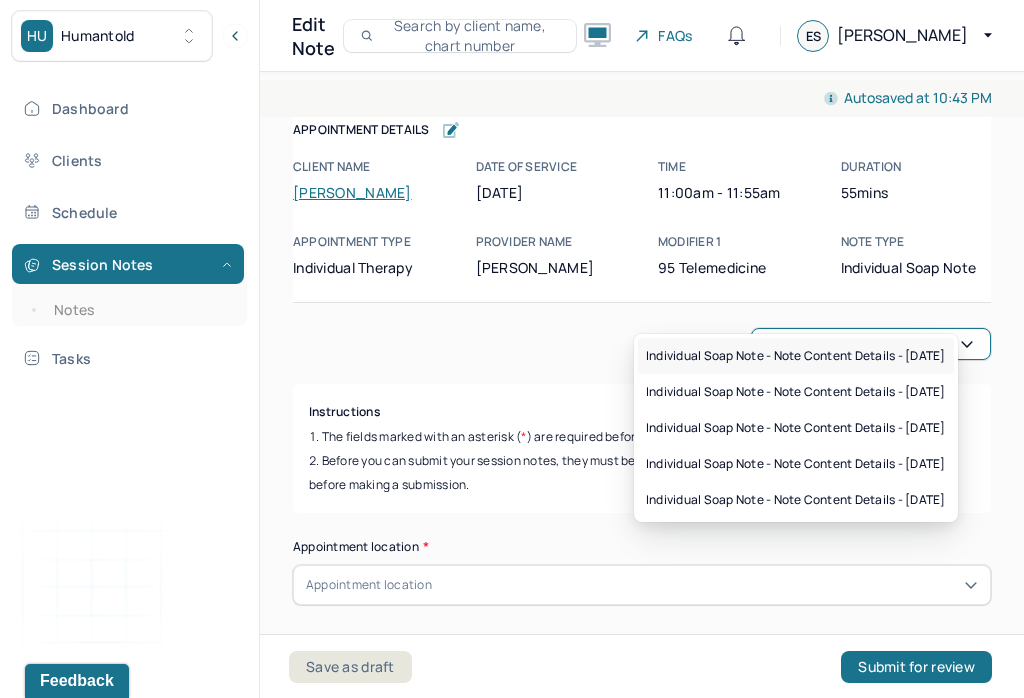 click on "Individual soap note   - Note content Details -   [DATE]" at bounding box center (796, 356) 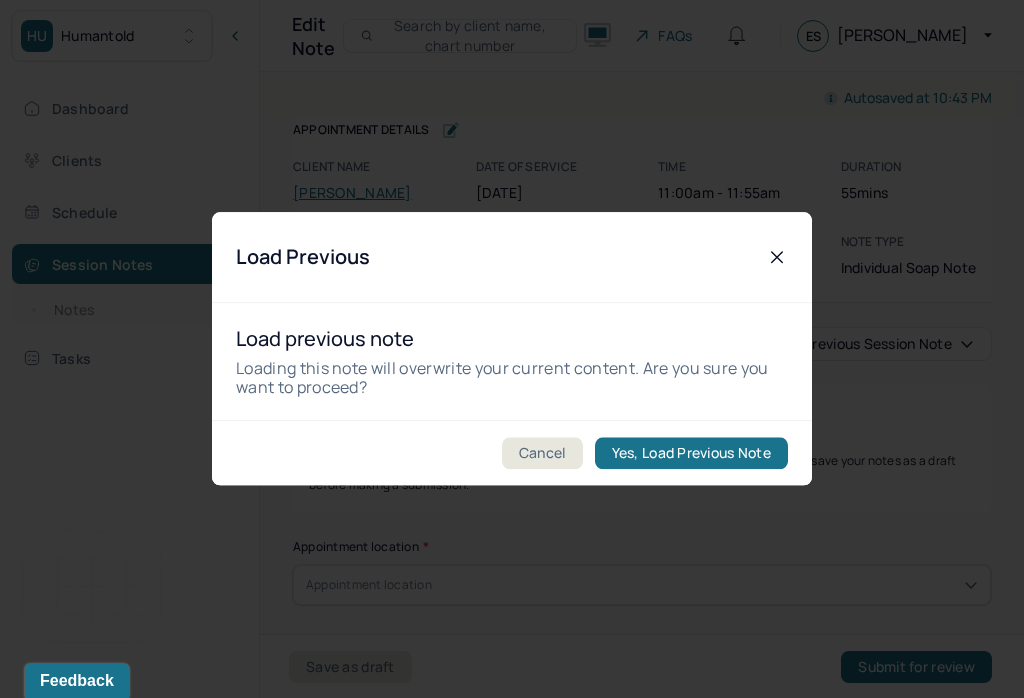 click on "Yes, Load Previous Note" at bounding box center [691, 454] 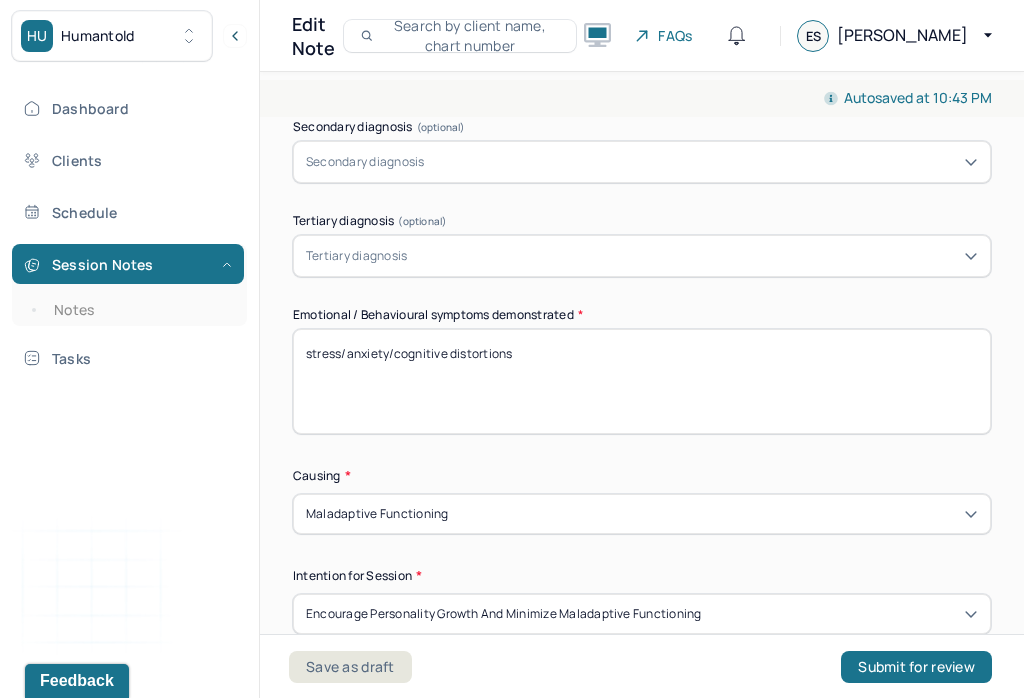 scroll, scrollTop: 875, scrollLeft: 0, axis: vertical 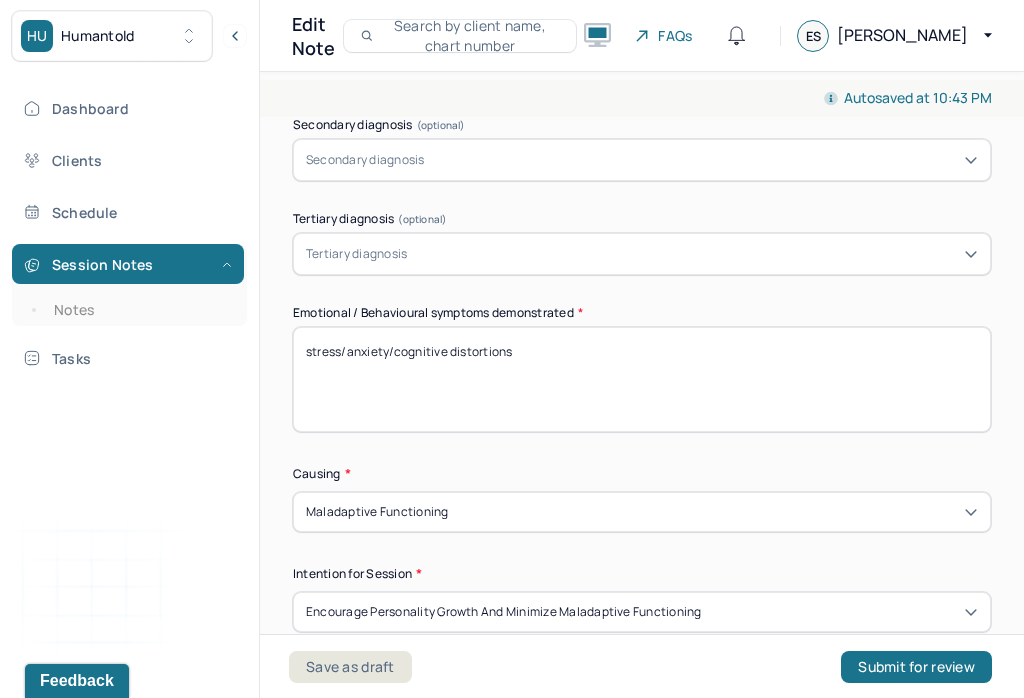 click on "stress/anxiety/cognitive distortions" at bounding box center (642, 379) 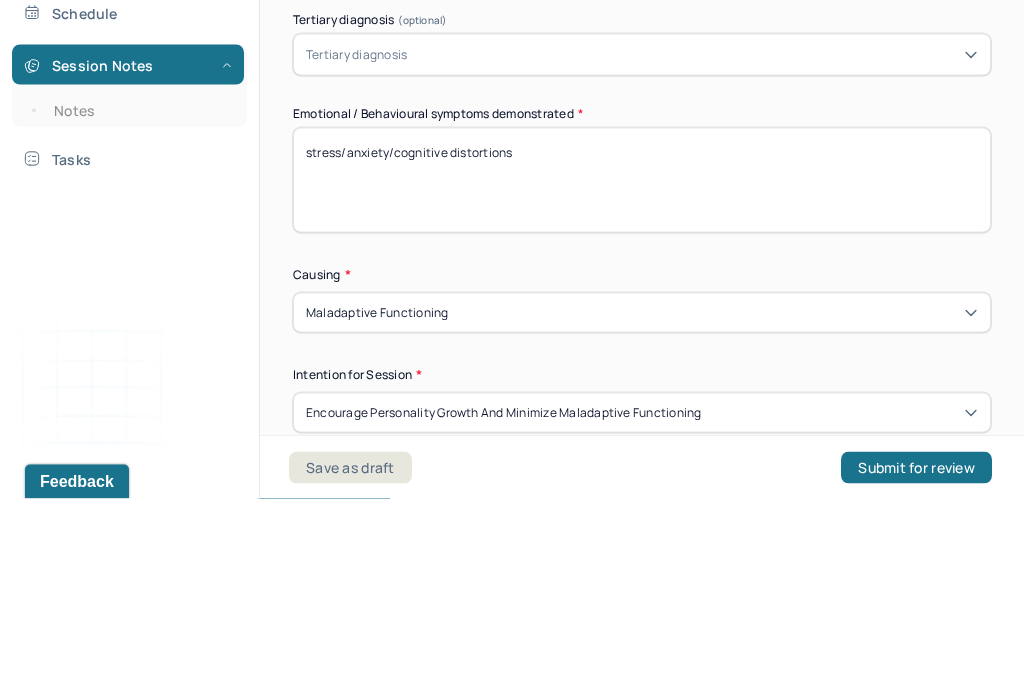 click on "stress/anxiety/cognitive distortions" at bounding box center [642, 379] 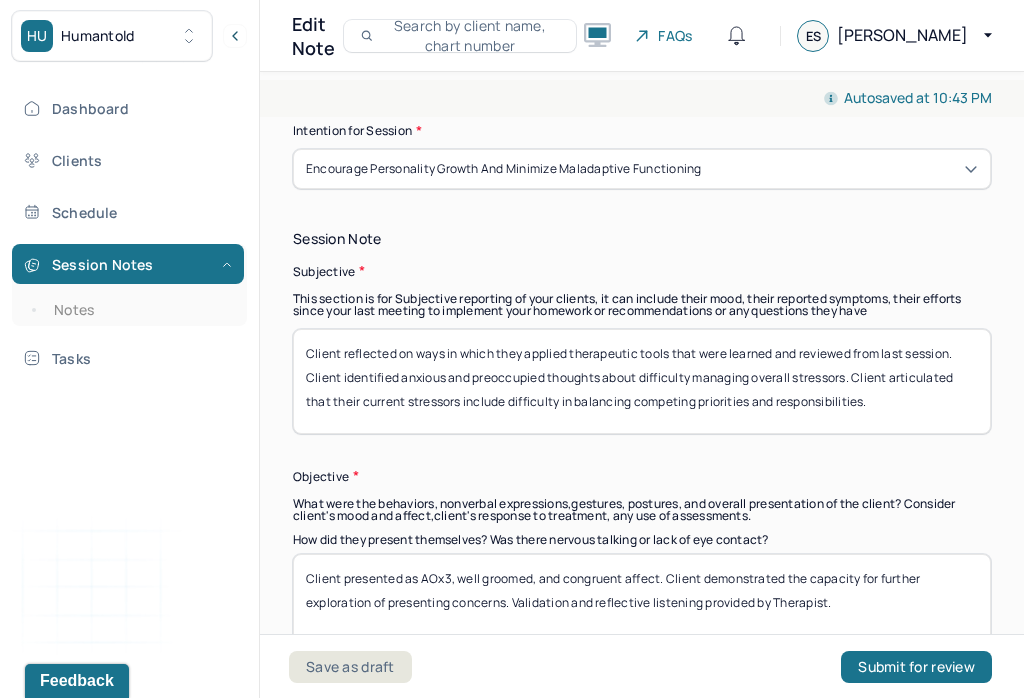 scroll, scrollTop: 1319, scrollLeft: 0, axis: vertical 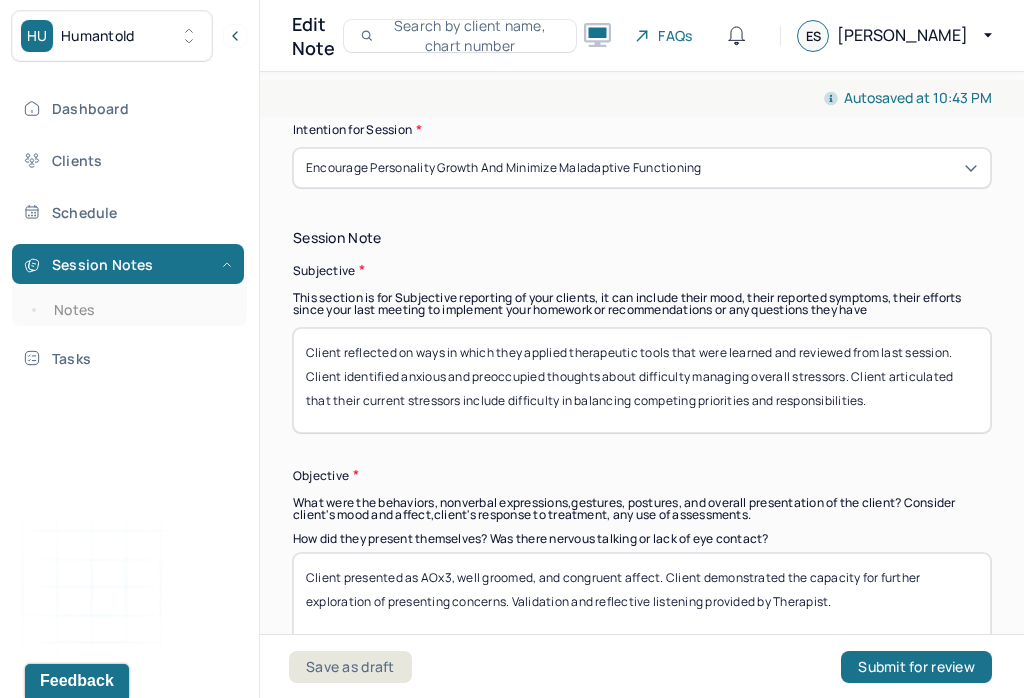 type on "overwhelm/anxiety/cognitive distortions" 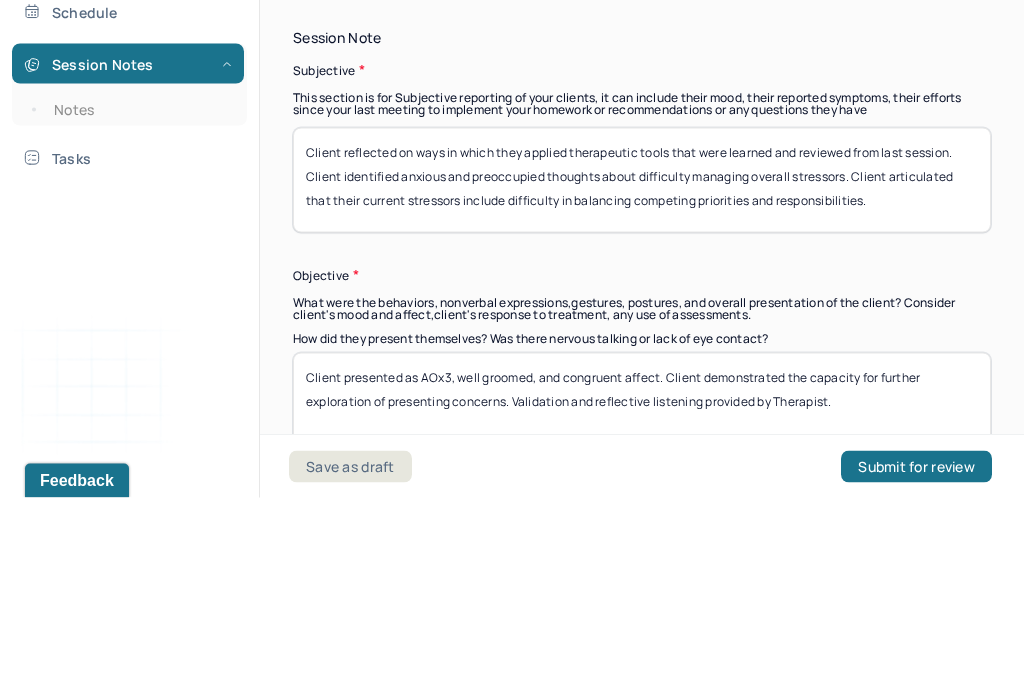 click on "Client reflected on ways in which they applied therapeutic tools that were learned and reviewed from last session. Client identified anxious and preoccupied thoughts about difficulty managing overall stressors. Client articulated that their current stressors include difficulty in balancing competing priorities and responsibilities." at bounding box center [642, 380] 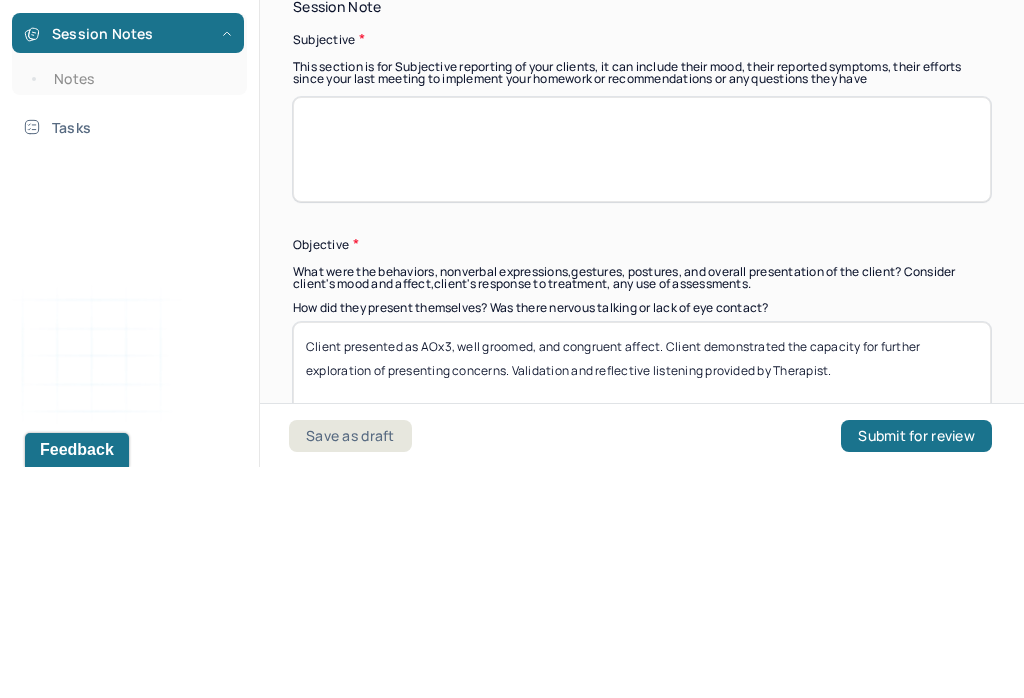 scroll, scrollTop: 31, scrollLeft: 0, axis: vertical 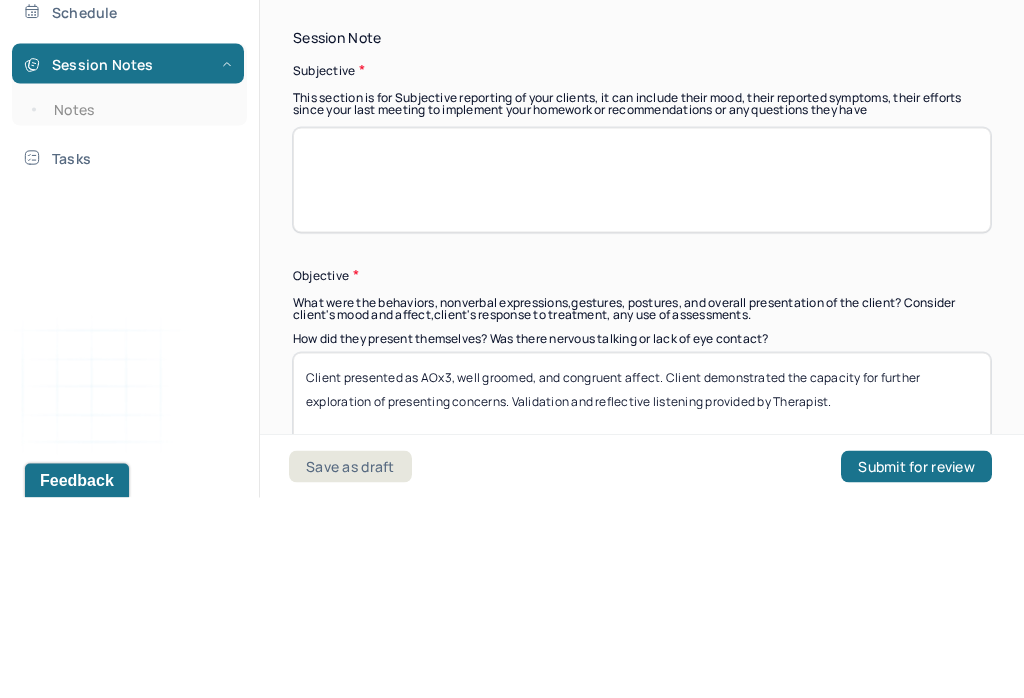 paste on "Client openly processed their anxieties with Therapist. Client continues to engage in developing new coping skills to address maladaptive patterns of behavior and rumination of negative thoughts. Client explored core beliefs that influence current patterns of thought and behavior." 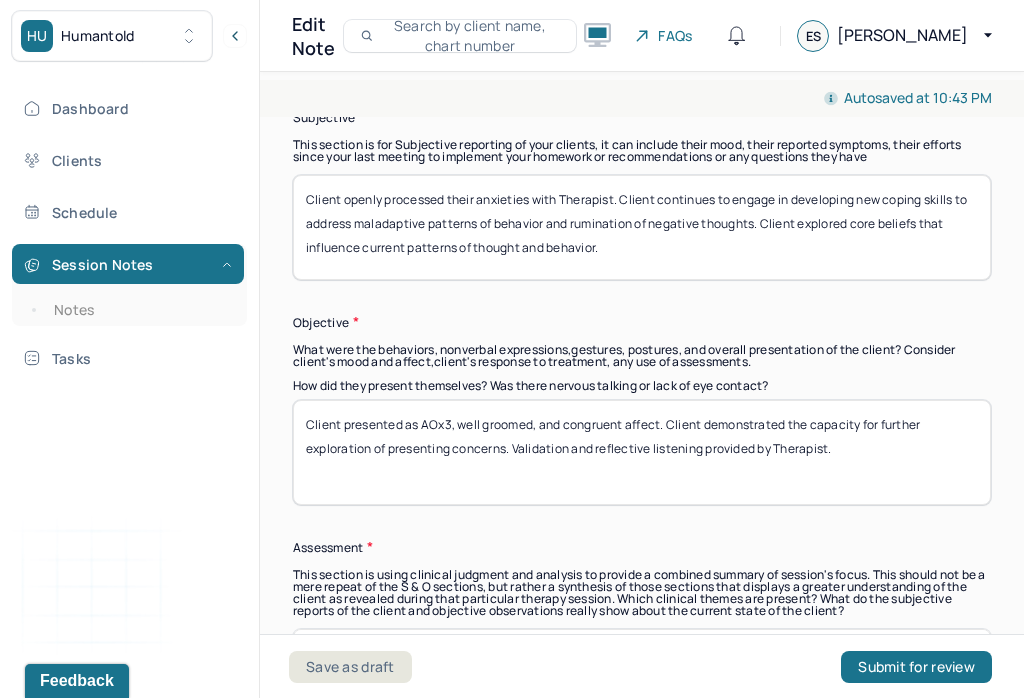 scroll, scrollTop: 1473, scrollLeft: 0, axis: vertical 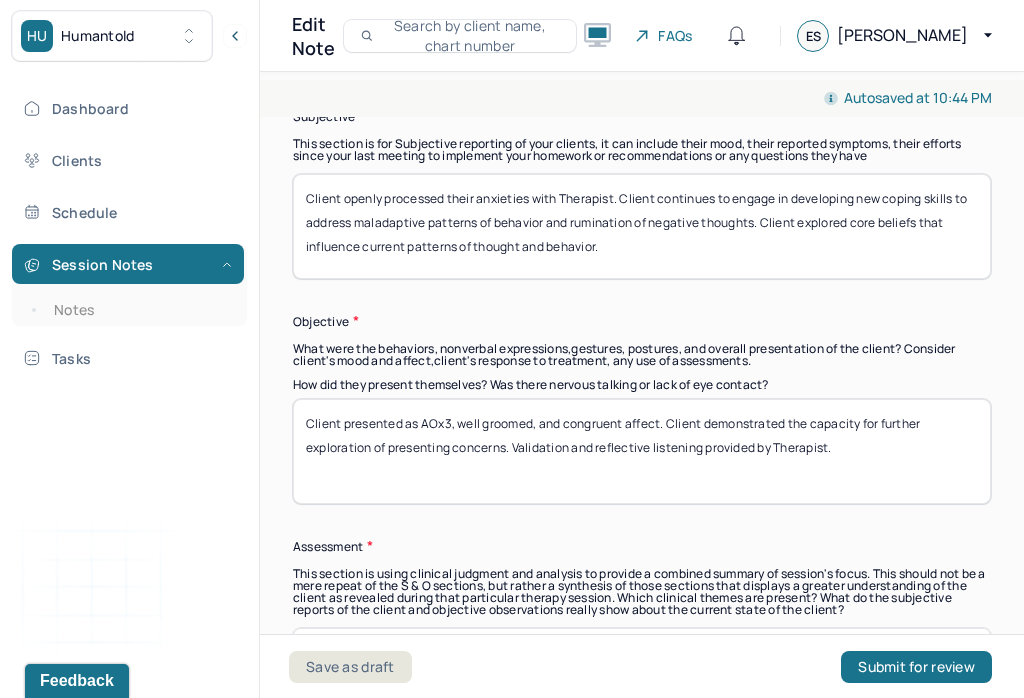 type on "Client openly processed their anxieties with Therapist. Client continues to engage in developing new coping skills to address maladaptive patterns of behavior and rumination of negative thoughts. Client explored core beliefs that influence current patterns of thought and behavior." 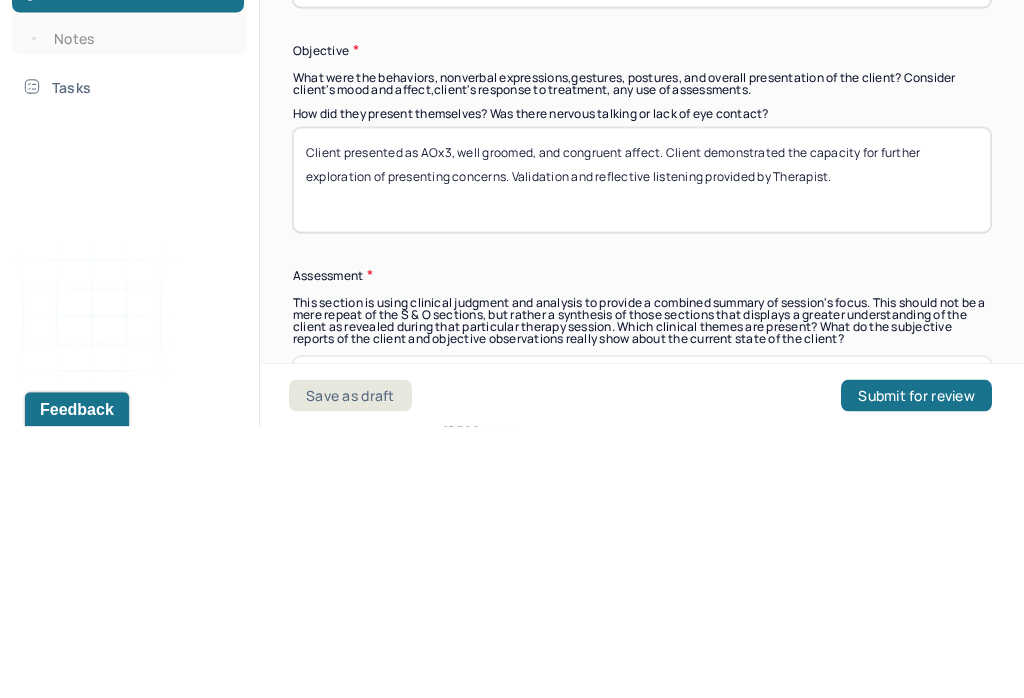 click on "Client presented as AOx3, well groomed, and congruent affect. Client demonstrated the capacity for further exploration of presenting concerns. Validation and reflective listening provided by Therapist." at bounding box center [642, 451] 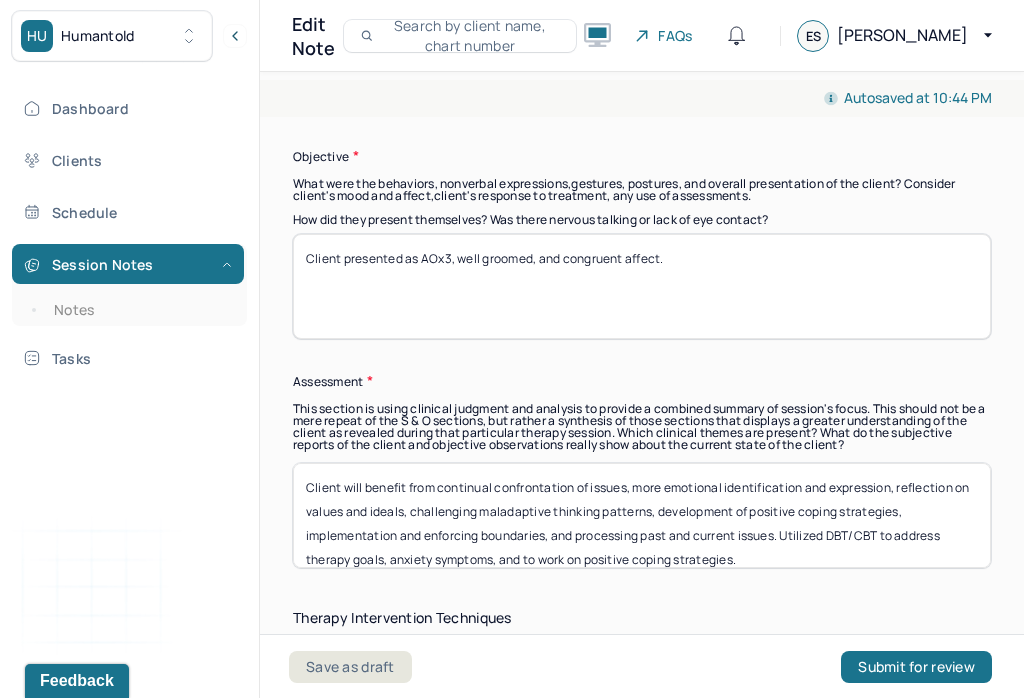 scroll, scrollTop: 1656, scrollLeft: 0, axis: vertical 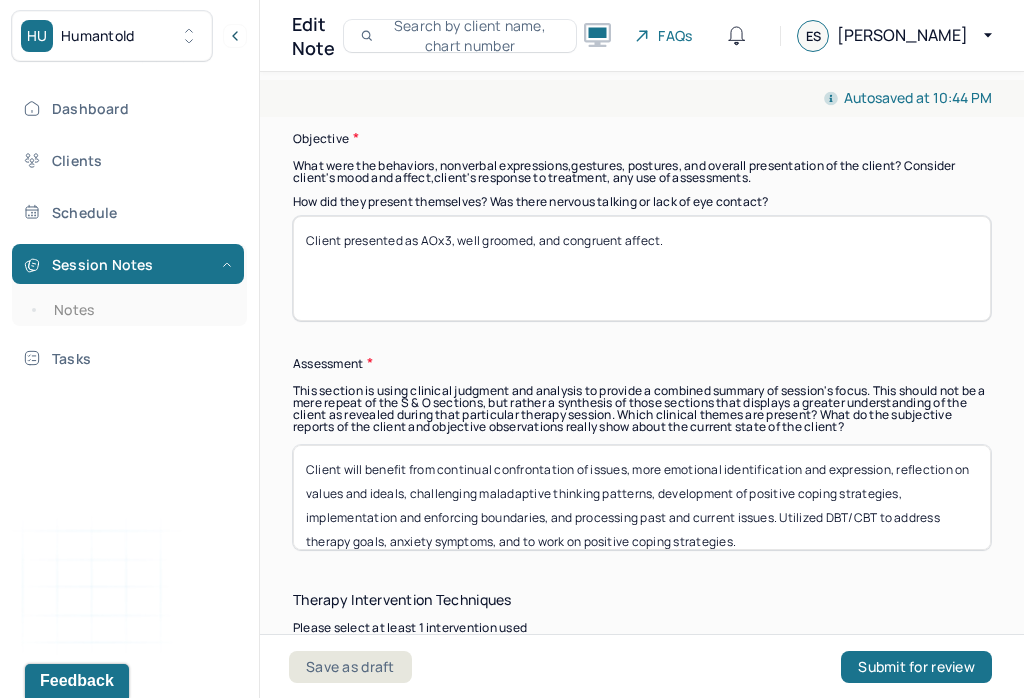 type on "Client presented as AOx3, well groomed, and congruent affect." 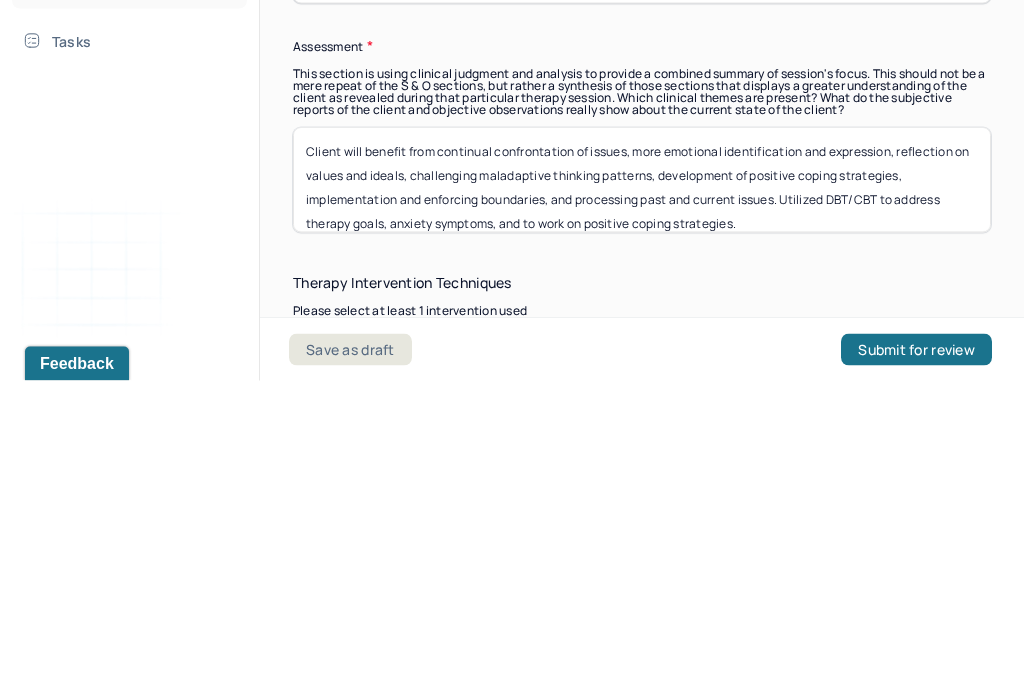 click on "Client will benefit from continual confrontation of issues, more emotional identification and expression, reflection on values and ideals, challenging maladaptive thinking patterns, development of positive coping strategies, implementation and enforcing boundaries, and processing past and current issues. Utilized DBT/CBT to address therapy goals, anxiety symptoms, and to work on positive coping strategies." at bounding box center (642, 497) 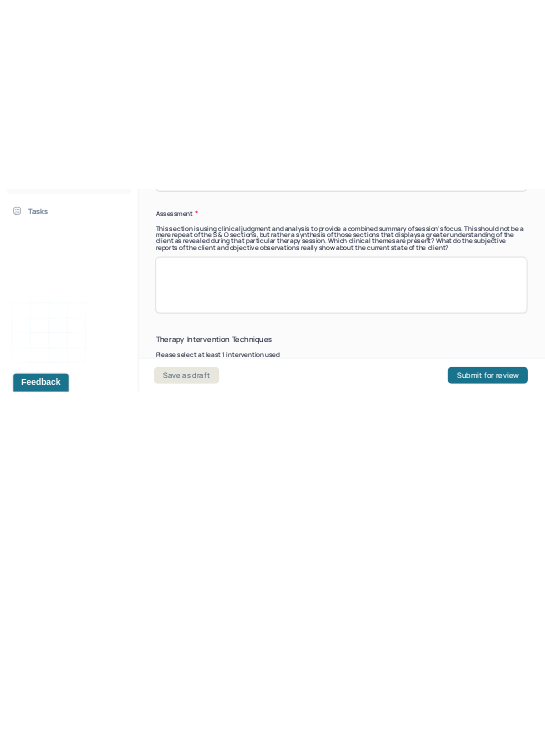 scroll, scrollTop: 0, scrollLeft: 0, axis: both 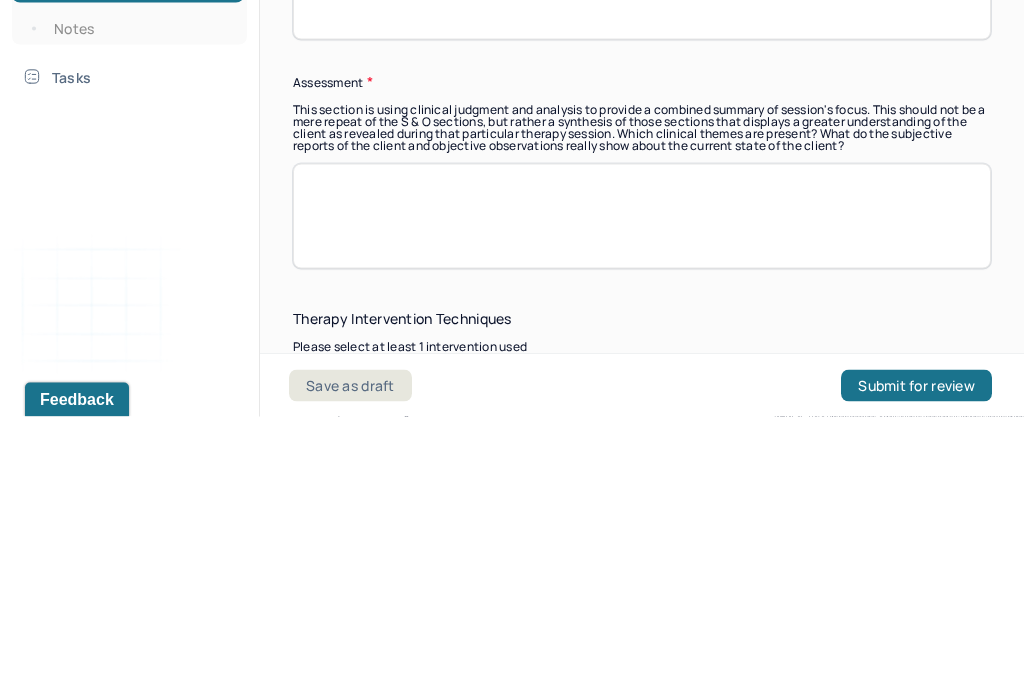 click at bounding box center (642, 497) 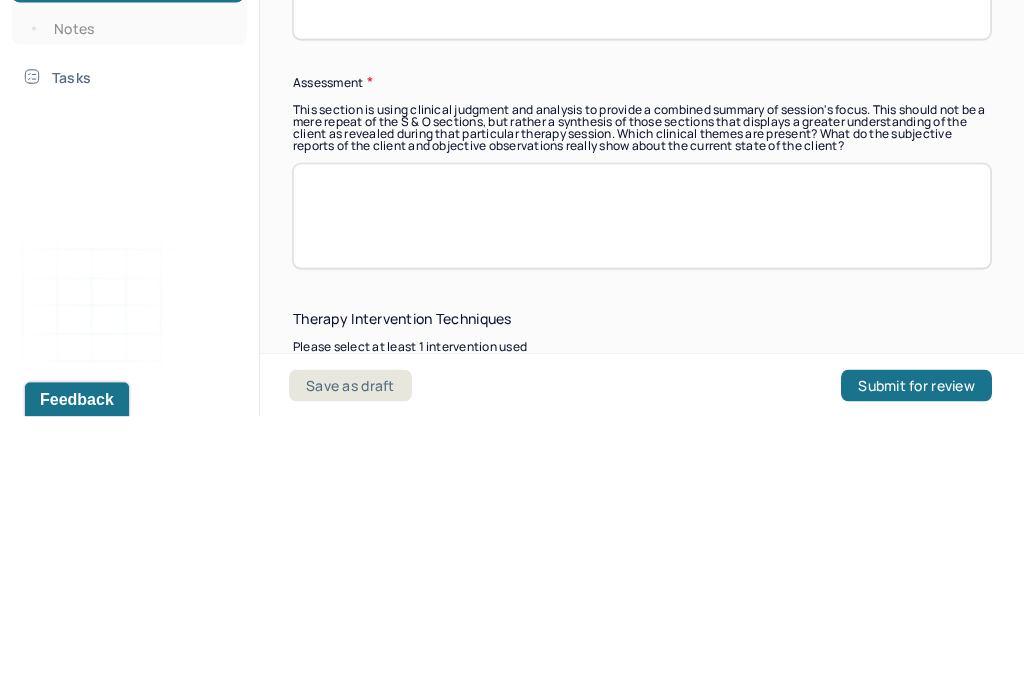 paste on "* Client was able to identify and make connections from past experiences. This allowed for further examination and insight towards how past experiences have had a significant impact on their current conscious and unconscious patterns of thought and behavior. Therapist and client collaborated on developing strategies to manage unexpected stressors. Therapist challenged client to examine negative interactions from their past to help guide client towards a better understanding of their emotional landscape." 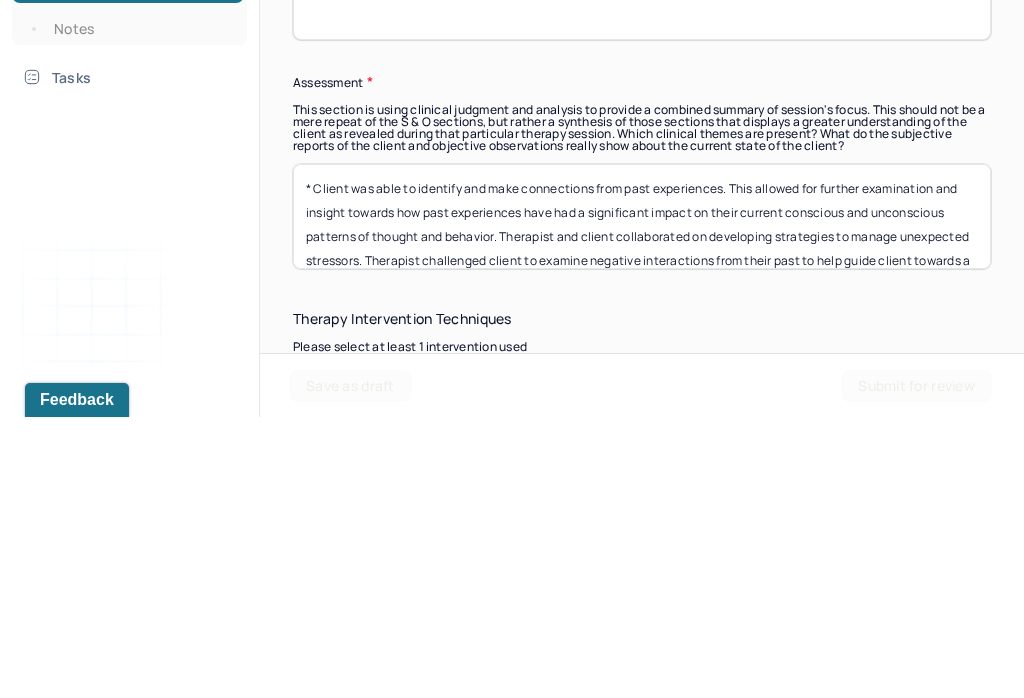 scroll, scrollTop: 0, scrollLeft: 0, axis: both 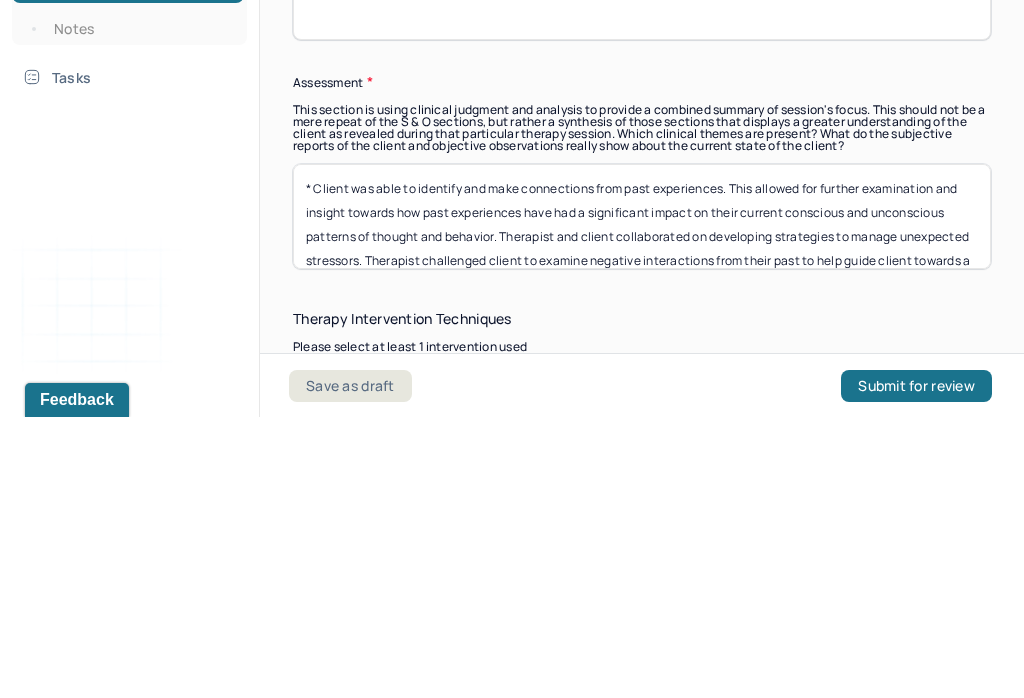 click on "* Client was able to identify and make connections from past experiences. This allowed for further examination and insight towards how past experiences have had a significant impact on their current conscious and unconscious patterns of thought and behavior. Therapist and client collaborated on developing strategies to manage unexpected stressors. Therapist challenged client to examine negative interactions from their past to help guide client towards a better understanding of their emotional landscape." at bounding box center (642, 497) 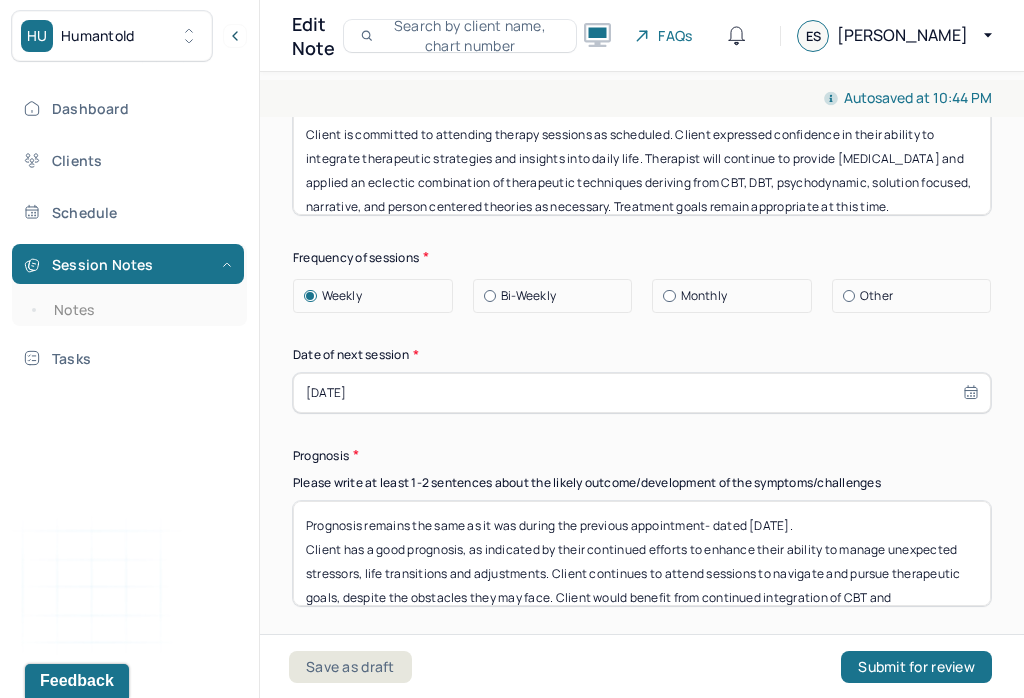 scroll, scrollTop: 2873, scrollLeft: 0, axis: vertical 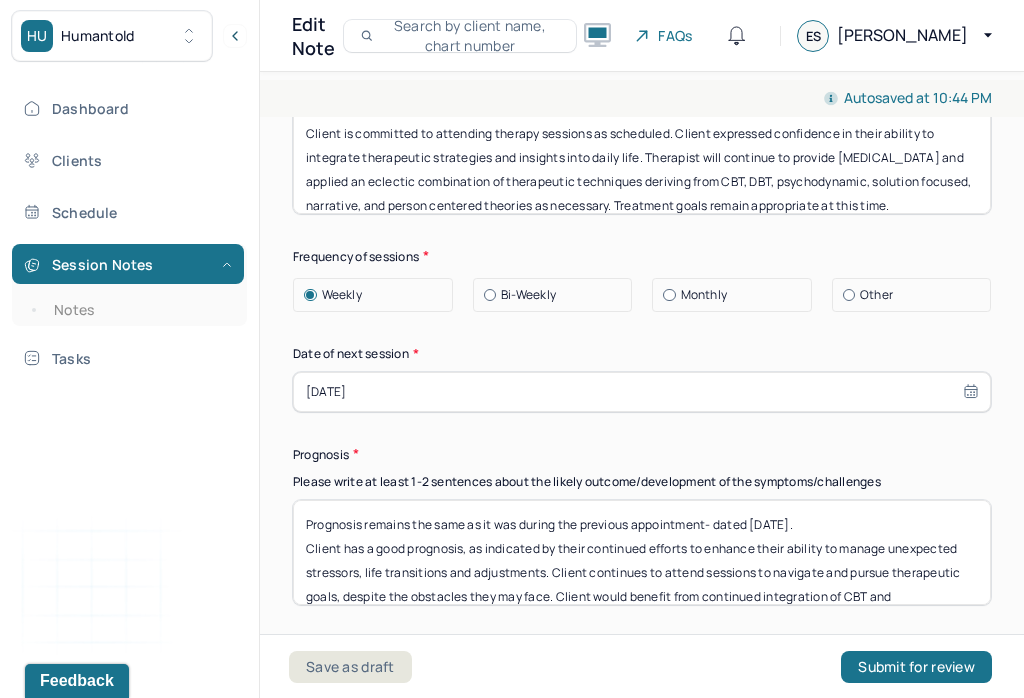type on "Client was able to identify and make connections from past experiences. This allowed for further examination and insight towards how past experiences have had a significant impact on their current conscious and unconscious patterns of thought and behavior. Therapist and client collaborated on developing strategies to manage unexpected stressors. Therapist challenged client to examine negative interactions from their past to help guide client towards a better understanding of their emotional landscape." 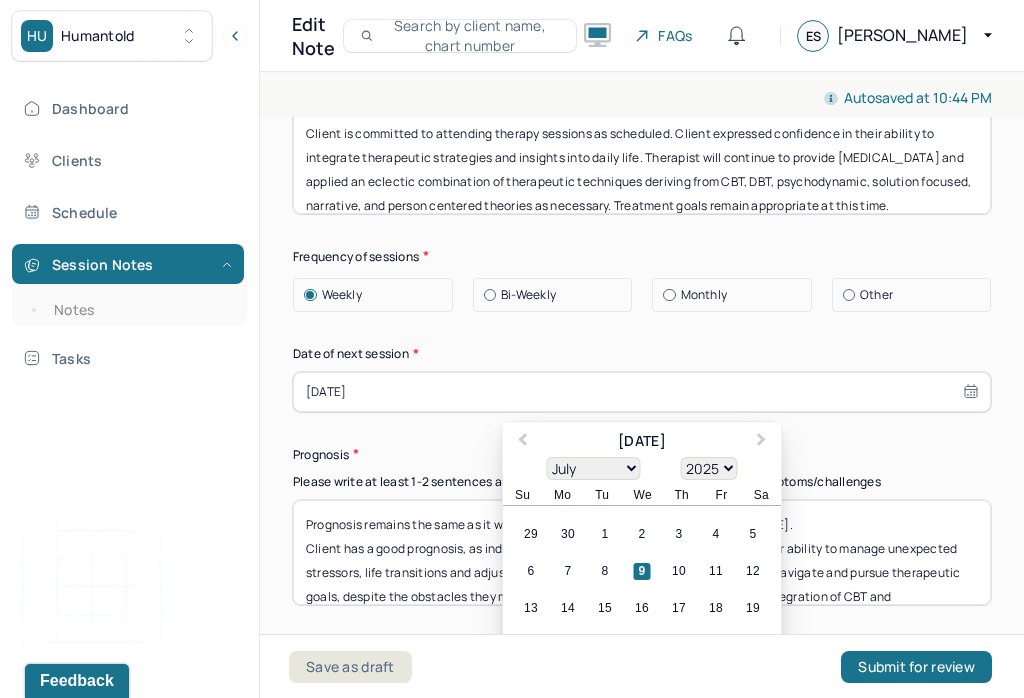 click on "16" at bounding box center [642, 608] 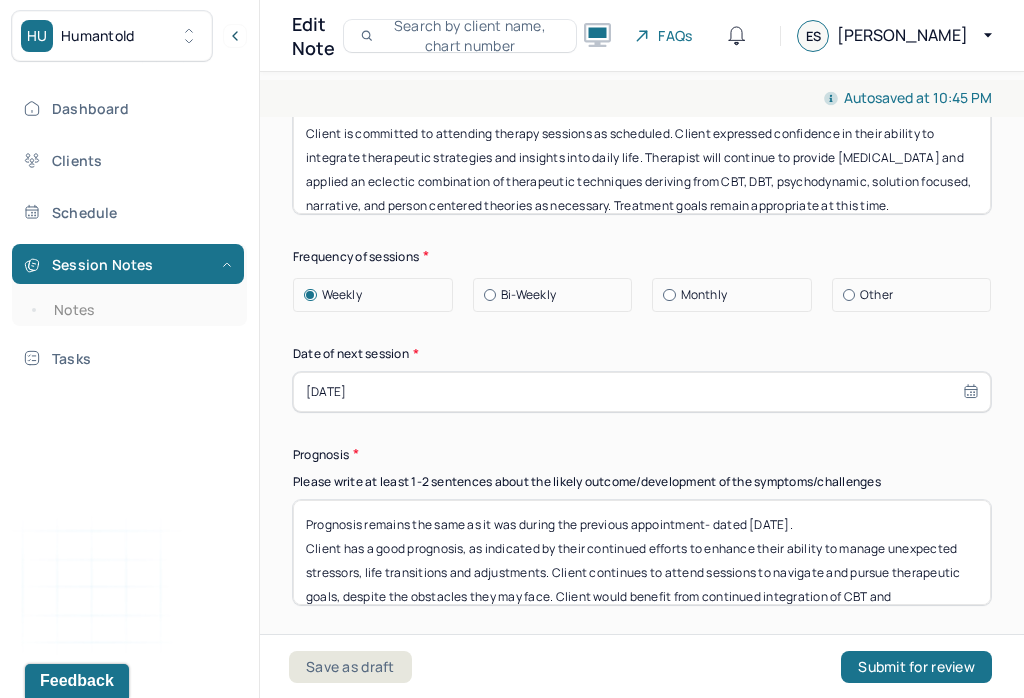 click on "Prognosis remains the same as it was during the previous appointment- dated [DATE].
Client has a good prognosis, as indicated by their continued efforts to enhance their ability to manage unexpected stressors, life transitions and adjustments. Client continues to attend sessions to navigate and pursue therapeutic goals, despite the obstacles they may face. Client would benefit from continued integration of CBT and [MEDICAL_DATA] within sessions. Application of therapeutic insights and interventions explored in sessions and practiced into real life situations can enhance client’s understanding of factors that often yield maladaptive responses as well as their ability to exercise symptom management." at bounding box center (642, 552) 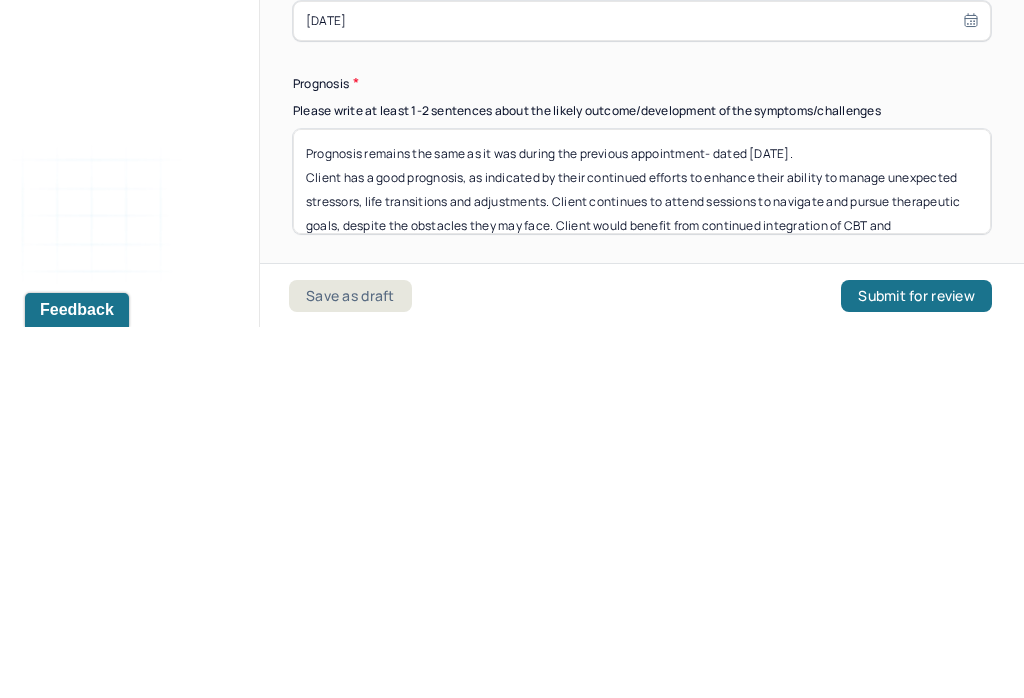 click on "Prognosis remains the same as it was during the previous appointment- dated [DATE].
Client has a good prognosis, as indicated by their continued efforts to enhance their ability to manage unexpected stressors, life transitions and adjustments. Client continues to attend sessions to navigate and pursue therapeutic goals, despite the obstacles they may face. Client would benefit from continued integration of CBT and [MEDICAL_DATA] within sessions. Application of therapeutic insights and interventions explored in sessions and practiced into real life situations can enhance client’s understanding of factors that often yield maladaptive responses as well as their ability to exercise symptom management." at bounding box center [642, 552] 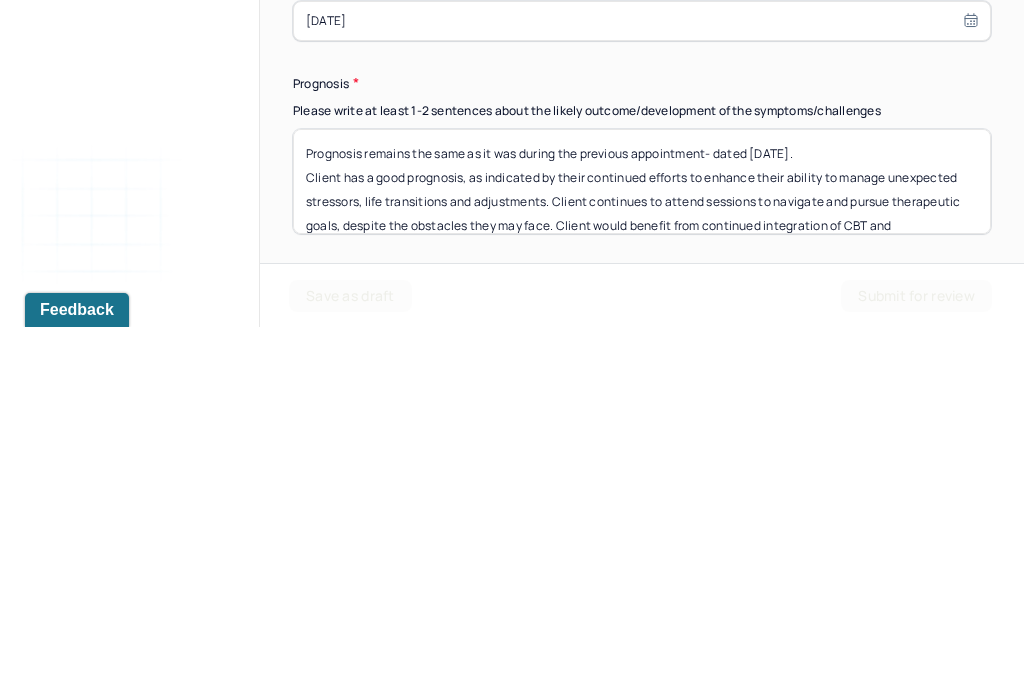 click on "Prognosis remains the same as it was during the previous appointment- dated [DATE].
Client has a good prognosis, as indicated by their continued efforts to enhance their ability to manage unexpected stressors, life transitions and adjustments. Client continues to attend sessions to navigate and pursue therapeutic goals, despite the obstacles they may face. Client would benefit from continued integration of CBT and [MEDICAL_DATA] within sessions. Application of therapeutic insights and interventions explored in sessions and practiced into real life situations can enhance client’s understanding of factors that often yield maladaptive responses as well as their ability to exercise symptom management." at bounding box center (642, 552) 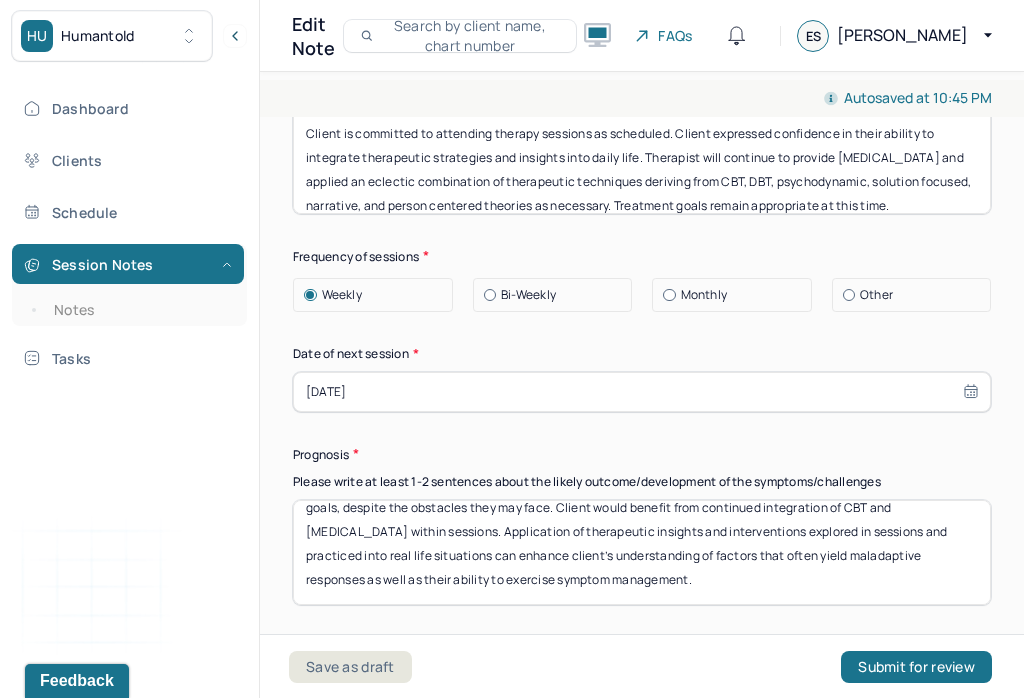 scroll, scrollTop: 91, scrollLeft: 0, axis: vertical 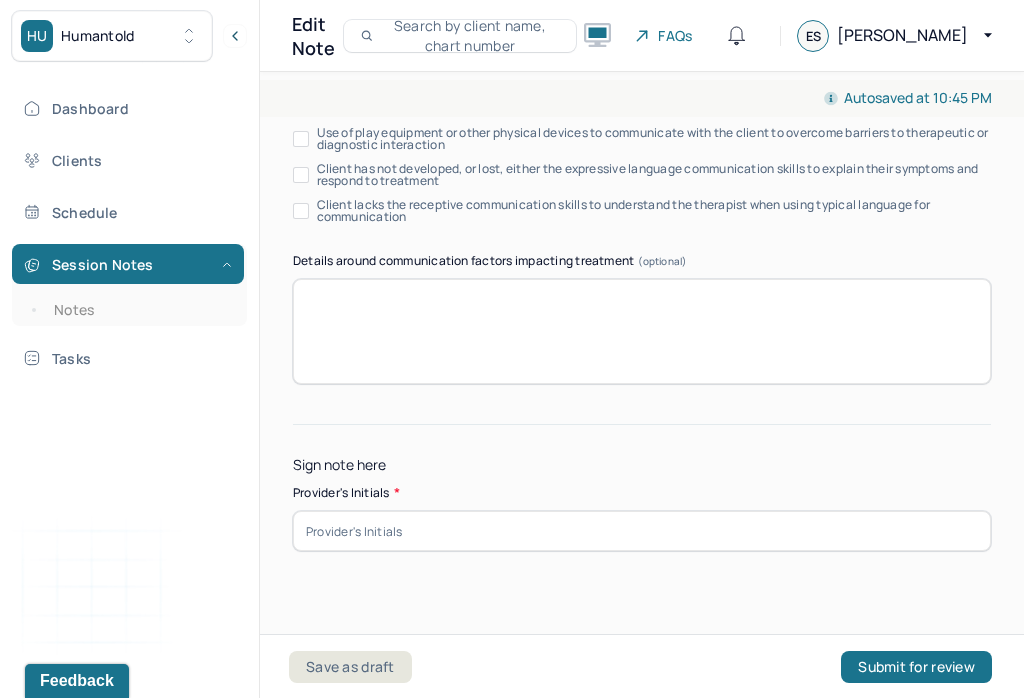 type on "Prognosis remains the same as it was during the previous appointment- dated [DATE].
Client has a good prognosis, as indicated by their continued efforts to enhance their ability to manage unexpected stressors, life transitions and adjustments. Client continues to attend sessions to navigate and pursue therapeutic goals, despite the obstacles they may face. Client would benefit from continued integration of CBT and [MEDICAL_DATA] within sessions. Application of therapeutic insights and interventions explored in sessions and practiced into real life situations can enhance client’s understanding of factors that often yield maladaptive responses as well as their ability to exercise symptom management." 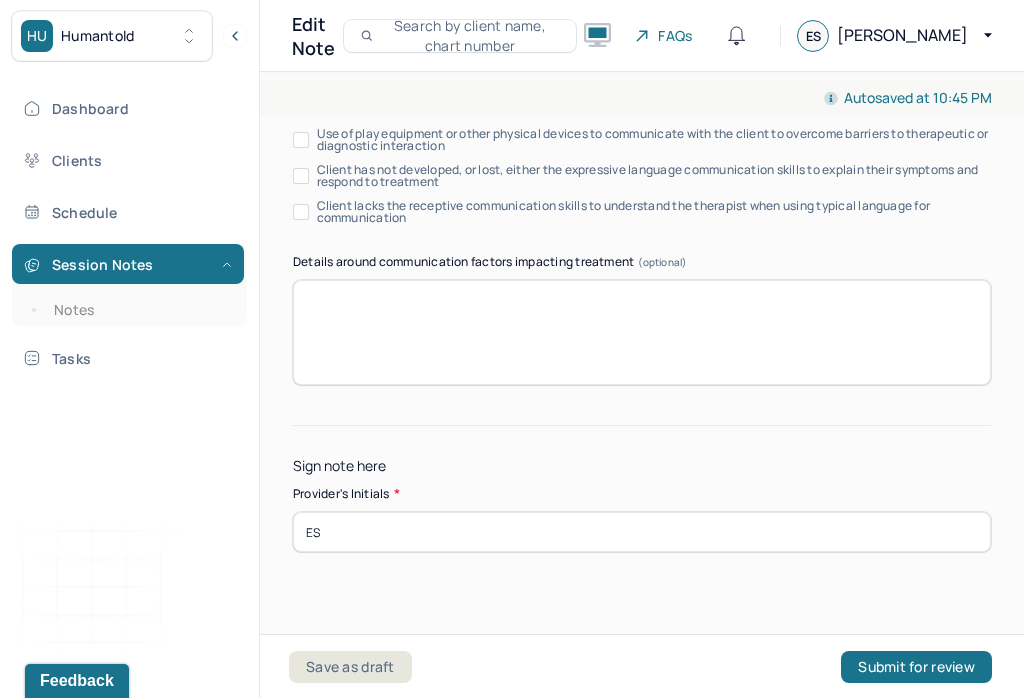 type on "ES" 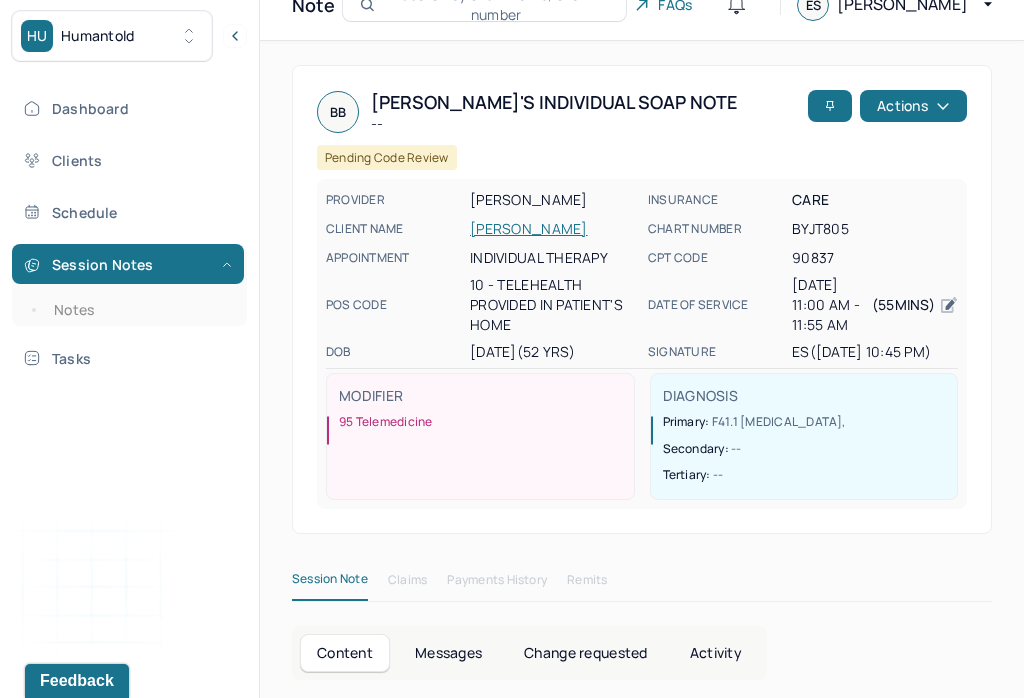 click on "Notes" at bounding box center [139, 310] 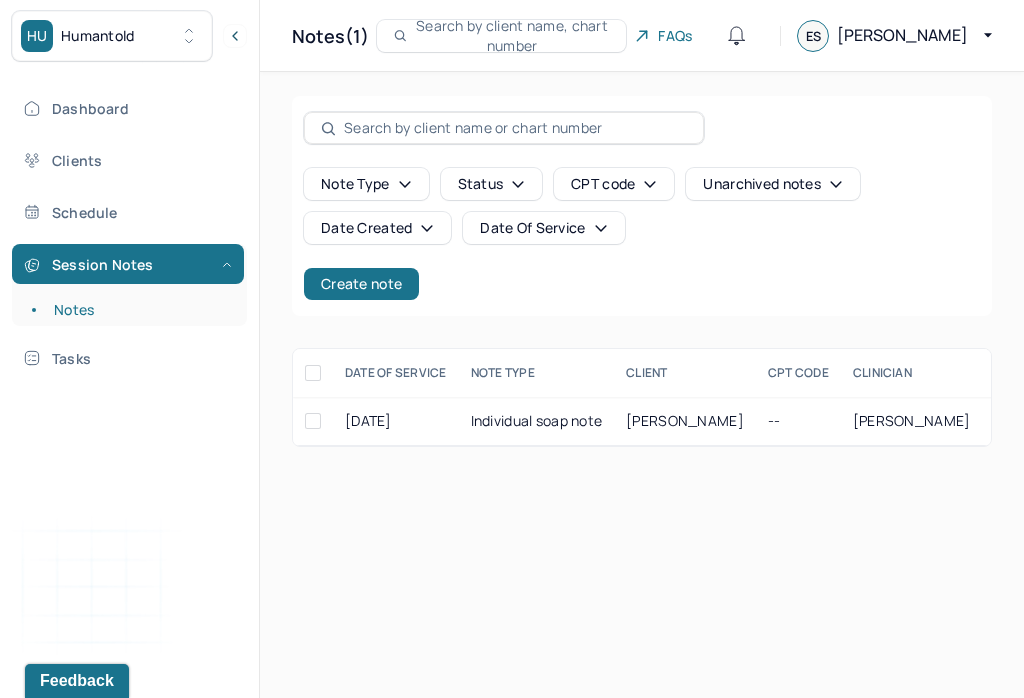 click on "Create note" at bounding box center [361, 284] 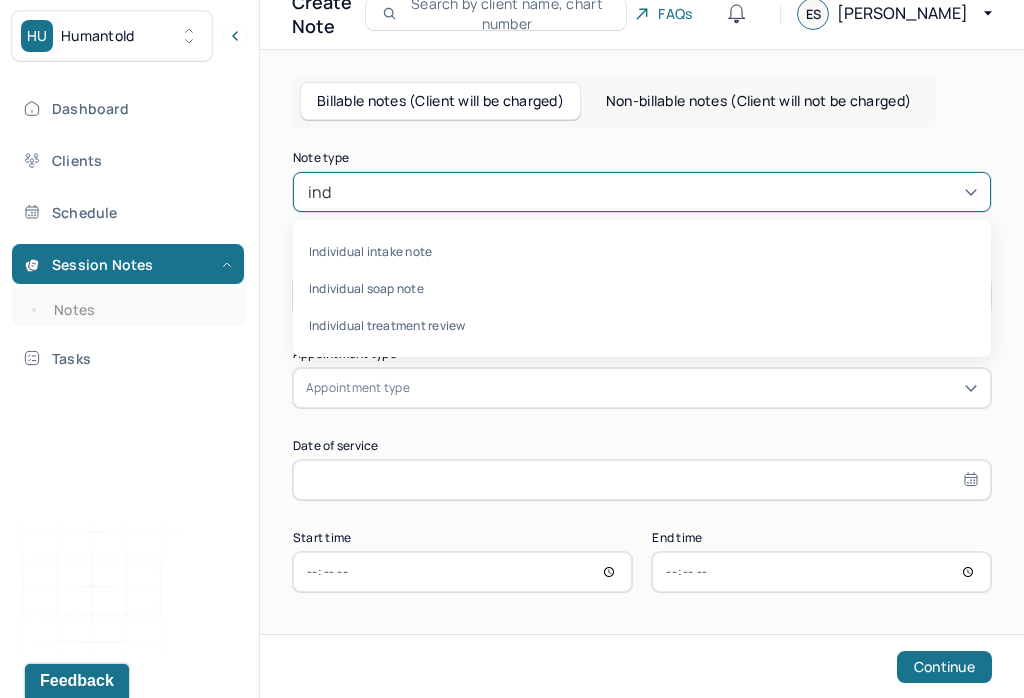 click on "Individual soap note" at bounding box center (642, 288) 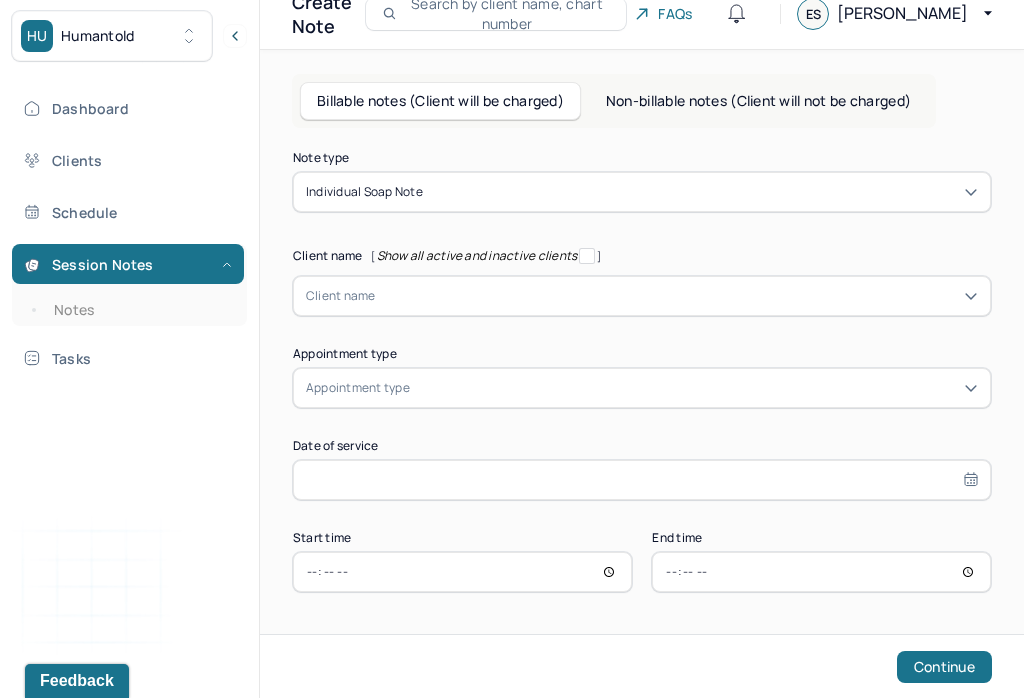 type 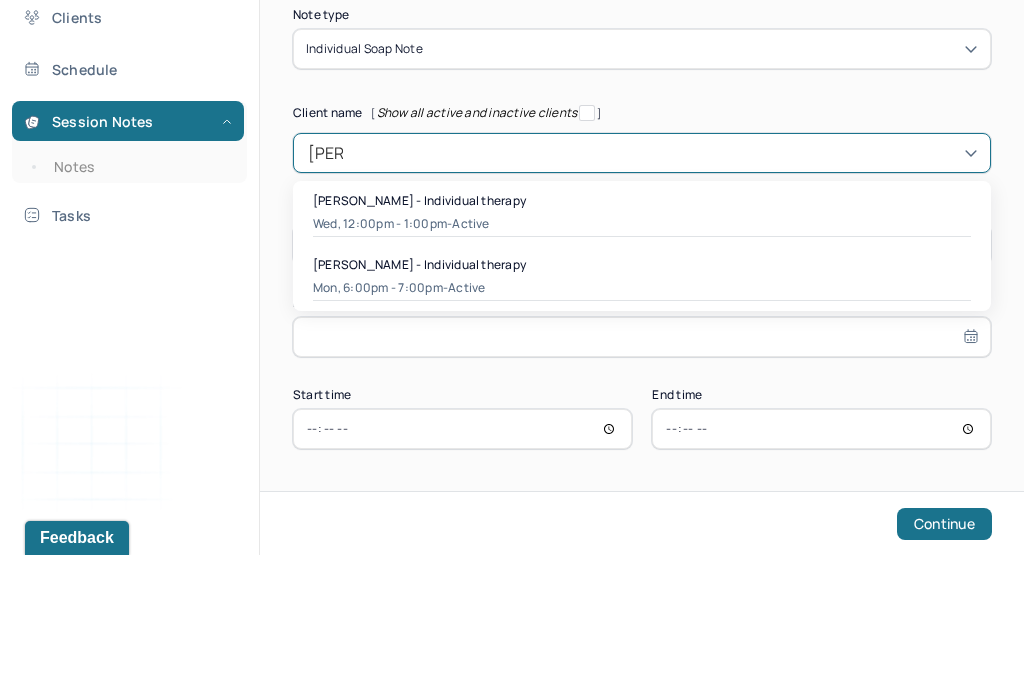 click on "Wed, 12:00pm - 1:00pm  -  active" at bounding box center (642, 367) 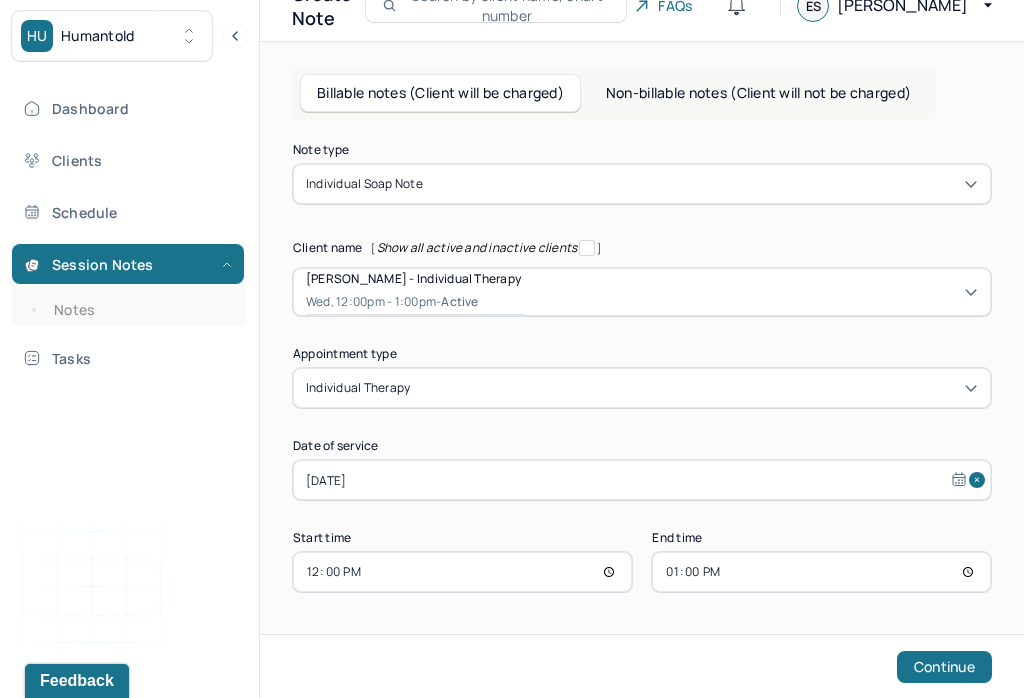 click on "13:00" at bounding box center [821, 572] 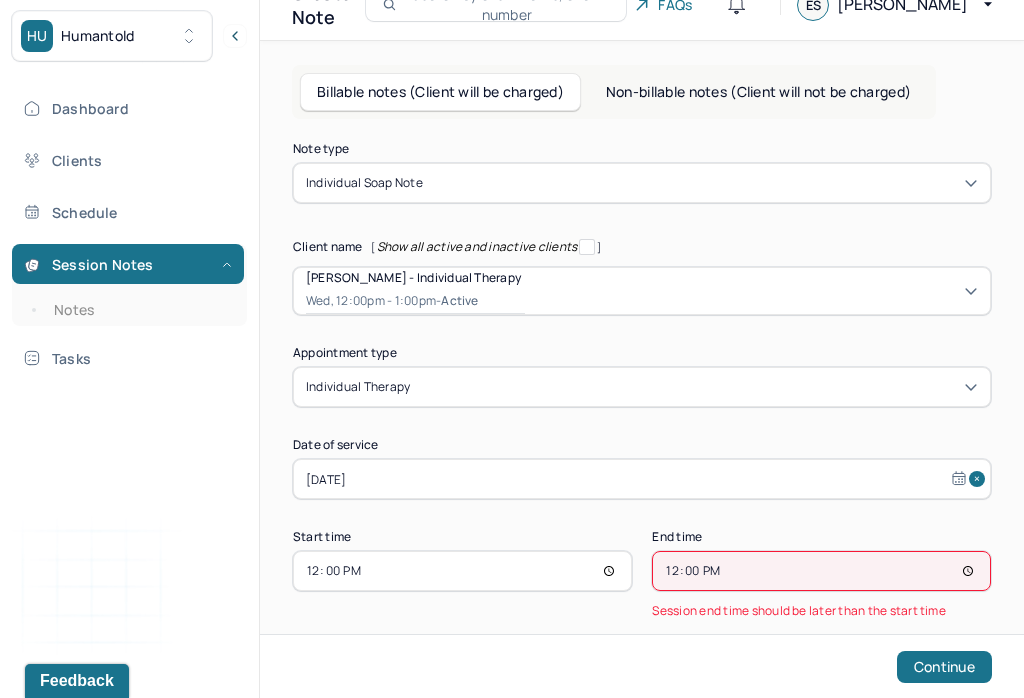 type on "12:55" 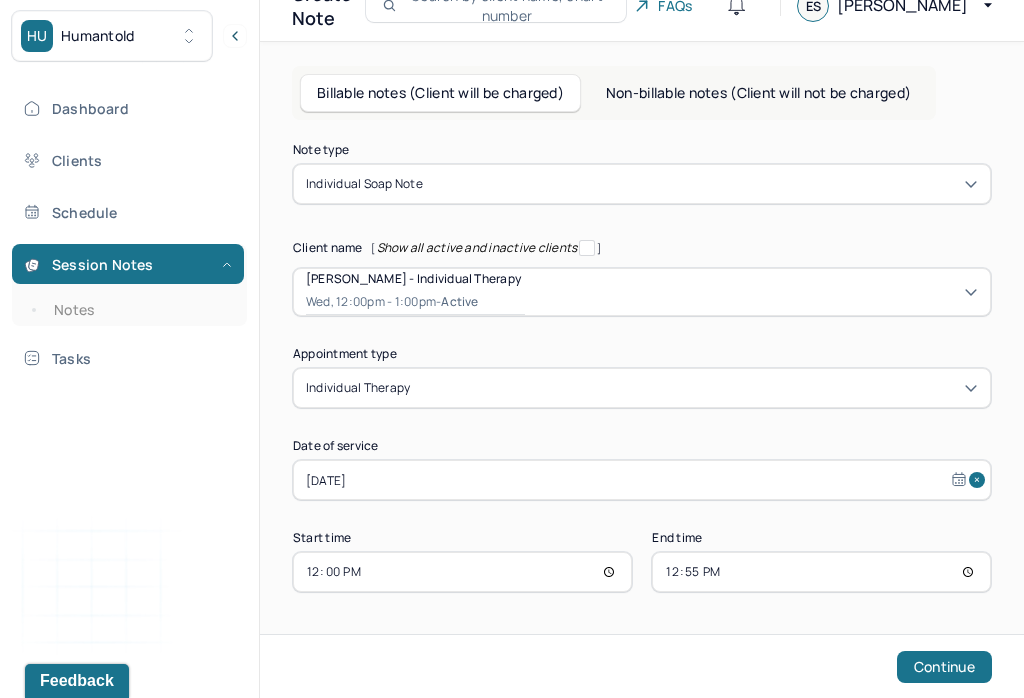 click on "Continue" at bounding box center (944, 667) 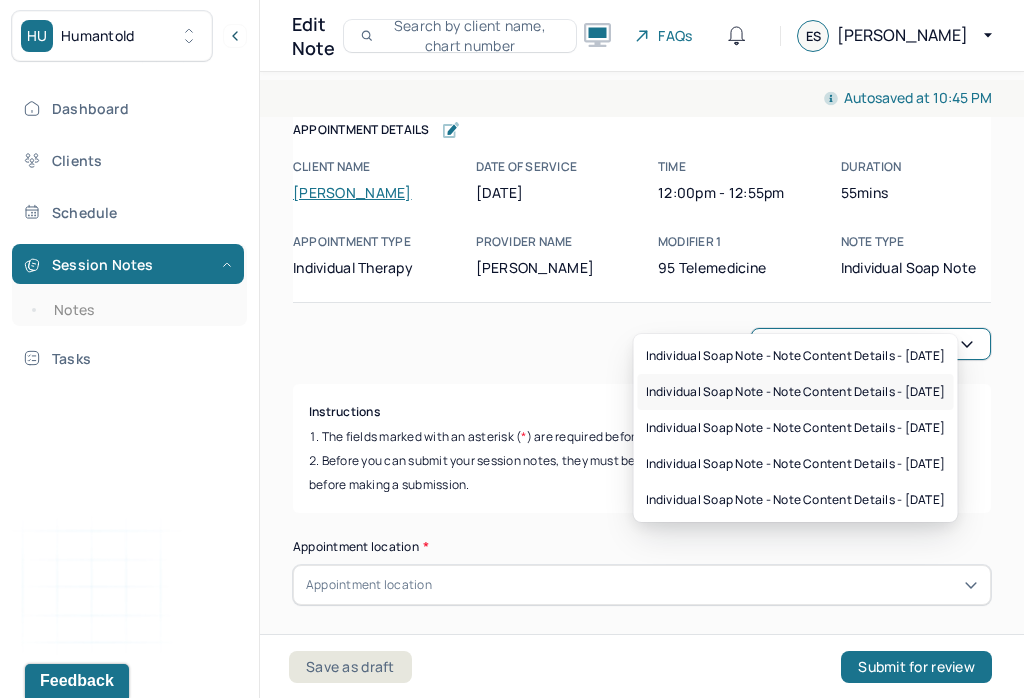 click on "Individual soap note   - Note content Details -   [DATE]" at bounding box center (796, 392) 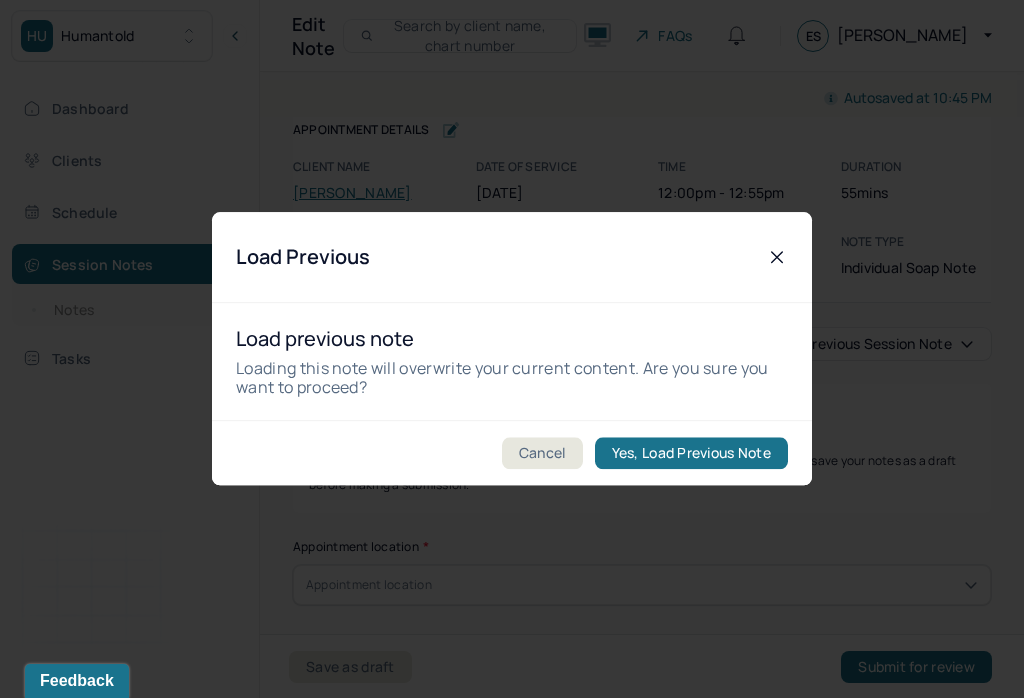 click on "Yes, Load Previous Note" at bounding box center (691, 454) 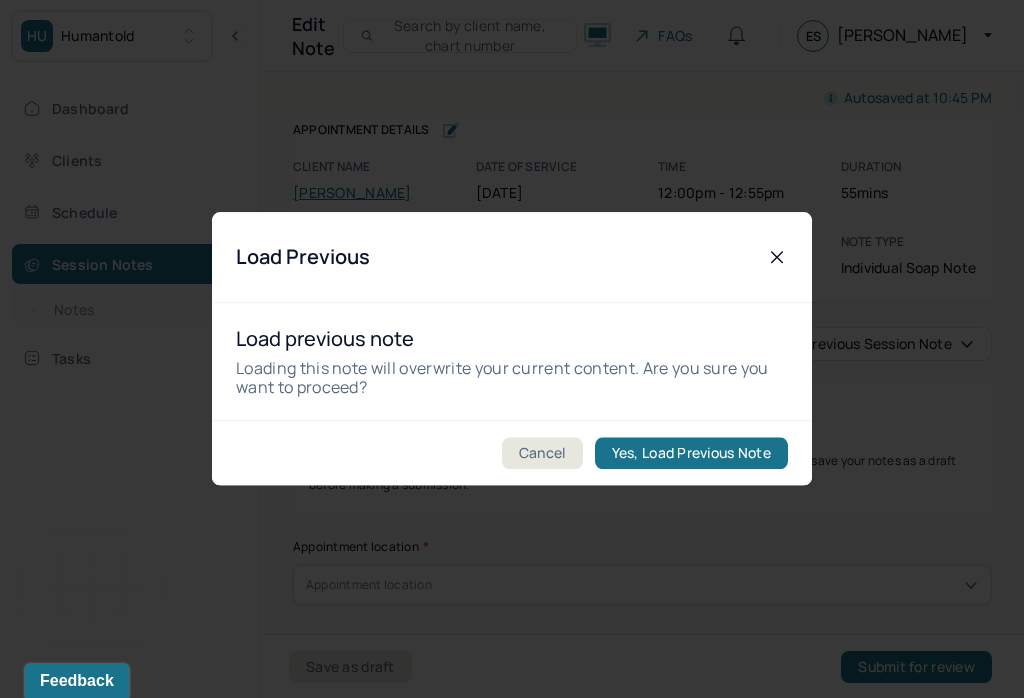 type on "Client is committed to attending therapy sessions as scheduled. Client expressed confidence in their ability to integrate therapeutic strategies and insights into daily life. Therapist will continue to provide [MEDICAL_DATA] and applied an eclectic combination of therapeutic techniques deriving from CBT, DBT, psychodynamic, solution focused, narrative, and person centered theories as necessary. Treatment goals remain appropriate at this time." 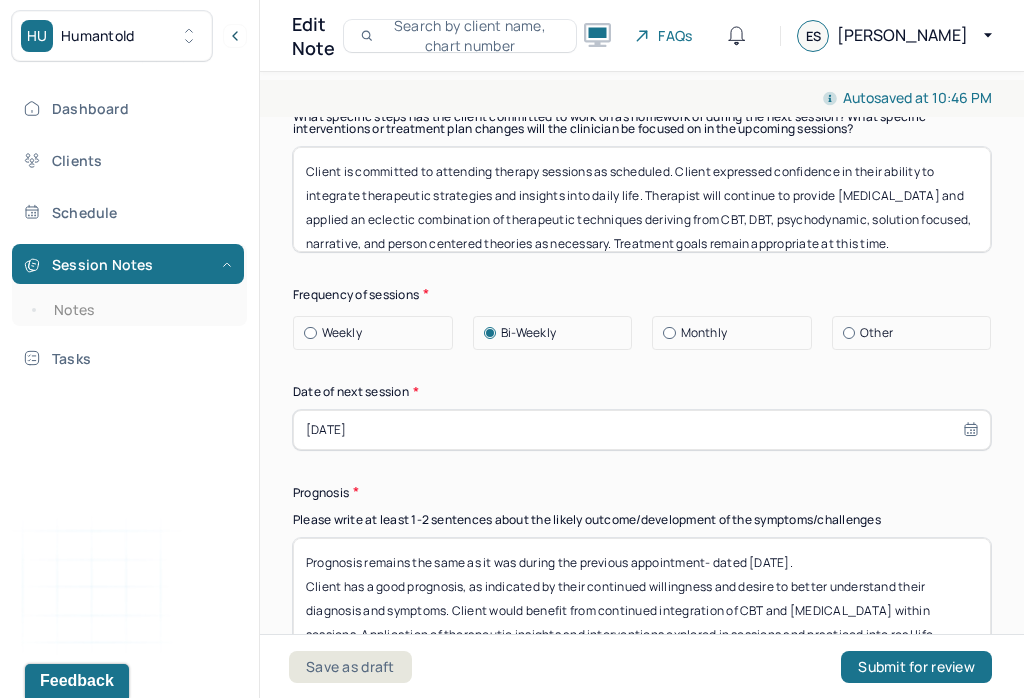 scroll, scrollTop: 2836, scrollLeft: 0, axis: vertical 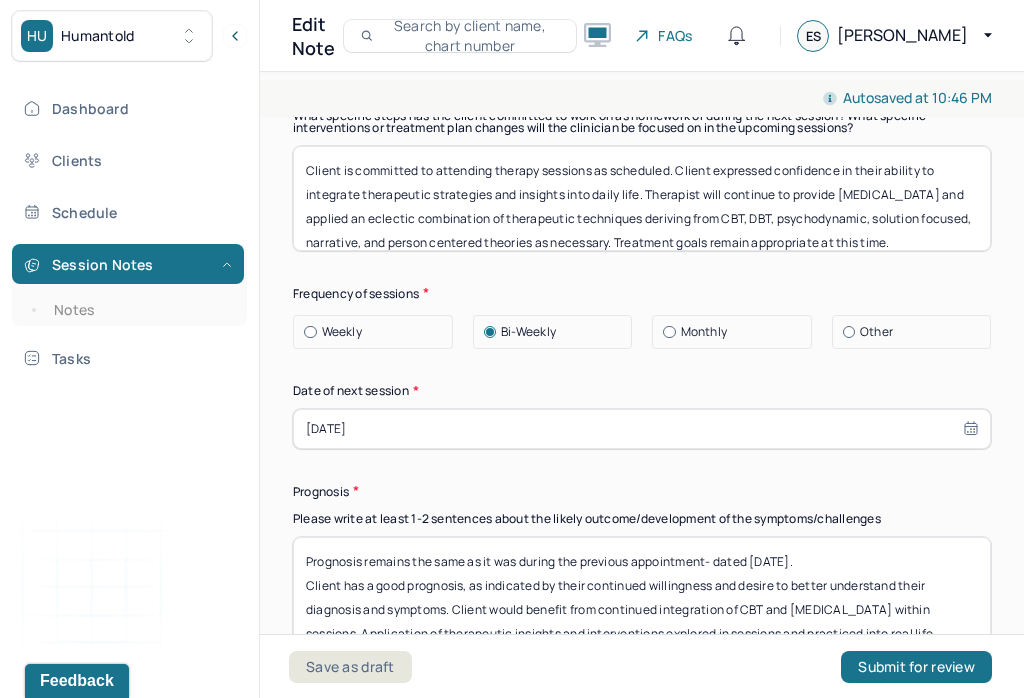click on "Prognosis remains the same as it was during the previous appointment- dated [DATE].
Client has a good prognosis, as indicated by their continued willingness and desire to better understand their diagnosis and symptoms. Client would benefit from continued integration of CBT and [MEDICAL_DATA] within sessions. Application of therapeutic insights and interventions explored in sessions and practiced into real life situations can enhance client’s understanding of factors that often yield maladaptive responses as well as their ability to exercise symptom management." at bounding box center [642, 589] 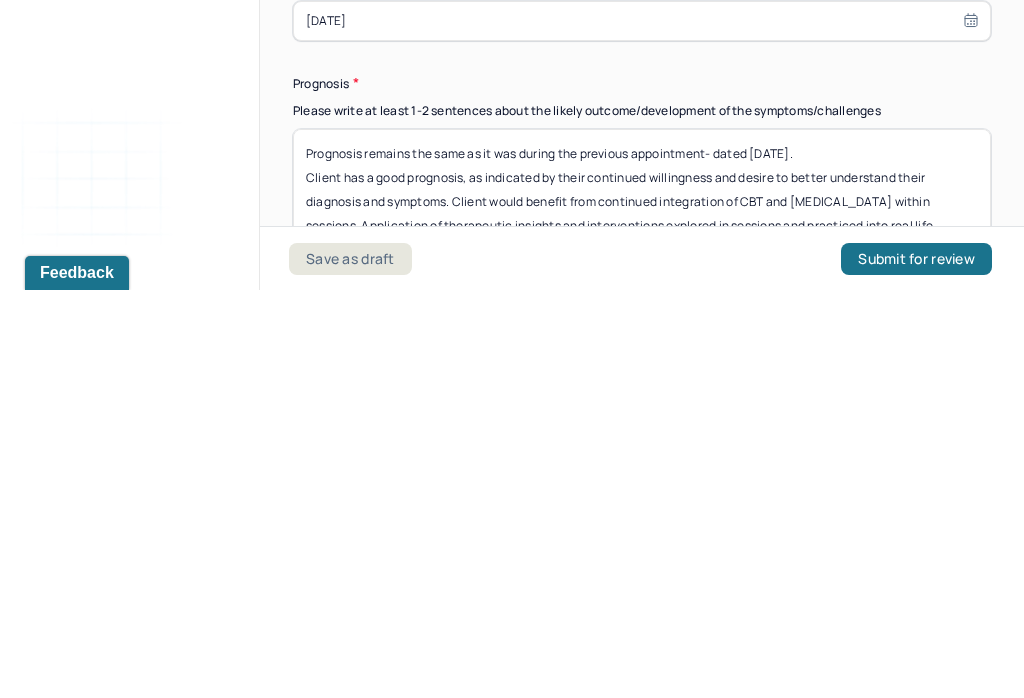click on "Prognosis remains the same as it was during the previous appointment- dated [DATE].
Client has a good prognosis, as indicated by their continued willingness and desire to better understand their diagnosis and symptoms. Client would benefit from continued integration of CBT and [MEDICAL_DATA] within sessions. Application of therapeutic insights and interventions explored in sessions and practiced into real life situations can enhance client’s understanding of factors that often yield maladaptive responses as well as their ability to exercise symptom management." at bounding box center [642, 589] 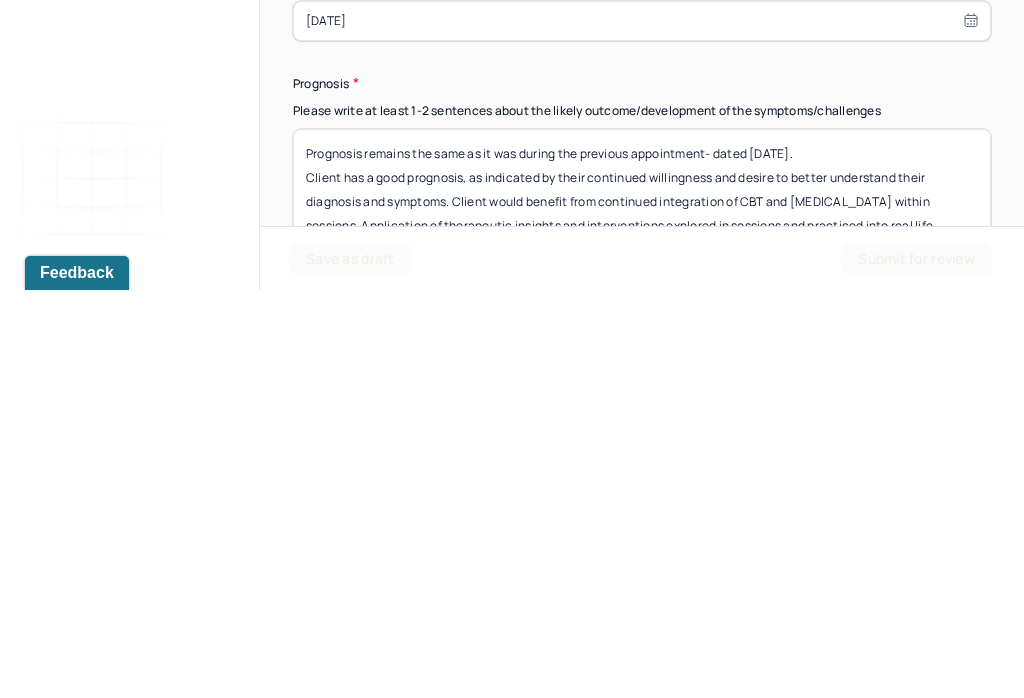 click on "Prognosis remains the same as it was during the previous appointment- dated [DATE].
Client has a good prognosis, as indicated by their continued willingness and desire to better understand their diagnosis and symptoms. Client would benefit from continued integration of CBT and [MEDICAL_DATA] within sessions. Application of therapeutic insights and interventions explored in sessions and practiced into real life situations can enhance client’s understanding of factors that often yield maladaptive responses as well as their ability to exercise symptom management." at bounding box center [642, 589] 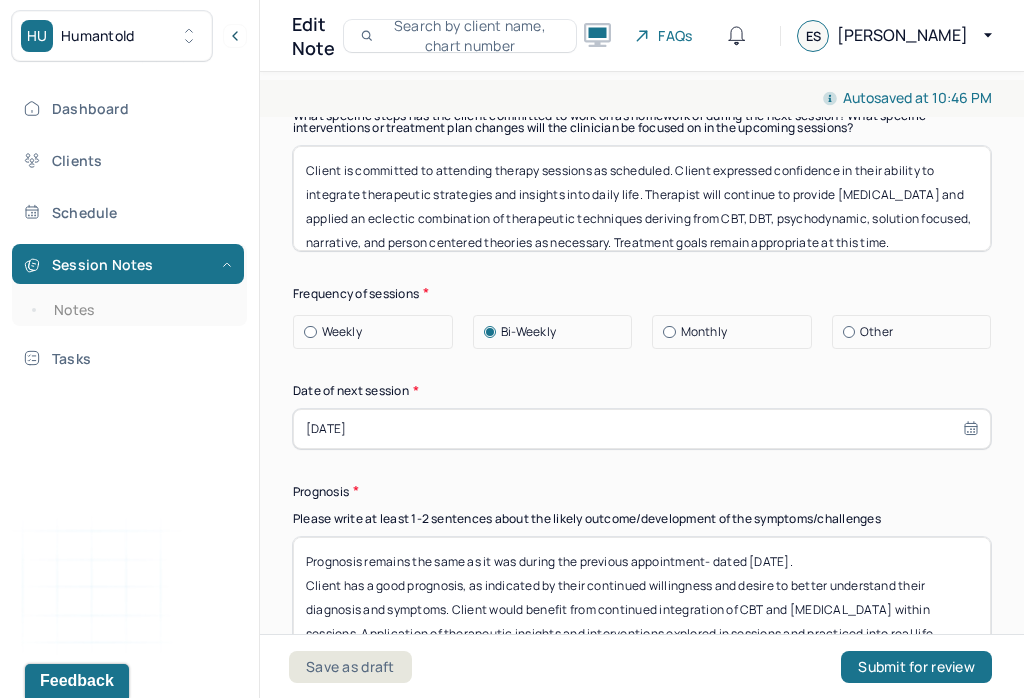 click on "Prognosis remains the same as it was during the previous appointment- dated [DATE].
Client has a good prognosis, as indicated by their continued willingness and desire to better understand their diagnosis and symptoms. Client would benefit from continued integration of CBT and [MEDICAL_DATA] within sessions. Application of therapeutic insights and interventions explored in sessions and practiced into real life situations can enhance client’s understanding of factors that often yield maladaptive responses as well as their ability to exercise symptom management." at bounding box center [642, 589] 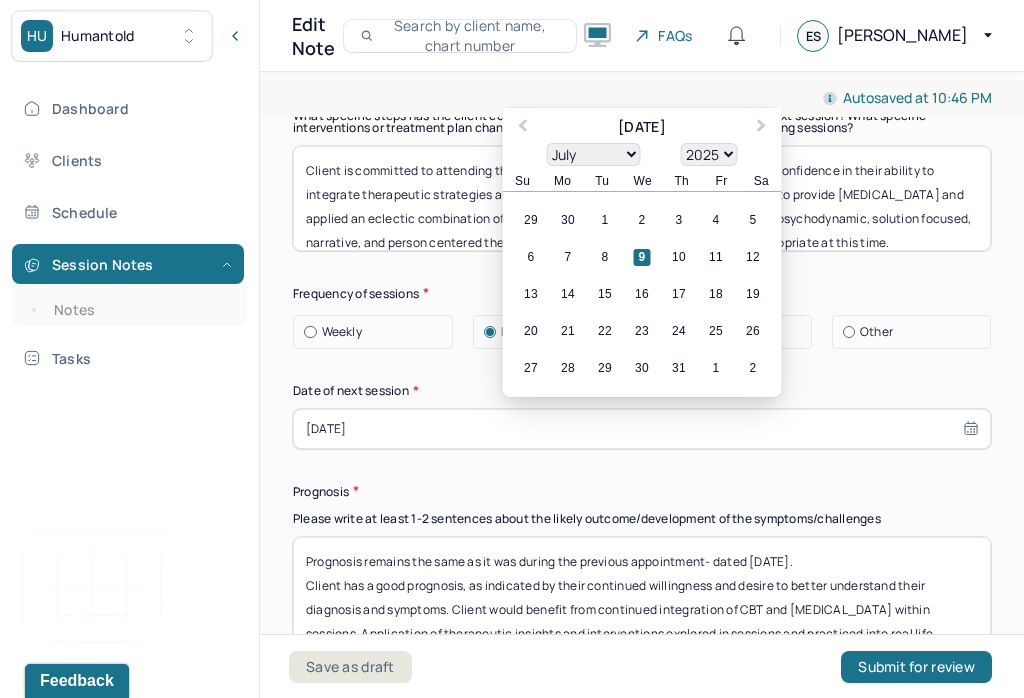 click on "16" at bounding box center [642, 294] 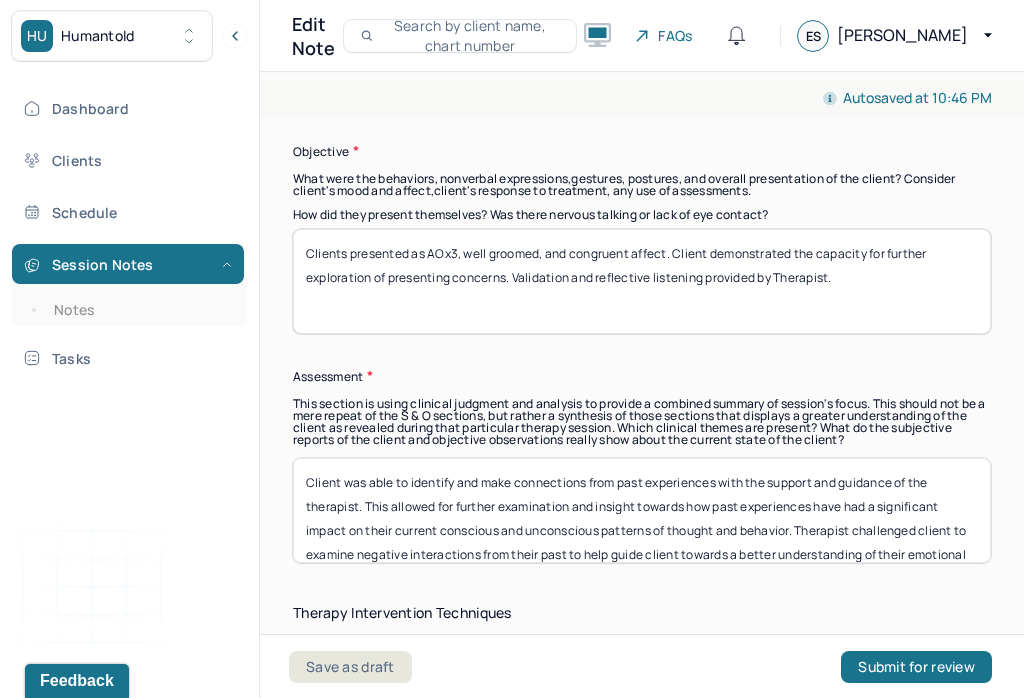 scroll, scrollTop: 1639, scrollLeft: 0, axis: vertical 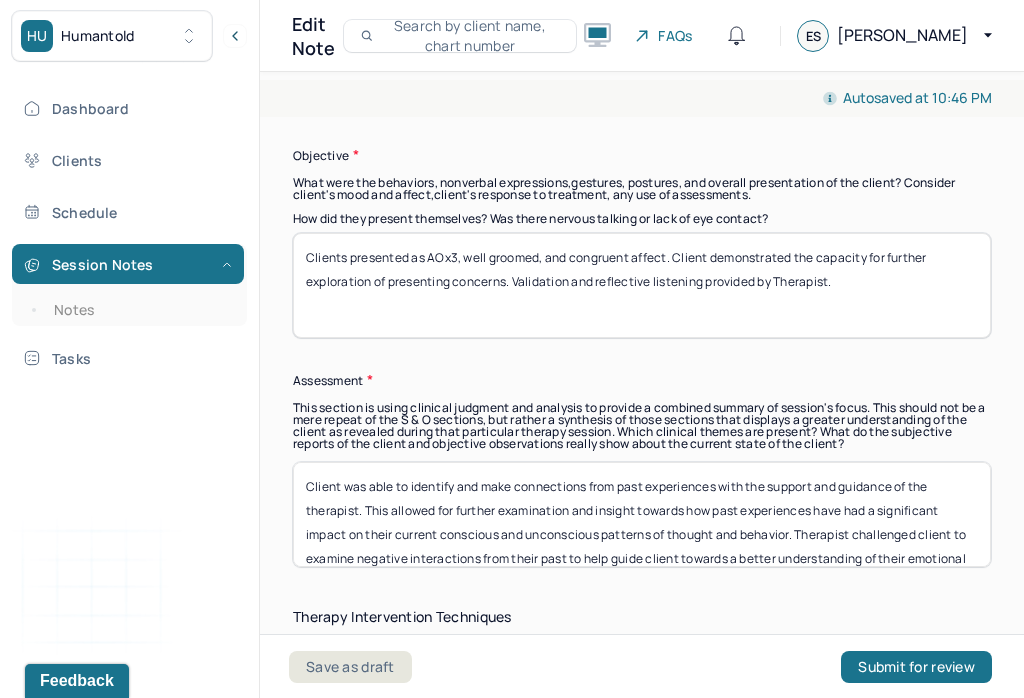 click on "Client was able to identify and make connections from past experiences with the support and guidance of the therapist. This allowed for further examination and insight towards how past experiences have had a significant impact on their current conscious and unconscious patterns of thought and behavior. Therapist challenged client to examine negative interactions from their past to help guide client towards a better understanding of their emotional landscape. Therapist and client collaborated on developing strategies to navigate times of change, stress, or uncertainty." at bounding box center (642, 514) 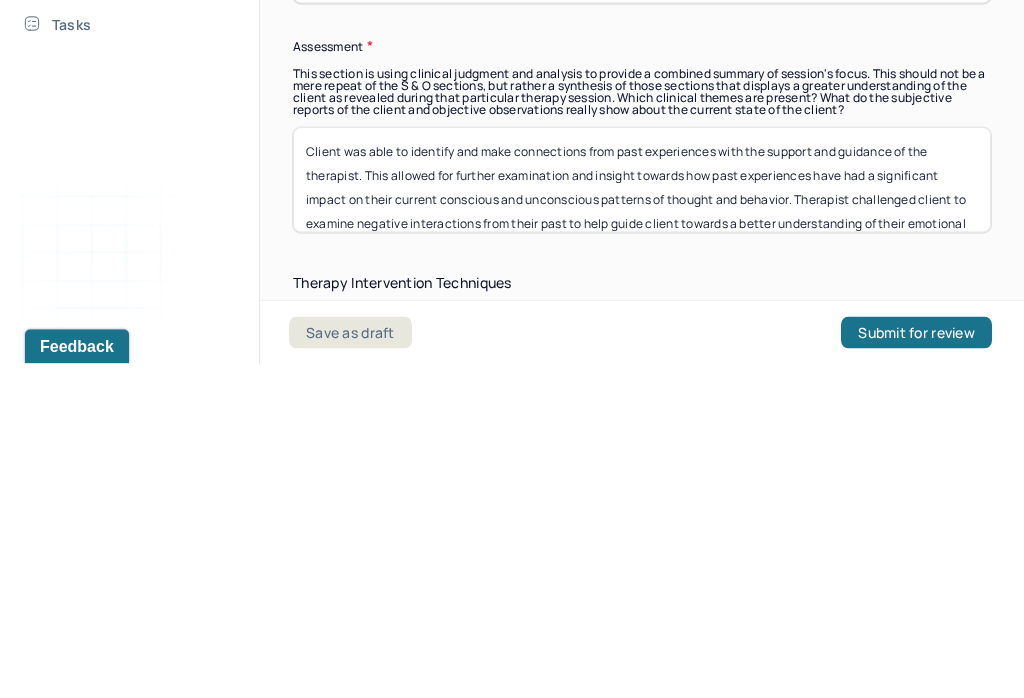 click on "Client was able to identify and make connections from past experiences with the support and guidance of the therapist. This allowed for further examination and insight towards how past experiences have had a significant impact on their current conscious and unconscious patterns of thought and behavior. Therapist challenged client to examine negative interactions from their past to help guide client towards a better understanding of their emotional landscape. Therapist and client collaborated on developing strategies to navigate times of change, stress, or uncertainty." at bounding box center [642, 514] 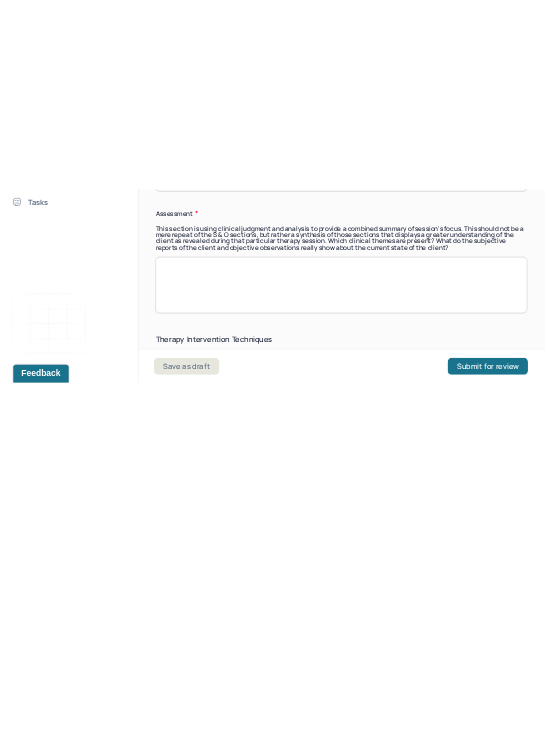 scroll, scrollTop: 0, scrollLeft: 0, axis: both 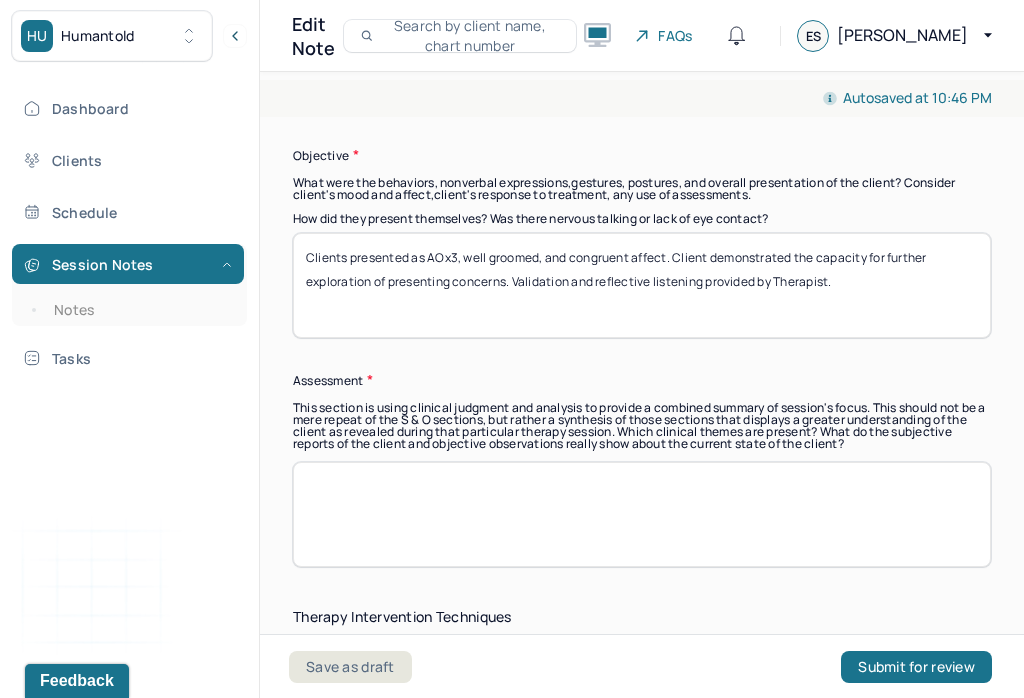 click at bounding box center [642, 514] 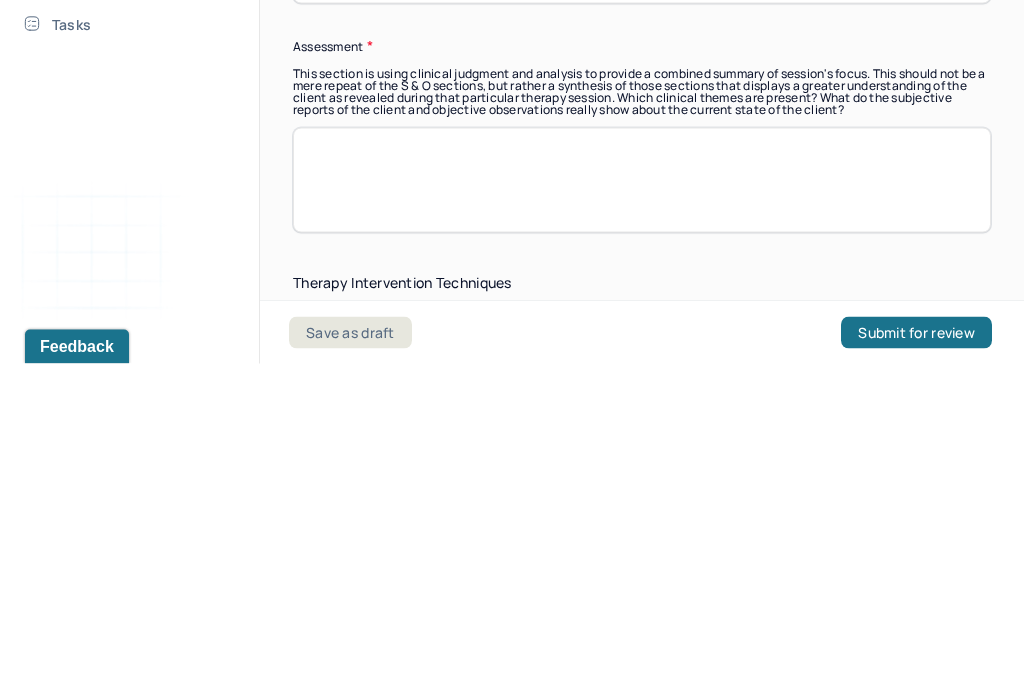 click at bounding box center (642, 514) 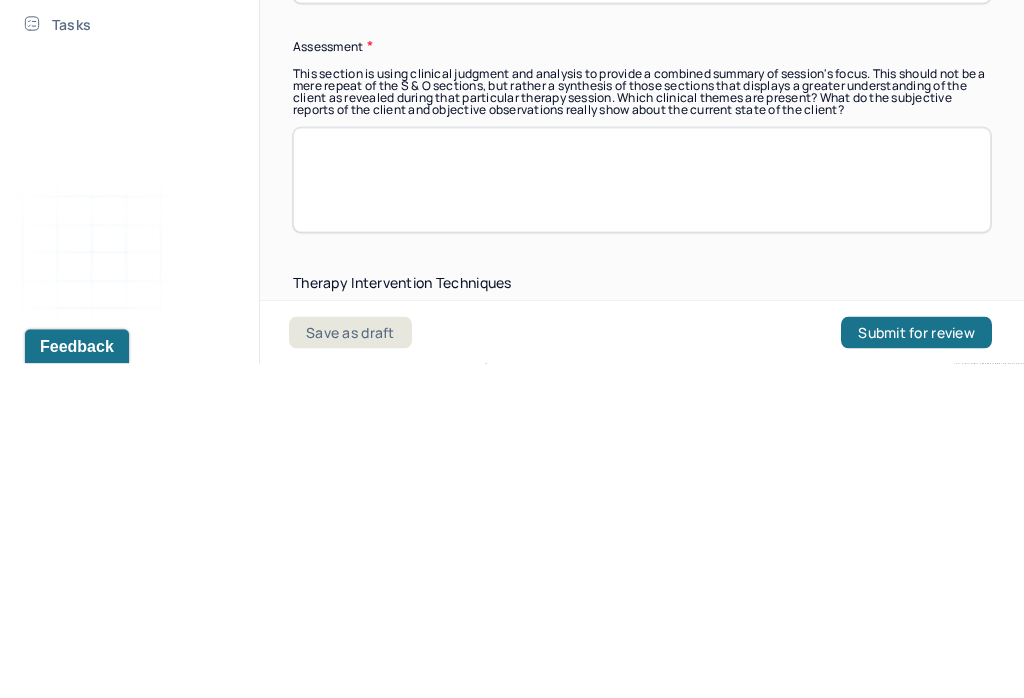 paste on "Client will benefit from continual confrontation of issues, more emotional identification and expression, reflection on values and ideals, challenging maladaptive thinking patterns, development of positive coping strategies, implementation and enforcing boundaries, and processing past and current issues. Utilized DBT/CBT to address therapy goals, anxiety symptoms, and to work on positive coping strategies." 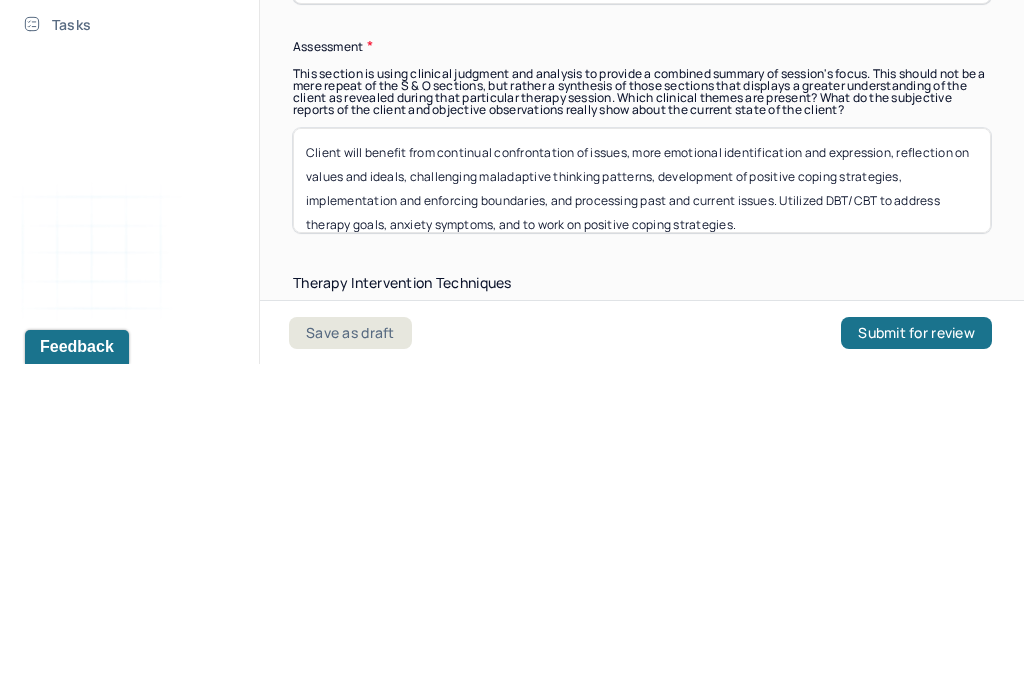 scroll, scrollTop: 1, scrollLeft: 0, axis: vertical 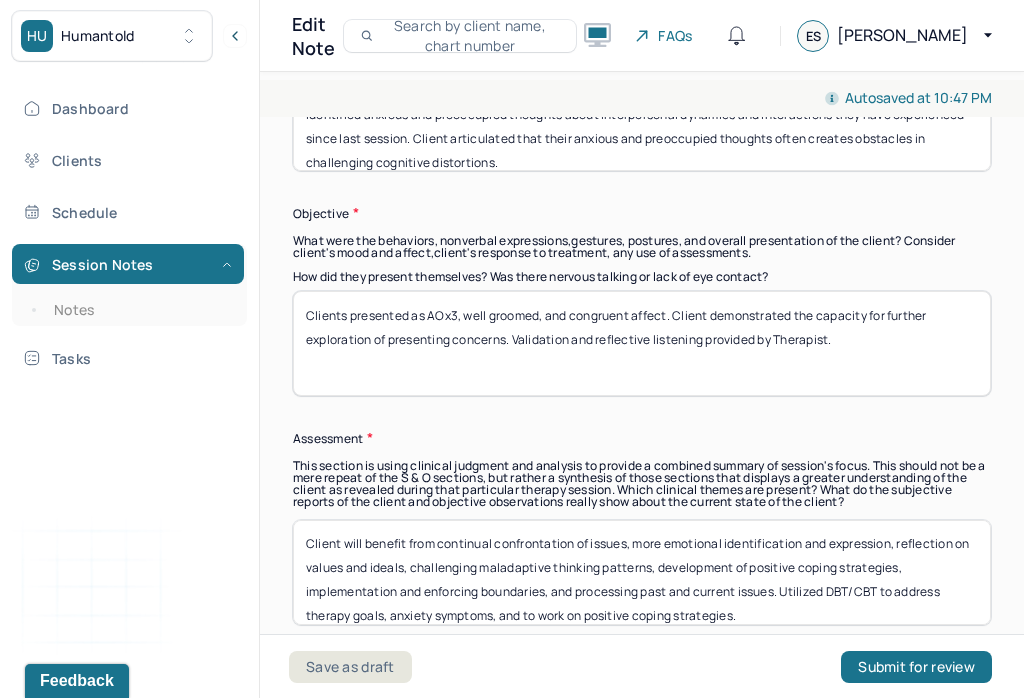 type on "Client will benefit from continual confrontation of issues, more emotional identification and expression, reflection on values and ideals, challenging maladaptive thinking patterns, development of positive coping strategies, implementation and enforcing boundaries, and processing past and current issues. Utilized DBT/CBT to address therapy goals, anxiety symptoms, and to work on positive coping strategies." 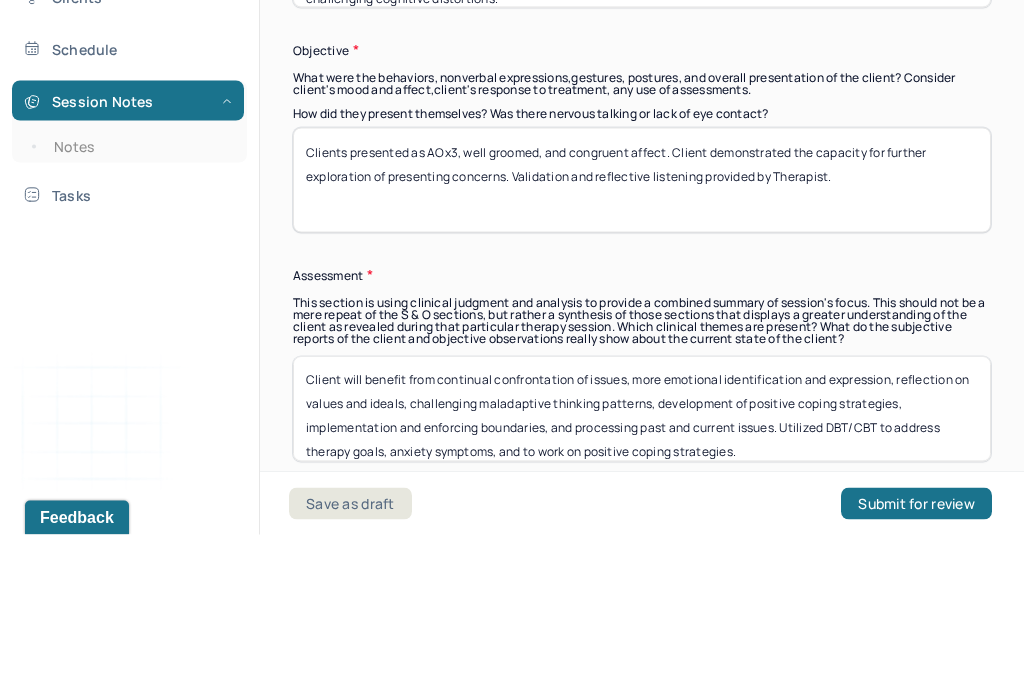 click on "Clients presented as AOx3, well groomed, and congruent affect. Client demonstrated the capacity for further exploration of presenting concerns. Validation and reflective listening provided by Therapist." at bounding box center (642, 343) 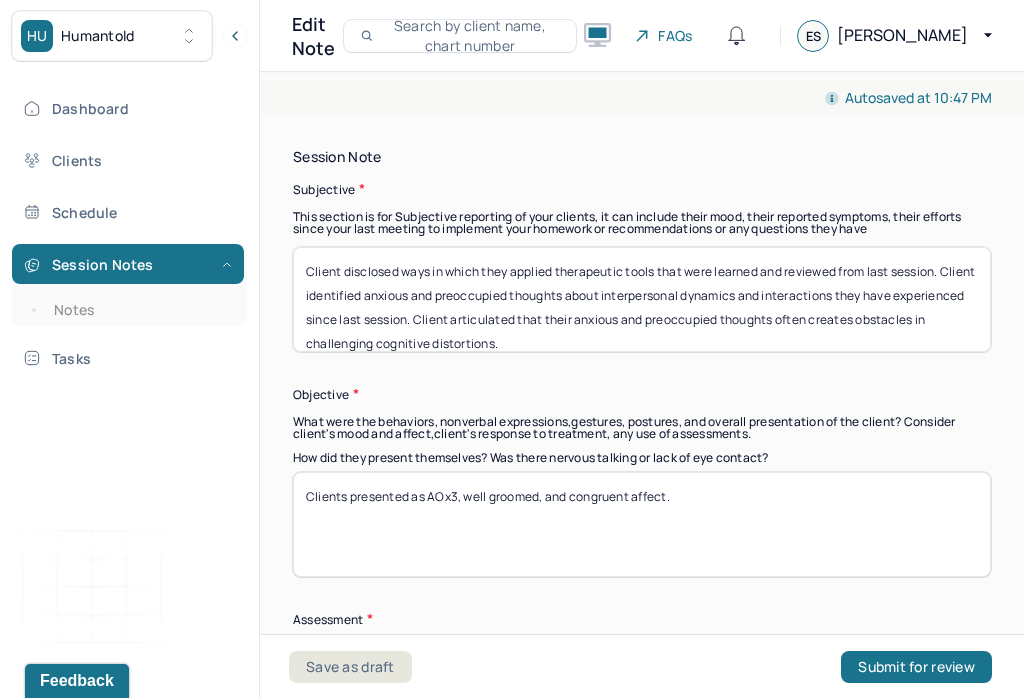 scroll, scrollTop: 1394, scrollLeft: 0, axis: vertical 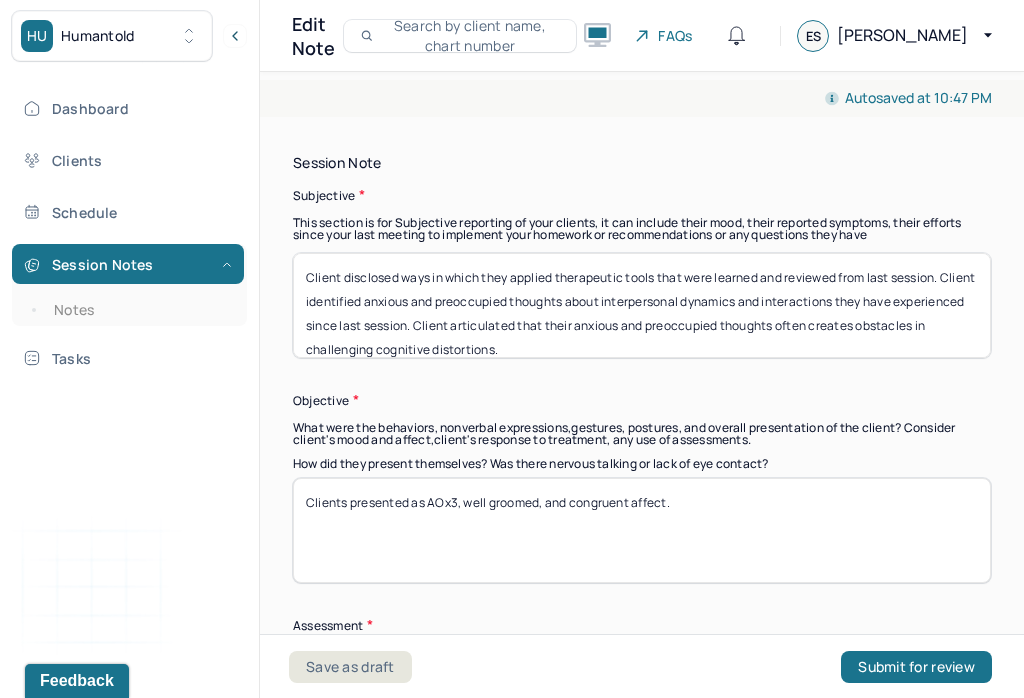 type on "Clients presented as AOx3, well groomed, and congruent affect." 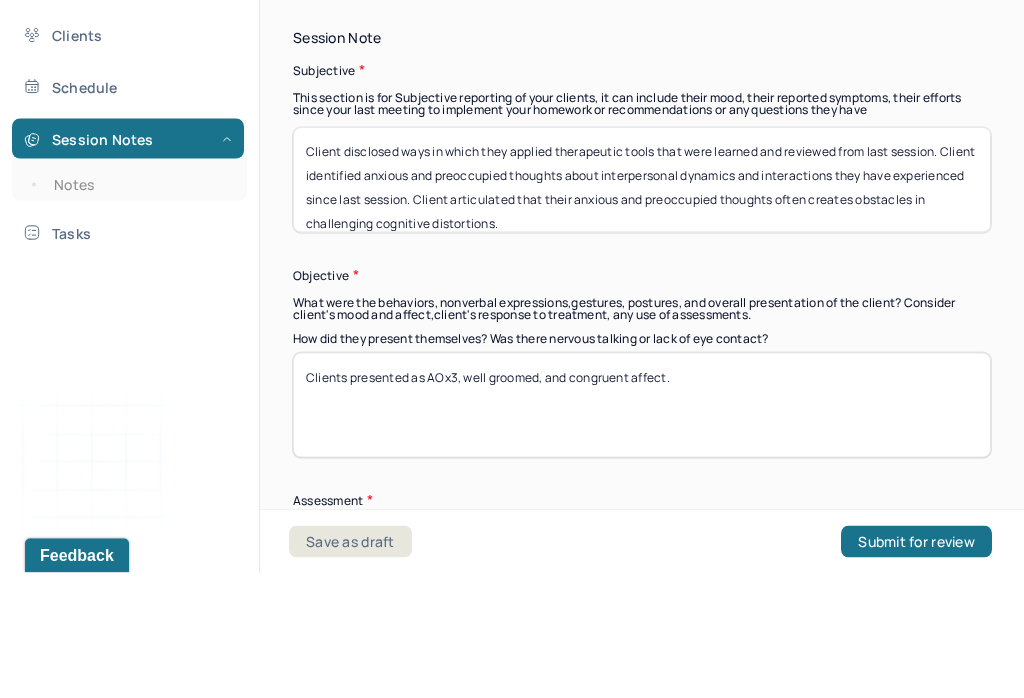 click on "Client disclosed ways in which they applied therapeutic tools that were learned and reviewed from last session. Client identified anxious and preoccupied thoughts about interpersonal dynamics and interactions they have experienced since last session. Client articulated that their anxious and preoccupied thoughts often creates obstacles in challenging cognitive distortions." at bounding box center [642, 305] 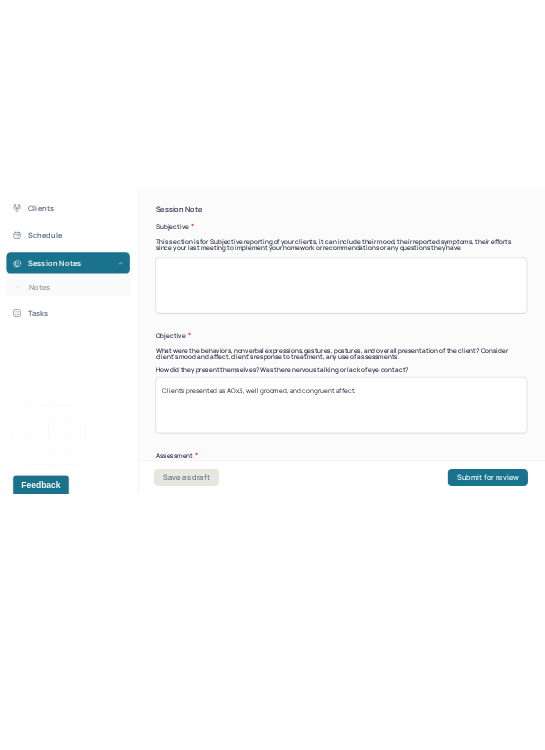 scroll, scrollTop: 0, scrollLeft: 0, axis: both 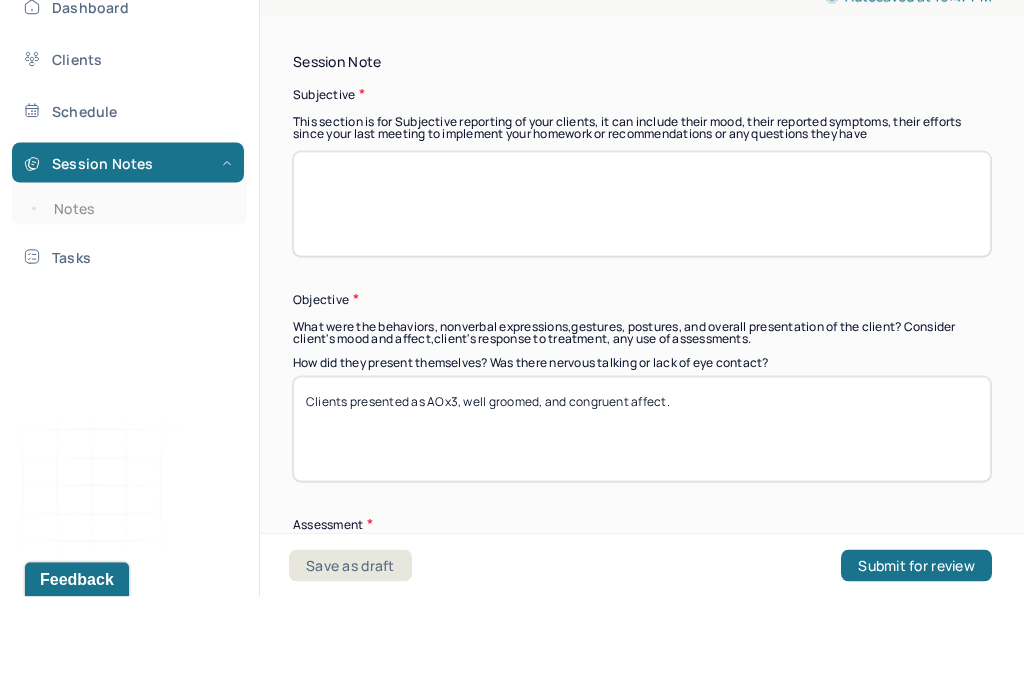 click at bounding box center (642, 305) 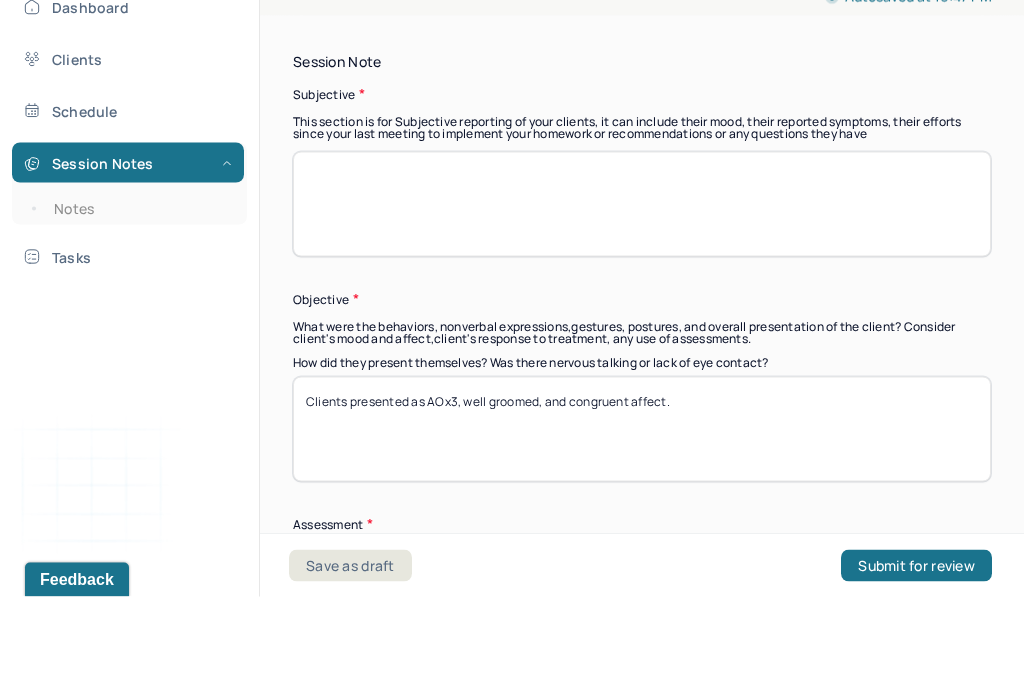 paste on "Client openly processed their anxieties with Therapist. Client continues to engage in developing new coping skills to address maladaptive patterns of behavior and rumination of negative thoughts. Client explored core beliefs that influence current patterns of thought and behavior." 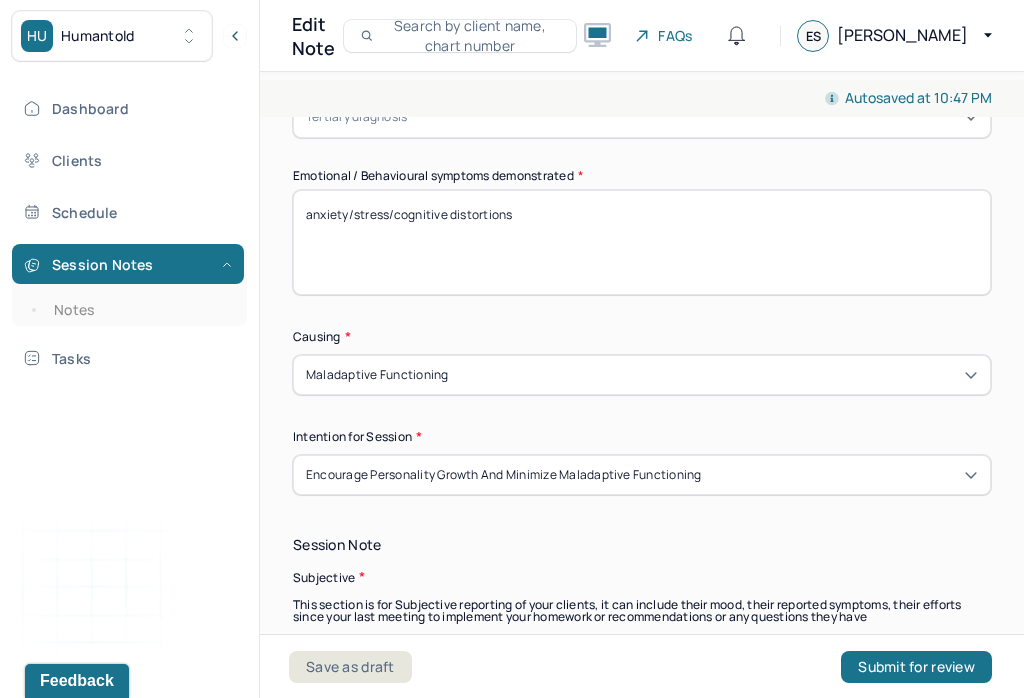 scroll, scrollTop: 1006, scrollLeft: 0, axis: vertical 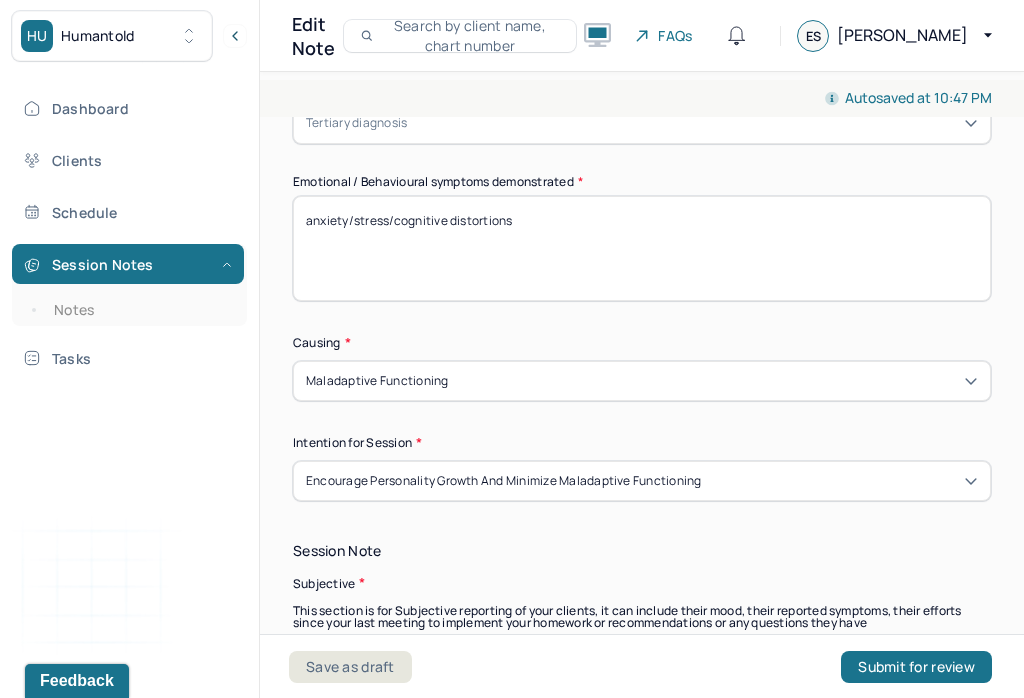 type on "Client openly processed their anxieties with Therapist. Client continues to engage in developing new coping skills to address maladaptive patterns of behavior and rumination of negative thoughts. Client explored core beliefs that influence current patterns of thought and behavior." 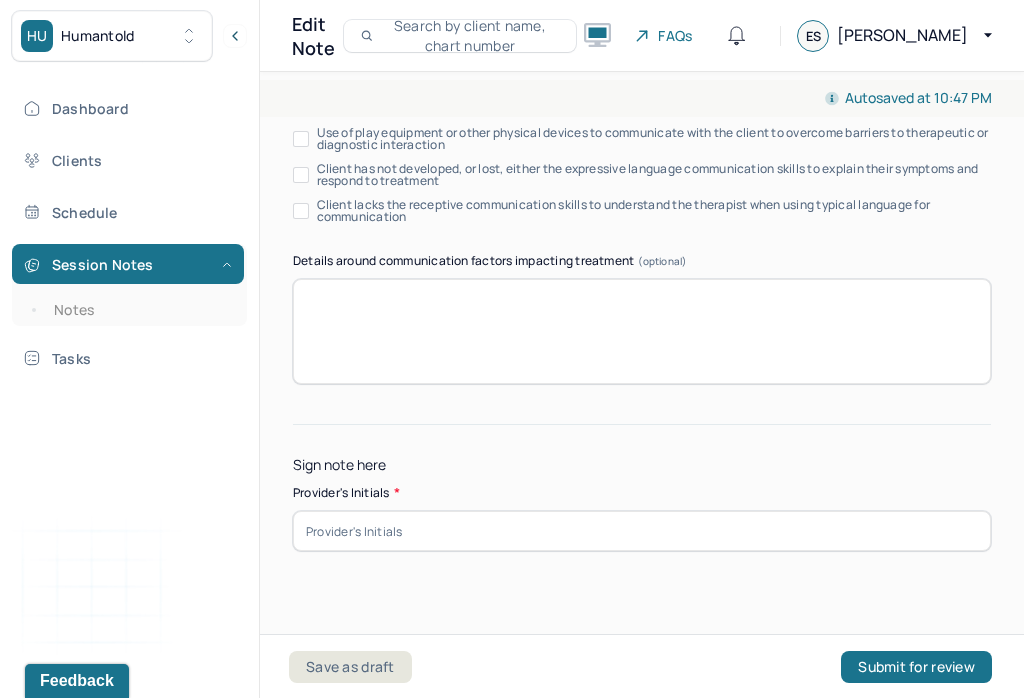 scroll, scrollTop: 4178, scrollLeft: 0, axis: vertical 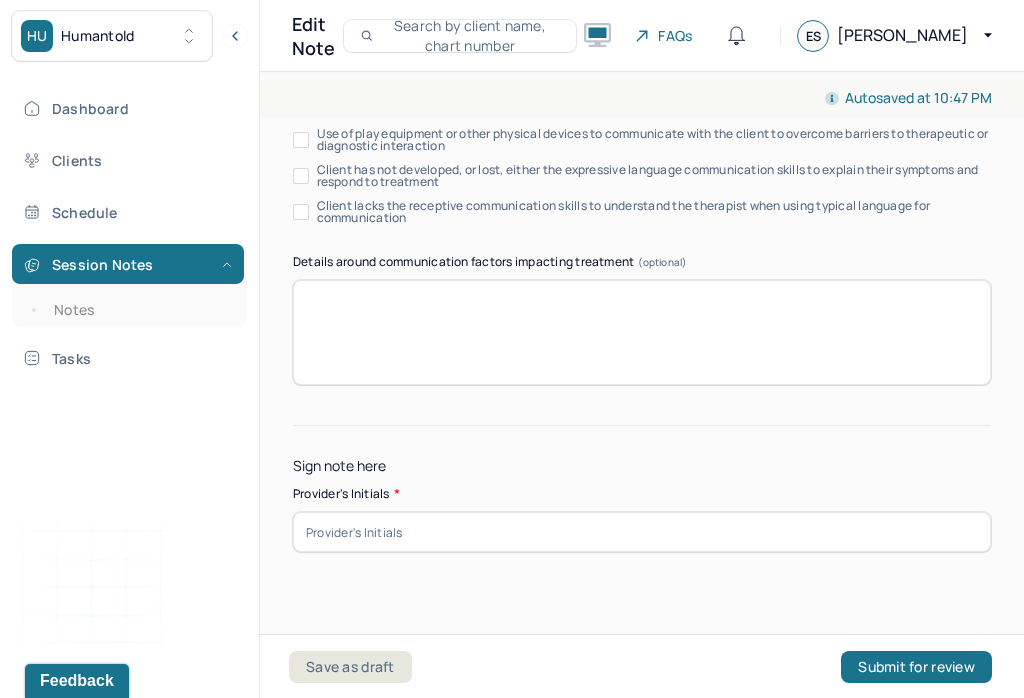 type on "anxiety/cognitive distortions/cognitive distortions" 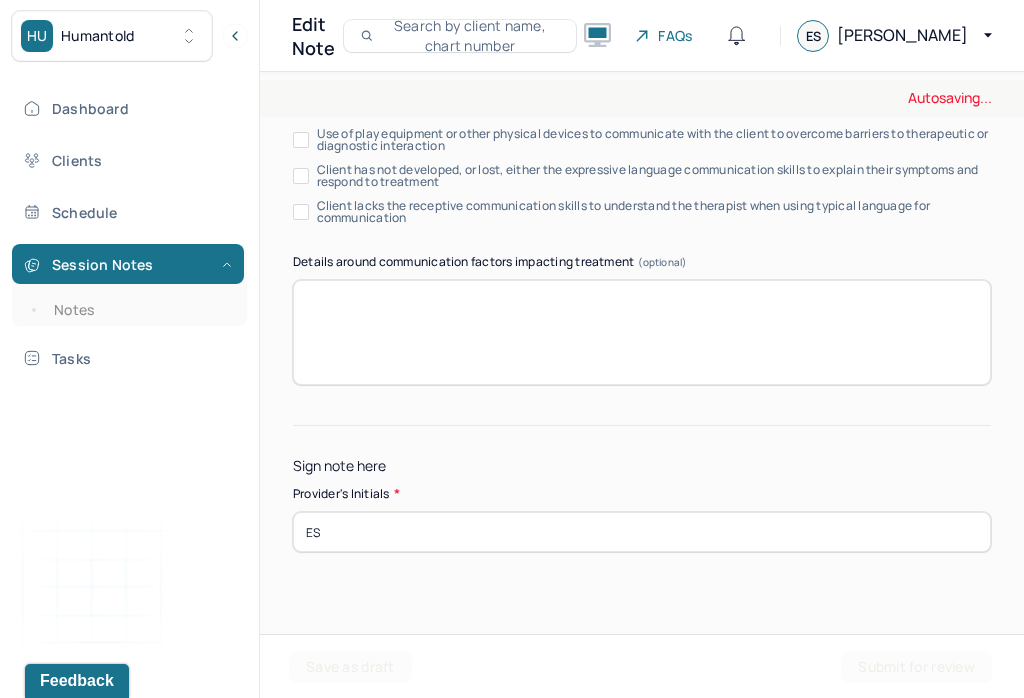 type on "ES" 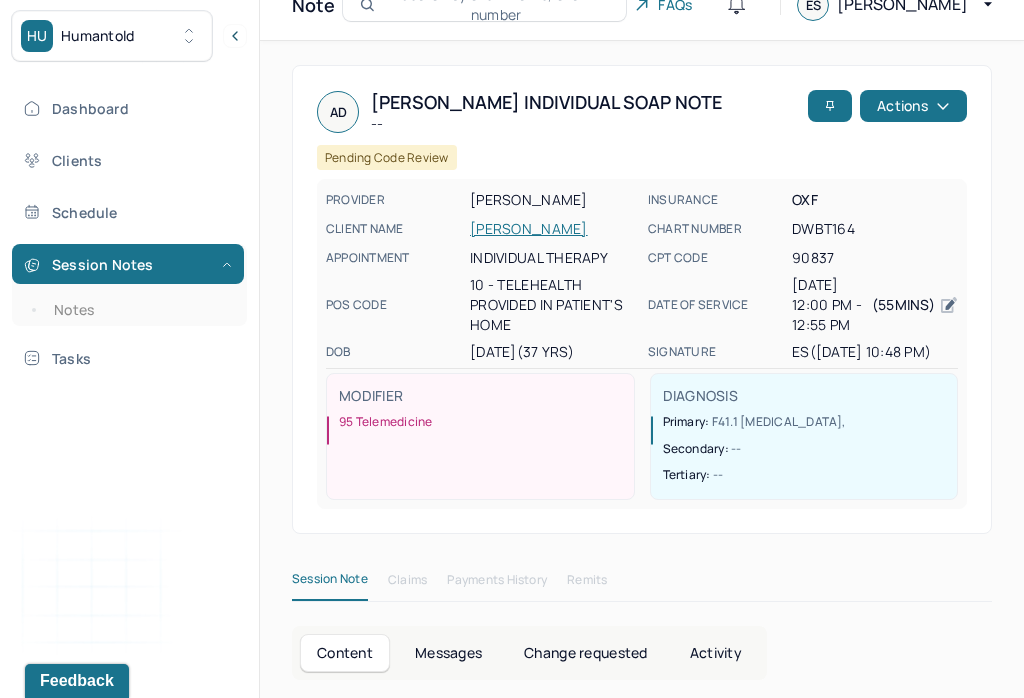 click on "Notes" at bounding box center [139, 310] 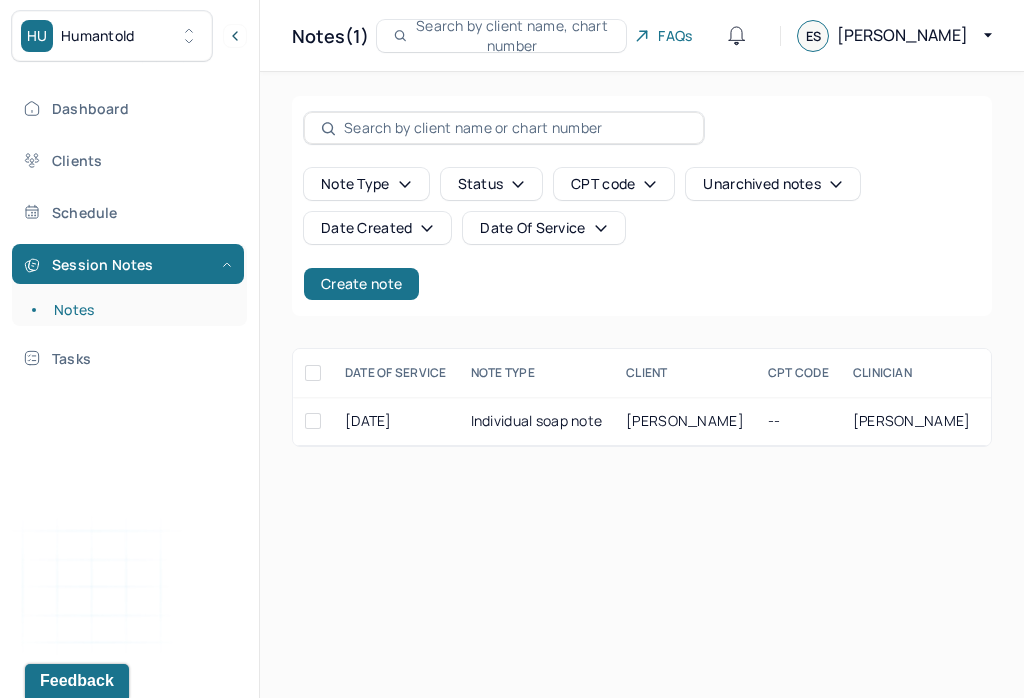 click on "Create note" at bounding box center (361, 284) 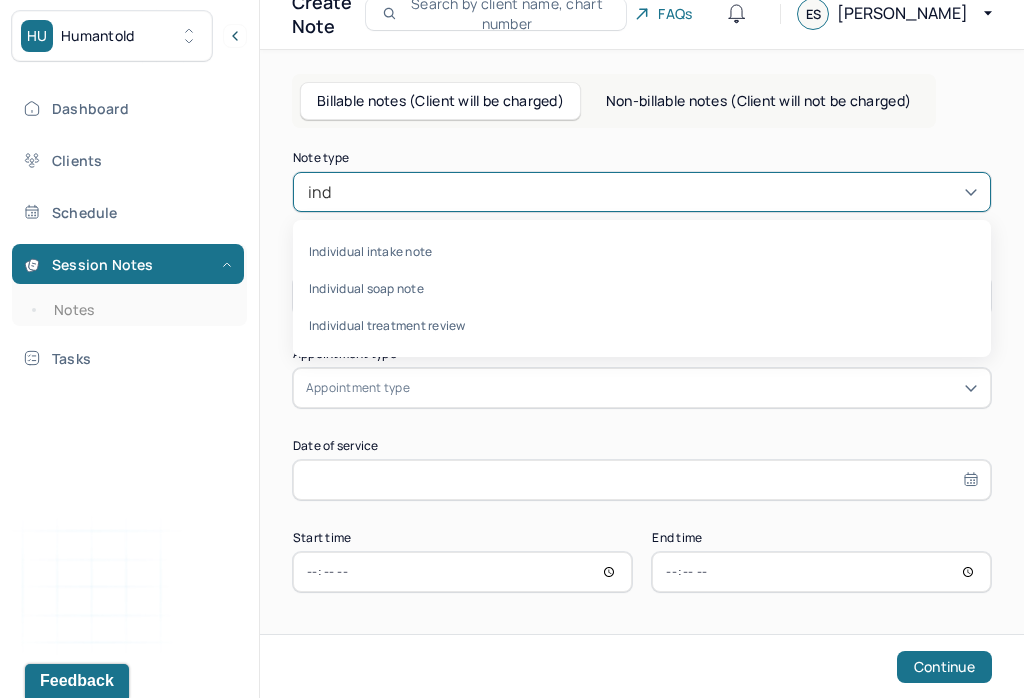 click on "Individual soap note" at bounding box center (642, 288) 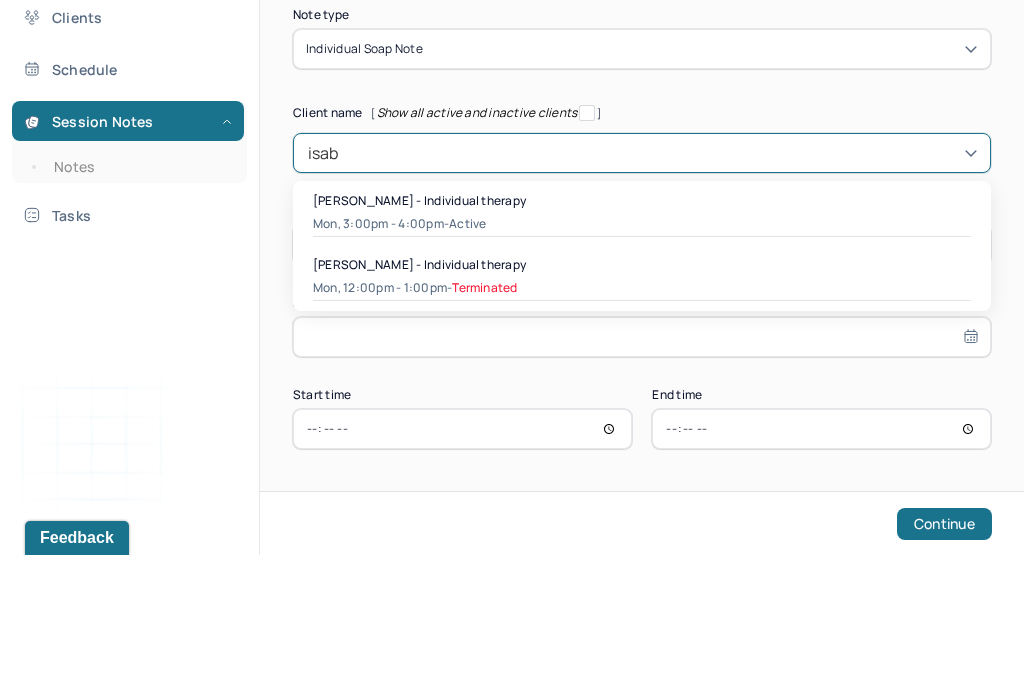 click on "[PERSON_NAME] - Individual therapy Mon, 3:00pm - 4:00pm  -  active" at bounding box center (642, 357) 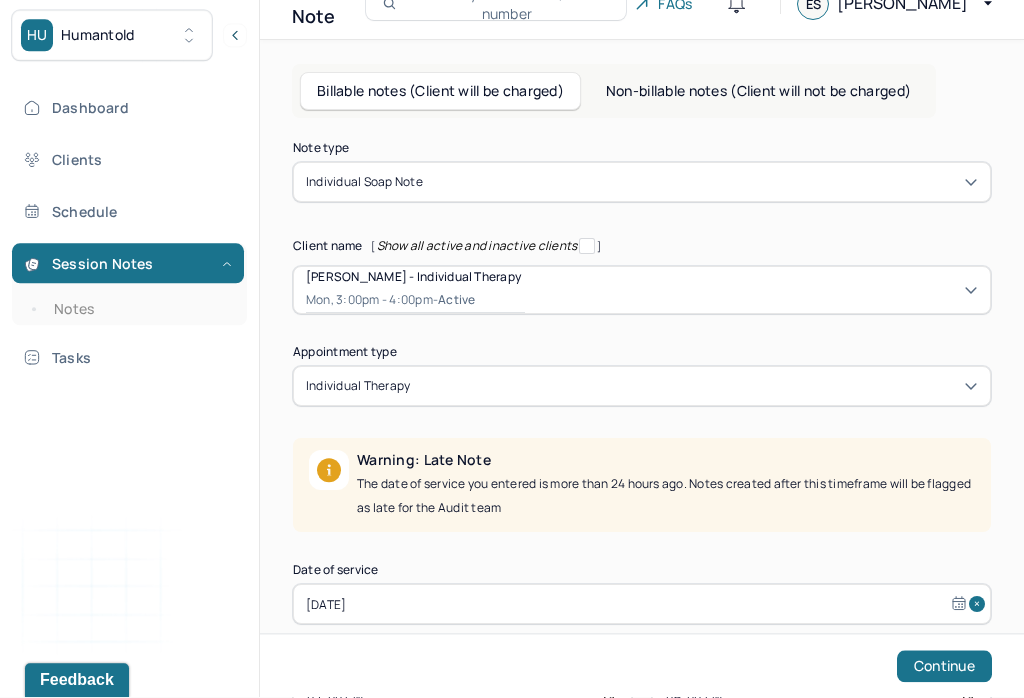 scroll, scrollTop: 125, scrollLeft: 0, axis: vertical 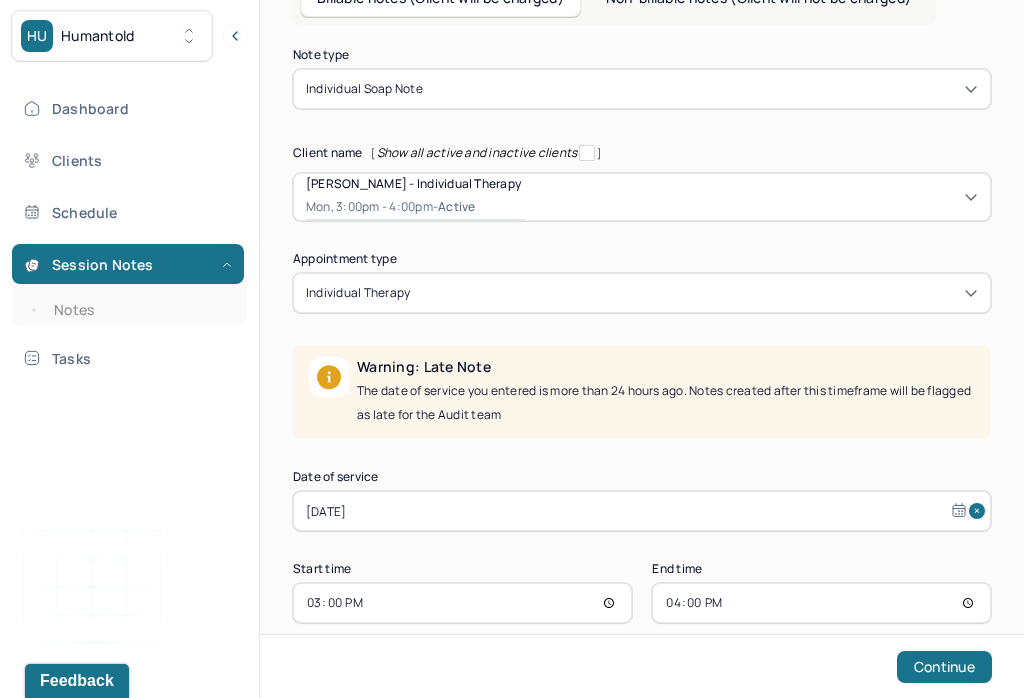 click on "[DATE]" at bounding box center (642, 511) 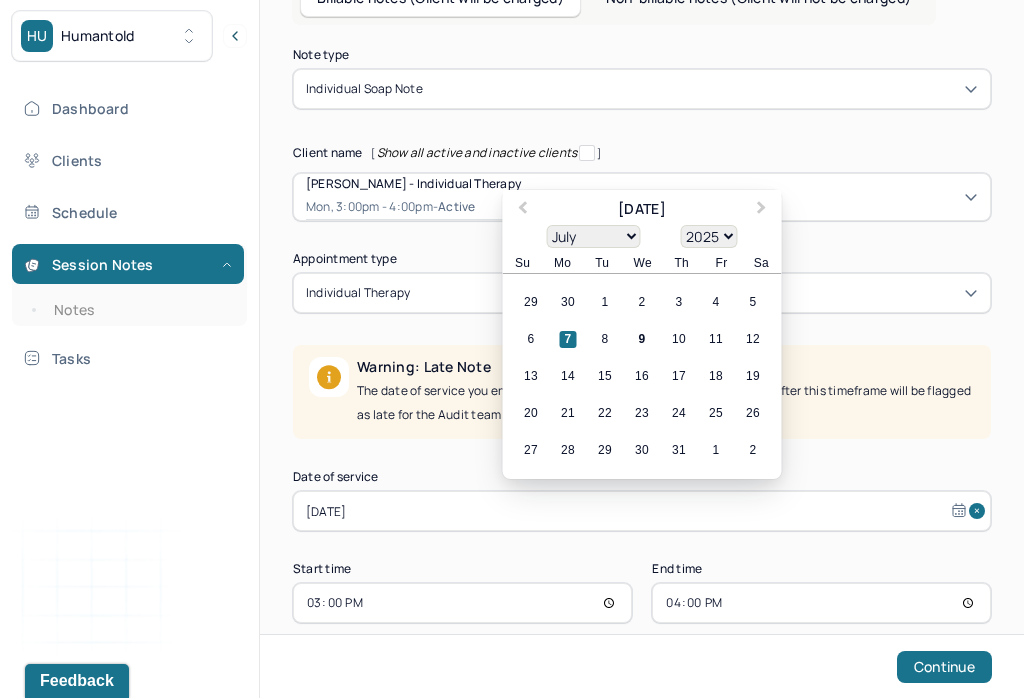 click on "9" at bounding box center [642, 339] 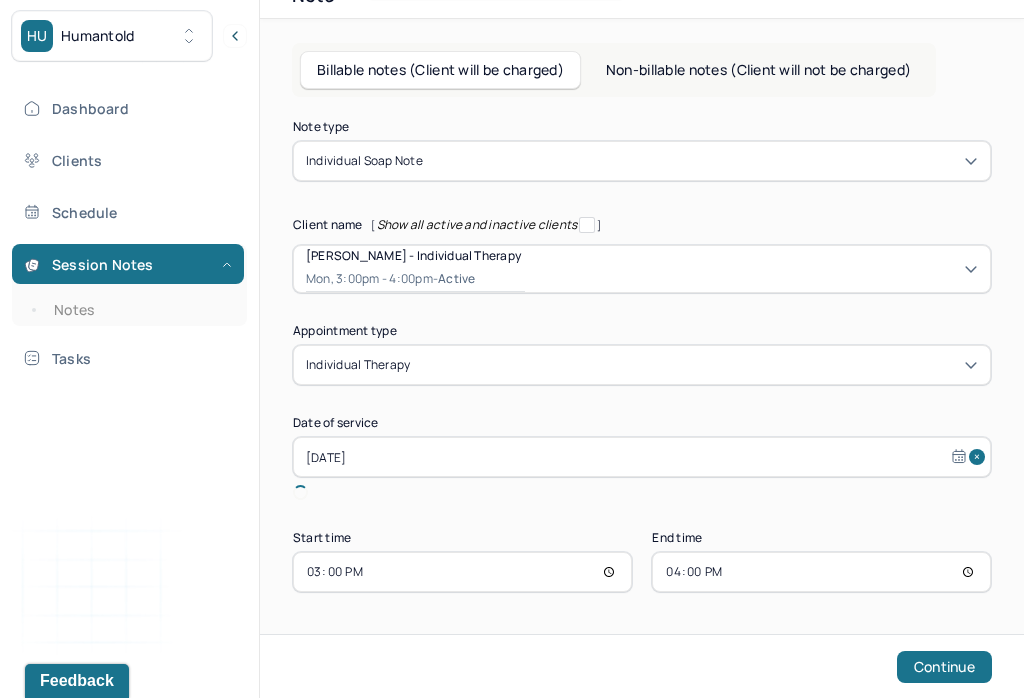 scroll, scrollTop: 0, scrollLeft: 0, axis: both 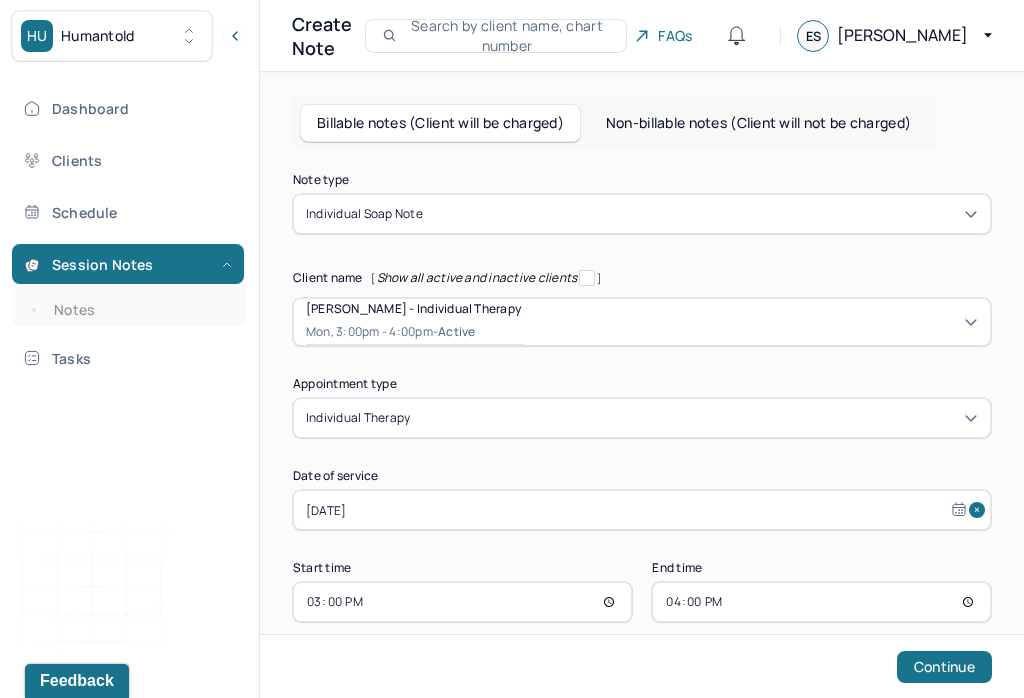 click on "15:00" at bounding box center [462, 602] 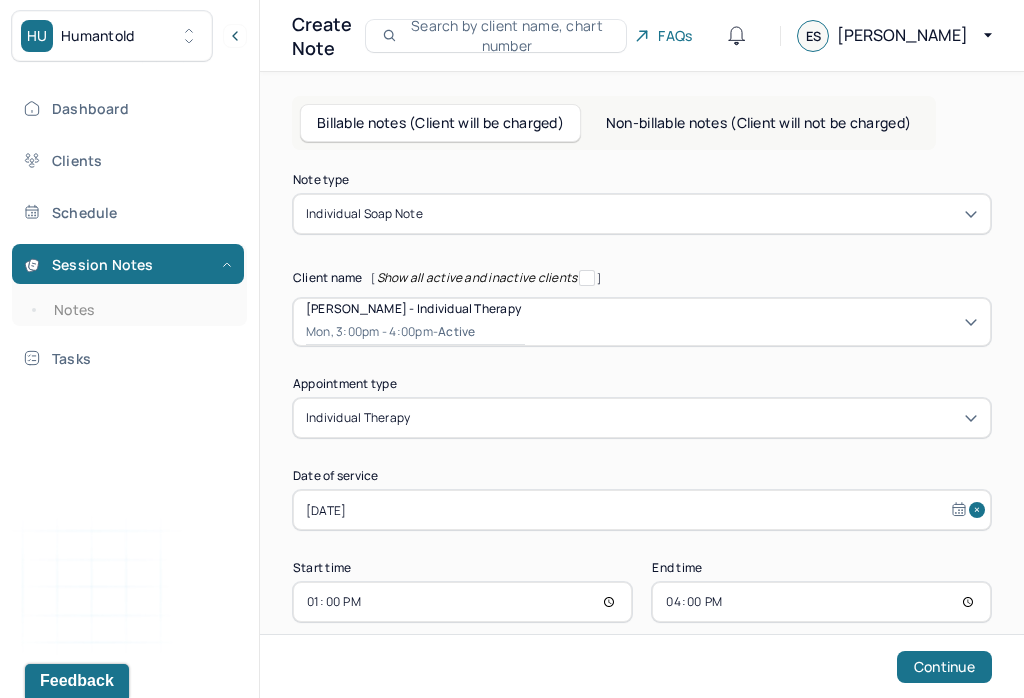 click on "16:00" at bounding box center (821, 602) 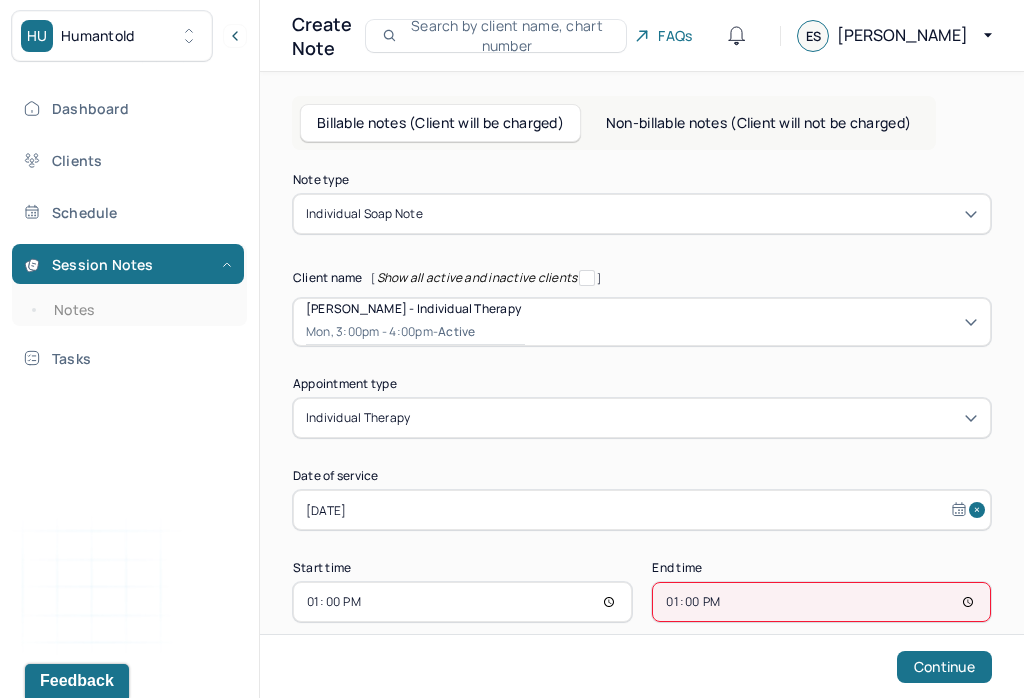 type on "13:55" 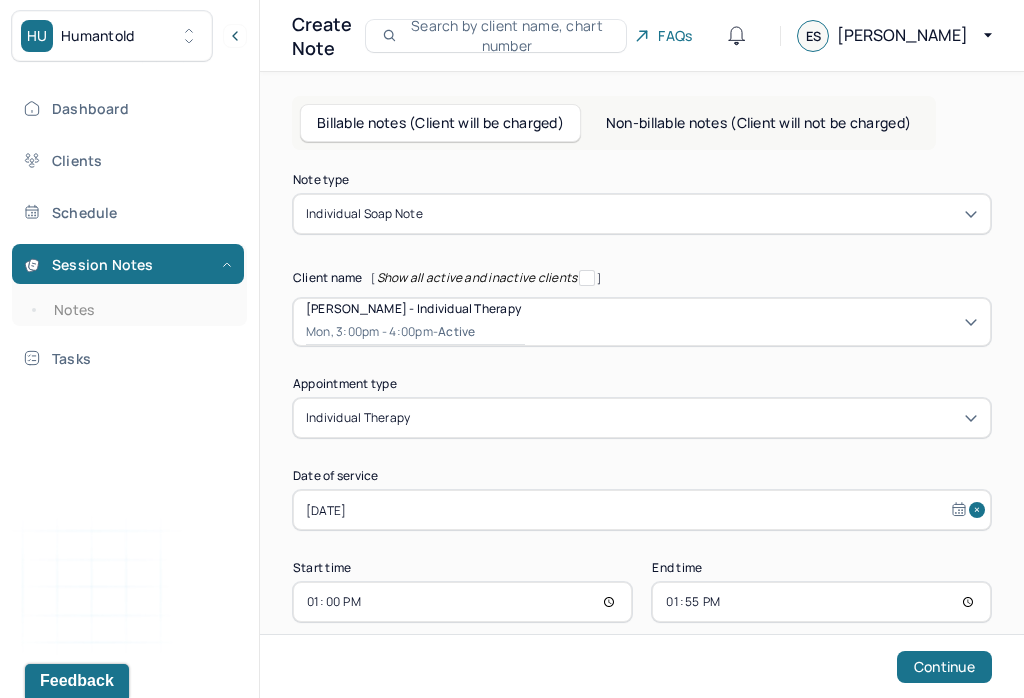 click on "Continue" at bounding box center [944, 667] 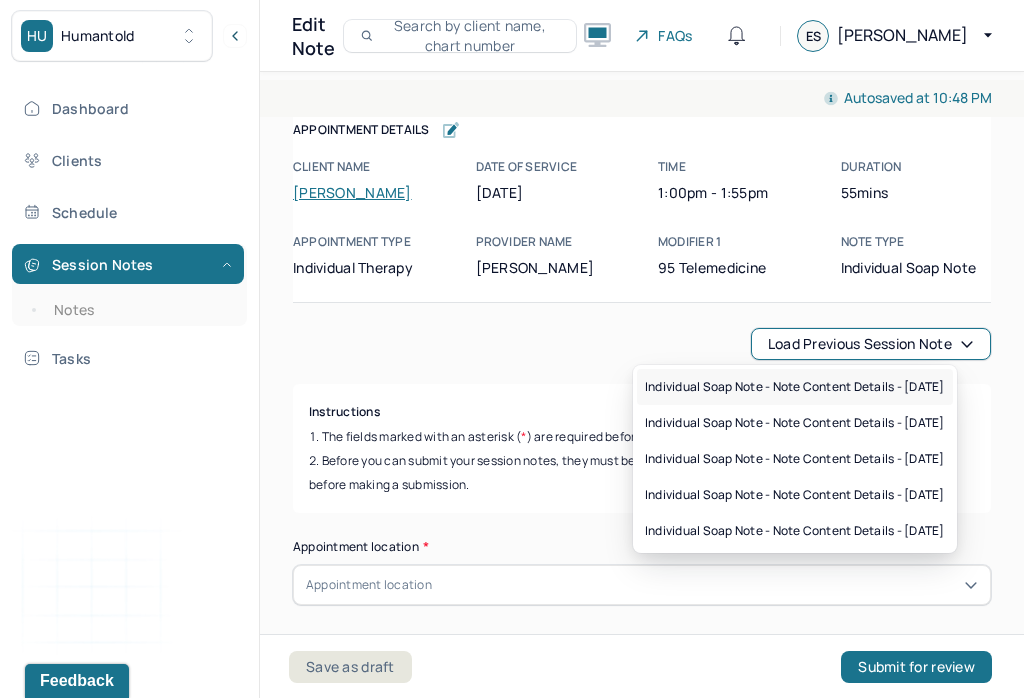 click on "Individual soap note   - Note content Details -   [DATE]" at bounding box center (795, 387) 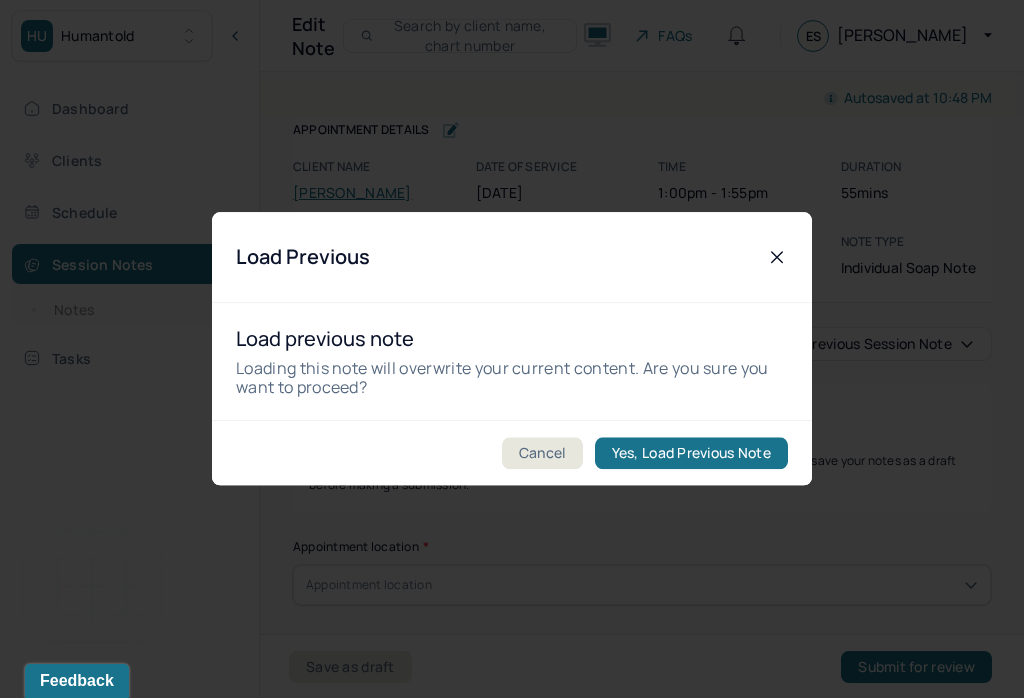 click on "Yes, Load Previous Note" at bounding box center (691, 454) 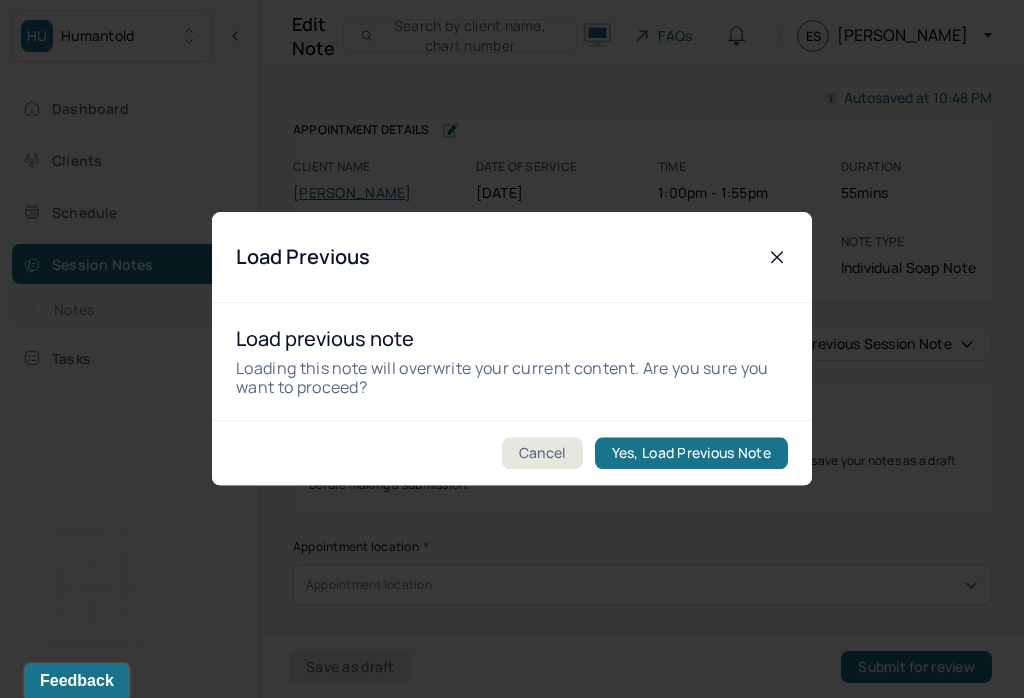type on "Client presented as AOx3. Client was pleasant and mood and affect were congruent." 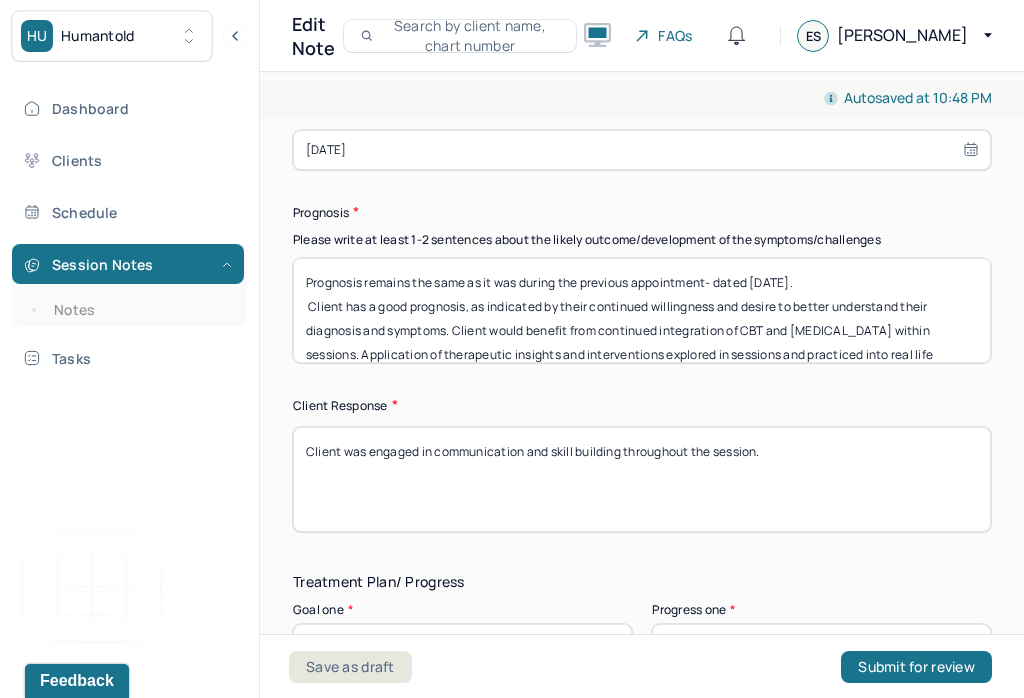 scroll, scrollTop: 3114, scrollLeft: 0, axis: vertical 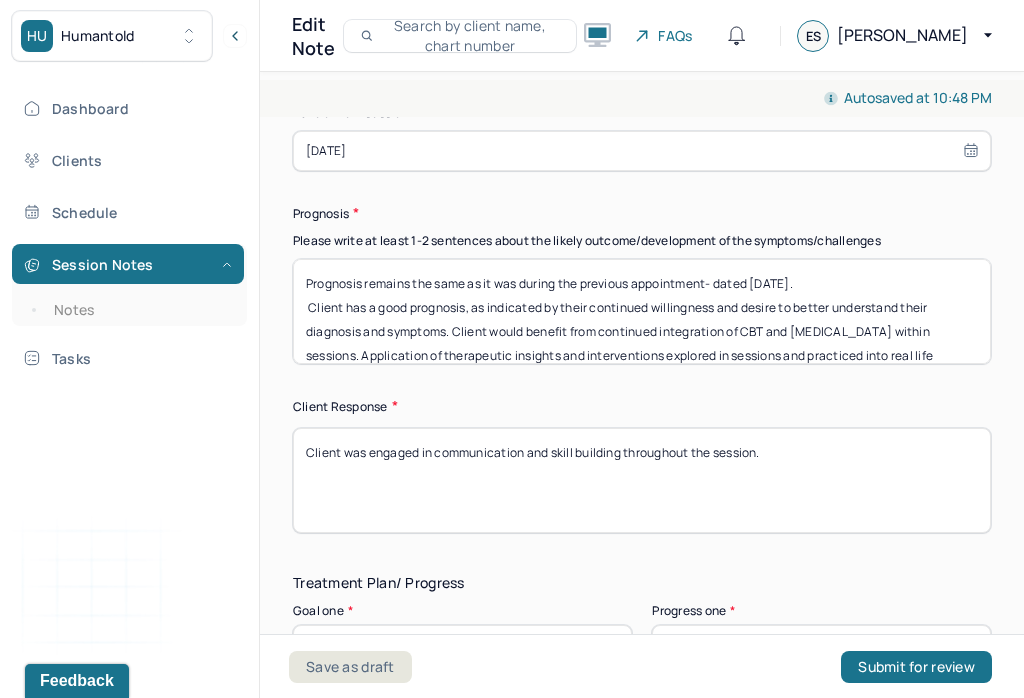 click on "Prognosis remains the same as it was during the previous appointment- dated [DATE].
Client has a good prognosis, as indicated by their continued willingness and desire to better understand their diagnosis and symptoms. Client would benefit from continued integration of CBT and [MEDICAL_DATA] within sessions. Application of therapeutic insights and interventions explored in sessions and practiced into real life situations can enhance client’s understanding of factors that often yield maladaptive responses as well as their ability to exercise symptom management." at bounding box center [642, 311] 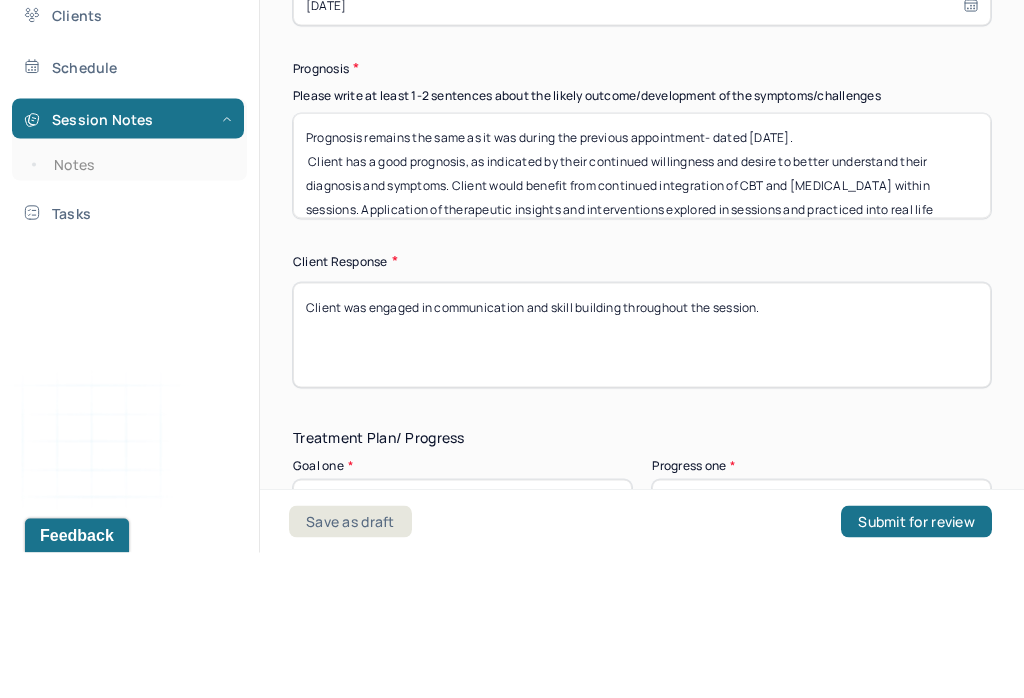 click on "Prognosis remains the same as it was during the previous appointment- dated [DATE].
Client has a good prognosis, as indicated by their continued willingness and desire to better understand their diagnosis and symptoms. Client would benefit from continued integration of CBT and [MEDICAL_DATA] within sessions. Application of therapeutic insights and interventions explored in sessions and practiced into real life situations can enhance client’s understanding of factors that often yield maladaptive responses as well as their ability to exercise symptom management." at bounding box center (642, 311) 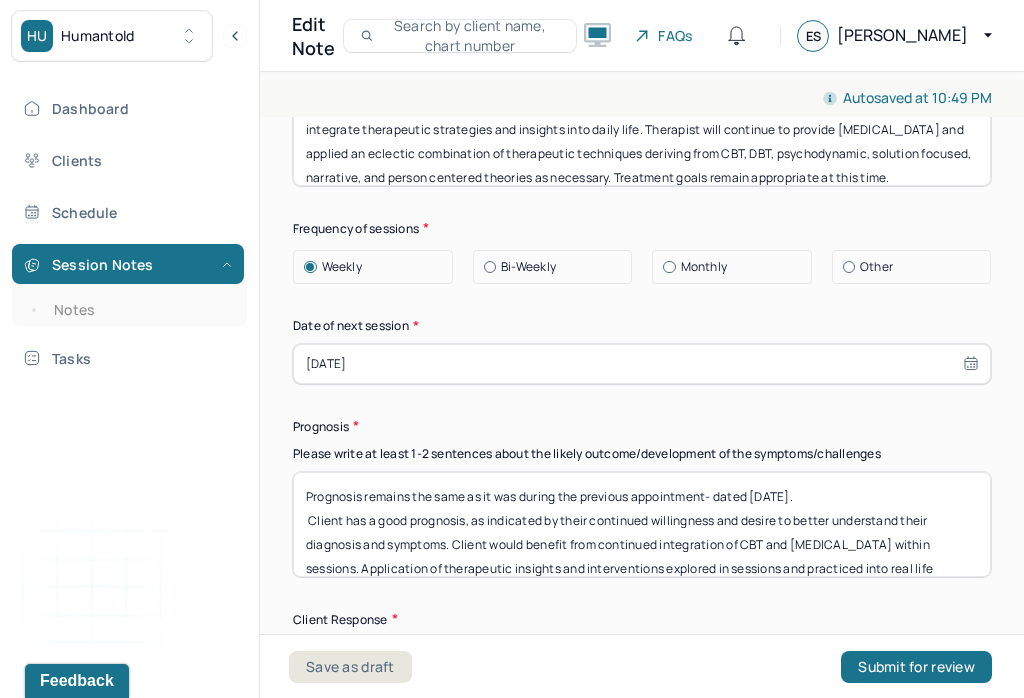scroll, scrollTop: 2898, scrollLeft: 0, axis: vertical 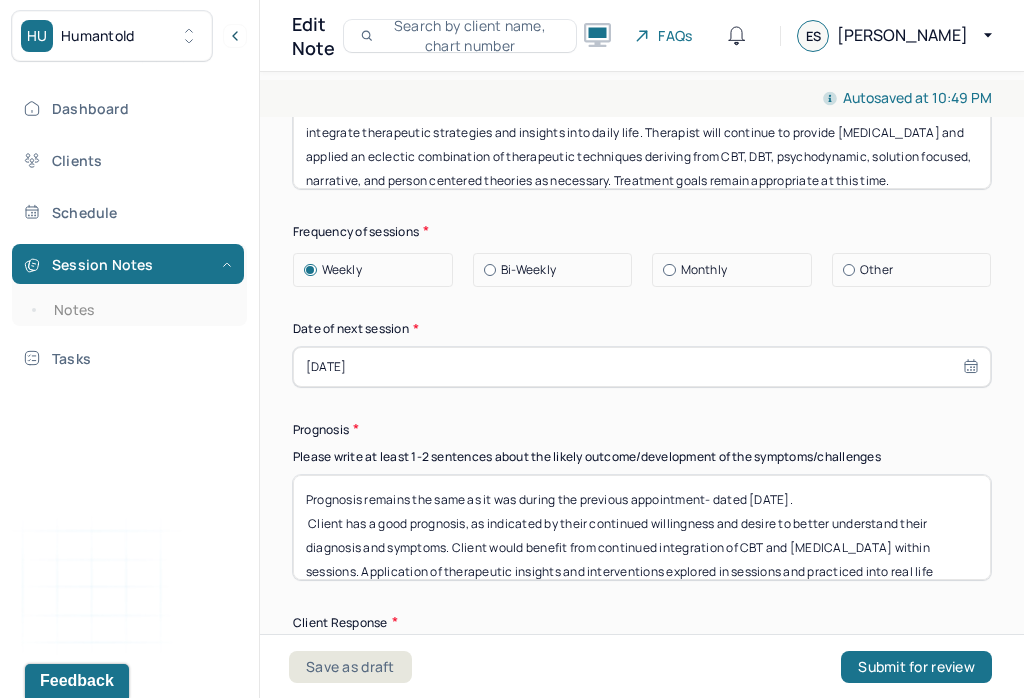 type on "Prognosis remains the same as it was during the previous appointment- dated [DATE].
Client has a good prognosis, as indicated by their continued willingness and desire to better understand their diagnosis and symptoms. Client would benefit from continued integration of CBT and [MEDICAL_DATA] within sessions. Application of therapeutic insights and interventions explored in sessions and practiced into real life situations can enhance client’s understanding of factors that often yield maladaptive responses as well as their ability to exercise symptom management." 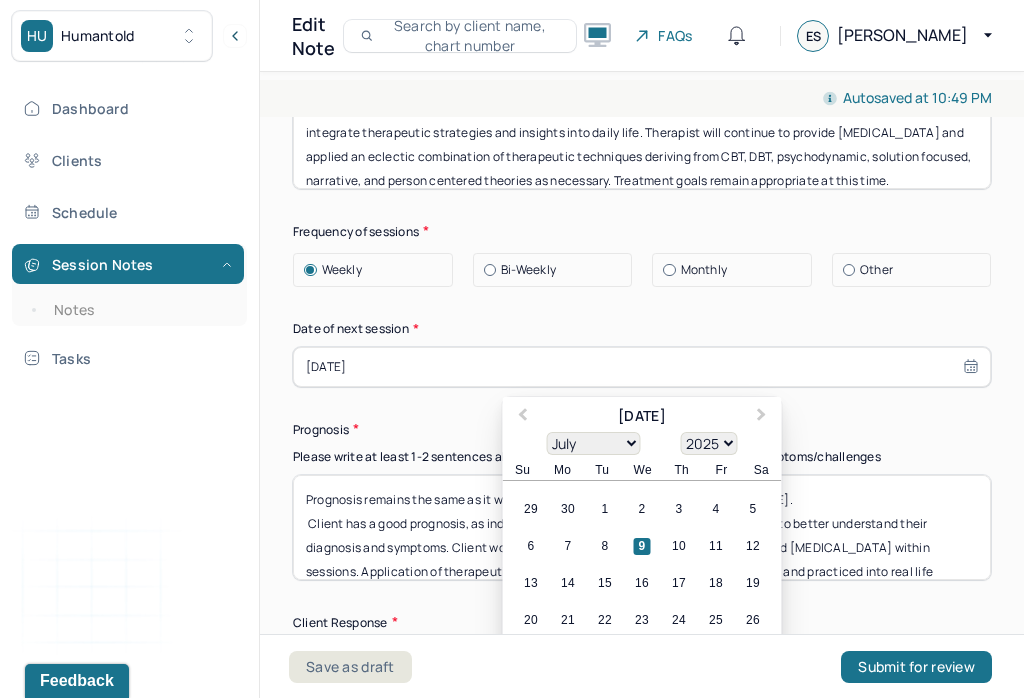 click on "21" at bounding box center [568, 620] 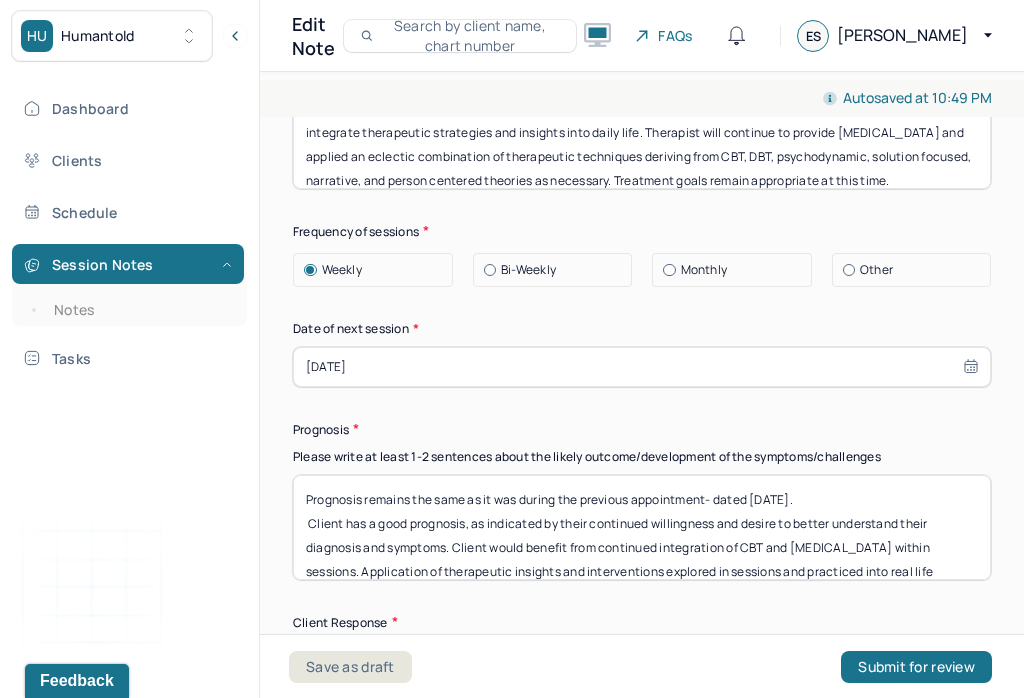 click on "[DATE]" at bounding box center (642, 367) 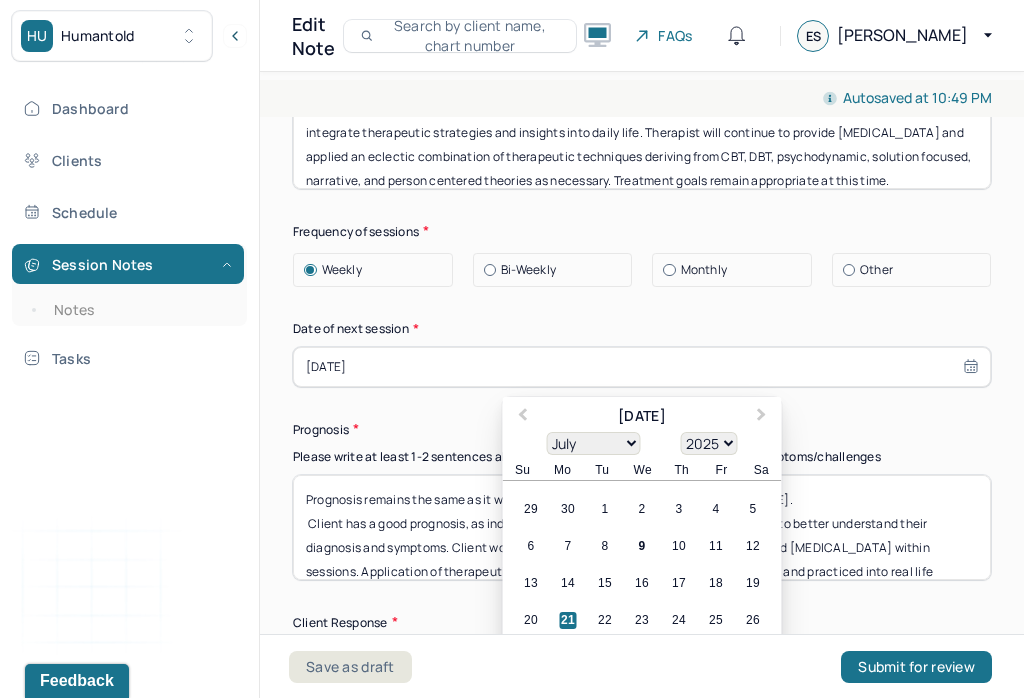 click on "13 14 15 16 17 18 19" at bounding box center (642, 583) 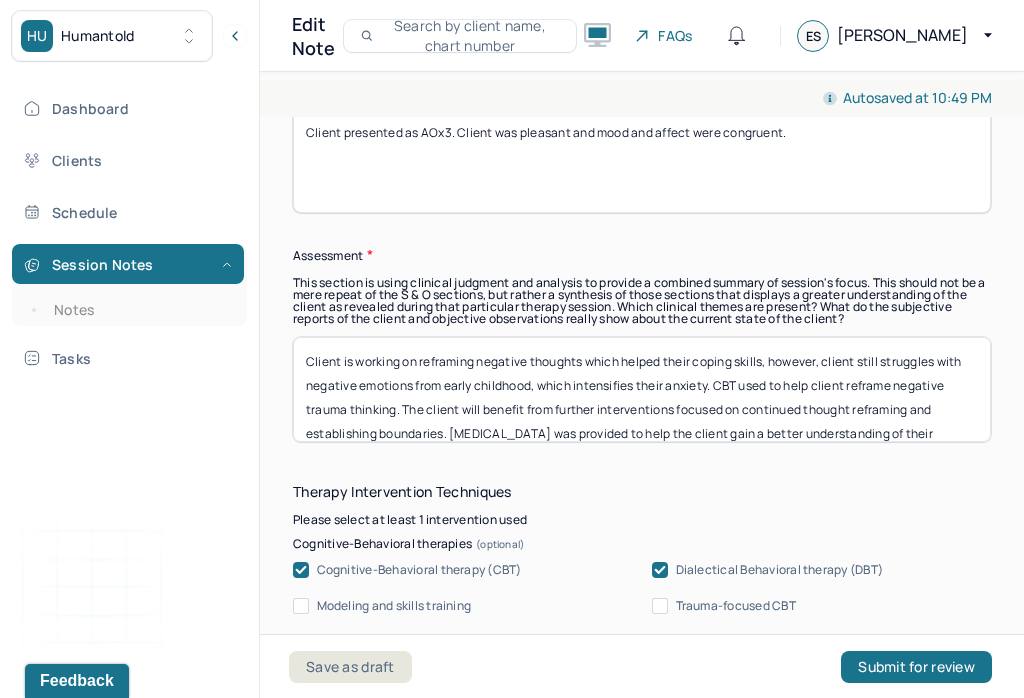 scroll, scrollTop: 1757, scrollLeft: 0, axis: vertical 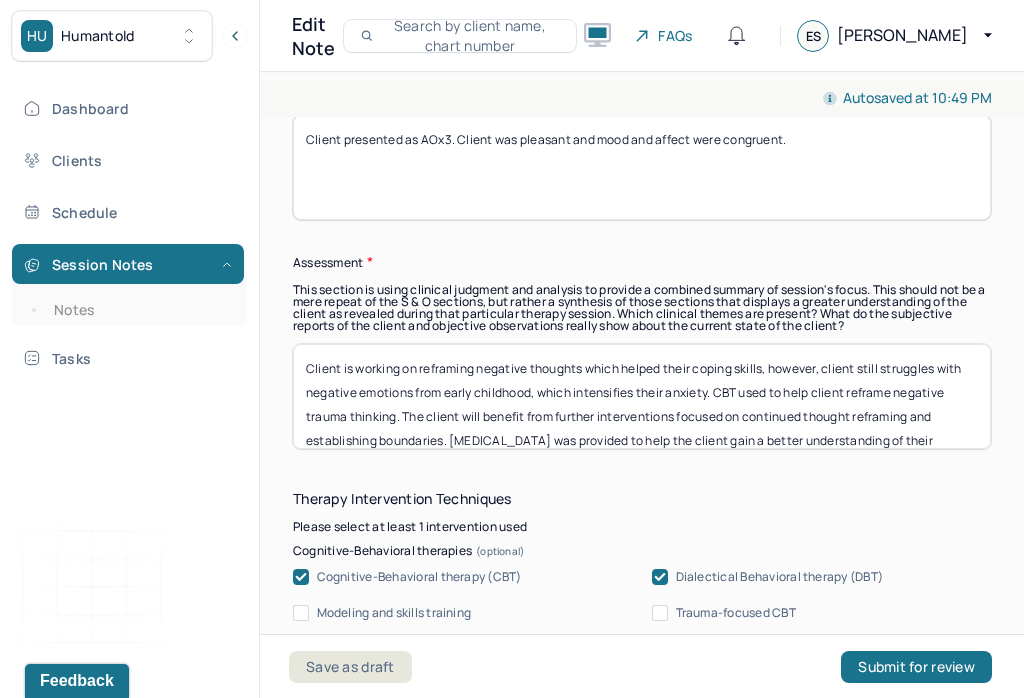 click on "Client is working on reframing negative thoughts which helped their coping skills, however, client still struggles with negative emotions from early childhood, which intensifies their anxiety. CBT used to help client reframe negative trauma thinking. The client will benefit from further interventions focused on continued thought reframing and establishing boundaries. [MEDICAL_DATA] was provided to help the client gain a better understanding of their symptoms, its triggers, and coping strategies." at bounding box center [642, 396] 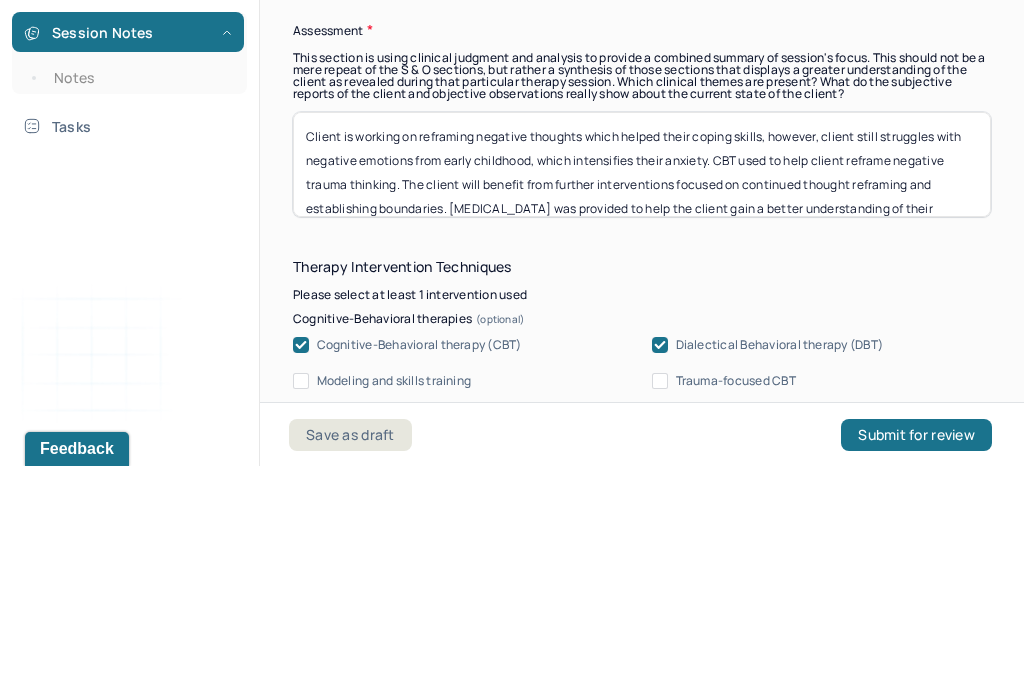 click on "Client is working on reframing negative thoughts which helped their coping skills, however, client still struggles with negative emotions from early childhood, which intensifies their anxiety. CBT used to help client reframe negative trauma thinking. The client will benefit from further interventions focused on continued thought reframing and establishing boundaries. [MEDICAL_DATA] was provided to help the client gain a better understanding of their symptoms, its triggers, and coping strategies." at bounding box center [642, 396] 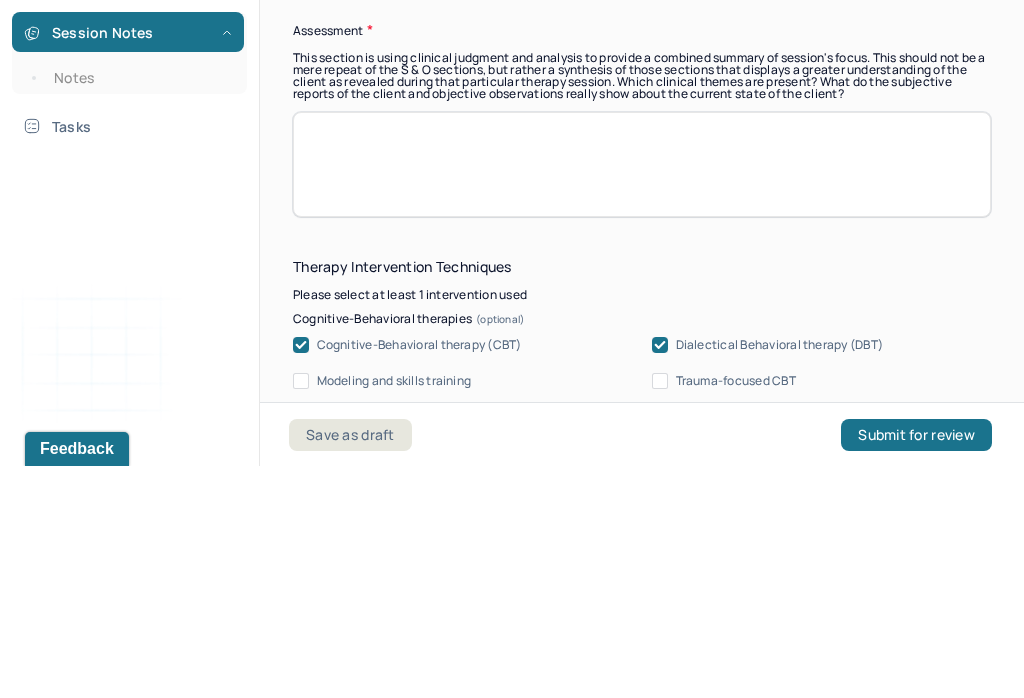 scroll, scrollTop: 2, scrollLeft: 0, axis: vertical 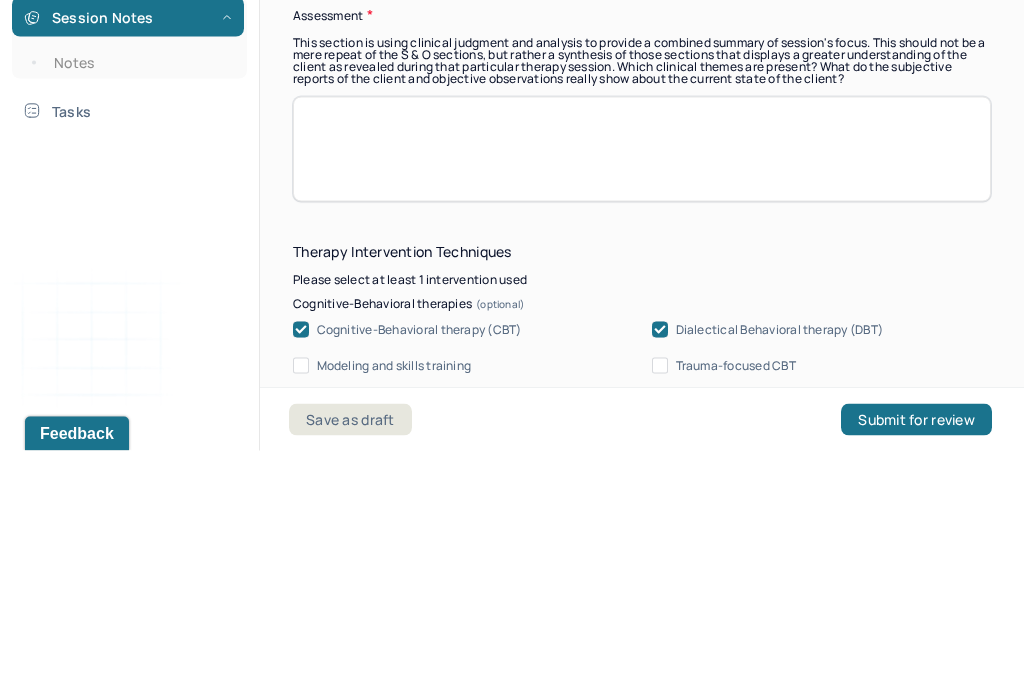 click at bounding box center [642, 396] 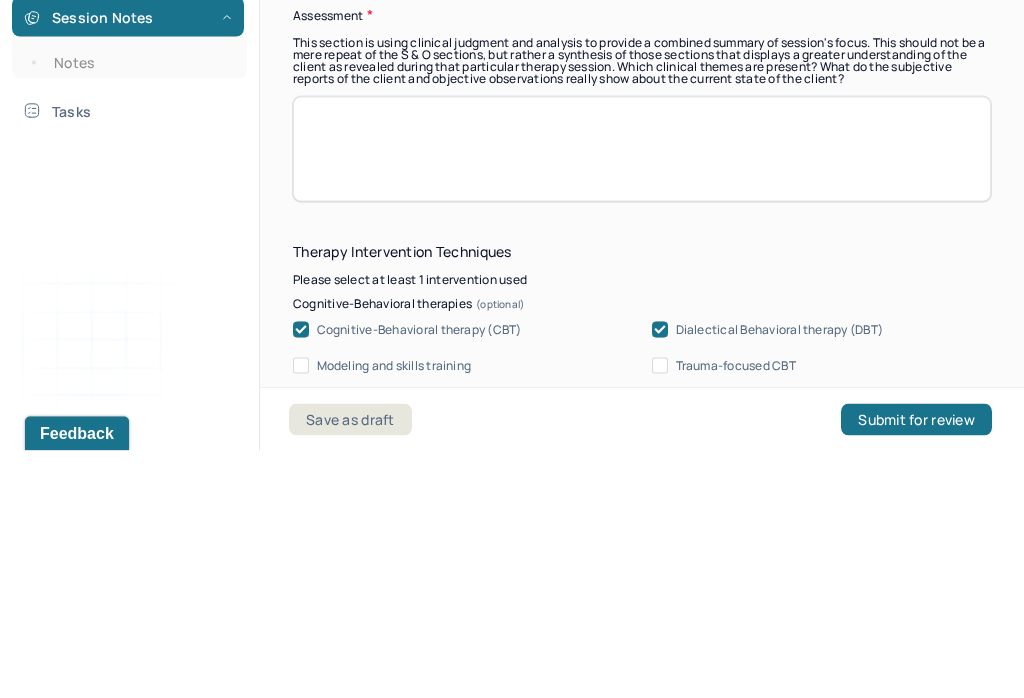 paste on "* Client was able to identify and make connections from past experiences. This allowed for further examination and insight towards how past experiences have had a significant impact on their current conscious and unconscious patterns of thought and behavior. Therapist and client collaborated on developing strategies to manage unexpected stressors. Therapist challenged client to examine negative interactions from their past to help guide client towards a better understanding of their emotional landscape." 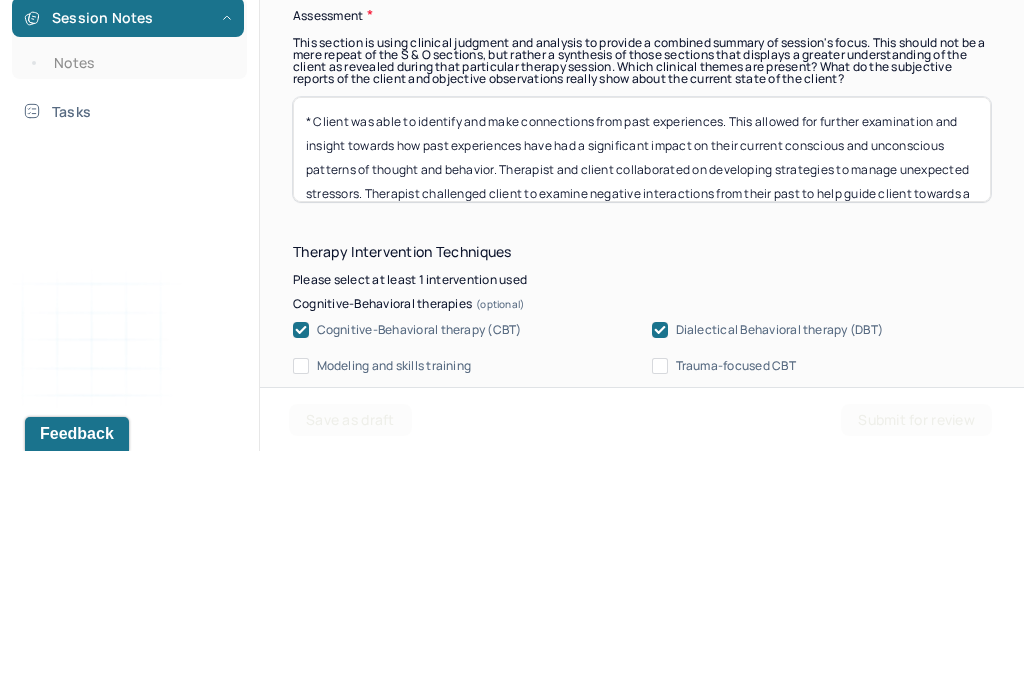 scroll, scrollTop: 0, scrollLeft: 0, axis: both 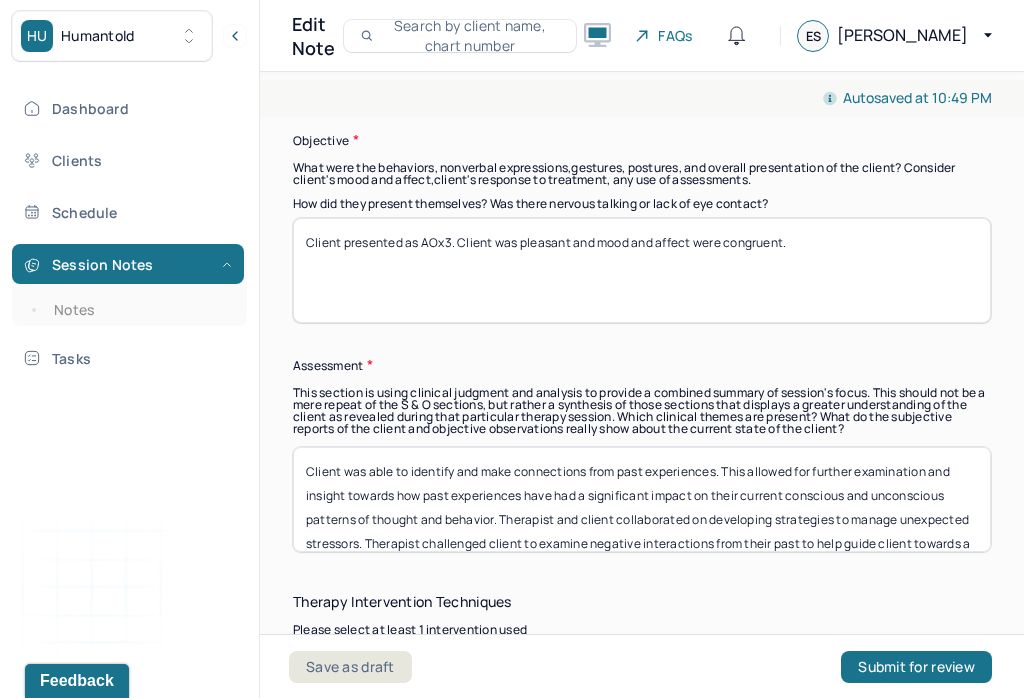 type on "Client was able to identify and make connections from past experiences. This allowed for further examination and insight towards how past experiences have had a significant impact on their current conscious and unconscious patterns of thought and behavior. Therapist and client collaborated on developing strategies to manage unexpected stressors. Therapist challenged client to examine negative interactions from their past to help guide client towards a better understanding of their emotional landscape." 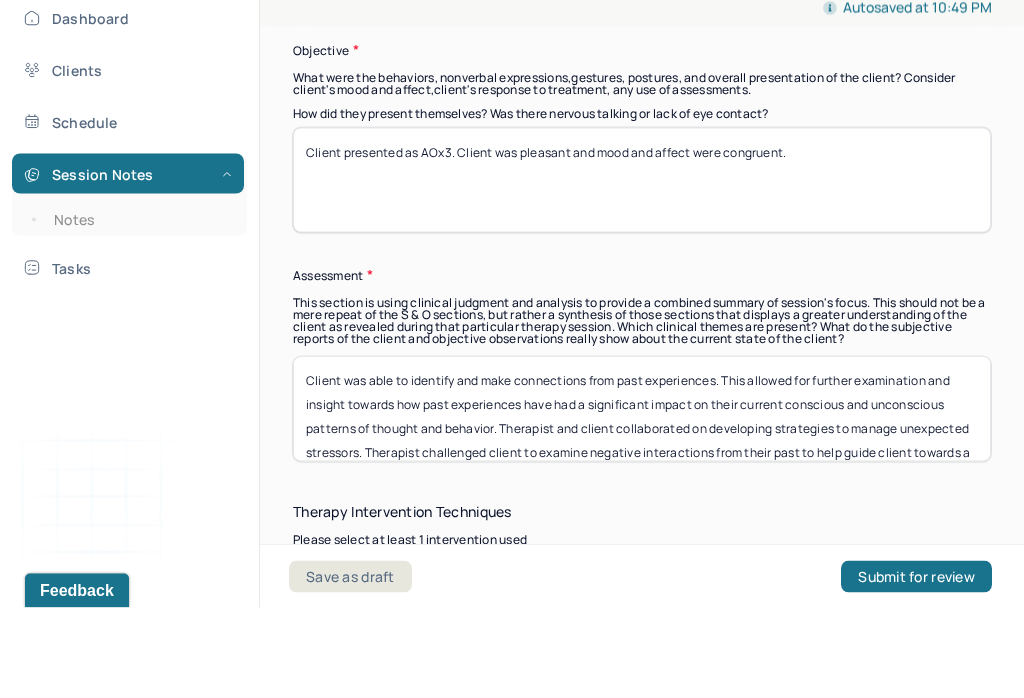 click on "Client presented as AOx3. Client was pleasant and mood and affect were congruent." at bounding box center (642, 270) 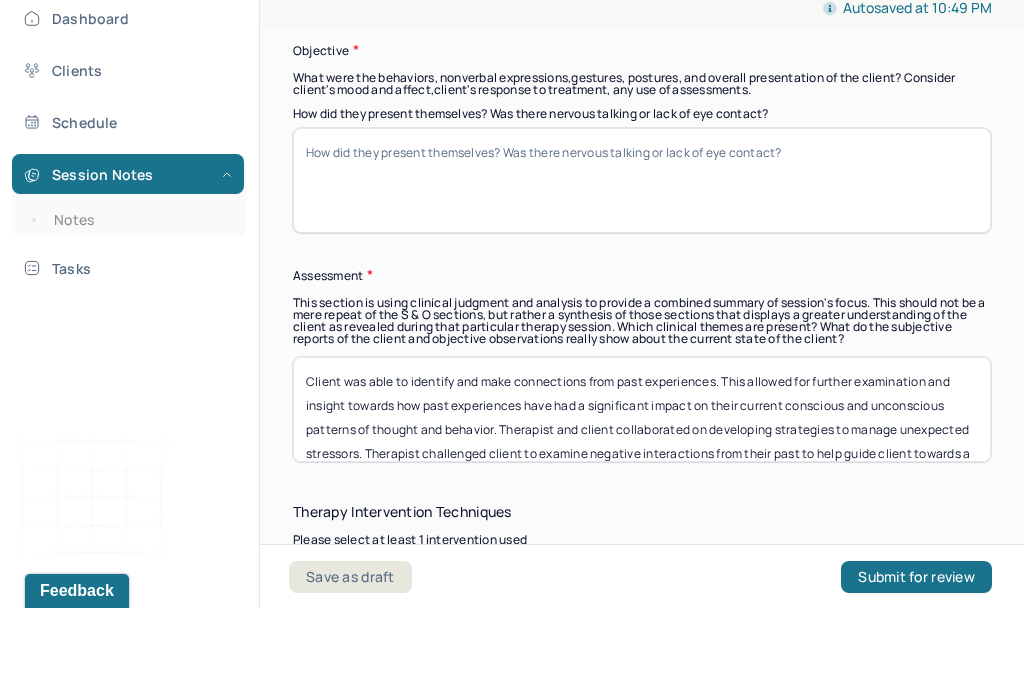 click on "Client presented as AOx3. Client was pleasant and mood and affect were congruent." at bounding box center [642, 270] 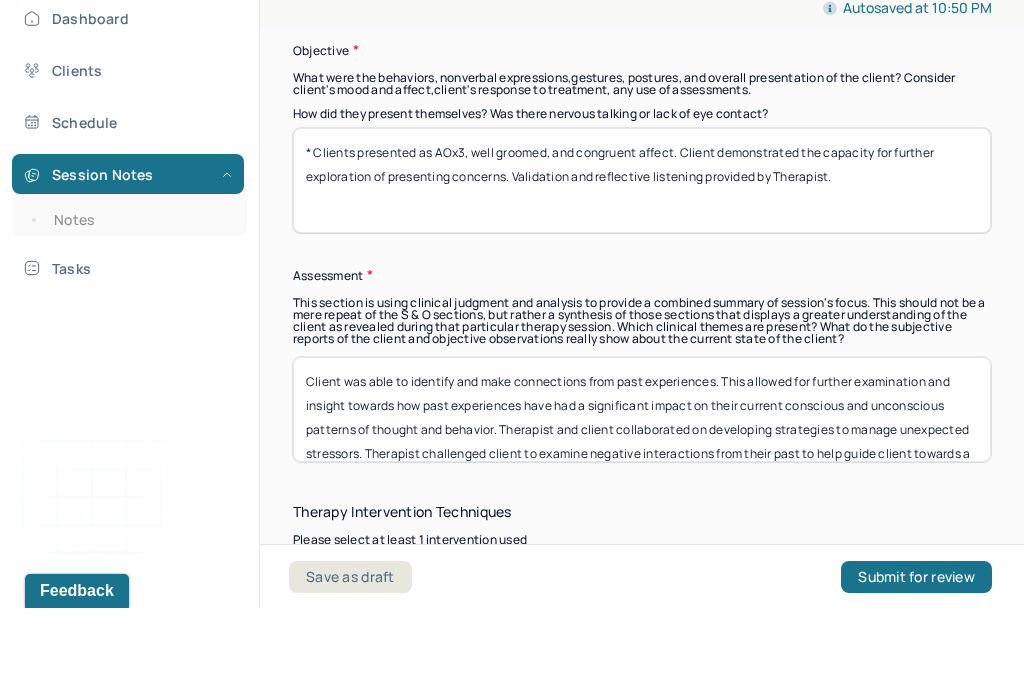 click on "* Clients presented as AOx3, well groomed, and congruent affect. Client demonstrated the capacity for further exploration of presenting concerns. Validation and reflective listening provided by Therapist." at bounding box center [642, 270] 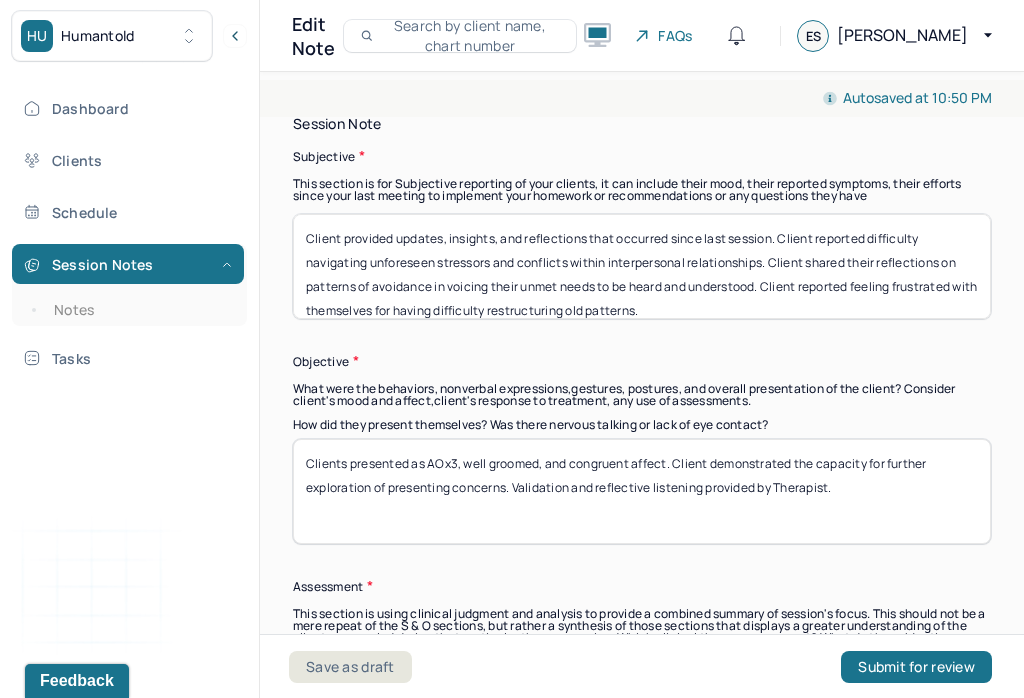 scroll, scrollTop: 1431, scrollLeft: 0, axis: vertical 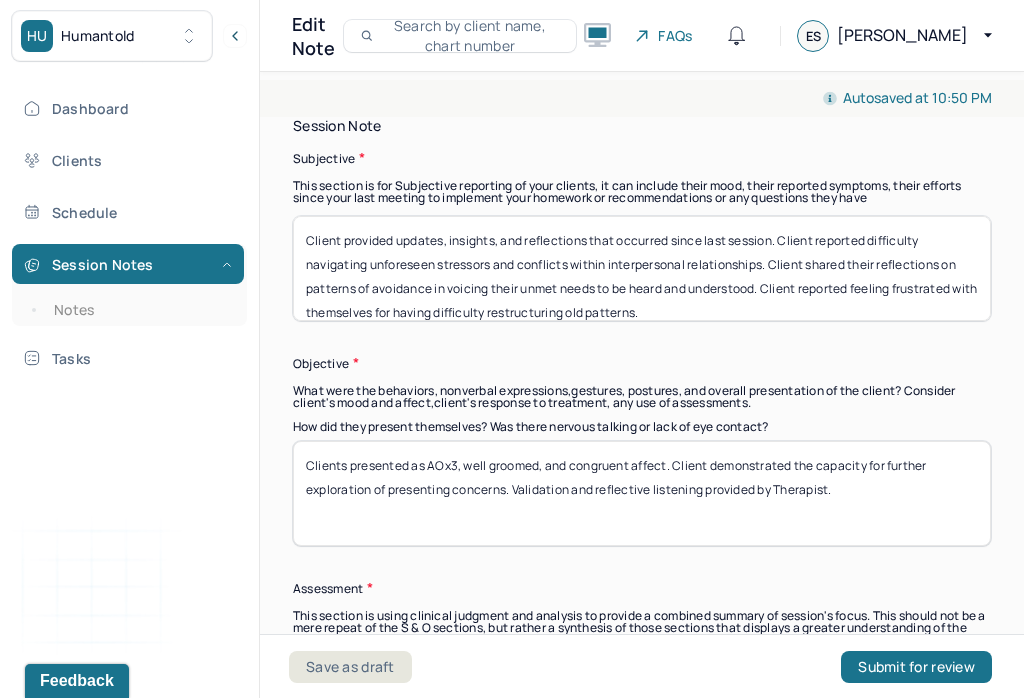 type on "Clients presented as AOx3, well groomed, and congruent affect. Client demonstrated the capacity for further exploration of presenting concerns. Validation and reflective listening provided by Therapist." 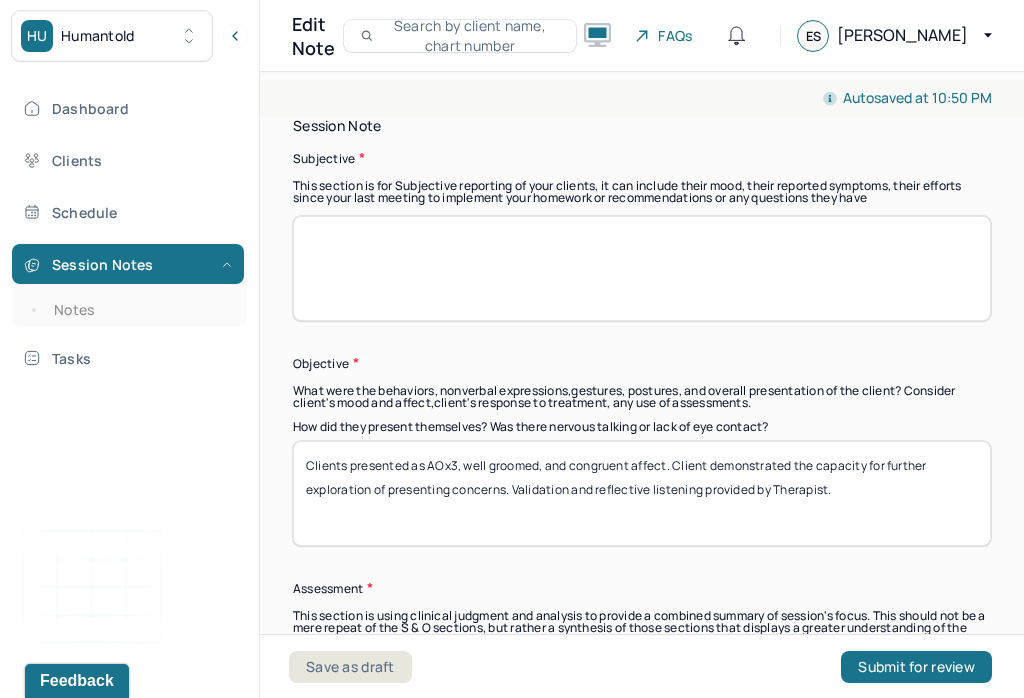 scroll, scrollTop: 0, scrollLeft: 0, axis: both 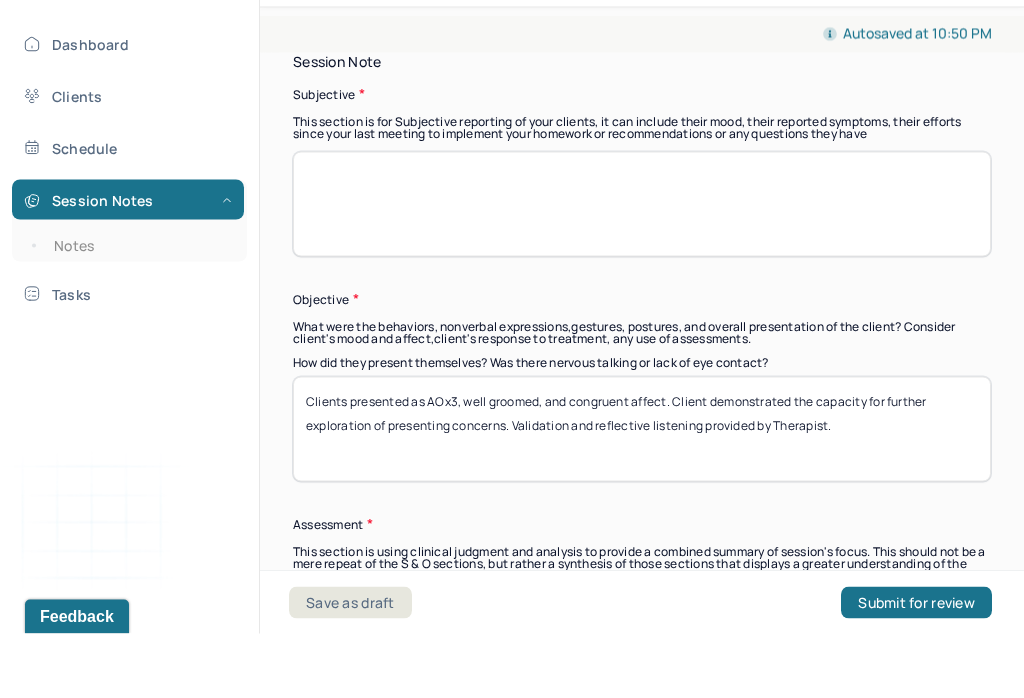 click at bounding box center [642, 268] 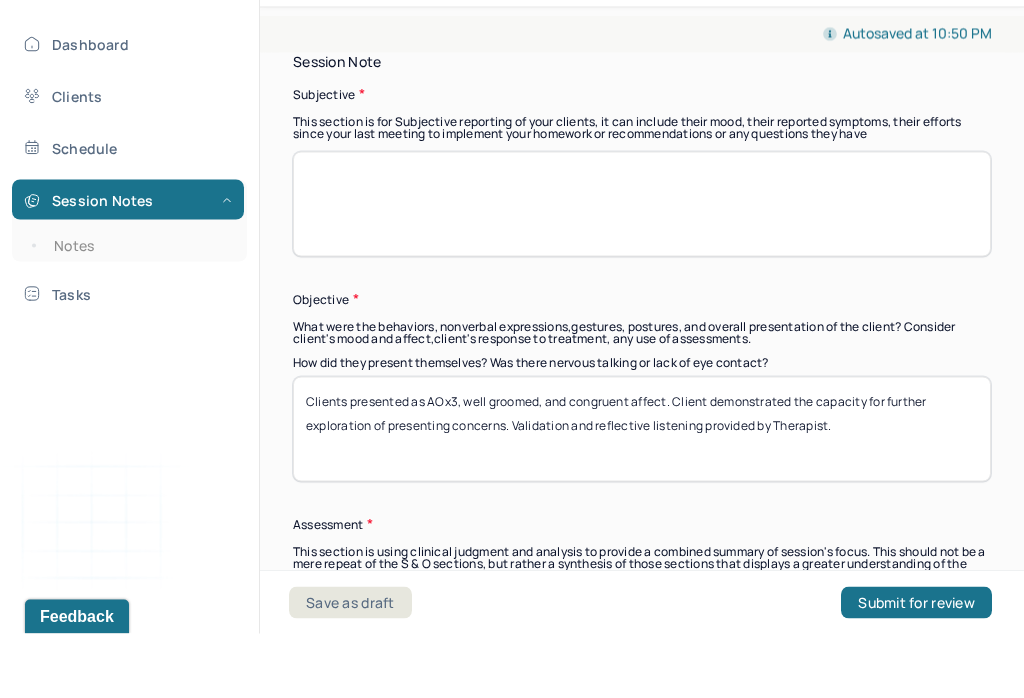 paste on "Client openly processed their anxieties with Therapist. Client continues to engage in developing new coping skills to address maladaptive patterns of behavior and rumination of negative thoughts. Client explored core beliefs that influence current patterns of thought and behavior." 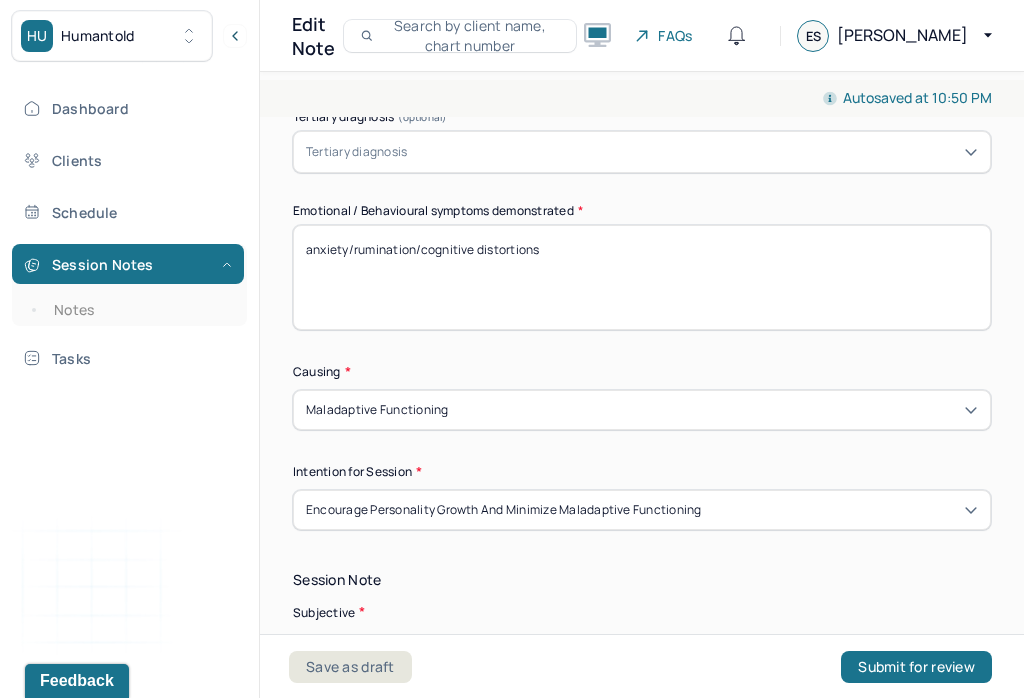 scroll, scrollTop: 956, scrollLeft: 0, axis: vertical 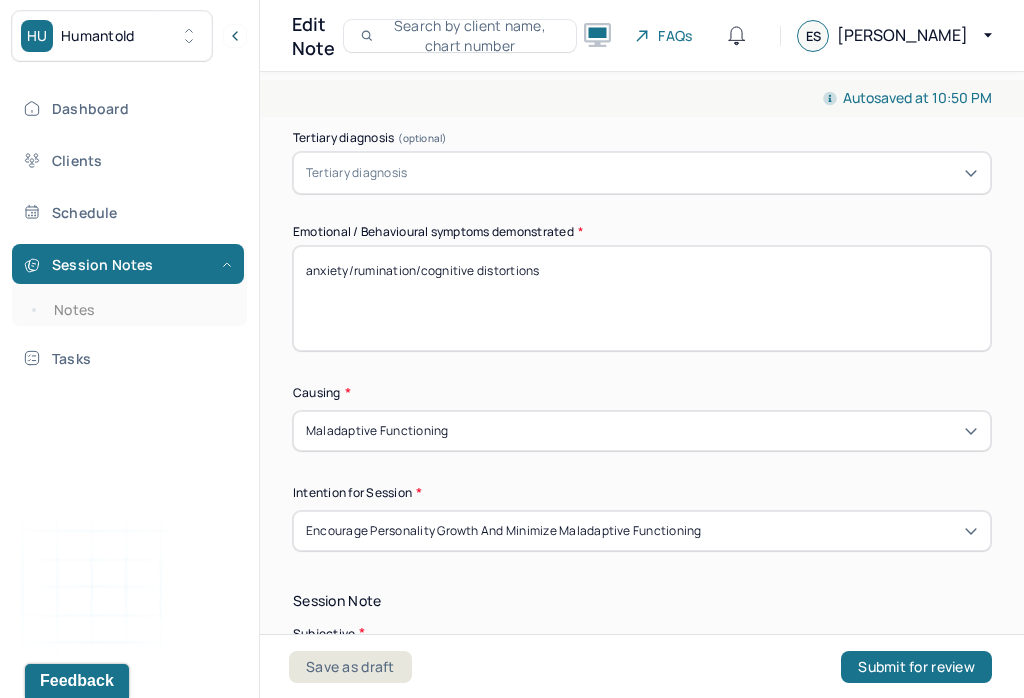 type on "Client openly processed their anxieties with Therapist. Client continues to engage in developing new coping skills to address maladaptive patterns of behavior and rumination of negative thoughts. Client explored core beliefs that influence current patterns of thought and behavior." 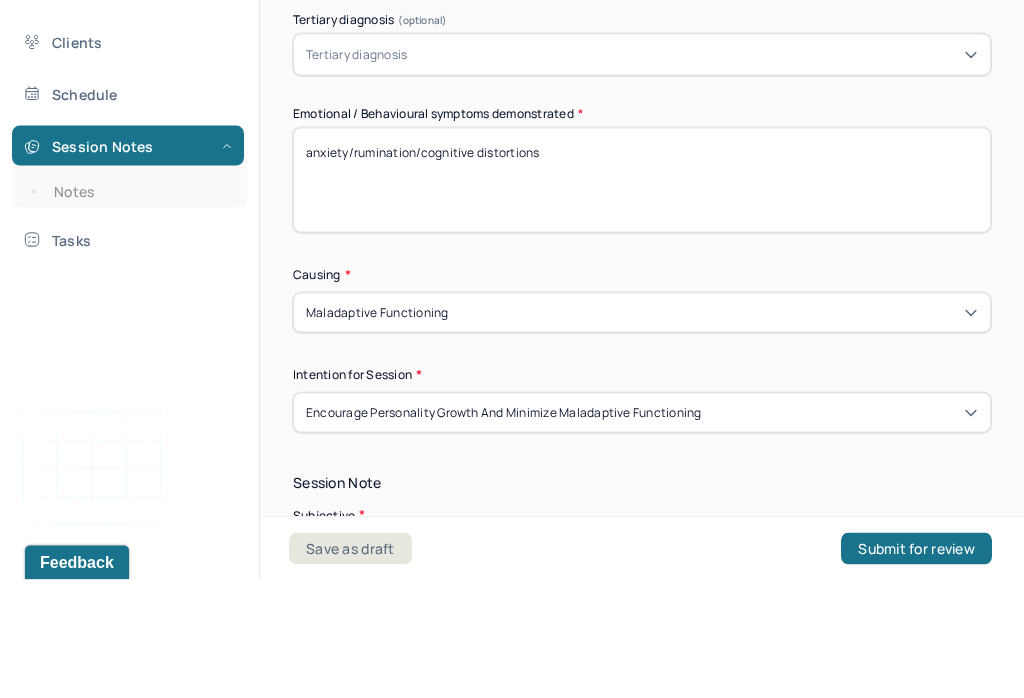 click on "anxiety/rumination/cognitive distortions" at bounding box center (642, 298) 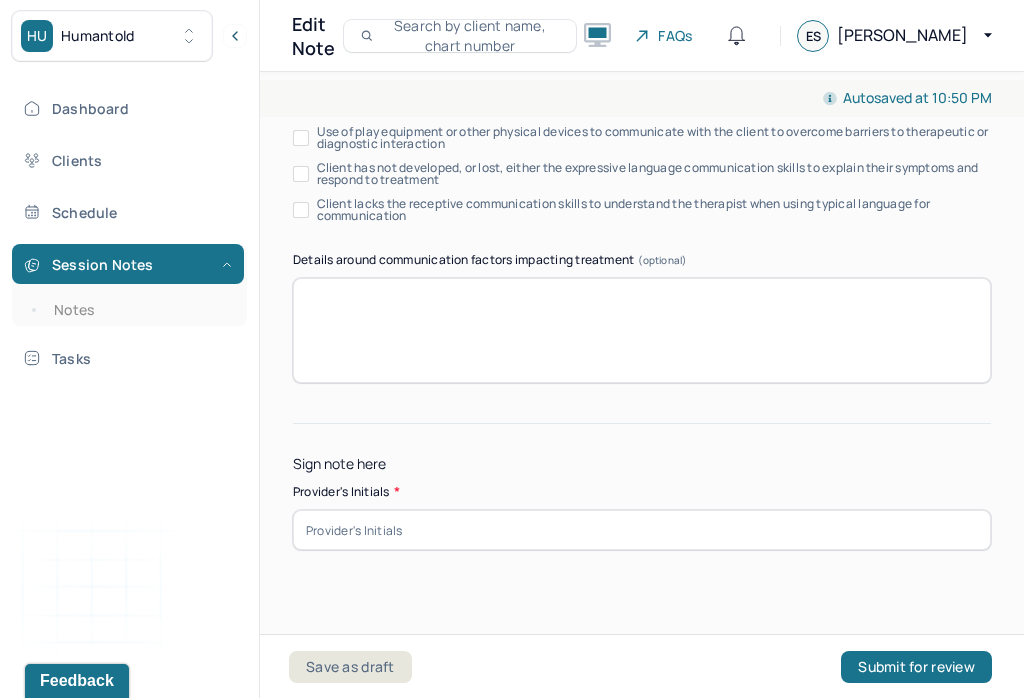 scroll, scrollTop: 4178, scrollLeft: 0, axis: vertical 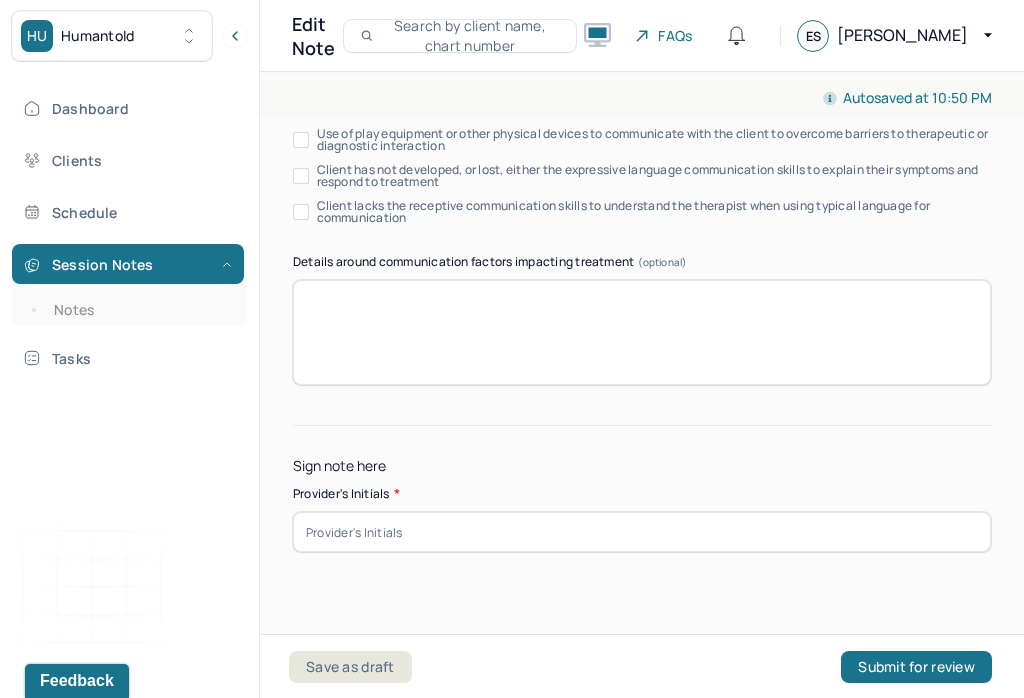 type on "anxiety/overwhelm/cognitive distortions" 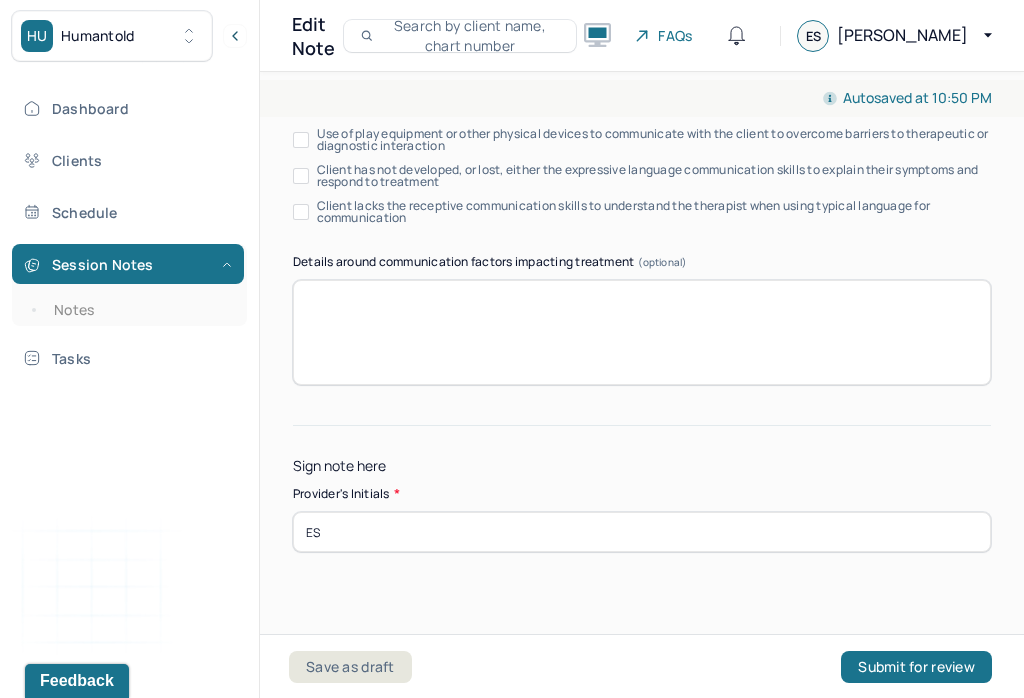 type on "ES" 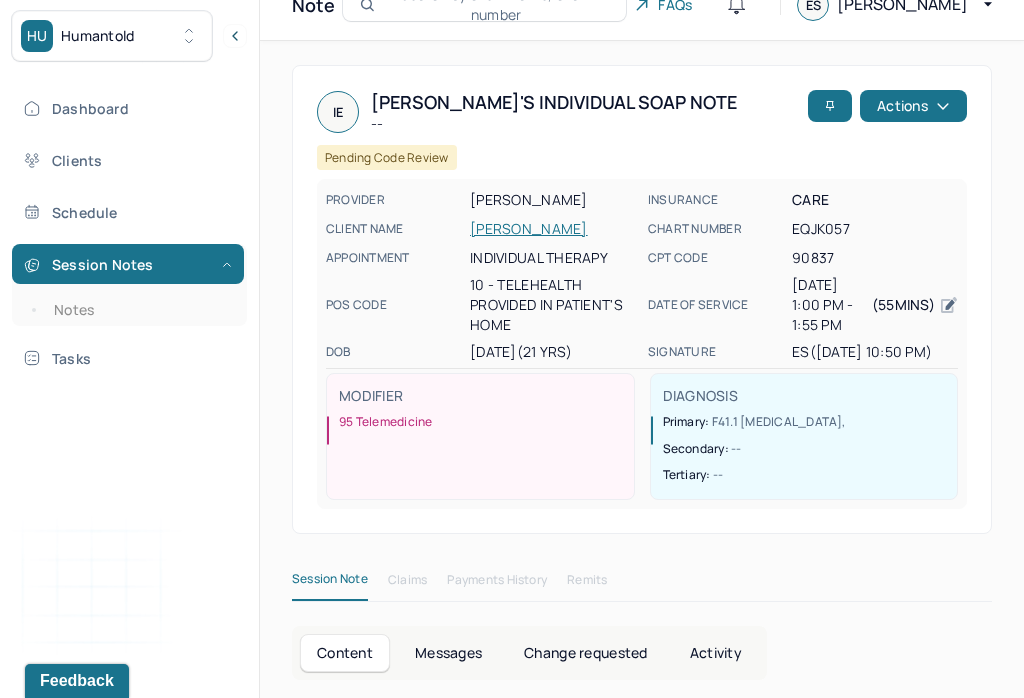 click on "Notes" at bounding box center [139, 310] 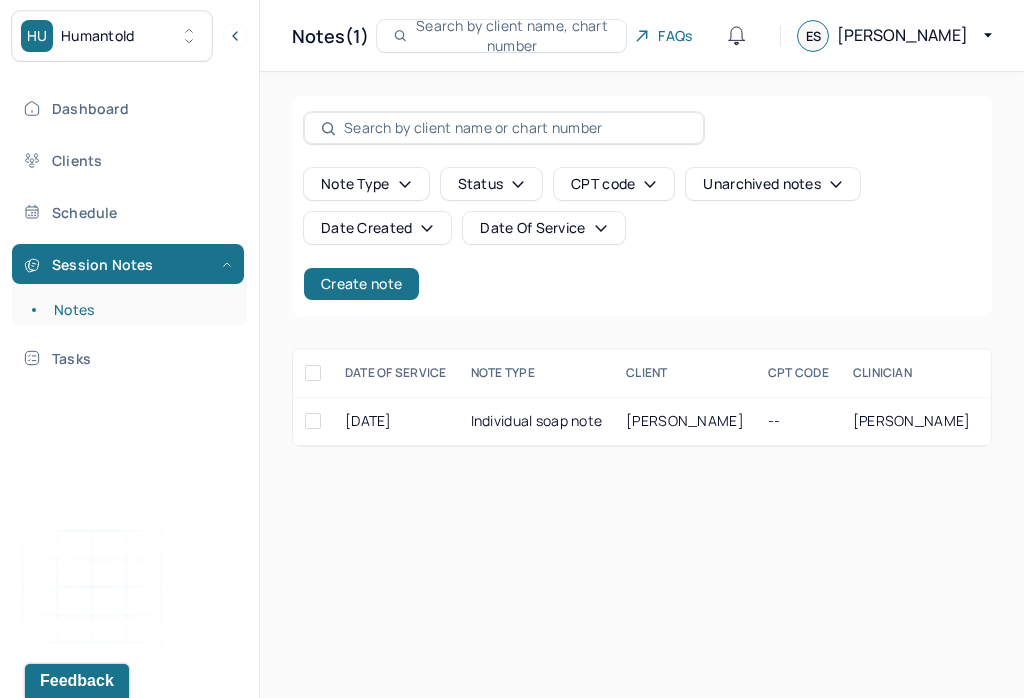 click on "Create note" at bounding box center (361, 284) 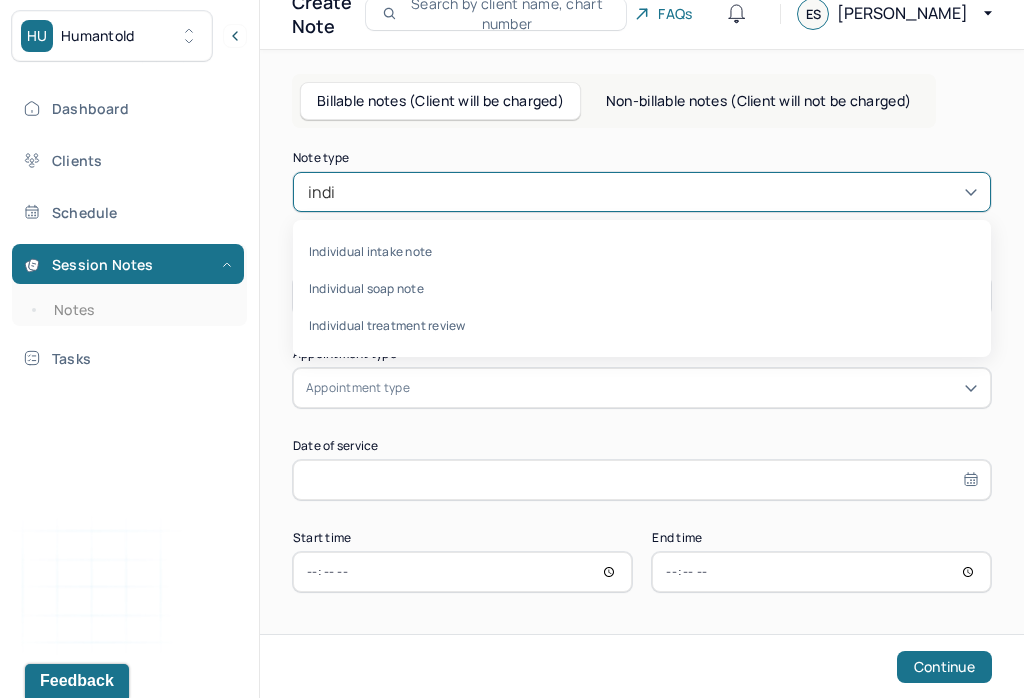 click on "Individual soap note" at bounding box center (642, 288) 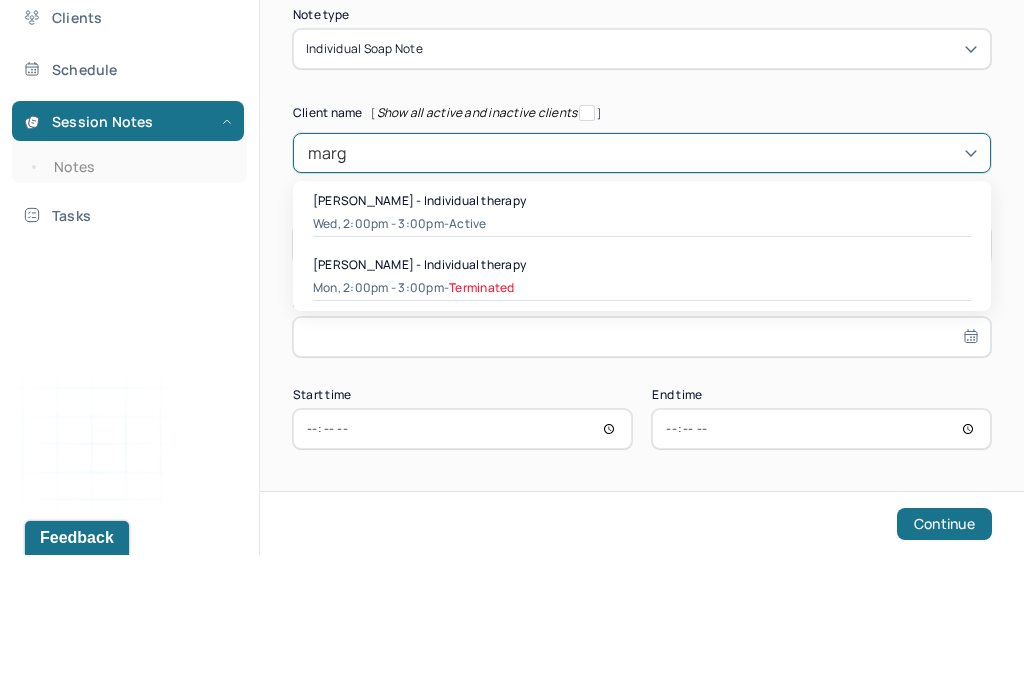 click on "Wed, 2:00pm - 3:00pm  -  active" at bounding box center (642, 367) 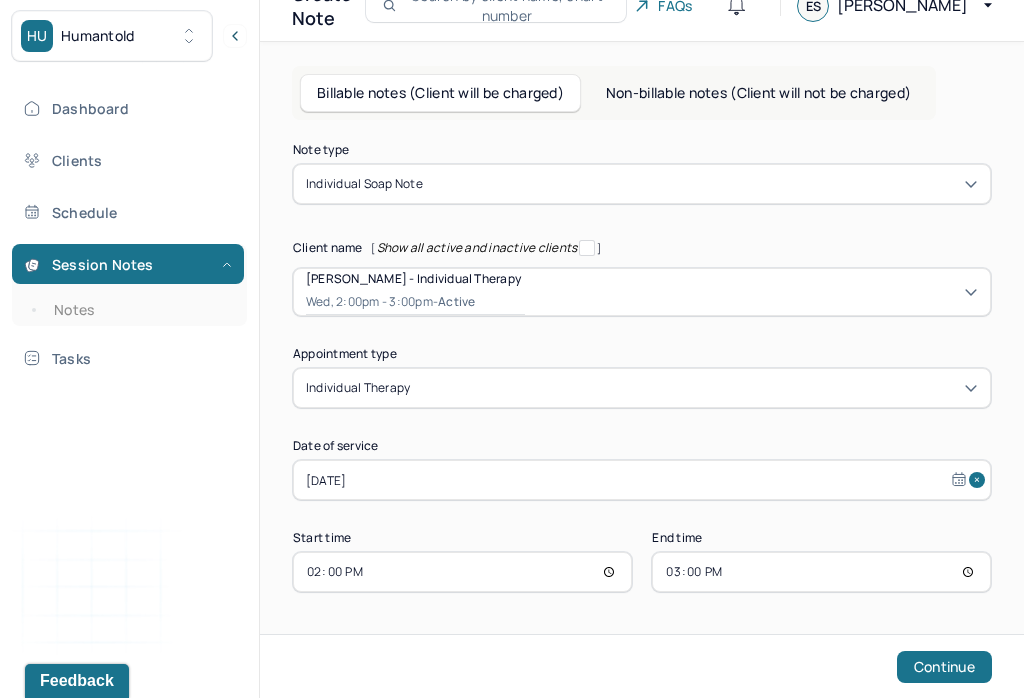 click on "14:00" at bounding box center (462, 572) 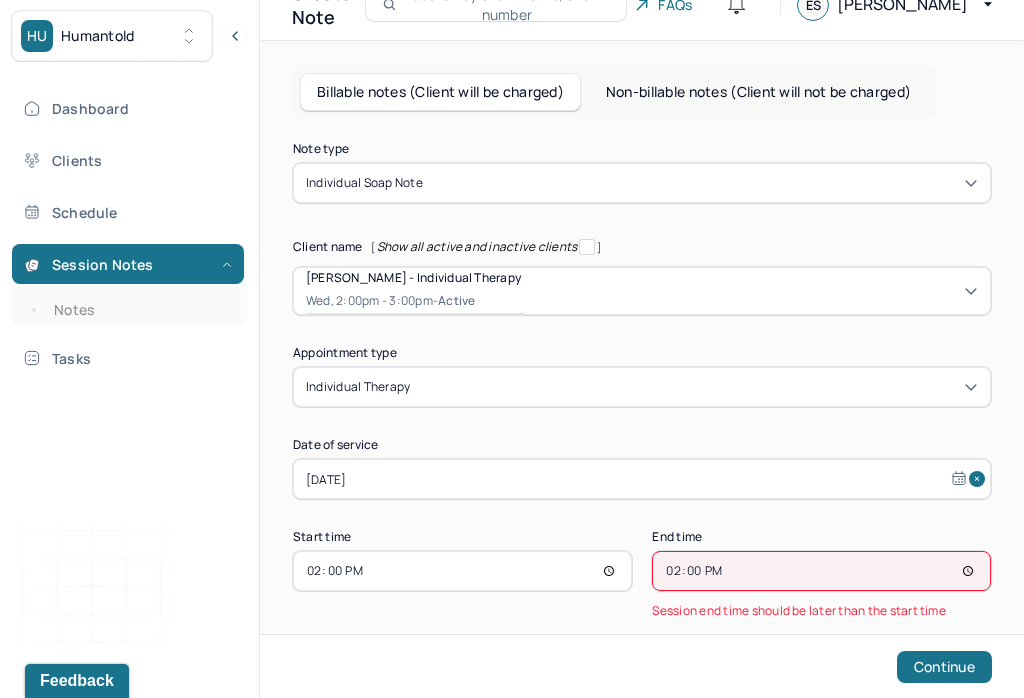 type on "14:55" 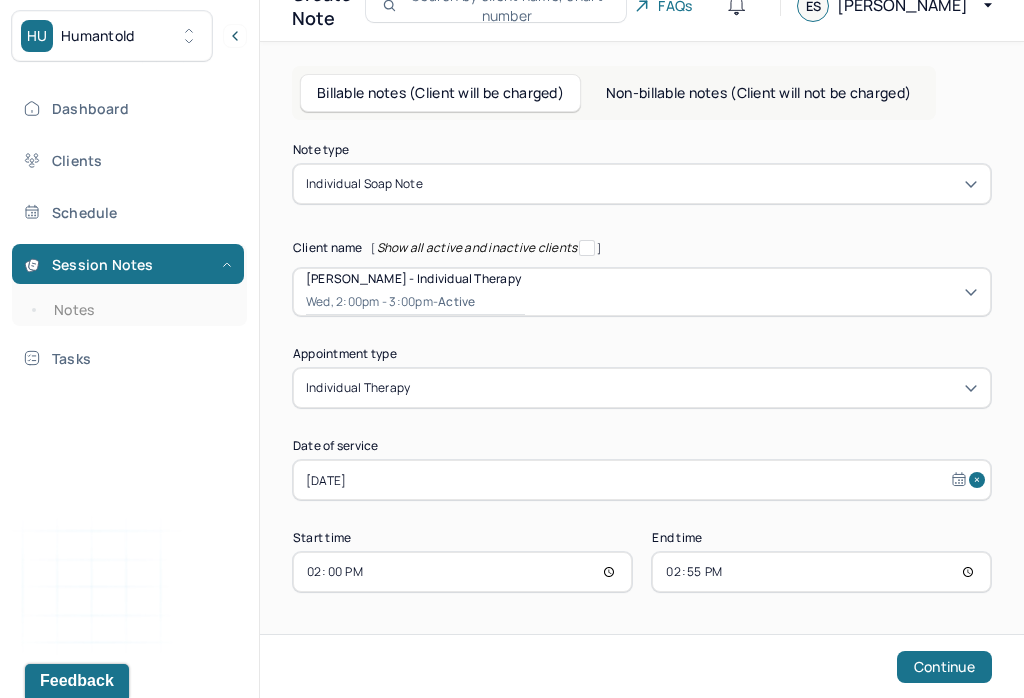 click on "Continue" at bounding box center (944, 667) 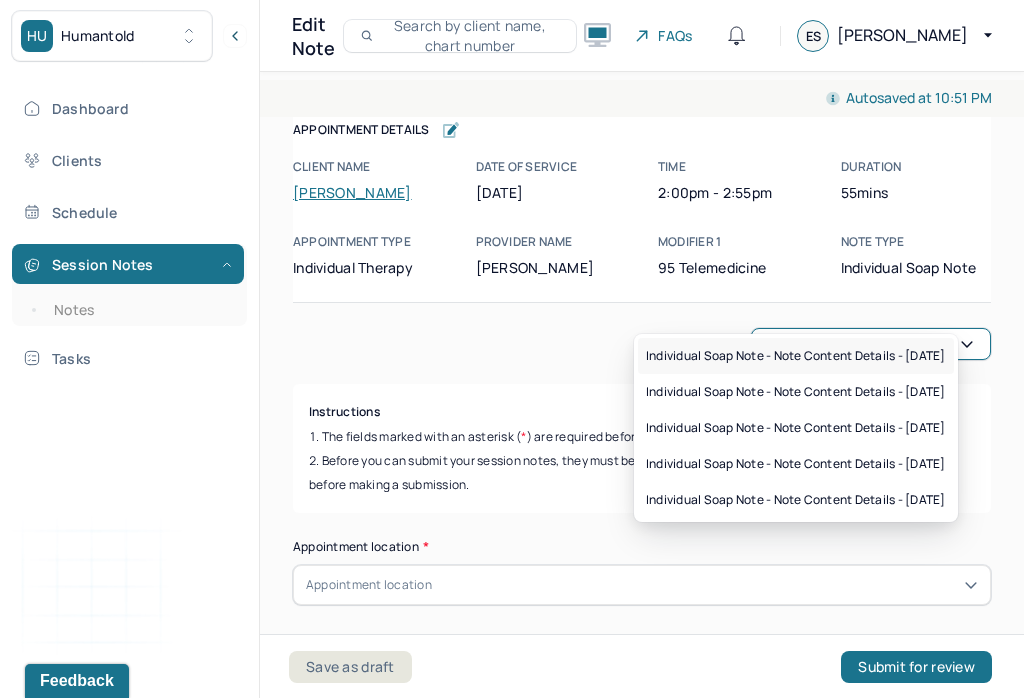 click on "Individual soap note   - Note content Details -   [DATE]" at bounding box center (796, 356) 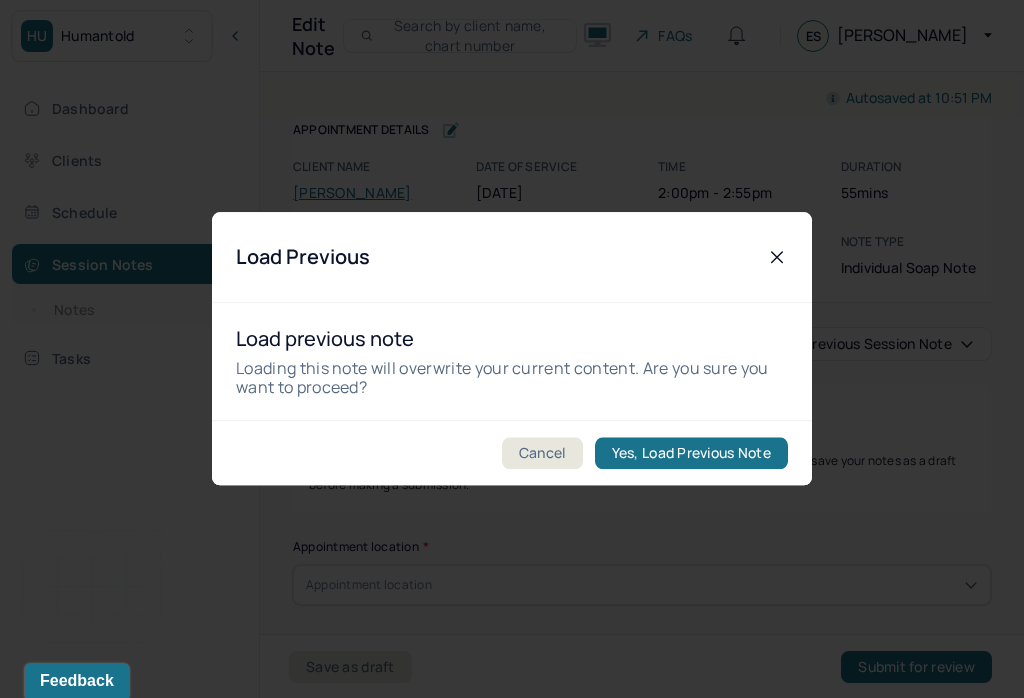 click on "Yes, Load Previous Note" at bounding box center (691, 454) 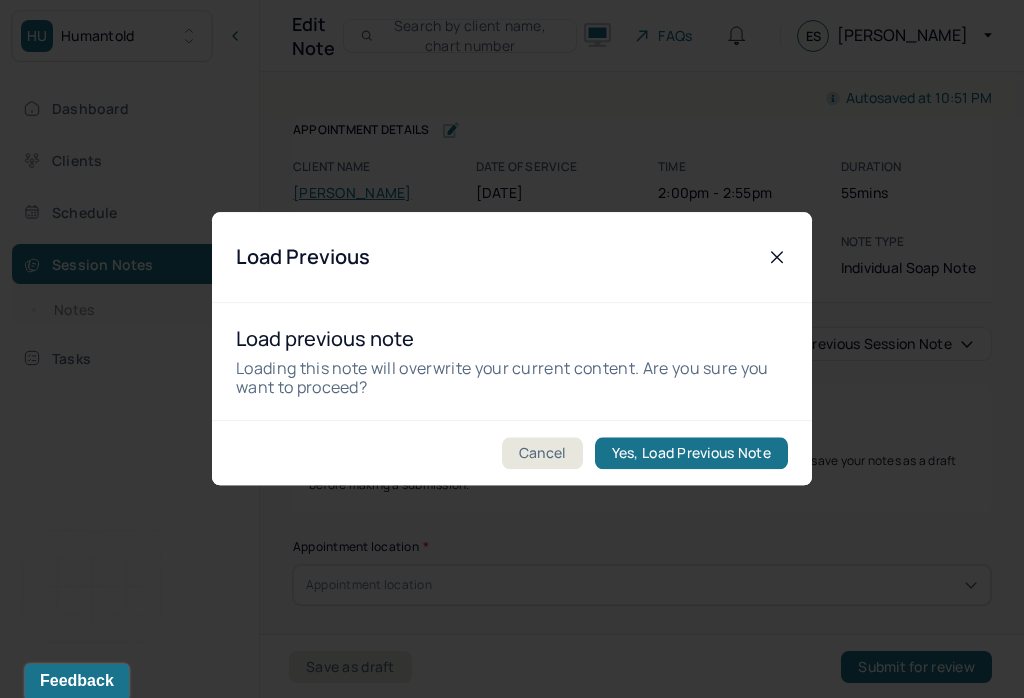 checkbox on "true" 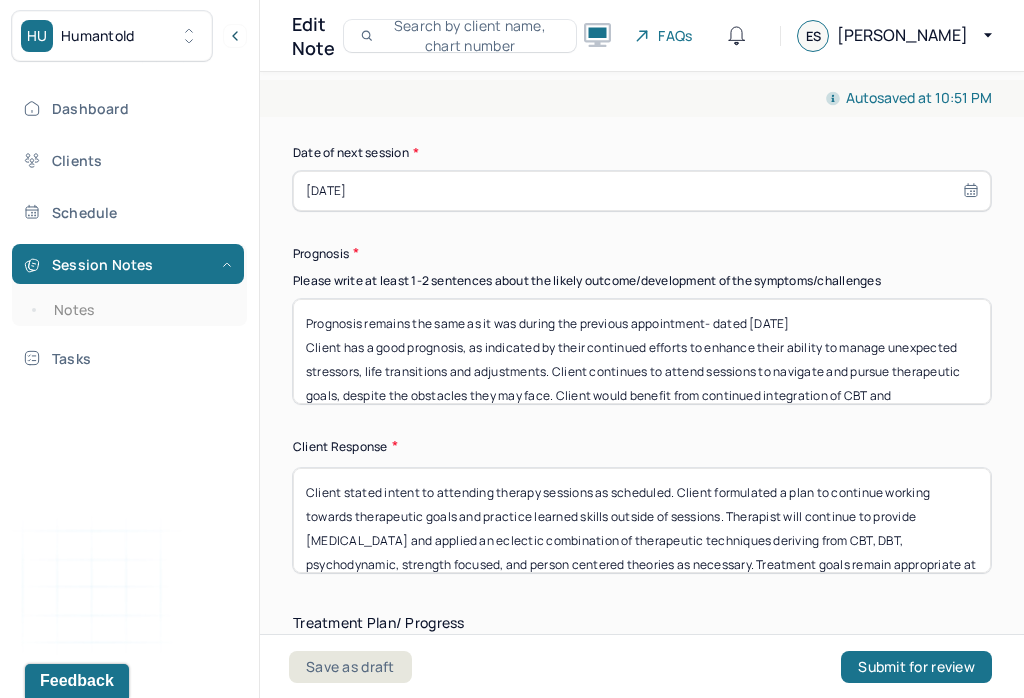 scroll, scrollTop: 3071, scrollLeft: 0, axis: vertical 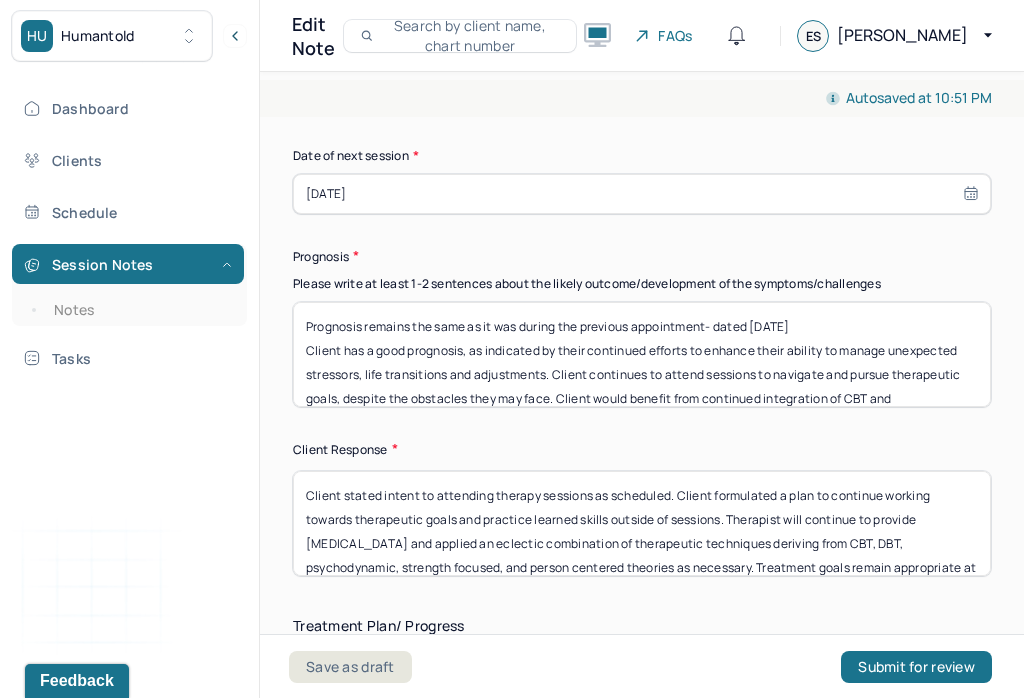 click on "Prognosis remains the same as it was during the previous appointment- dated [DATE]
Client has a good prognosis, as indicated by their continued efforts to enhance their ability to manage unexpected stressors, life transitions and adjustments. Client continues to attend sessions to navigate and pursue therapeutic goals, despite the obstacles they may face. Client would benefit from continued integration of CBT and [MEDICAL_DATA] within sessions. Application of therapeutic insights and interventions explored in sessions and practiced into real life situations can enhance client’s understanding of factors that often yield maladaptive responses as well as their ability to exercise symptom management." at bounding box center (642, 354) 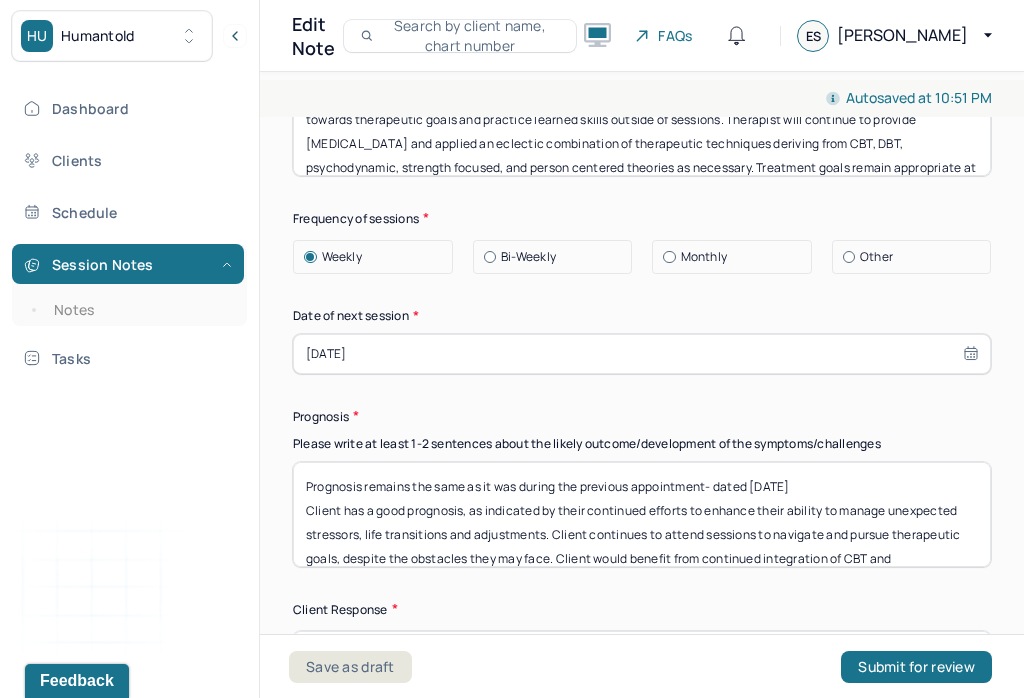 scroll, scrollTop: 2908, scrollLeft: 0, axis: vertical 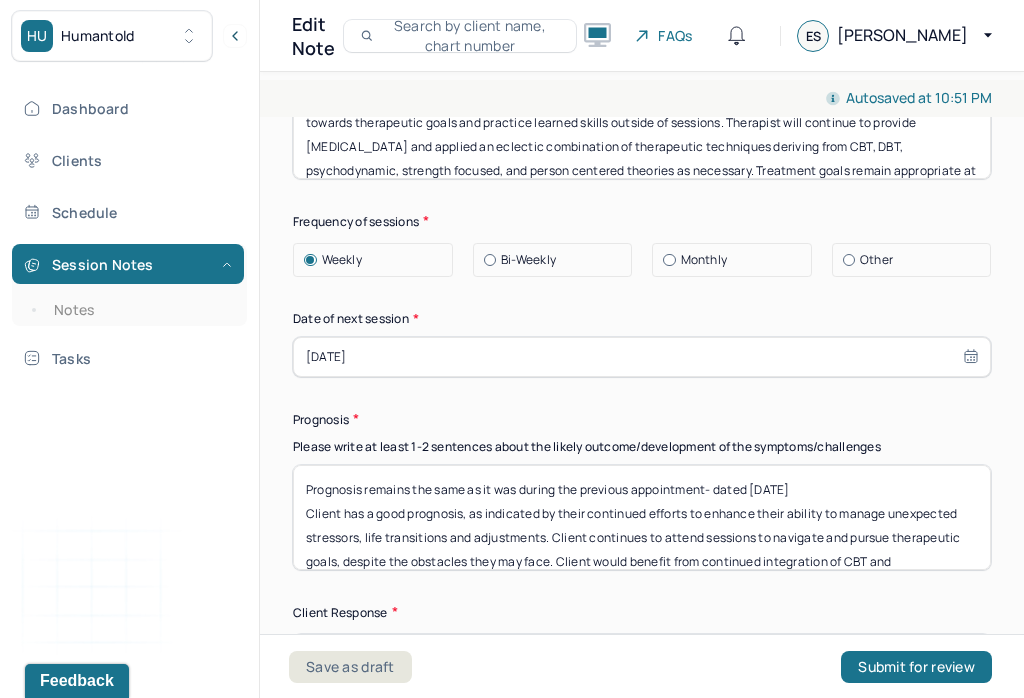type on "Prognosis remains the same as it was during the previous appointment- dated [DATE]
Client has a good prognosis, as indicated by their continued efforts to enhance their ability to manage unexpected stressors, life transitions and adjustments. Client continues to attend sessions to navigate and pursue therapeutic goals, despite the obstacles they may face. Client would benefit from continued integration of CBT and [MEDICAL_DATA] within sessions. Application of therapeutic insights and interventions explored in sessions and practiced into real life situations can enhance client’s understanding of factors that often yield maladaptive responses as well as their ability to exercise symptom management." 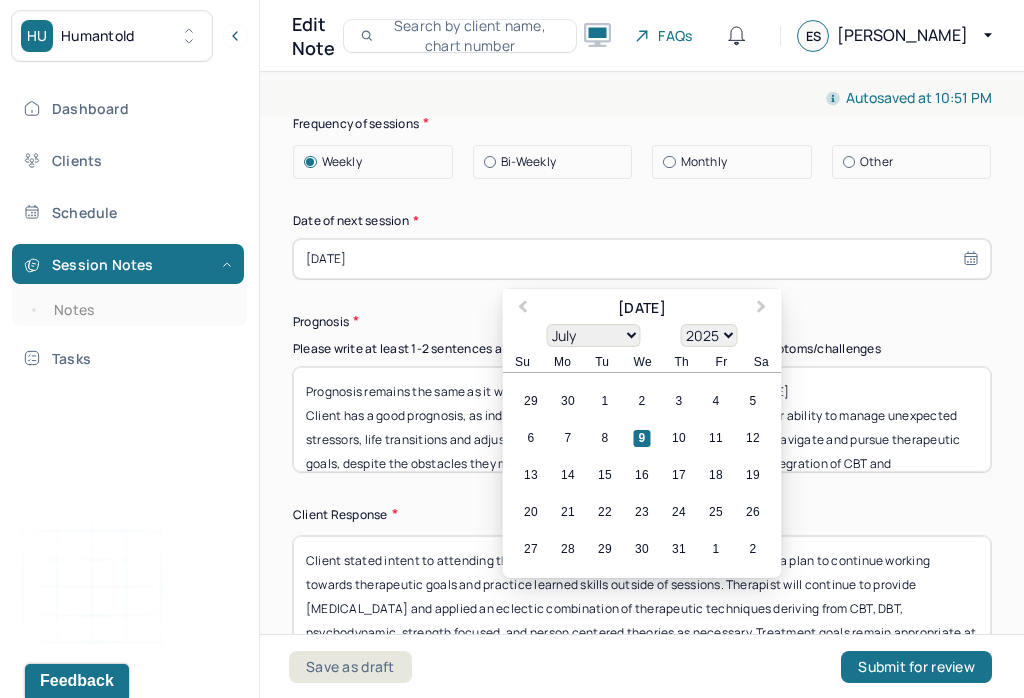 scroll, scrollTop: 3009, scrollLeft: 0, axis: vertical 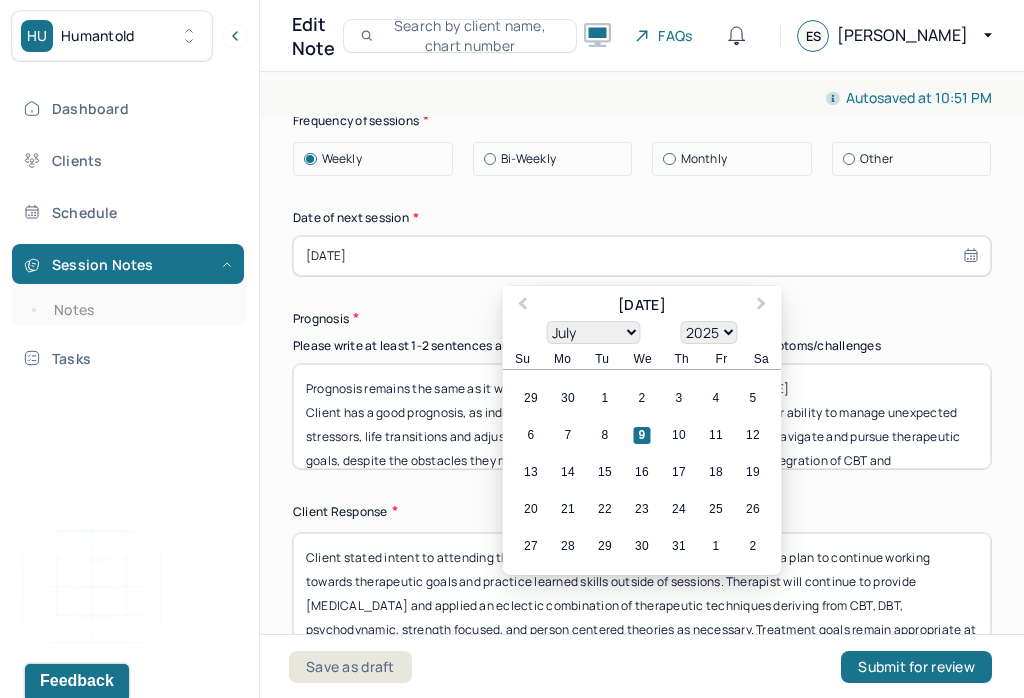 click on "16" at bounding box center (642, 472) 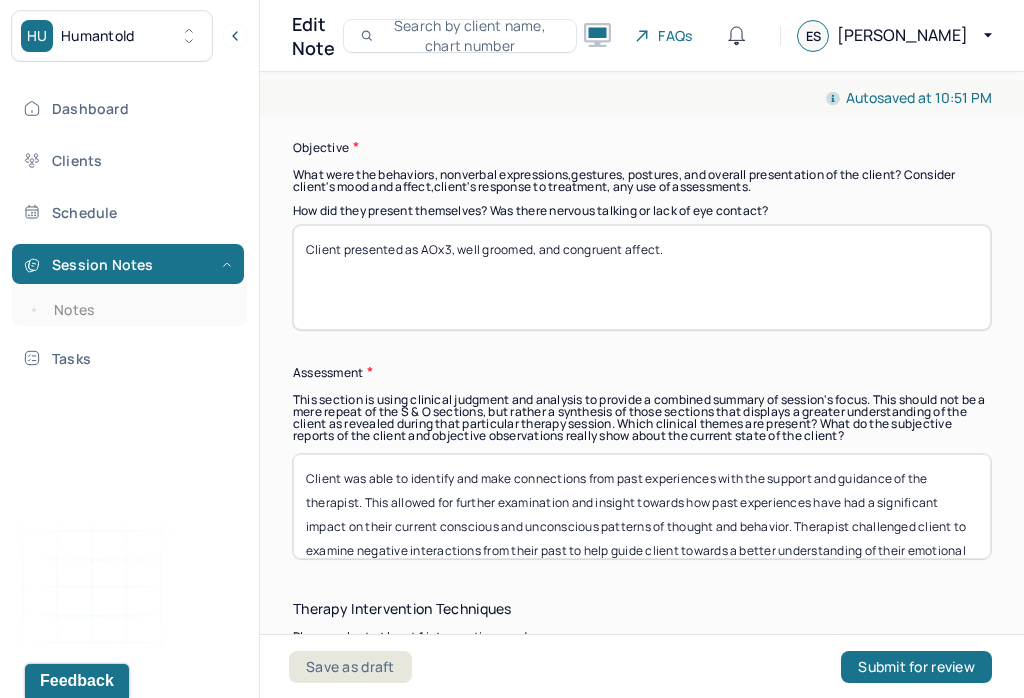scroll, scrollTop: 1658, scrollLeft: 0, axis: vertical 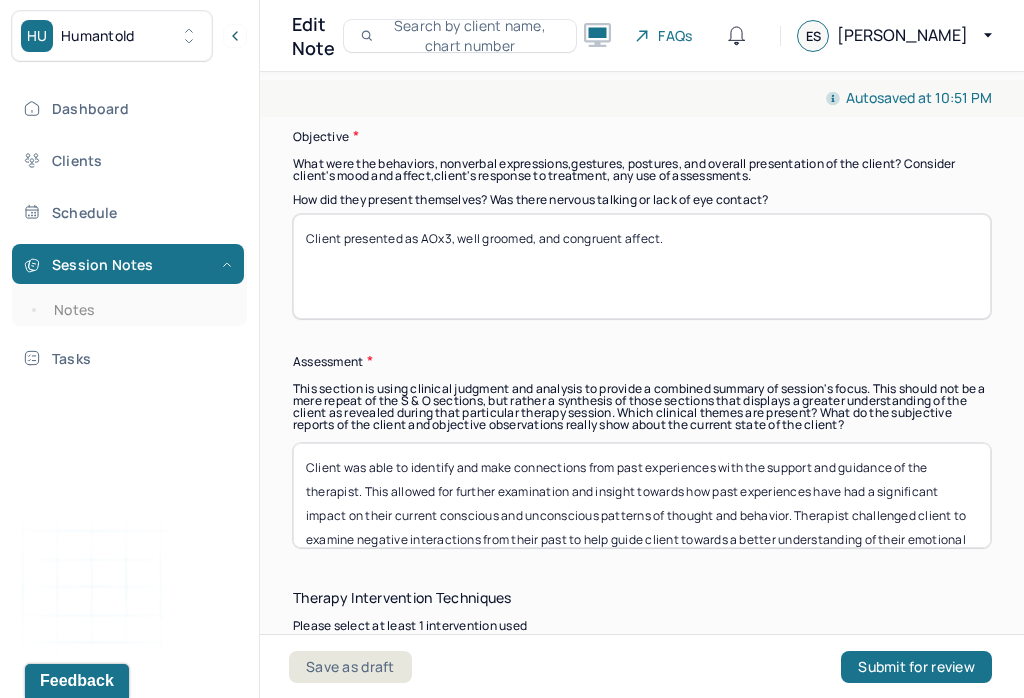 click on "Client was able to identify and make connections from past experiences with the support and guidance of the therapist. This allowed for further examination and insight towards how past experiences have had a significant impact on their current conscious and unconscious patterns of thought and behavior. Therapist challenged client to examine negative interactions from their past to help guide client towards a better understanding of their emotional landscape. Therapist and client collaborated on developing strategies to navigate times of change, stress, or uncertainty." at bounding box center [642, 495] 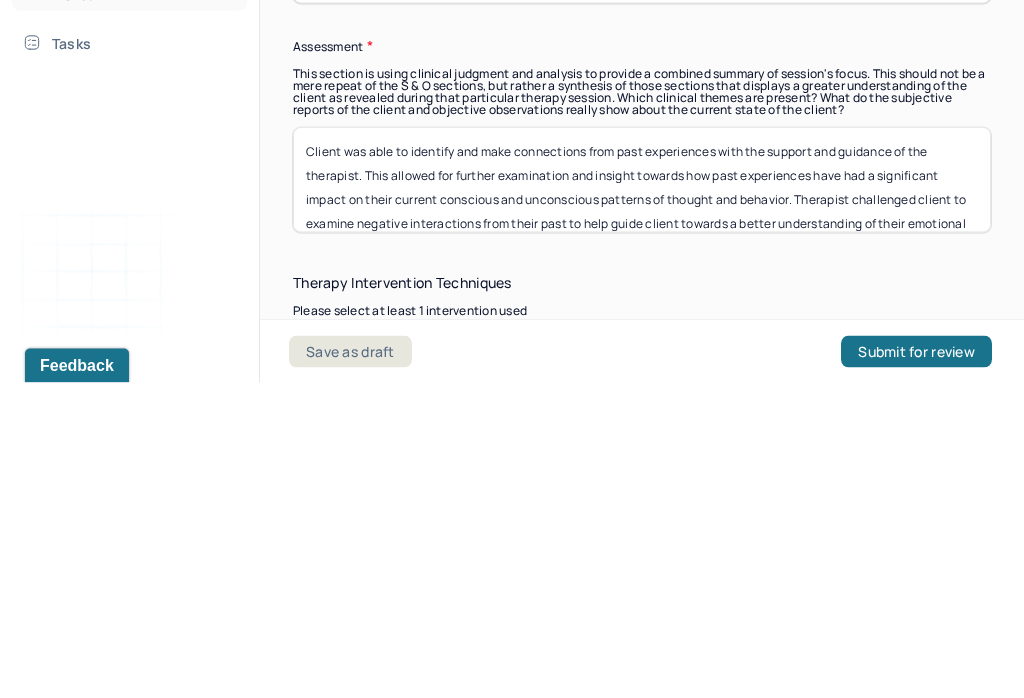 click on "Client was able to identify and make connections from past experiences with the support and guidance of the therapist. This allowed for further examination and insight towards how past experiences have had a significant impact on their current conscious and unconscious patterns of thought and behavior. Therapist challenged client to examine negative interactions from their past to help guide client towards a better understanding of their emotional landscape. Therapist and client collaborated on developing strategies to navigate times of change, stress, or uncertainty." at bounding box center (642, 495) 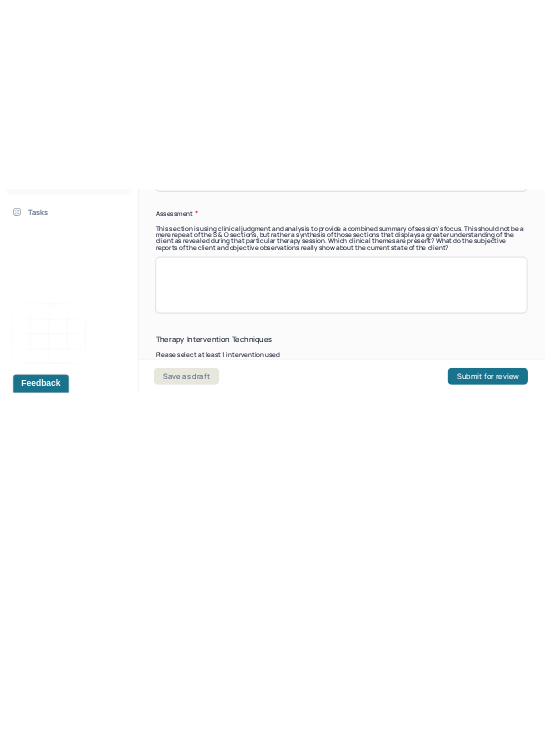 scroll, scrollTop: 0, scrollLeft: 0, axis: both 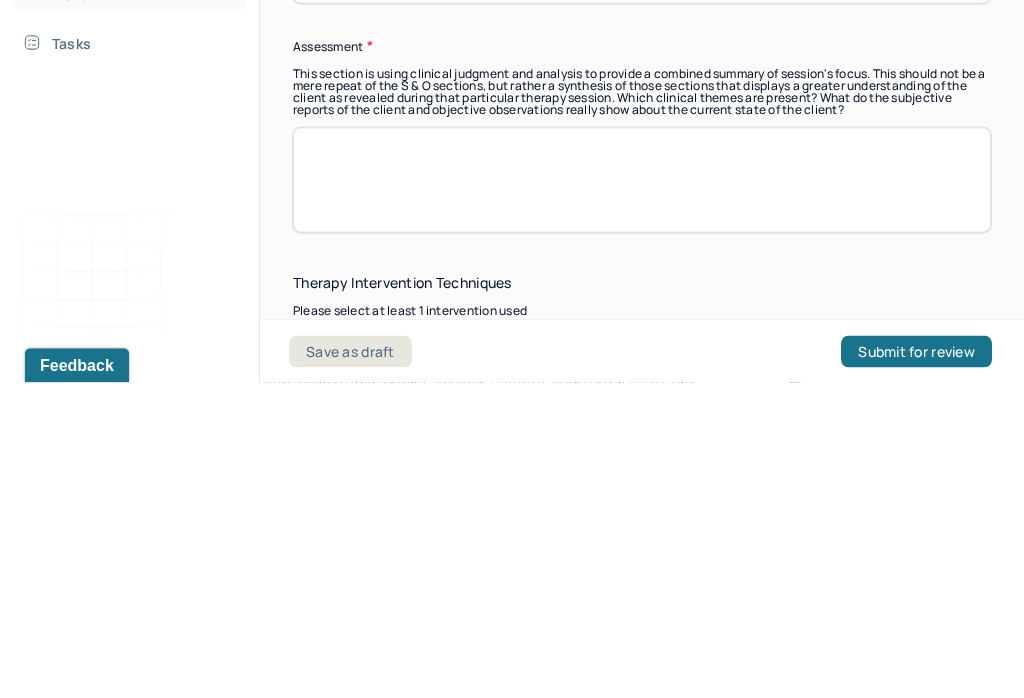 click at bounding box center (642, 495) 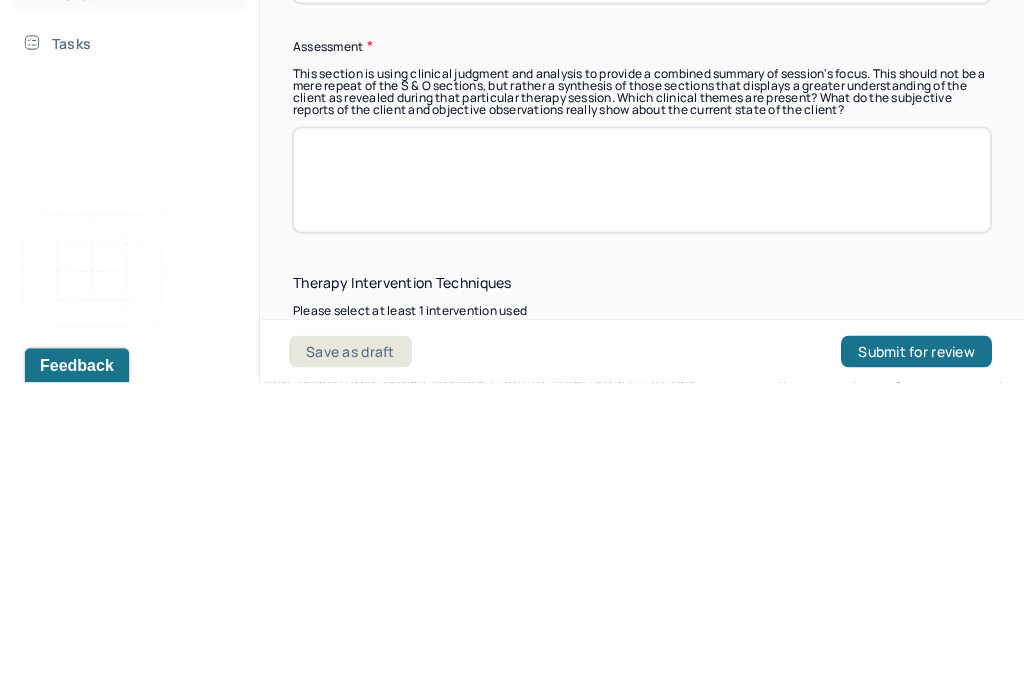 paste on "Client is working on reframing negative thoughts which helped their coping skills, however, client still struggles with negative emotions from early childhood, which intensifies their anxiety. CBT used to help client reframe negative trauma thinking. The client will benefit from further interventions focused on continued thought reframing and establishing boundaries. [MEDICAL_DATA] was provided to help the client gain a better understanding of their symptoms, its triggers, and coping strategies." 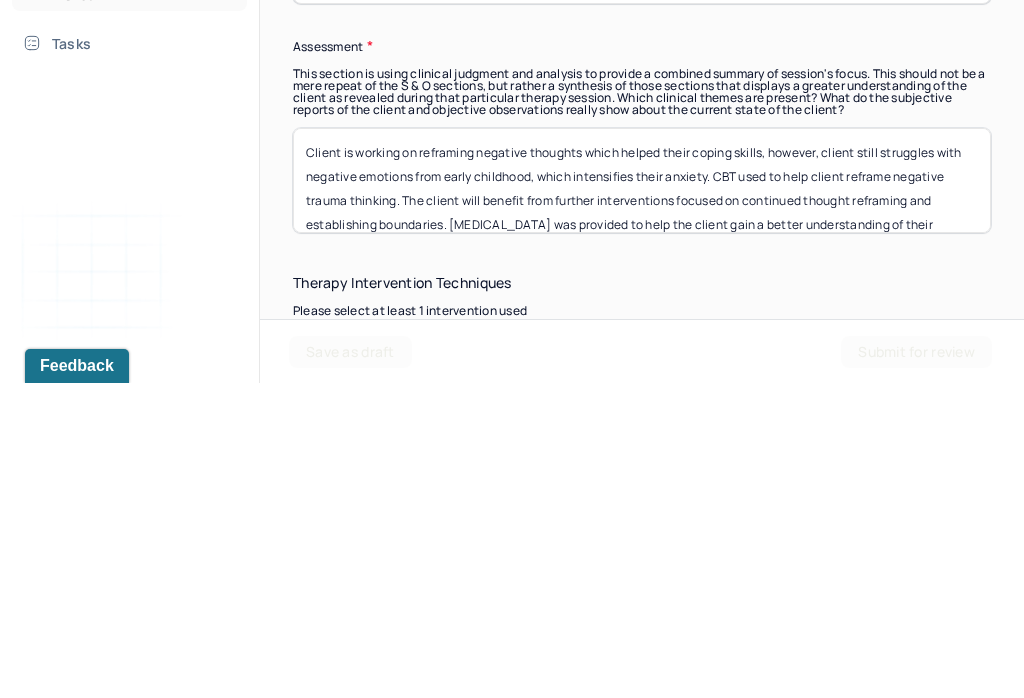 scroll, scrollTop: 0, scrollLeft: 0, axis: both 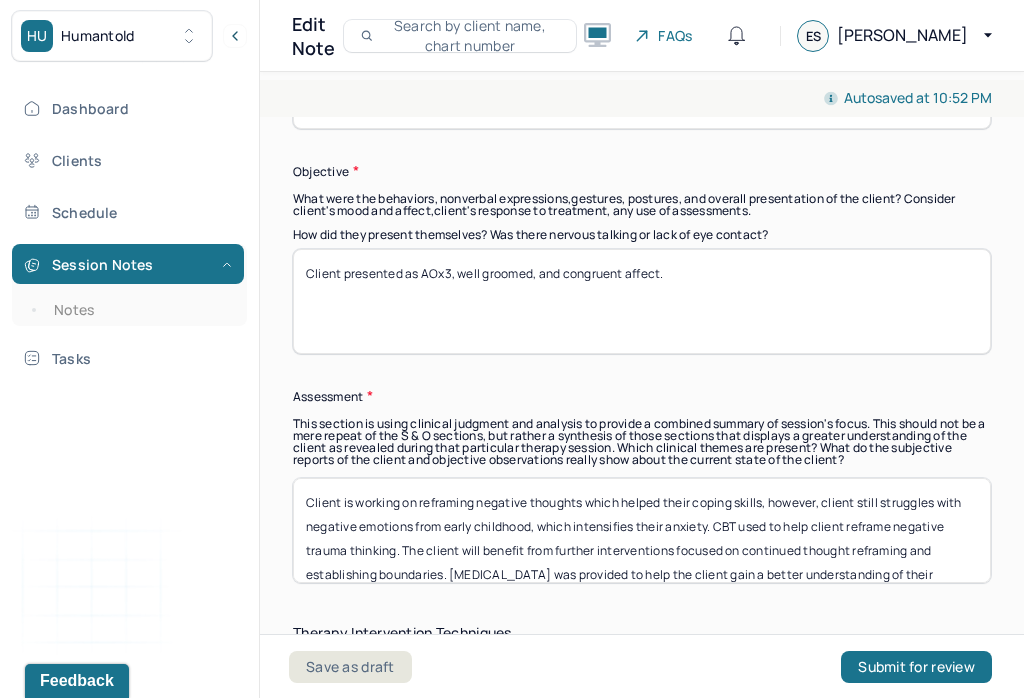 type on "Client is working on reframing negative thoughts which helped their coping skills, however, client still struggles with negative emotions from early childhood, which intensifies their anxiety. CBT used to help client reframe negative trauma thinking. The client will benefit from further interventions focused on continued thought reframing and establishing boundaries. [MEDICAL_DATA] was provided to help the client gain a better understanding of their symptoms, its triggers, and coping strategies." 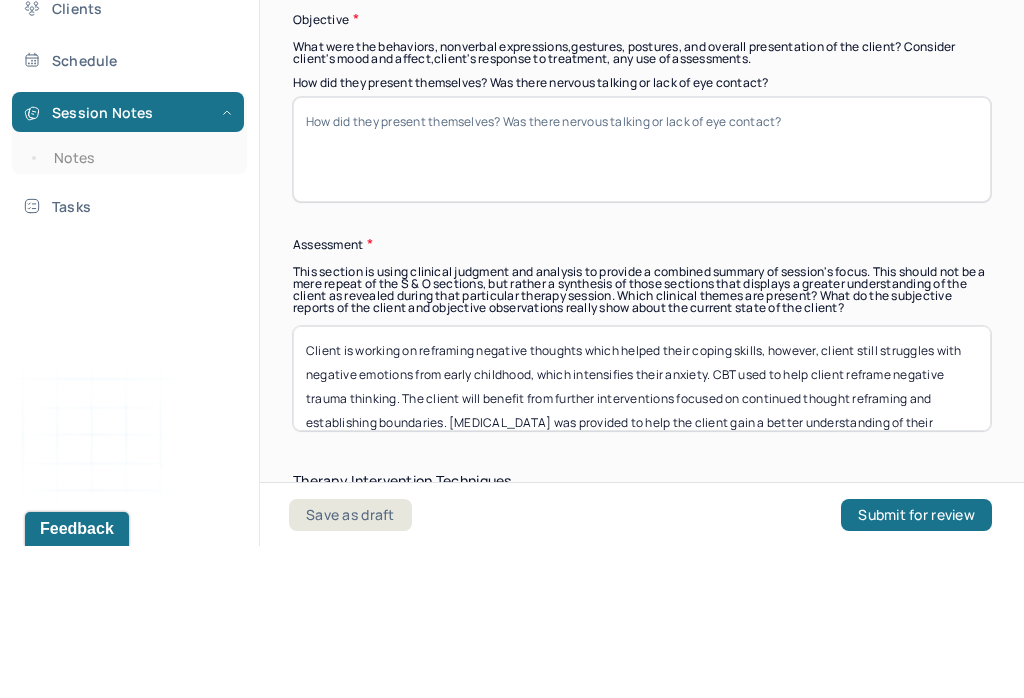 paste on "* Clients presented as AOx3, well groomed, and congruent affect. Client demonstrated the capacity for further exploration of presenting concerns. Validation and reflective listening provided by Therapist." 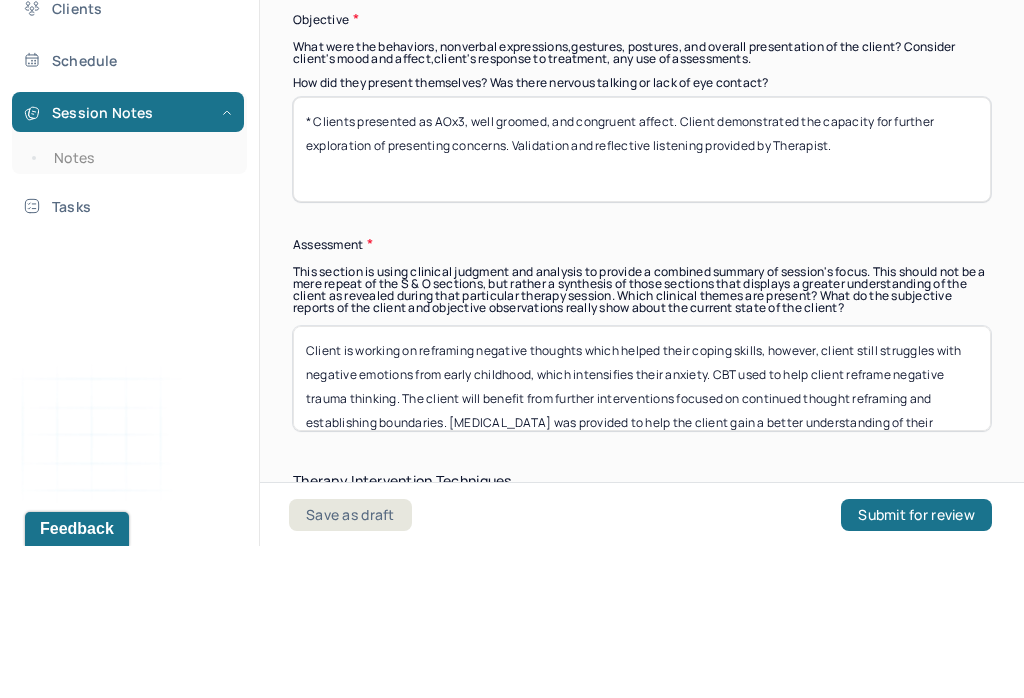 click on "* Clients presented as AOx3, well groomed, and congruent affect. Client demonstrated the capacity for further exploration of presenting concerns. Validation and reflective listening provided by Therapist." at bounding box center (642, 301) 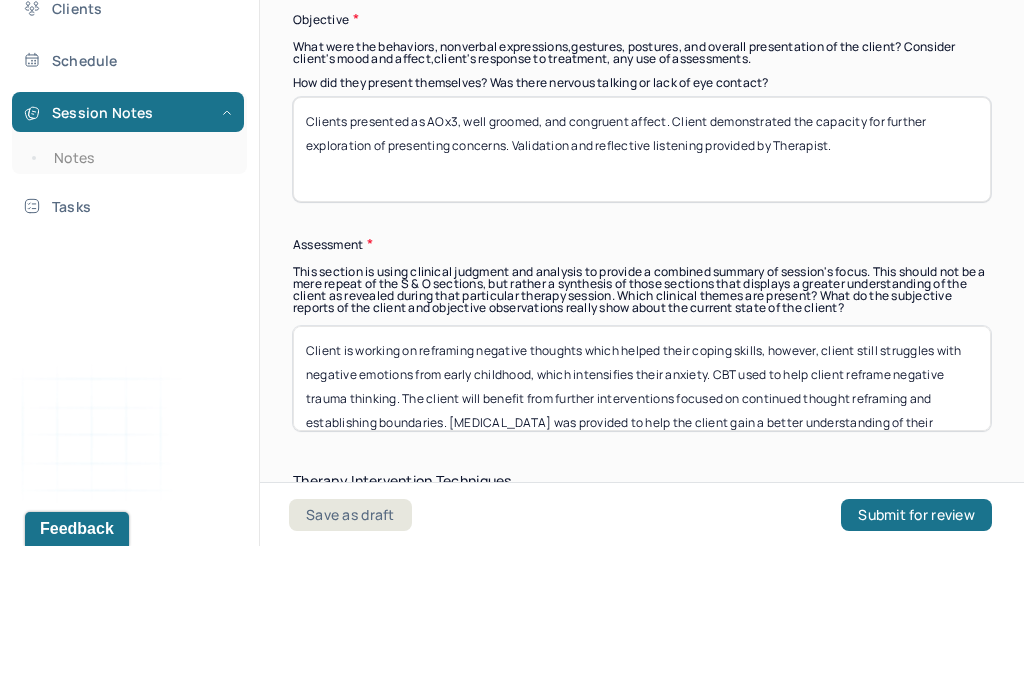 click on "* Clients presented as AOx3, well groomed, and congruent affect. Client demonstrated the capacity for further exploration of presenting concerns. Validation and reflective listening provided by Therapist." at bounding box center [642, 301] 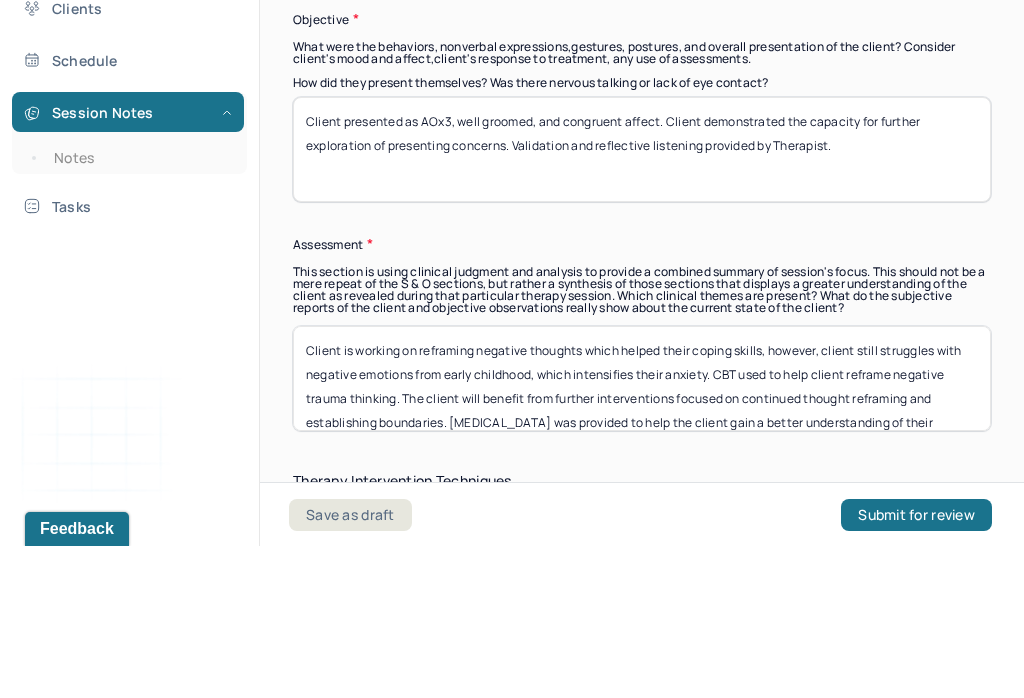 scroll, scrollTop: 31, scrollLeft: 0, axis: vertical 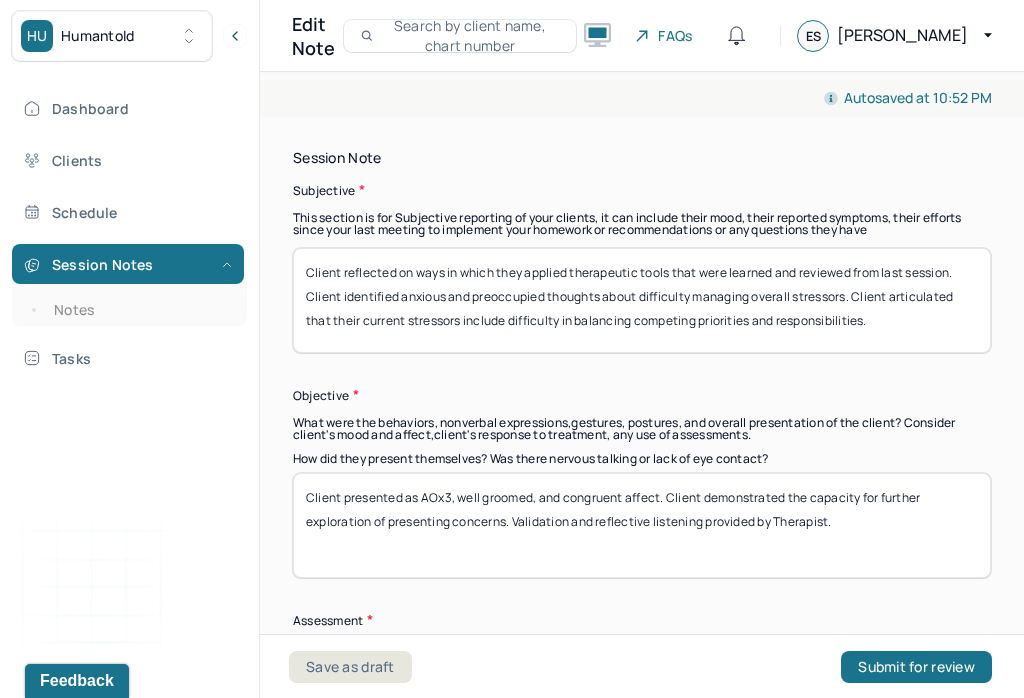 type on "Client presented as AOx3, well groomed, and congruent affect. Client demonstrated the capacity for further exploration of presenting concerns. Validation and reflective listening provided by Therapist." 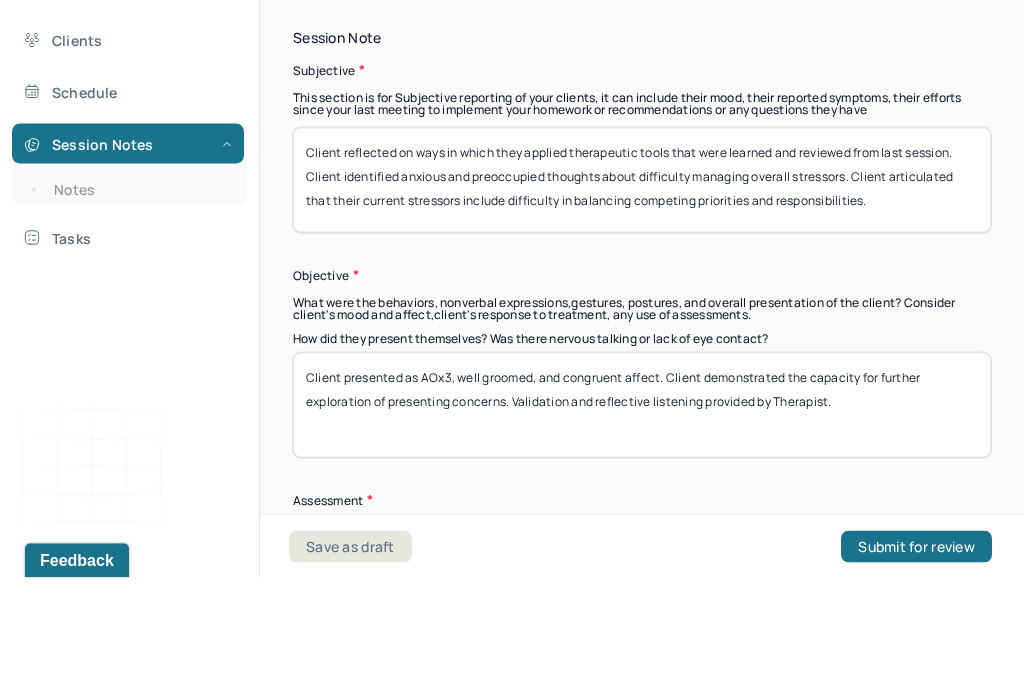click on "Client reflected on ways in which they applied therapeutic tools that were learned and reviewed from last session. Client identified anxious and preoccupied thoughts about difficulty managing overall stressors. Client articulated that their current stressors include difficulty in balancing competing priorities and responsibilities." at bounding box center [642, 300] 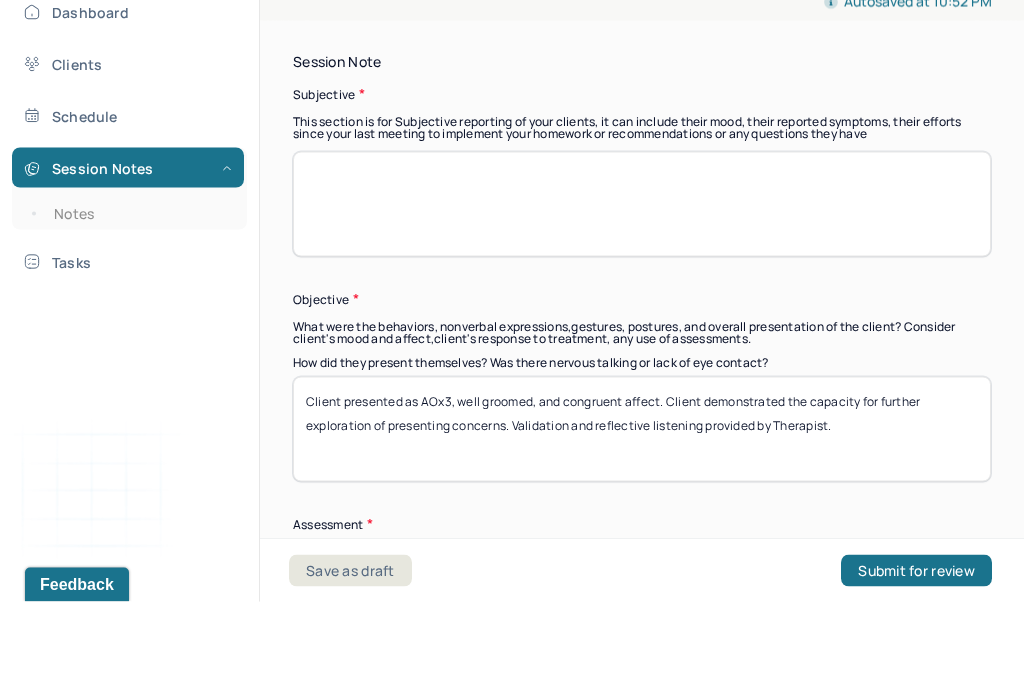 click at bounding box center (642, 300) 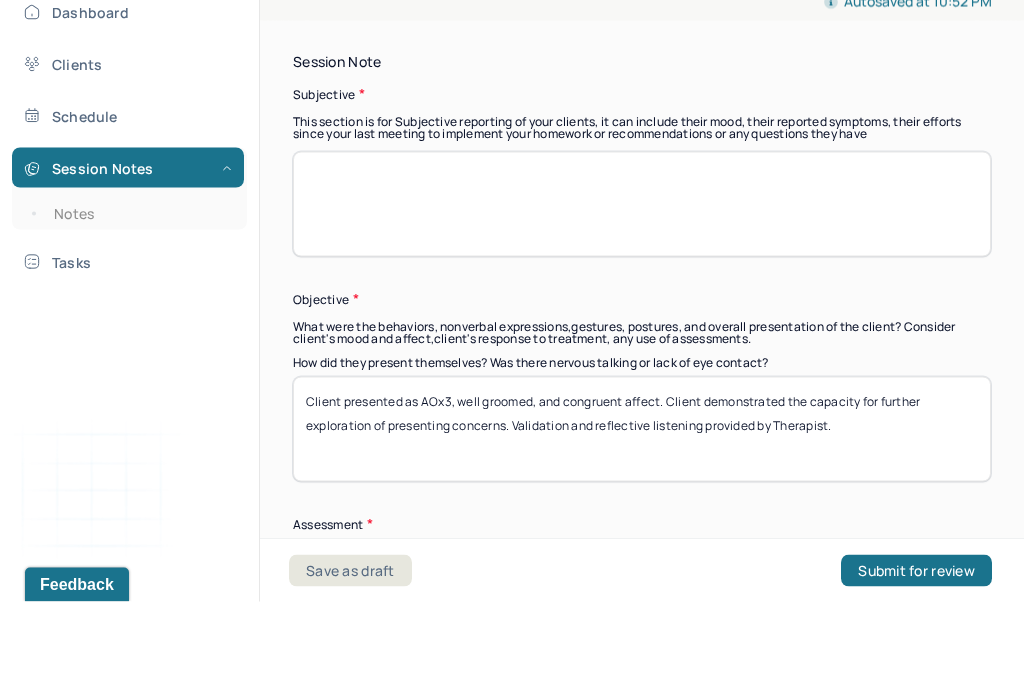 paste on "Client openly processed their anxieties with Therapist. Client continues to engage in developing new coping skills to address maladaptive patterns of behavior and rumination of negative thoughts. Client explored core beliefs that influence current patterns of thought and behavior." 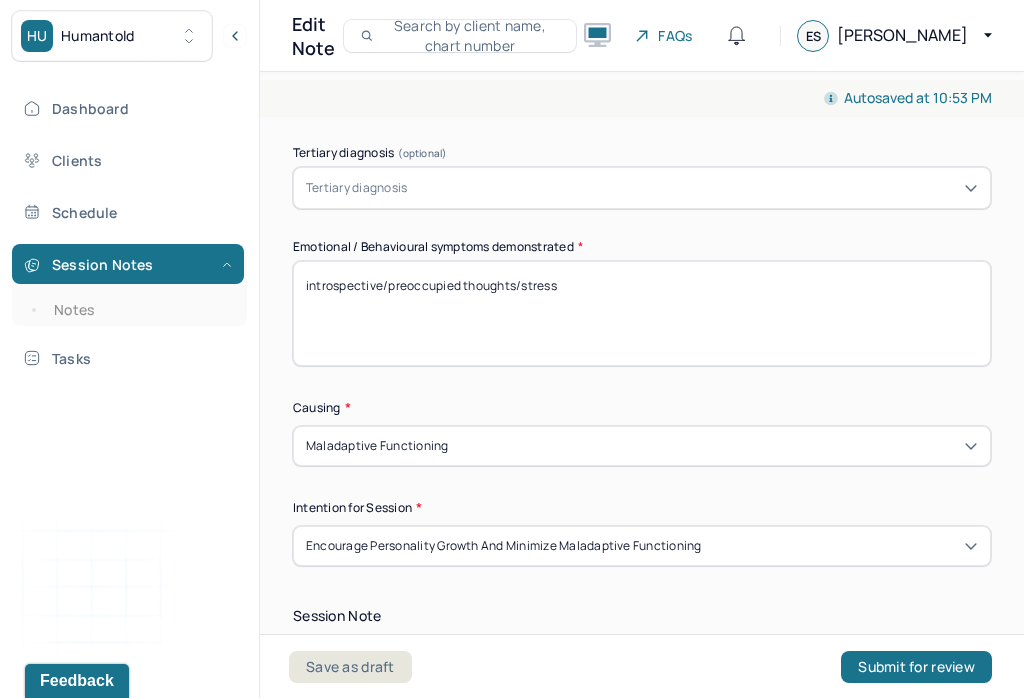 scroll, scrollTop: 939, scrollLeft: 0, axis: vertical 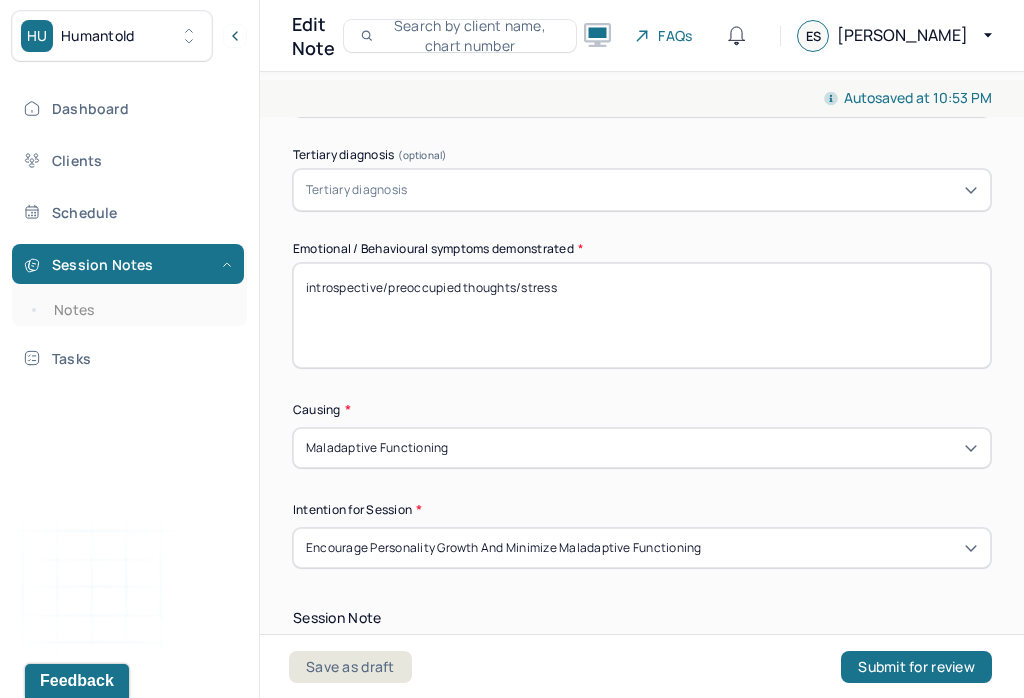 type on "Client openly processed their anxieties with Therapist. Client continues to engage in developing new coping skills to address maladaptive patterns of behavior and rumination of negative thoughts. Client explored core beliefs that influence current patterns of thought and behavior." 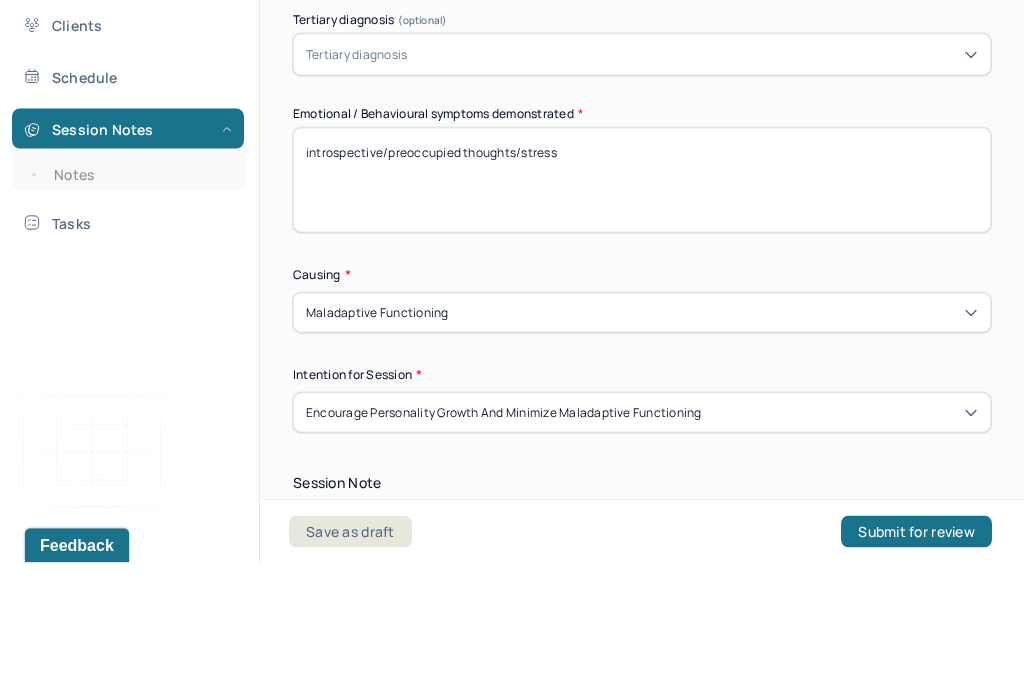 click on "introspective/preoccupied thoughts/stress" at bounding box center [642, 315] 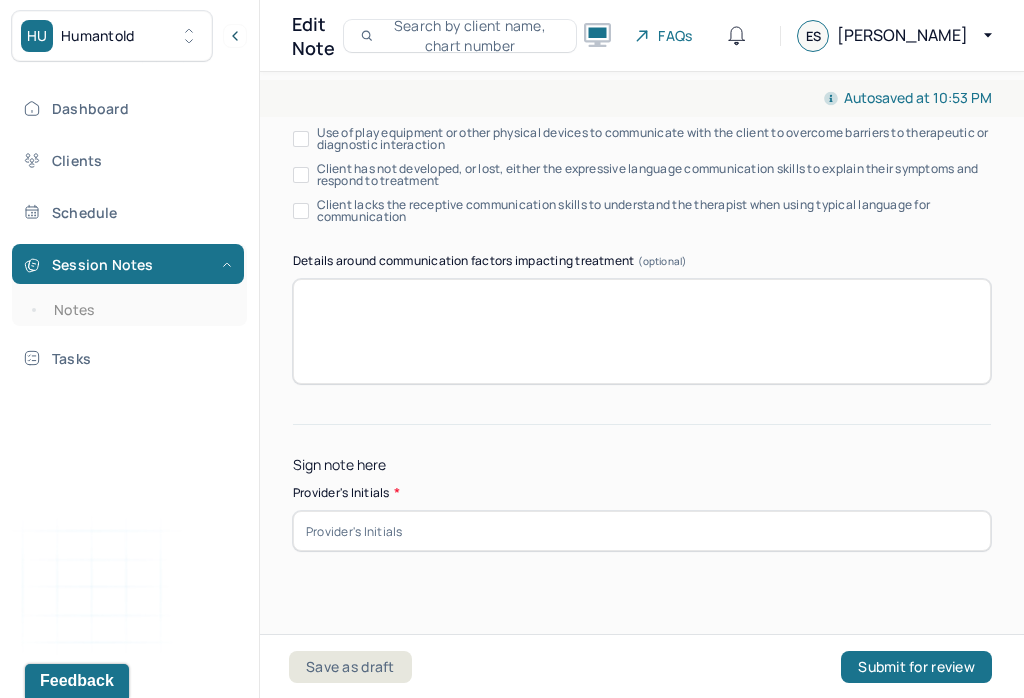 scroll, scrollTop: 4178, scrollLeft: 0, axis: vertical 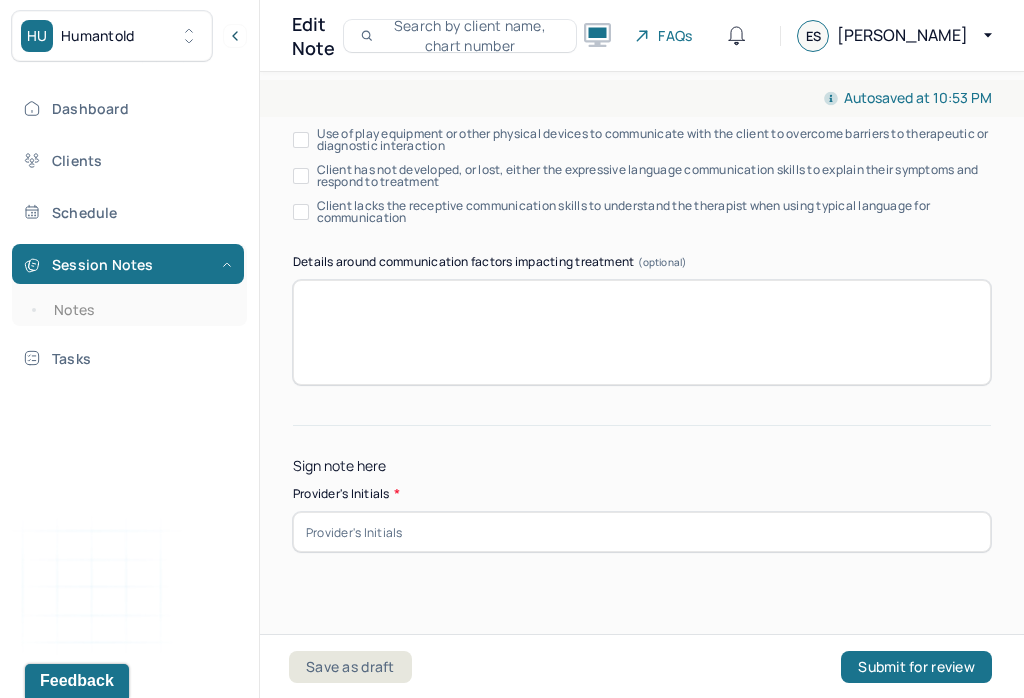 type on "anxiety/preoccupied thoughts/stress" 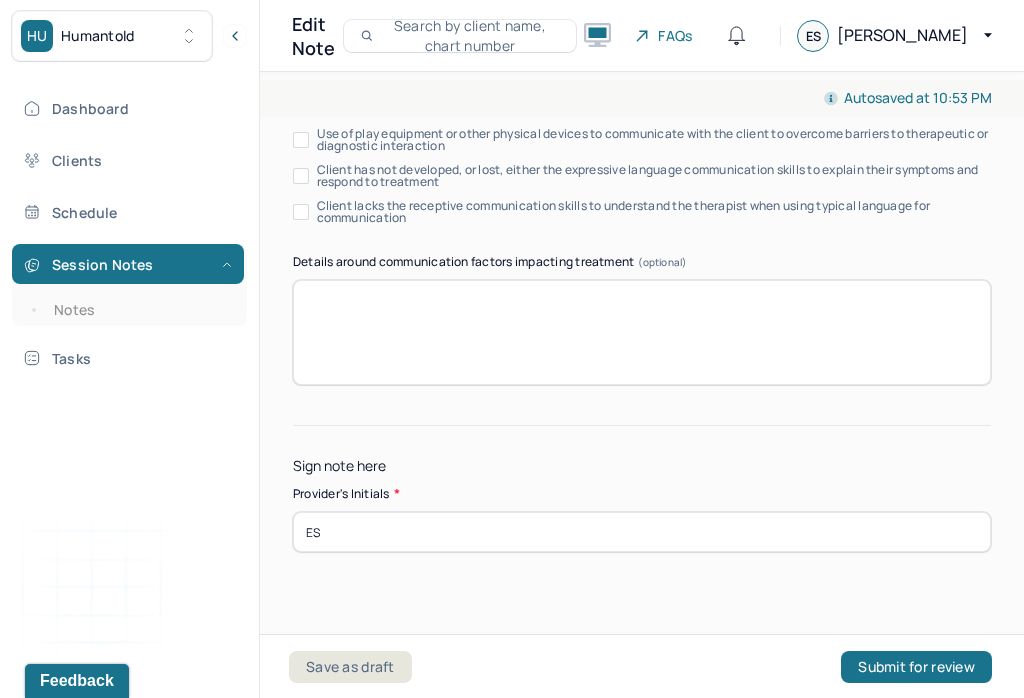 type 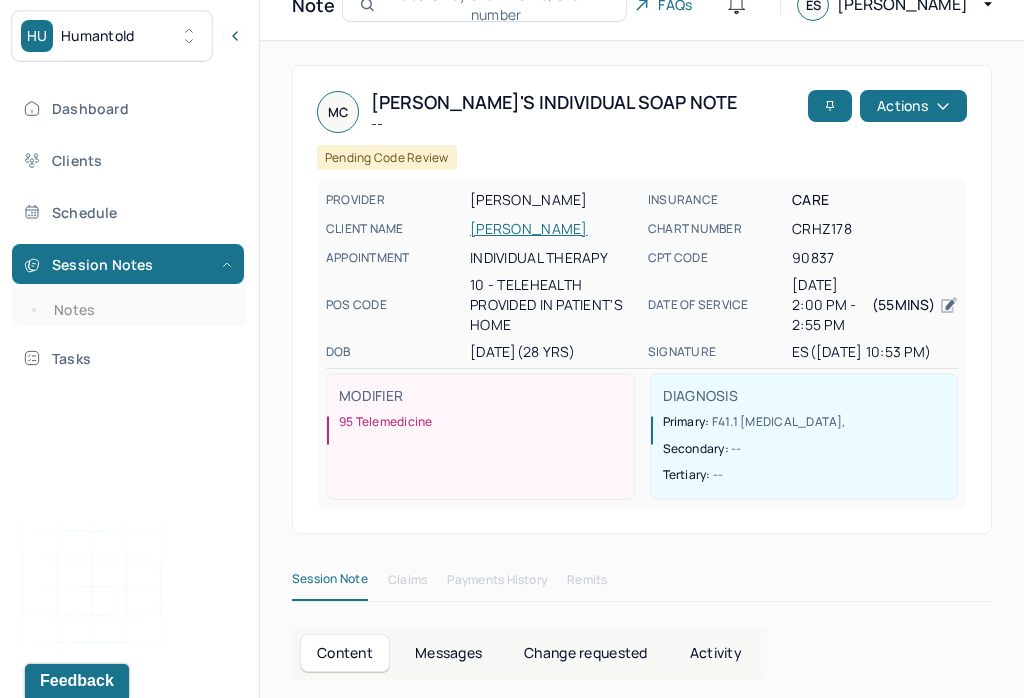 click on "Notes" at bounding box center [139, 310] 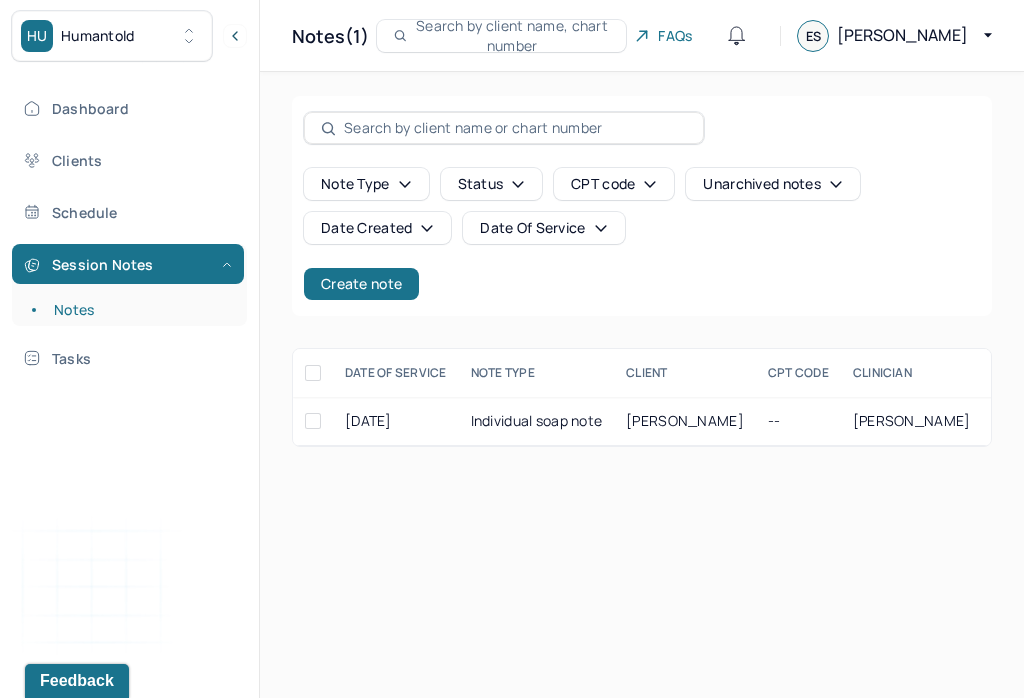 click on "Create note" at bounding box center (361, 284) 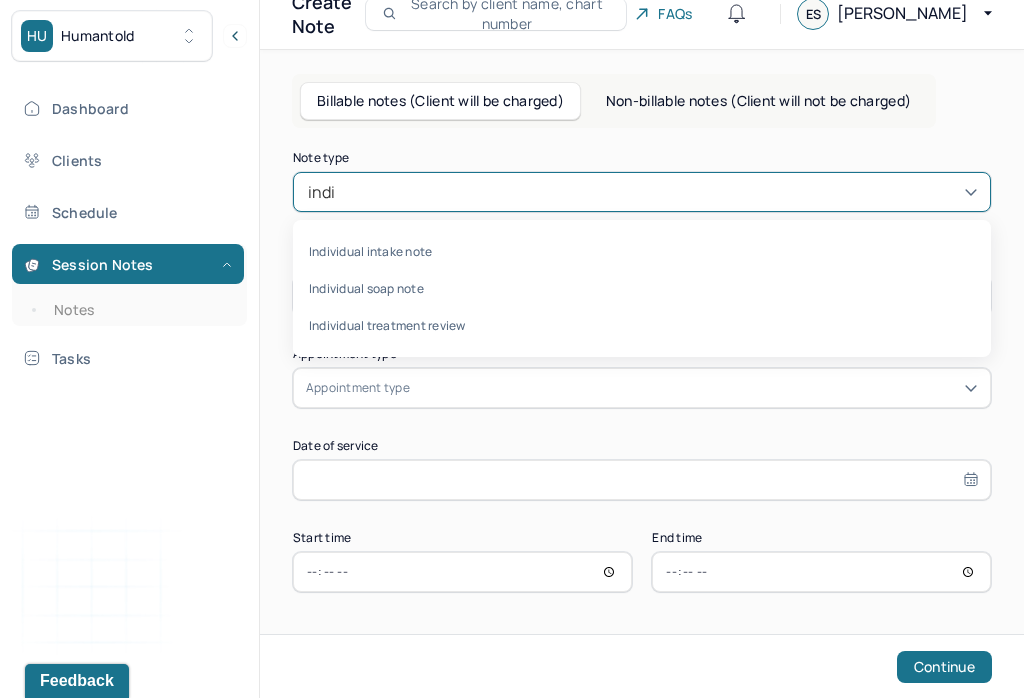 click on "Individual soap note" at bounding box center [642, 288] 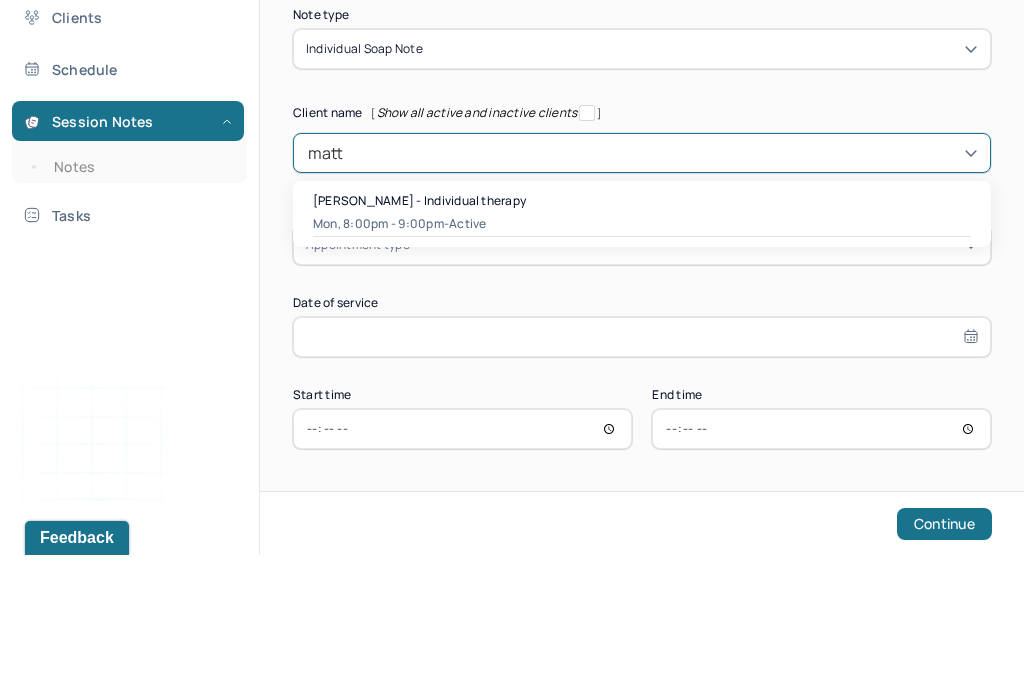 click on "[PERSON_NAME] - Individual therapy" at bounding box center [419, 343] 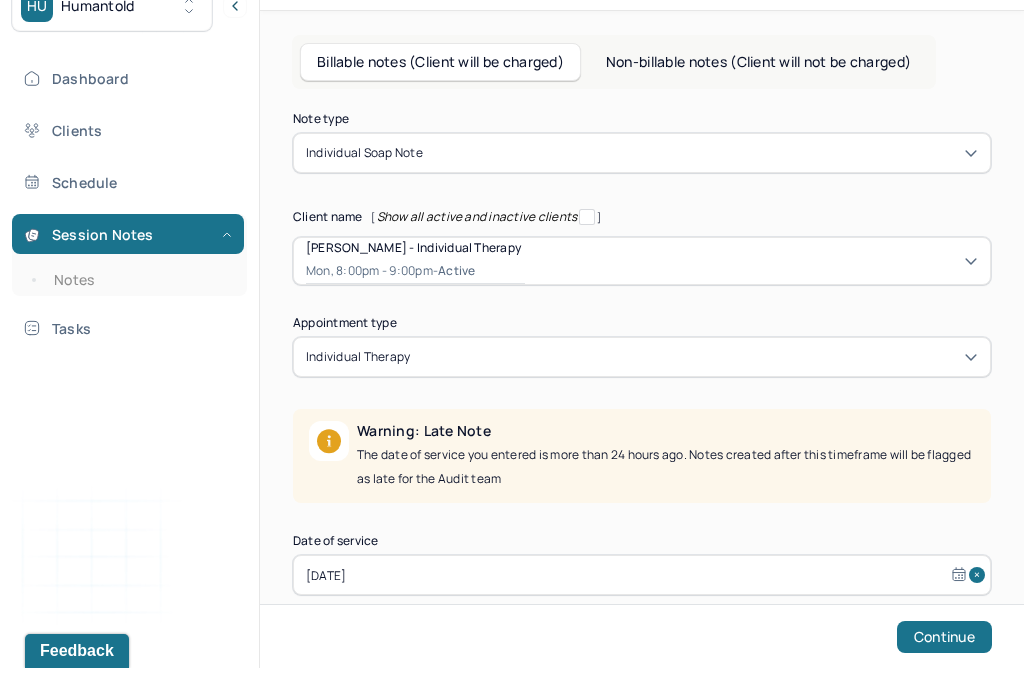 scroll, scrollTop: 108, scrollLeft: 0, axis: vertical 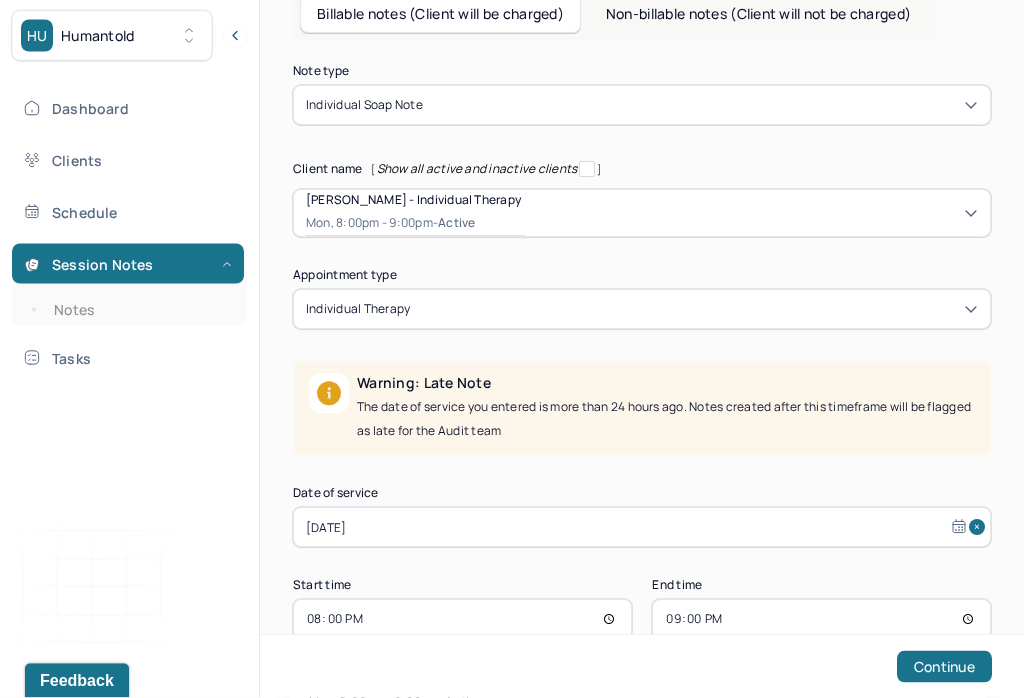 click on "[DATE]" at bounding box center (642, 528) 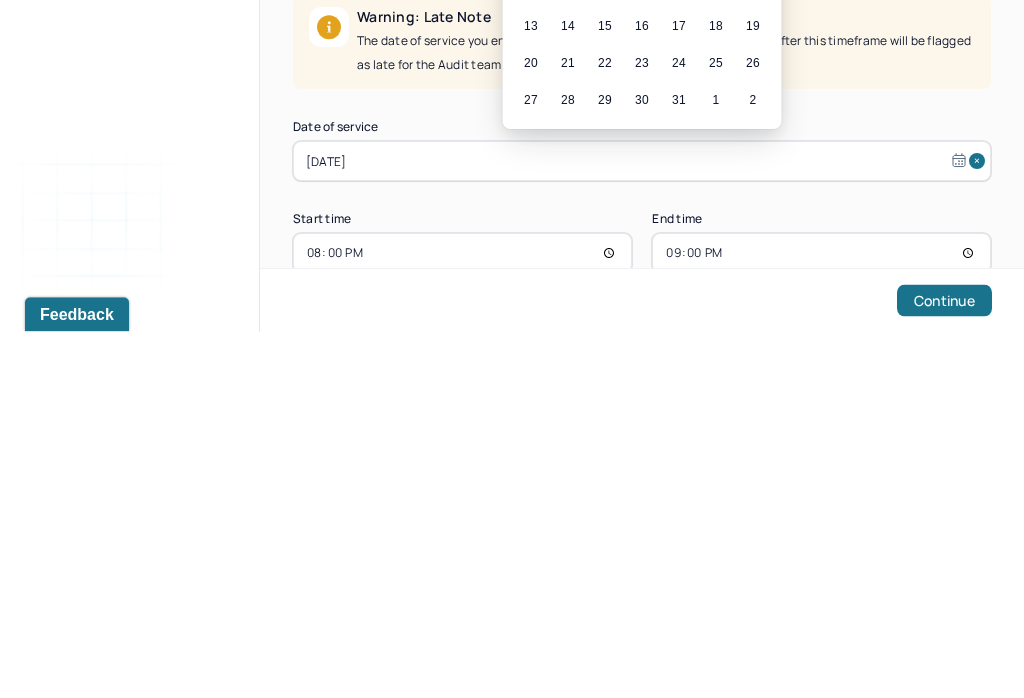 scroll, scrollTop: 125, scrollLeft: 0, axis: vertical 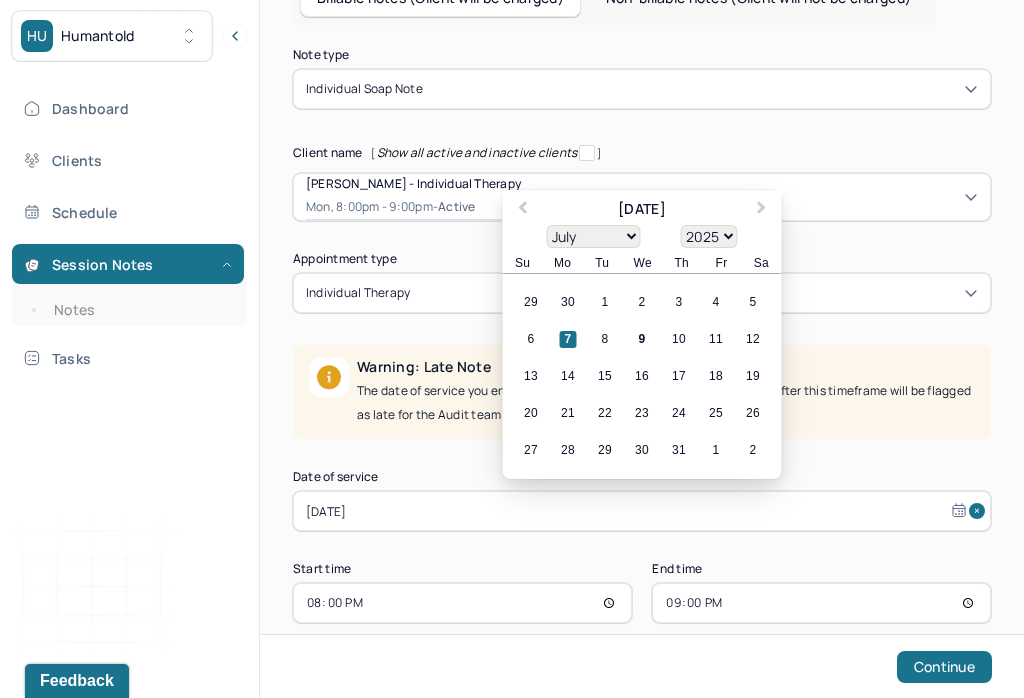 click on "9" at bounding box center [642, 339] 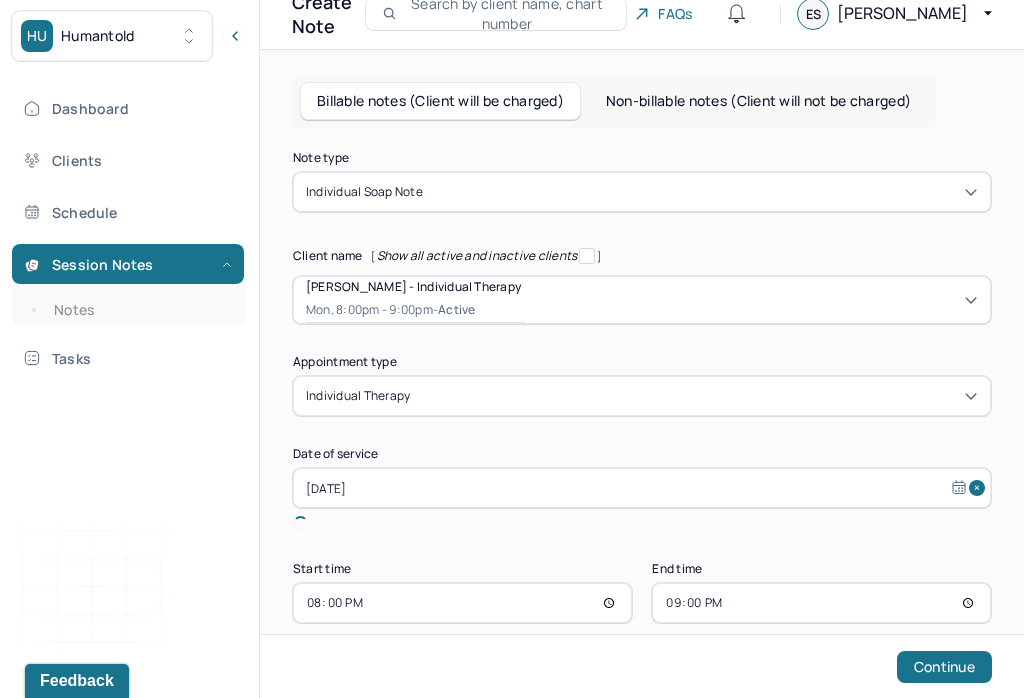 scroll, scrollTop: 0, scrollLeft: 0, axis: both 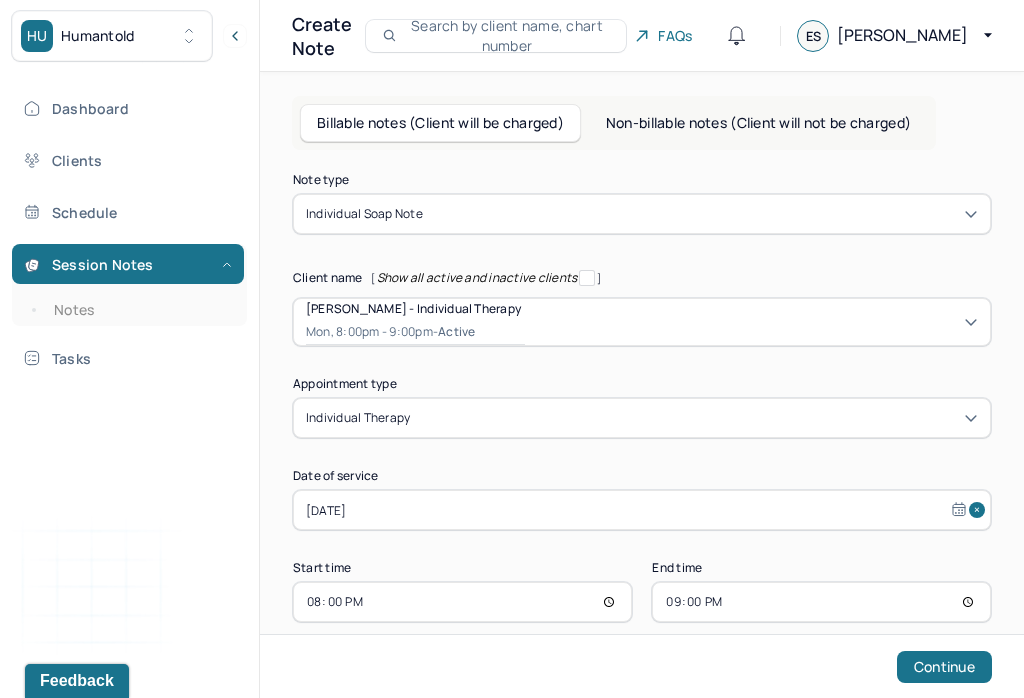 click on "20:00" at bounding box center (462, 602) 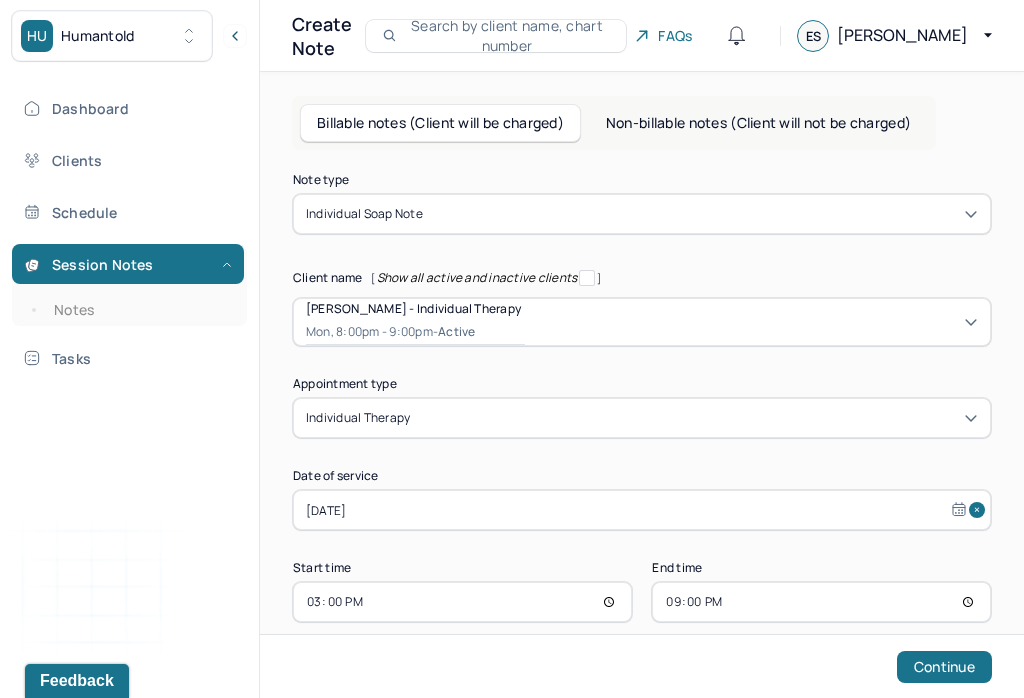 click on "21:00" at bounding box center (821, 602) 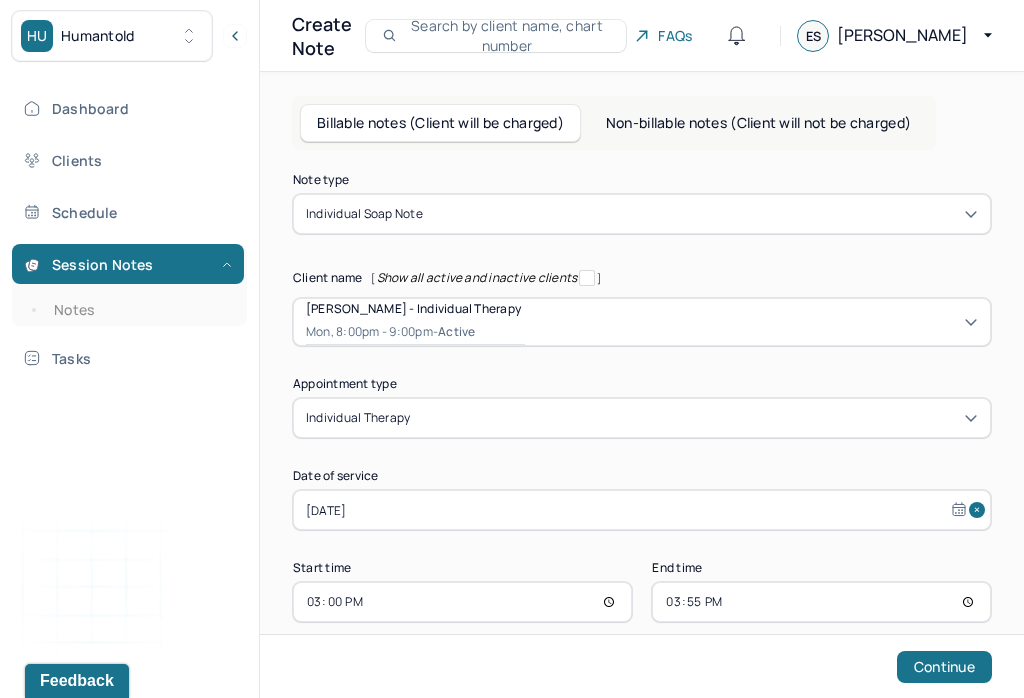 click on "Continue" at bounding box center [944, 667] 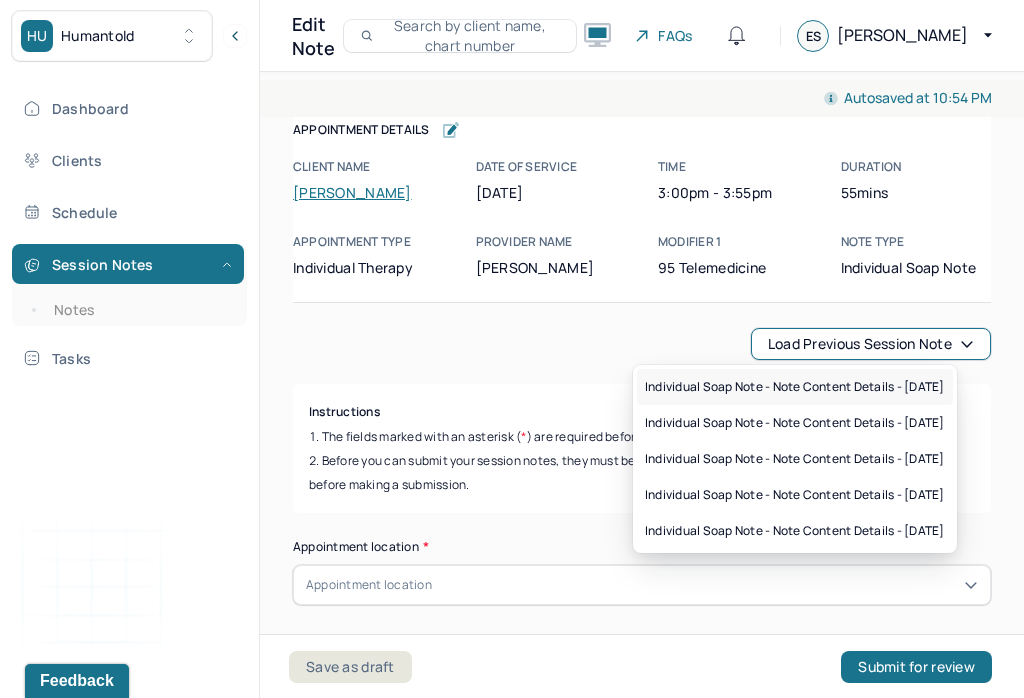 click on "Individual soap note   - Note content Details -   [DATE]" at bounding box center (795, 387) 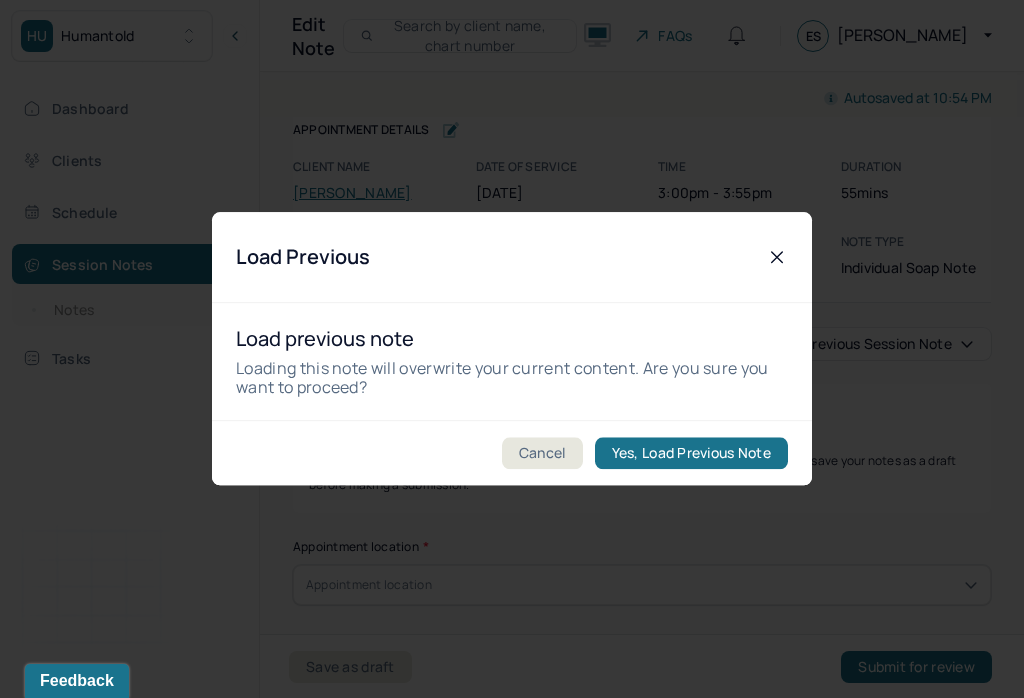click on "Yes, Load Previous Note" at bounding box center (691, 454) 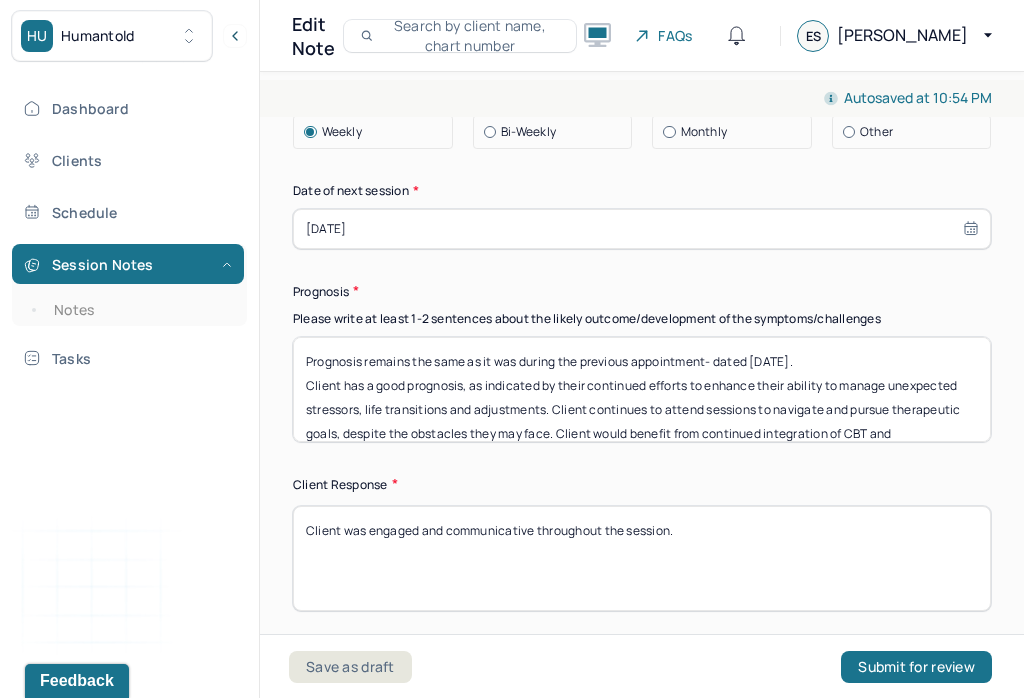 scroll, scrollTop: 3036, scrollLeft: 0, axis: vertical 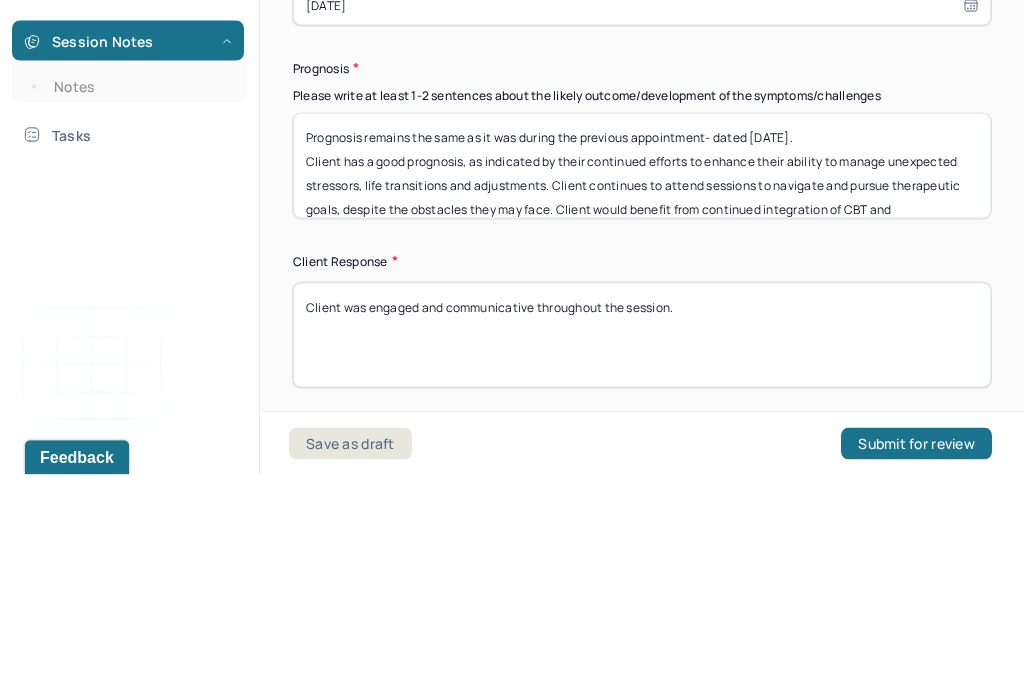 click on "Prognosis remains the same as it was during the previous appointment- dated [DATE].
Client has a good prognosis, as indicated by their continued efforts to enhance their ability to manage unexpected stressors, life transitions and adjustments. Client continues to attend sessions to navigate and pursue therapeutic goals, despite the obstacles they may face. Client would benefit from continued integration of CBT and [MEDICAL_DATA] within sessions. Application of therapeutic insights and interventions explored in sessions and practiced into real life situations can enhance client’s understanding of factors that often yield maladaptive responses as well as their ability to exercise symptom management." at bounding box center (642, 389) 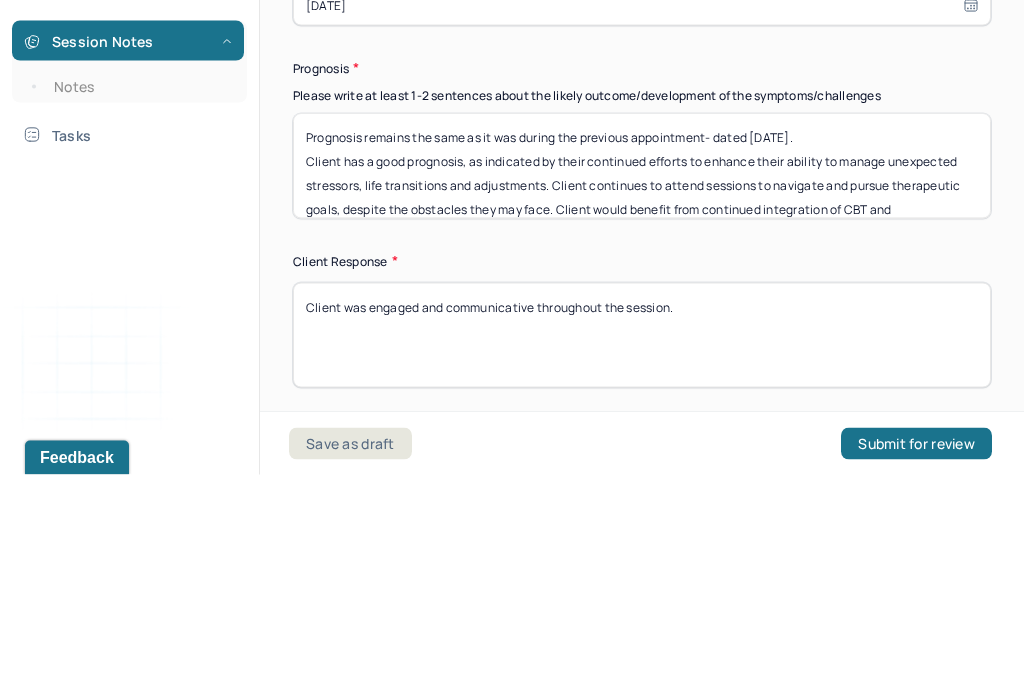 scroll, scrollTop: 0, scrollLeft: 0, axis: both 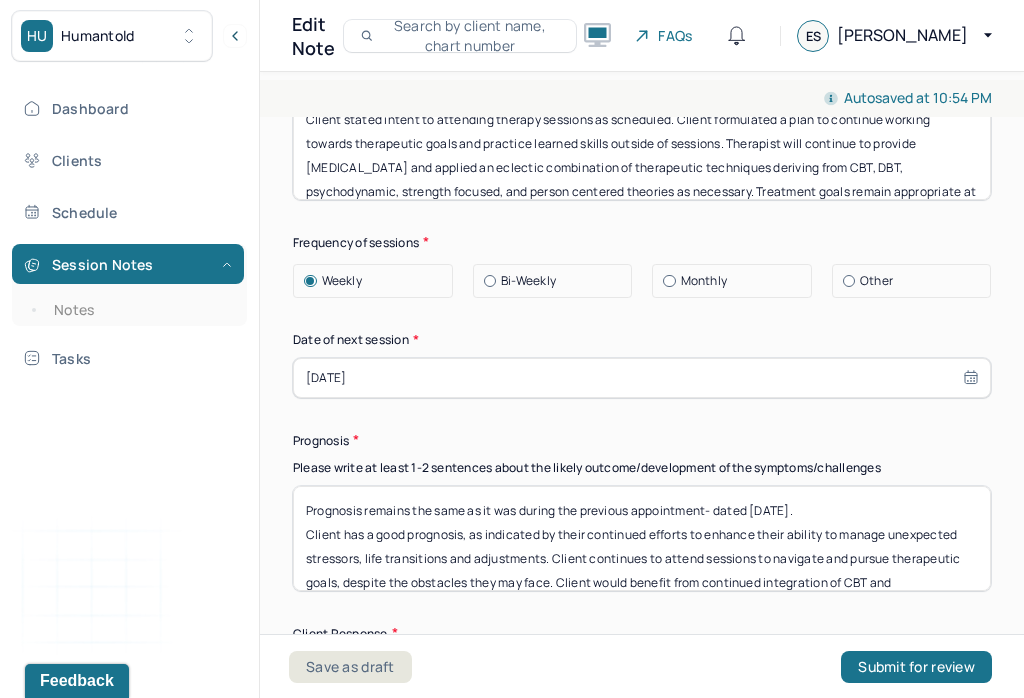 click on "[DATE]" at bounding box center (642, 378) 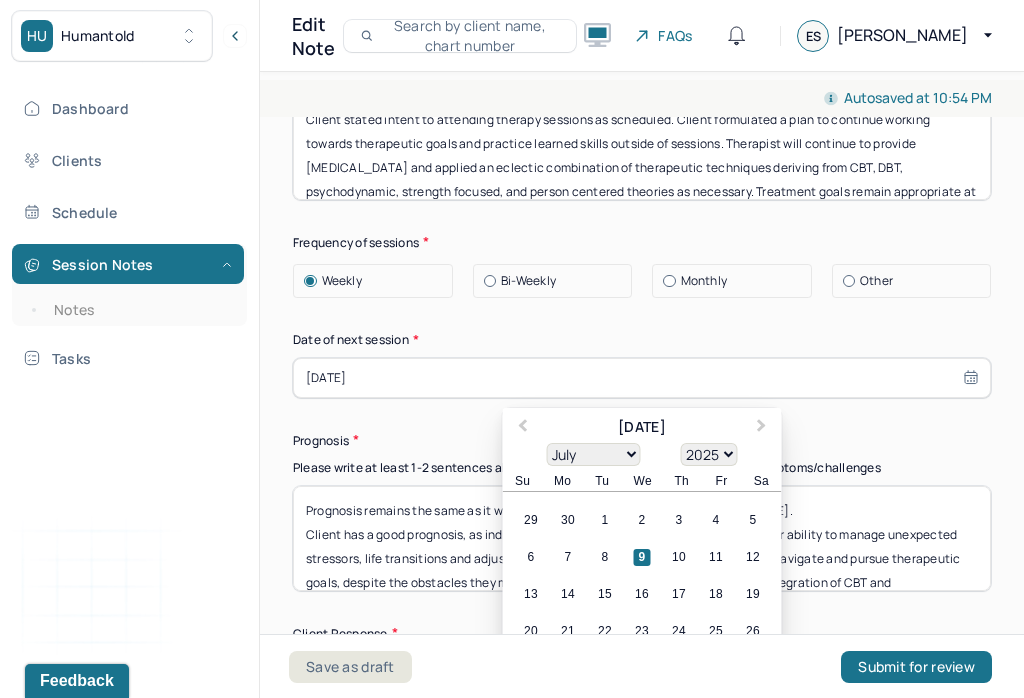 click on "16" at bounding box center [642, 594] 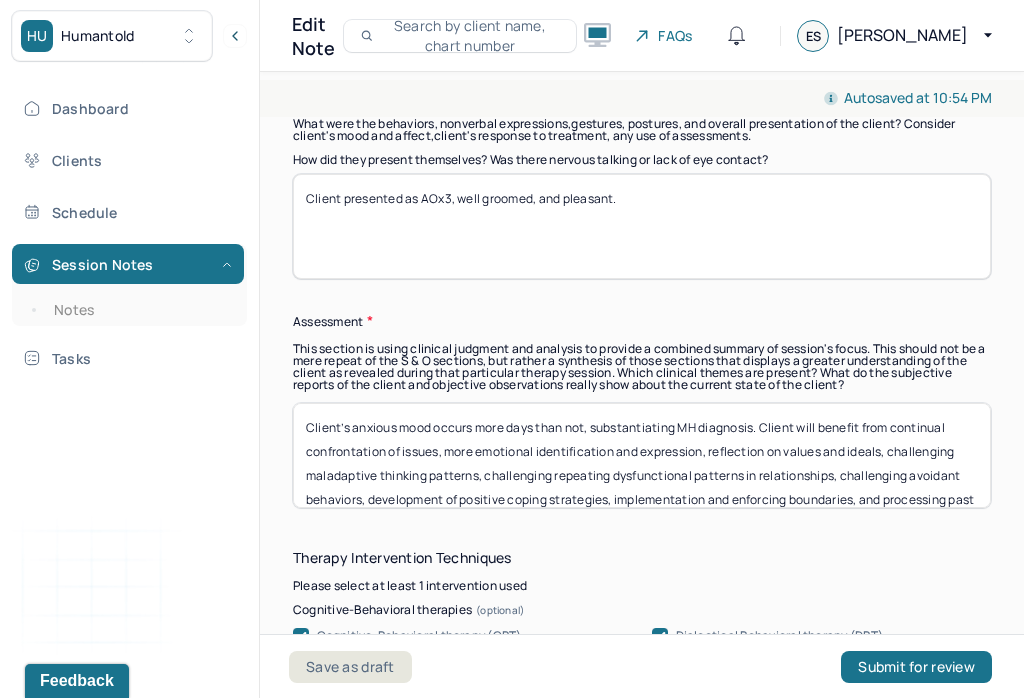 scroll, scrollTop: 1690, scrollLeft: 0, axis: vertical 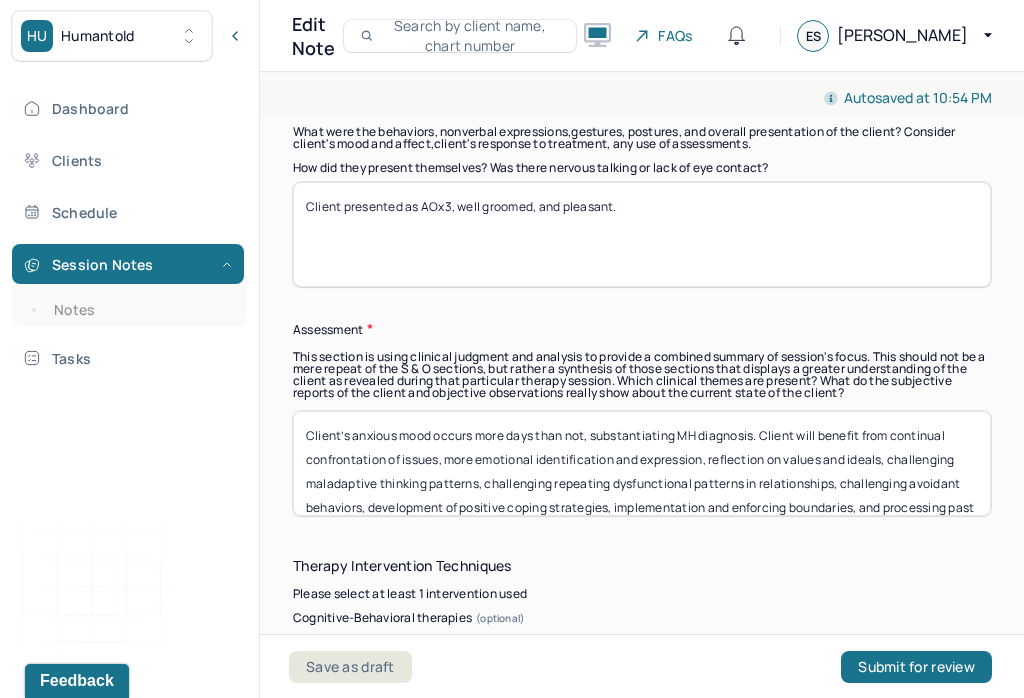 click on "Client’s anxious mood occurs more days than not, substantiating MH diagnosis. Client will benefit from continual confrontation of issues, more emotional identification and expression, reflection on values and ideals, challenging maladaptive thinking patterns, challenging repeating dysfunctional patterns in relationships, challenging avoidant behaviors, development of positive coping strategies, implementation and enforcing boundaries, and processing past and current issues. Utilized DBT/CBT to address therapy goals, anxiety symptoms, and to work on positive coping strategies." at bounding box center [642, 463] 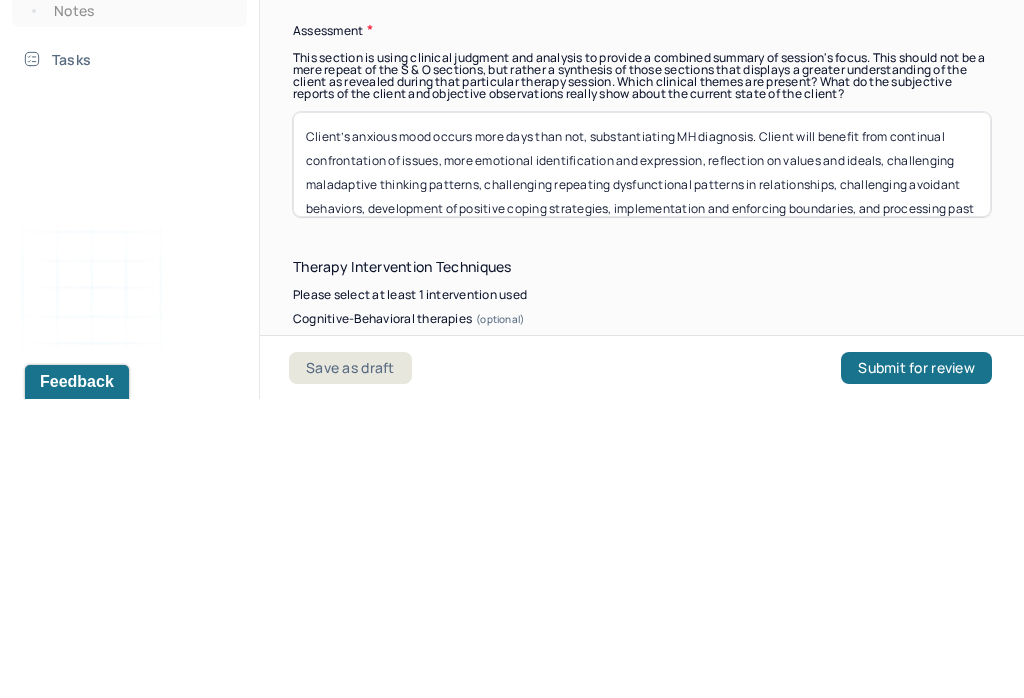 click on "Client’s anxious mood occurs more days than not, substantiating MH diagnosis. Client will benefit from continual confrontation of issues, more emotional identification and expression, reflection on values and ideals, challenging maladaptive thinking patterns, challenging repeating dysfunctional patterns in relationships, challenging avoidant behaviors, development of positive coping strategies, implementation and enforcing boundaries, and processing past and current issues. Utilized DBT/CBT to address therapy goals, anxiety symptoms, and to work on positive coping strategies." at bounding box center (642, 463) 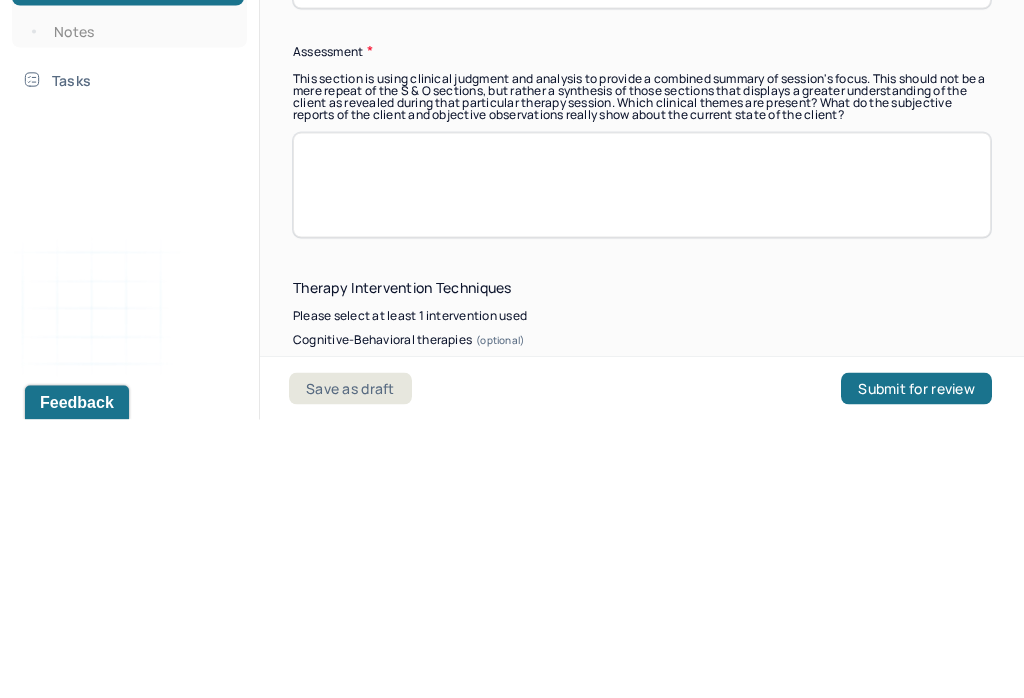 click at bounding box center (642, 463) 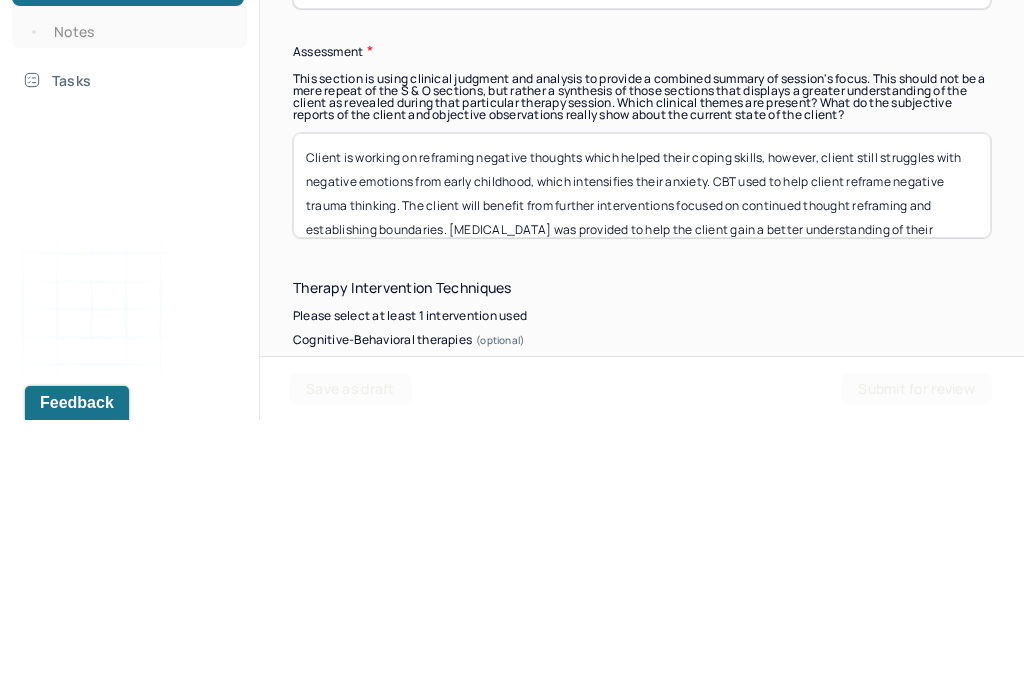 scroll, scrollTop: 0, scrollLeft: 0, axis: both 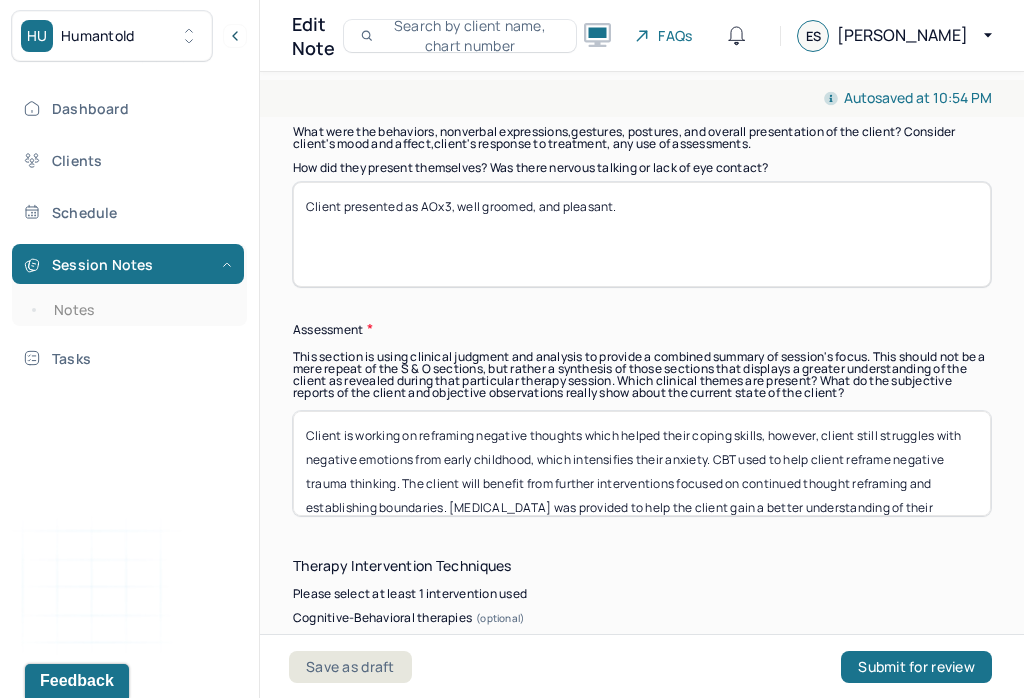 click on "Client presented as AOx3, well groomed, and pleasant." at bounding box center (642, 234) 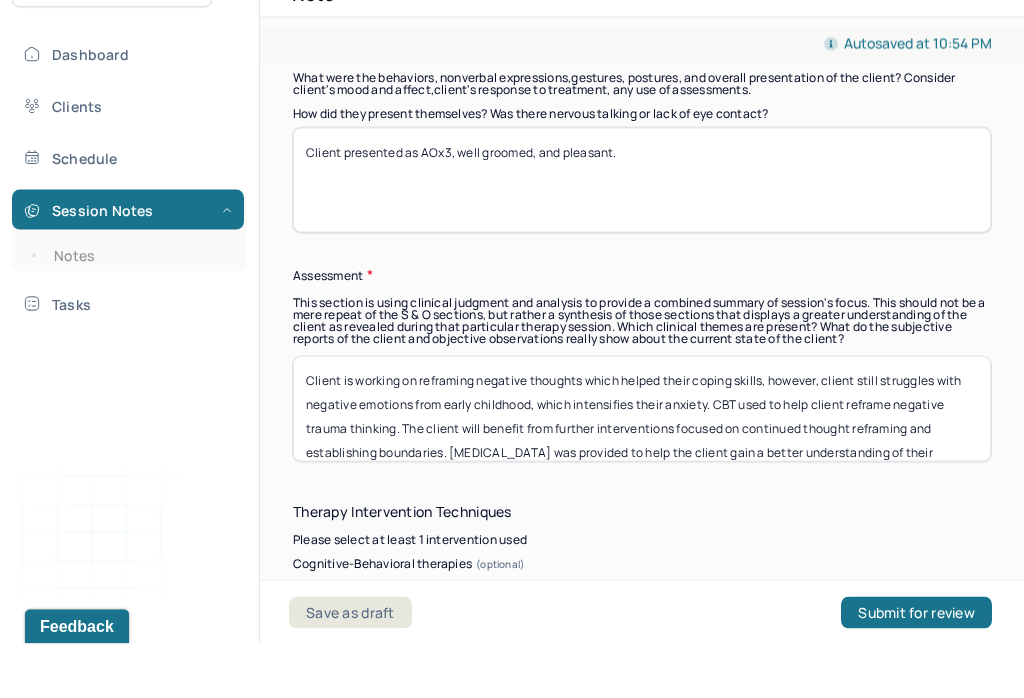 click on "Client presented as AOx3, well groomed, and pleasant." at bounding box center (642, 234) 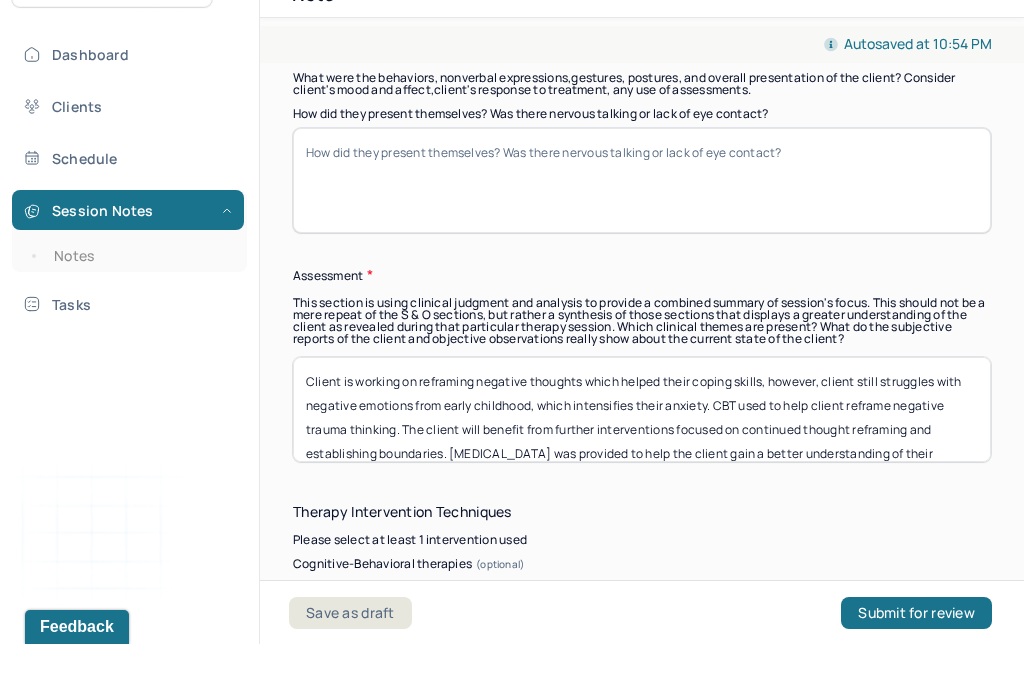 click on "Client presented as AOx3, well groomed, and pleasant." at bounding box center [642, 234] 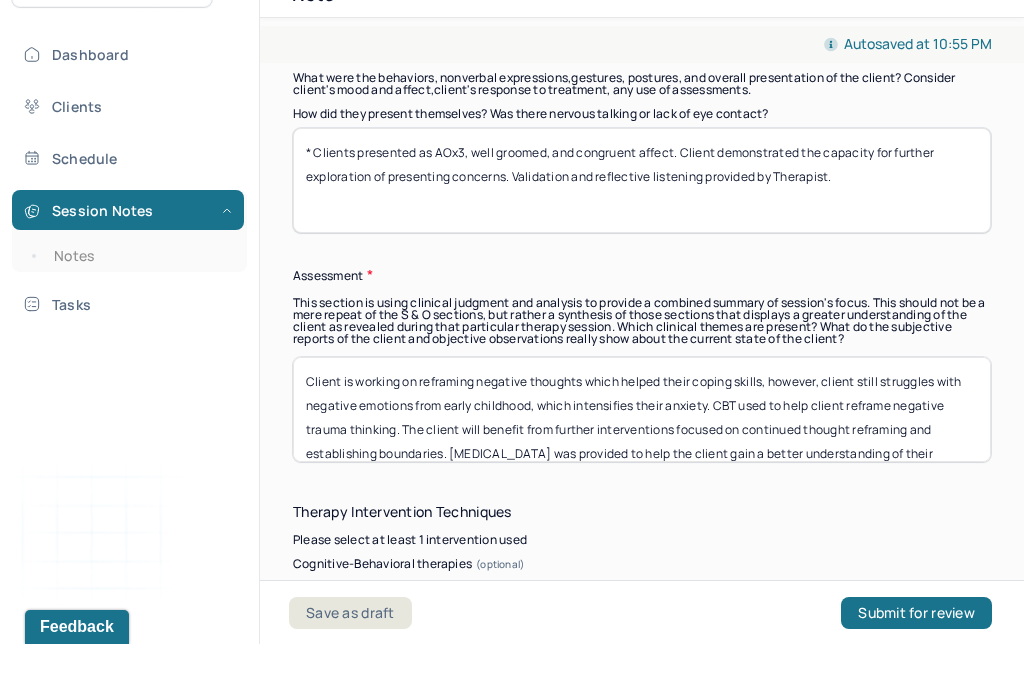 click on "* Clients presented as AOx3, well groomed, and congruent affect. Client demonstrated the capacity for further exploration of presenting concerns. Validation and reflective listening provided by Therapist." at bounding box center (642, 234) 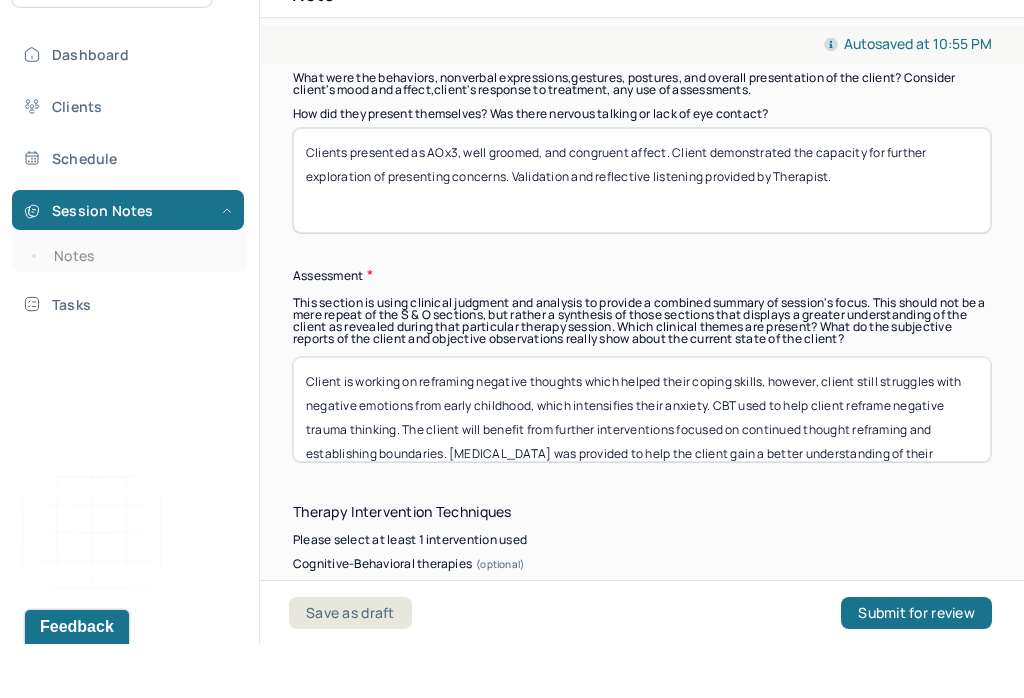 click on "* Clients presented as AOx3, well groomed, and congruent affect. Client demonstrated the capacity for further exploration of presenting concerns. Validation and reflective listening provided by Therapist." at bounding box center (642, 234) 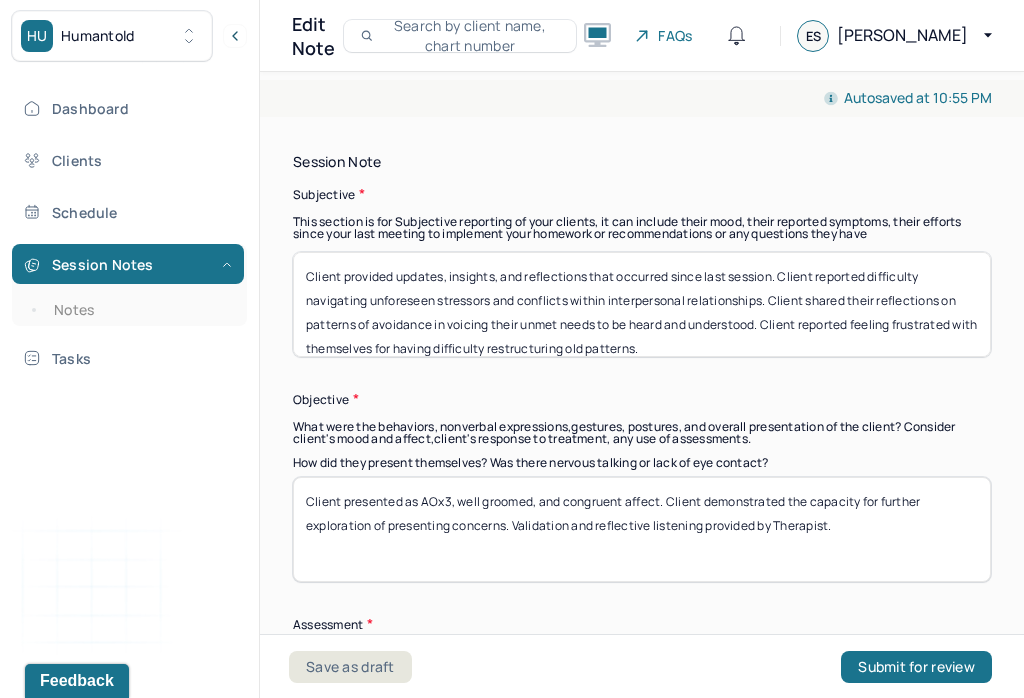 scroll, scrollTop: 1358, scrollLeft: 0, axis: vertical 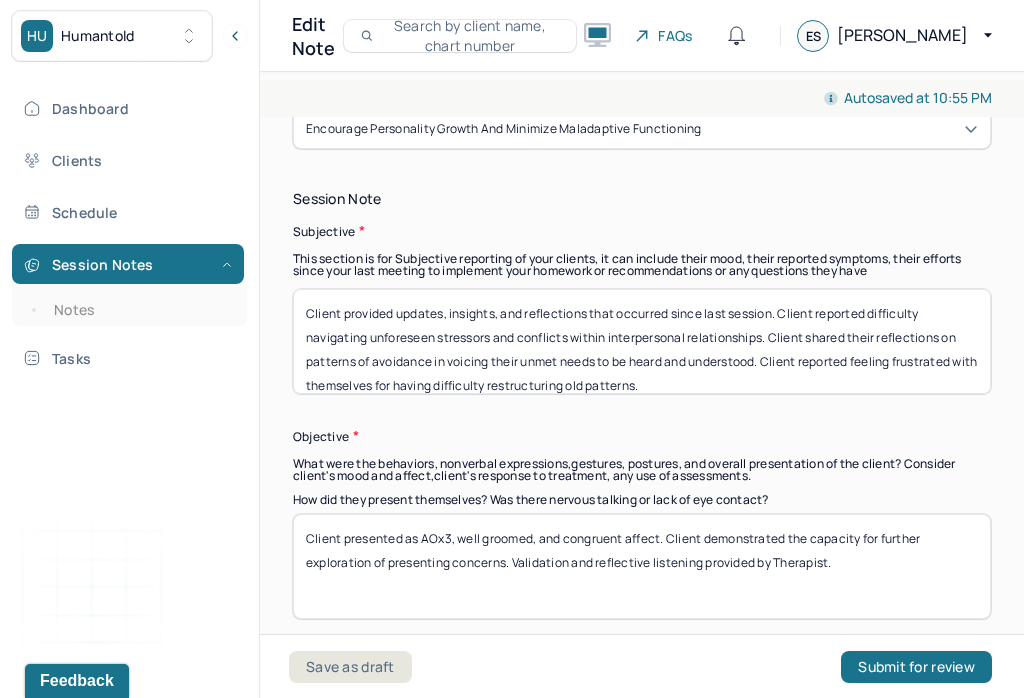 click on "Client provided updates, insights, and reflections that occurred since last session. Client reported difficulty navigating unforeseen stressors and conflicts within interpersonal relationships. Client shared their reflections on patterns of avoidance in voicing their unmet needs to be heard and understood. Client reported feeling frustrated with themselves for having difficulty restructuring old patterns." at bounding box center (642, 341) 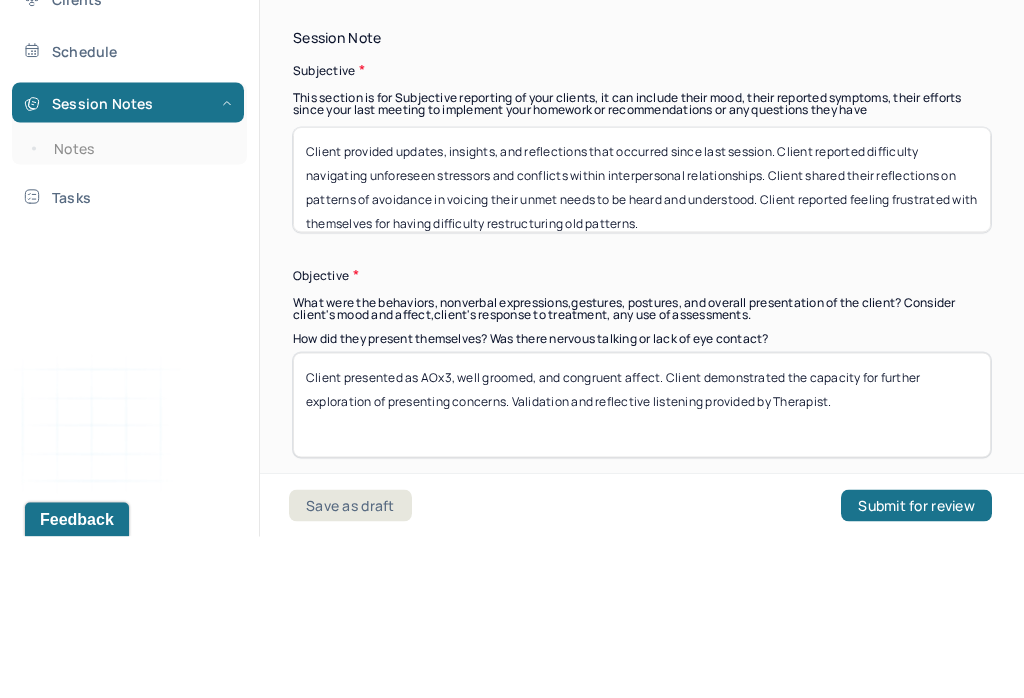 click on "Client provided updates, insights, and reflections that occurred since last session. Client reported difficulty navigating unforeseen stressors and conflicts within interpersonal relationships. Client shared their reflections on patterns of avoidance in voicing their unmet needs to be heard and understood. Client reported feeling frustrated with themselves for having difficulty restructuring old patterns." at bounding box center (642, 341) 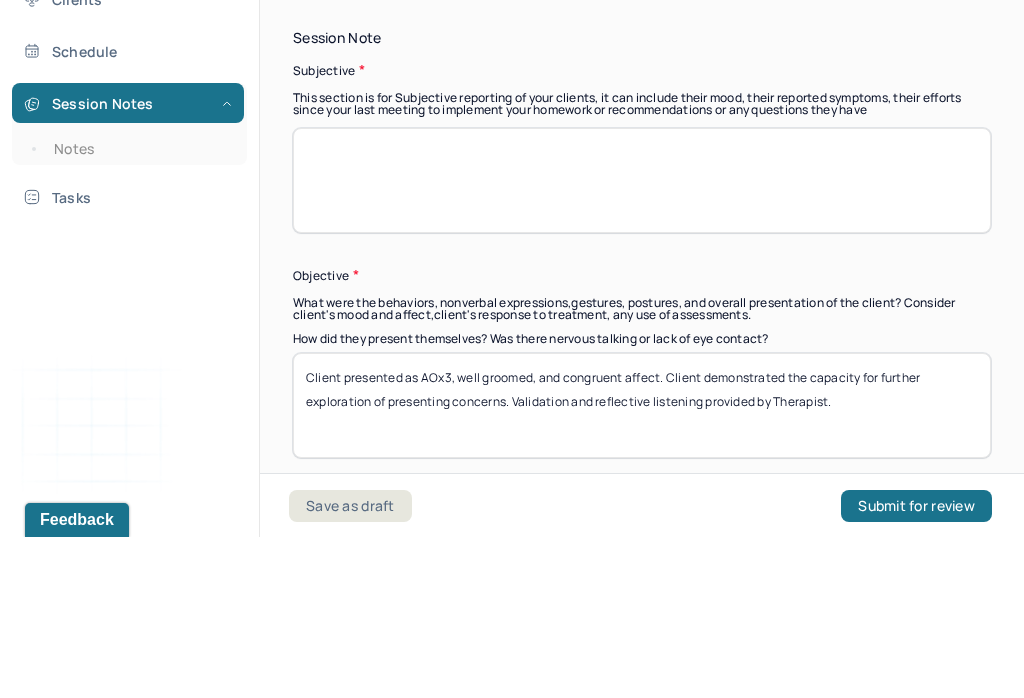 scroll, scrollTop: 0, scrollLeft: 0, axis: both 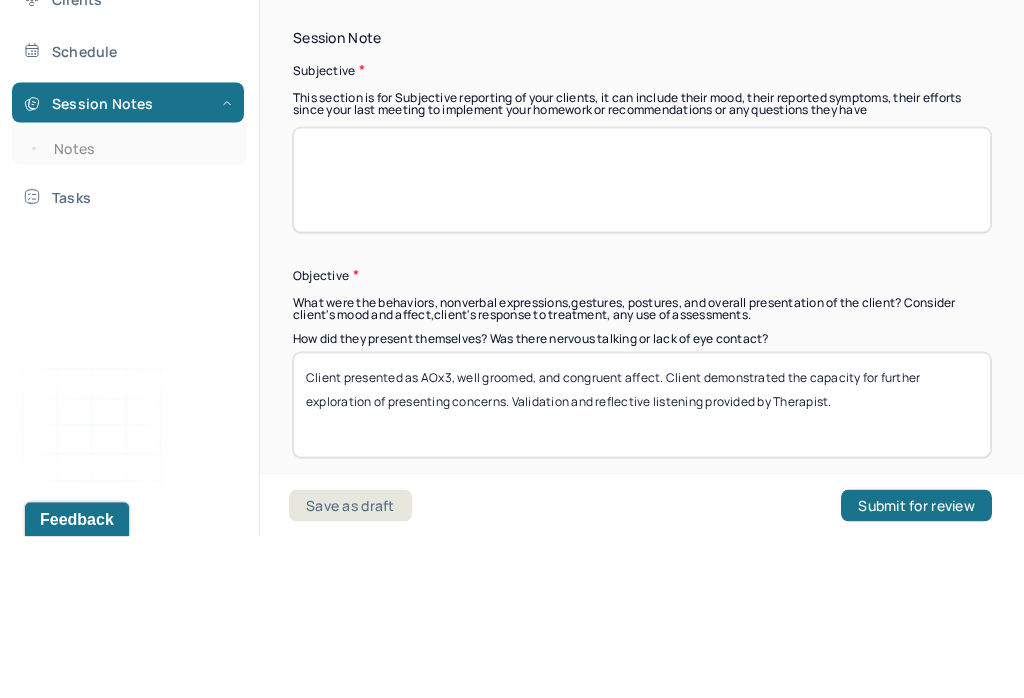 click at bounding box center [642, 341] 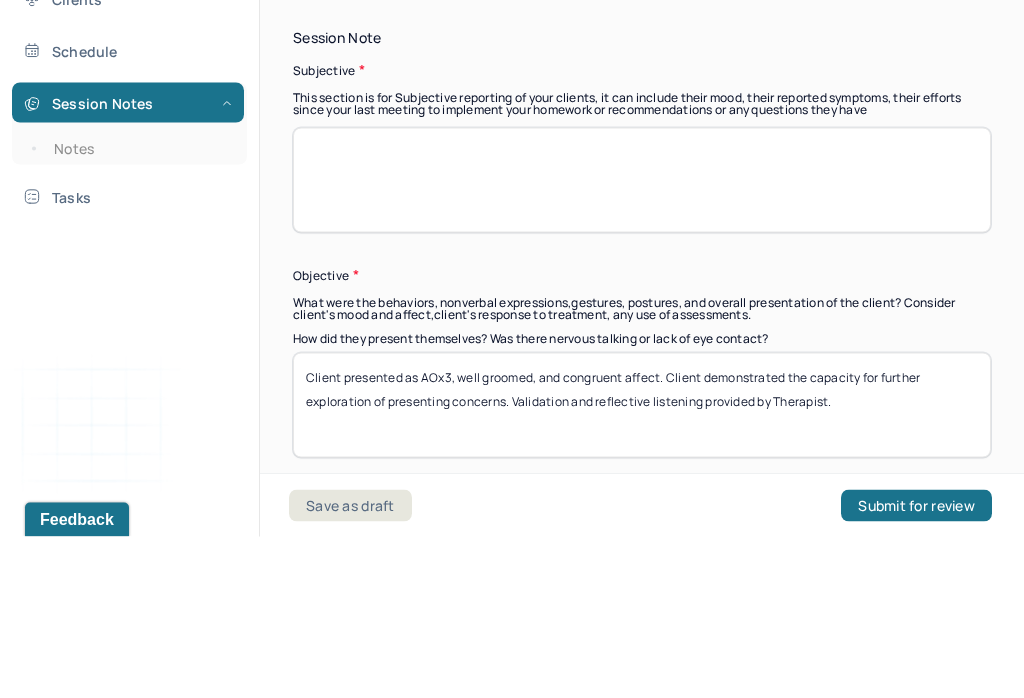 paste on "Client openly processed their anxieties with Therapist. Client continues to engage in developing new coping skills to address maladaptive patterns of behavior and rumination of negative thoughts. Client explored core beliefs that influence current patterns of thought and behavior." 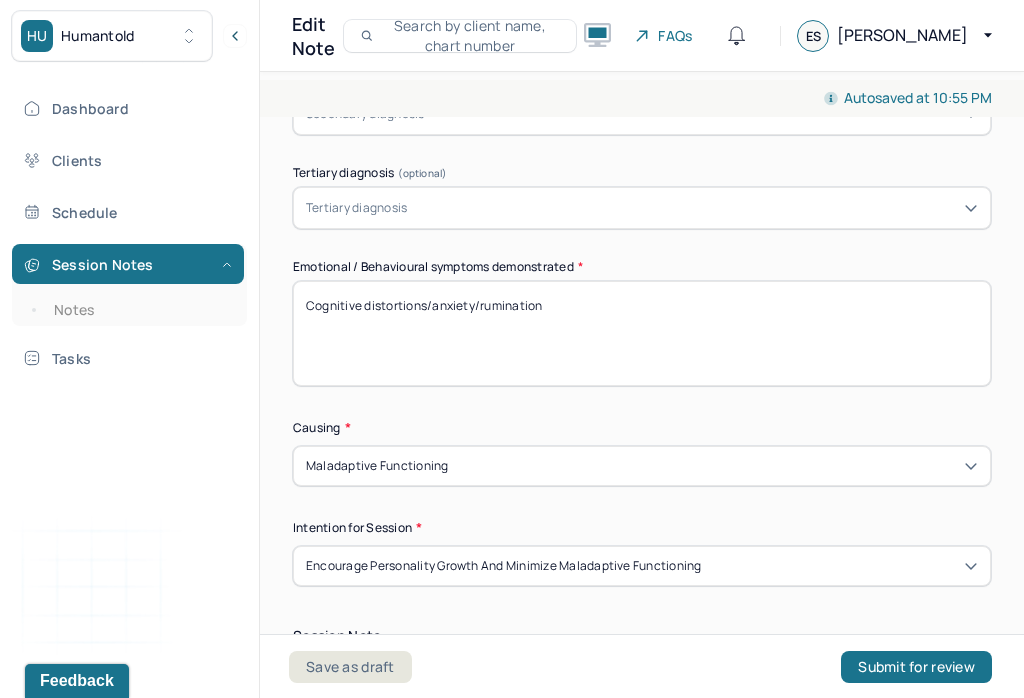 scroll, scrollTop: 920, scrollLeft: 0, axis: vertical 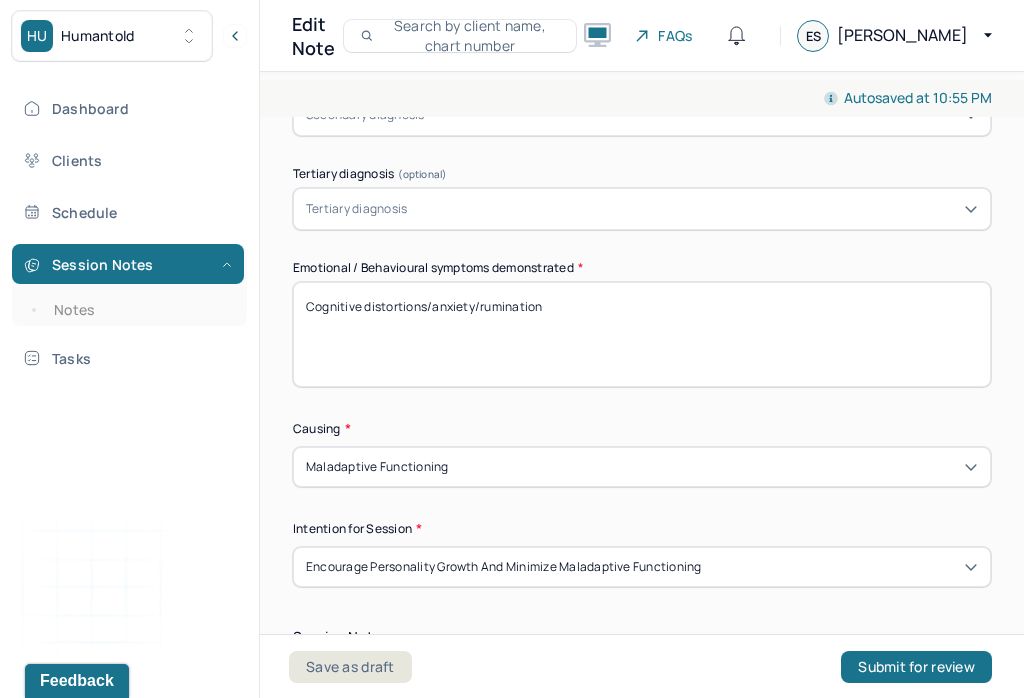 click on "Cognitive distortions/anxiety/rumination" at bounding box center (642, 334) 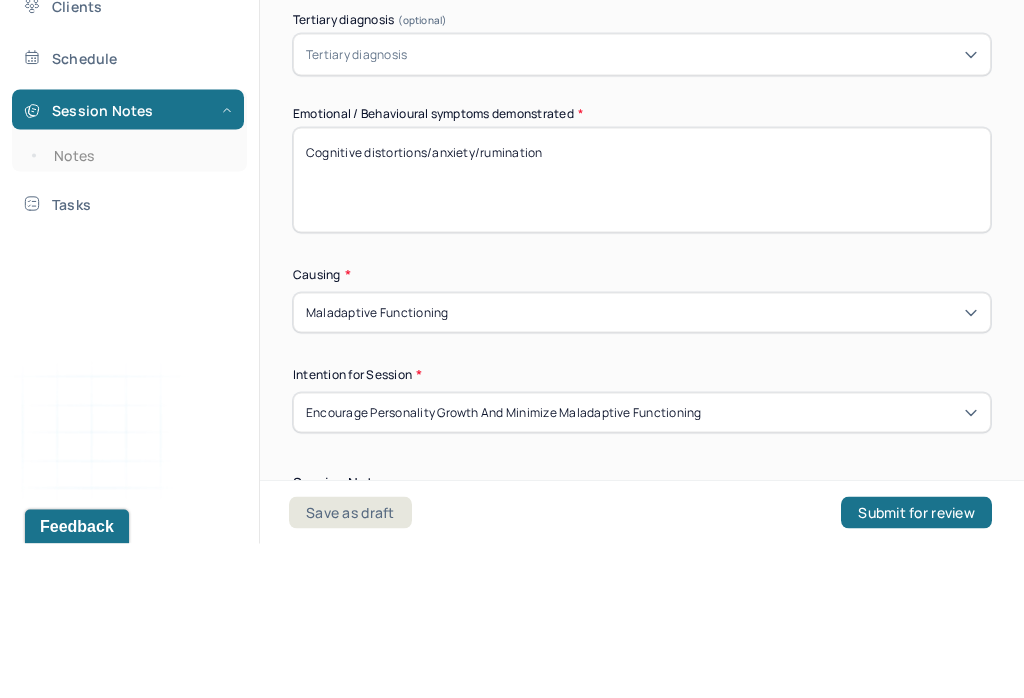 click on "Cognitive distortions/anxiety/rumination" at bounding box center [642, 334] 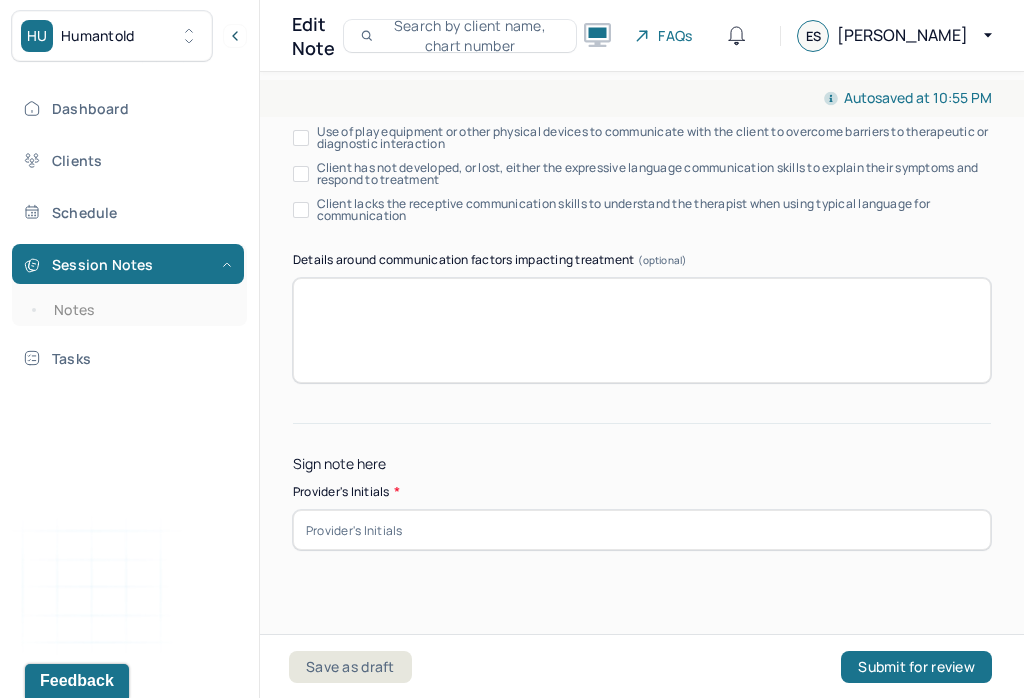 scroll, scrollTop: 4178, scrollLeft: 0, axis: vertical 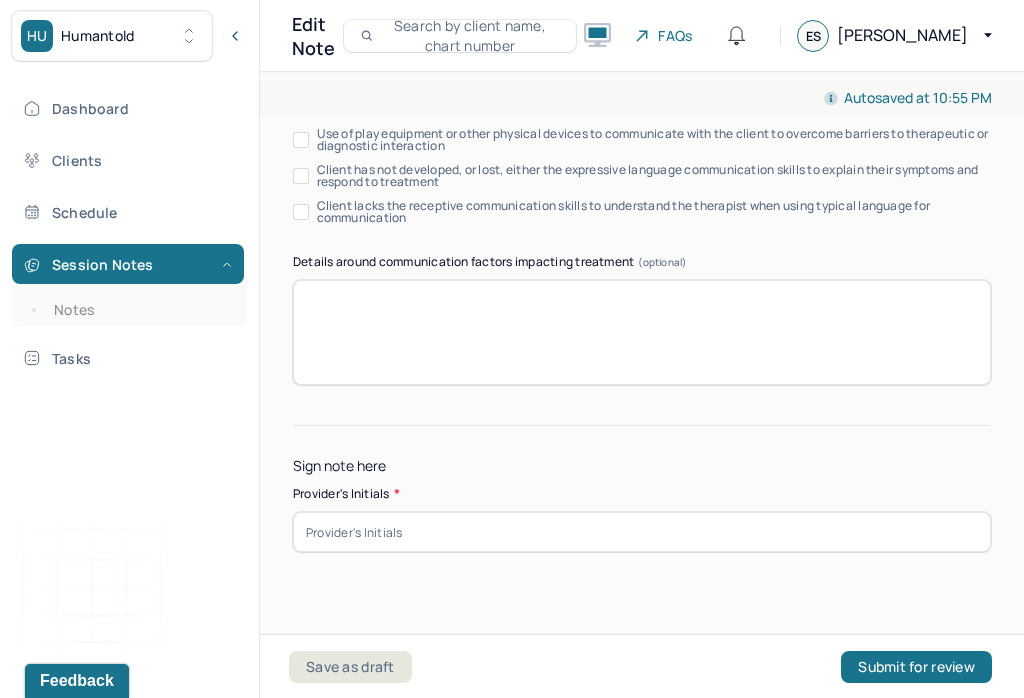 click at bounding box center (642, 532) 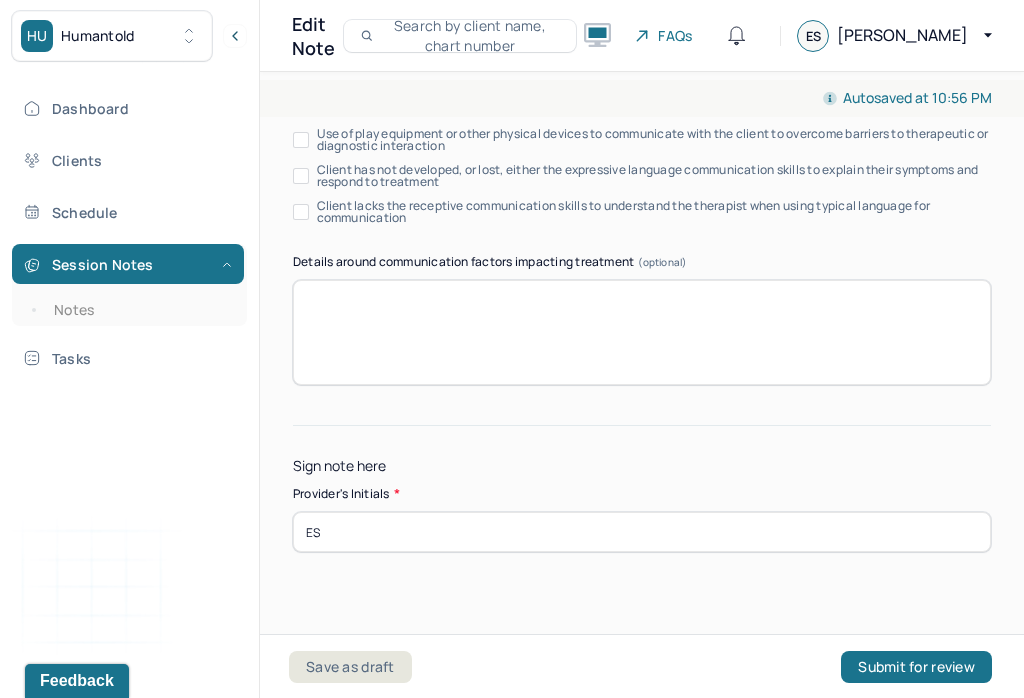 click on "Submit for review" at bounding box center [916, 667] 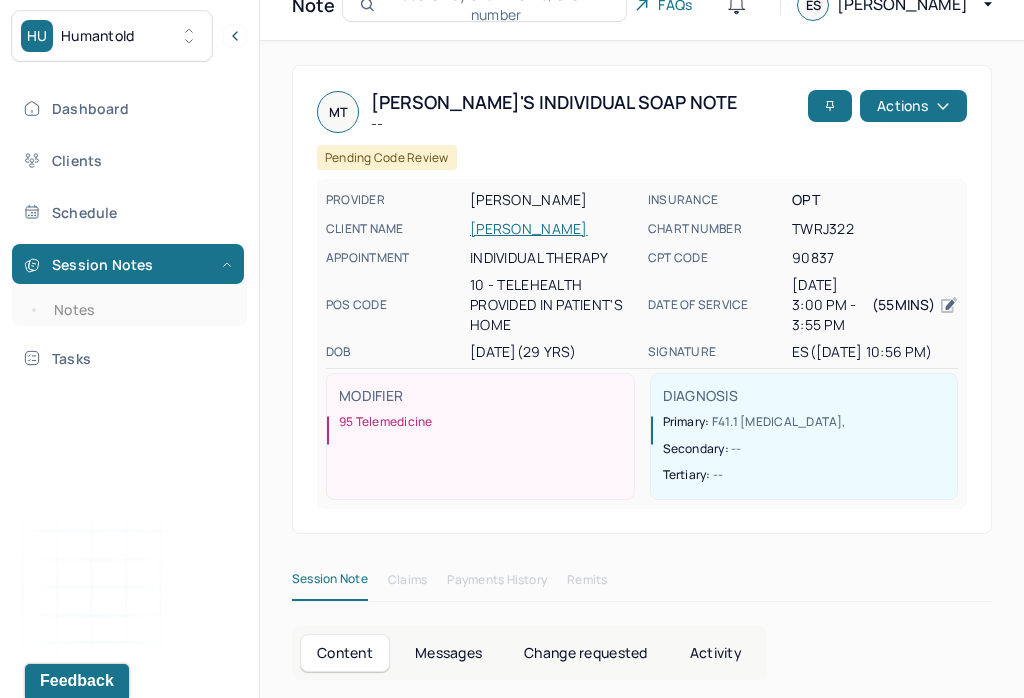click on "Notes" at bounding box center [139, 310] 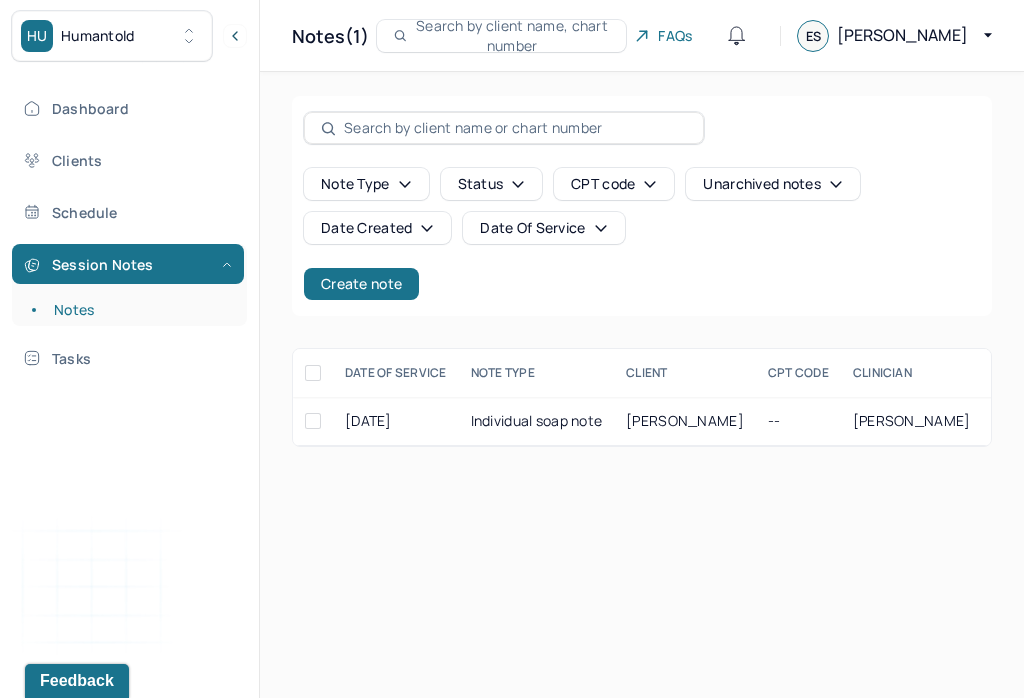 click on "Create note" at bounding box center (361, 284) 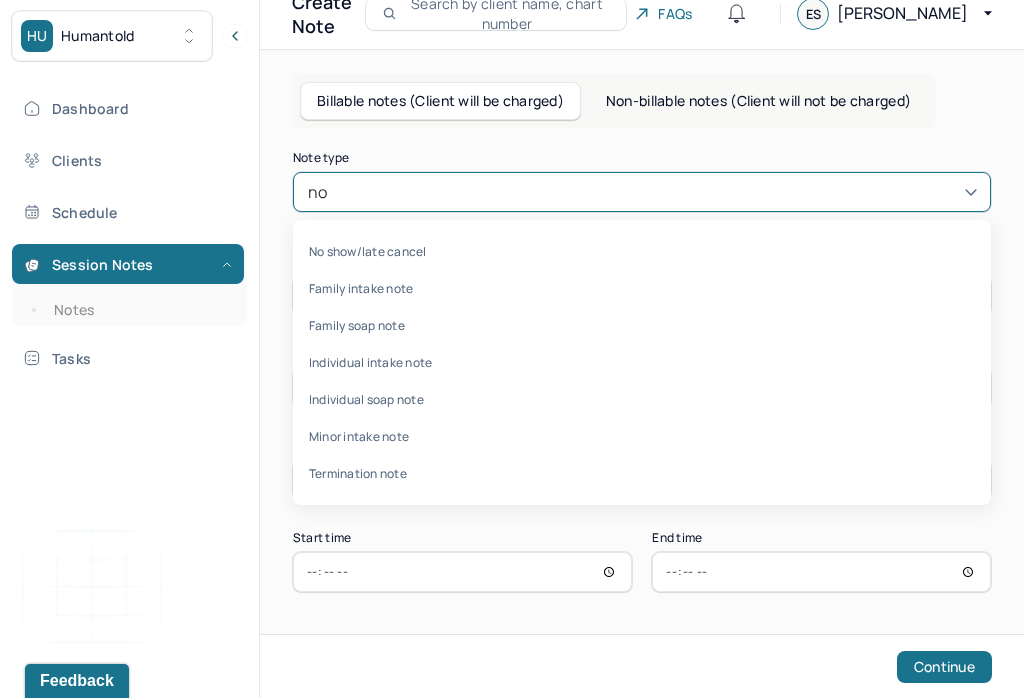click on "No show/late cancel" at bounding box center [642, 251] 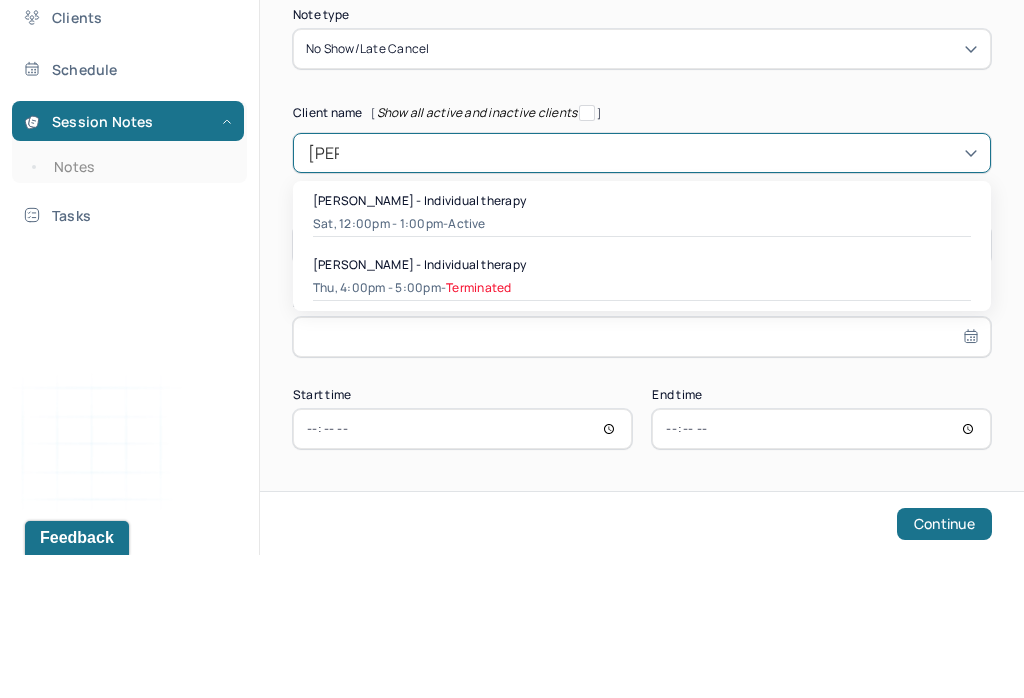 click on "[PERSON_NAME] - Individual therapy" at bounding box center [419, 343] 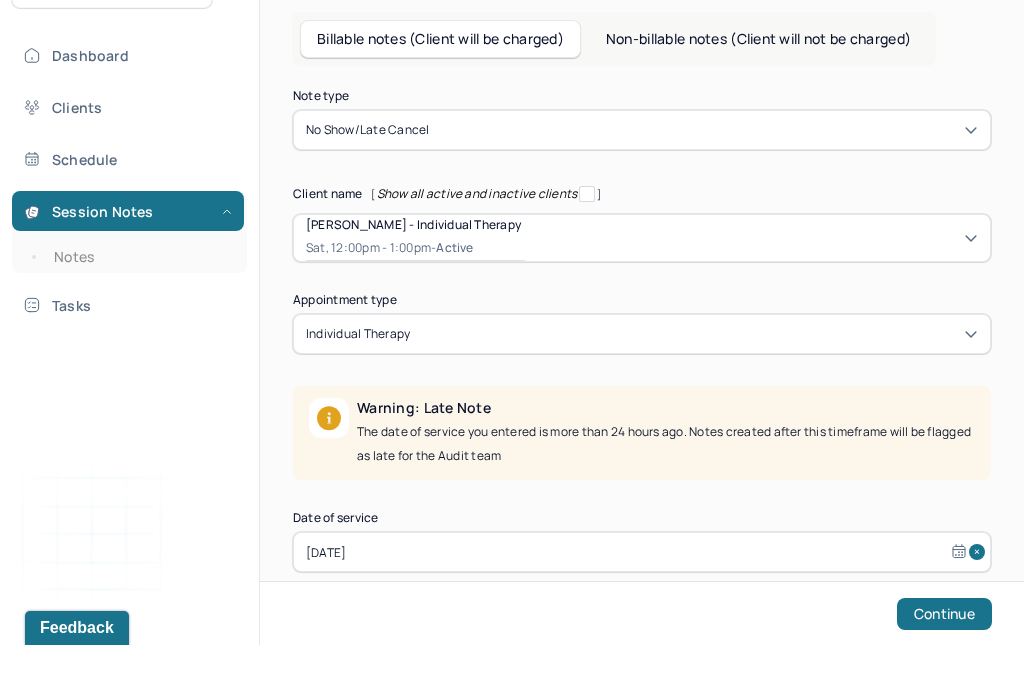 scroll, scrollTop: 125, scrollLeft: 0, axis: vertical 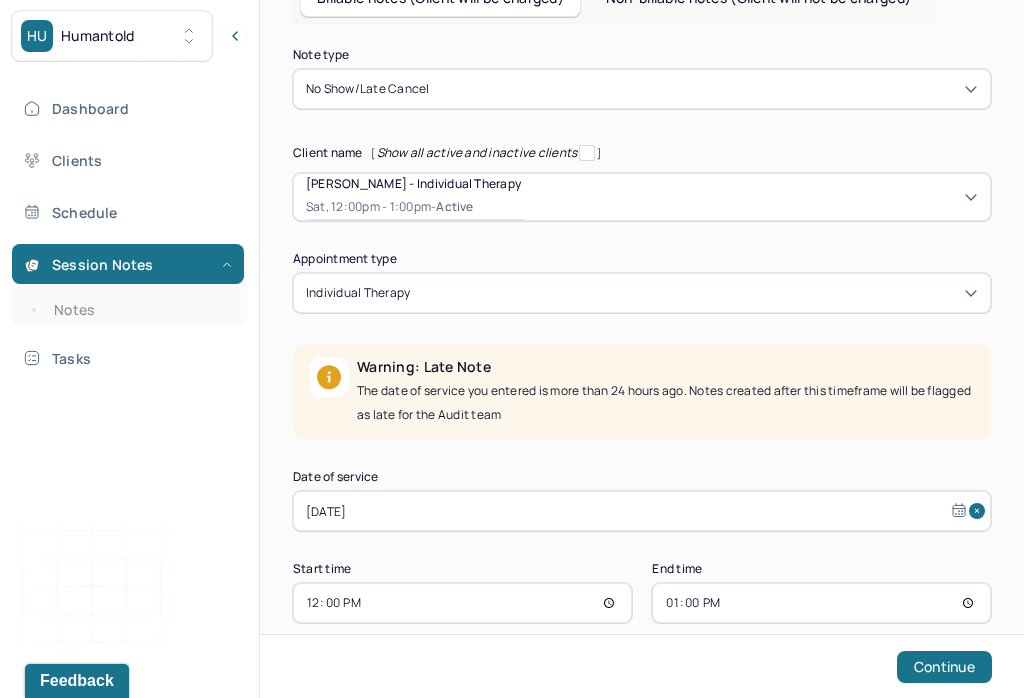 click on "[DATE]" at bounding box center (642, 511) 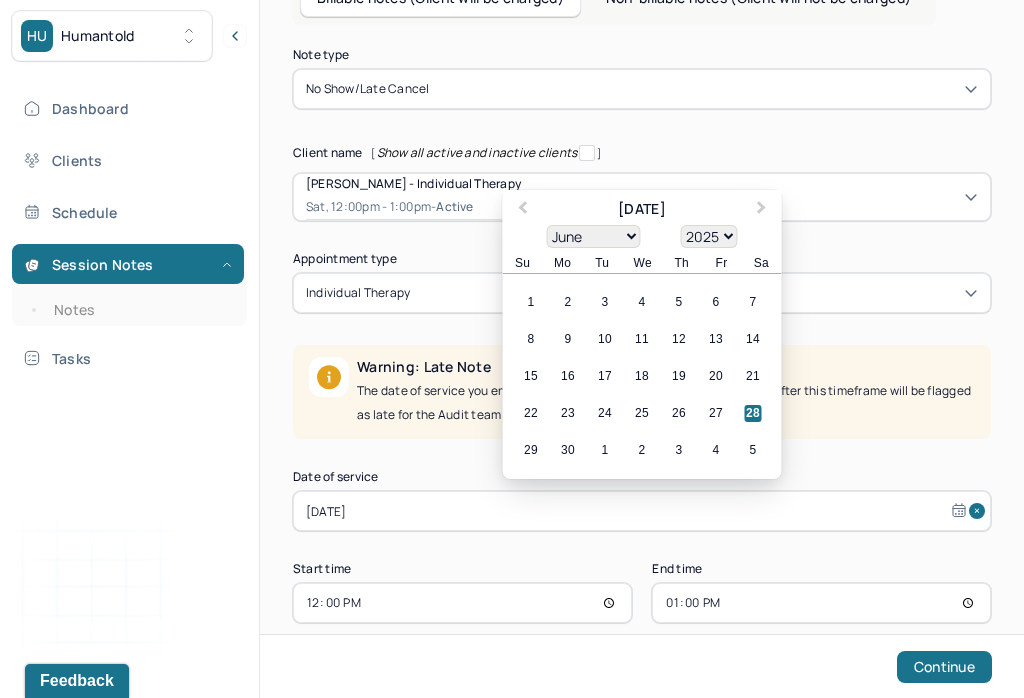 click on "9" at bounding box center [568, 339] 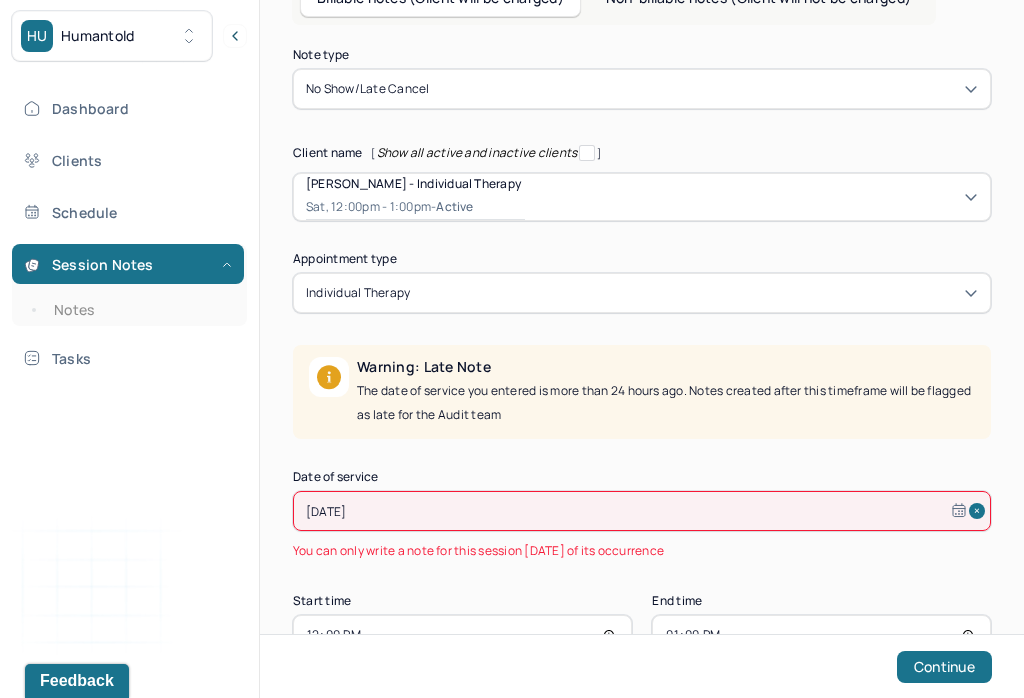 click on "[DATE]" at bounding box center [642, 511] 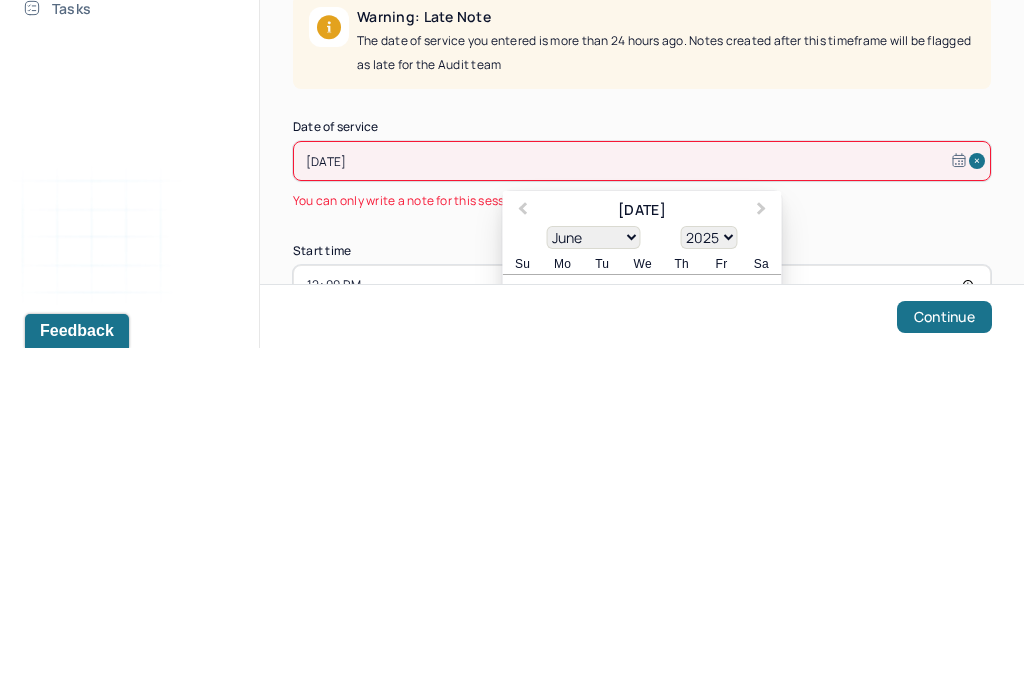 scroll, scrollTop: 157, scrollLeft: 0, axis: vertical 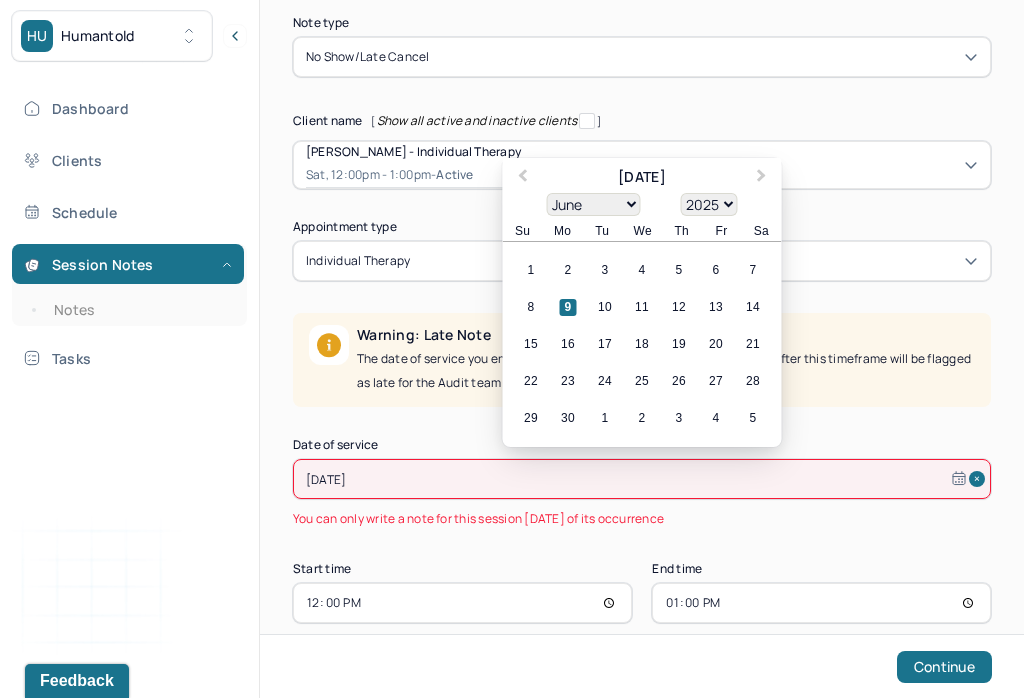 click on "Next Month" at bounding box center [762, 178] 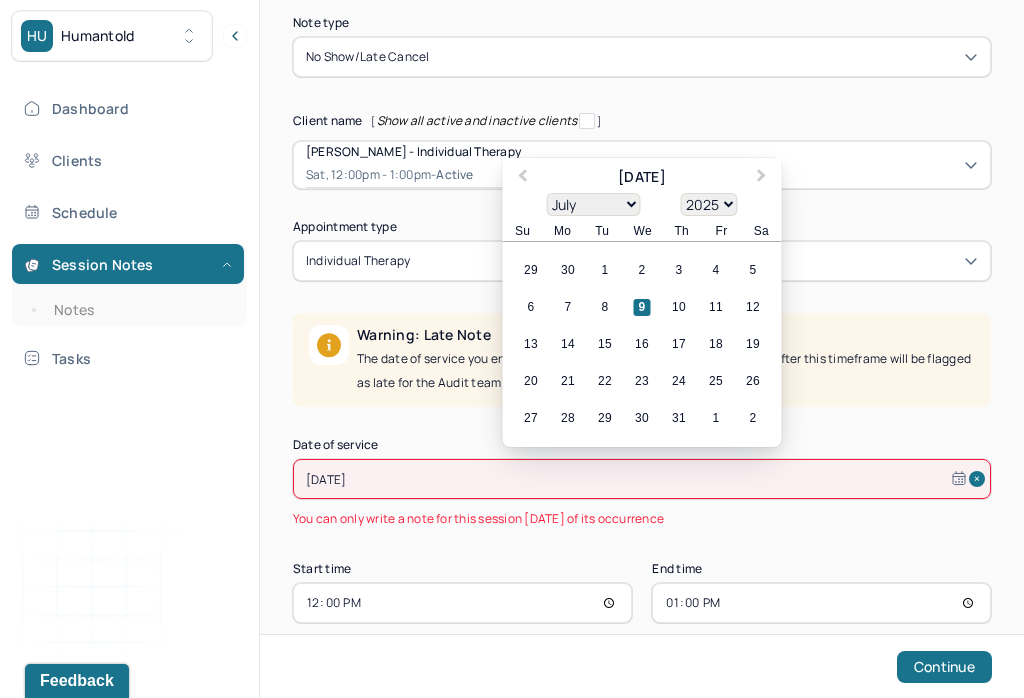 click on "9" at bounding box center [642, 307] 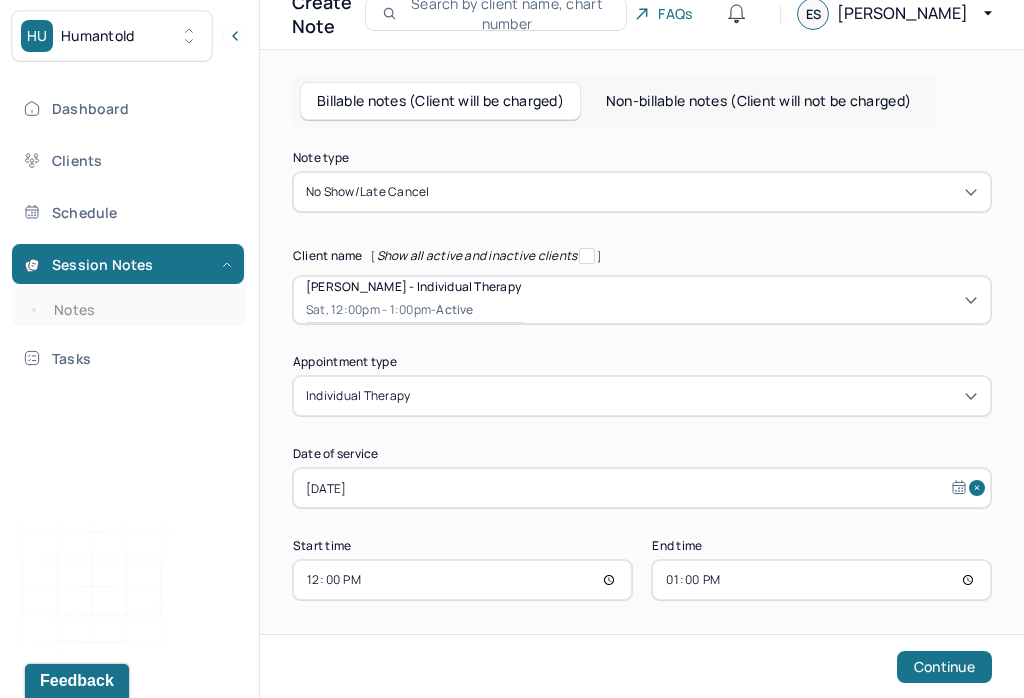 scroll, scrollTop: 0, scrollLeft: 0, axis: both 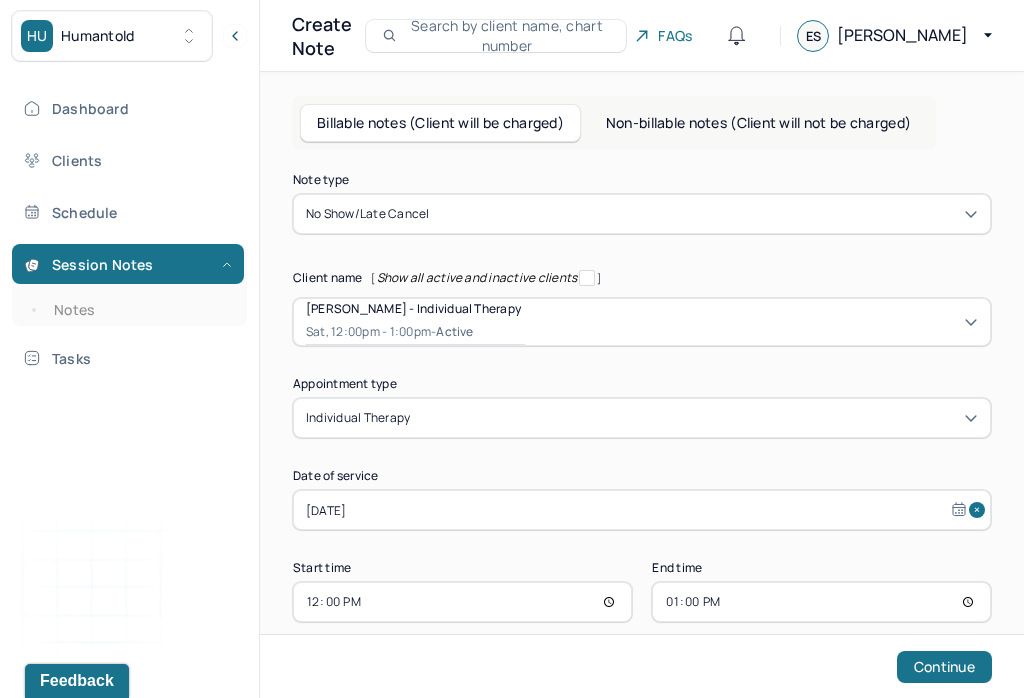 click on "12:00" at bounding box center [462, 602] 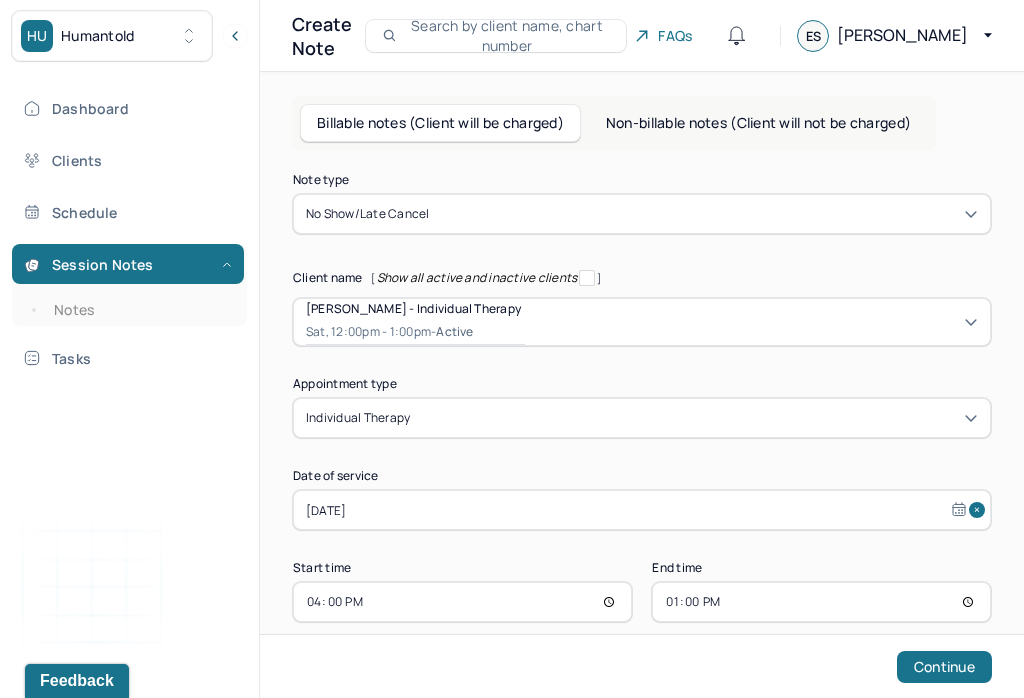 click on "13:00" at bounding box center [821, 602] 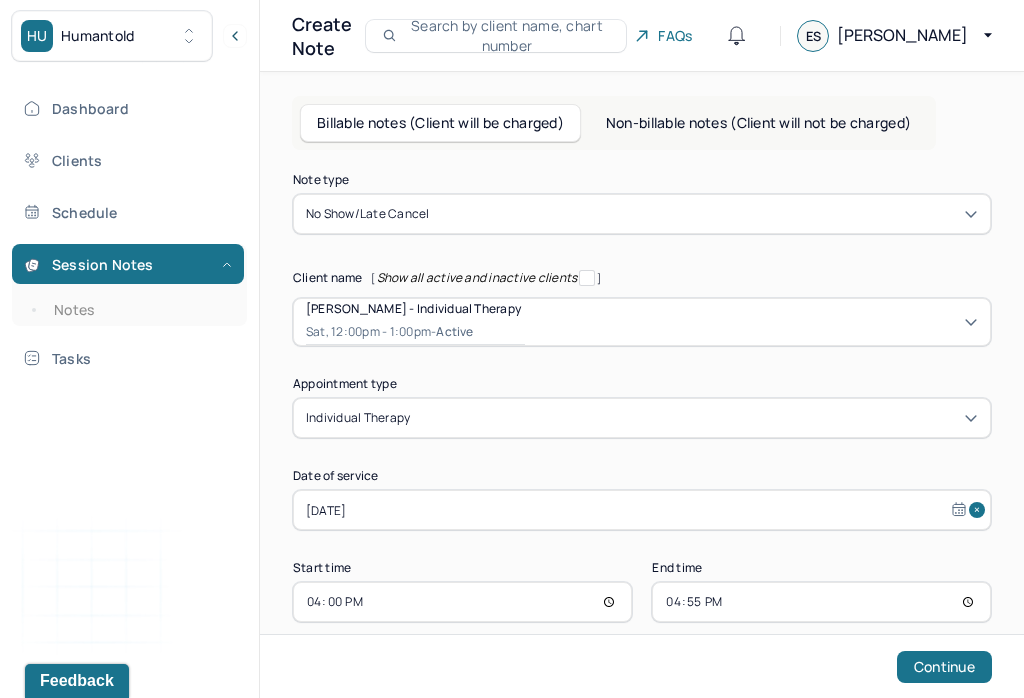 click on "Continue" at bounding box center (944, 667) 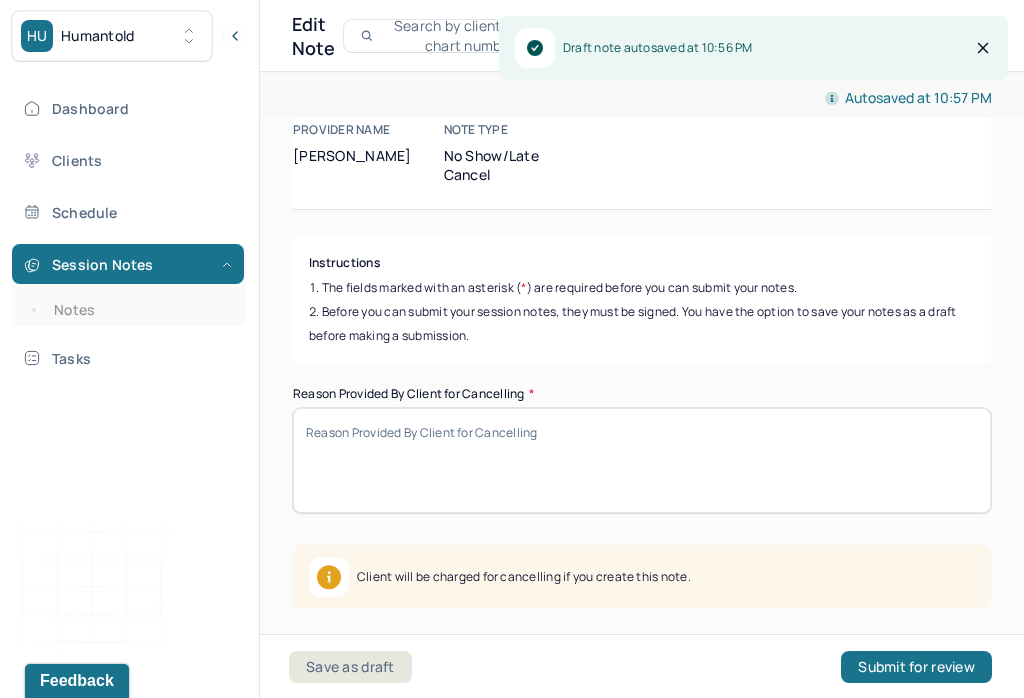 scroll, scrollTop: 155, scrollLeft: 0, axis: vertical 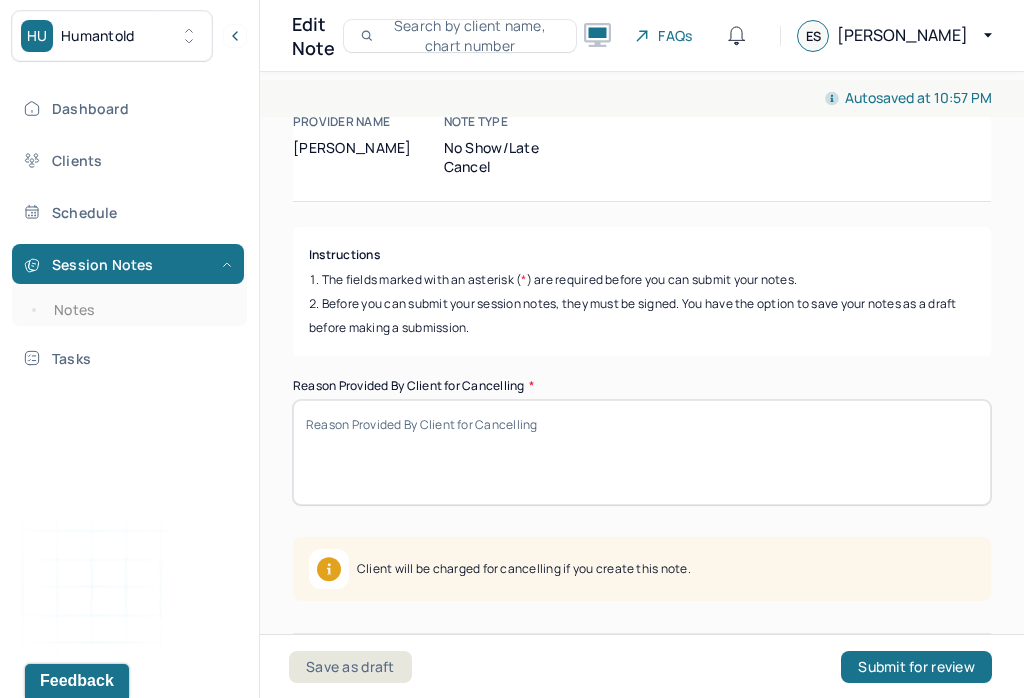 click on "Reason Provided By Client for Cancelling *" at bounding box center (642, 452) 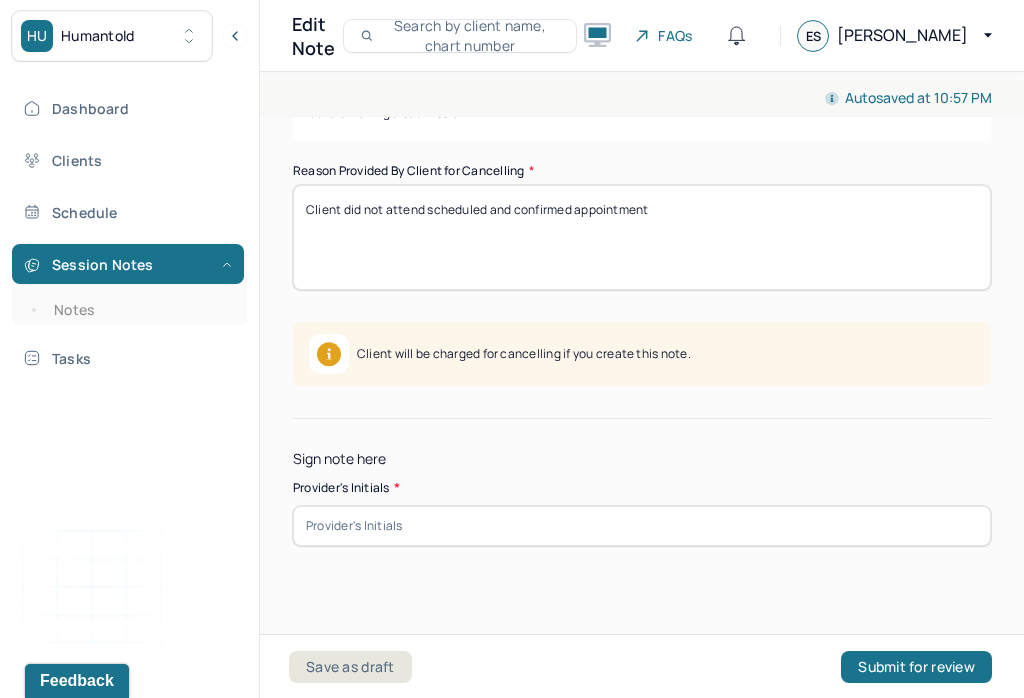 scroll, scrollTop: 369, scrollLeft: 0, axis: vertical 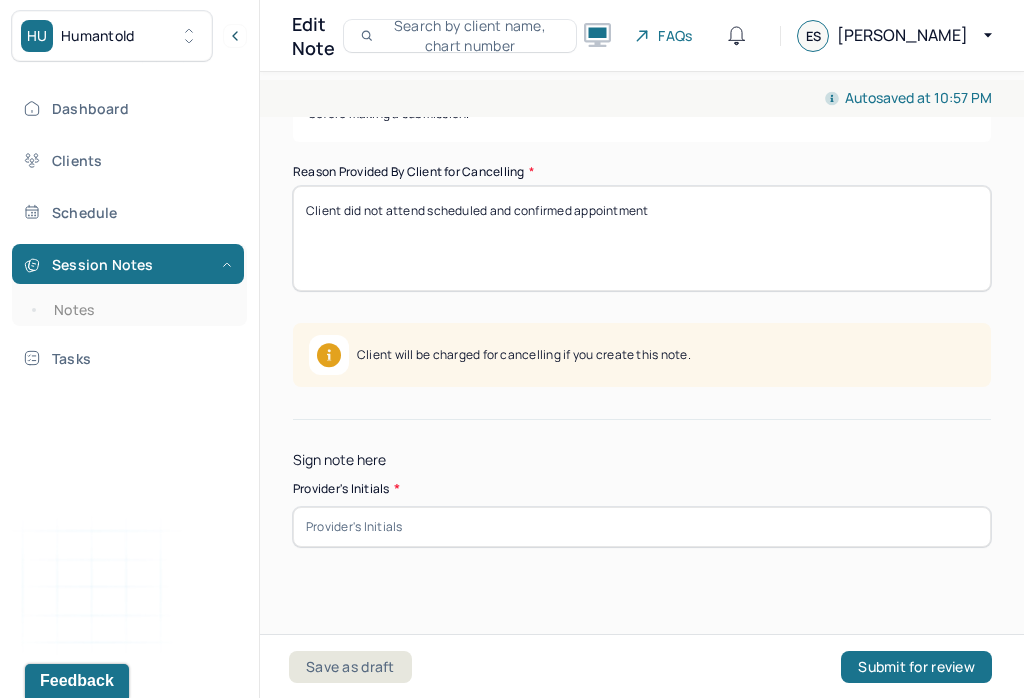 click at bounding box center (642, 527) 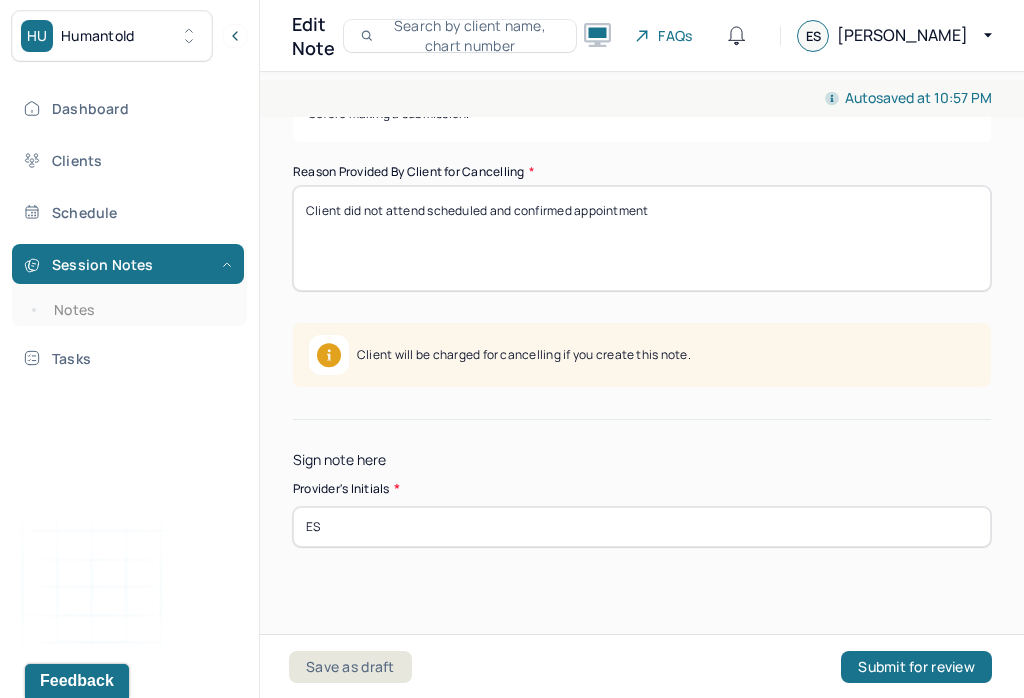 click on "Submit for review" at bounding box center [916, 667] 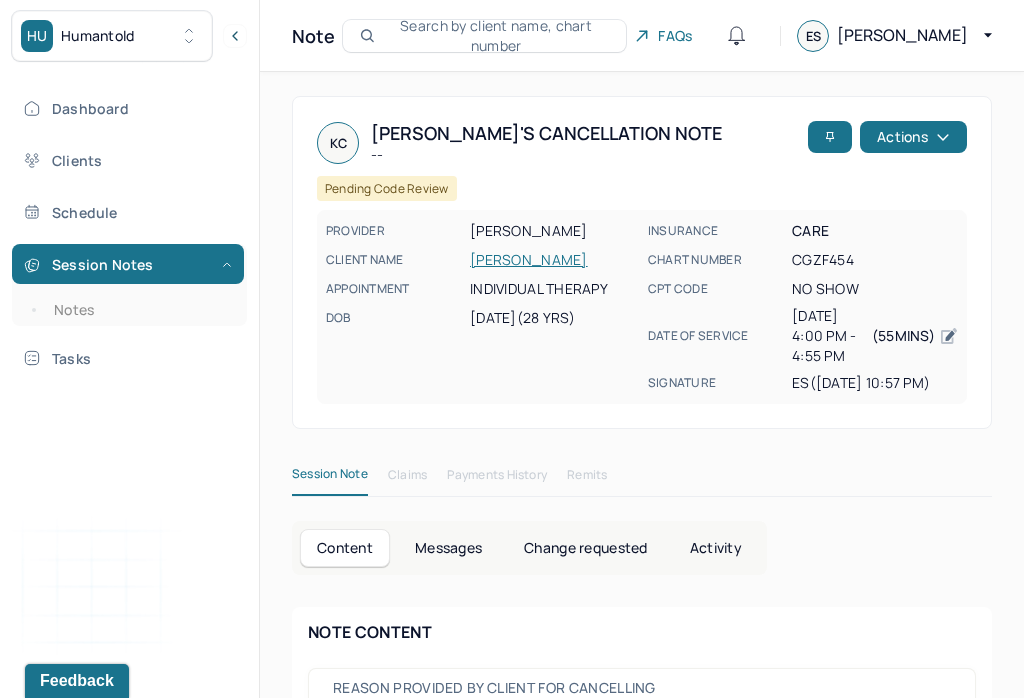 click on "Notes" at bounding box center (139, 310) 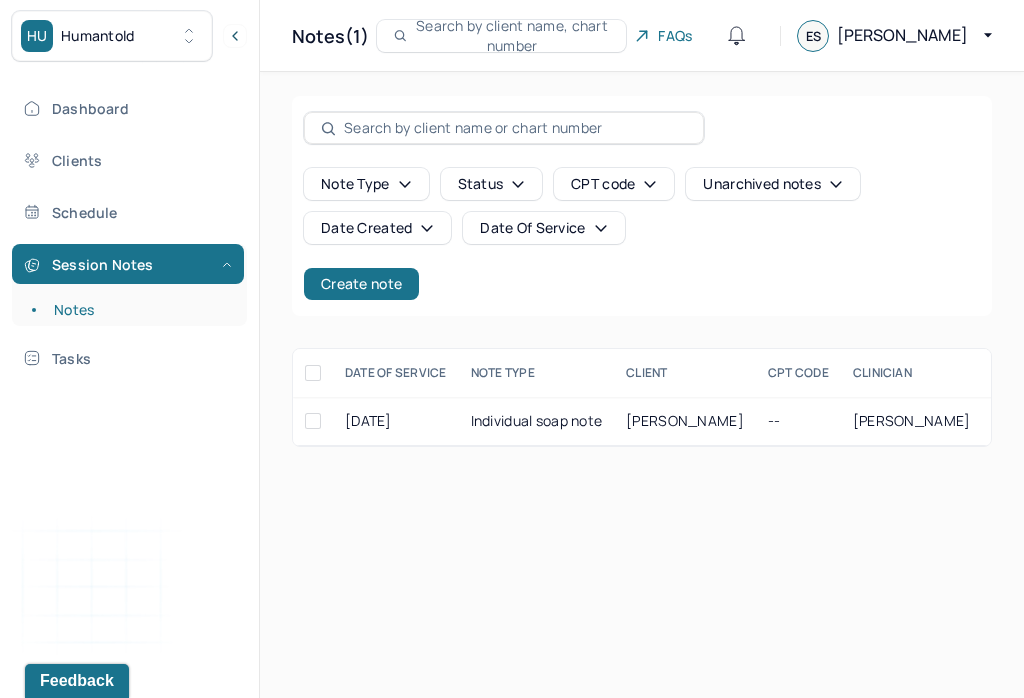 click on "Create note" at bounding box center (361, 284) 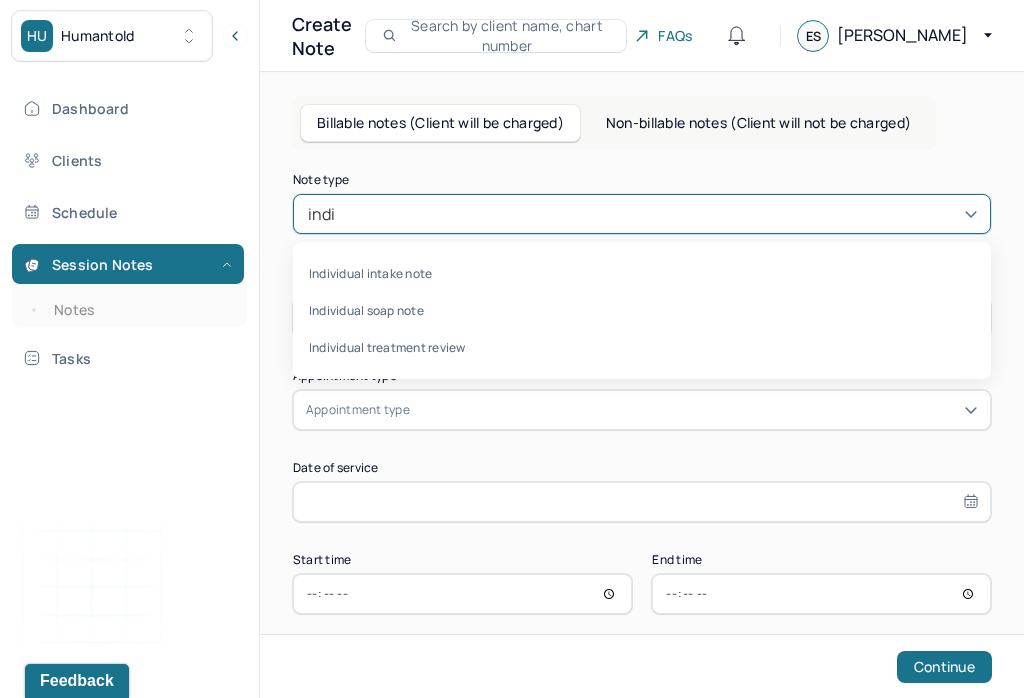 click on "Individual soap note" at bounding box center (642, 310) 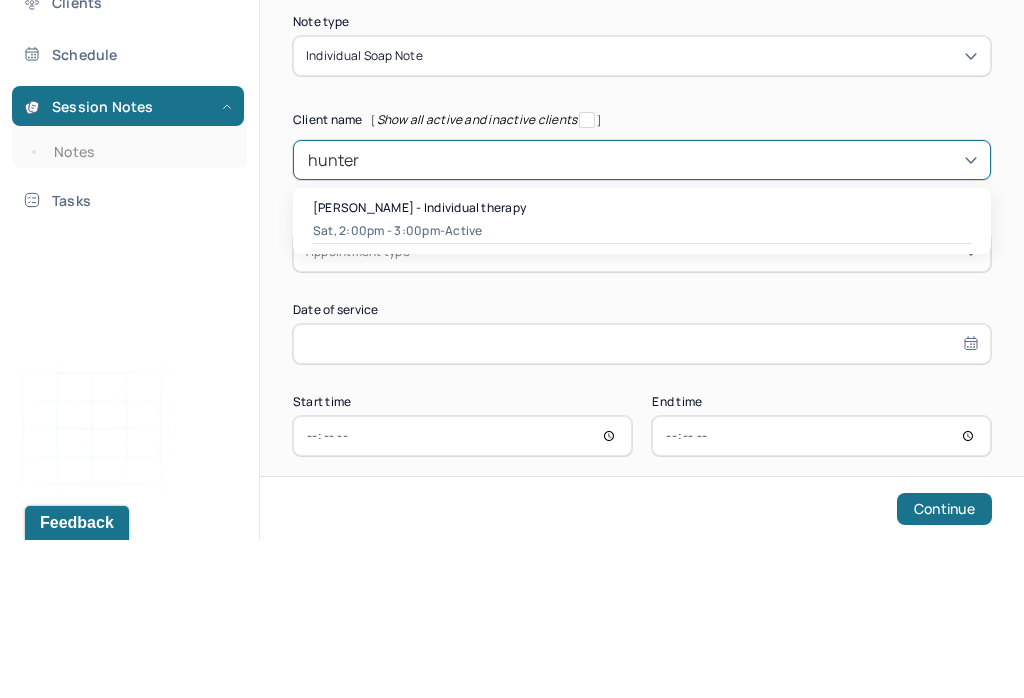 click on "[PERSON_NAME] - Individual therapy Sat, 2:00pm - 3:00pm  -  active" at bounding box center [642, 379] 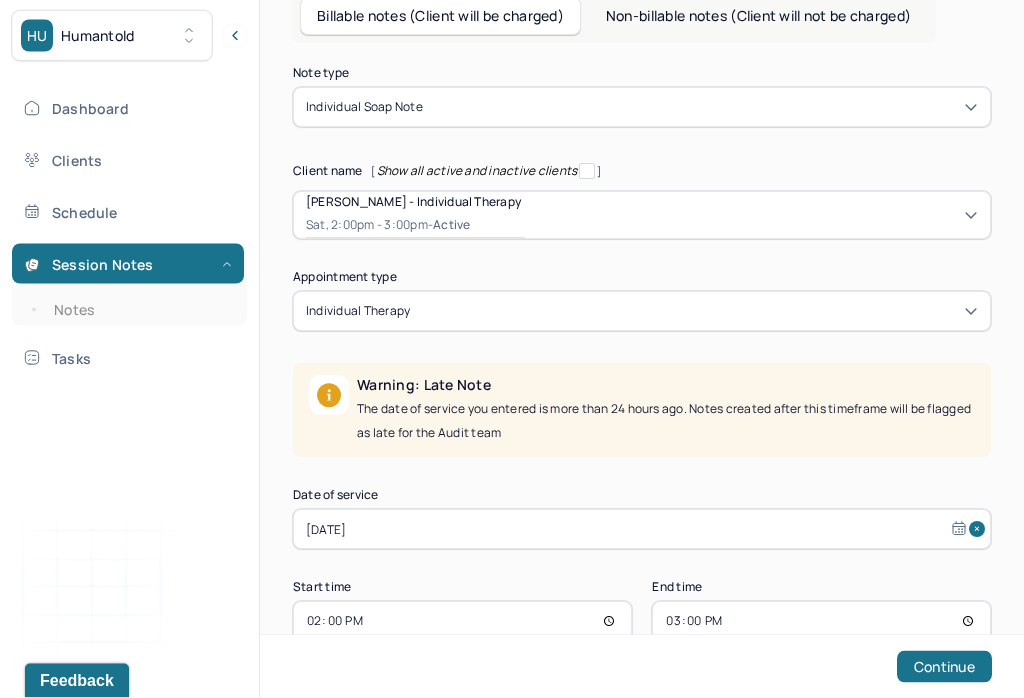 click on "[DATE]" at bounding box center (642, 530) 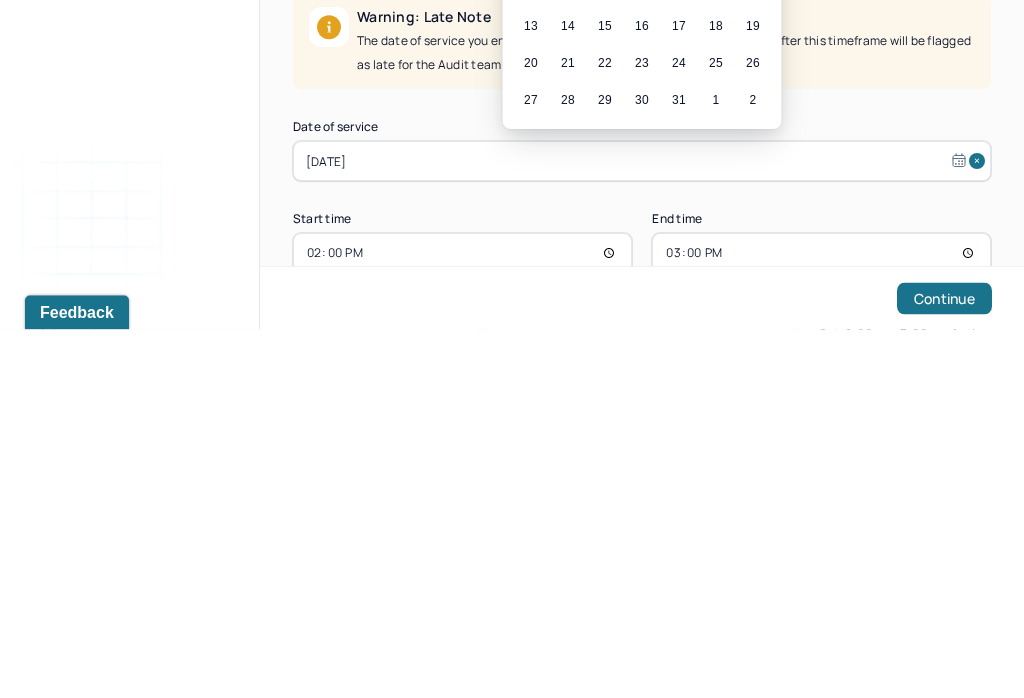 scroll, scrollTop: 125, scrollLeft: 0, axis: vertical 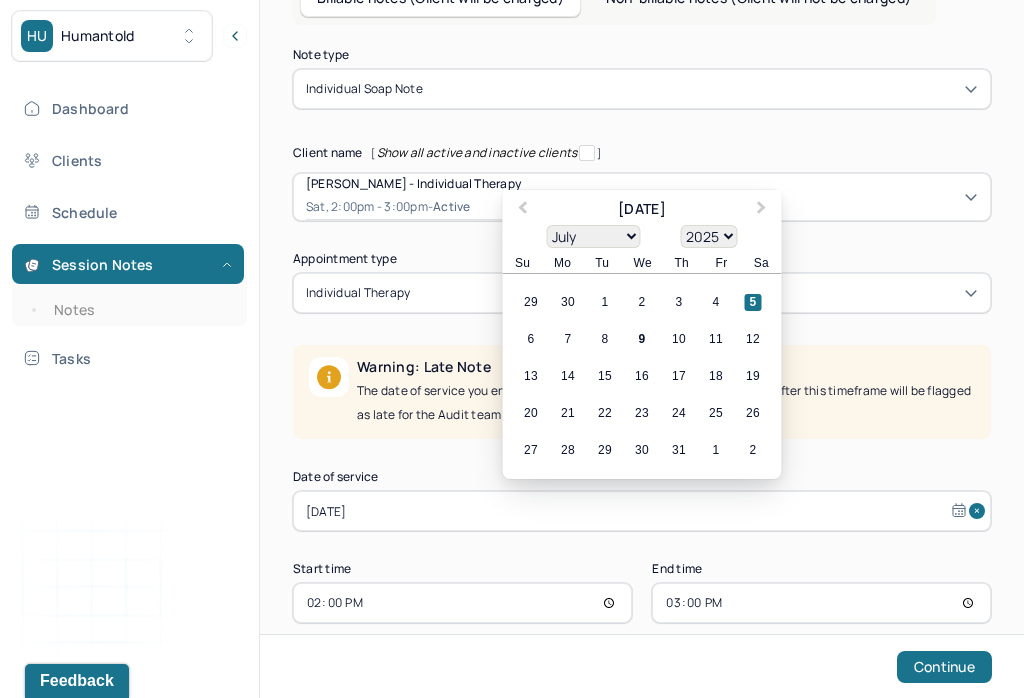 click on "9" at bounding box center [642, 339] 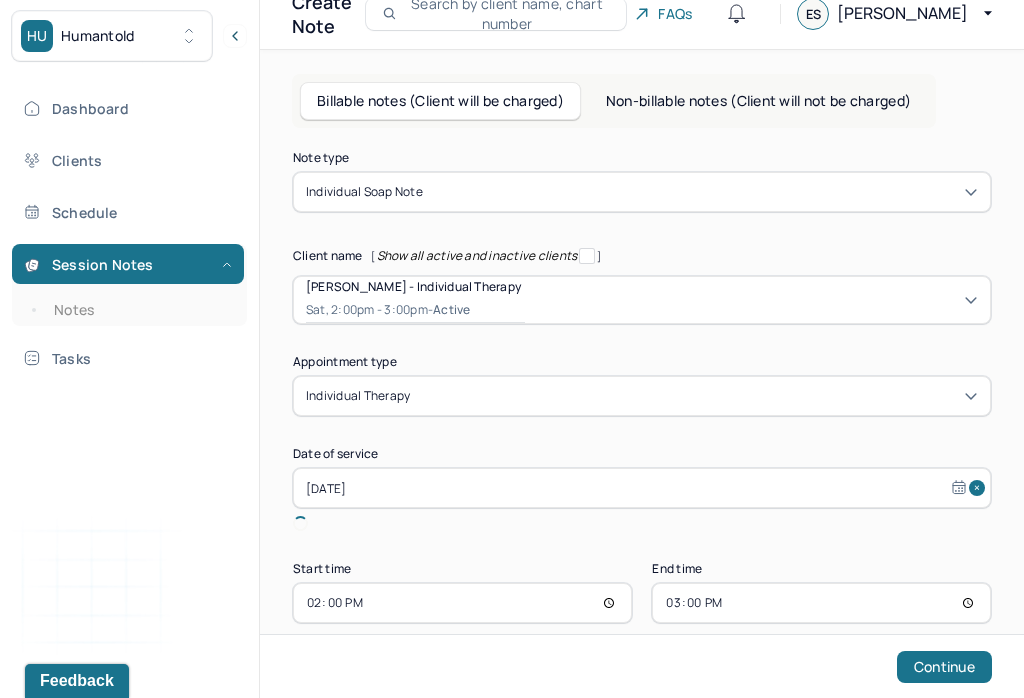 scroll, scrollTop: 0, scrollLeft: 0, axis: both 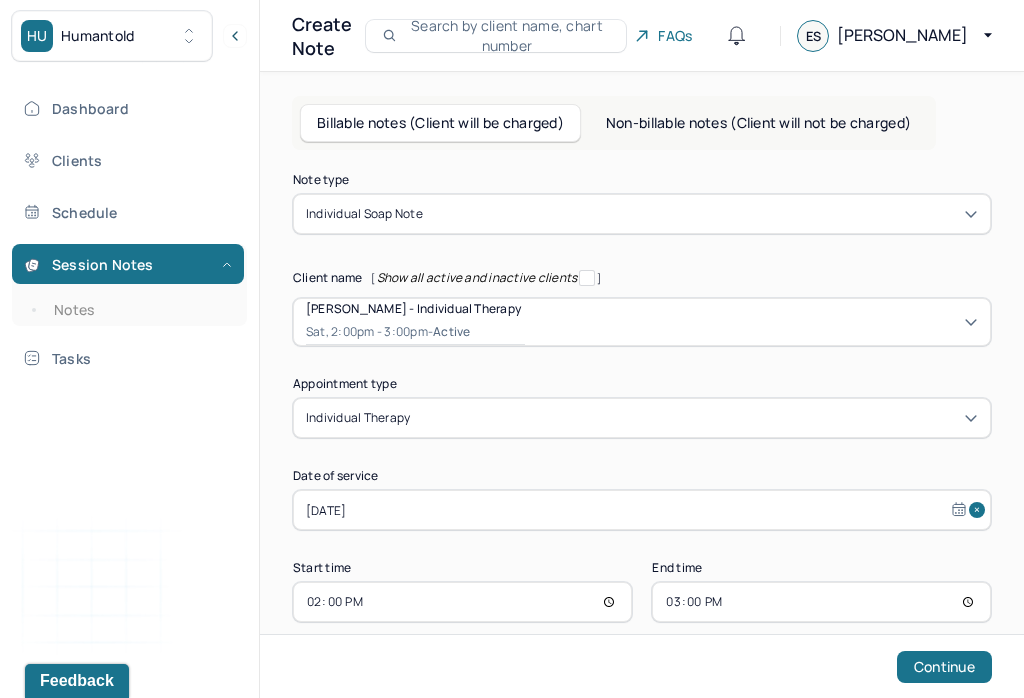 click on "14:00" at bounding box center (462, 602) 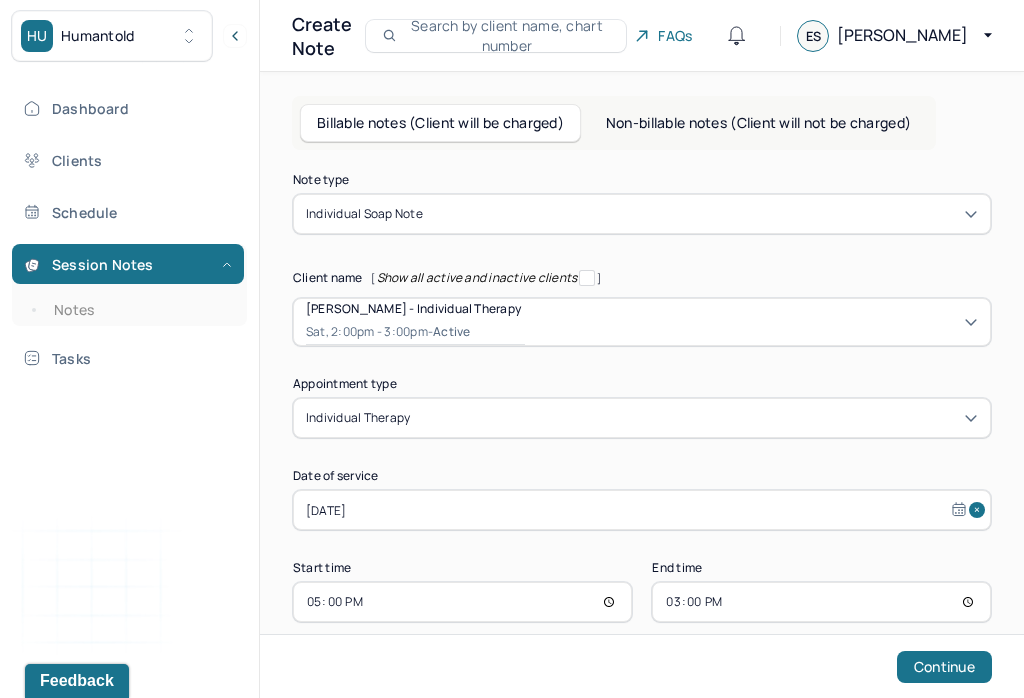 click on "15:00" at bounding box center [821, 602] 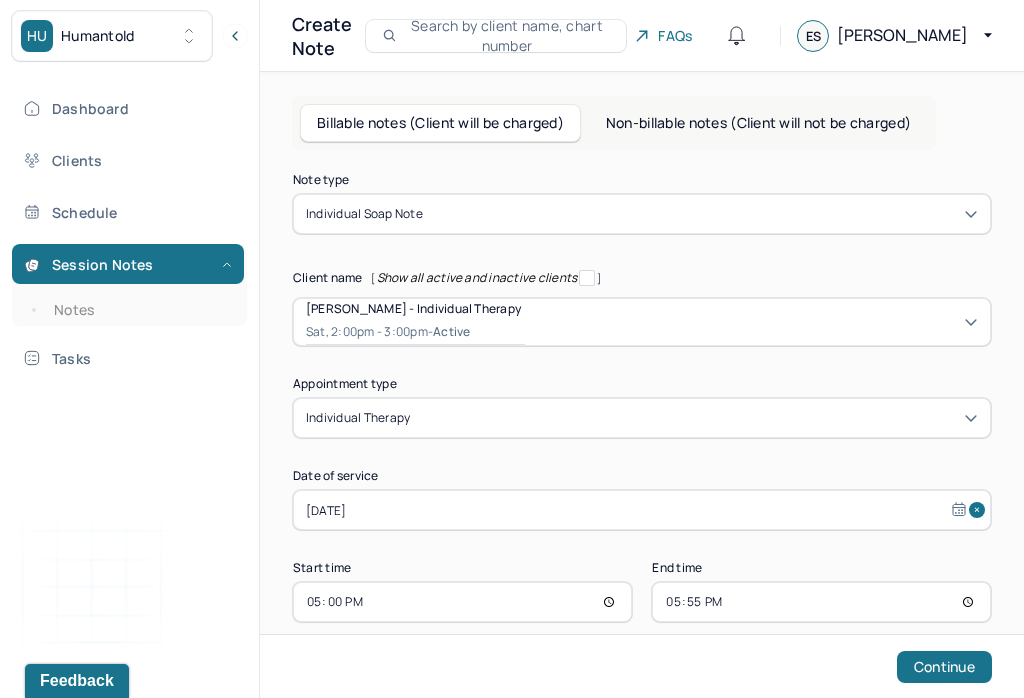 click on "Continue" at bounding box center [944, 667] 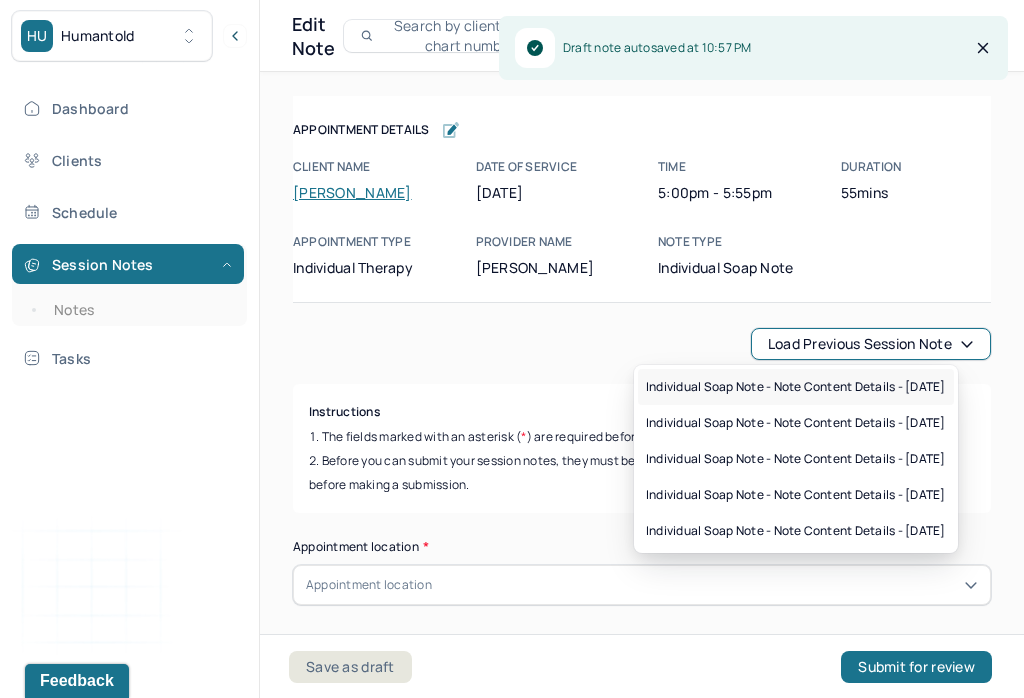click on "Individual soap note   - Note content Details -   [DATE]" at bounding box center [796, 387] 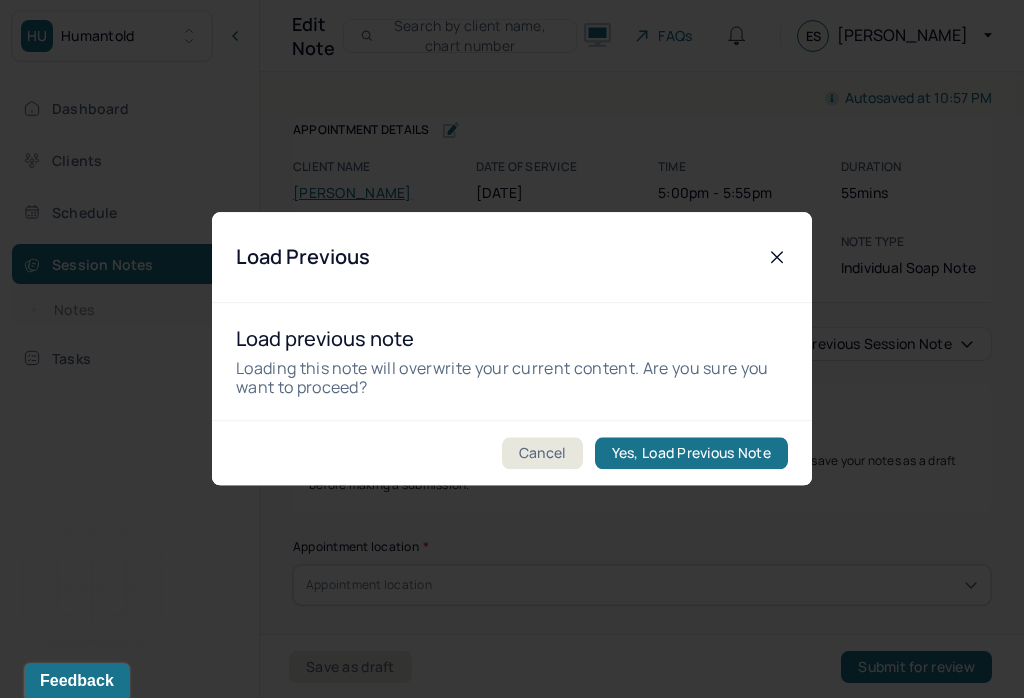 click on "Yes, Load Previous Note" at bounding box center [691, 454] 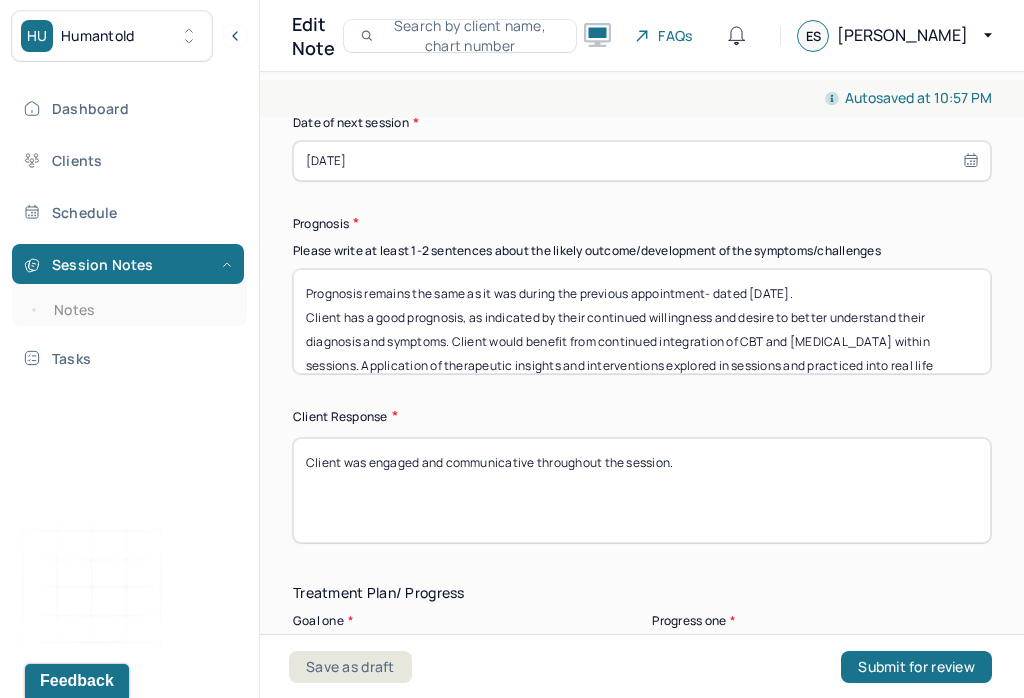 scroll, scrollTop: 3092, scrollLeft: 0, axis: vertical 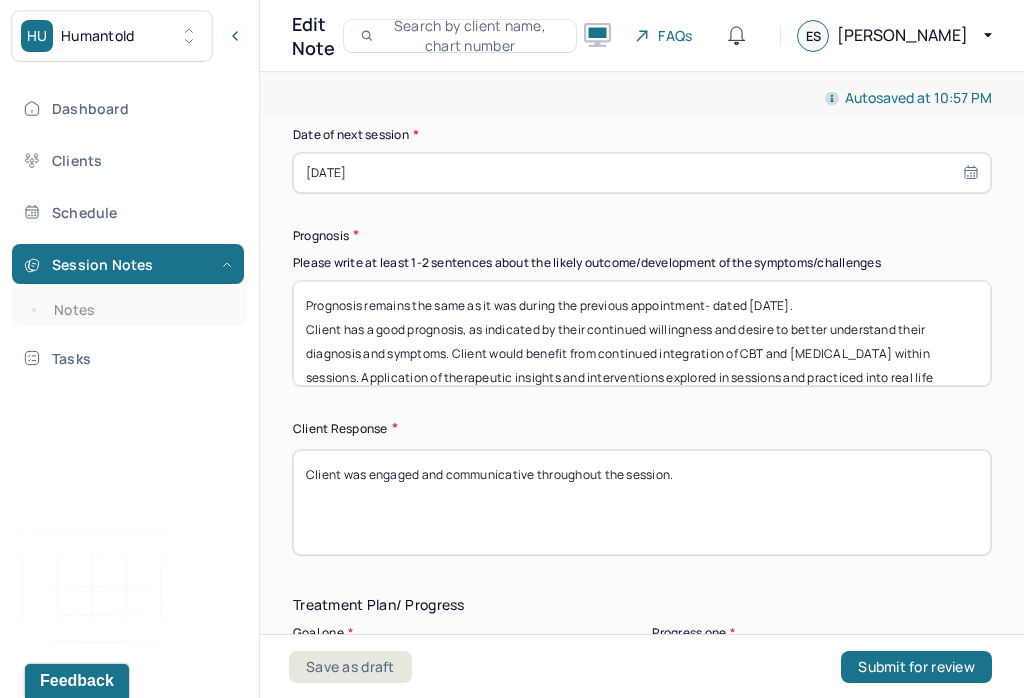 click on "Prognosis remains the same as it was during the previous appointment- dated [DATE].
Client has a good prognosis, as indicated by their continued willingness and desire to better understand their diagnosis and symptoms. Client would benefit from continued integration of CBT and [MEDICAL_DATA] within sessions. Application of therapeutic insights and interventions explored in sessions and practiced into real life situations can enhance client’s understanding of factors that often yield maladaptive responses as well as their ability to exercise symptom management." at bounding box center (642, 333) 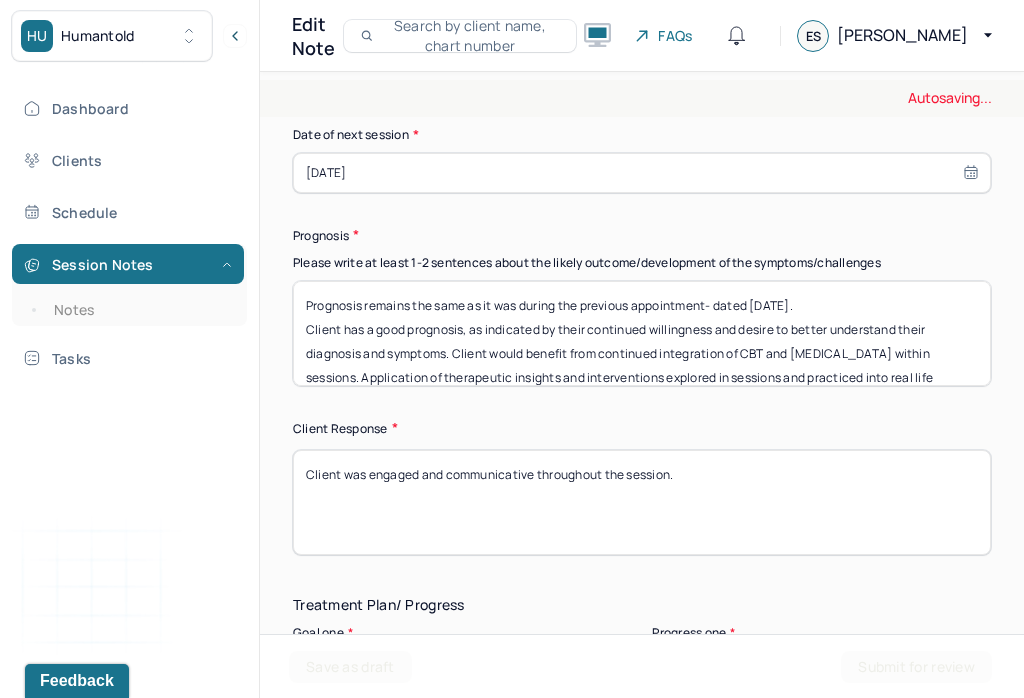 scroll, scrollTop: 2896, scrollLeft: 0, axis: vertical 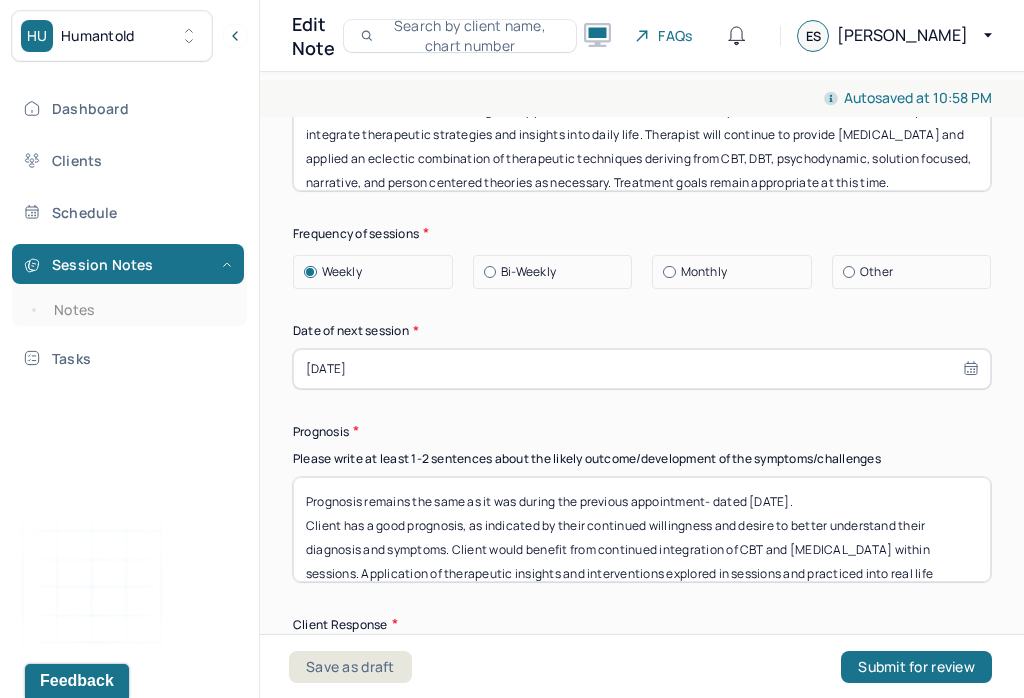 click on "[DATE]" at bounding box center (642, 369) 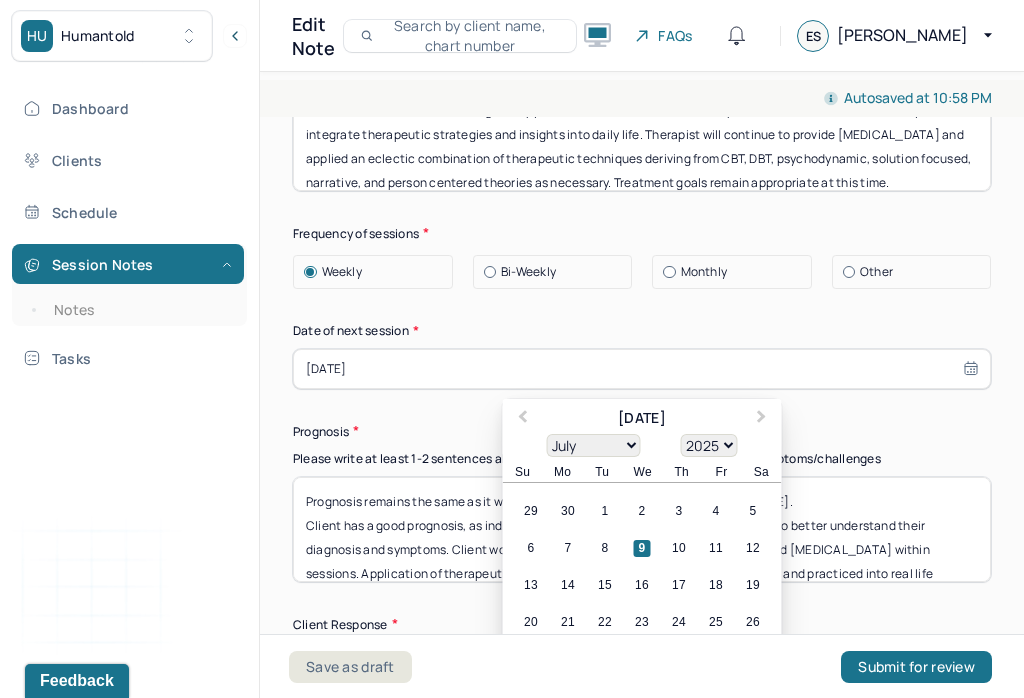 click on "16" at bounding box center [642, 585] 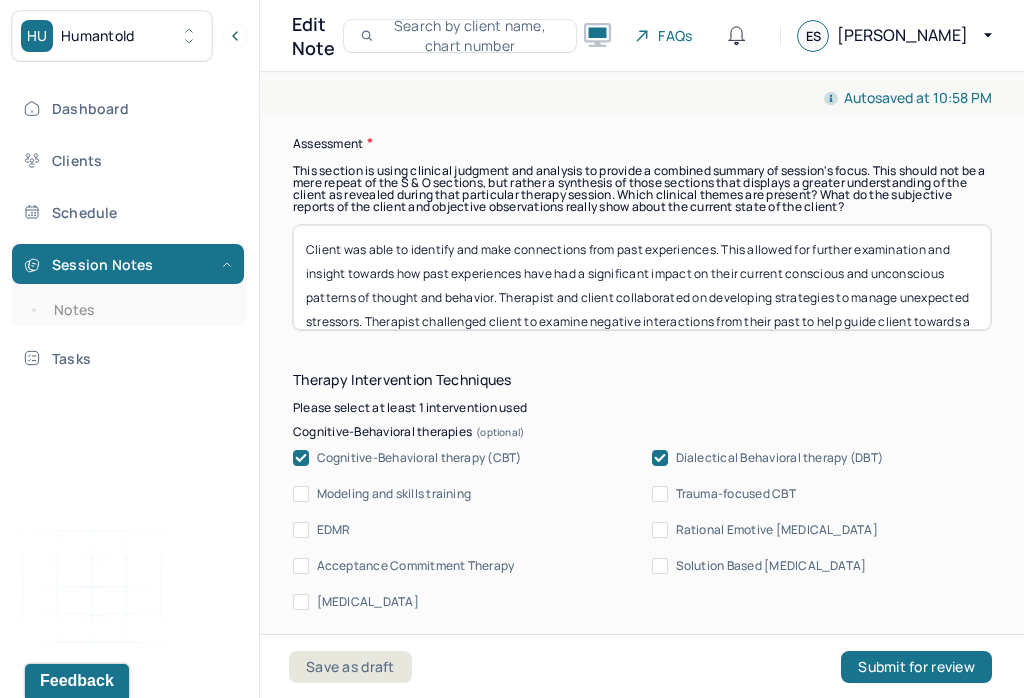 scroll, scrollTop: 1872, scrollLeft: 0, axis: vertical 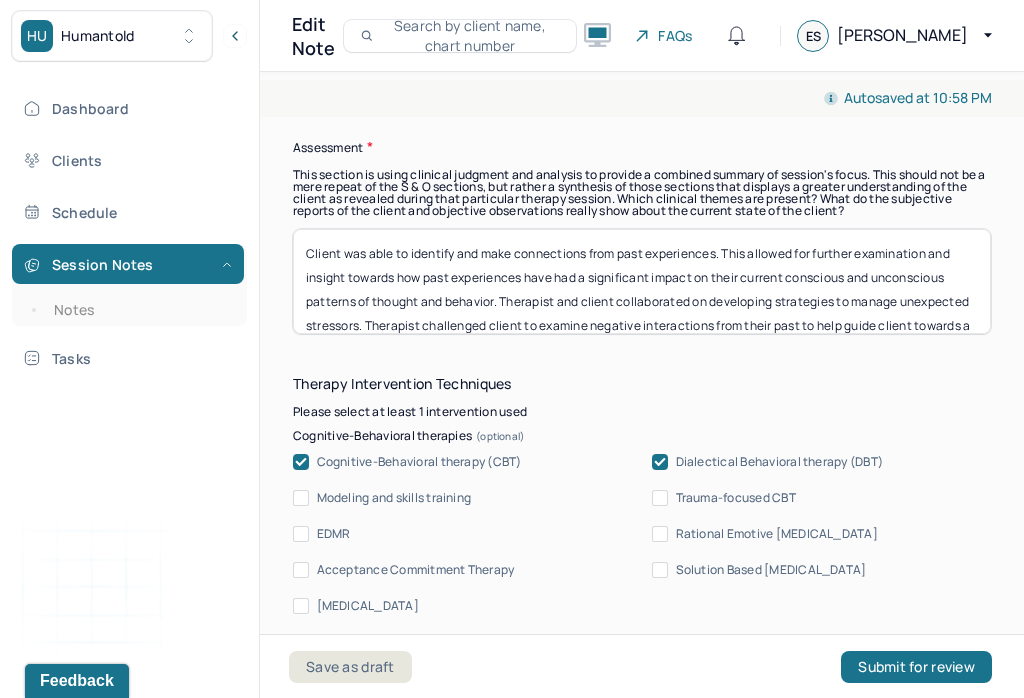 click on "Client was able to identify and make connections from past experiences. This allowed for further examination and insight towards how past experiences have had a significant impact on their current conscious and unconscious patterns of thought and behavior. Therapist and client collaborated on developing strategies to manage unexpected stressors. Therapist challenged client to examine negative interactions from their past to help guide client towards a better understanding of their emotional landscape." at bounding box center [642, 281] 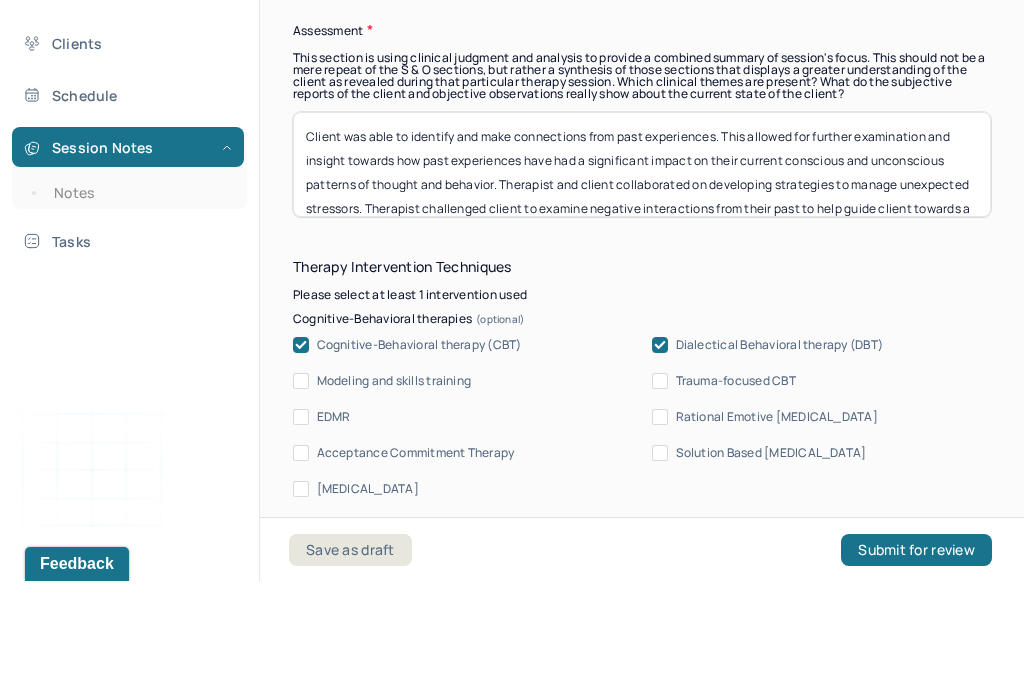 click on "Client was able to identify and make connections from past experiences. This allowed for further examination and insight towards how past experiences have had a significant impact on their current conscious and unconscious patterns of thought and behavior. Therapist and client collaborated on developing strategies to manage unexpected stressors. Therapist challenged client to examine negative interactions from their past to help guide client towards a better understanding of their emotional landscape." at bounding box center (642, 281) 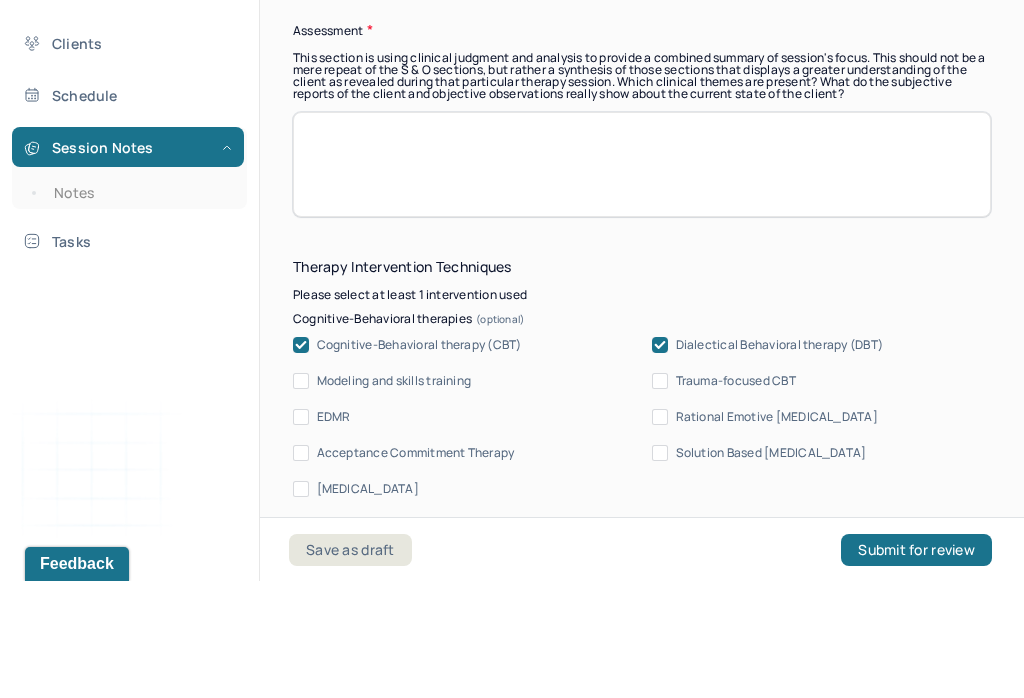 scroll, scrollTop: 2, scrollLeft: 0, axis: vertical 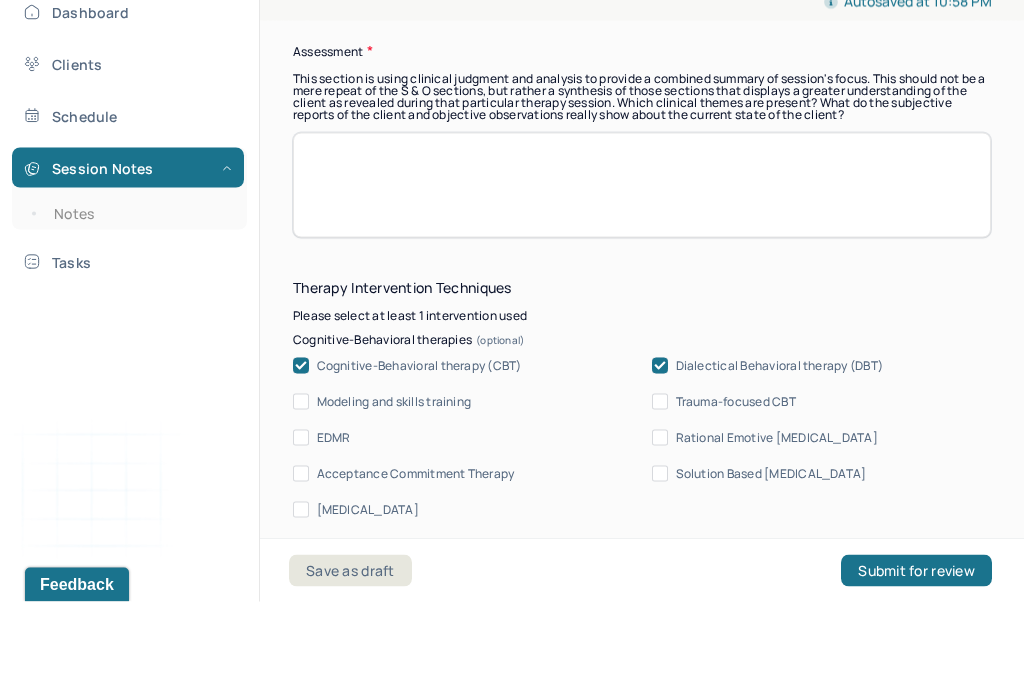 click at bounding box center (642, 281) 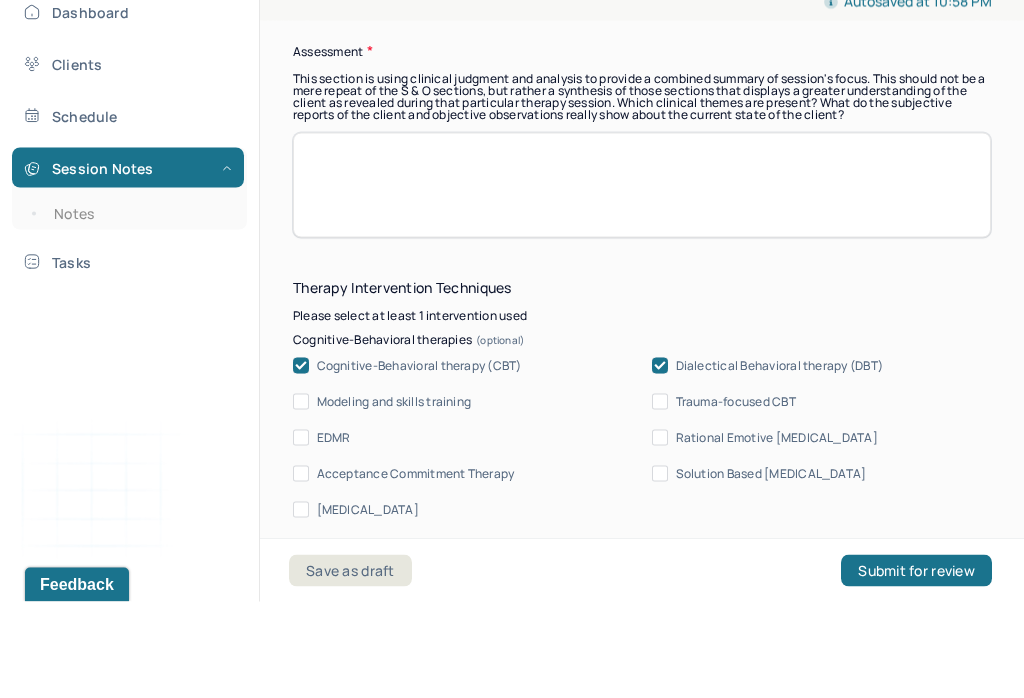 paste on "Client is working on reframing negative thoughts which helped their coping skills, however, client still struggles with negative emotions from early childhood, which intensifies their anxiety. CBT used to help client reframe negative trauma thinking. The client will benefit from further interventions focused on continued thought reframing and establishing boundaries. [MEDICAL_DATA] was provided to help the client gain a better understanding of their symptoms, its triggers, and coping strategies." 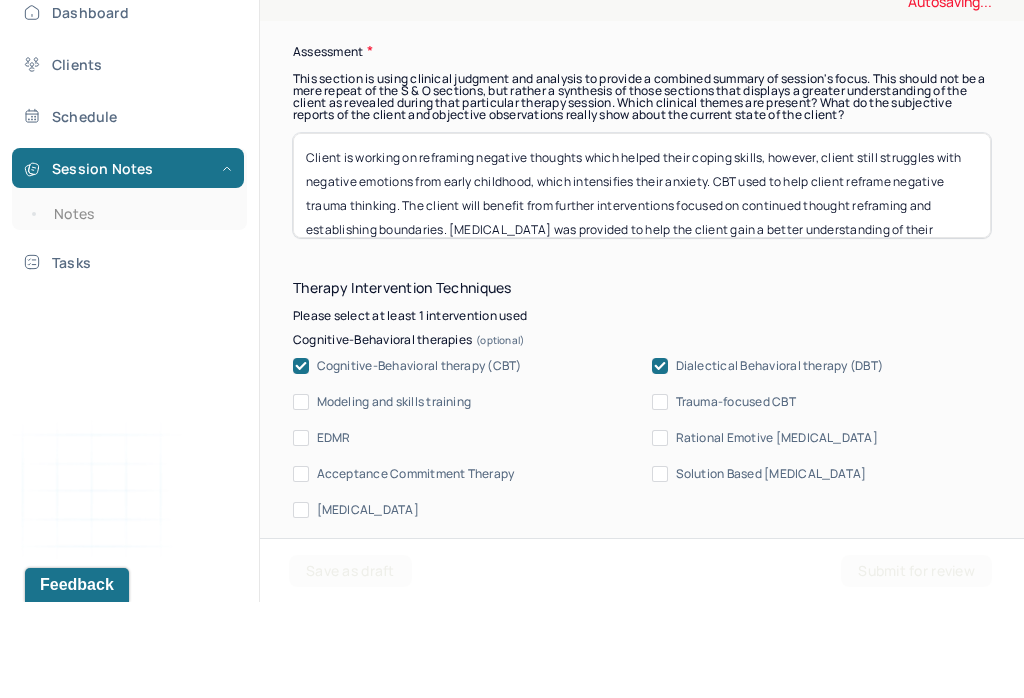 scroll, scrollTop: 0, scrollLeft: 0, axis: both 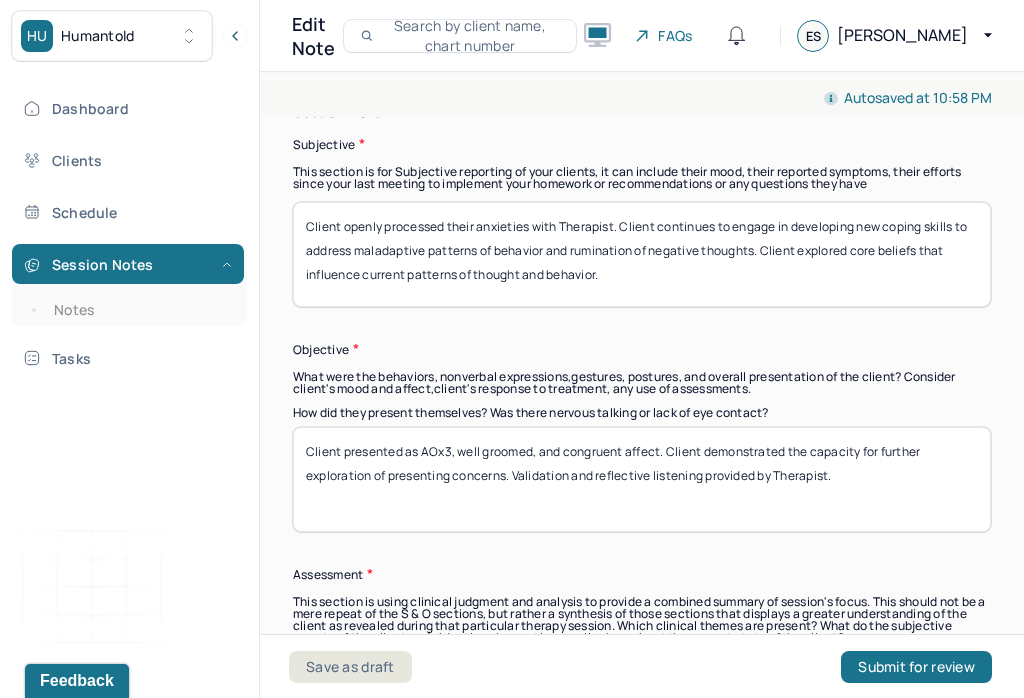click on "Client presented as AOx3, well groomed, and congruent affect. Client demonstrated the capacity for further exploration of presenting concerns. Validation and reflective listening provided by Therapist." at bounding box center (642, 479) 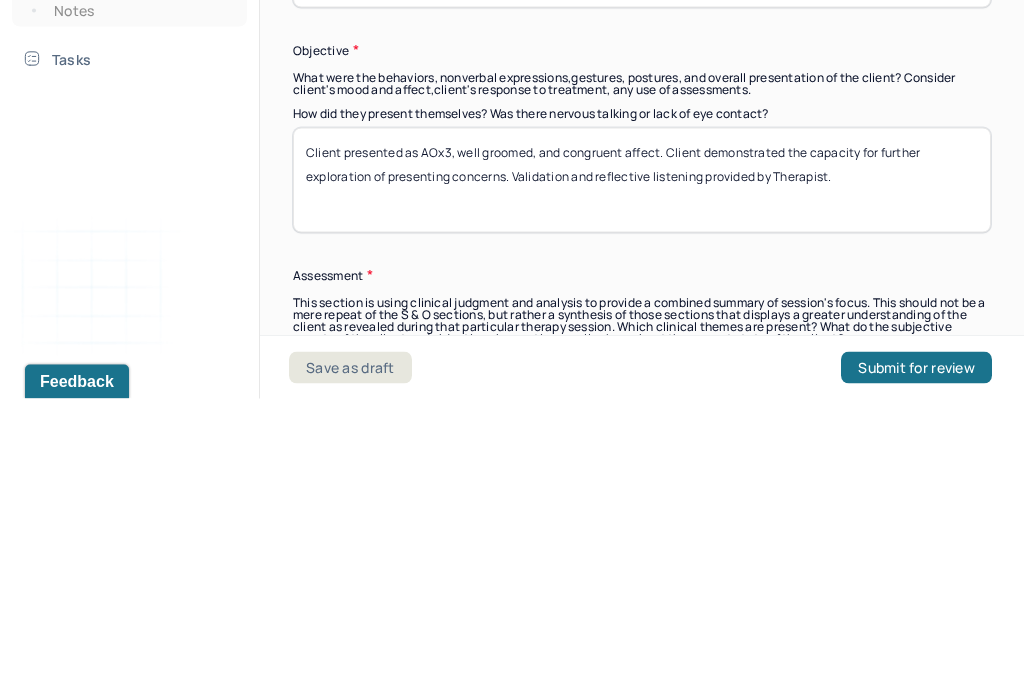 click on "Client presented as AOx3, well groomed, and congruent affect. Client demonstrated the capacity for further exploration of presenting concerns. Validation and reflective listening provided by Therapist." at bounding box center (642, 479) 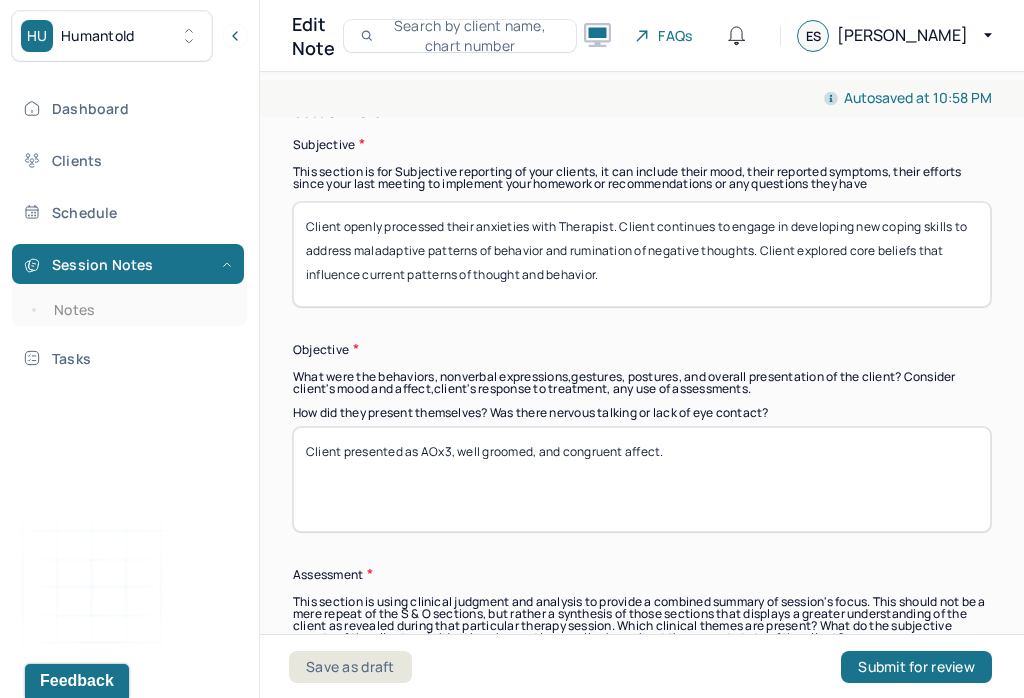 scroll, scrollTop: 1372, scrollLeft: 0, axis: vertical 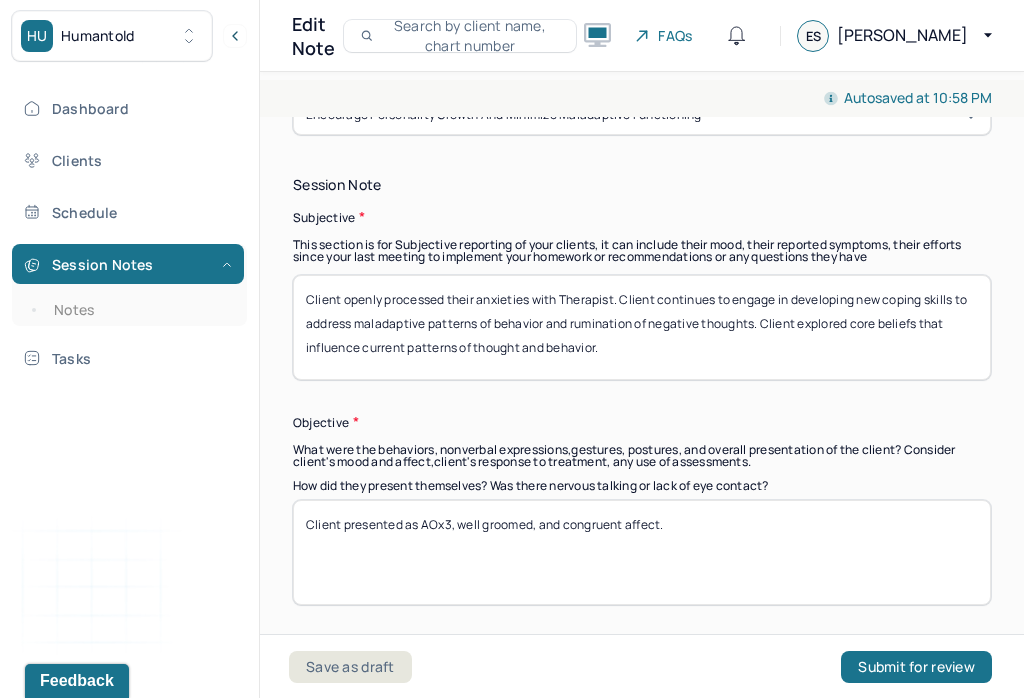click on "Client openly processed their anxieties with Therapist. Client continues to engage in developing new coping skills to address maladaptive patterns of behavior and rumination of negative thoughts. Client explored core beliefs that influence current patterns of thought and behavior." at bounding box center [642, 327] 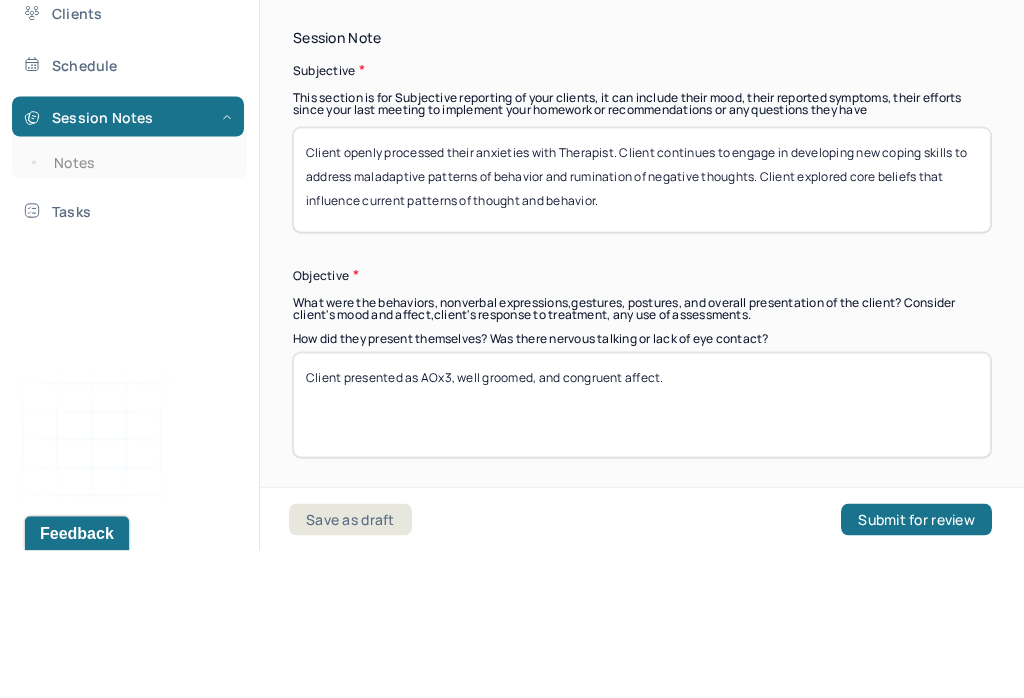 click on "Client openly processed their anxieties with Therapist. Client continues to engage in developing new coping skills to address maladaptive patterns of behavior and rumination of negative thoughts. Client explored core beliefs that influence current patterns of thought and behavior." at bounding box center [642, 327] 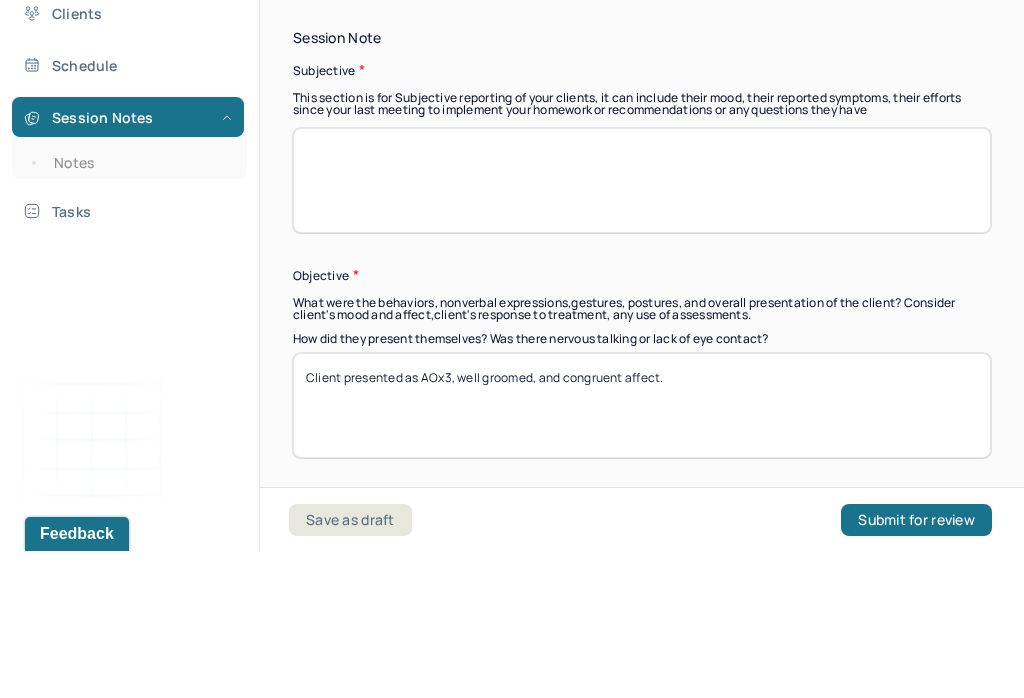 scroll, scrollTop: 0, scrollLeft: 0, axis: both 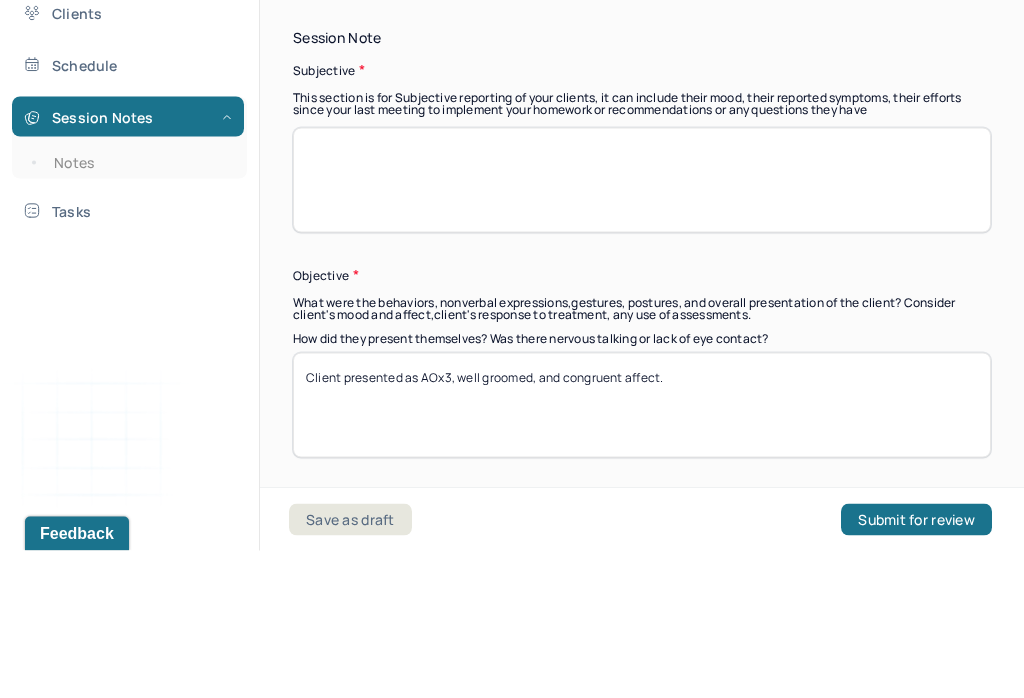 click at bounding box center [642, 327] 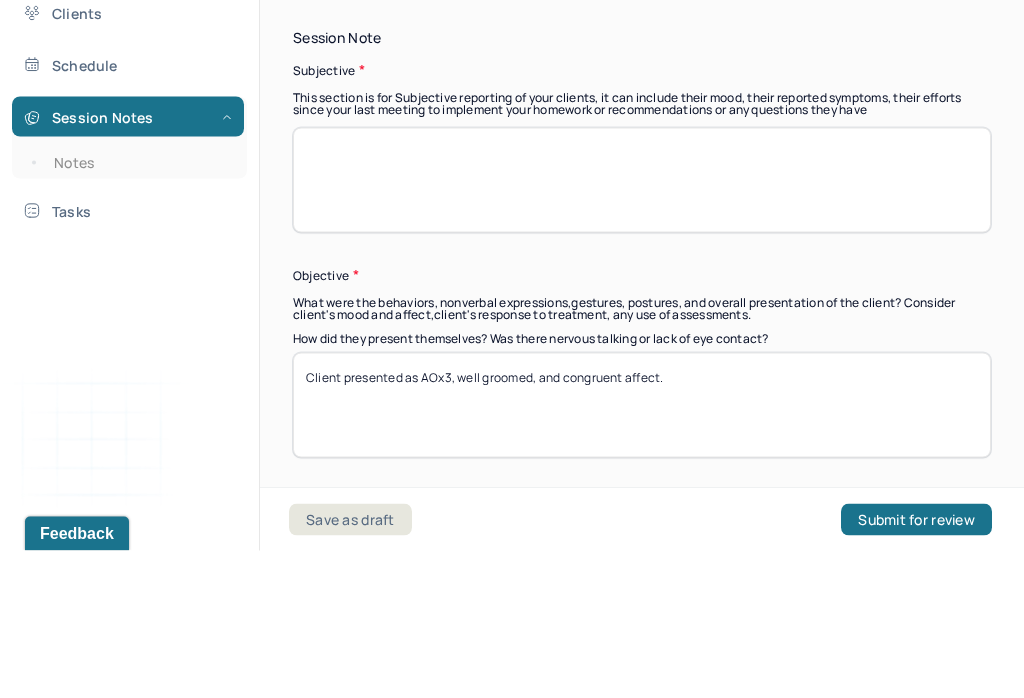 paste on "* Client provided updates, insights, and reflections that occurred since last session. Client reported difficulty navigating unforeseen stressors and conflicts within interpersonal relationships. Client shared their reflections on patterns of avoidance in voicing their unmet needs to be heard and understood. Client reported feeling frustrated with themselves for having difficulty restructuring old patterns." 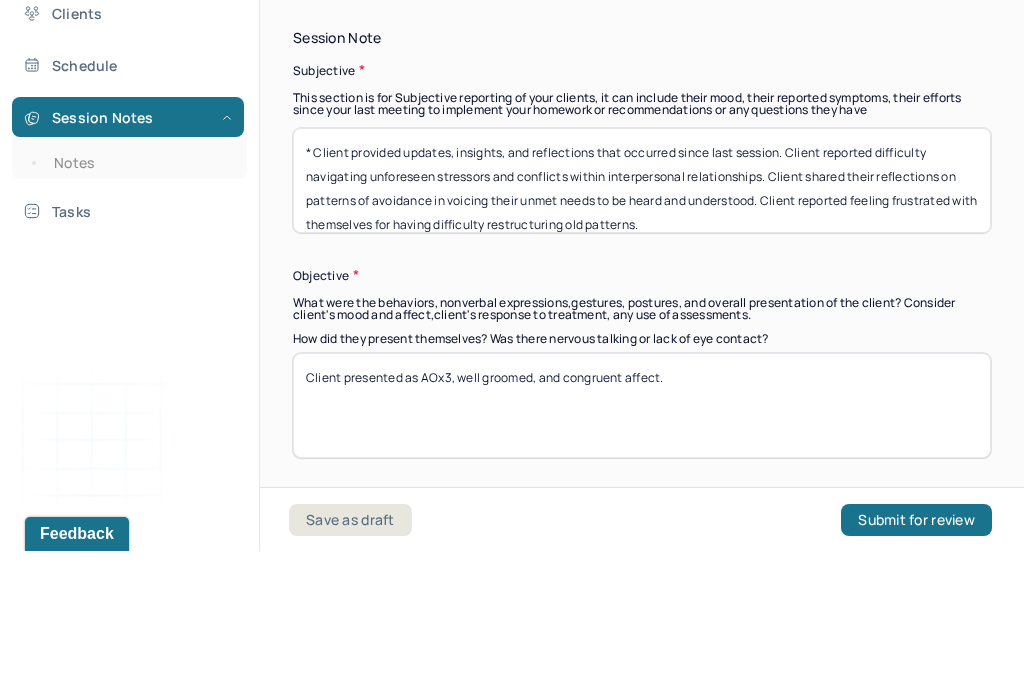 scroll, scrollTop: 1, scrollLeft: 0, axis: vertical 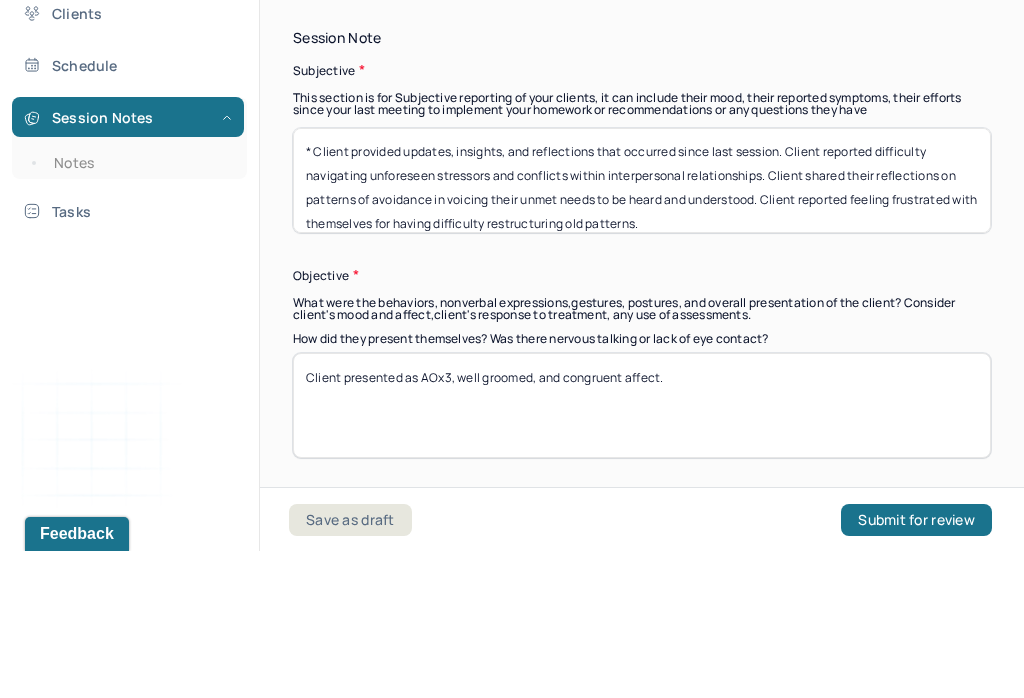 click on "* Client provided updates, insights, and reflections that occurred since last session. Client reported difficulty navigating unforeseen stressors and conflicts within interpersonal relationships. Client shared their reflections on patterns of avoidance in voicing their unmet needs to be heard and understood. Client reported feeling frustrated with themselves for having difficulty restructuring old patterns." at bounding box center (642, 327) 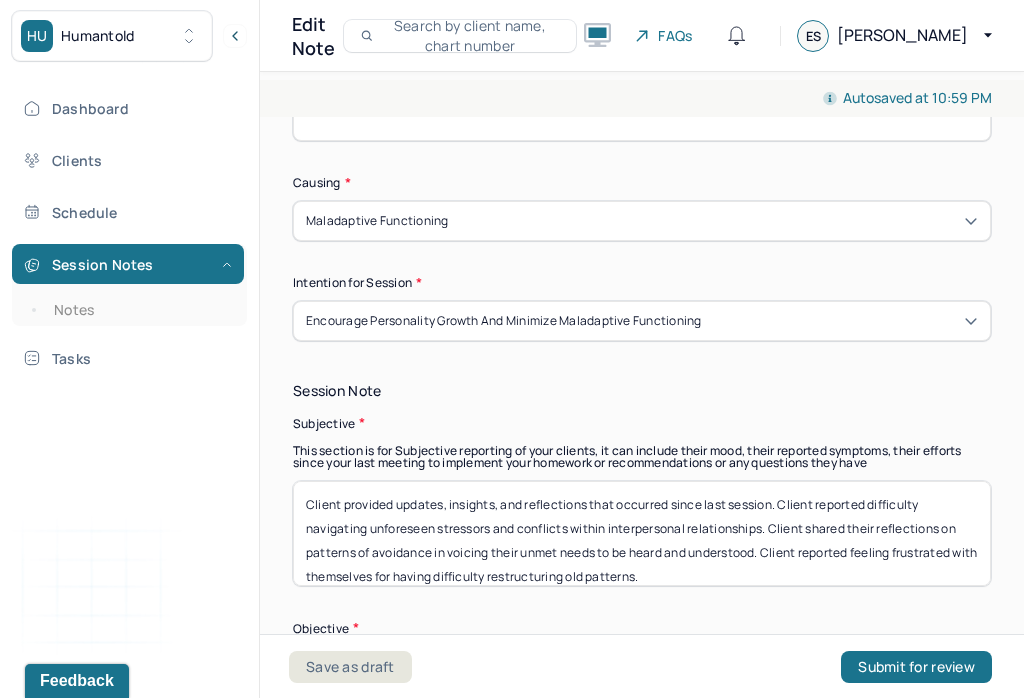 scroll, scrollTop: 1164, scrollLeft: 0, axis: vertical 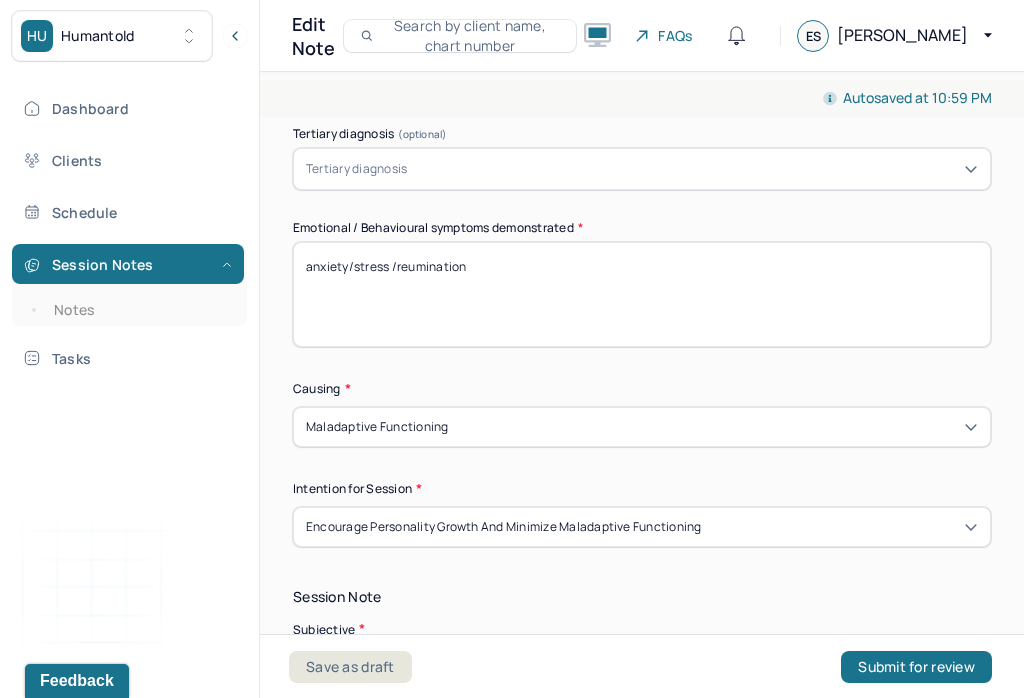 click on "anxiety/stress /reumination" at bounding box center (642, 294) 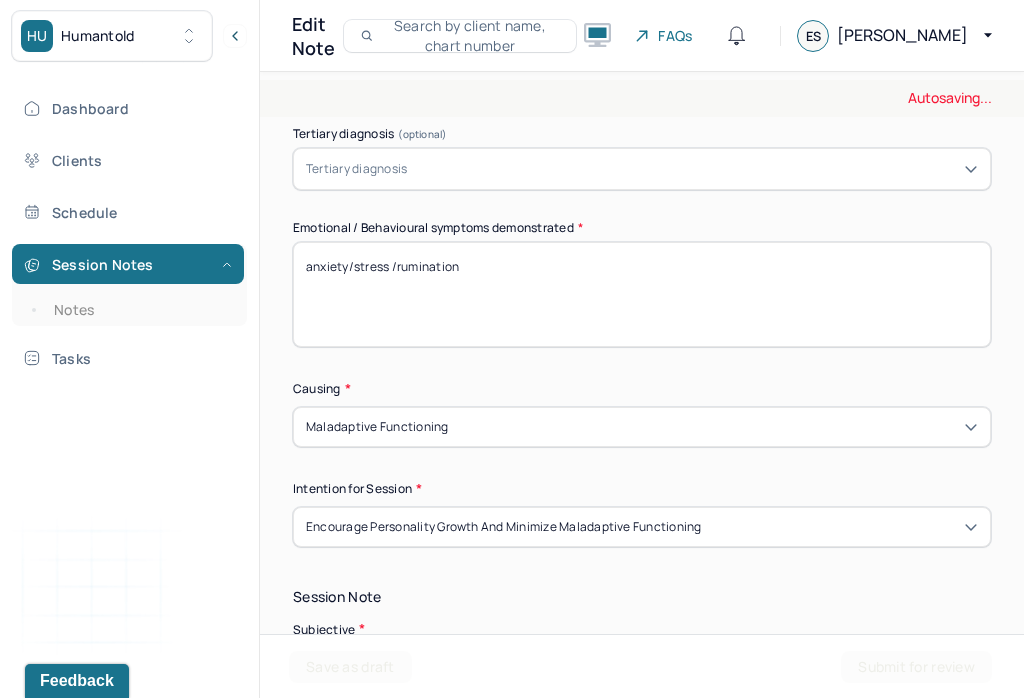 click on "anxiety/stress /reumination" at bounding box center (642, 294) 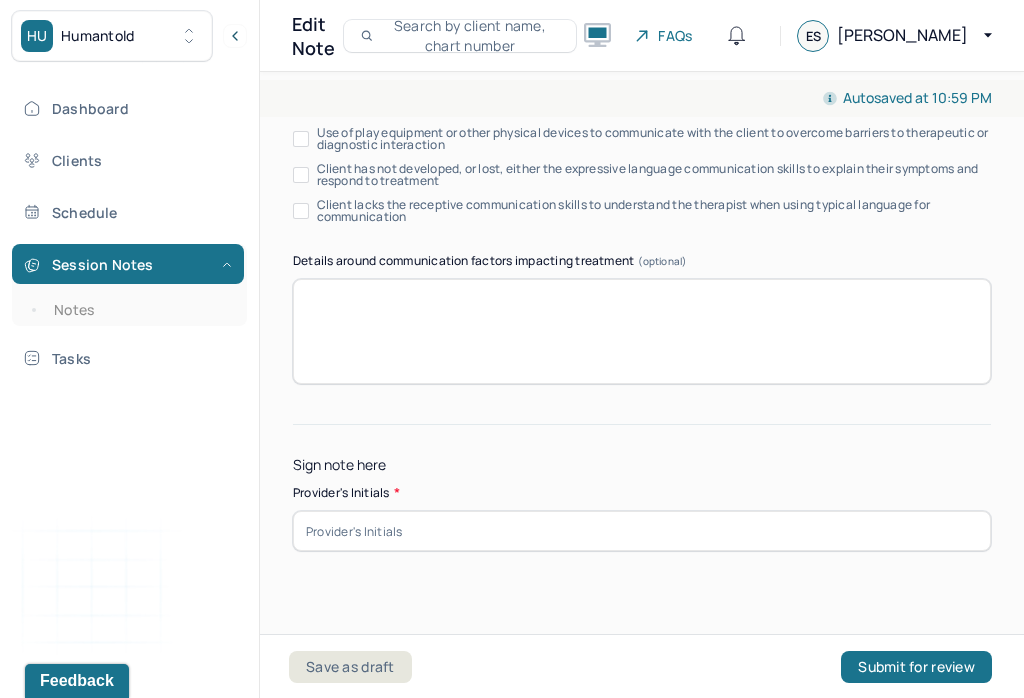 scroll, scrollTop: 4178, scrollLeft: 0, axis: vertical 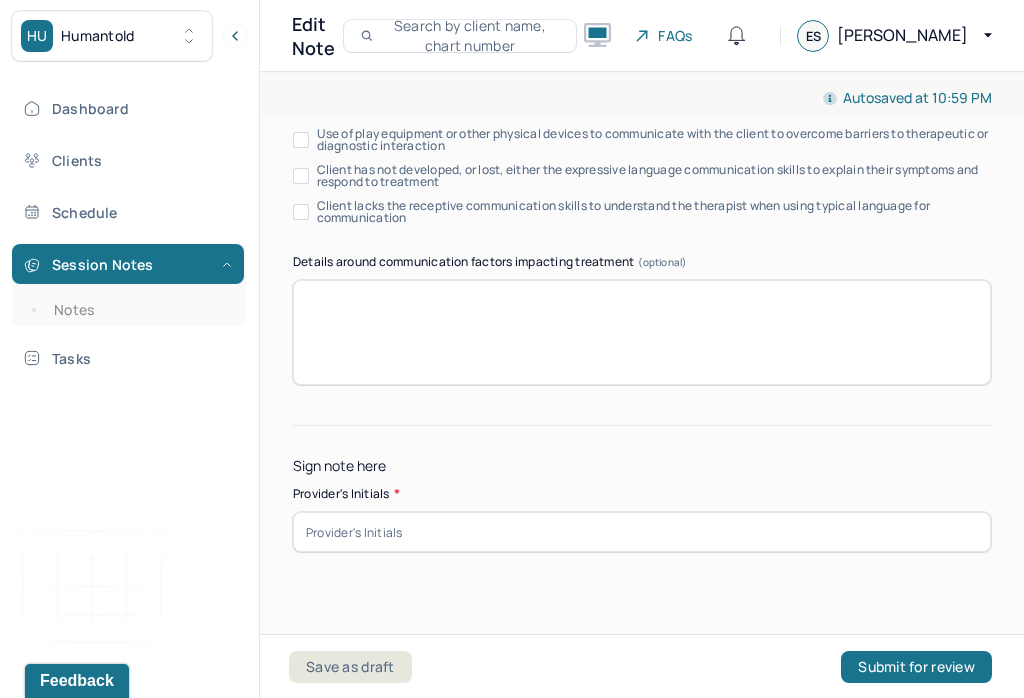 click at bounding box center [642, 532] 